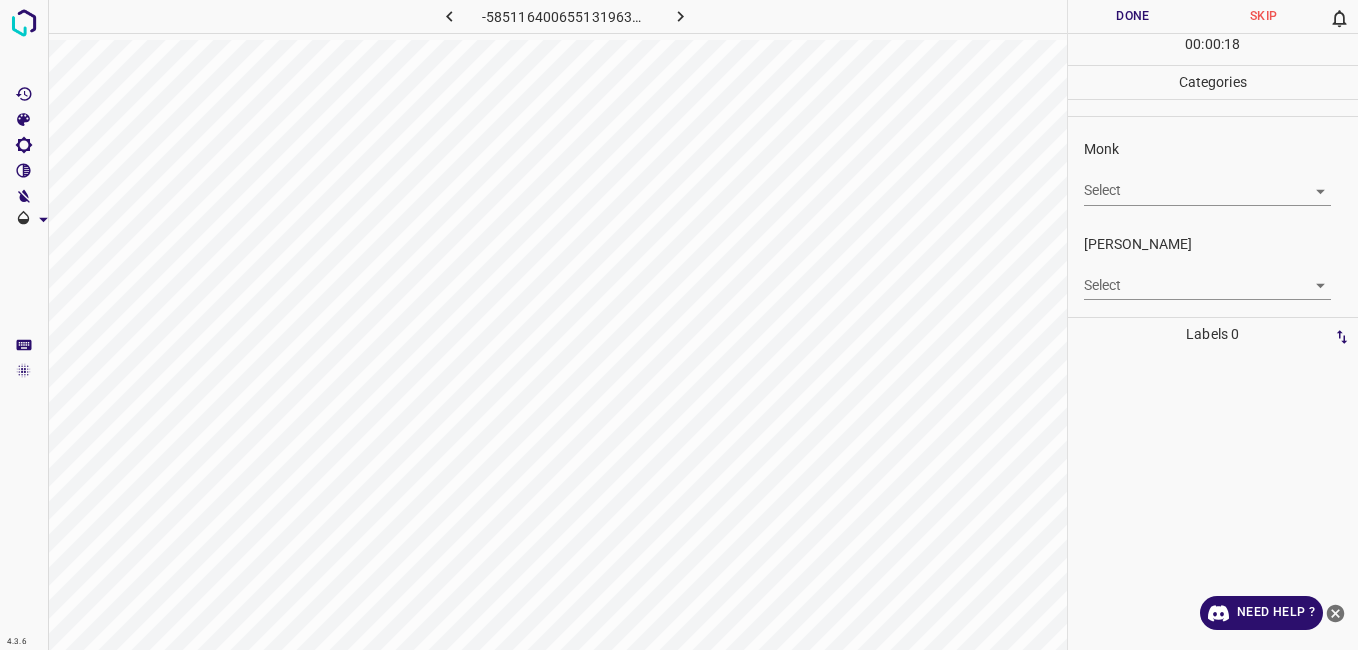 scroll, scrollTop: 0, scrollLeft: 0, axis: both 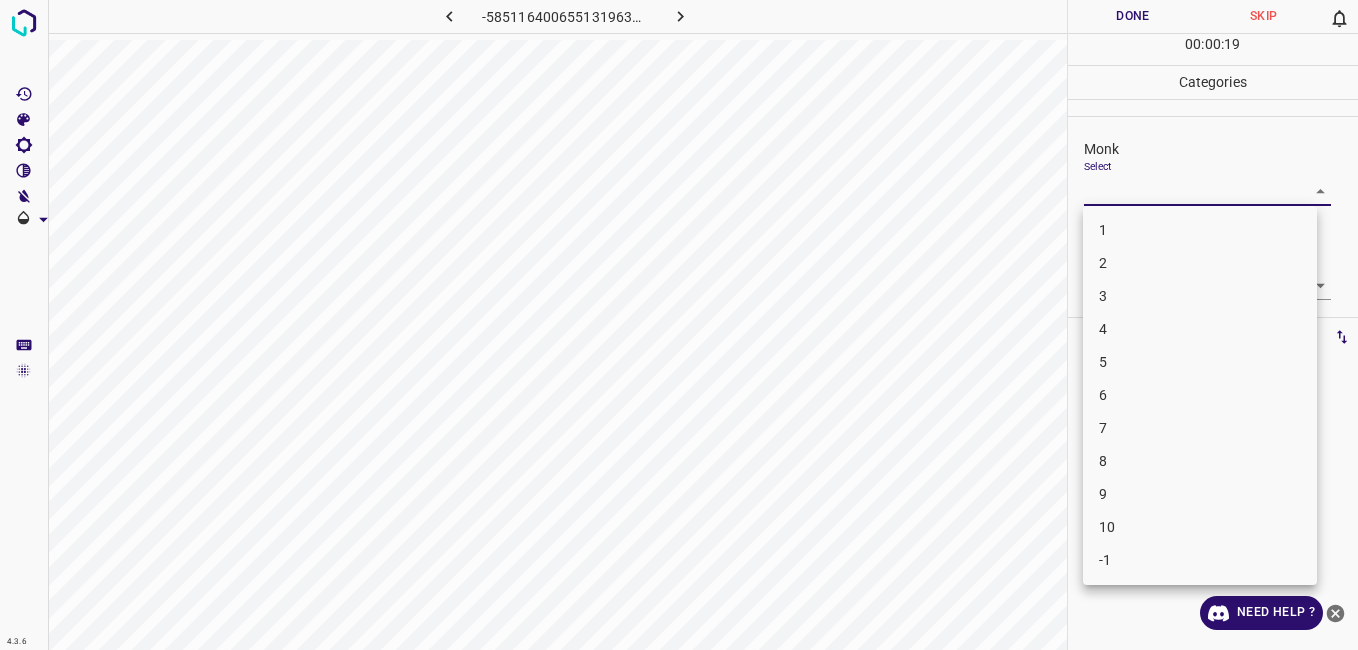 click on "4.3.6  -5851164006551319638.png Done Skip 0 00   : 00   : 19   Categories Monk   Select ​  Fitzpatrick   Select ​ Labels   0 Categories 1 Monk 2  Fitzpatrick Tools Space Change between modes (Draw & Edit) I Auto labeling R Restore zoom M Zoom in N Zoom out Delete Delete selecte label Filters Z Restore filters X Saturation filter C Brightness filter V Contrast filter B Gray scale filter General O Download Need Help ? - Text - Hide - Delete 1 2 3 4 5 6 7 8 9 10 -1" at bounding box center (679, 325) 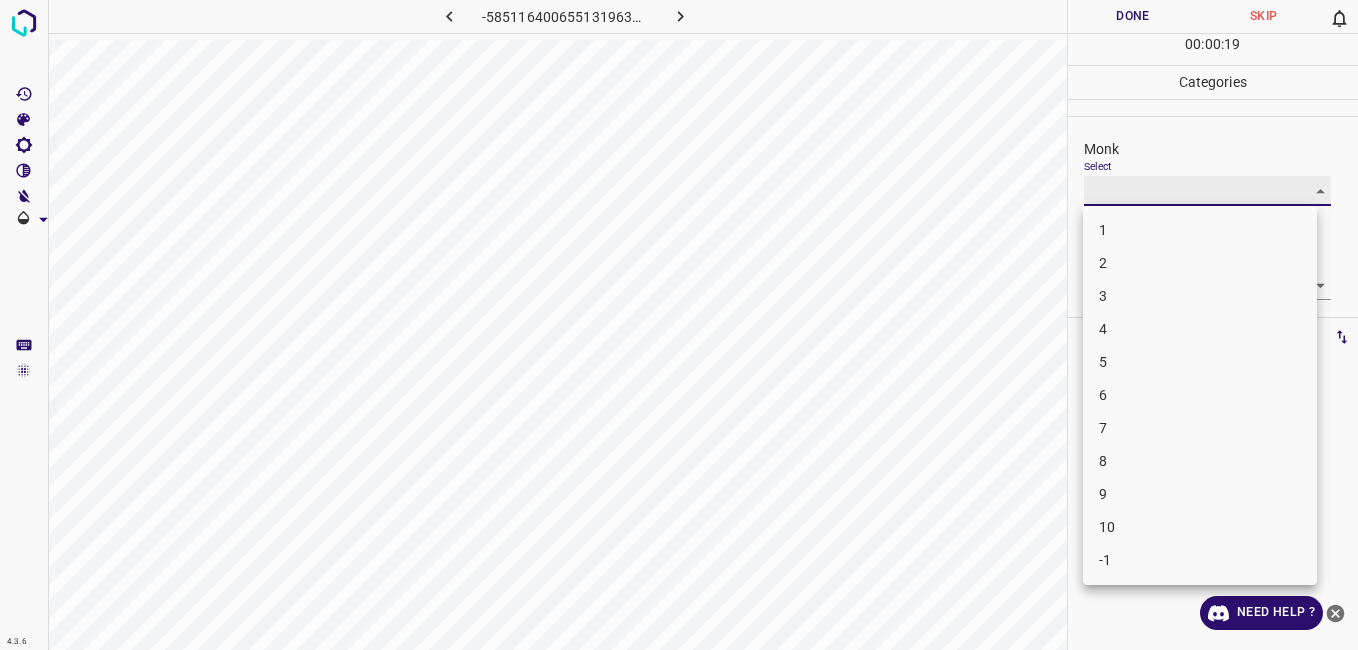 type on "3" 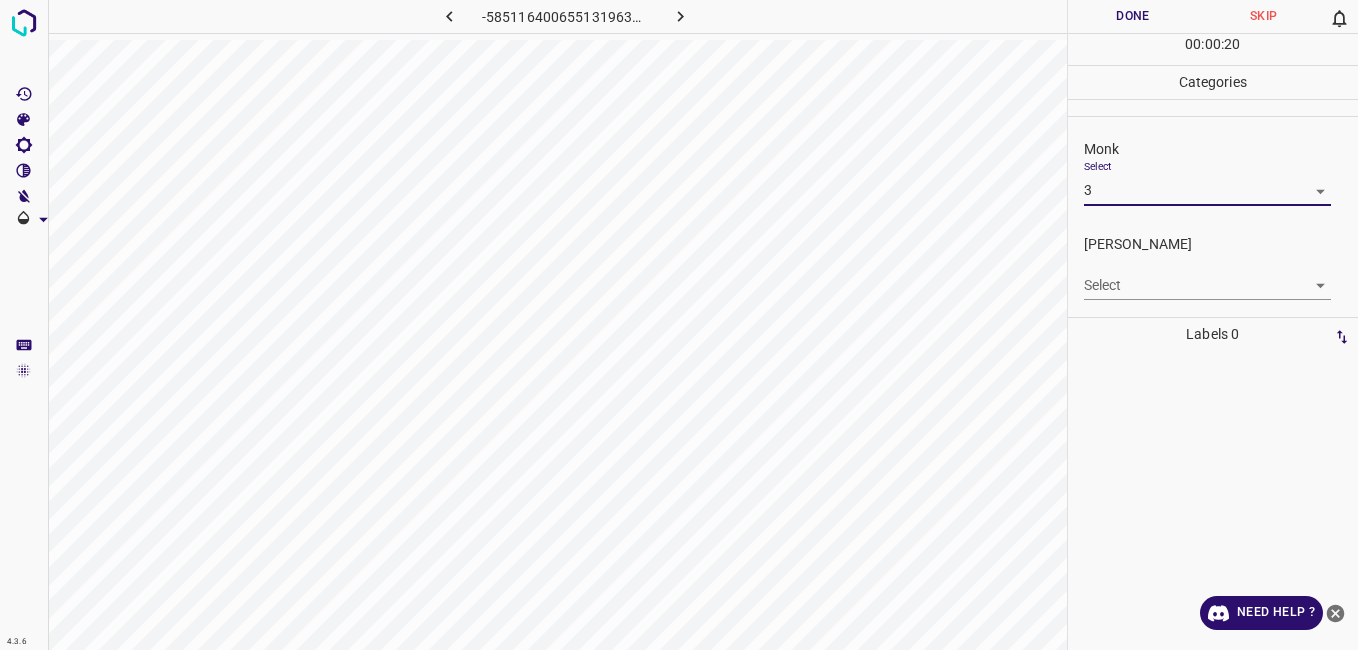 click on "4.3.6  -5851164006551319638.png Done Skip 0 00   : 00   : 20   Categories Monk   Select 3 3  Fitzpatrick   Select ​ Labels   0 Categories 1 Monk 2  Fitzpatrick Tools Space Change between modes (Draw & Edit) I Auto labeling R Restore zoom M Zoom in N Zoom out Delete Delete selecte label Filters Z Restore filters X Saturation filter C Brightness filter V Contrast filter B Gray scale filter General O Download Need Help ? - Text - Hide - Delete 1 2 3 4 5 6 7 8 9 10 -1" at bounding box center (679, 325) 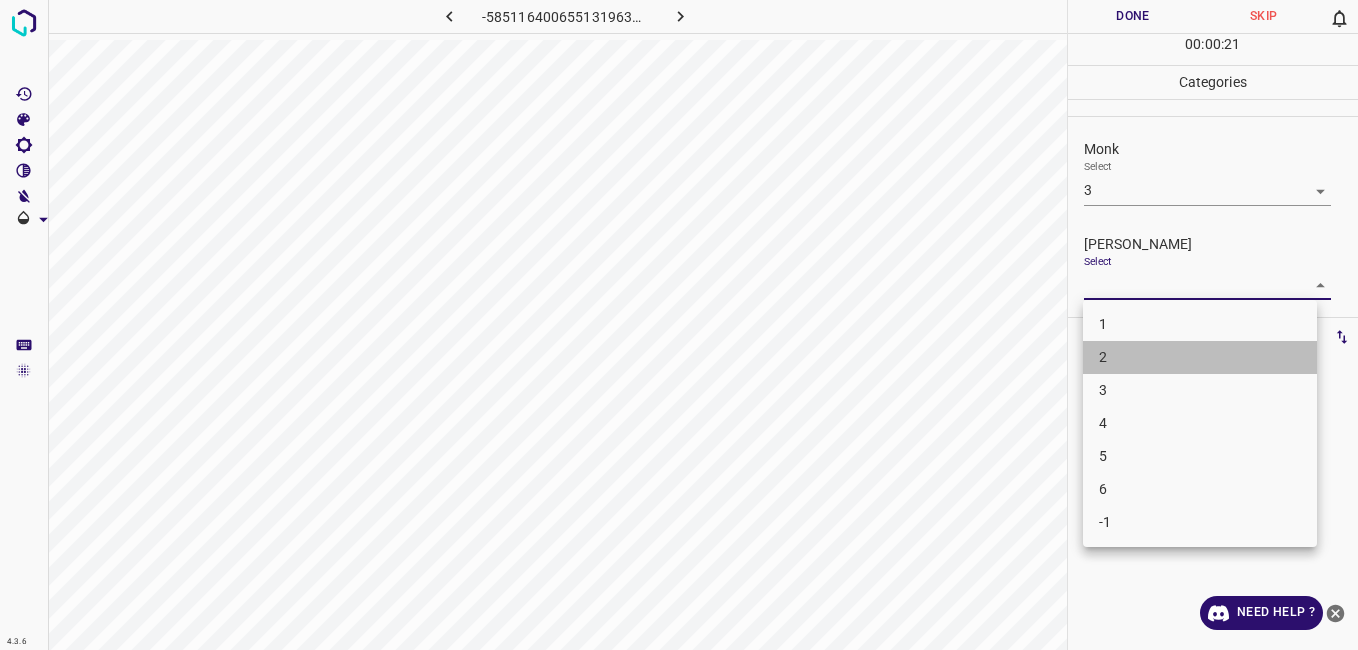 click on "2" at bounding box center (1200, 357) 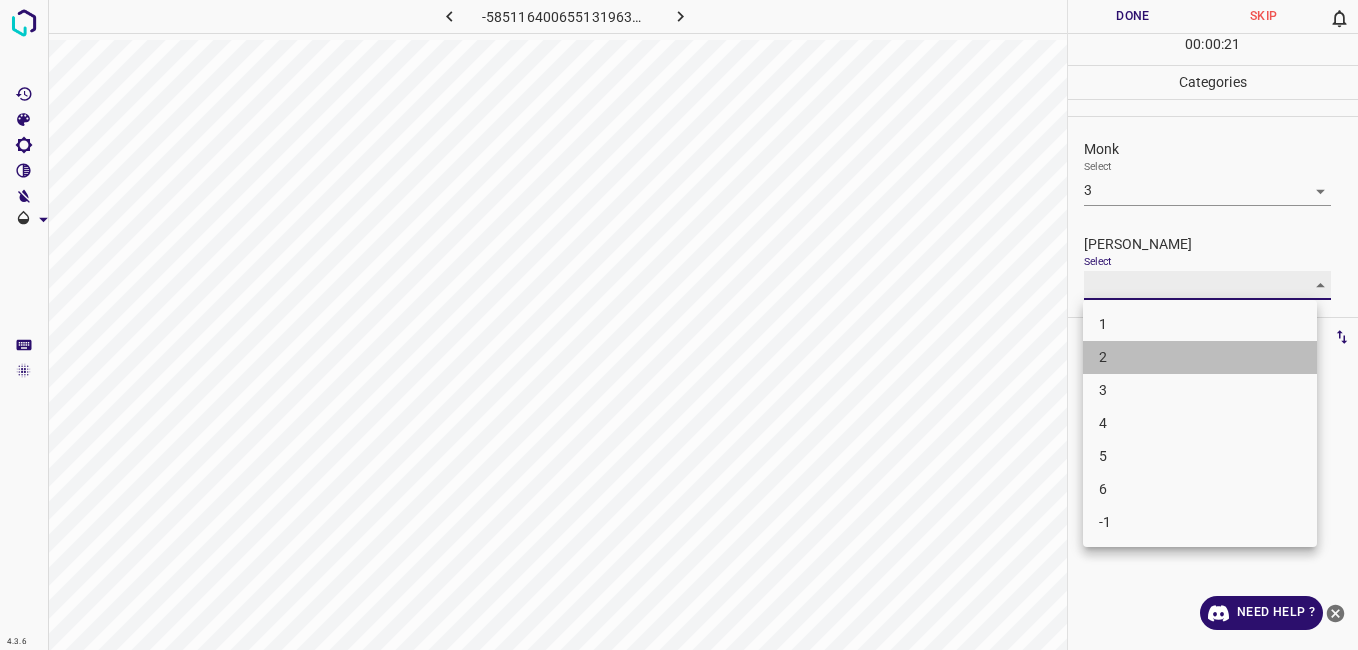 type on "2" 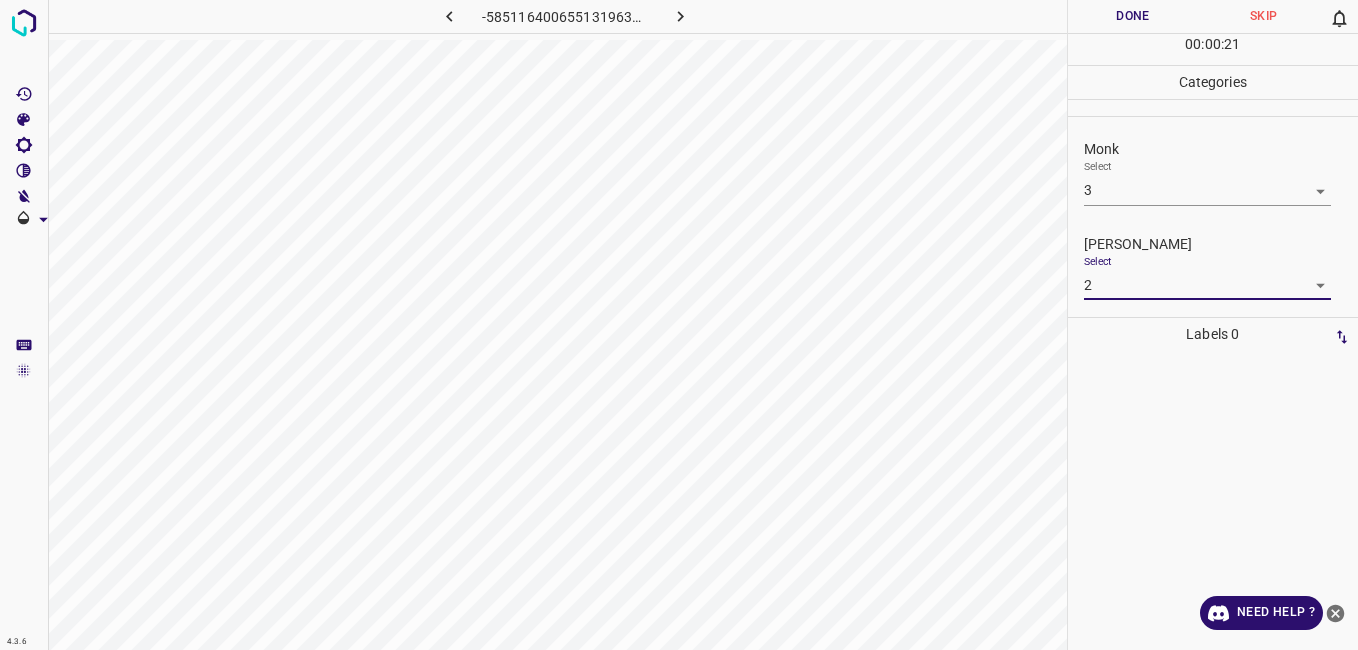 click on "Done" at bounding box center [1133, 16] 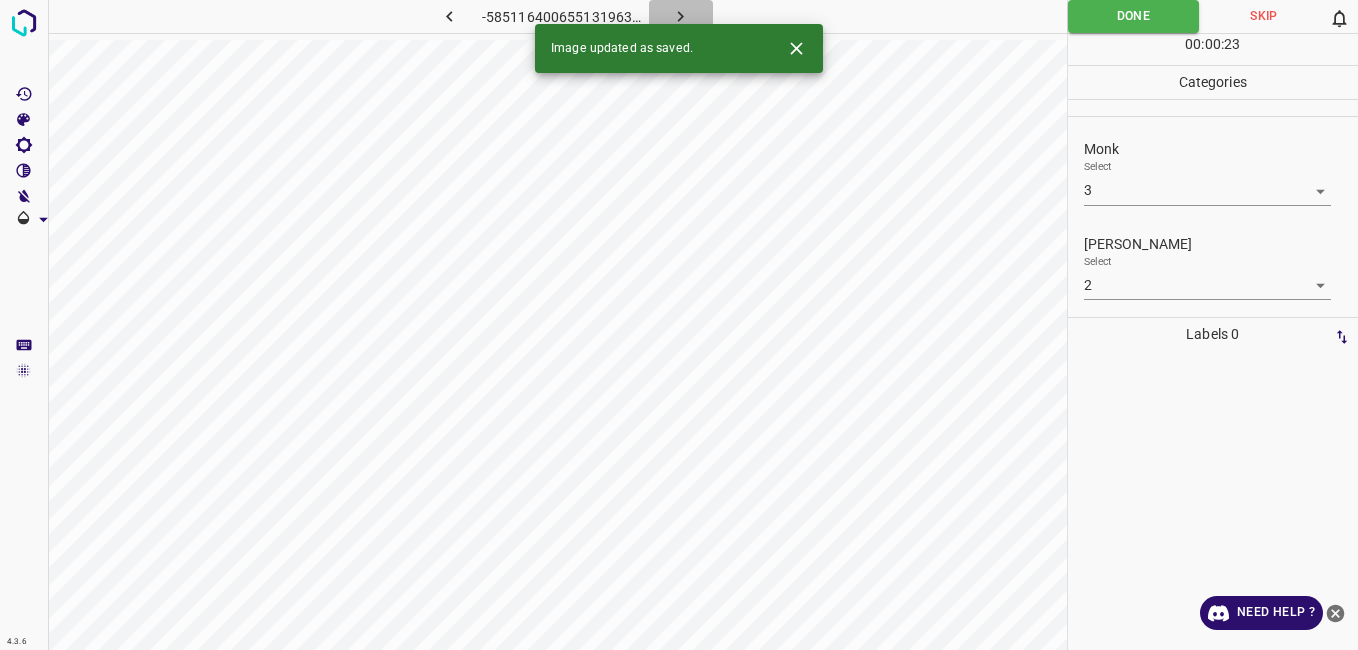click 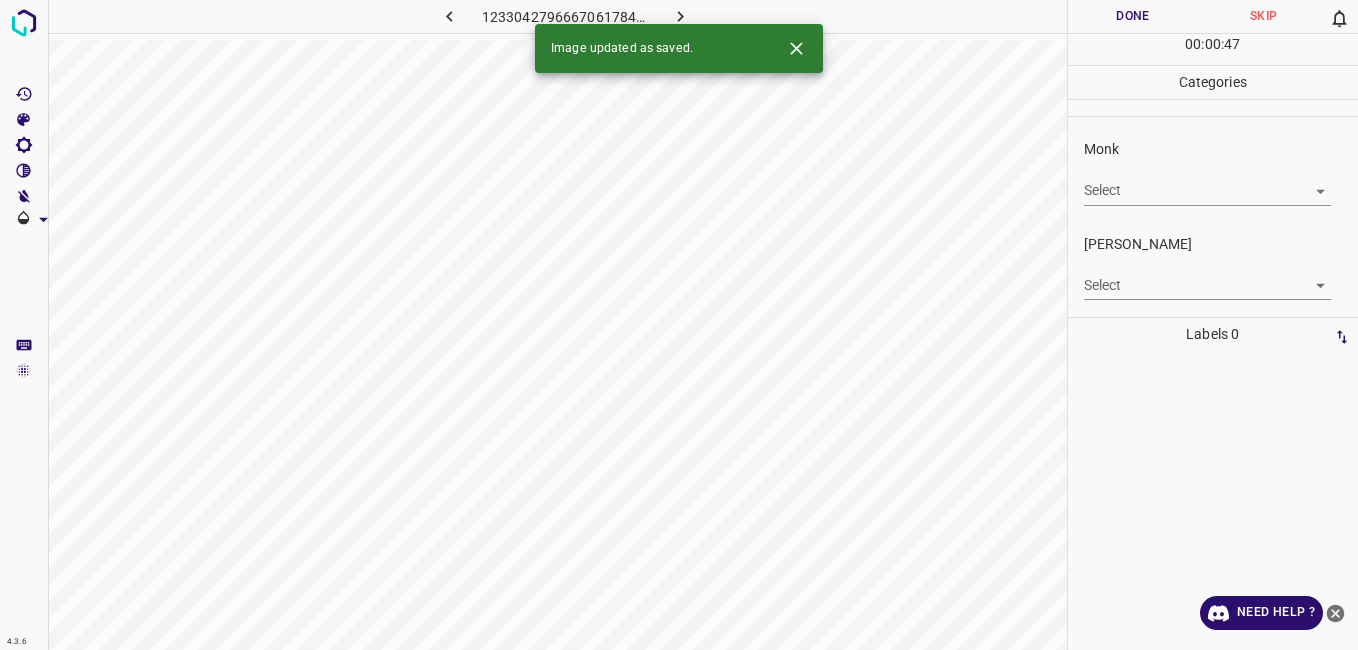 click on "Select ​" at bounding box center (1207, 182) 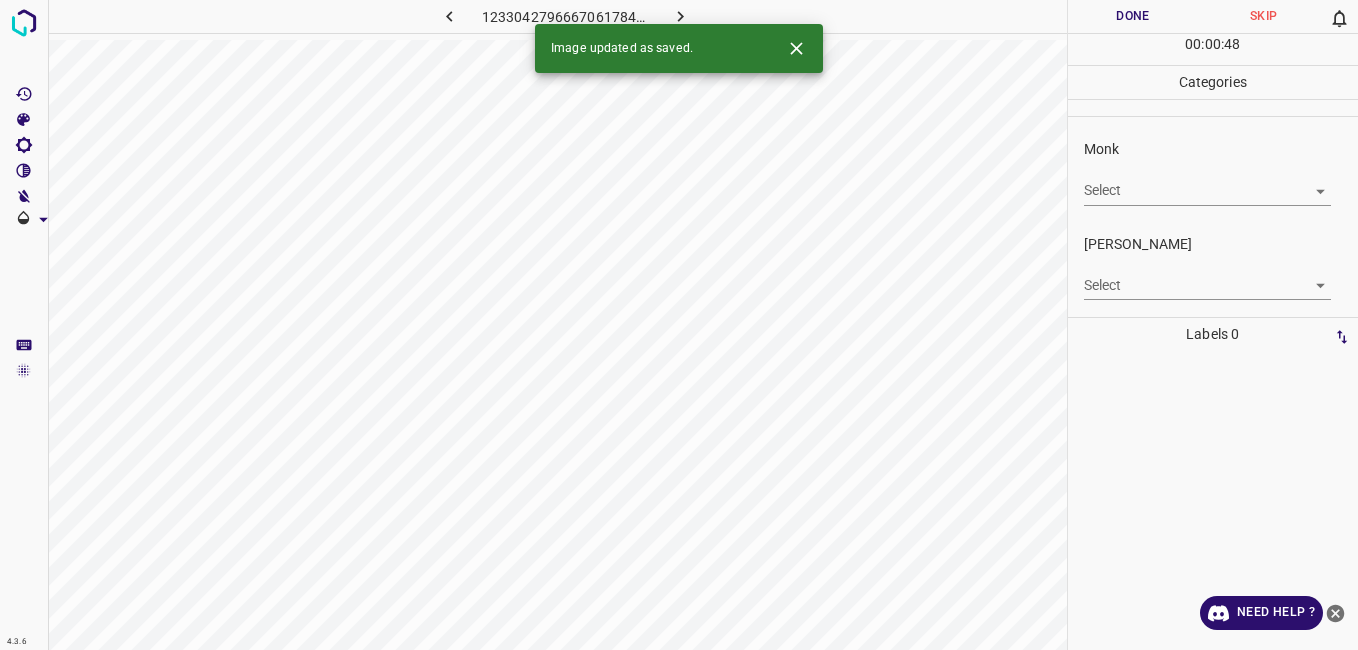 click on "4.3.6  1233042796667061784.png Done Skip 0 00   : 00   : 48   Categories Monk   Select ​  Fitzpatrick   Select ​ Labels   0 Categories 1 Monk 2  Fitzpatrick Tools Space Change between modes (Draw & Edit) I Auto labeling R Restore zoom M Zoom in N Zoom out Delete Delete selecte label Filters Z Restore filters X Saturation filter C Brightness filter V Contrast filter B Gray scale filter General O Download Image updated as saved. Need Help ? - Text - Hide - Delete" at bounding box center (679, 325) 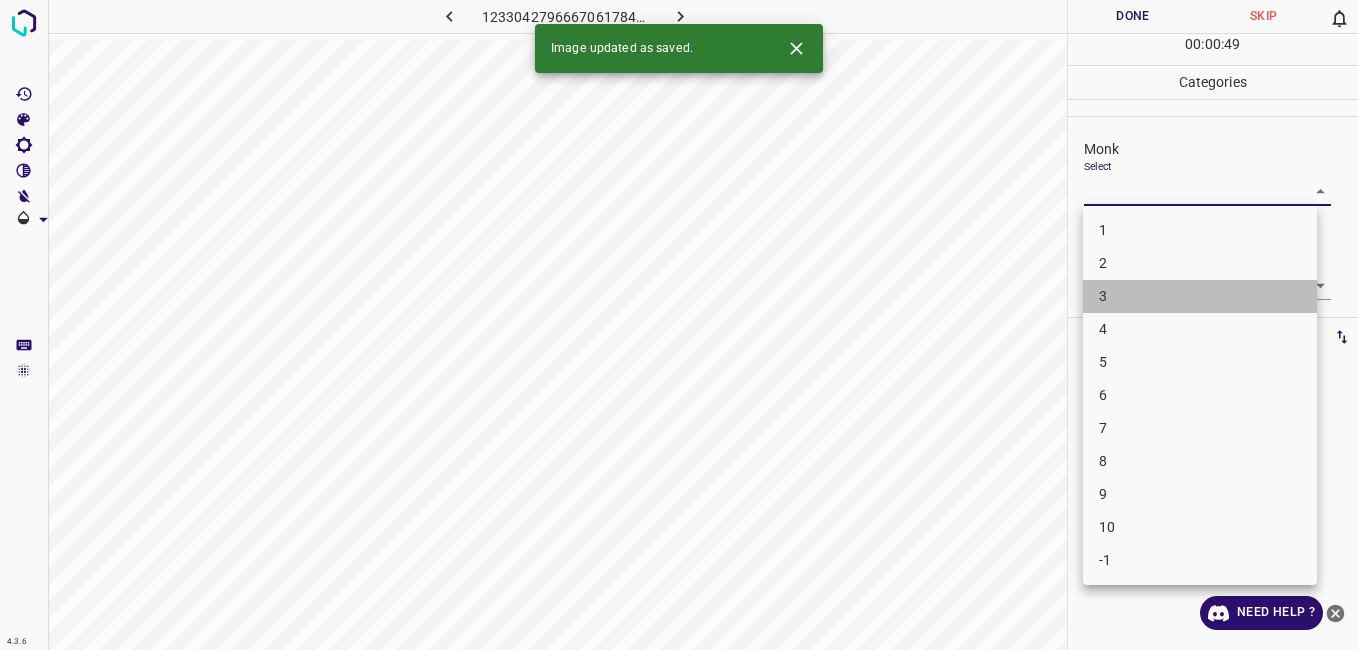 click on "3" at bounding box center (1200, 296) 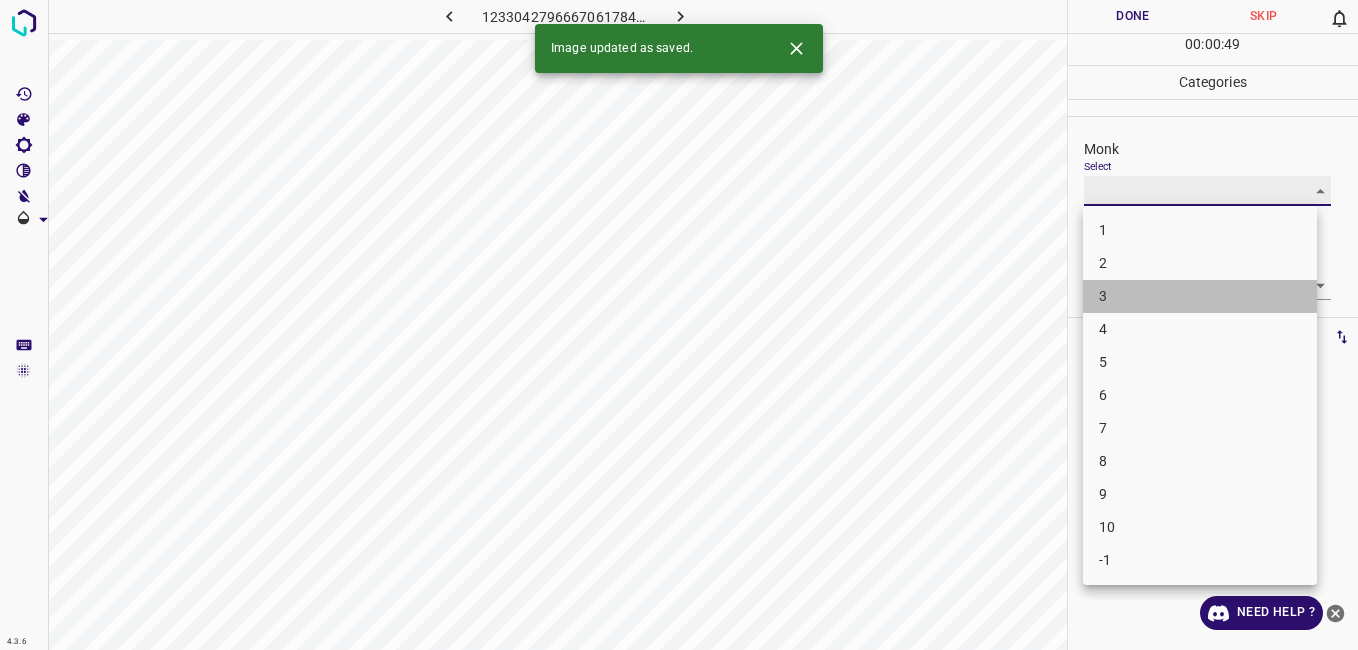 type on "3" 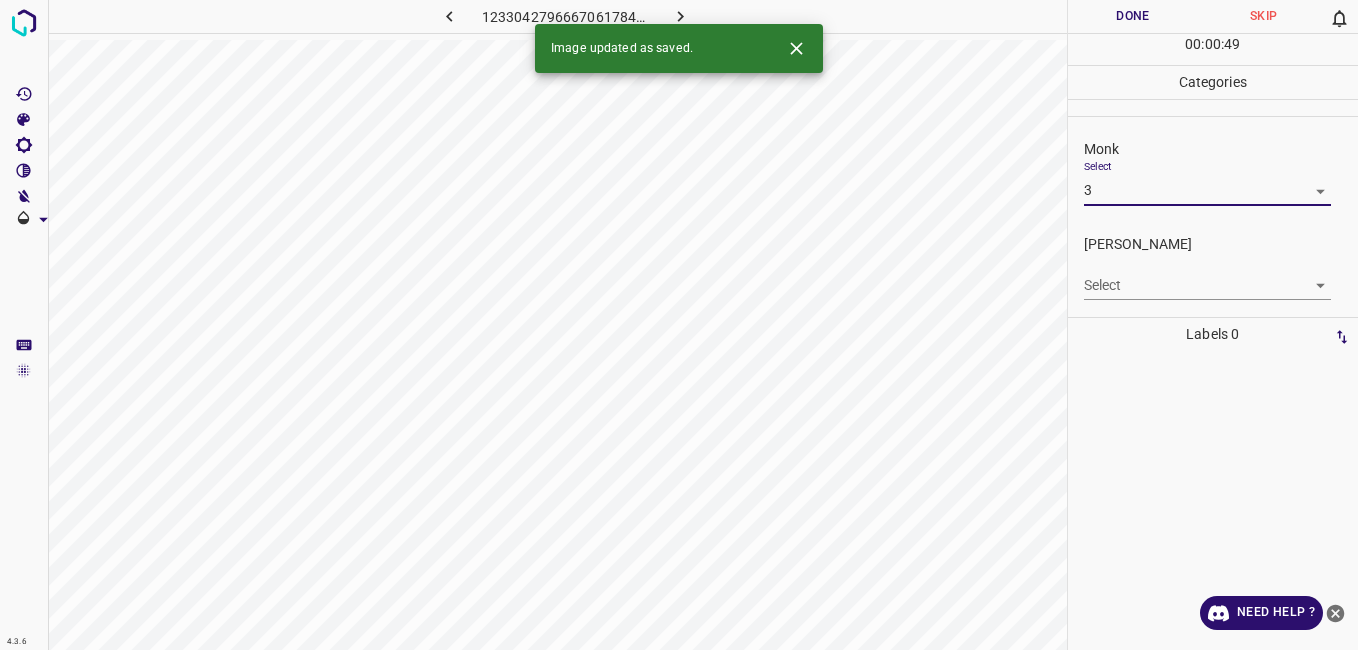 click on "4.3.6  1233042796667061784.png Done Skip 0 00   : 00   : 49   Categories Monk   Select 3 3  Fitzpatrick   Select ​ Labels   0 Categories 1 Monk 2  Fitzpatrick Tools Space Change between modes (Draw & Edit) I Auto labeling R Restore zoom M Zoom in N Zoom out Delete Delete selecte label Filters Z Restore filters X Saturation filter C Brightness filter V Contrast filter B Gray scale filter General O Download Image updated as saved. Need Help ? - Text - Hide - Delete" at bounding box center [679, 325] 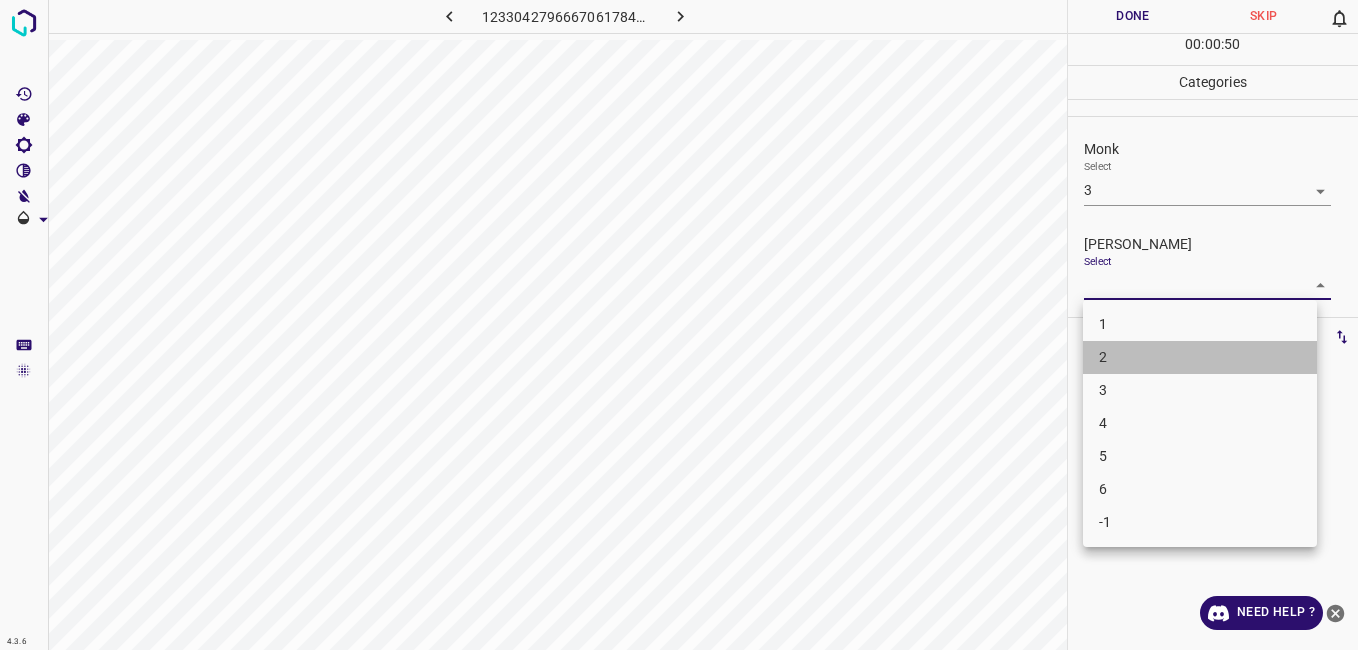click on "2" at bounding box center [1200, 357] 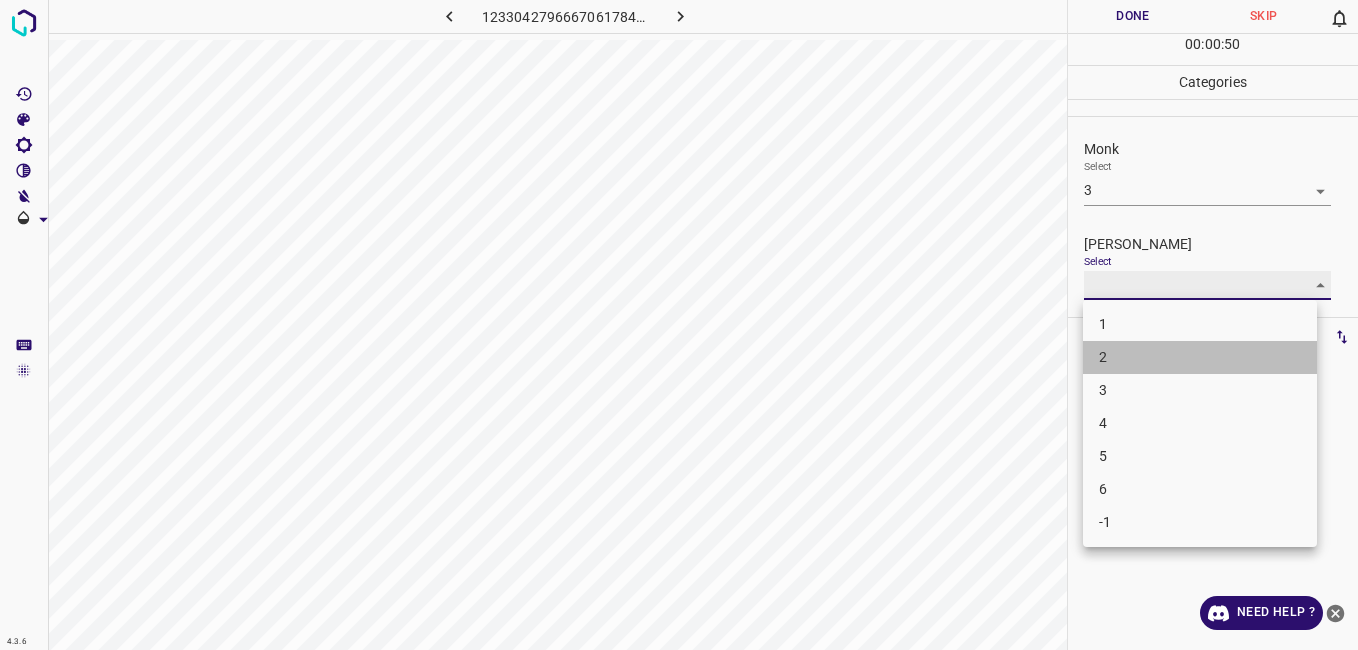 type on "2" 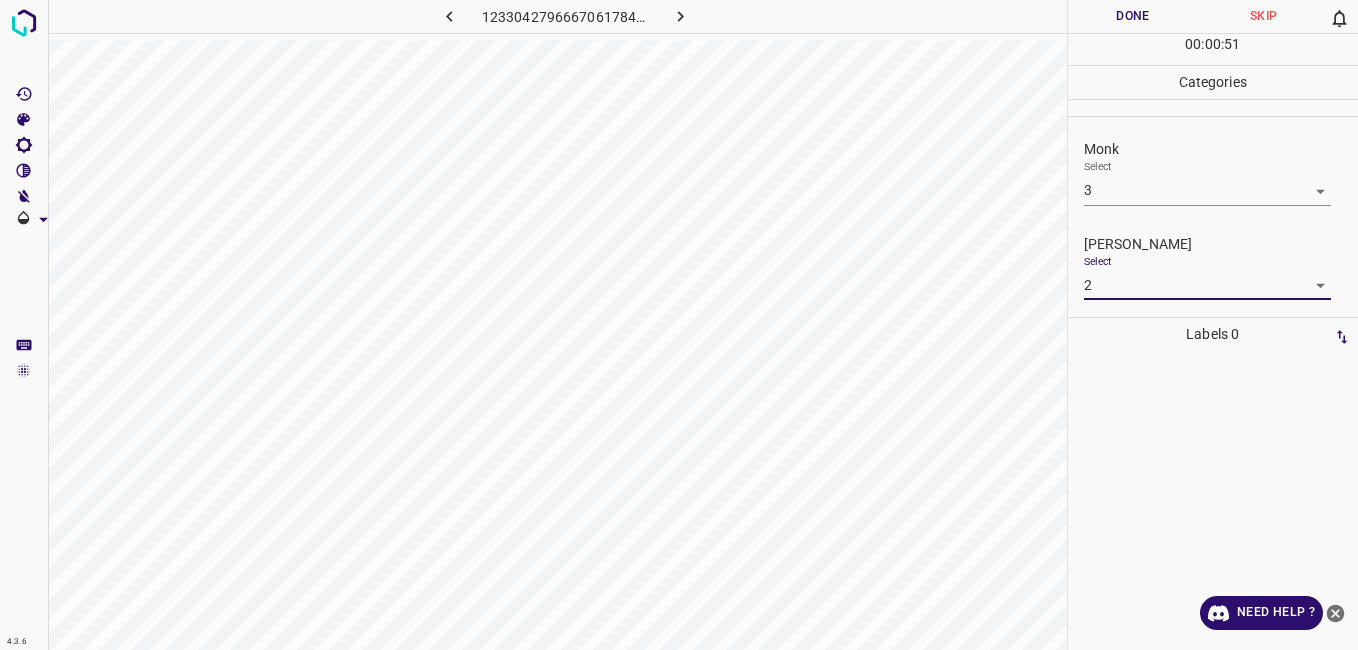 click on "Done" at bounding box center [1133, 16] 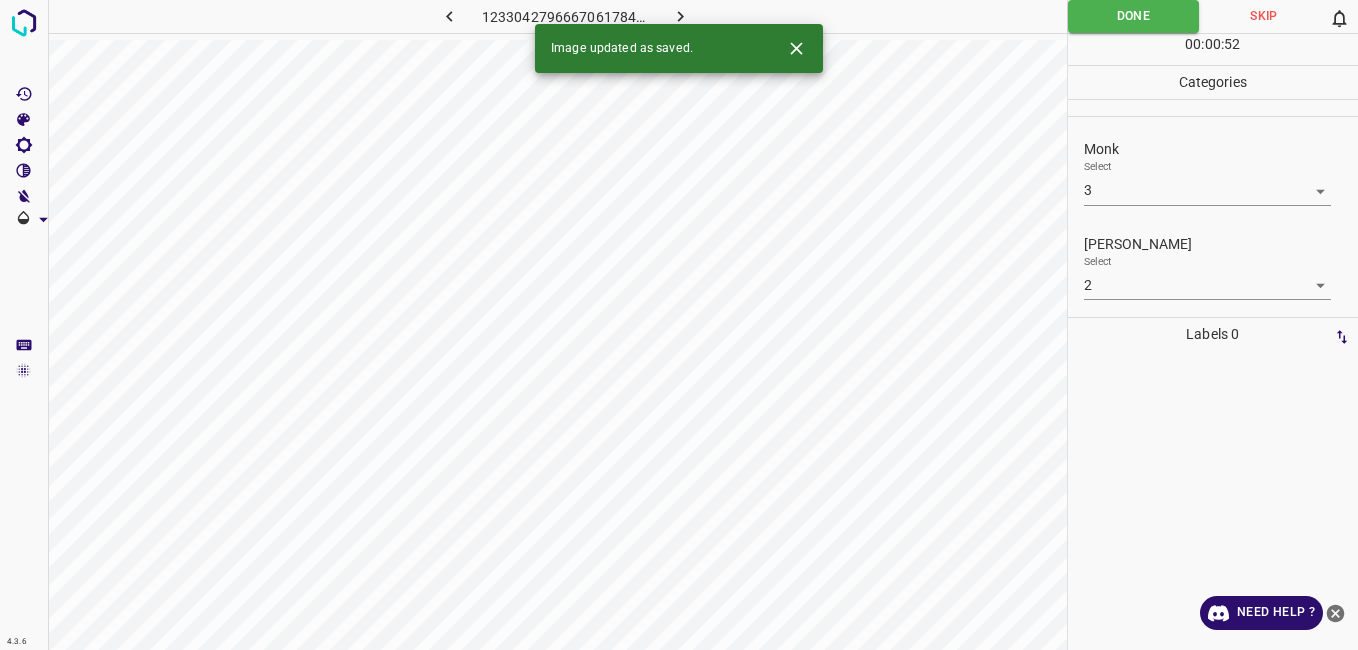 click 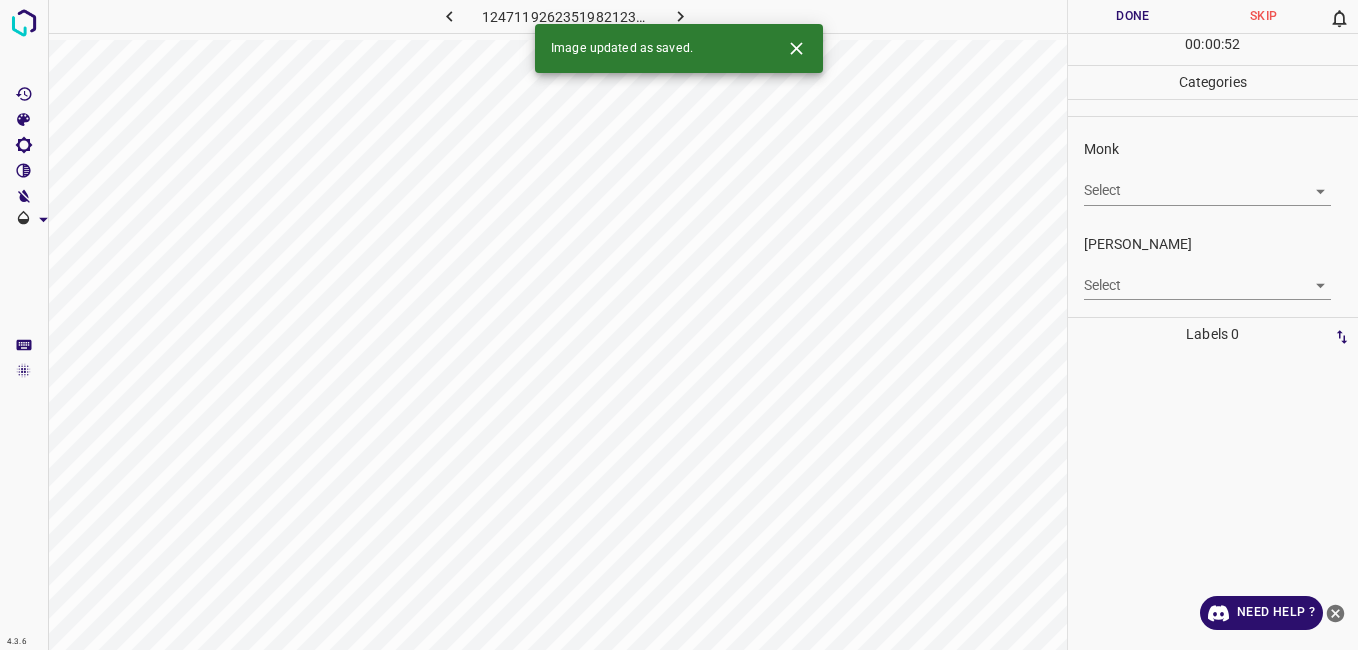 click on "4.3.6  1247119262351982123.png Done Skip 0 00   : 00   : 52   Categories Monk   Select ​  Fitzpatrick   Select ​ Labels   0 Categories 1 Monk 2  Fitzpatrick Tools Space Change between modes (Draw & Edit) I Auto labeling R Restore zoom M Zoom in N Zoom out Delete Delete selecte label Filters Z Restore filters X Saturation filter C Brightness filter V Contrast filter B Gray scale filter General O Download Image updated as saved. Need Help ? - Text - Hide - Delete" at bounding box center (679, 325) 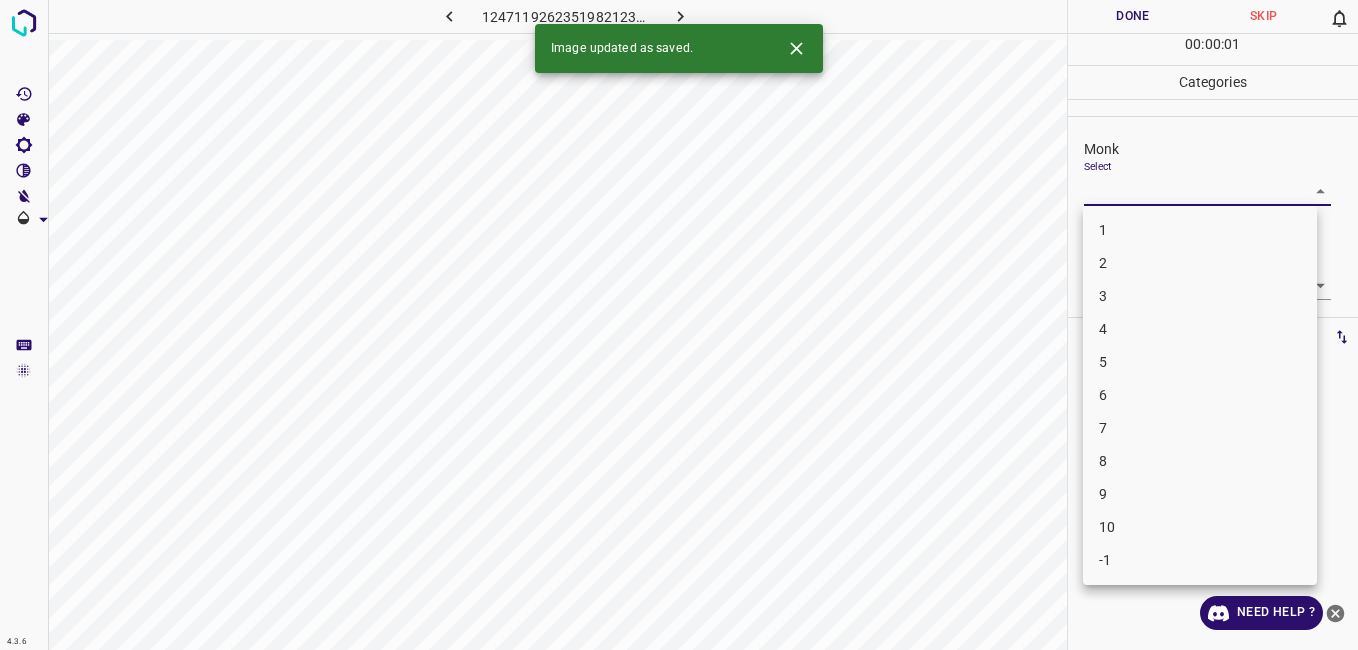 click on "2" at bounding box center [1200, 263] 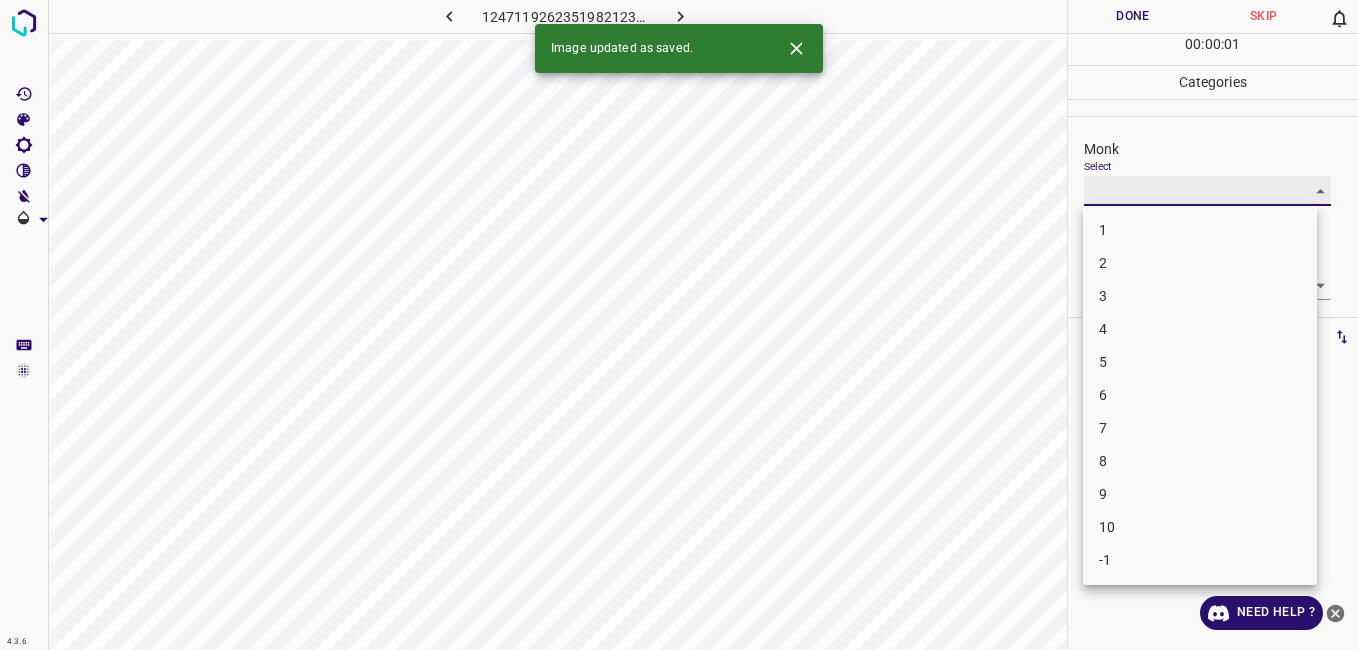 type on "2" 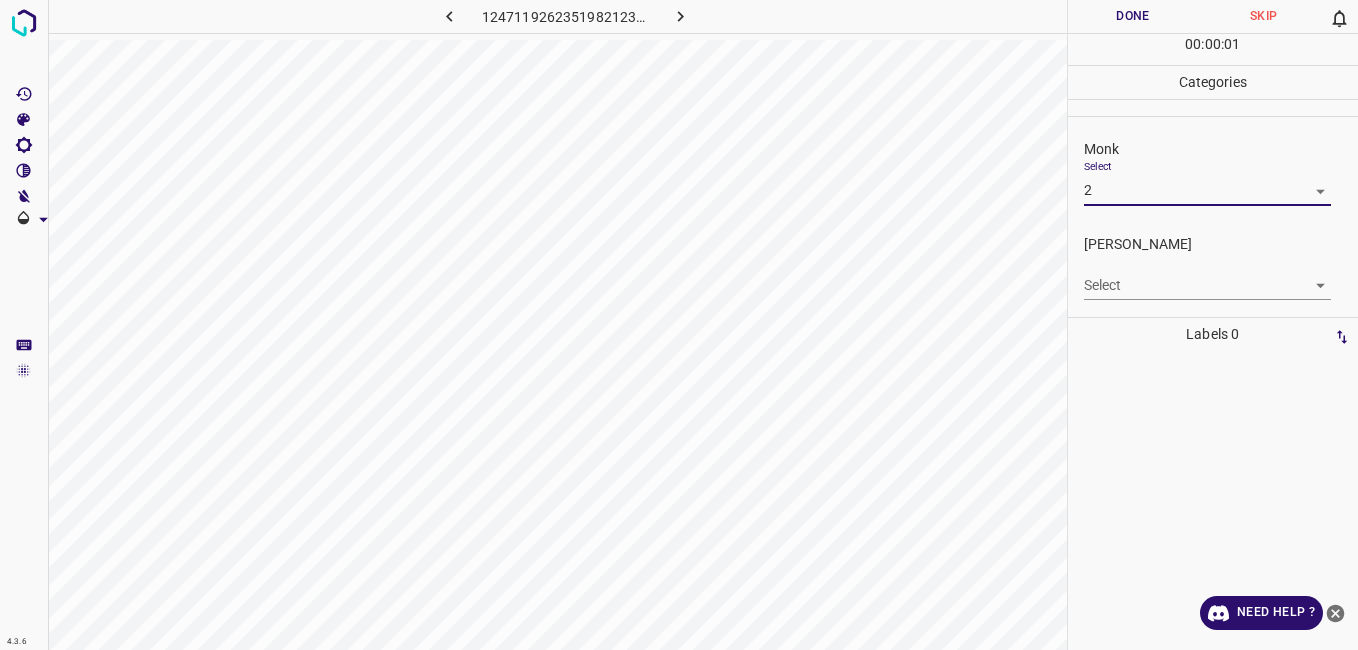 click on "Select ​" at bounding box center (1207, 277) 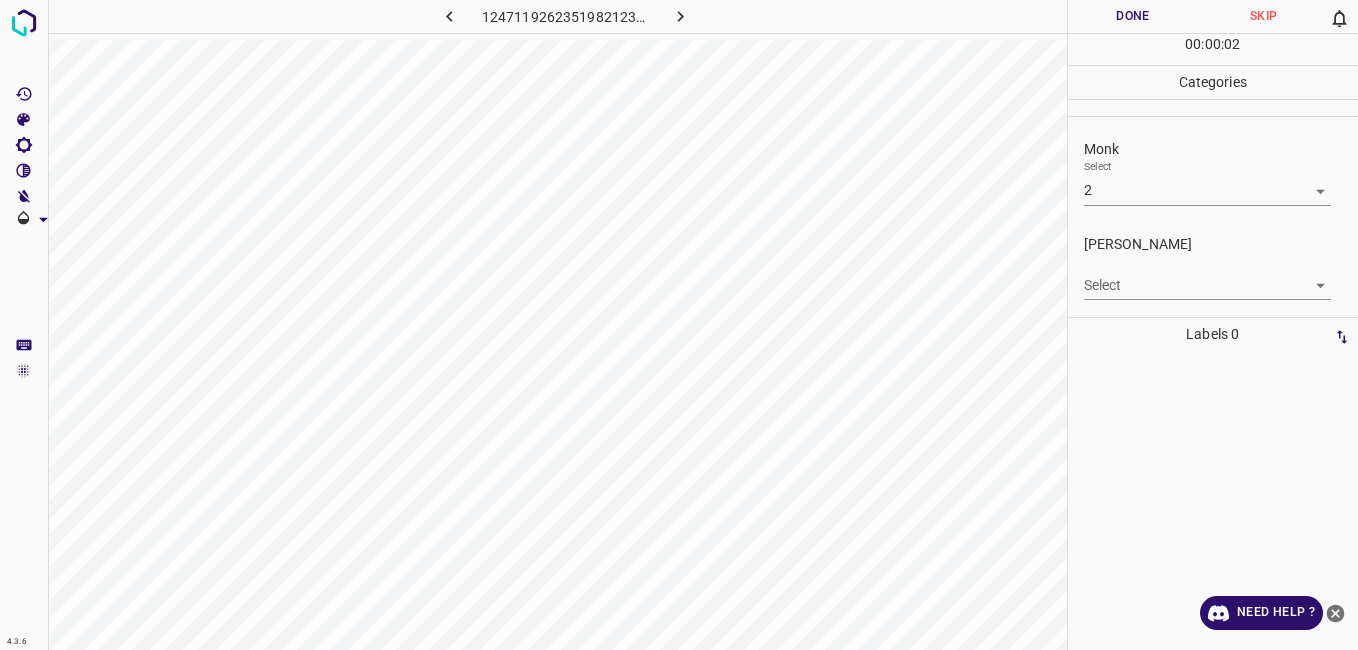 click on "4.3.6  1247119262351982123.png Done Skip 0 00   : 00   : 02   Categories Monk   Select 2 2  Fitzpatrick   Select ​ Labels   0 Categories 1 Monk 2  Fitzpatrick Tools Space Change between modes (Draw & Edit) I Auto labeling R Restore zoom M Zoom in N Zoom out Delete Delete selecte label Filters Z Restore filters X Saturation filter C Brightness filter V Contrast filter B Gray scale filter General O Download Need Help ? - Text - Hide - Delete" at bounding box center (679, 325) 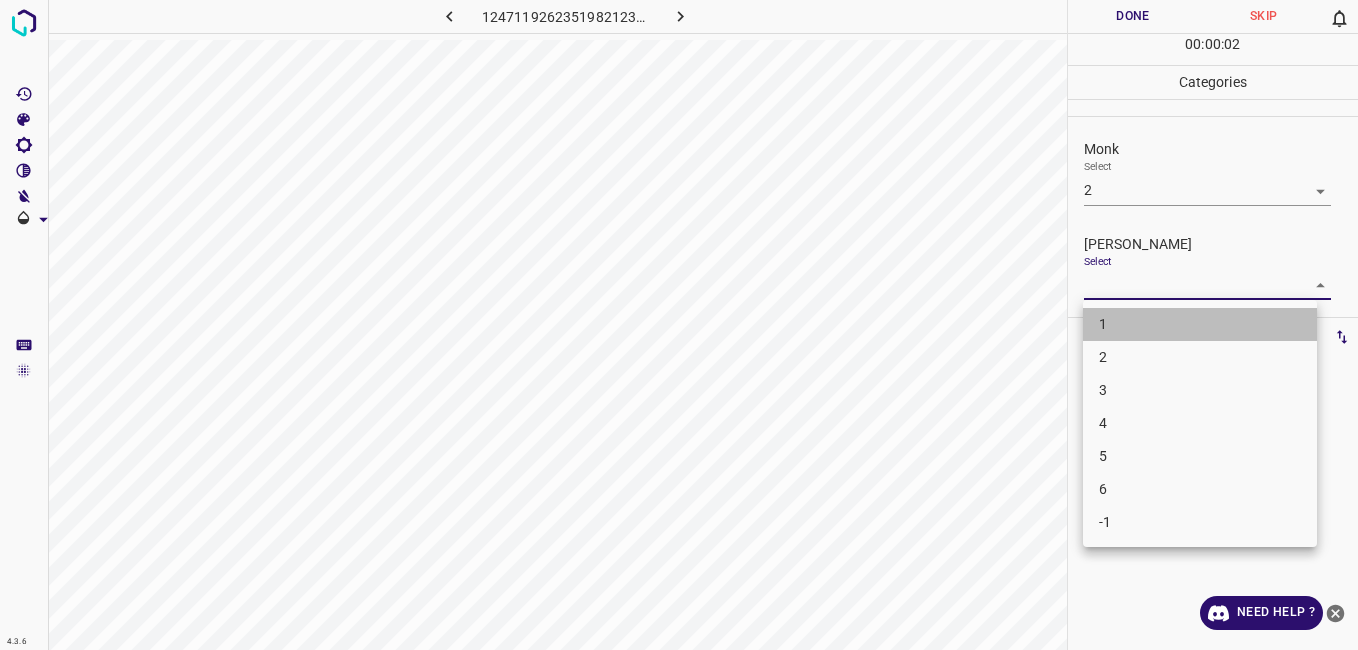 click on "1" at bounding box center [1200, 324] 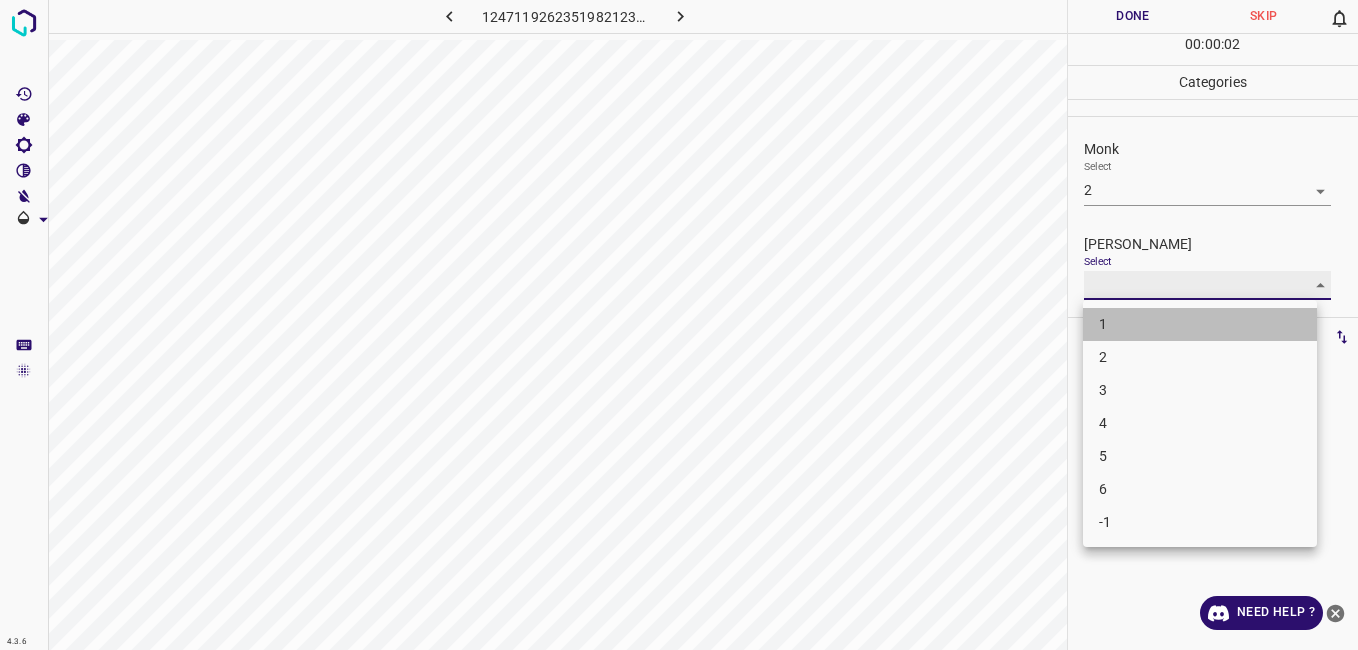 type on "1" 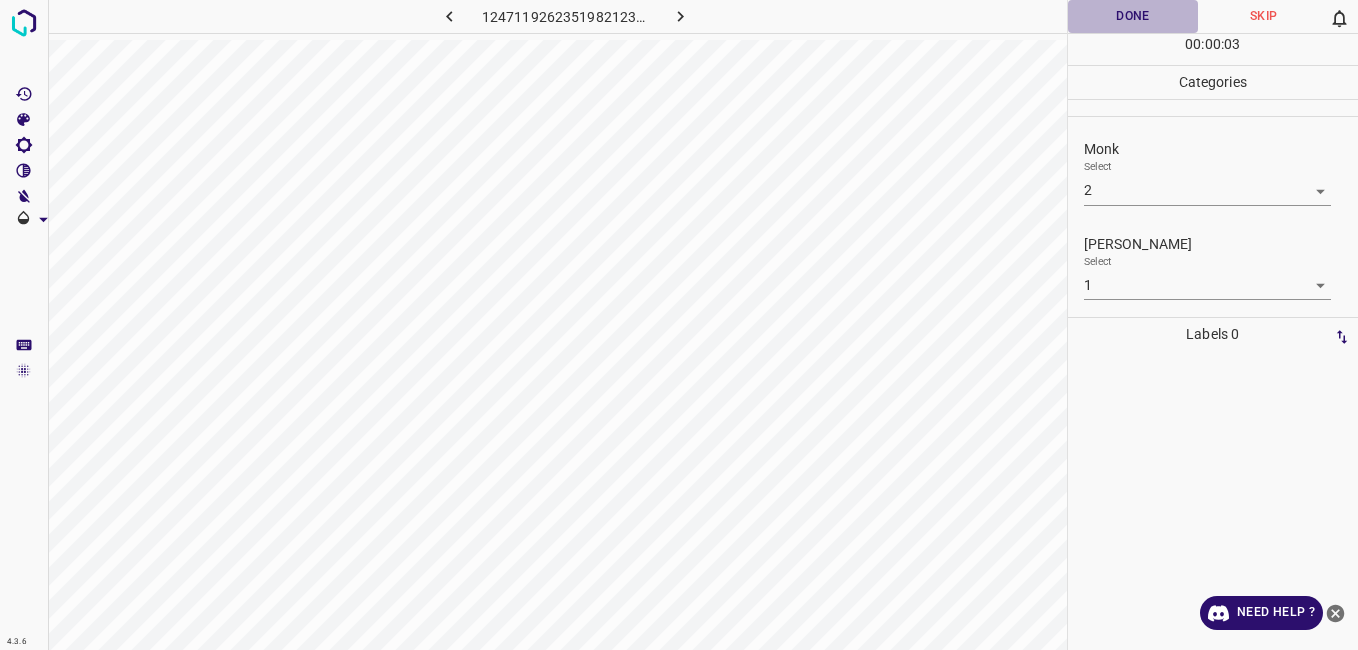 click on "Done" at bounding box center (1133, 16) 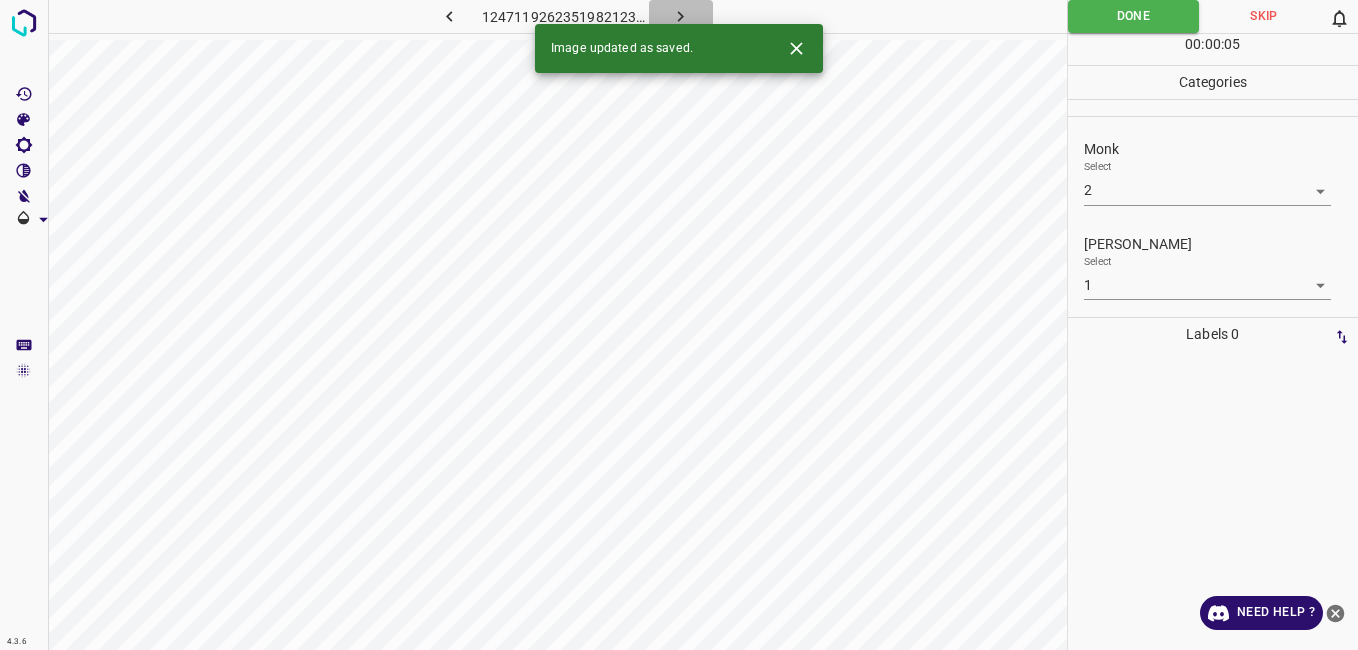 click 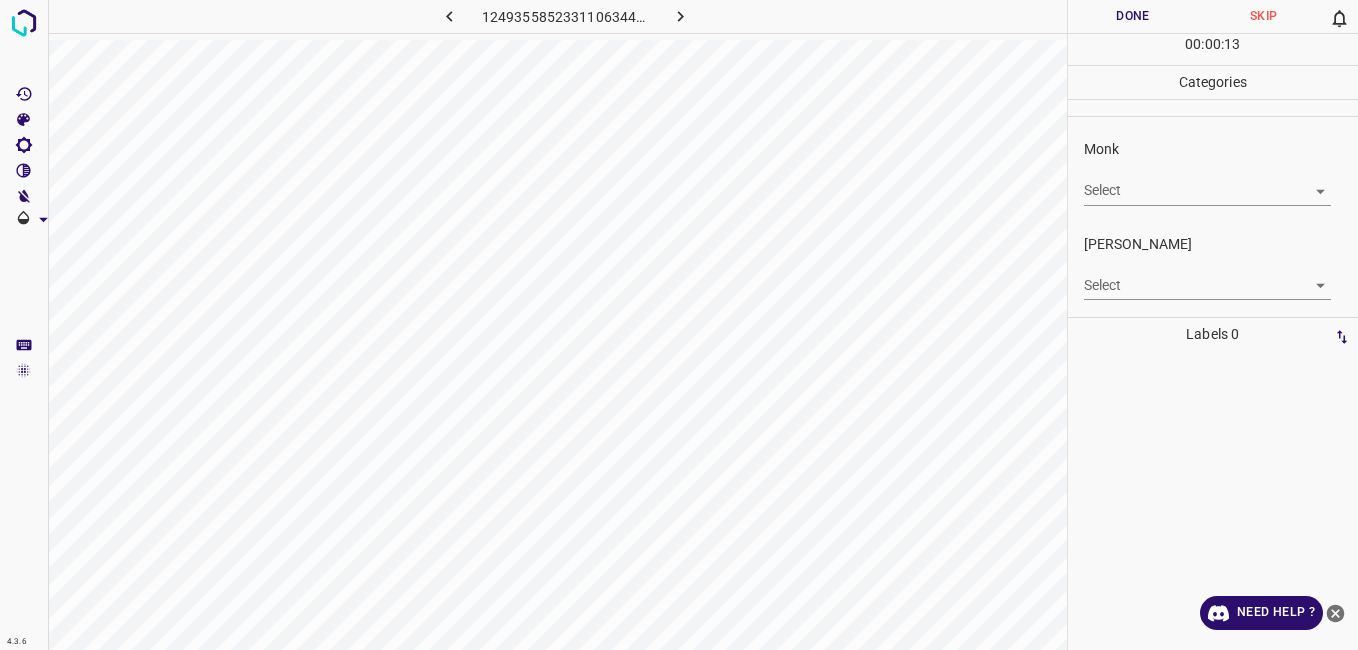 click on "4.3.6  1249355852331106344.png Done Skip 0 00   : 00   : 13   Categories Monk   Select ​  Fitzpatrick   Select ​ Labels   0 Categories 1 Monk 2  Fitzpatrick Tools Space Change between modes (Draw & Edit) I Auto labeling R Restore zoom M Zoom in N Zoom out Delete Delete selecte label Filters Z Restore filters X Saturation filter C Brightness filter V Contrast filter B Gray scale filter General O Download Need Help ? - Text - Hide - Delete" at bounding box center (679, 325) 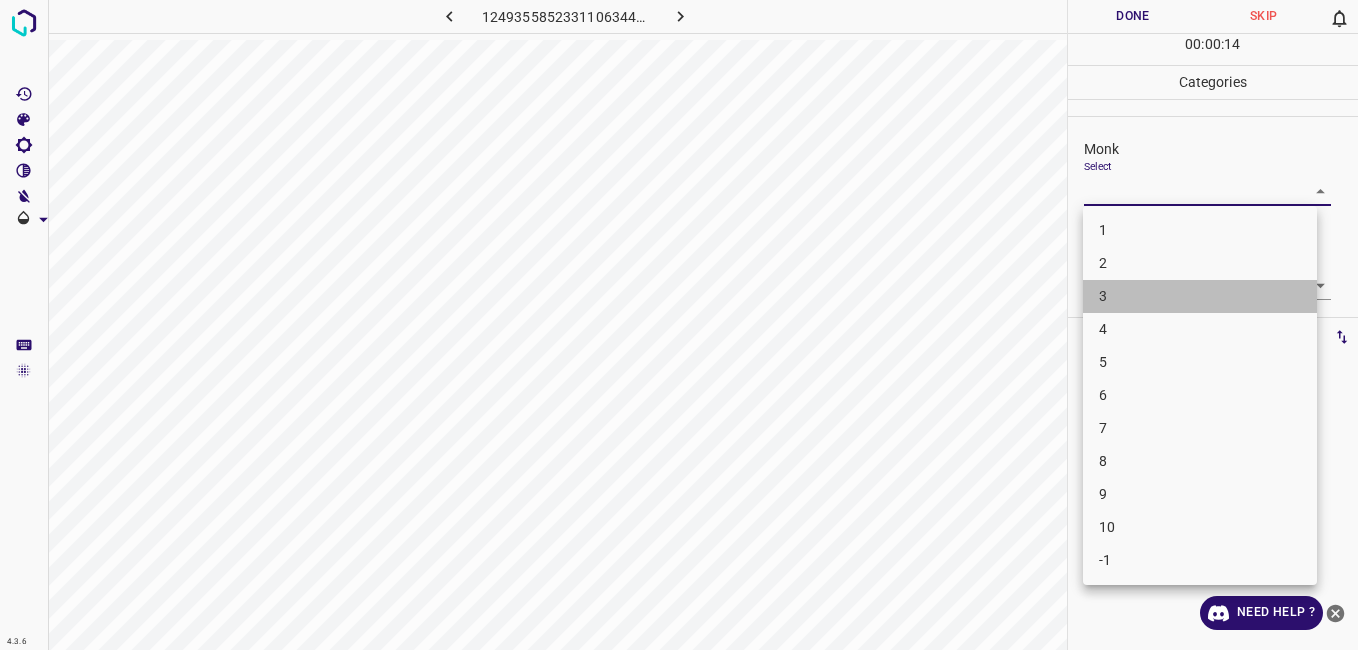 click on "3" at bounding box center (1200, 296) 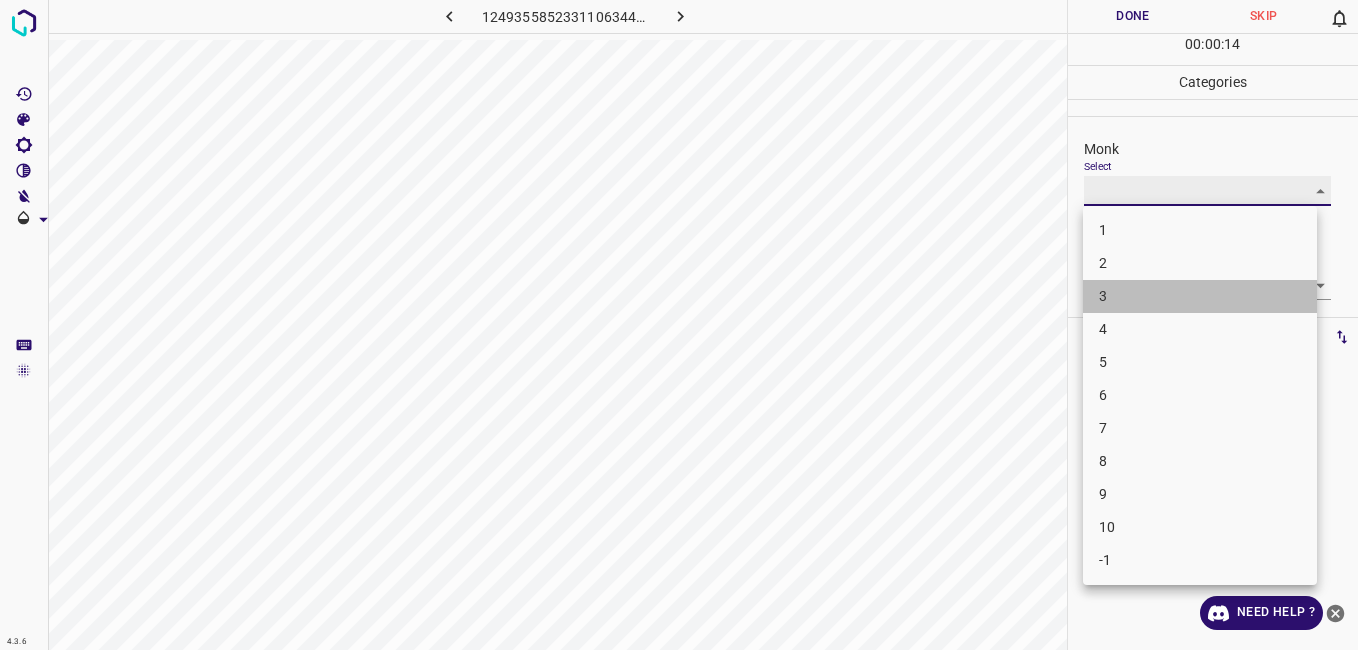 type on "3" 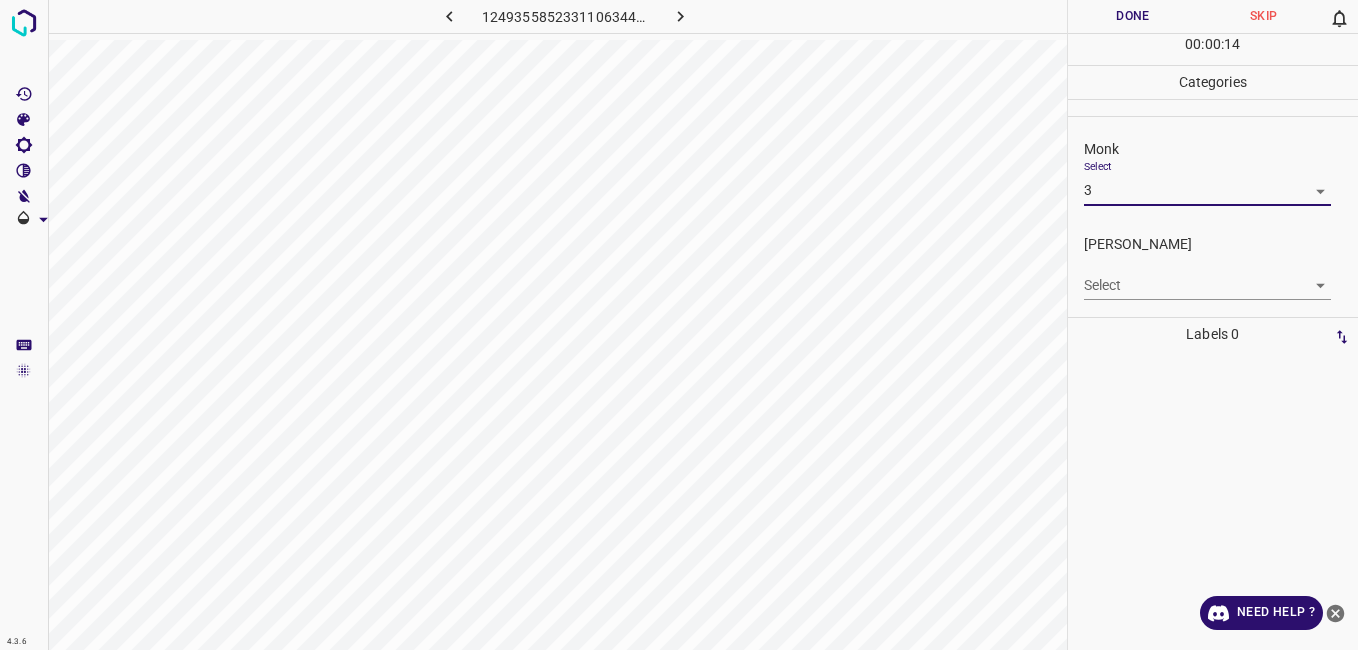 click on "4.3.6  1249355852331106344.png Done Skip 0 00   : 00   : 14   Categories Monk   Select 3 3  Fitzpatrick   Select ​ Labels   0 Categories 1 Monk 2  Fitzpatrick Tools Space Change between modes (Draw & Edit) I Auto labeling R Restore zoom M Zoom in N Zoom out Delete Delete selecte label Filters Z Restore filters X Saturation filter C Brightness filter V Contrast filter B Gray scale filter General O Download Need Help ? - Text - Hide - Delete" at bounding box center (679, 325) 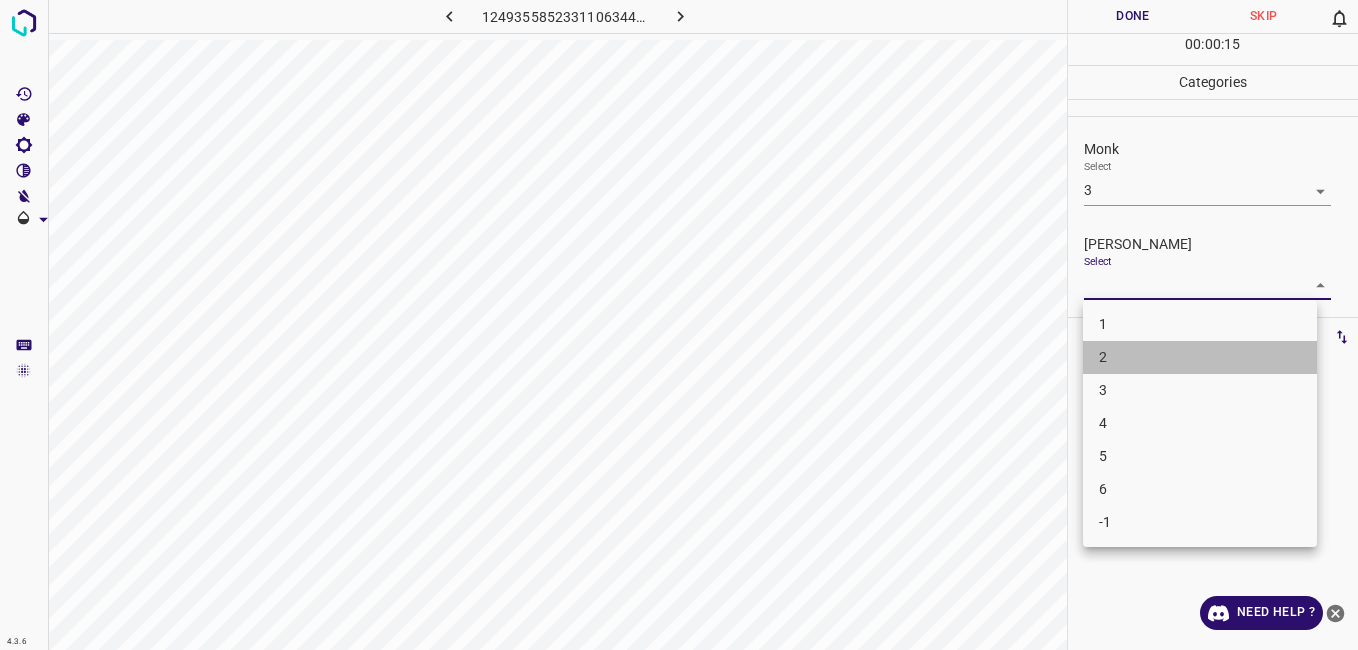 click on "2" at bounding box center [1200, 357] 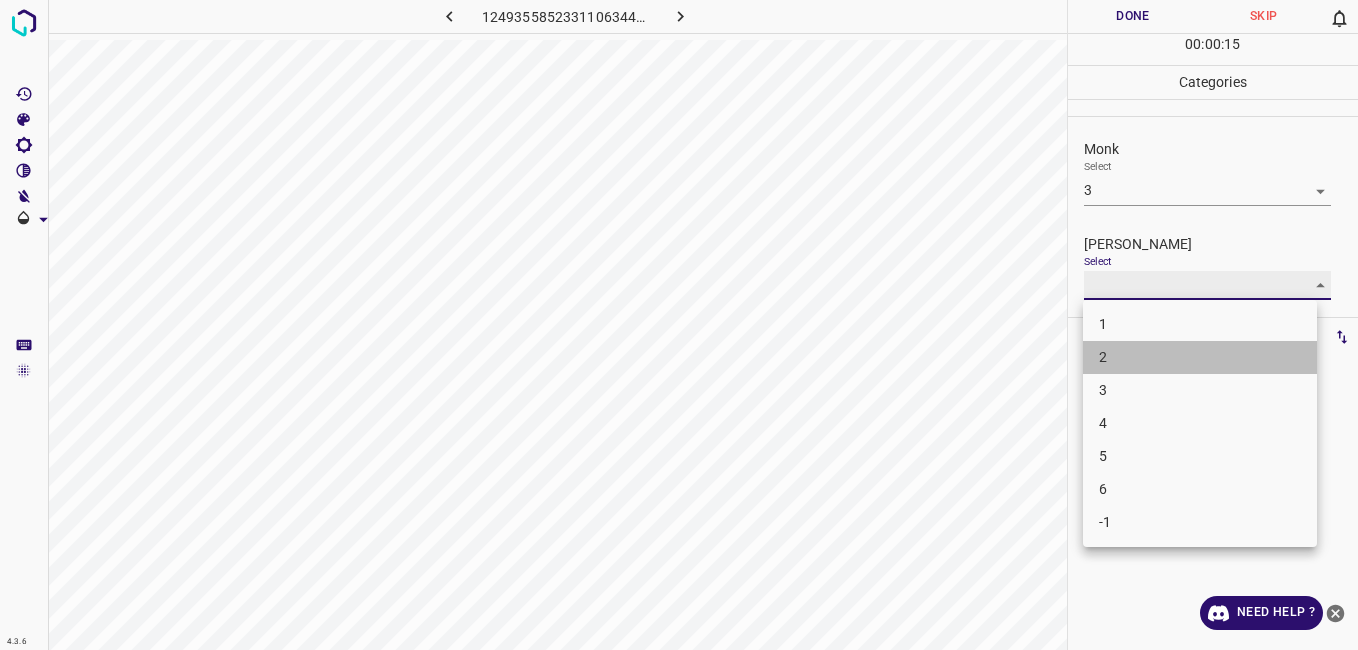 type on "2" 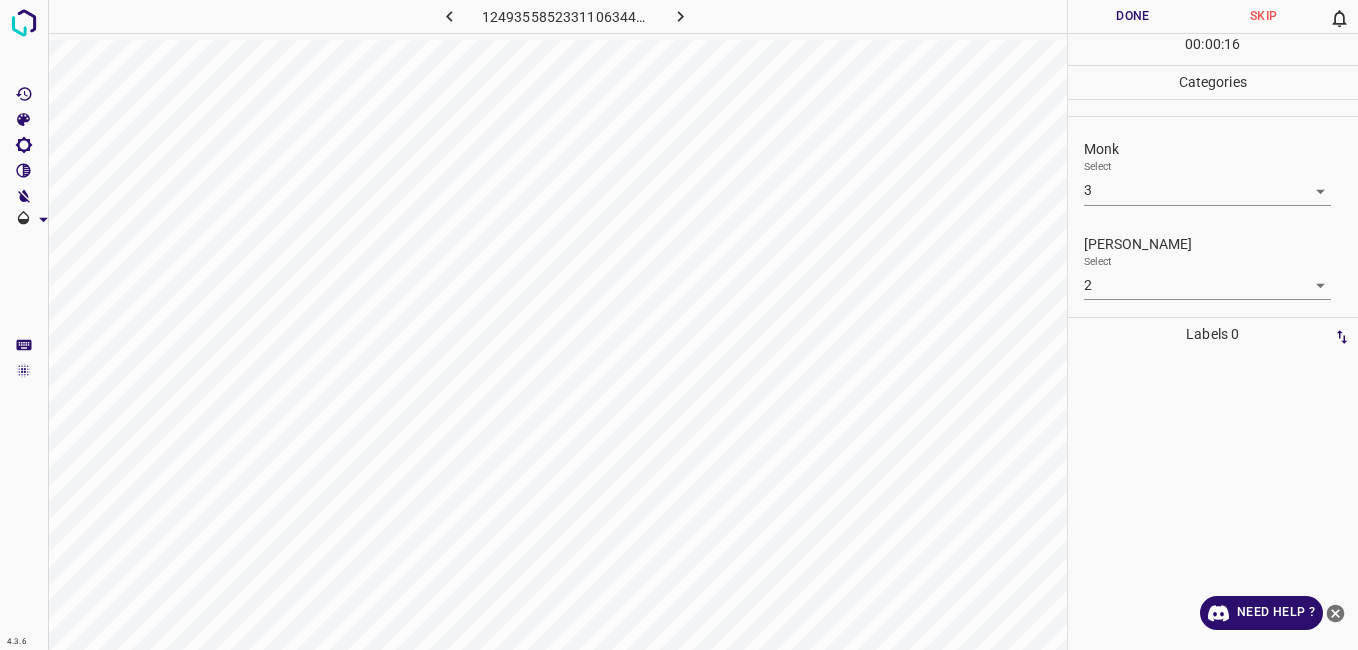click on "Done" at bounding box center [1133, 16] 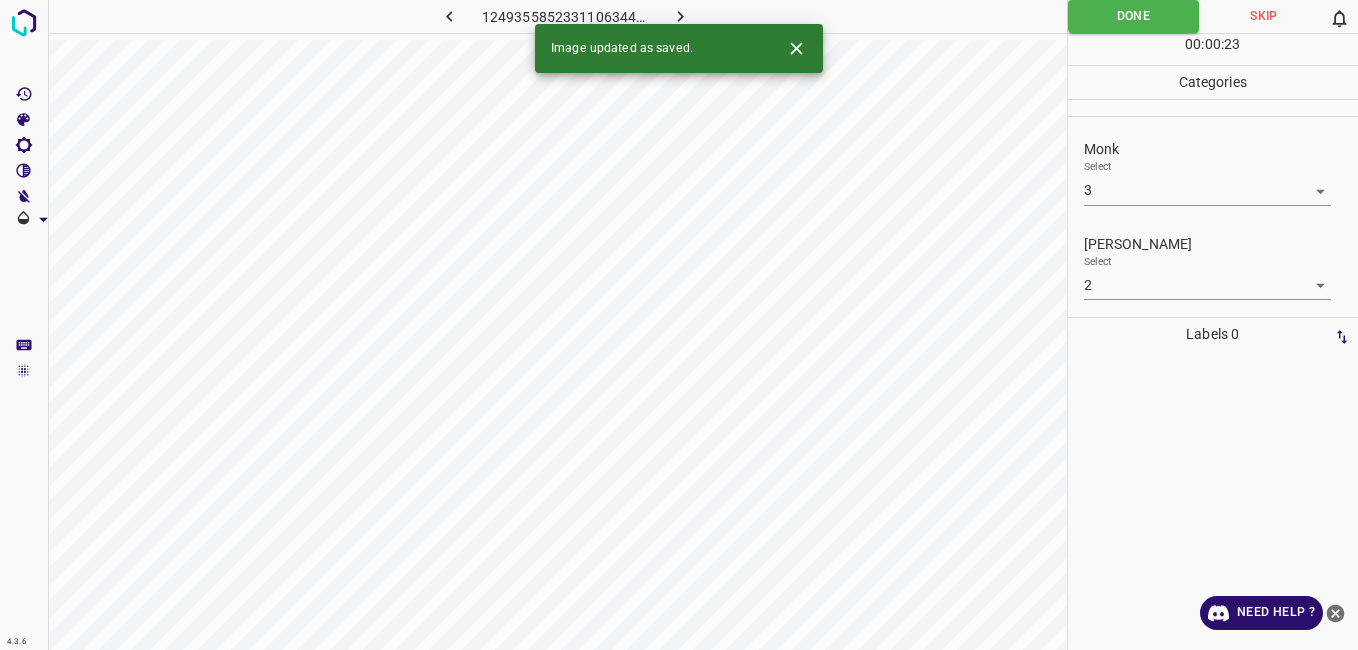 click 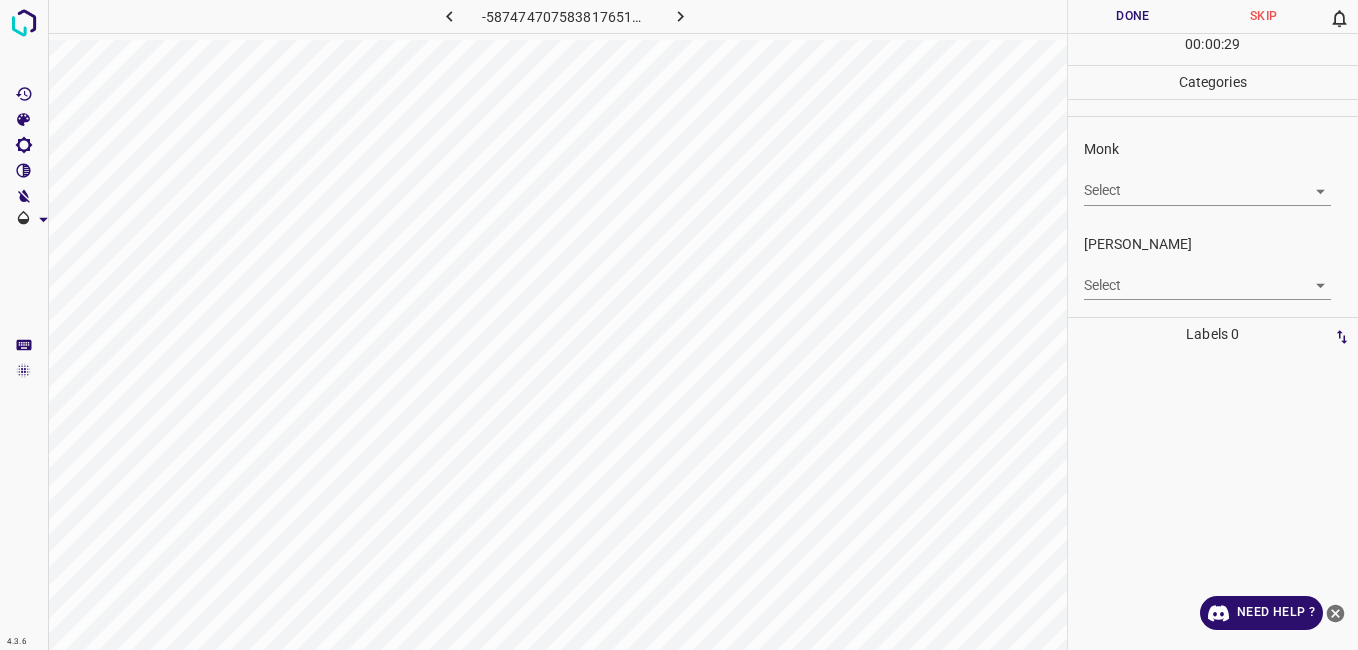 click on "Select ​" at bounding box center [1207, 182] 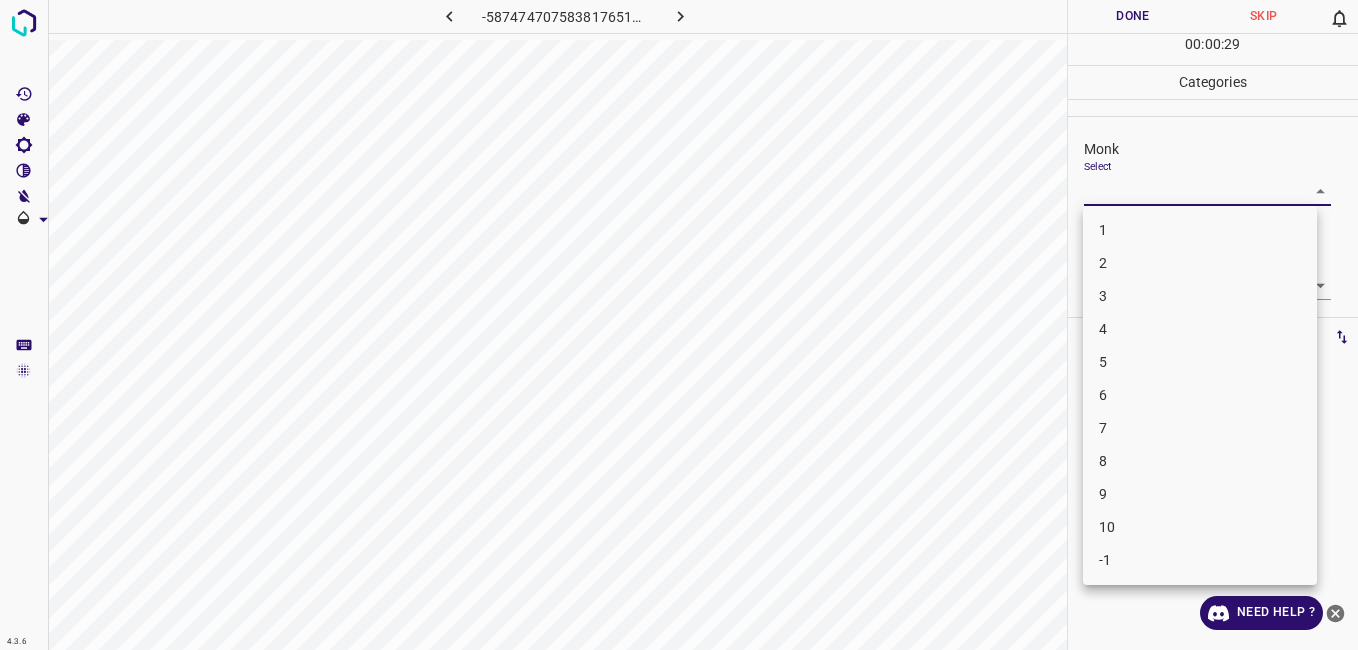 click on "4.3.6  -5874747075838176517.png Done Skip 0 00   : 00   : 29   Categories Monk   Select ​  Fitzpatrick   Select ​ Labels   0 Categories 1 Monk 2  Fitzpatrick Tools Space Change between modes (Draw & Edit) I Auto labeling R Restore zoom M Zoom in N Zoom out Delete Delete selecte label Filters Z Restore filters X Saturation filter C Brightness filter V Contrast filter B Gray scale filter General O Download Need Help ? - Text - Hide - Delete 1 2 3 4 5 6 7 8 9 10 -1" at bounding box center (679, 325) 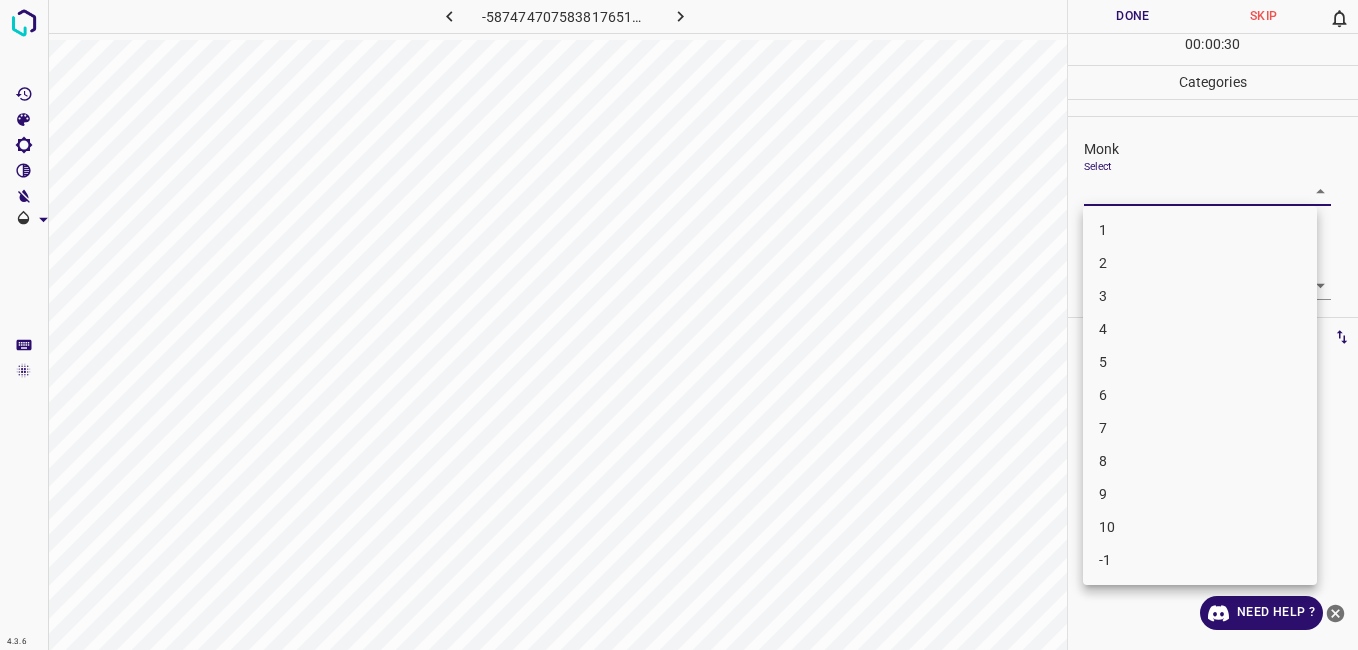 click on "3" at bounding box center [1200, 296] 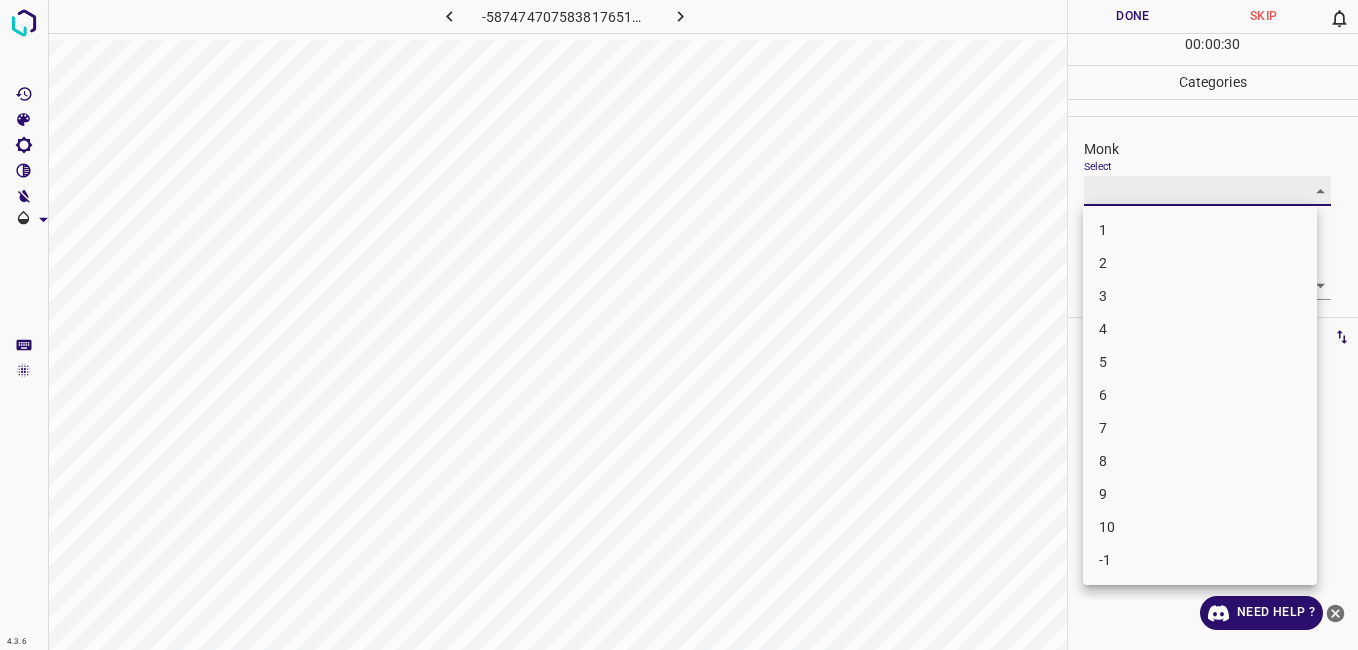 type on "3" 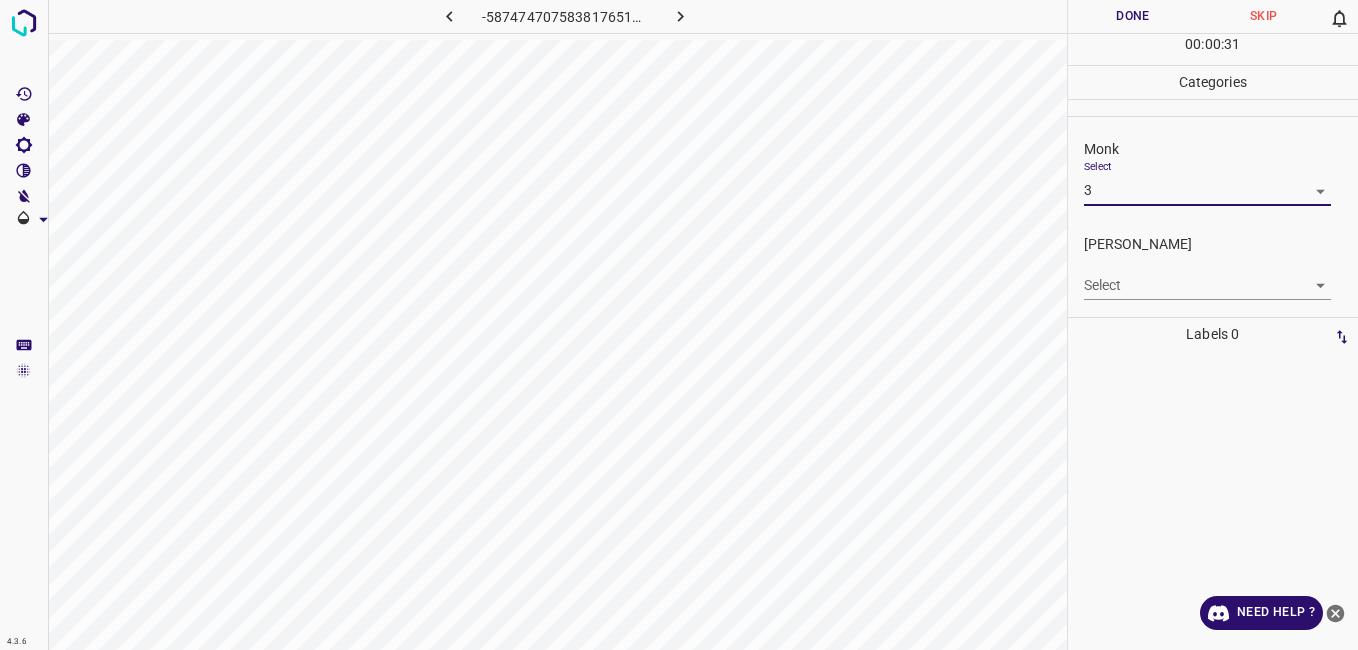 click on "4.3.6  -5874747075838176517.png Done Skip 0 00   : 00   : 31   Categories Monk   Select 3 3  Fitzpatrick   Select ​ Labels   0 Categories 1 Monk 2  Fitzpatrick Tools Space Change between modes (Draw & Edit) I Auto labeling R Restore zoom M Zoom in N Zoom out Delete Delete selecte label Filters Z Restore filters X Saturation filter C Brightness filter V Contrast filter B Gray scale filter General O Download Need Help ? - Text - Hide - Delete" at bounding box center (679, 325) 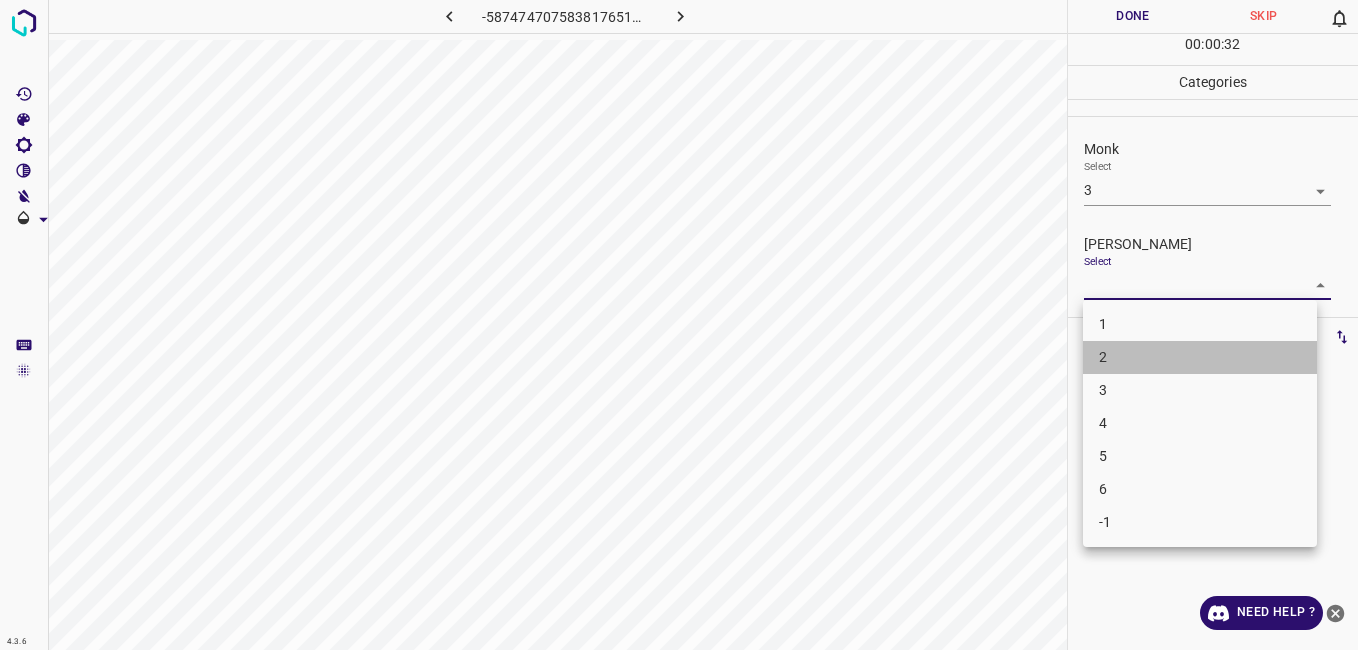 click on "2" at bounding box center (1200, 357) 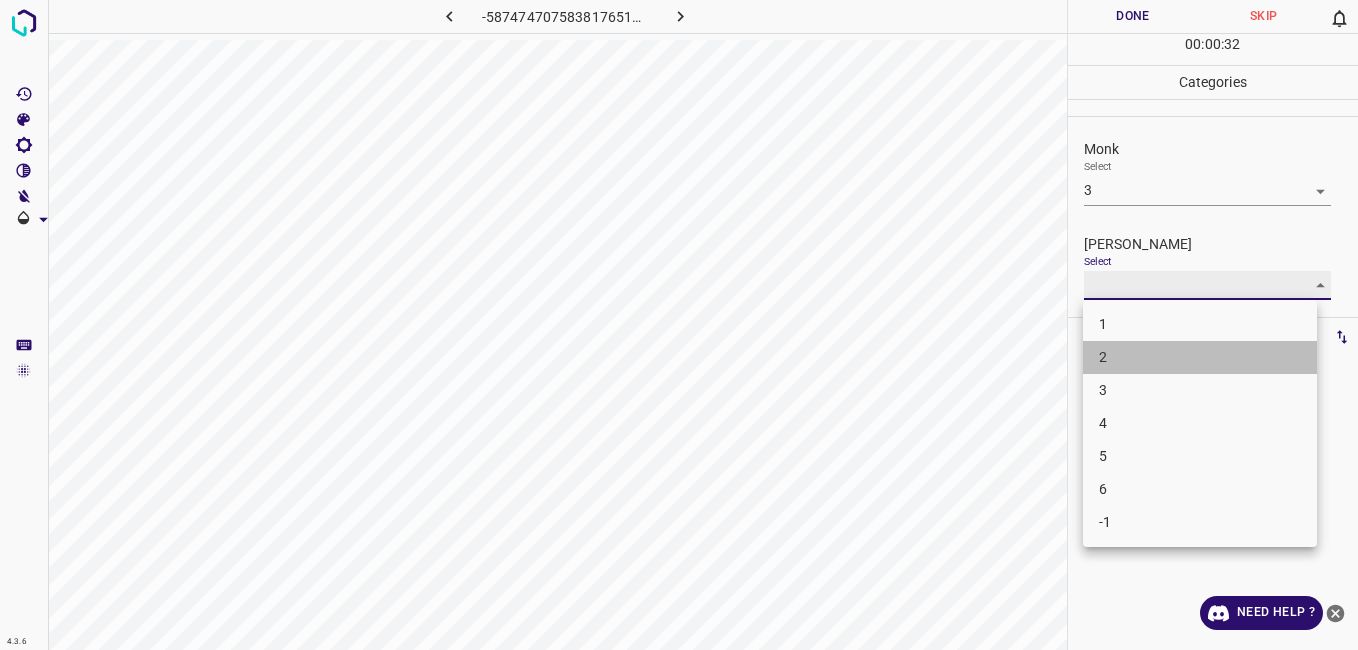 type on "2" 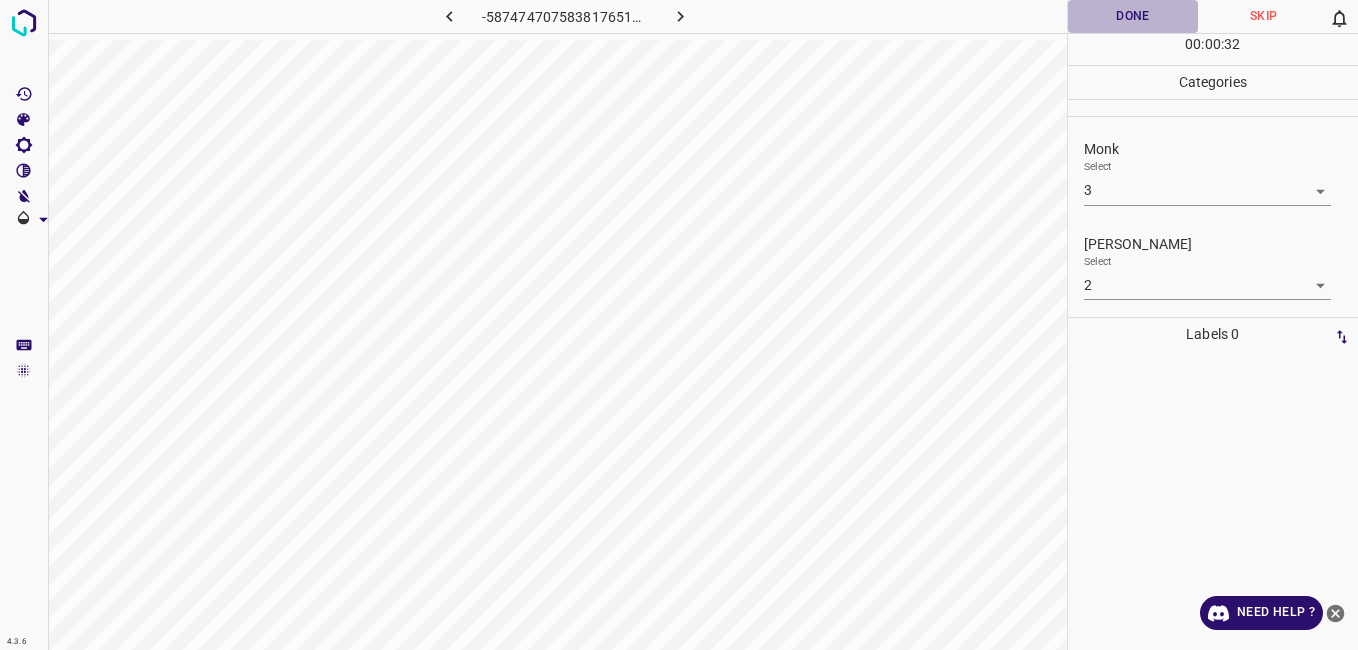 click on "Done" at bounding box center [1133, 16] 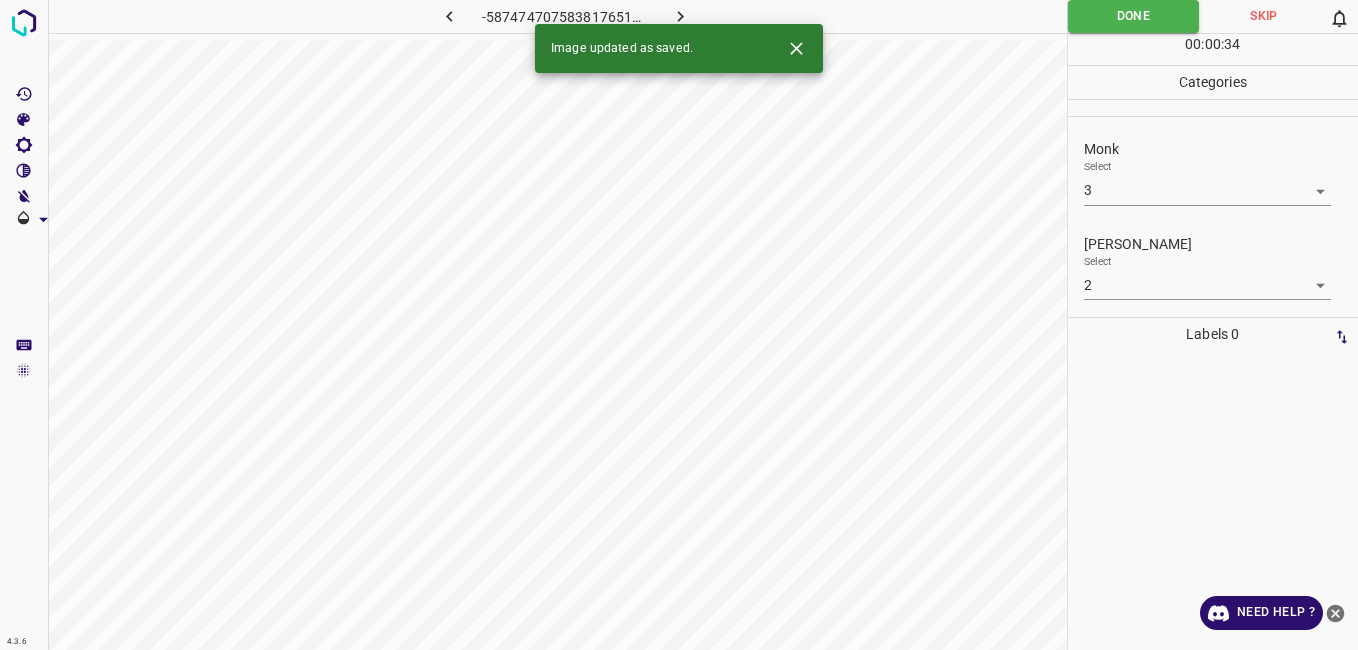click 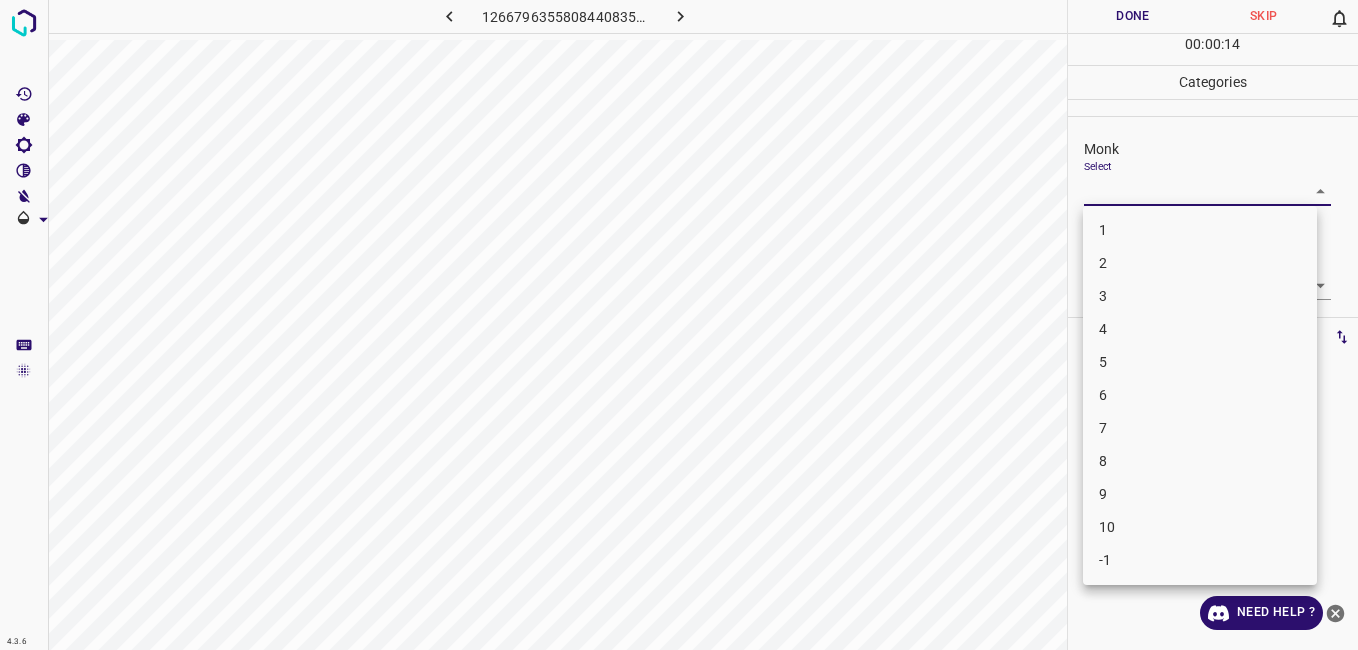 click on "4.3.6  1266796355808440835.png Done Skip 0 00   : 00   : 14   Categories Monk   Select ​  Fitzpatrick   Select ​ Labels   0 Categories 1 Monk 2  Fitzpatrick Tools Space Change between modes (Draw & Edit) I Auto labeling R Restore zoom M Zoom in N Zoom out Delete Delete selecte label Filters Z Restore filters X Saturation filter C Brightness filter V Contrast filter B Gray scale filter General O Download Need Help ? - Text - Hide - Delete 1 2 3 4 5 6 7 8 9 10 -1" at bounding box center [679, 325] 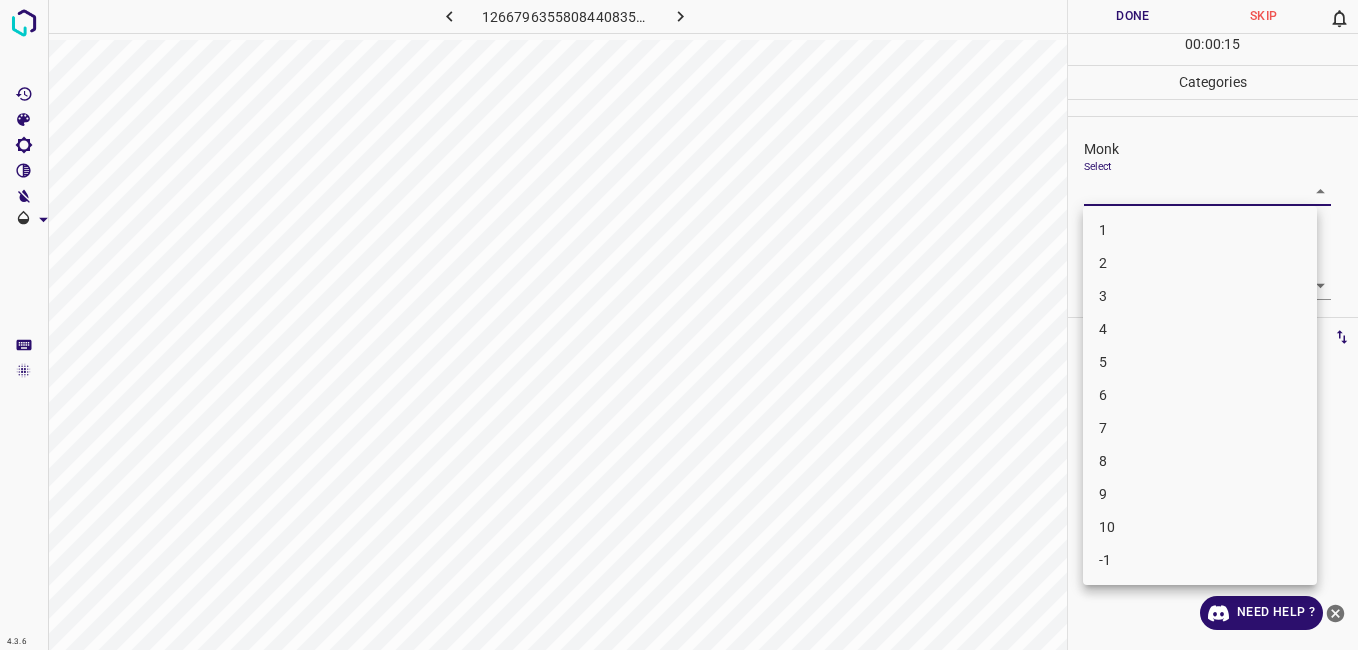 click on "4" at bounding box center [1200, 329] 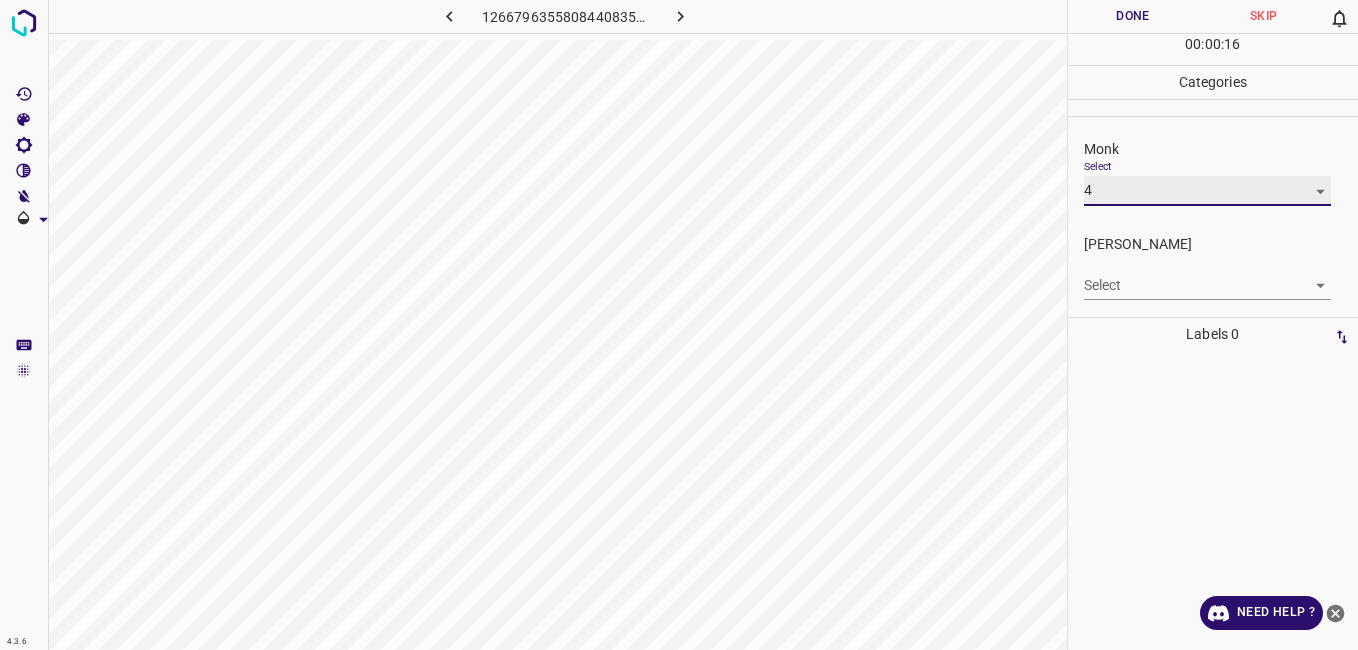 type on "4" 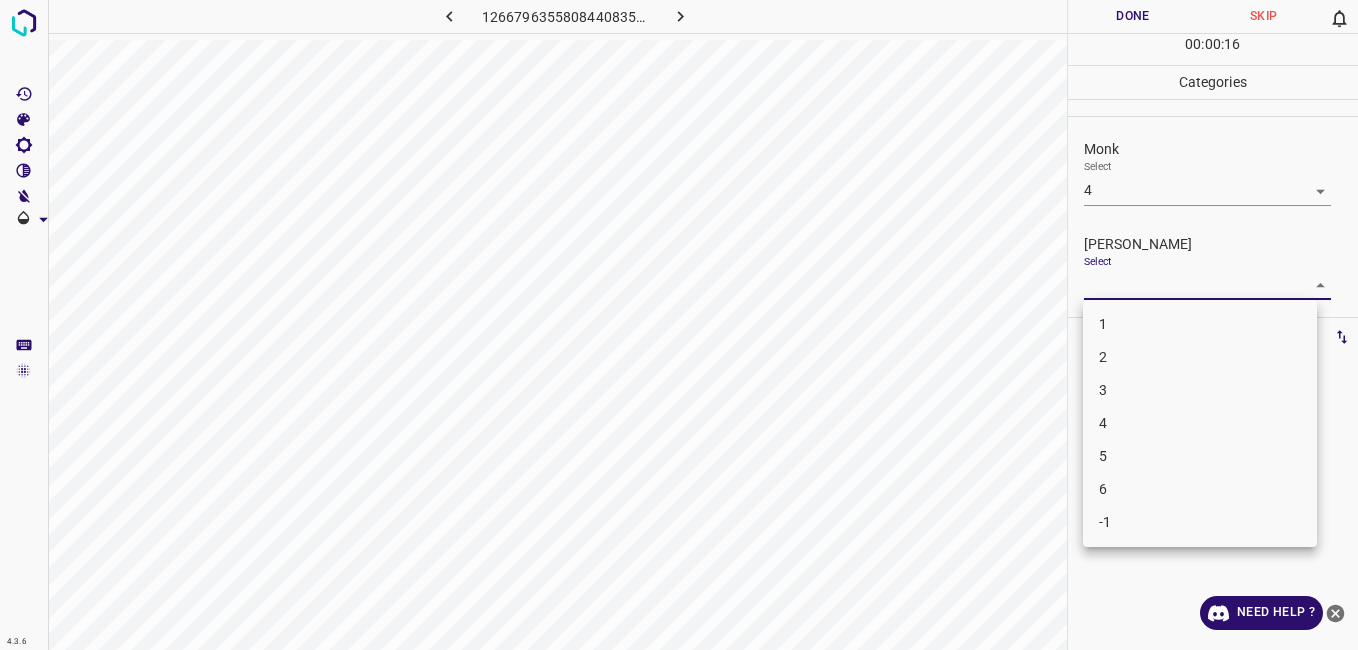click on "4.3.6  1266796355808440835.png Done Skip 0 00   : 00   : 16   Categories Monk   Select 4 4  Fitzpatrick   Select ​ Labels   0 Categories 1 Monk 2  Fitzpatrick Tools Space Change between modes (Draw & Edit) I Auto labeling R Restore zoom M Zoom in N Zoom out Delete Delete selecte label Filters Z Restore filters X Saturation filter C Brightness filter V Contrast filter B Gray scale filter General O Download Need Help ? - Text - Hide - Delete 1 2 3 4 5 6 -1" at bounding box center (679, 325) 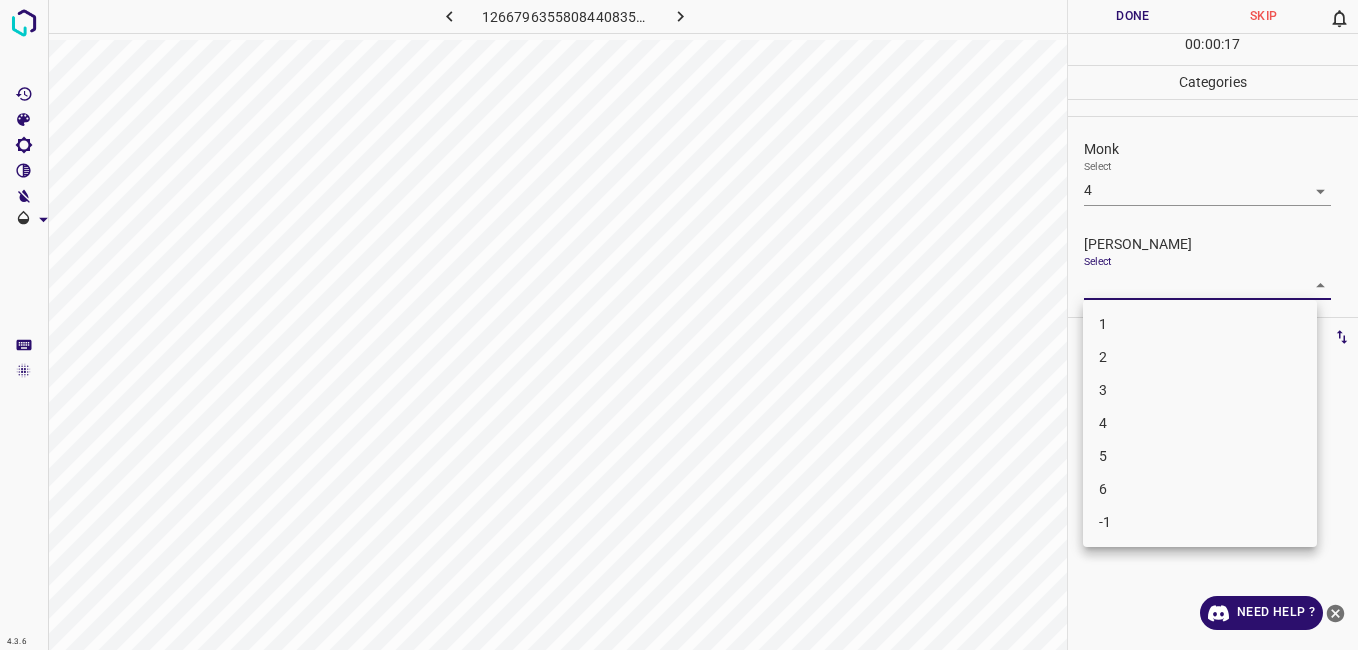 click on "3" at bounding box center [1200, 390] 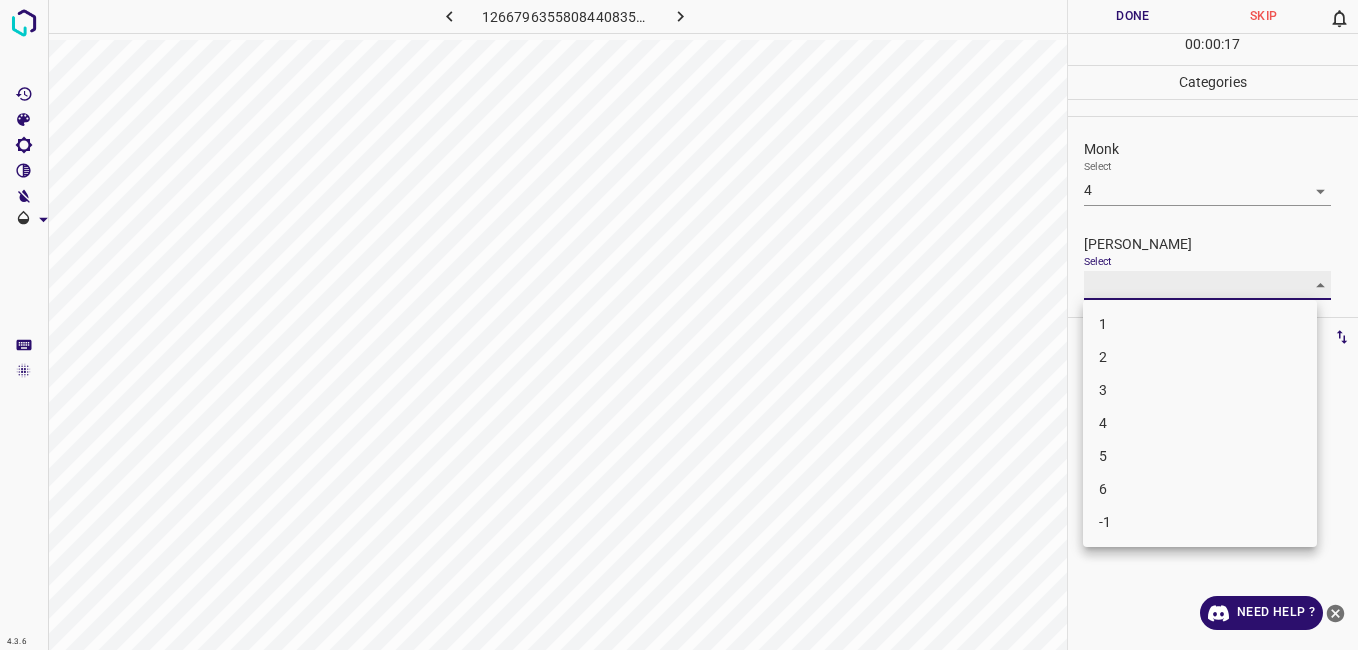 type on "3" 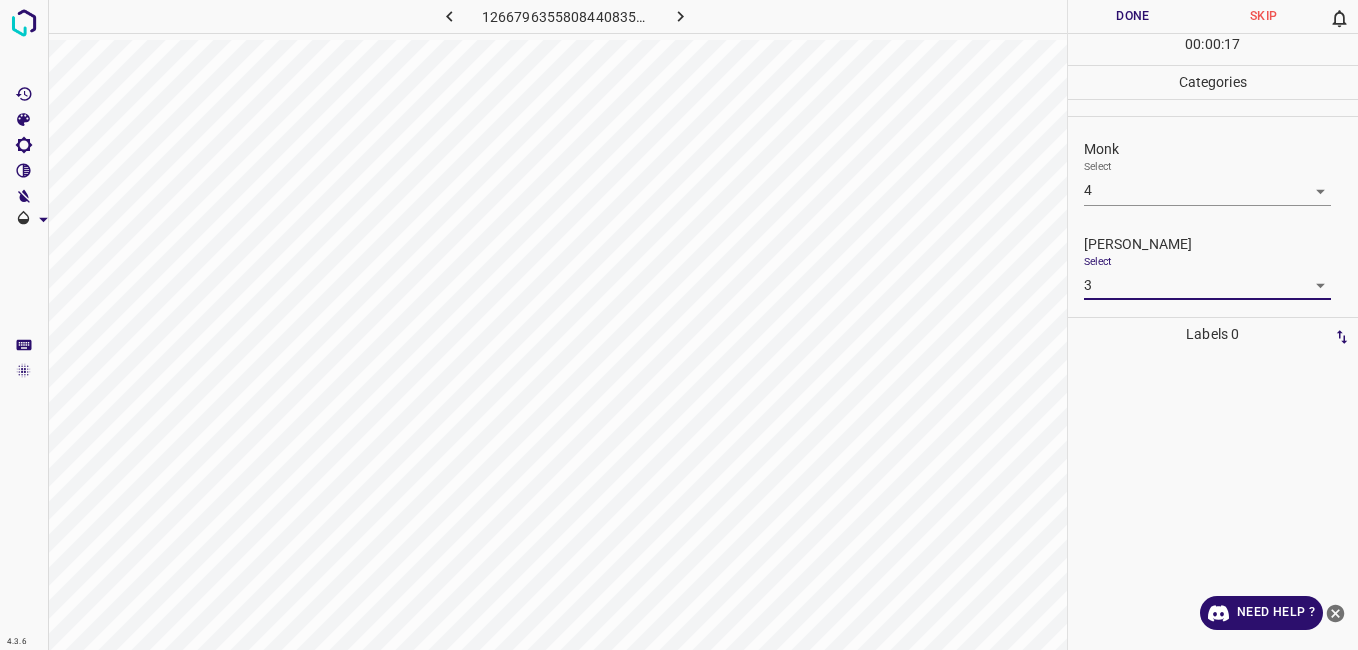 click on "Done" at bounding box center [1133, 16] 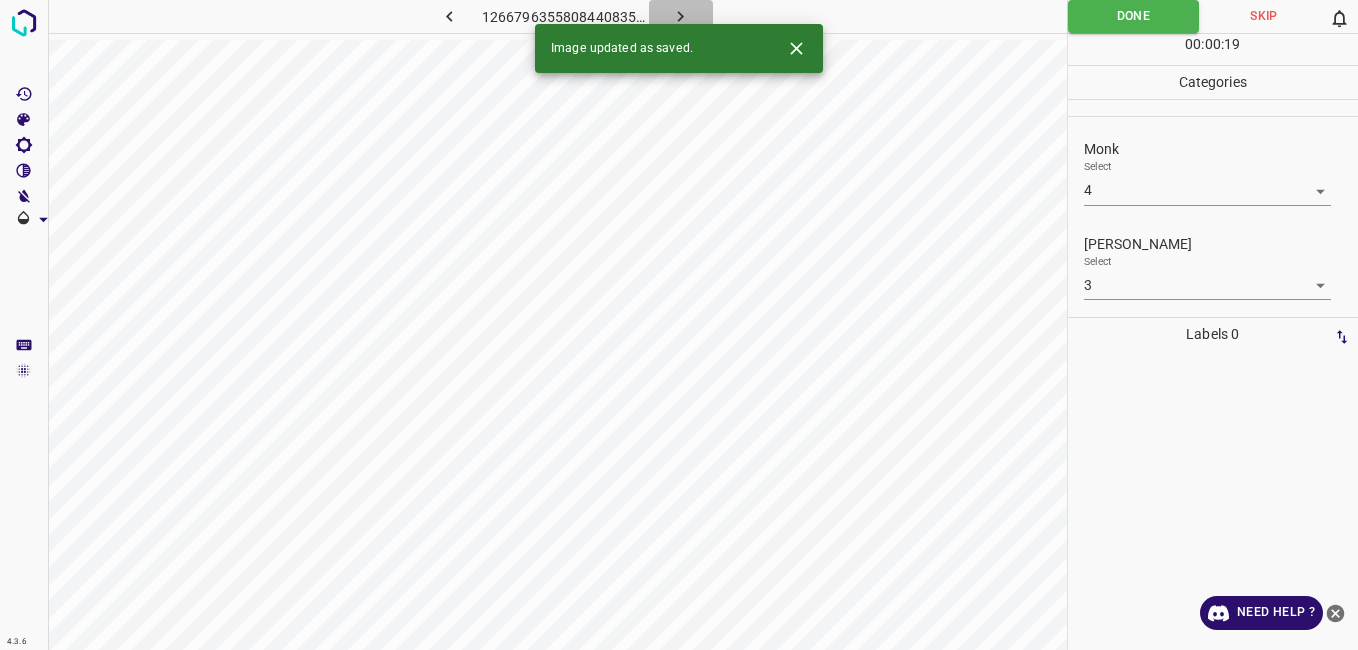 click at bounding box center (681, 16) 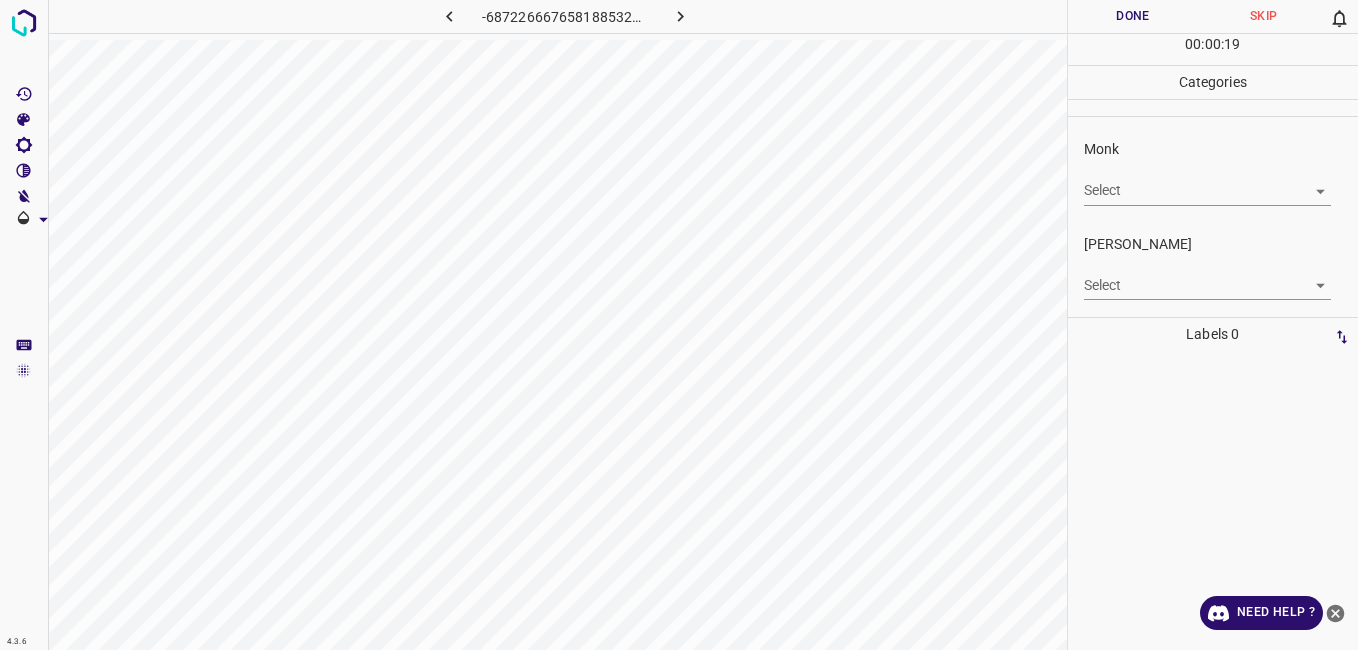 click on "4.3.6  -6872266676581885327.png Done Skip 0 00   : 00   : 19   Categories Monk   Select ​  Fitzpatrick   Select ​ Labels   0 Categories 1 Monk 2  Fitzpatrick Tools Space Change between modes (Draw & Edit) I Auto labeling R Restore zoom M Zoom in N Zoom out Delete Delete selecte label Filters Z Restore filters X Saturation filter C Brightness filter V Contrast filter B Gray scale filter General O Download Need Help ? - Text - Hide - Delete" at bounding box center (679, 325) 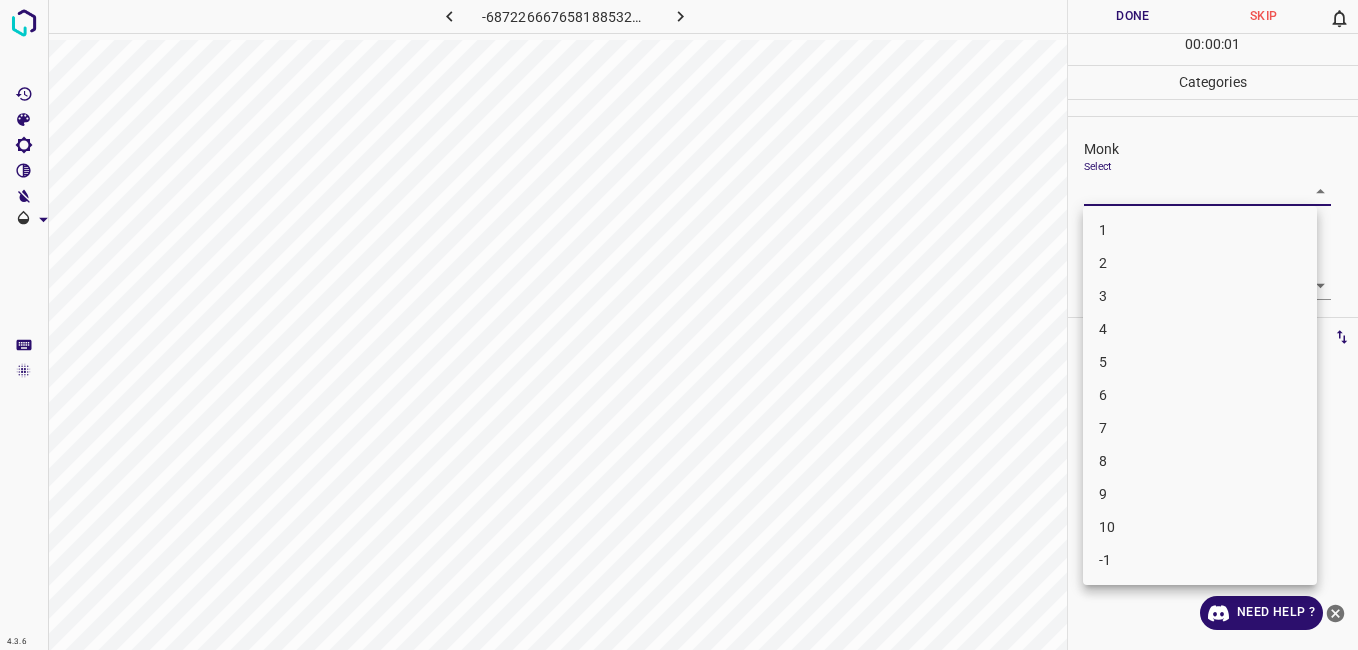 click on "3" at bounding box center (1200, 296) 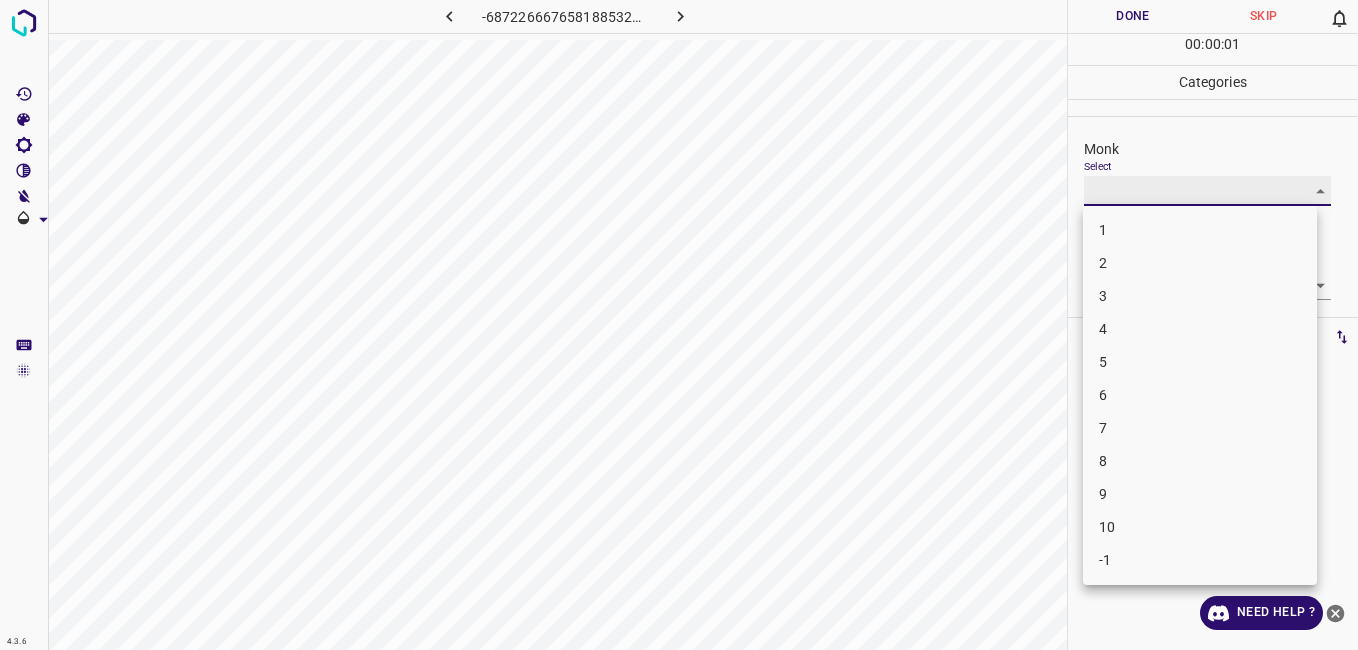 type on "3" 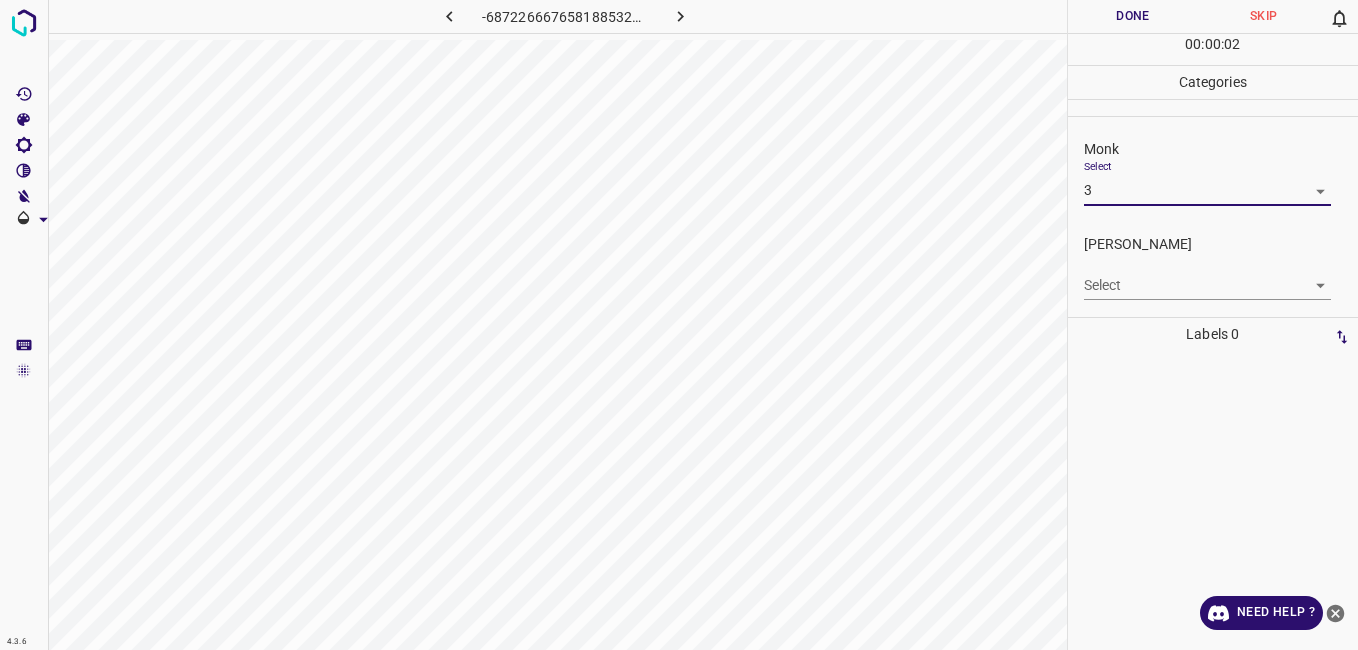click on "4.3.6  -6872266676581885327.png Done Skip 0 00   : 00   : 02   Categories Monk   Select 3 3  Fitzpatrick   Select ​ Labels   0 Categories 1 Monk 2  Fitzpatrick Tools Space Change between modes (Draw & Edit) I Auto labeling R Restore zoom M Zoom in N Zoom out Delete Delete selecte label Filters Z Restore filters X Saturation filter C Brightness filter V Contrast filter B Gray scale filter General O Download Need Help ? - Text - Hide - Delete 1 2 3 4 5 6 7 8 9 10 -1" at bounding box center [679, 325] 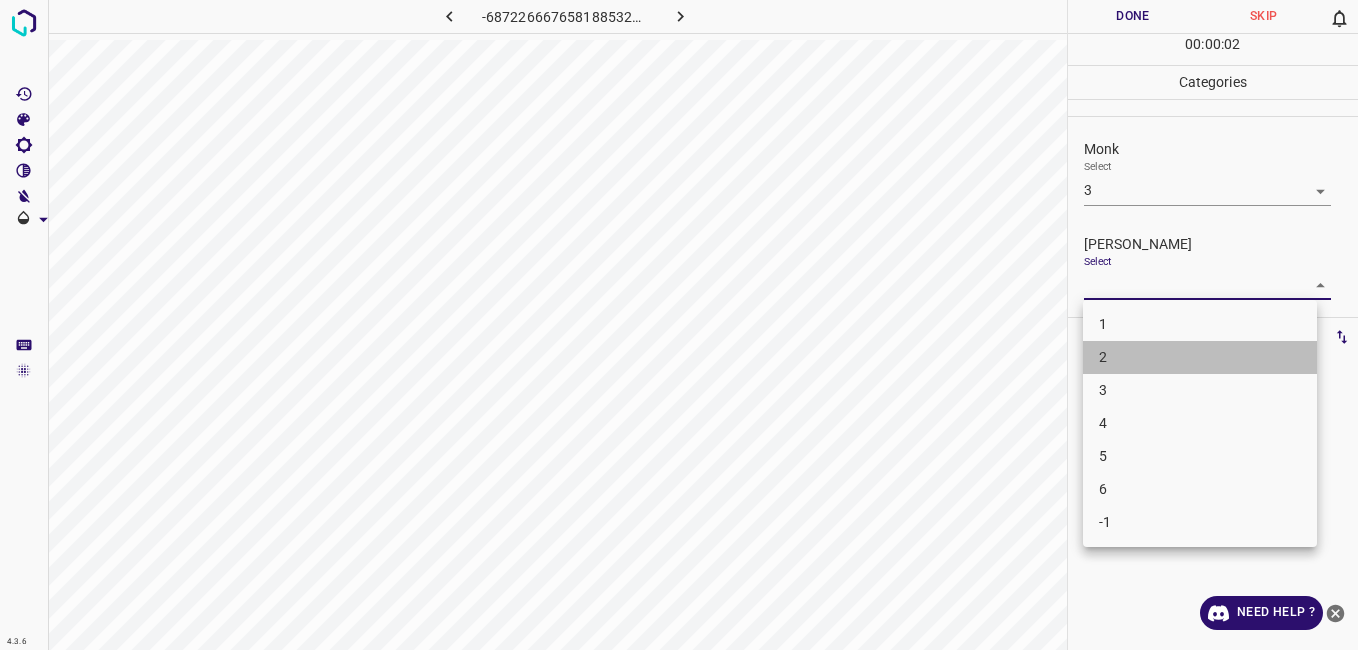 click on "2" at bounding box center [1200, 357] 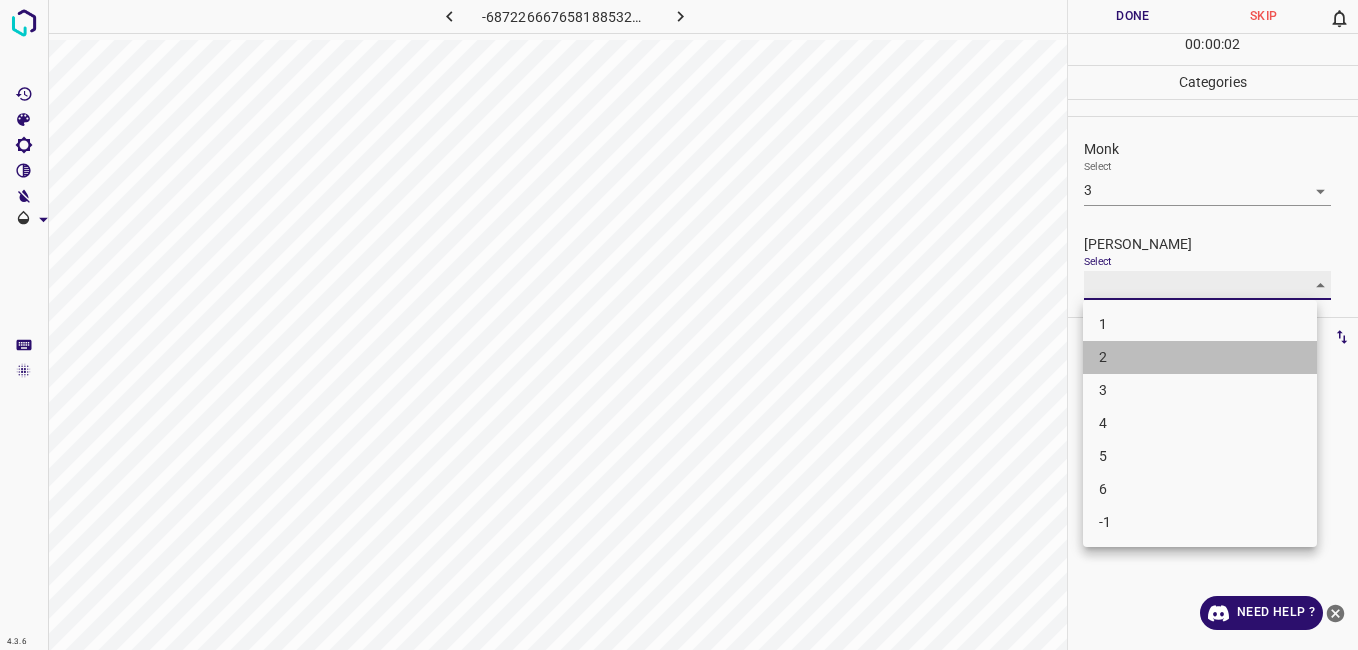 type on "2" 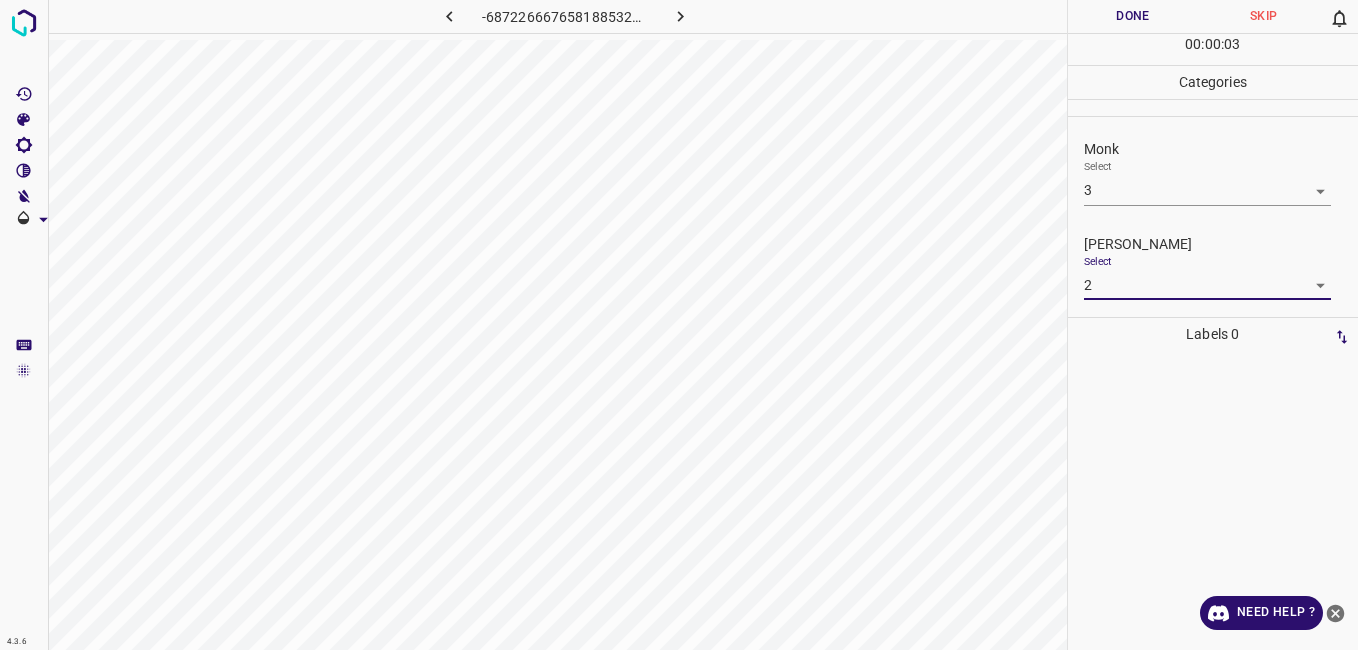 click on "Done" at bounding box center (1133, 16) 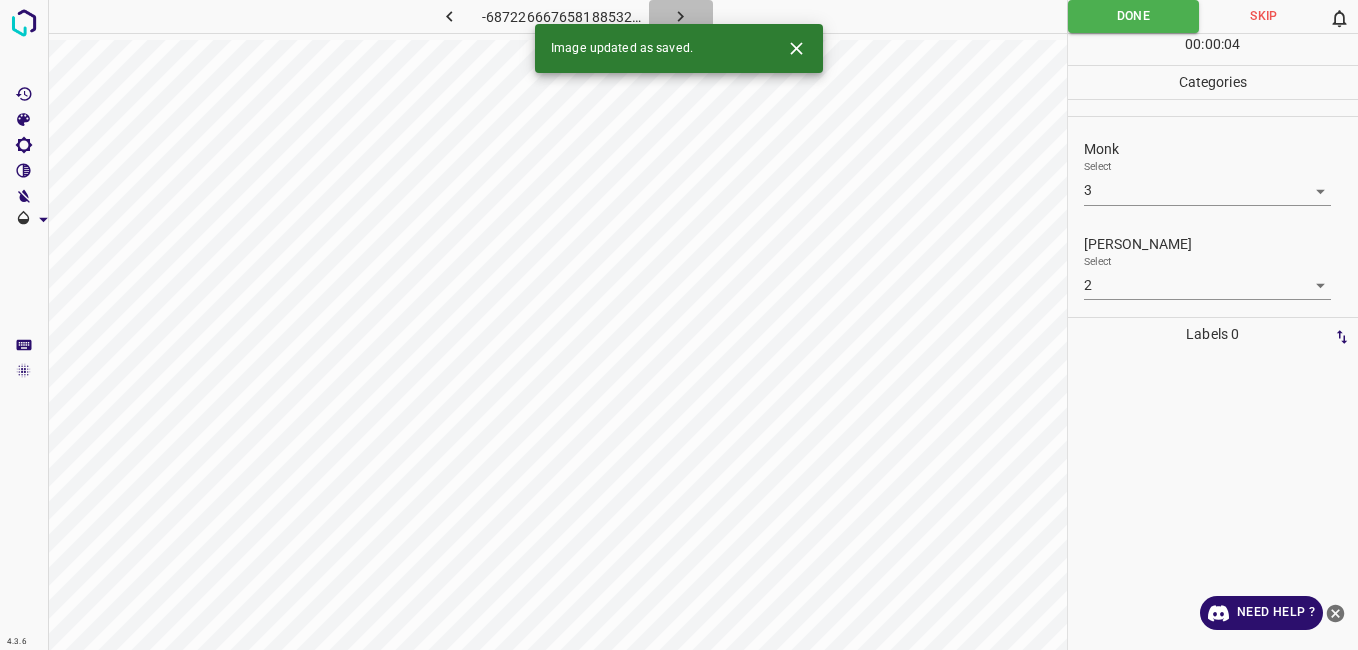 click at bounding box center [681, 16] 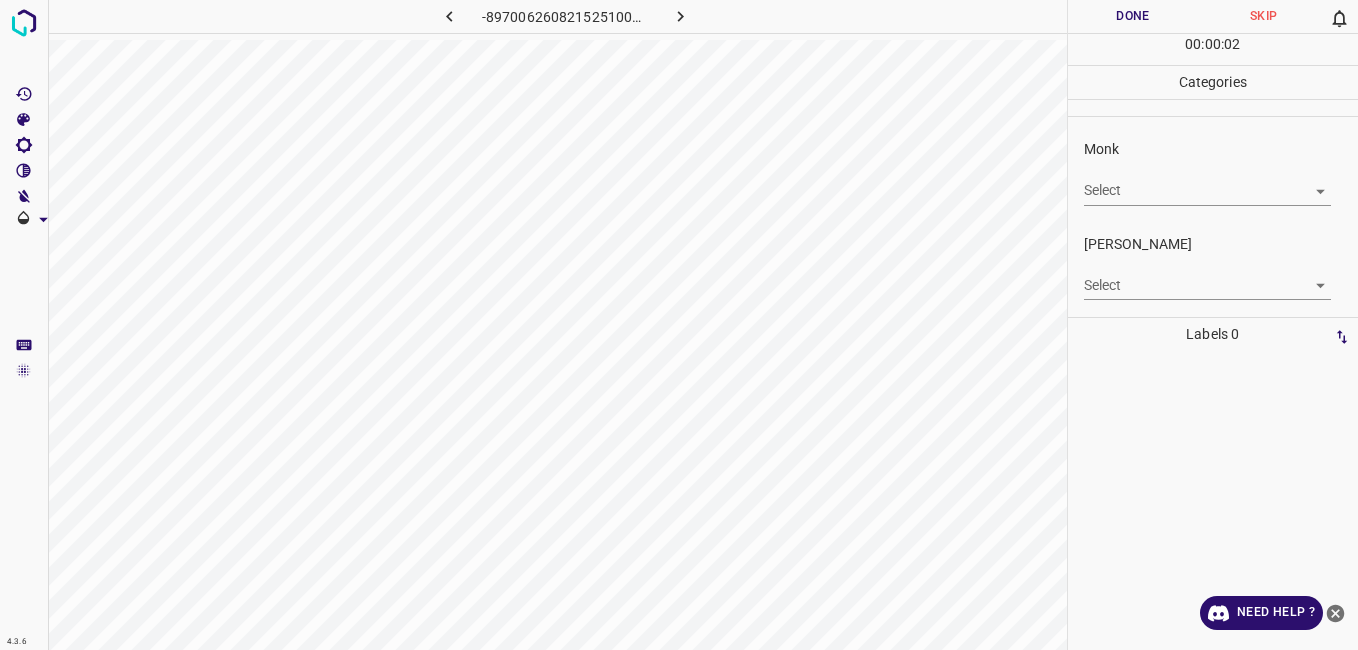 click on "4.3.6  -8970062608215251005.png Done Skip 0 00   : 00   : 02   Categories Monk   Select ​  Fitzpatrick   Select ​ Labels   0 Categories 1 Monk 2  Fitzpatrick Tools Space Change between modes (Draw & Edit) I Auto labeling R Restore zoom M Zoom in N Zoom out Delete Delete selecte label Filters Z Restore filters X Saturation filter C Brightness filter V Contrast filter B Gray scale filter General O Download Need Help ? - Text - Hide - Delete" at bounding box center [679, 325] 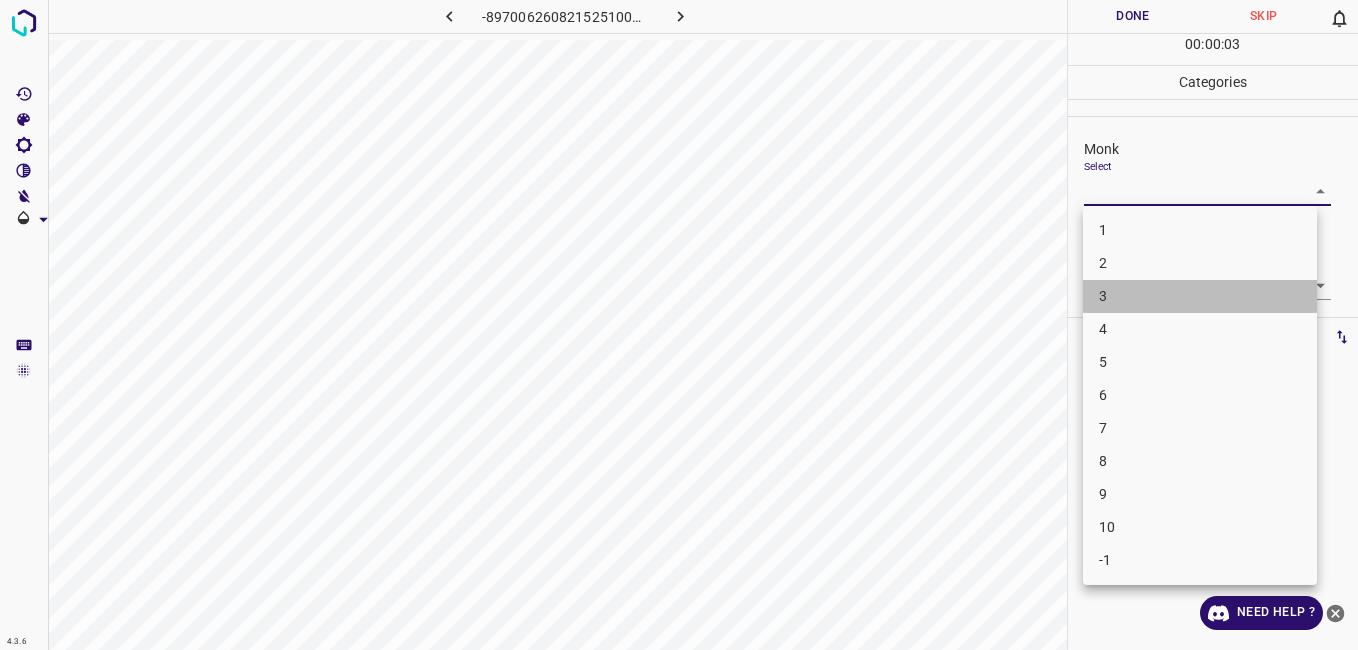 click on "3" at bounding box center (1200, 296) 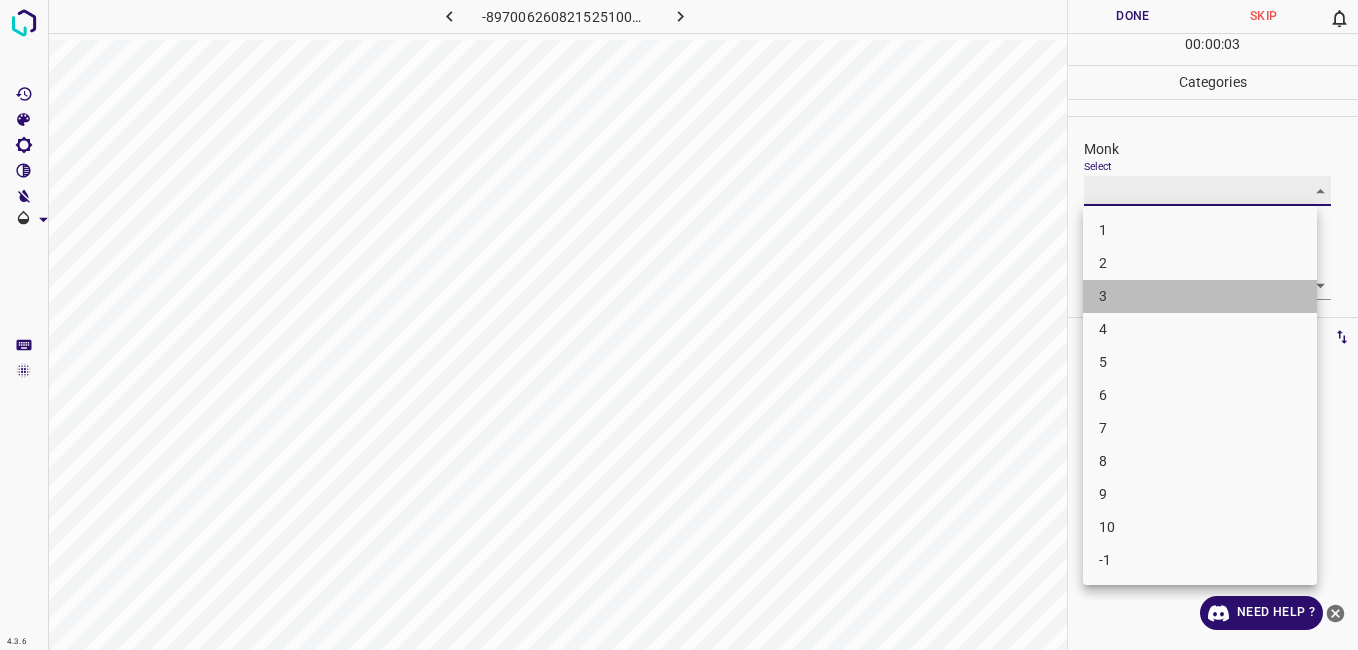type on "3" 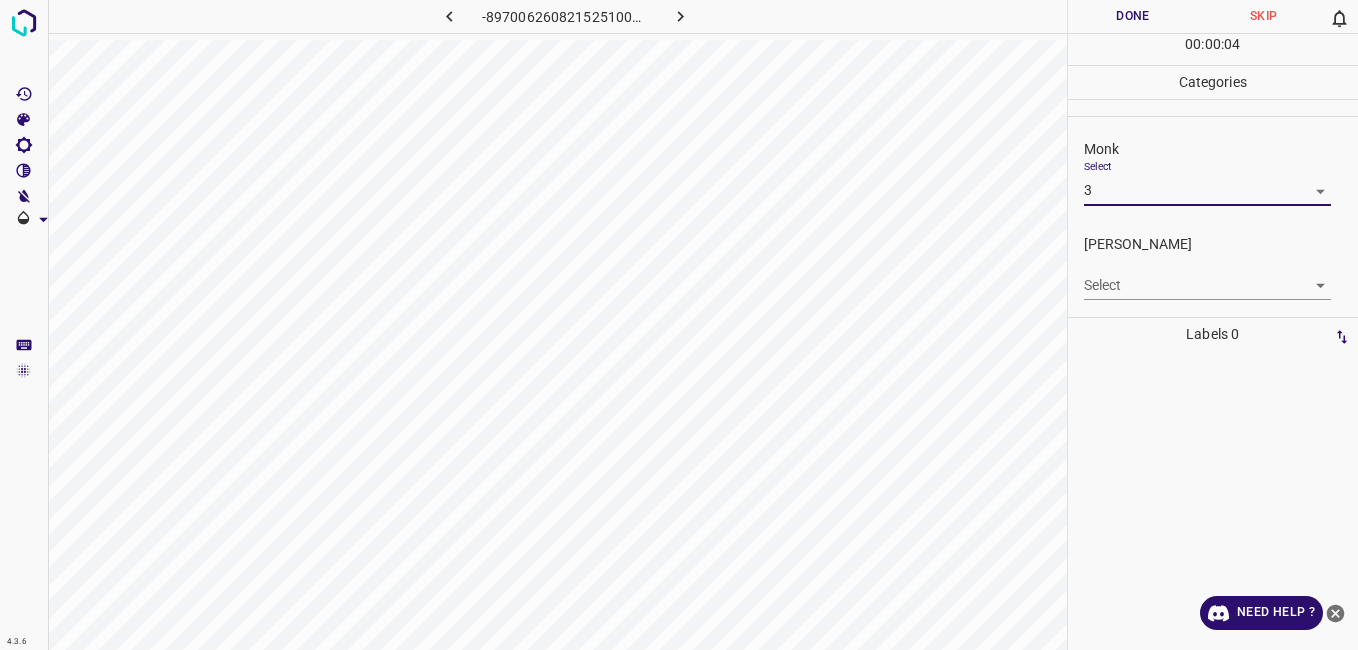 click on "4.3.6  -8970062608215251005.png Done Skip 0 00   : 00   : 04   Categories Monk   Select 3 3  Fitzpatrick   Select ​ Labels   0 Categories 1 Monk 2  Fitzpatrick Tools Space Change between modes (Draw & Edit) I Auto labeling R Restore zoom M Zoom in N Zoom out Delete Delete selecte label Filters Z Restore filters X Saturation filter C Brightness filter V Contrast filter B Gray scale filter General O Download Need Help ? - Text - Hide - Delete 1 2 3 4 5 6 7 8 9 10 -1" at bounding box center (679, 325) 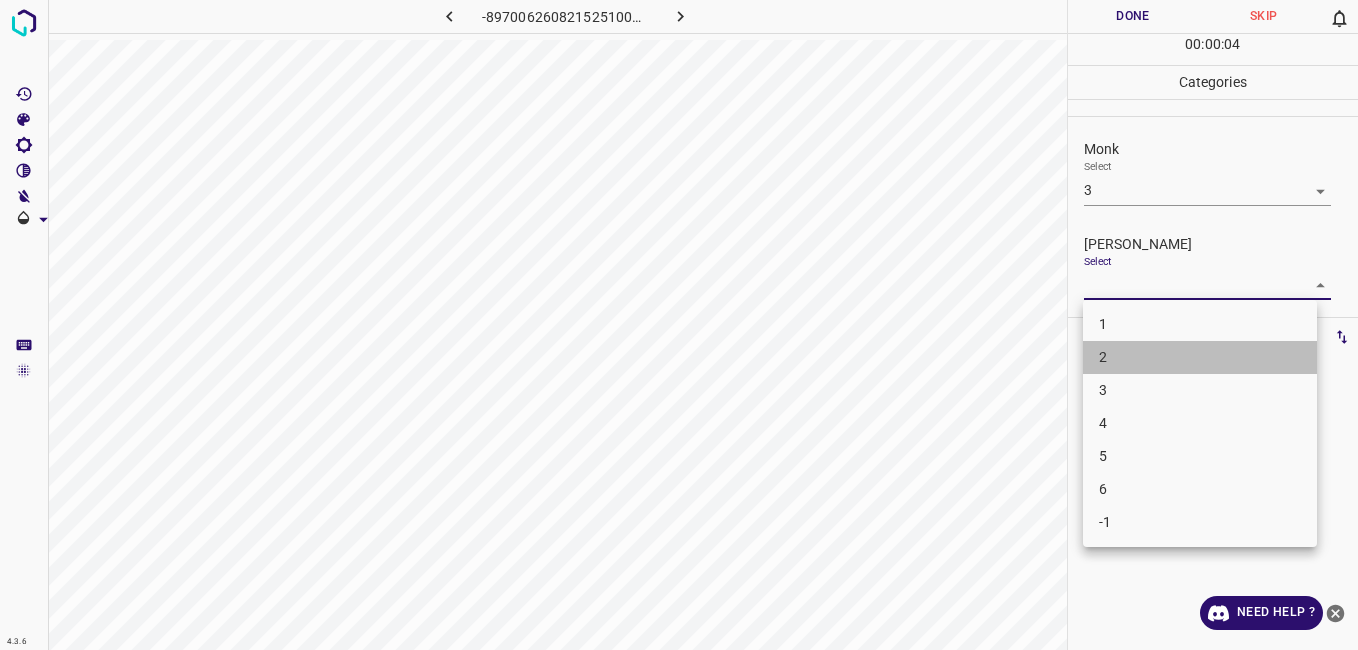 click on "2" at bounding box center (1200, 357) 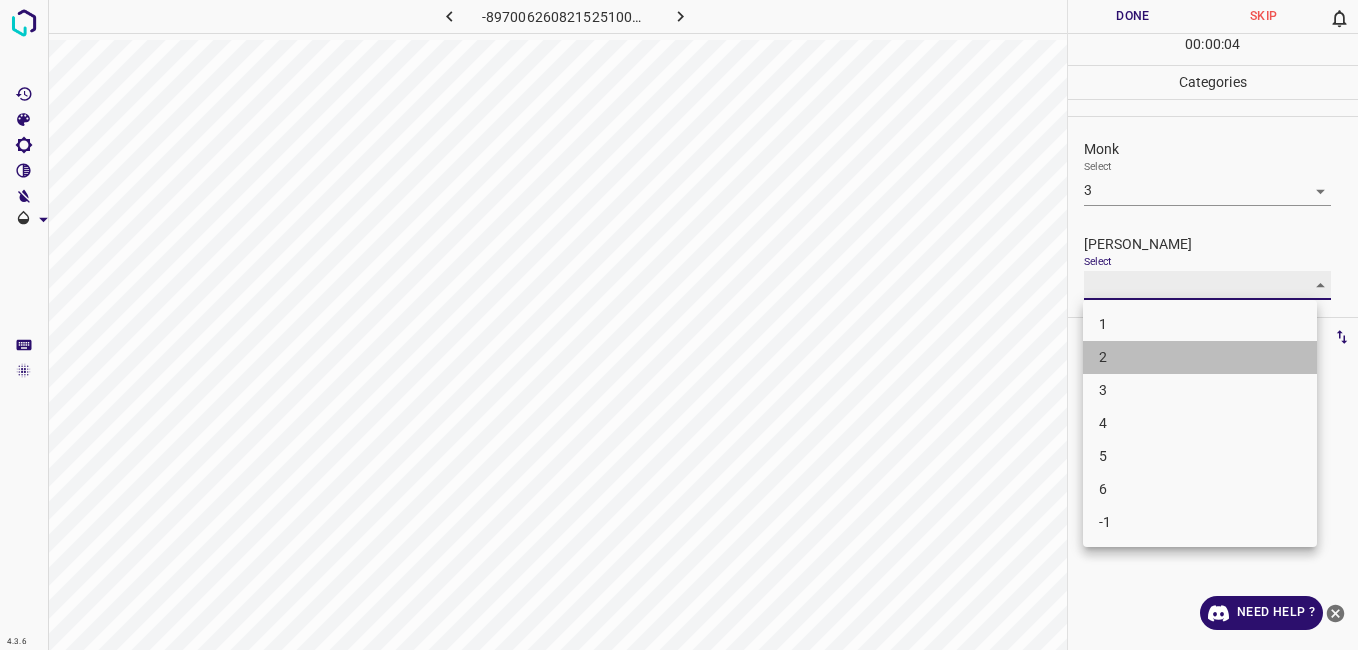type on "2" 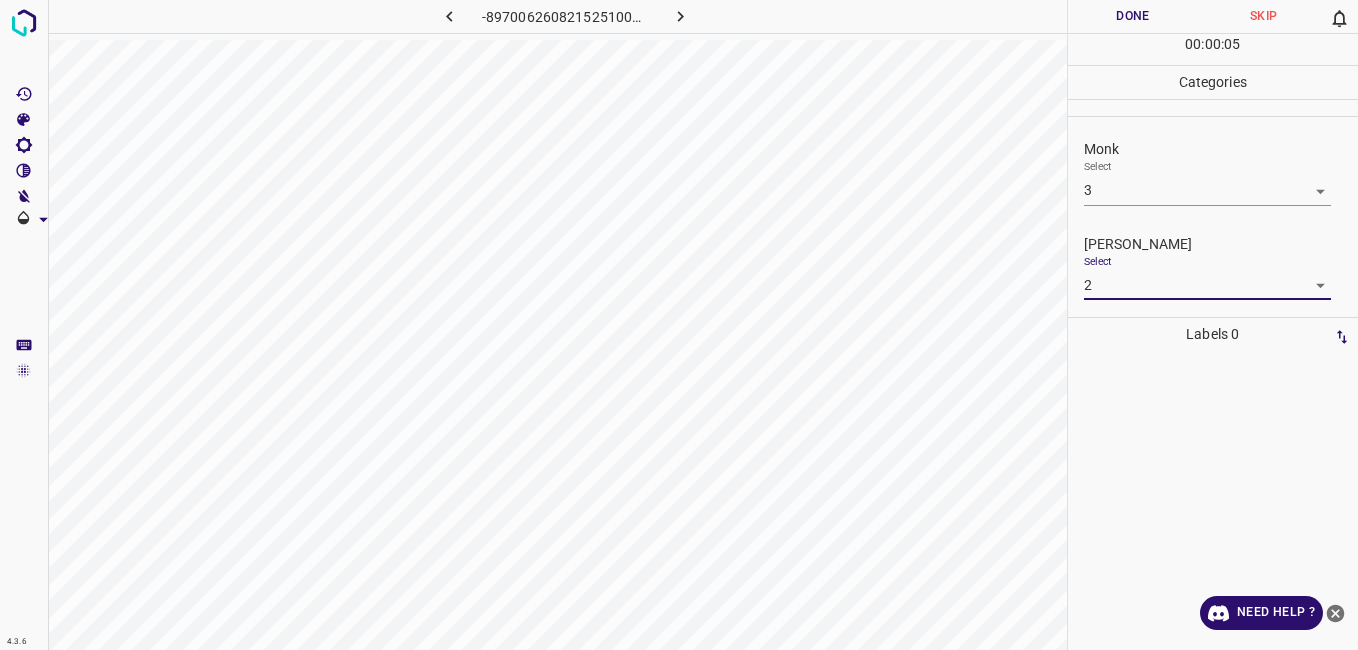 click on "Done" at bounding box center (1133, 16) 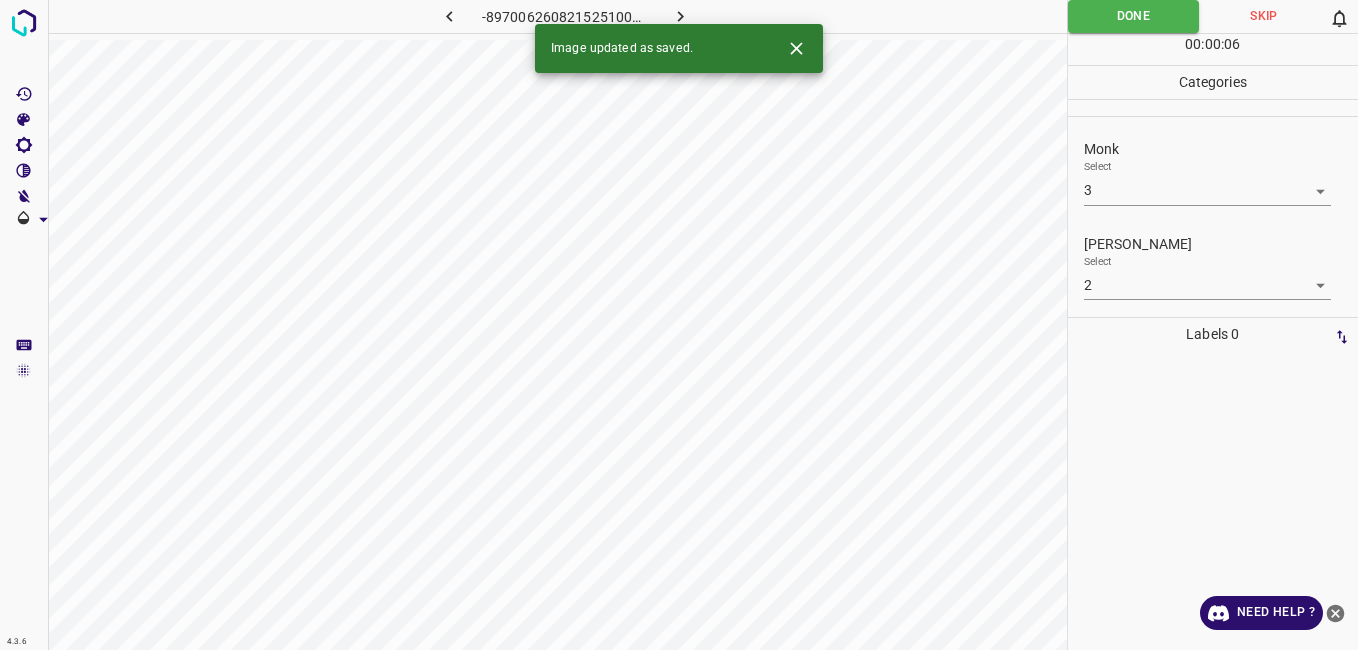 click 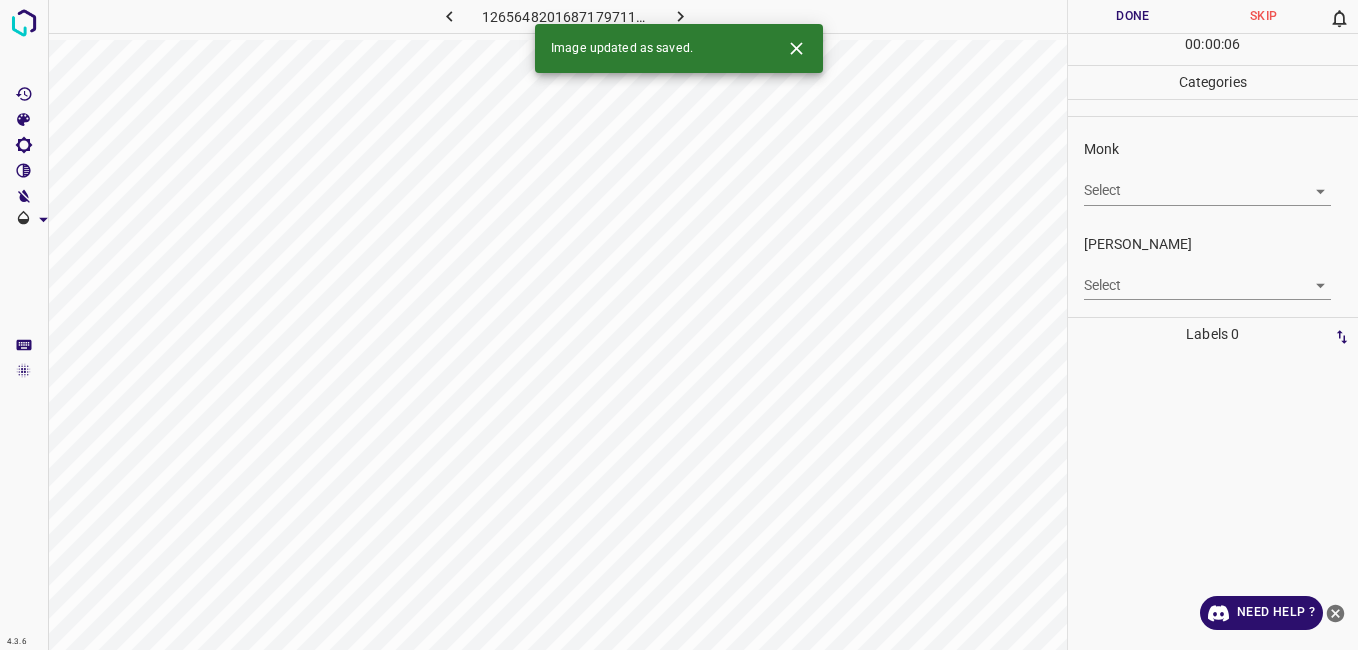 click on "4.3.6  1265648201687179711.png Done Skip 0 00   : 00   : 06   Categories Monk   Select ​  Fitzpatrick   Select ​ Labels   0 Categories 1 Monk 2  Fitzpatrick Tools Space Change between modes (Draw & Edit) I Auto labeling R Restore zoom M Zoom in N Zoom out Delete Delete selecte label Filters Z Restore filters X Saturation filter C Brightness filter V Contrast filter B Gray scale filter General O Download Image updated as saved. Need Help ? - Text - Hide - Delete" at bounding box center [679, 325] 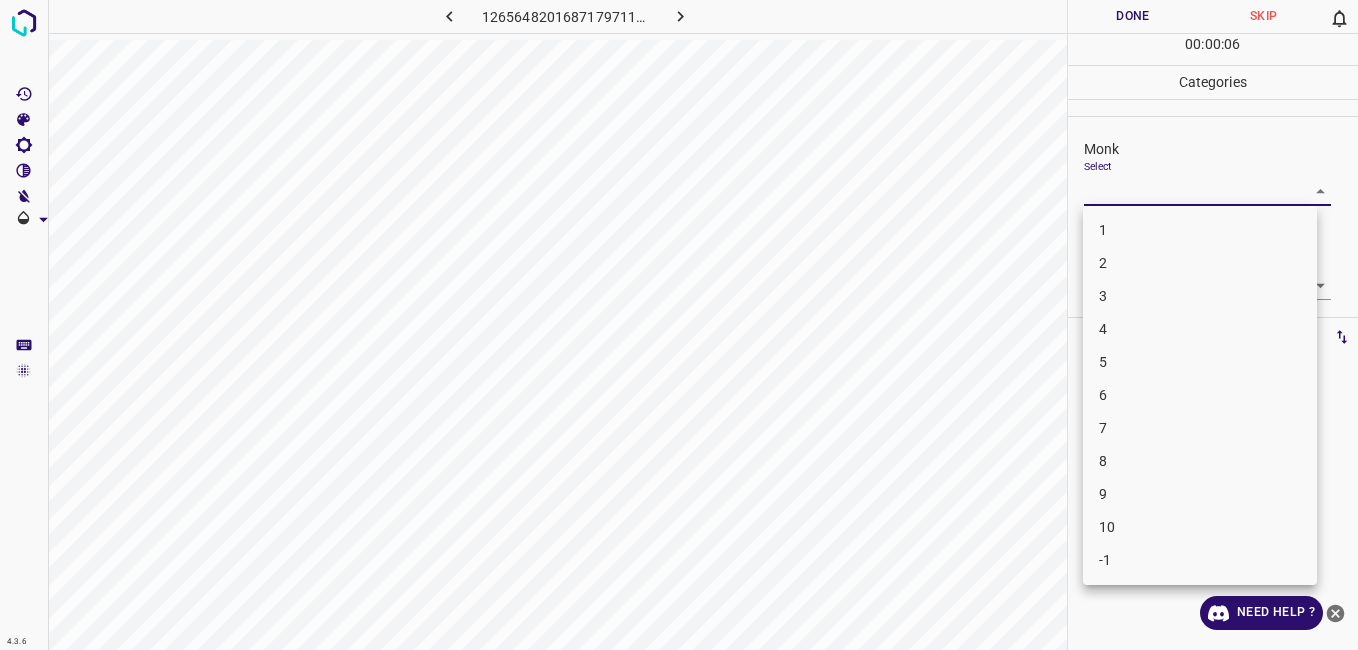 click on "2" at bounding box center (1200, 263) 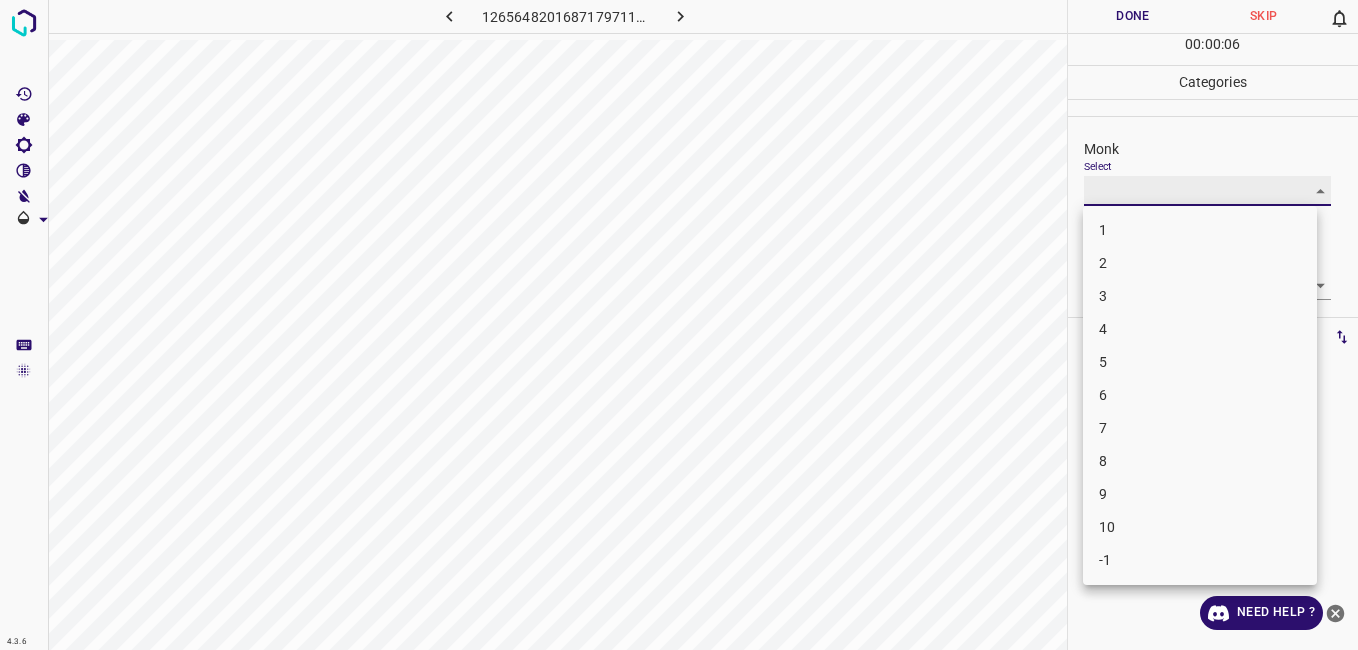 type on "2" 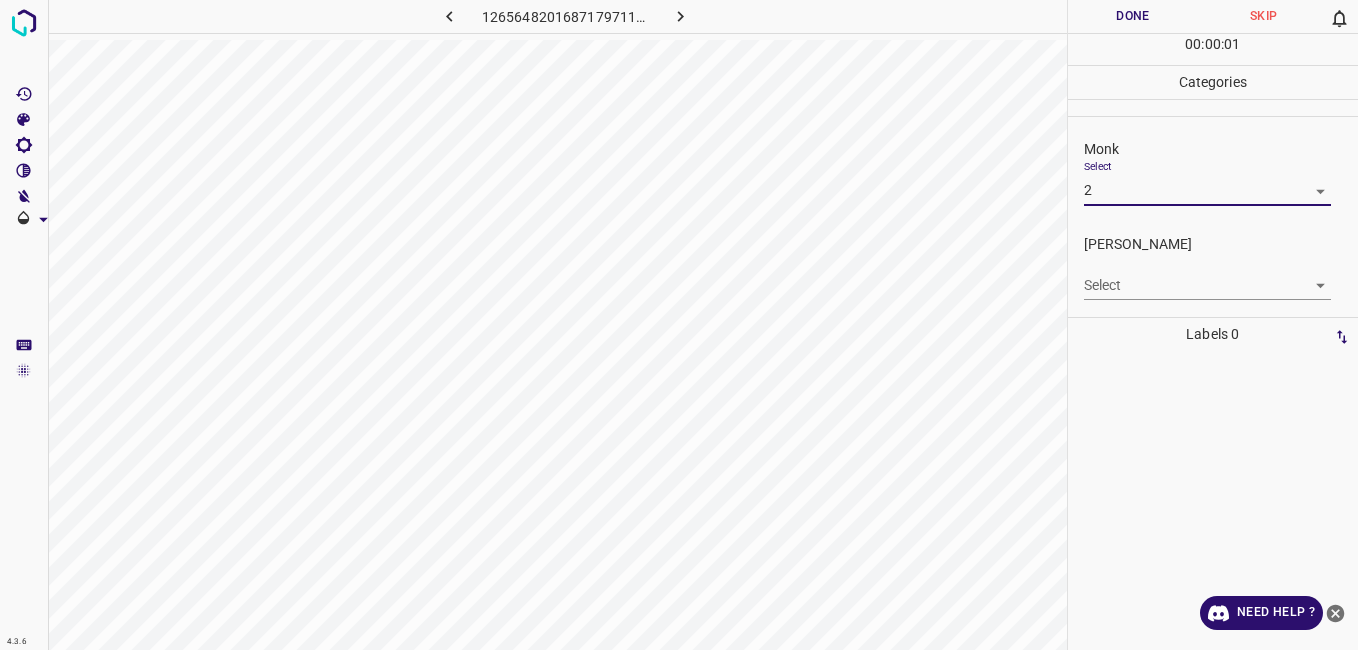 click on "4.3.6  1265648201687179711.png Done Skip 0 00   : 00   : 01   Categories Monk   Select 2 2  Fitzpatrick   Select ​ Labels   0 Categories 1 Monk 2  Fitzpatrick Tools Space Change between modes (Draw & Edit) I Auto labeling R Restore zoom M Zoom in N Zoom out Delete Delete selecte label Filters Z Restore filters X Saturation filter C Brightness filter V Contrast filter B Gray scale filter General O Download Need Help ? - Text - Hide - Delete 1 2 3 4 5 6 7 8 9 10 -1" at bounding box center [679, 325] 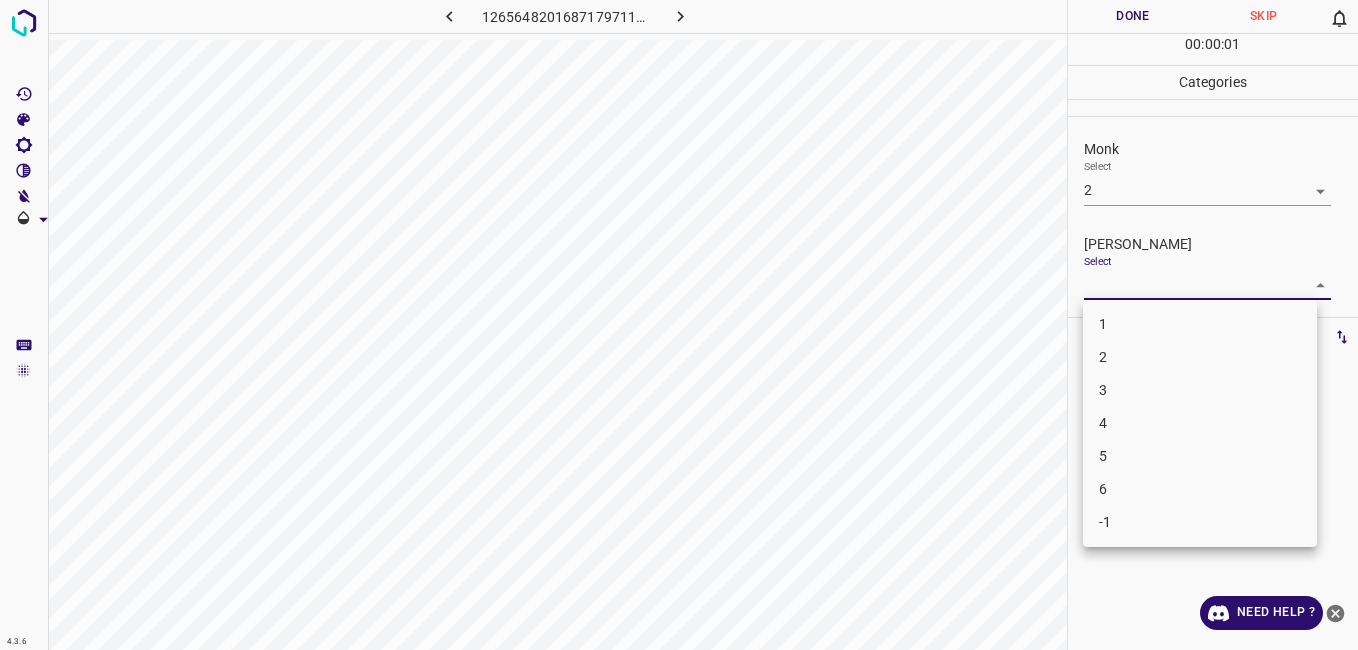 click on "1" at bounding box center [1200, 324] 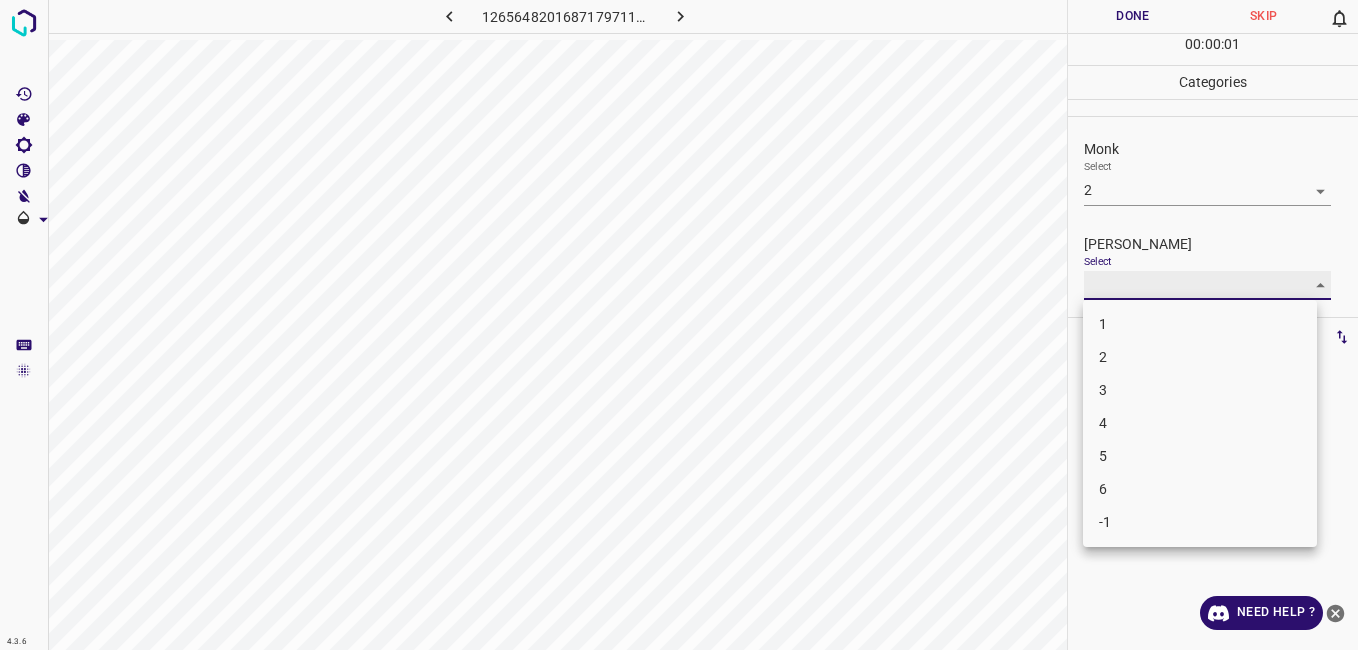 type on "1" 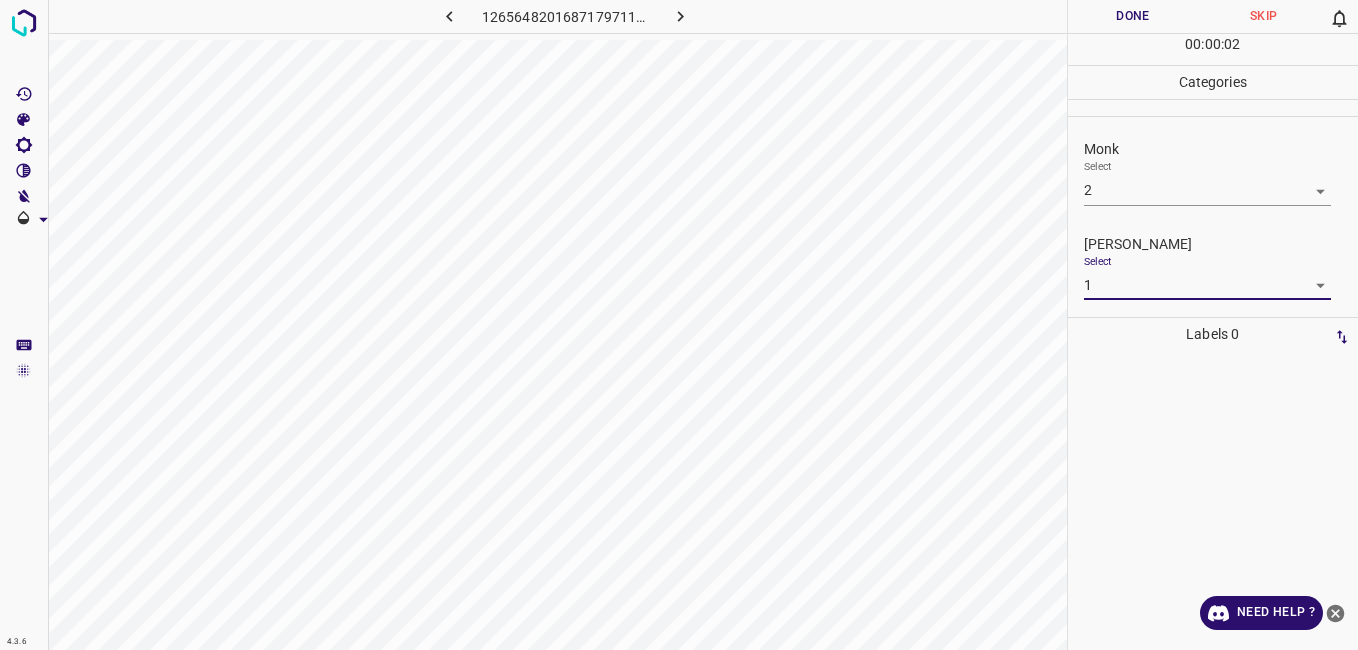 click on "Done" at bounding box center [1133, 16] 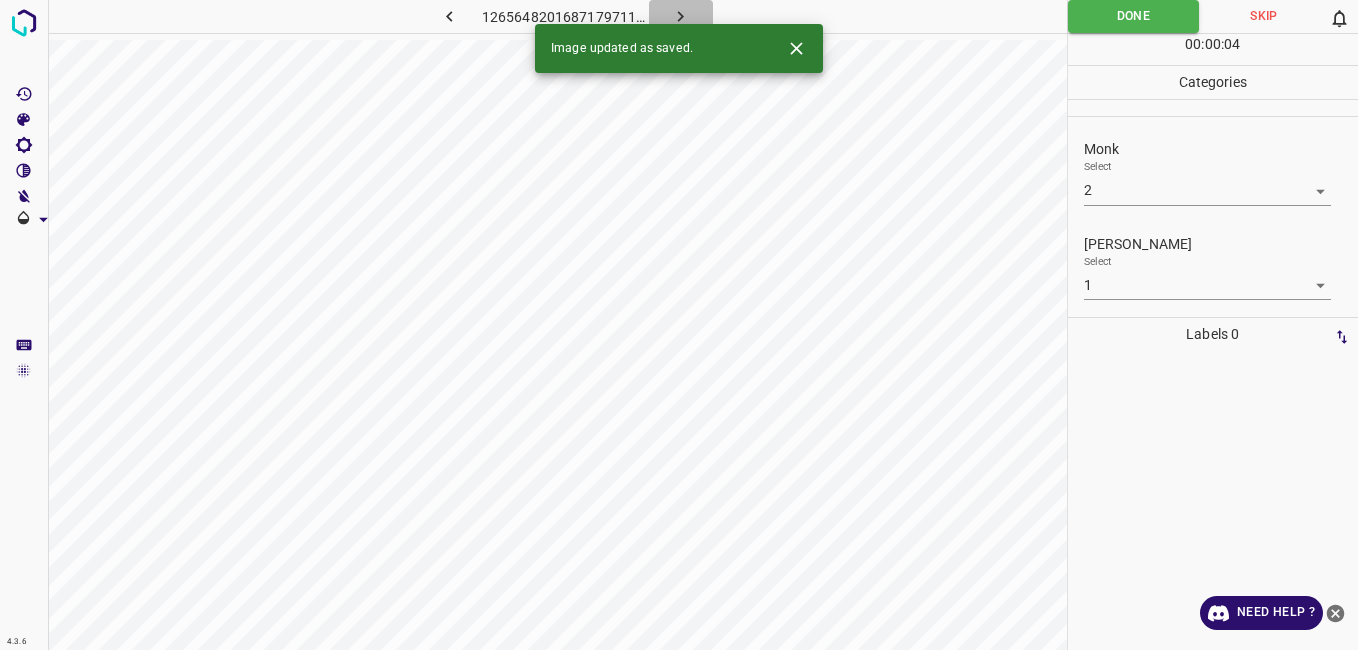 click 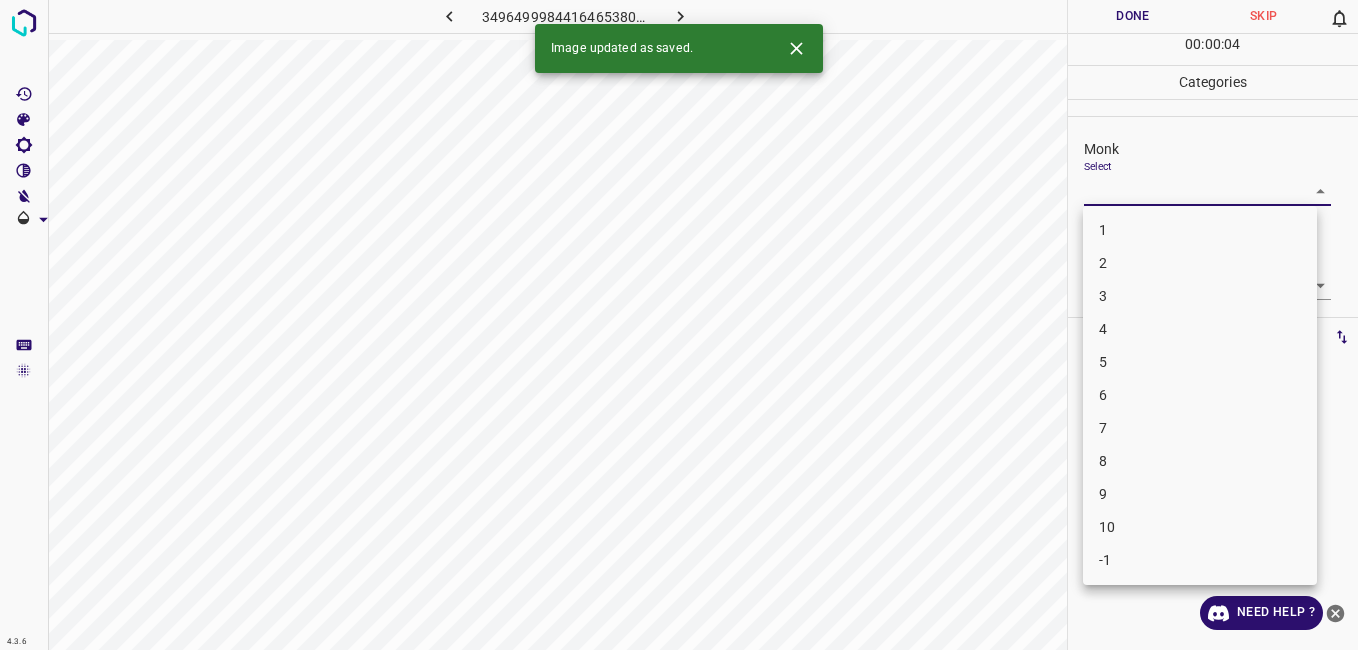 click on "4.3.6  3496499984416465380.png Done Skip 0 00   : 00   : 04   Categories Monk   Select ​  Fitzpatrick   Select ​ Labels   0 Categories 1 Monk 2  Fitzpatrick Tools Space Change between modes (Draw & Edit) I Auto labeling R Restore zoom M Zoom in N Zoom out Delete Delete selecte label Filters Z Restore filters X Saturation filter C Brightness filter V Contrast filter B Gray scale filter General O Download Image updated as saved. Need Help ? - Text - Hide - Delete 1 2 3 4 5 6 7 8 9 10 -1" at bounding box center (679, 325) 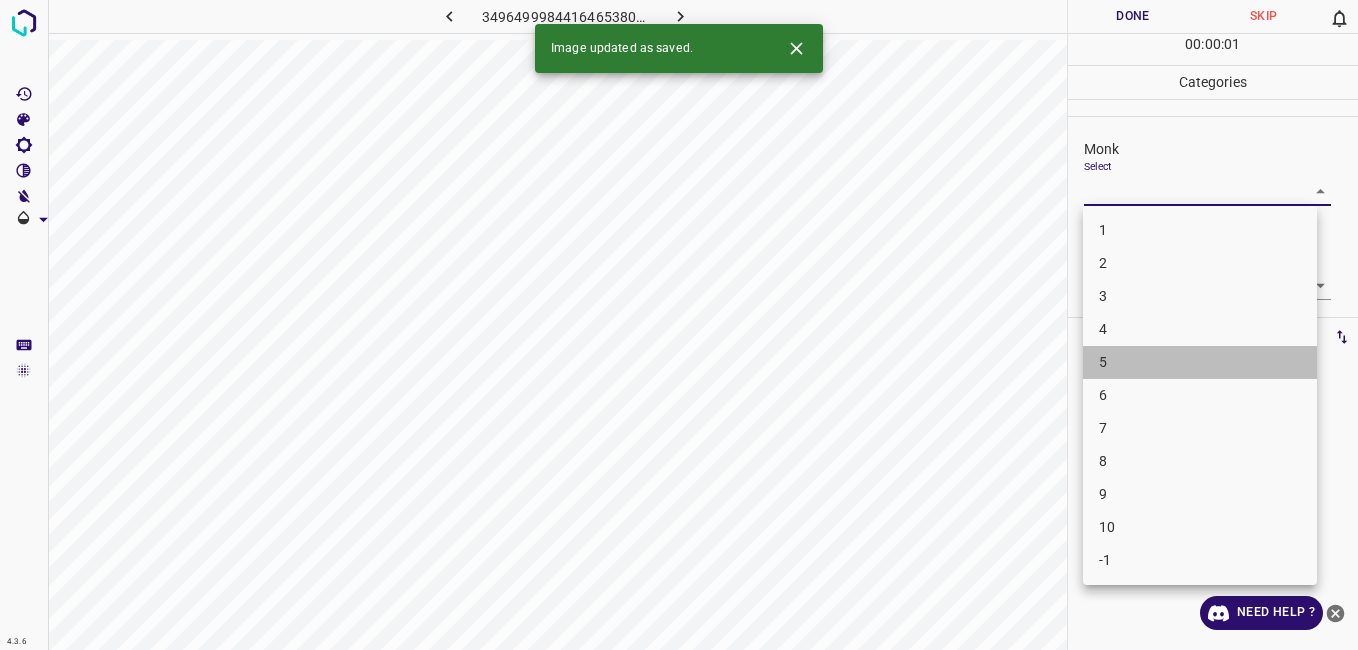 click on "5" at bounding box center (1200, 362) 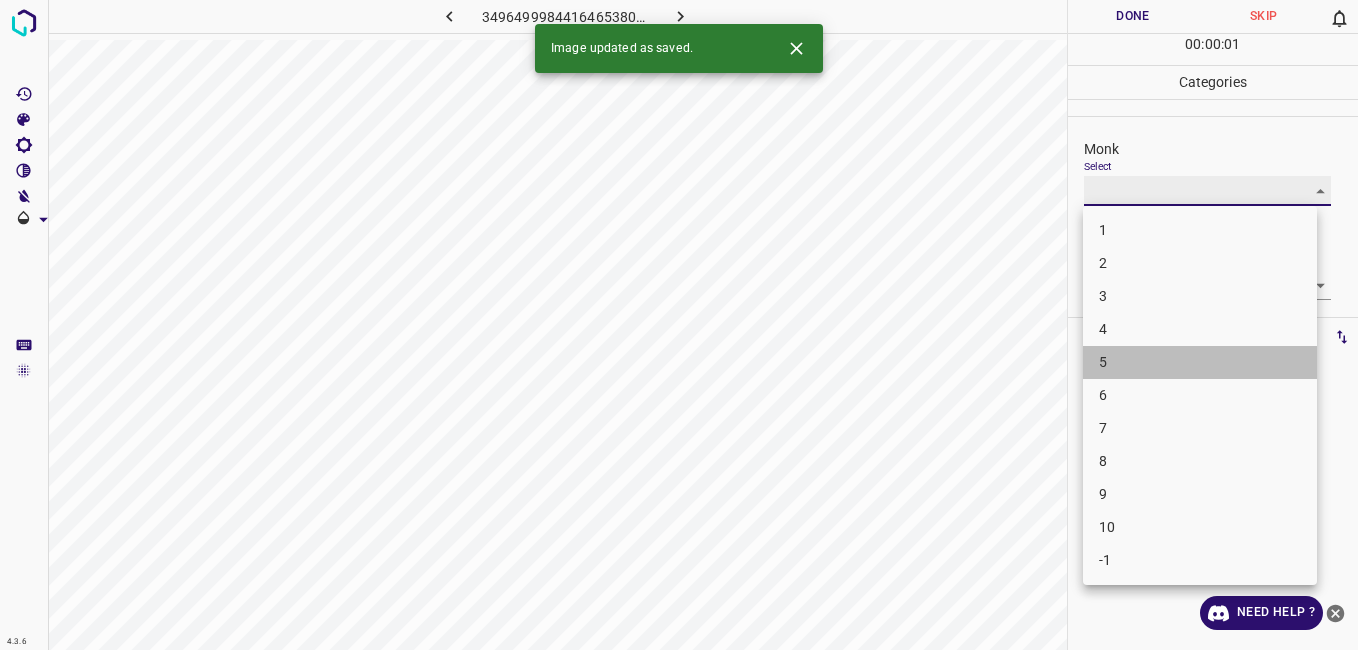 type on "5" 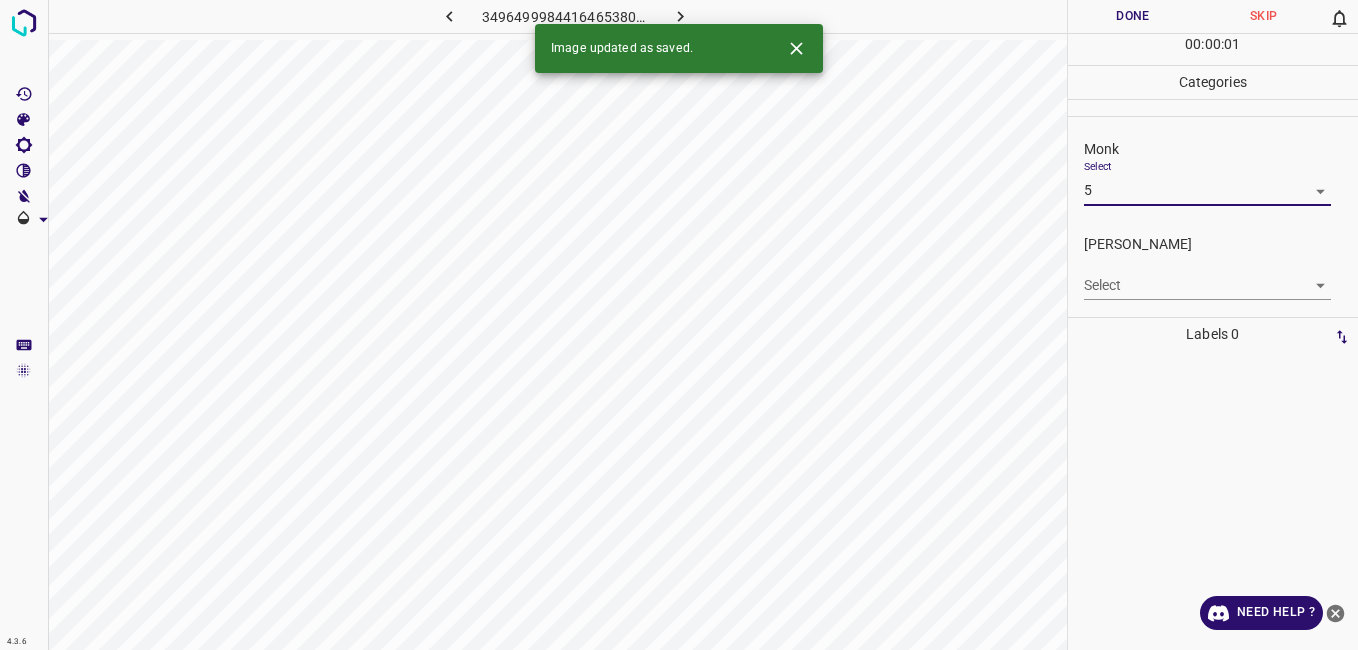 click on "4.3.6  3496499984416465380.png Done Skip 0 00   : 00   : 01   Categories Monk   Select 5 5  Fitzpatrick   Select ​ Labels   0 Categories 1 Monk 2  Fitzpatrick Tools Space Change between modes (Draw & Edit) I Auto labeling R Restore zoom M Zoom in N Zoom out Delete Delete selecte label Filters Z Restore filters X Saturation filter C Brightness filter V Contrast filter B Gray scale filter General O Download Image updated as saved. Need Help ? - Text - Hide - Delete" at bounding box center [679, 325] 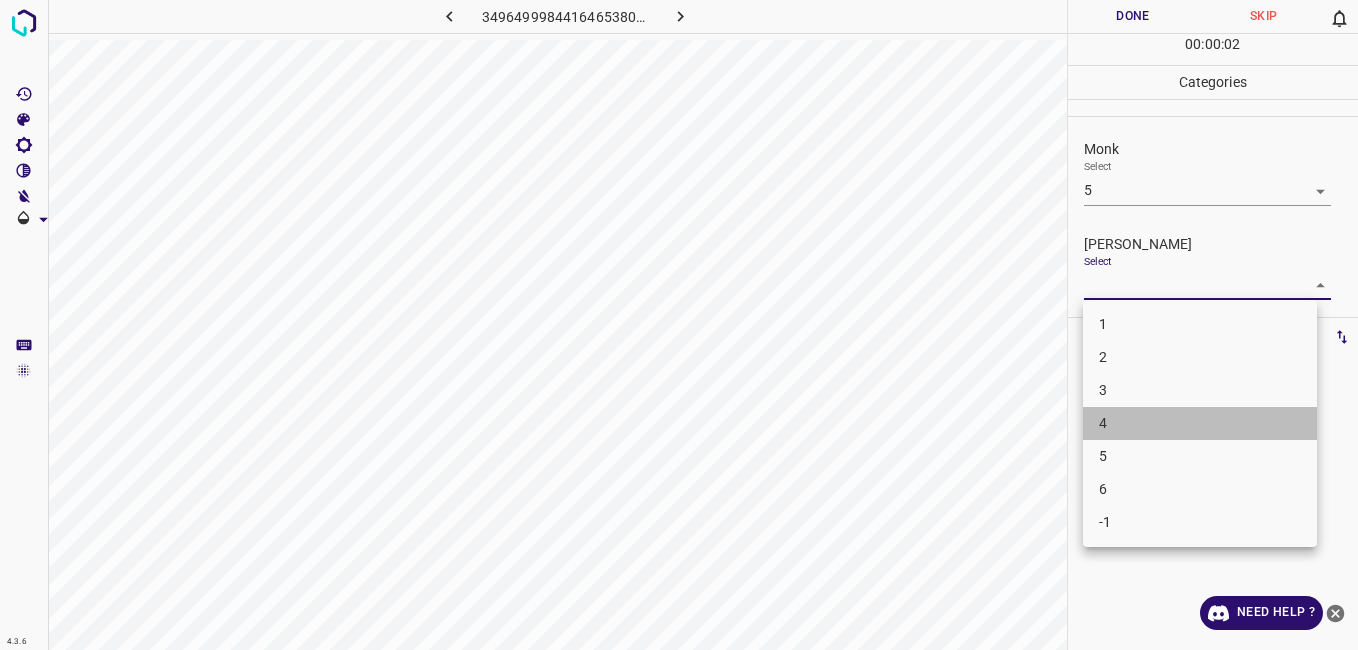 click on "4" at bounding box center [1200, 423] 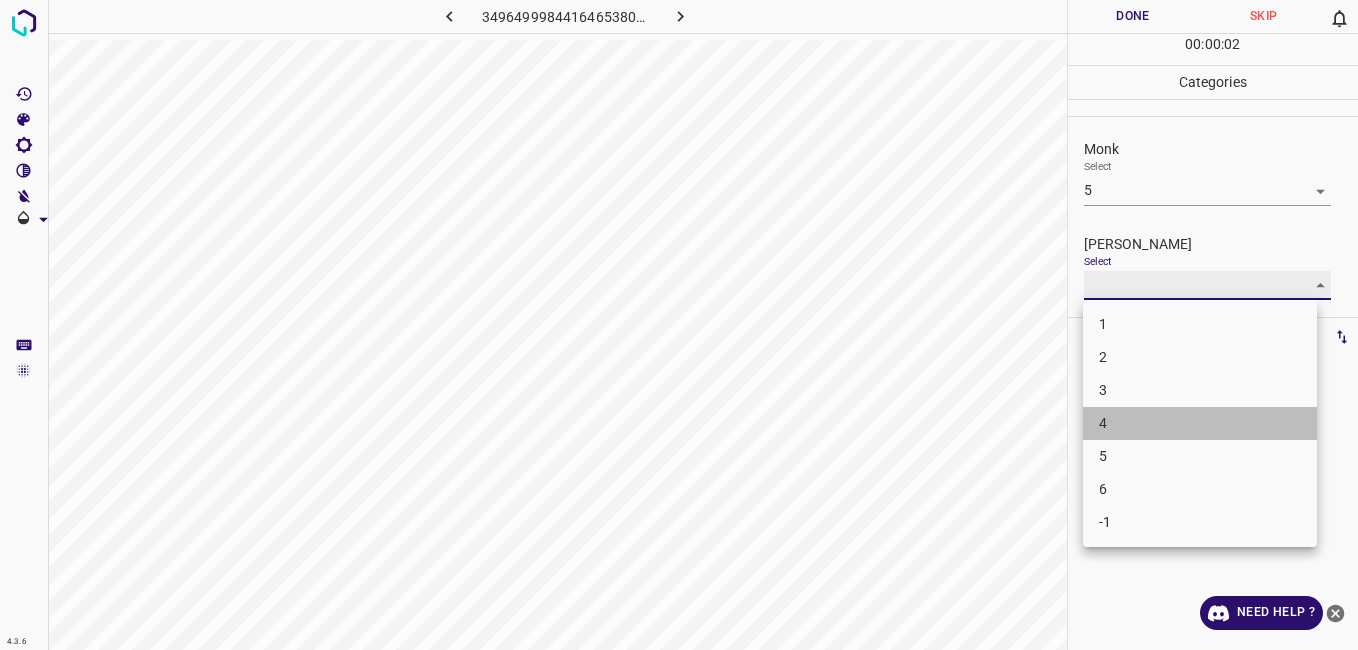 type on "4" 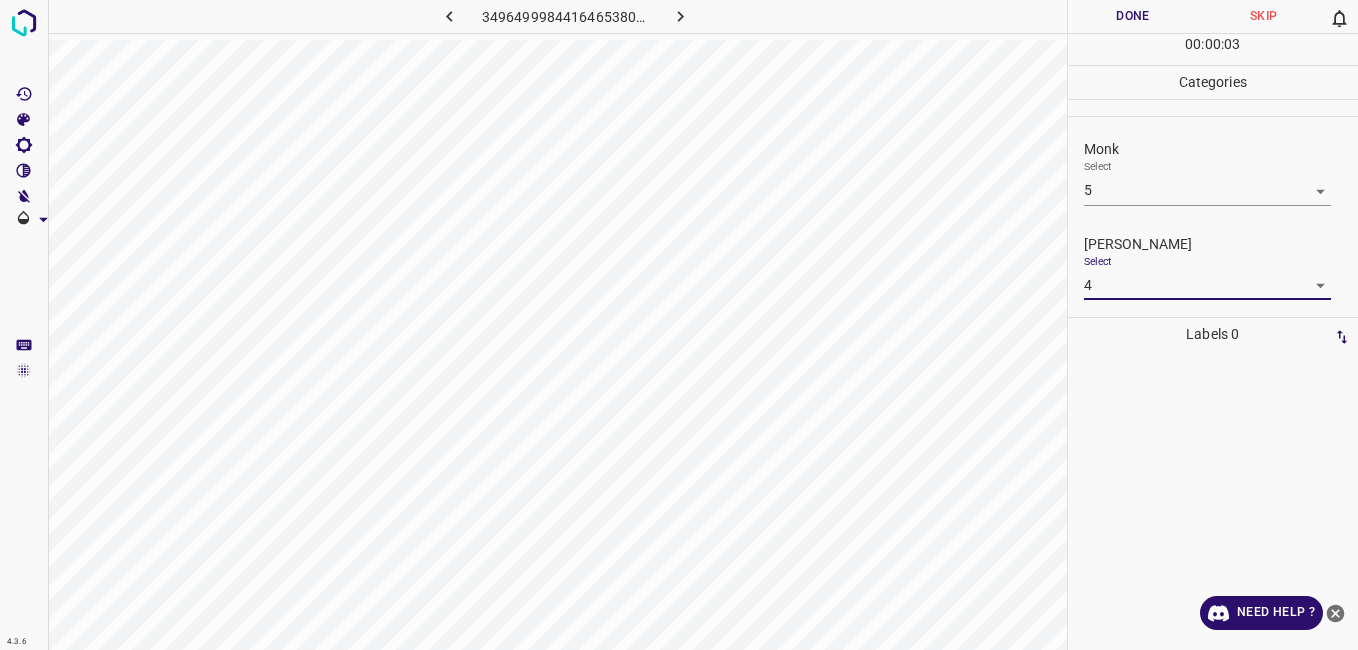 click on "Done" at bounding box center [1133, 16] 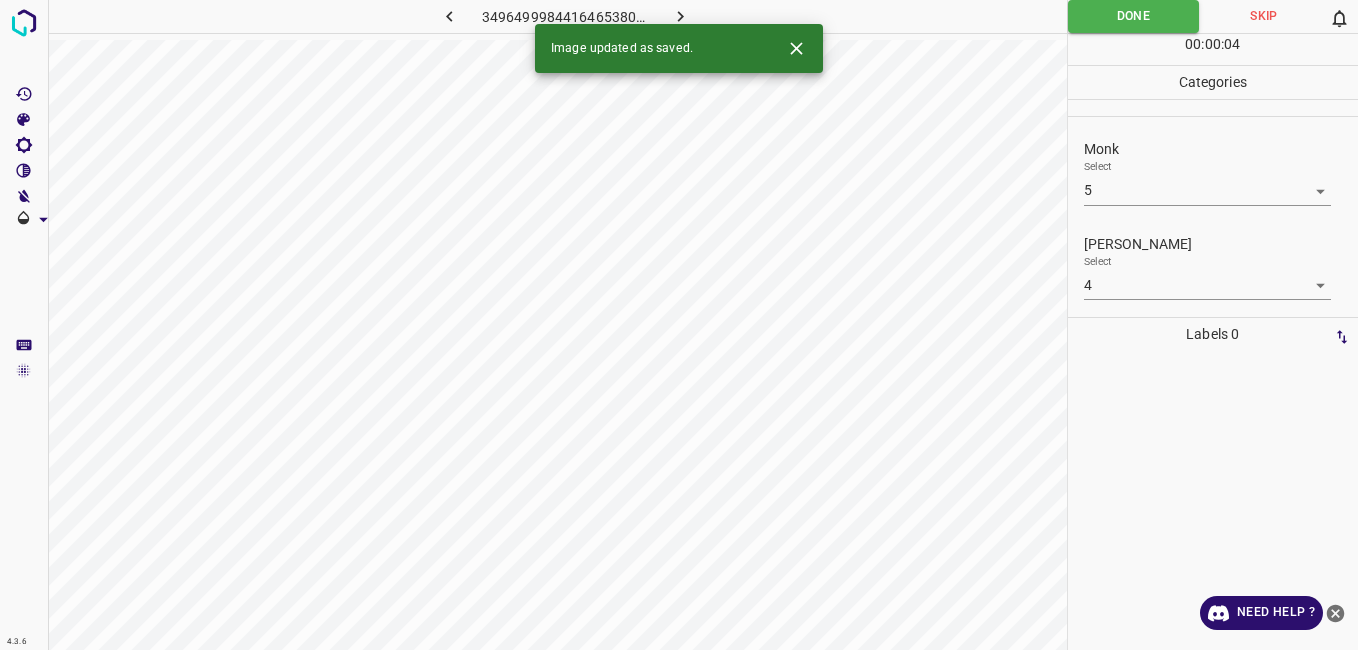 click 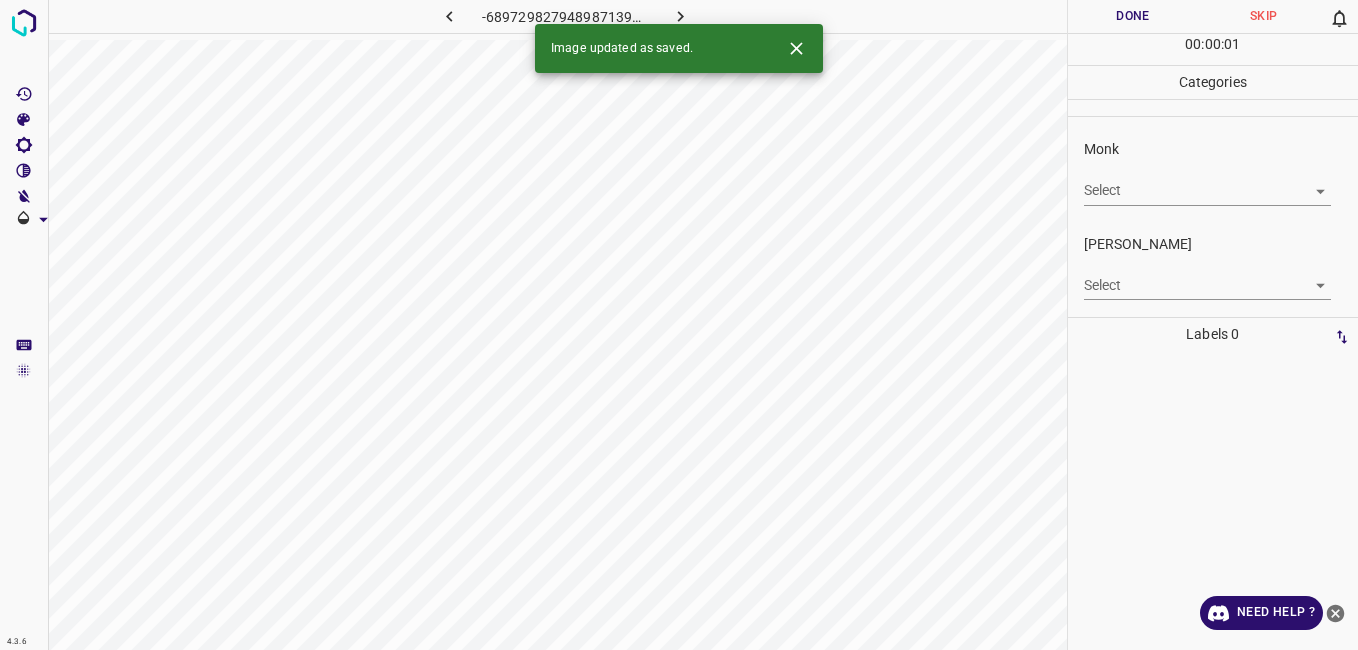 click on "4.3.6  -6897298279489871391.png Done Skip 0 00   : 00   : 01   Categories Monk   Select ​  Fitzpatrick   Select ​ Labels   0 Categories 1 Monk 2  Fitzpatrick Tools Space Change between modes (Draw & Edit) I Auto labeling R Restore zoom M Zoom in N Zoom out Delete Delete selecte label Filters Z Restore filters X Saturation filter C Brightness filter V Contrast filter B Gray scale filter General O Download Image updated as saved. Need Help ? - Text - Hide - Delete" at bounding box center [679, 325] 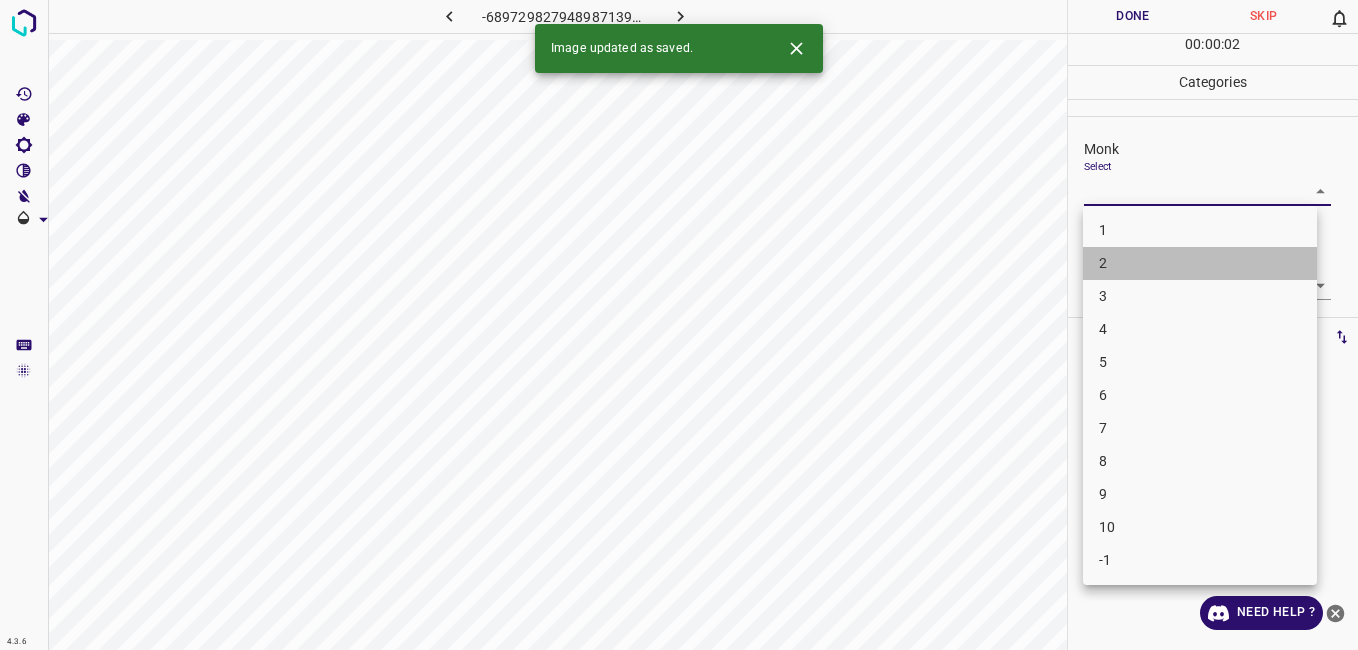 click on "2" at bounding box center (1200, 263) 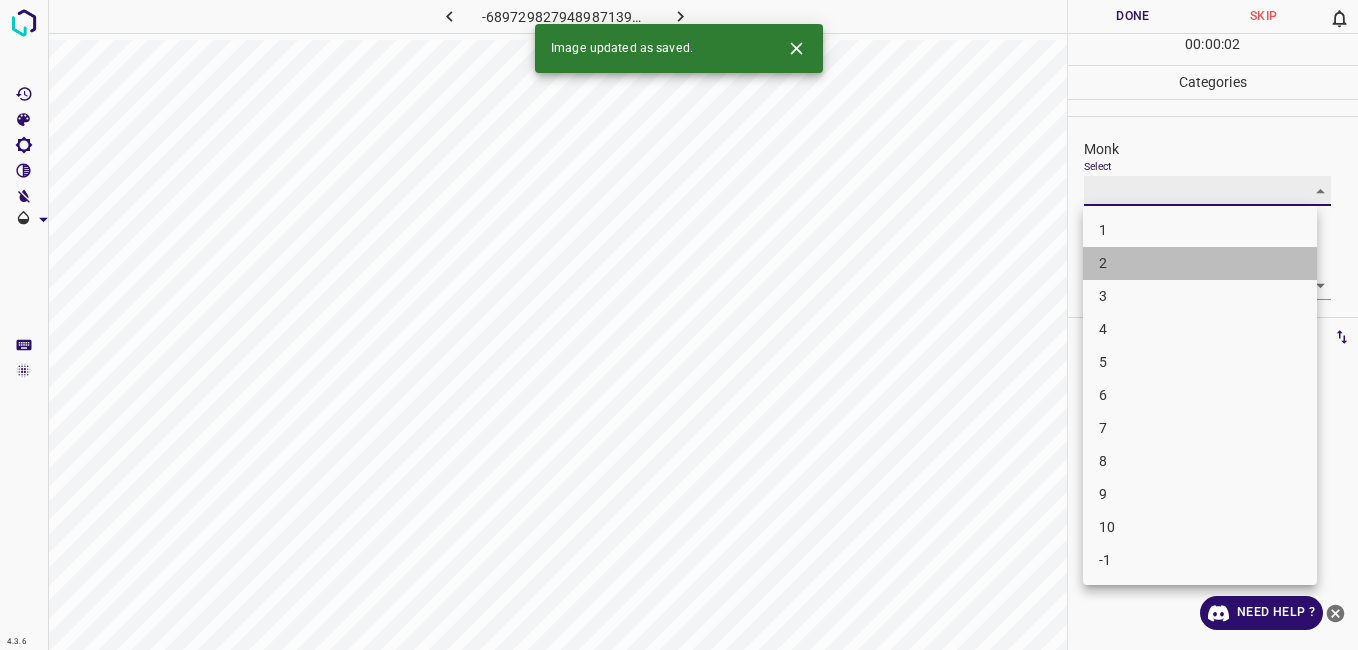type on "2" 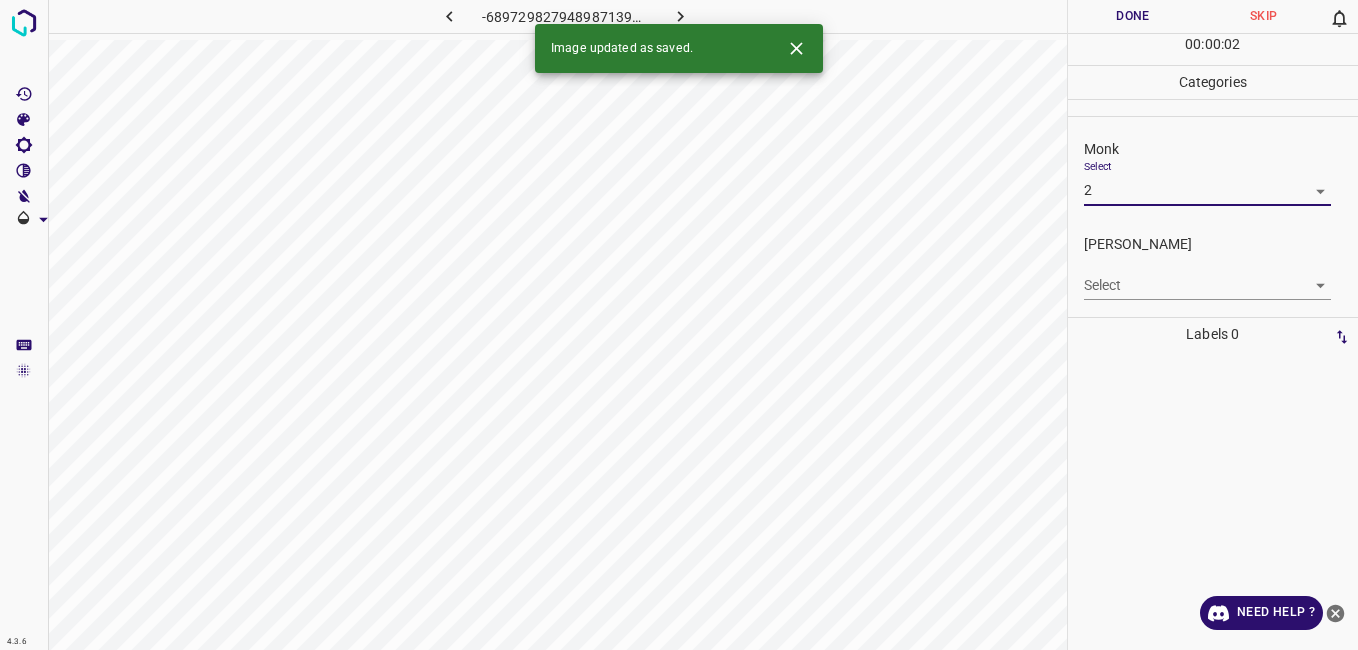 click on "4.3.6  -6897298279489871391.png Done Skip 0 00   : 00   : 02   Categories Monk   Select 2 2  Fitzpatrick   Select ​ Labels   0 Categories 1 Monk 2  Fitzpatrick Tools Space Change between modes (Draw & Edit) I Auto labeling R Restore zoom M Zoom in N Zoom out Delete Delete selecte label Filters Z Restore filters X Saturation filter C Brightness filter V Contrast filter B Gray scale filter General O Download Image updated as saved. Need Help ? - Text - Hide - Delete 1 2 3 4 5 6 7 8 9 10 -1" at bounding box center [679, 325] 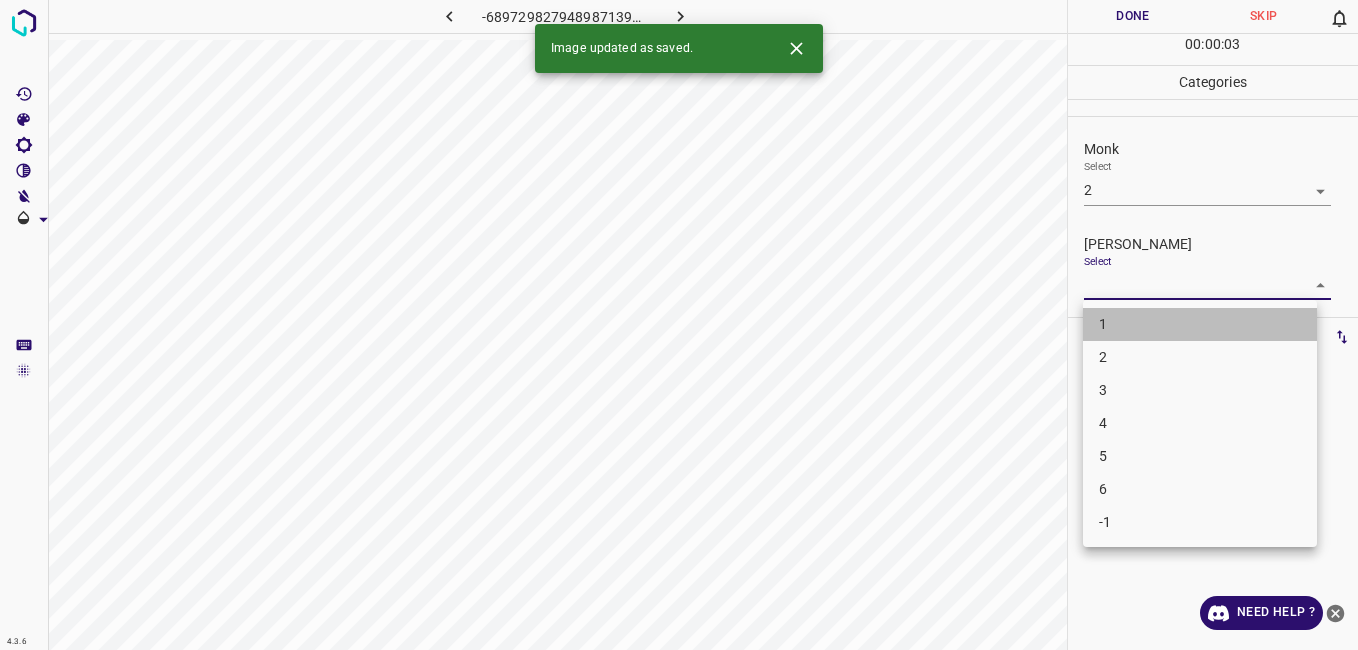 click on "1" at bounding box center [1200, 324] 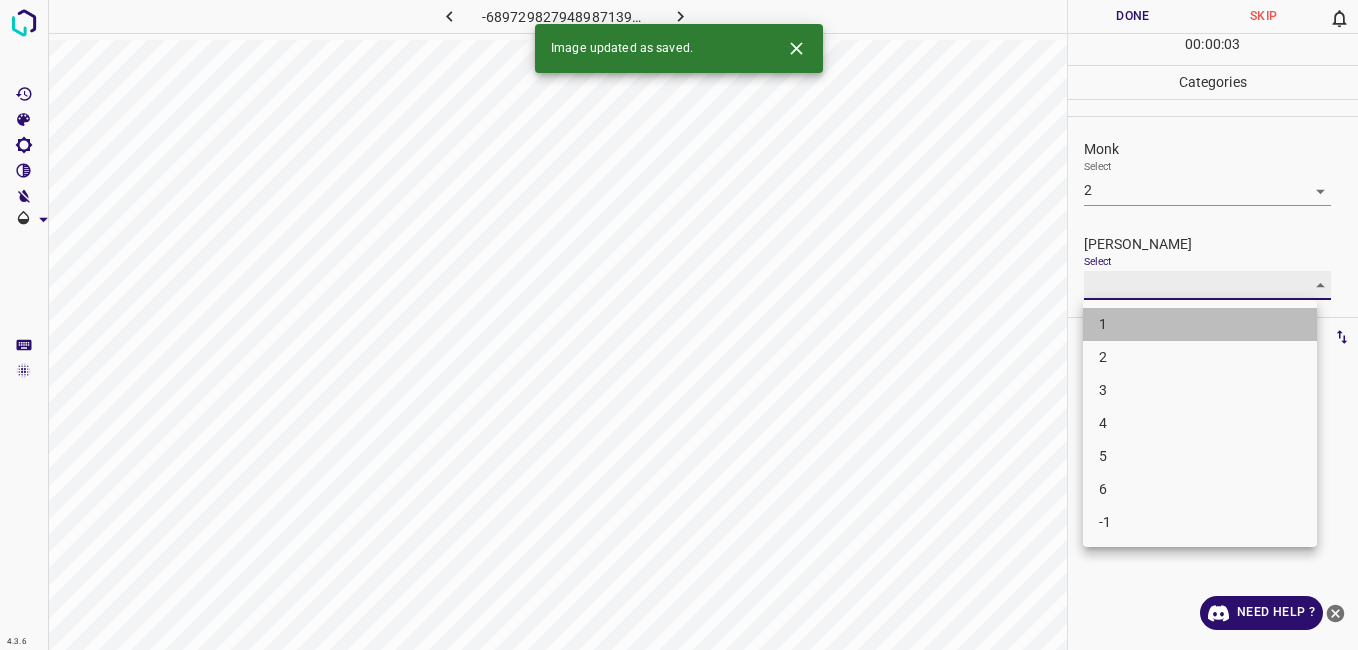 type on "1" 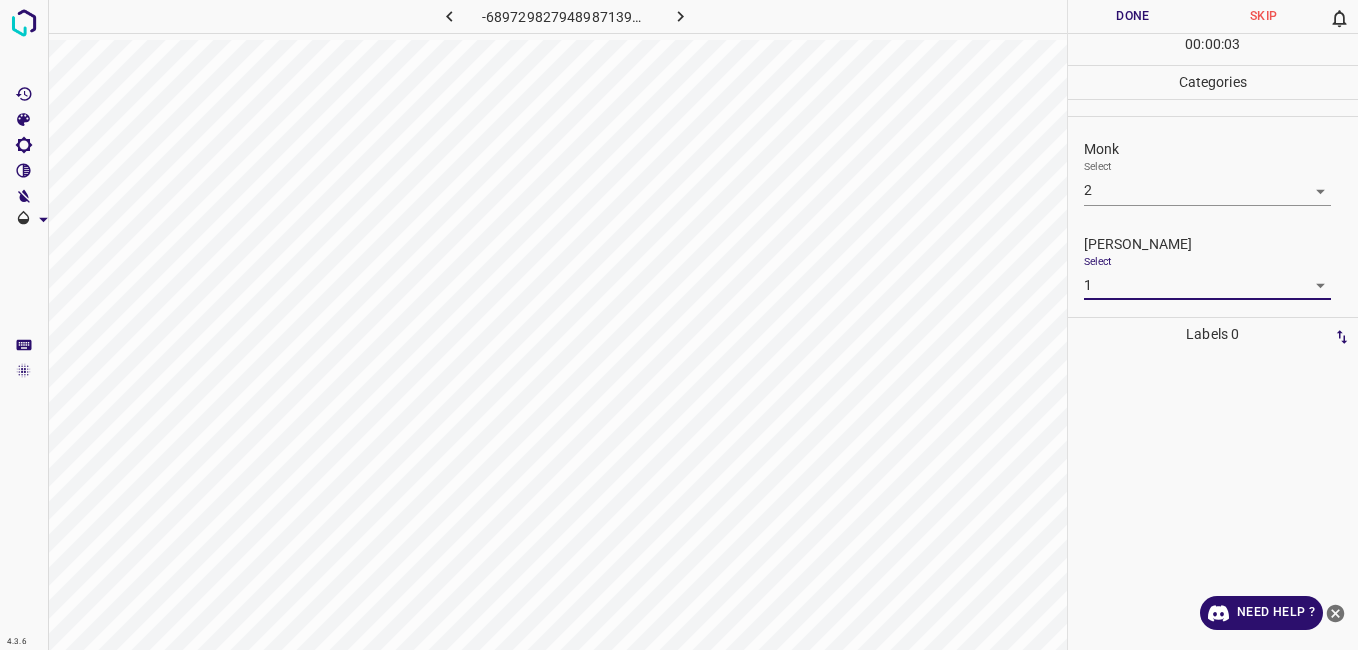 click on "Done" at bounding box center (1133, 16) 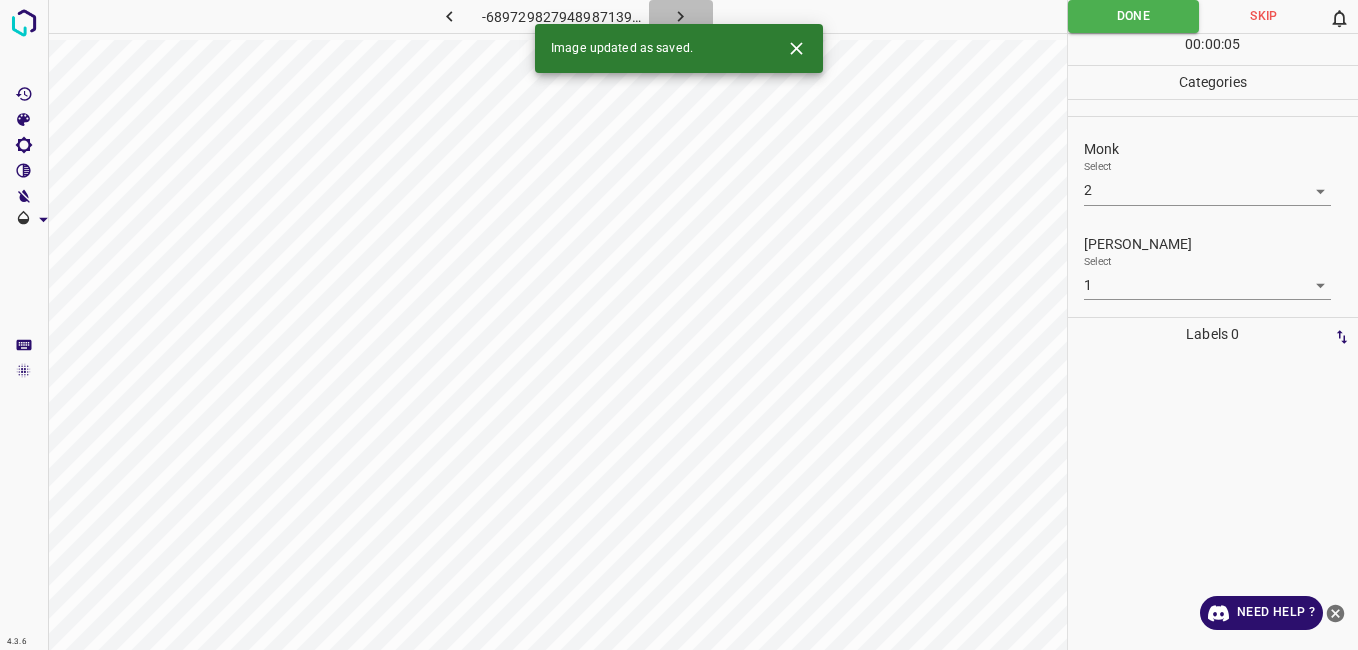 click at bounding box center [681, 16] 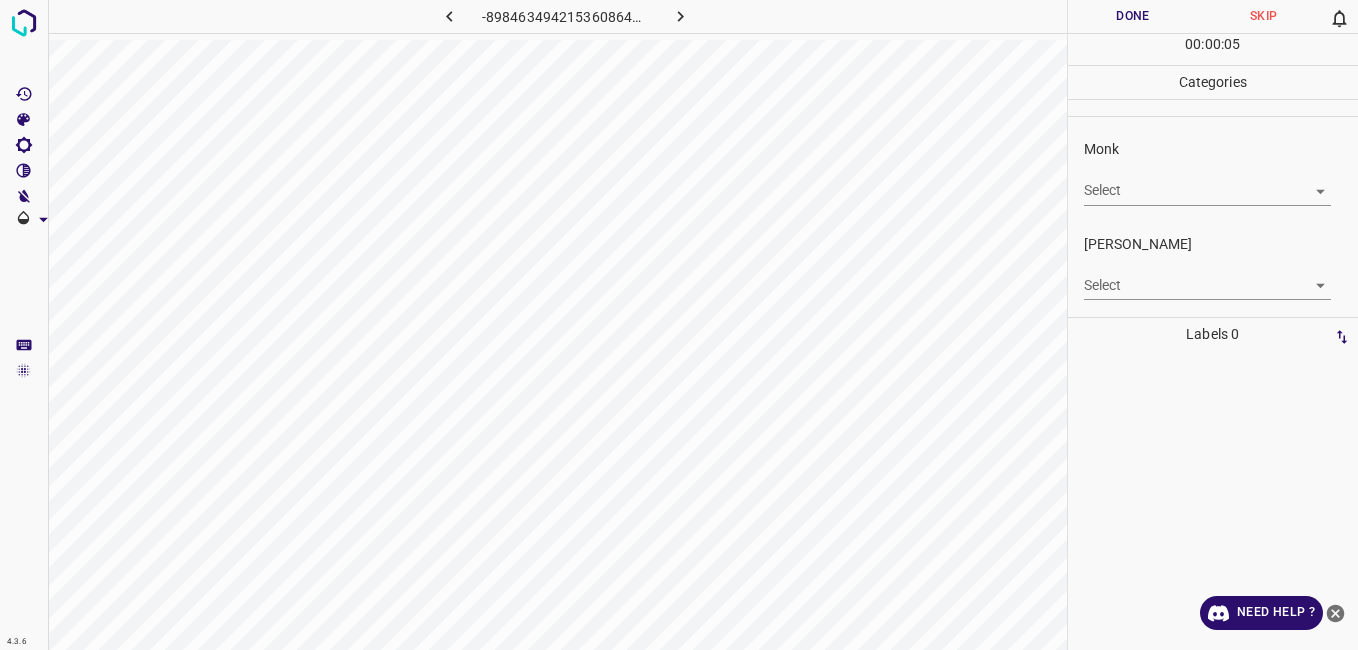 click on "4.3.6  -8984634942153608644.png Done Skip 0 00   : 00   : 05   Categories Monk   Select ​  Fitzpatrick   Select ​ Labels   0 Categories 1 Monk 2  Fitzpatrick Tools Space Change between modes (Draw & Edit) I Auto labeling R Restore zoom M Zoom in N Zoom out Delete Delete selecte label Filters Z Restore filters X Saturation filter C Brightness filter V Contrast filter B Gray scale filter General O Download Need Help ? - Text - Hide - Delete" at bounding box center (679, 325) 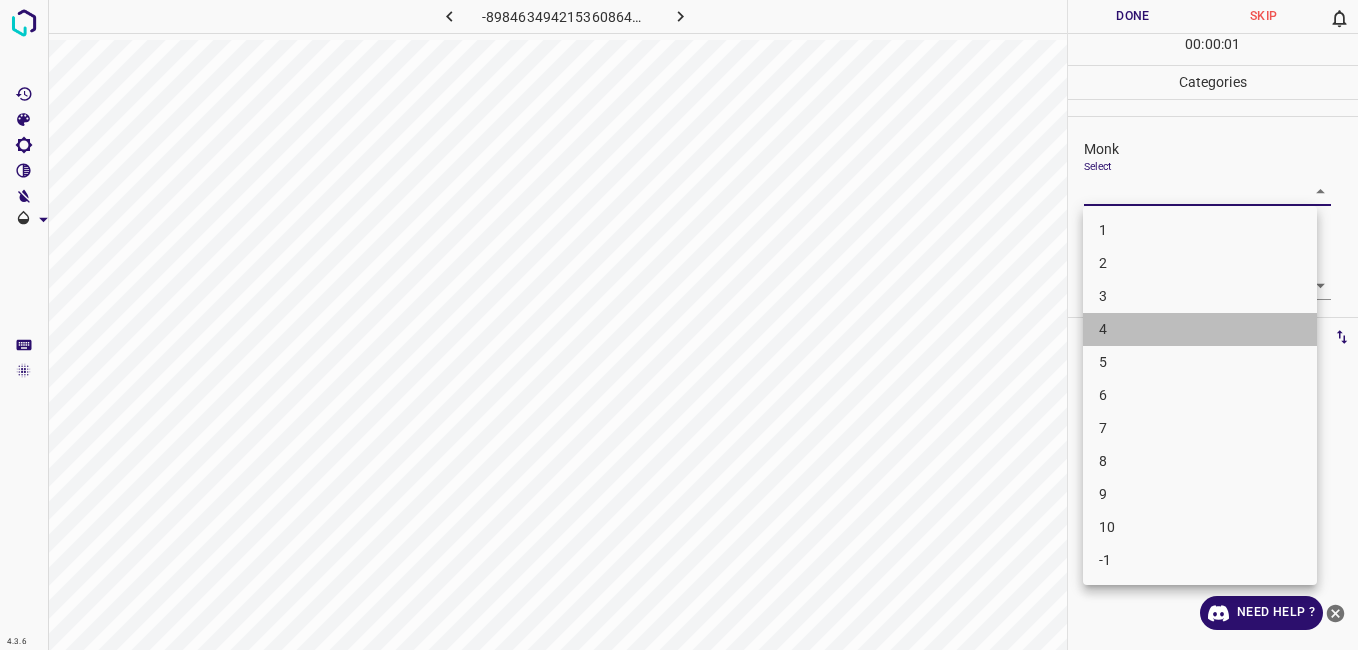 click on "4" at bounding box center (1200, 329) 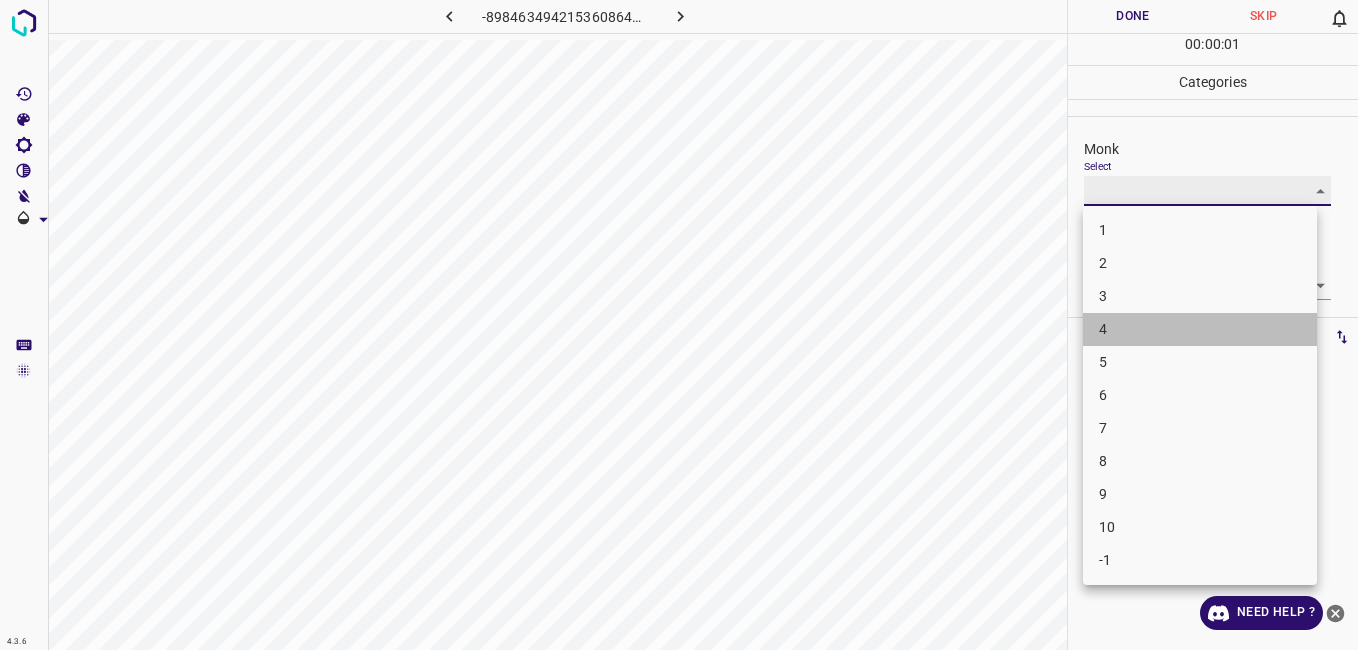 type on "4" 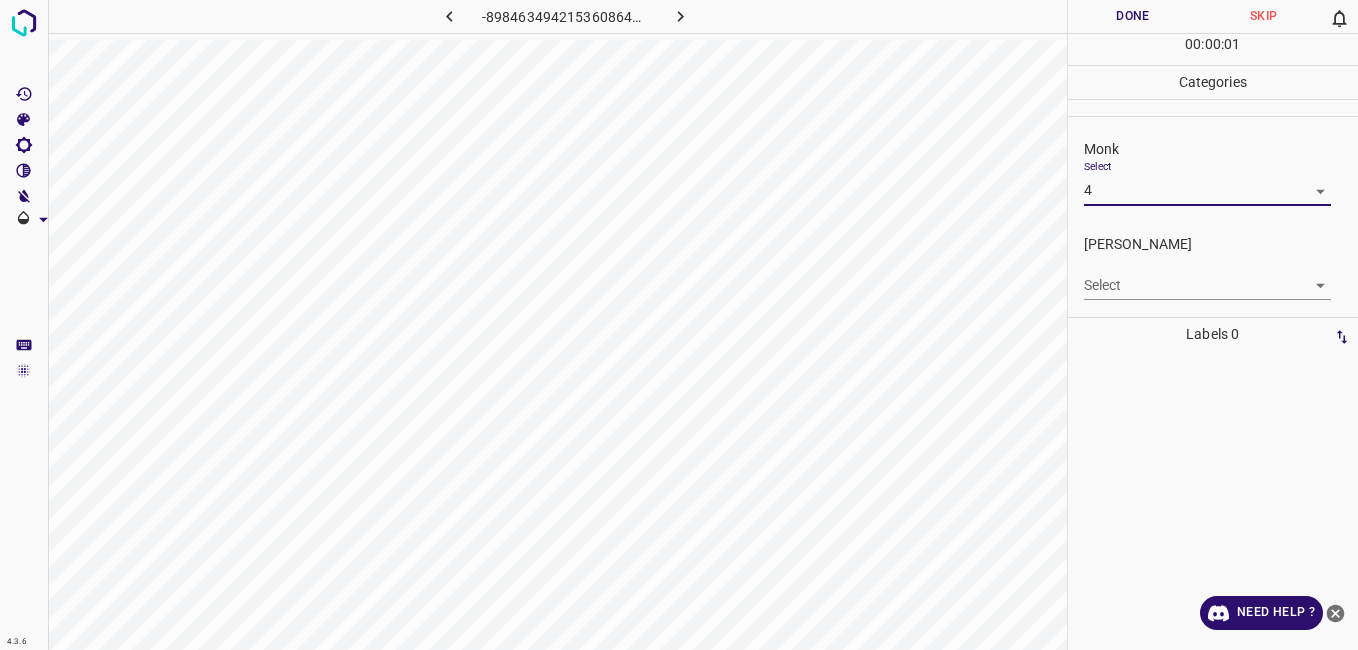 click on "4.3.6  -8984634942153608644.png Done Skip 0 00   : 00   : 01   Categories Monk   Select 4 4  Fitzpatrick   Select ​ Labels   0 Categories 1 Monk 2  Fitzpatrick Tools Space Change between modes (Draw & Edit) I Auto labeling R Restore zoom M Zoom in N Zoom out Delete Delete selecte label Filters Z Restore filters X Saturation filter C Brightness filter V Contrast filter B Gray scale filter General O Download Need Help ? - Text - Hide - Delete" at bounding box center [679, 325] 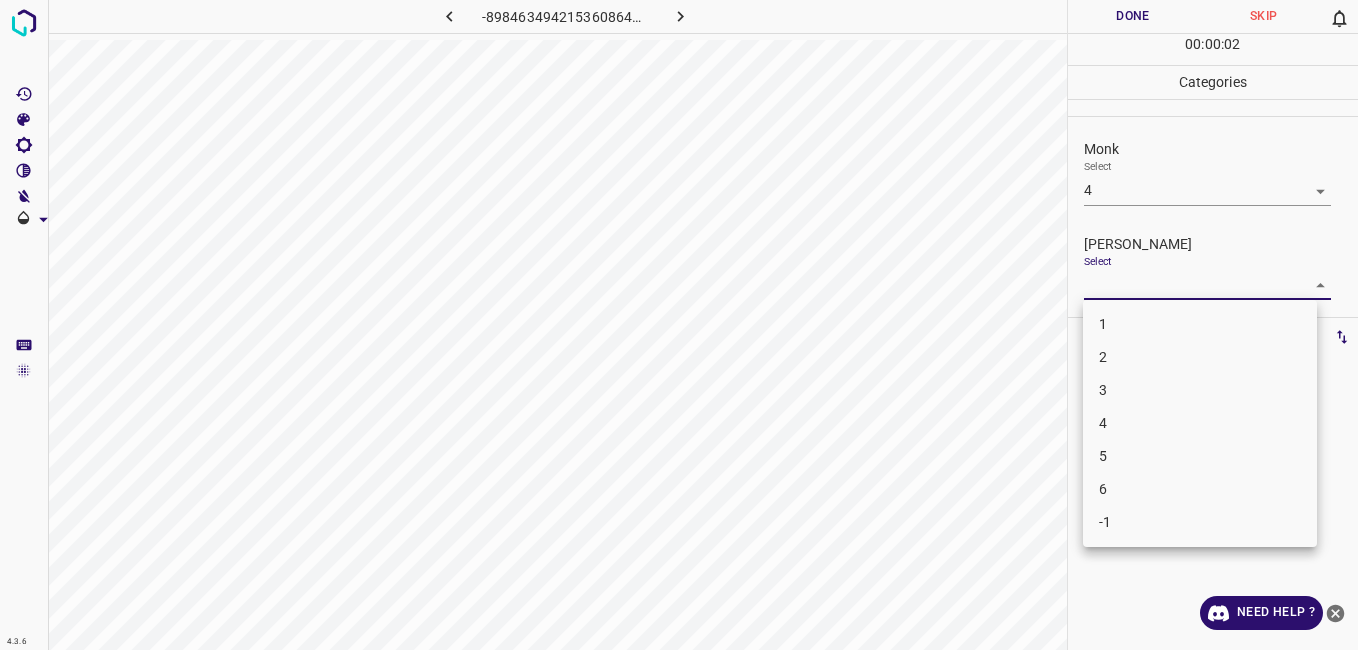 click on "3" at bounding box center (1200, 390) 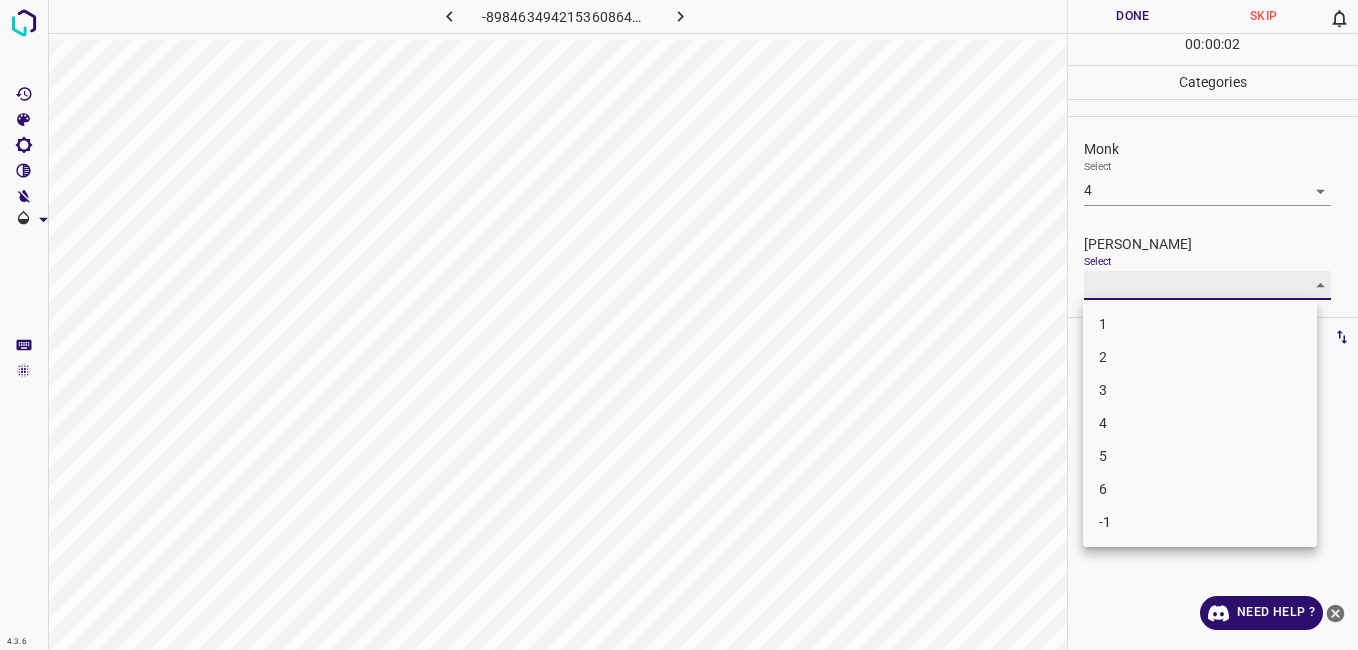 type on "3" 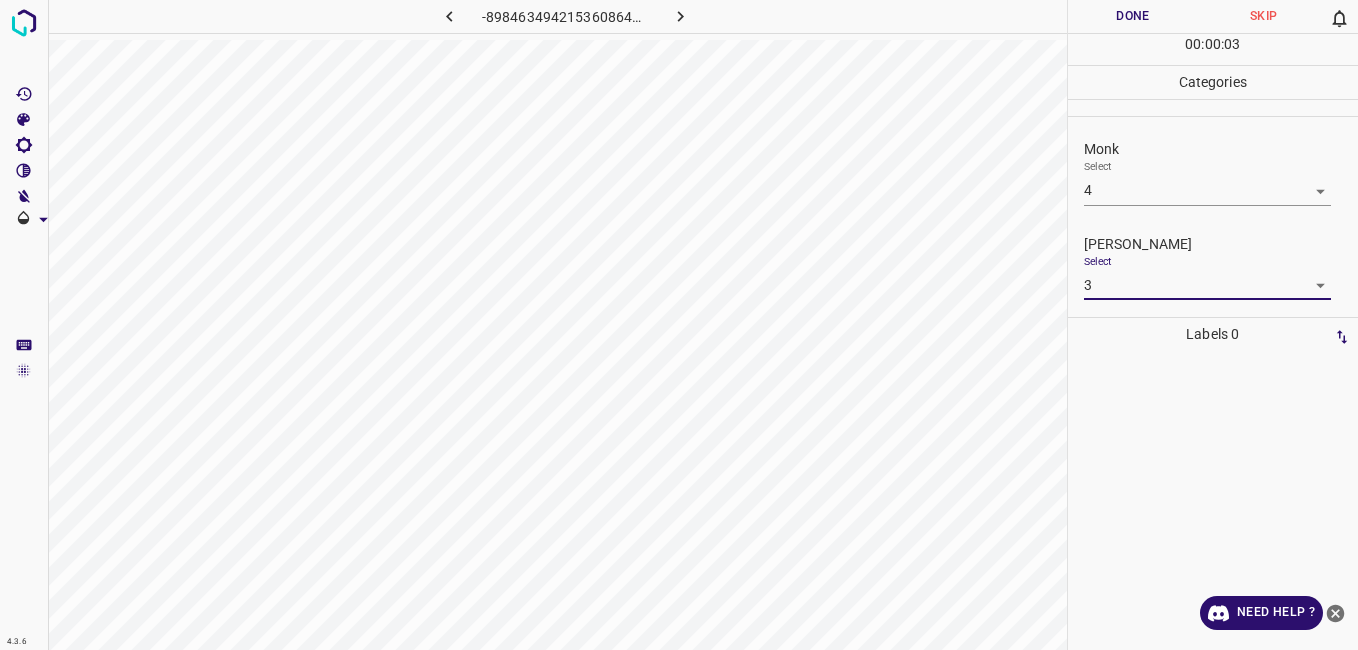 click on "Done" at bounding box center [1133, 16] 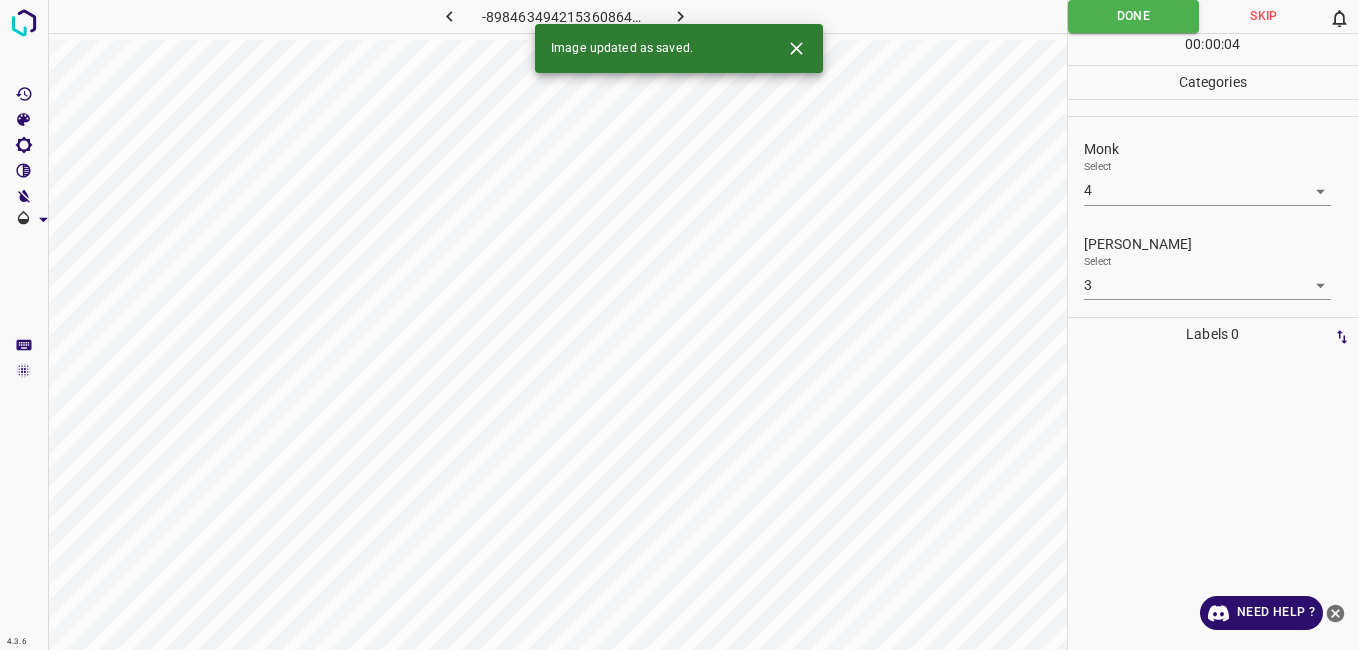 click 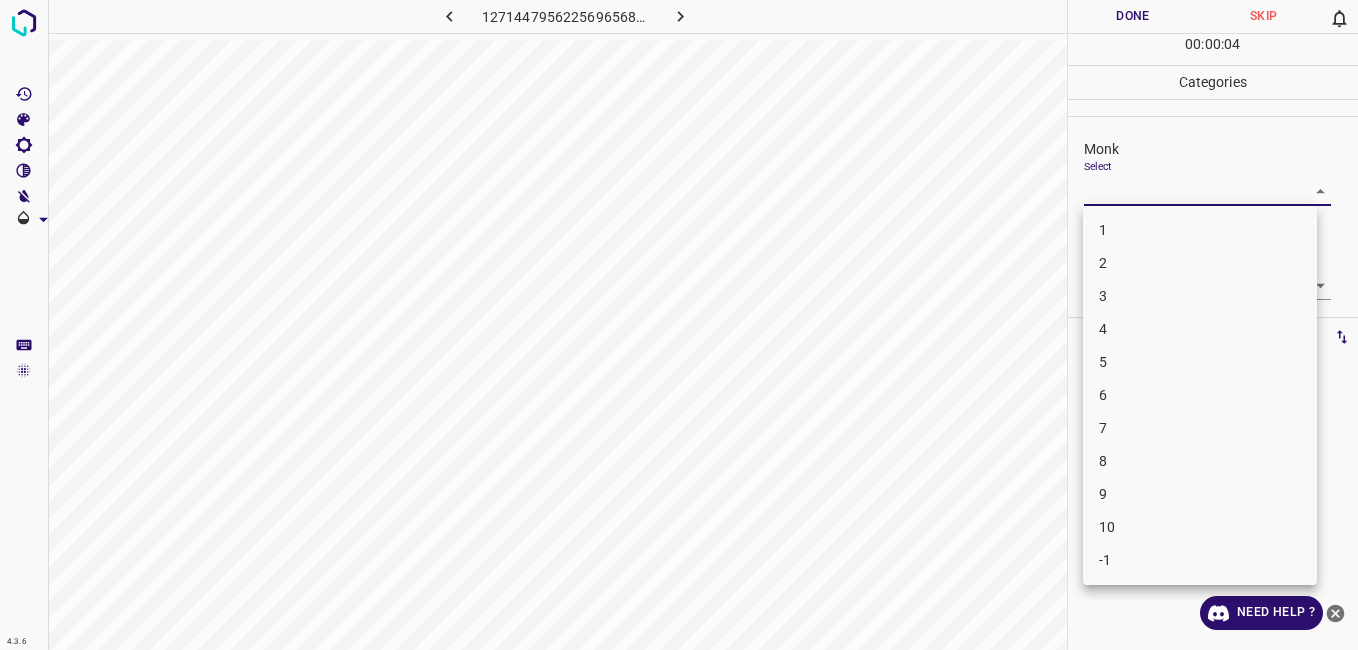 click on "4.3.6  1271447956225696568.png Done Skip 0 00   : 00   : 04   Categories Monk   Select ​  Fitzpatrick   Select ​ Labels   0 Categories 1 Monk 2  Fitzpatrick Tools Space Change between modes (Draw & Edit) I Auto labeling R Restore zoom M Zoom in N Zoom out Delete Delete selecte label Filters Z Restore filters X Saturation filter C Brightness filter V Contrast filter B Gray scale filter General O Download Need Help ? - Text - Hide - Delete 1 2 3 4 5 6 7 8 9 10 -1" at bounding box center (679, 325) 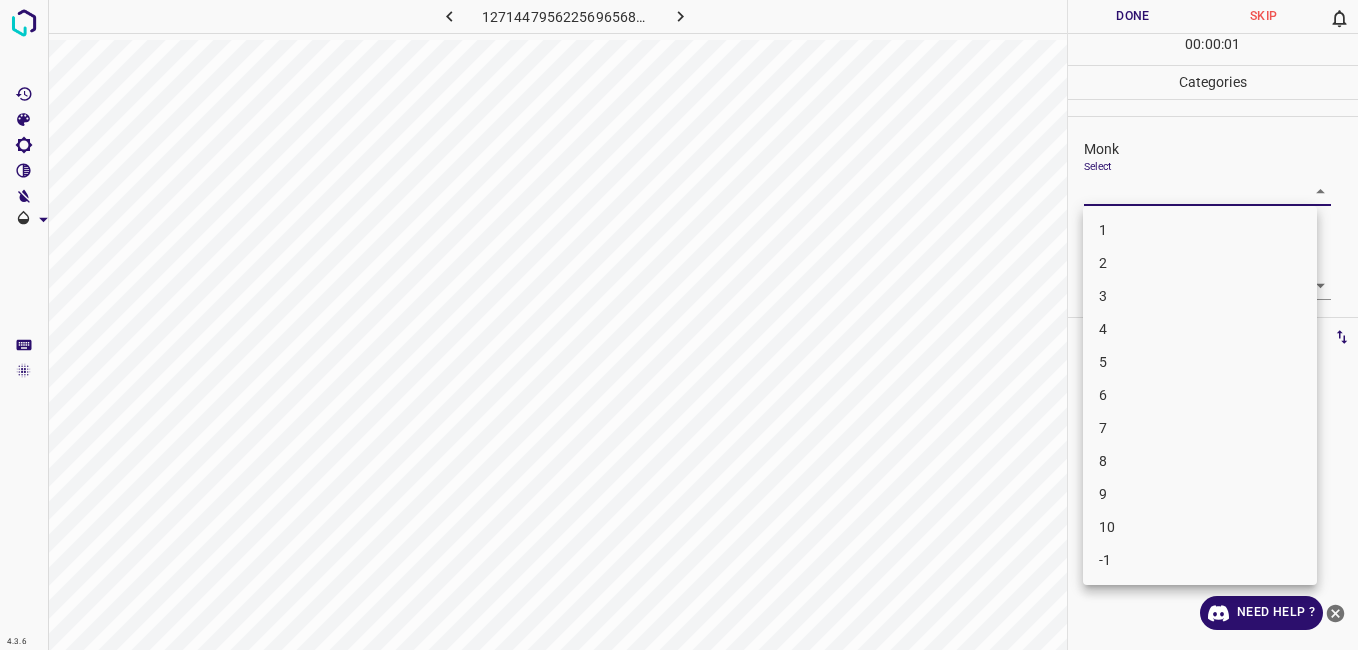 click on "2" at bounding box center (1200, 263) 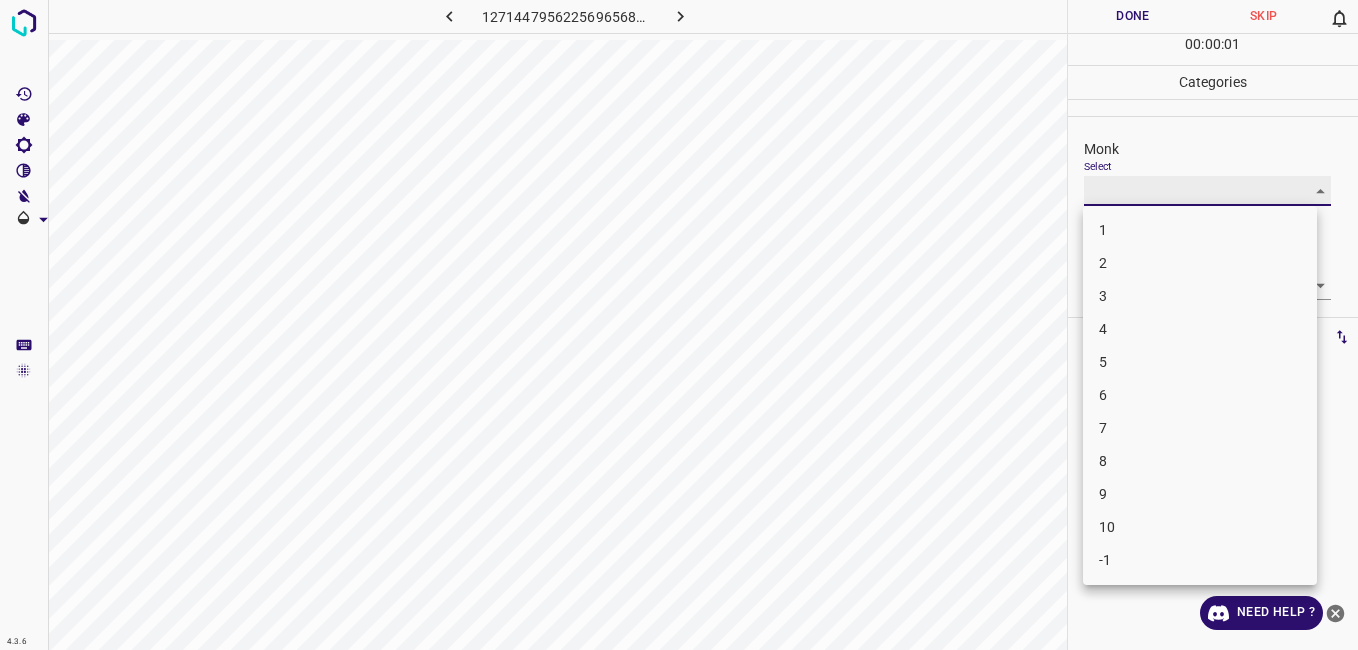type on "2" 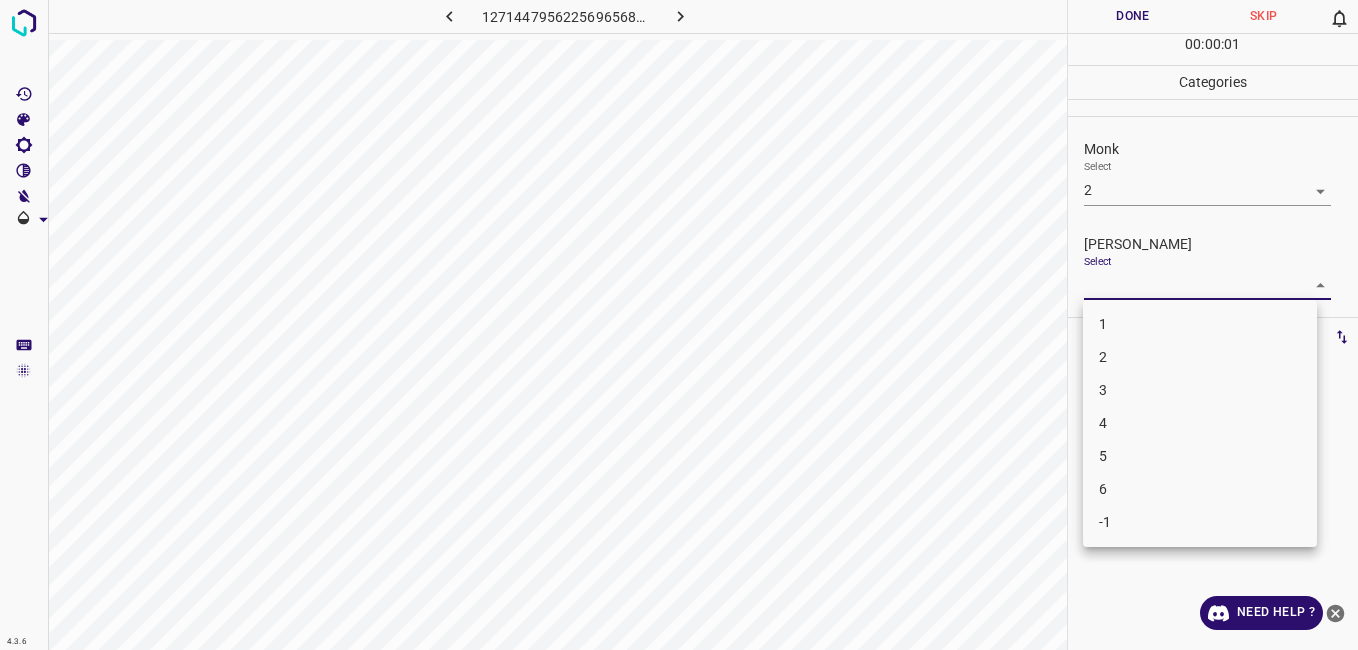 click on "4.3.6  1271447956225696568.png Done Skip 0 00   : 00   : 01   Categories Monk   Select 2 2  Fitzpatrick   Select ​ Labels   0 Categories 1 Monk 2  Fitzpatrick Tools Space Change between modes (Draw & Edit) I Auto labeling R Restore zoom M Zoom in N Zoom out Delete Delete selecte label Filters Z Restore filters X Saturation filter C Brightness filter V Contrast filter B Gray scale filter General O Download Need Help ? - Text - Hide - Delete 1 2 3 4 5 6 -1" at bounding box center [679, 325] 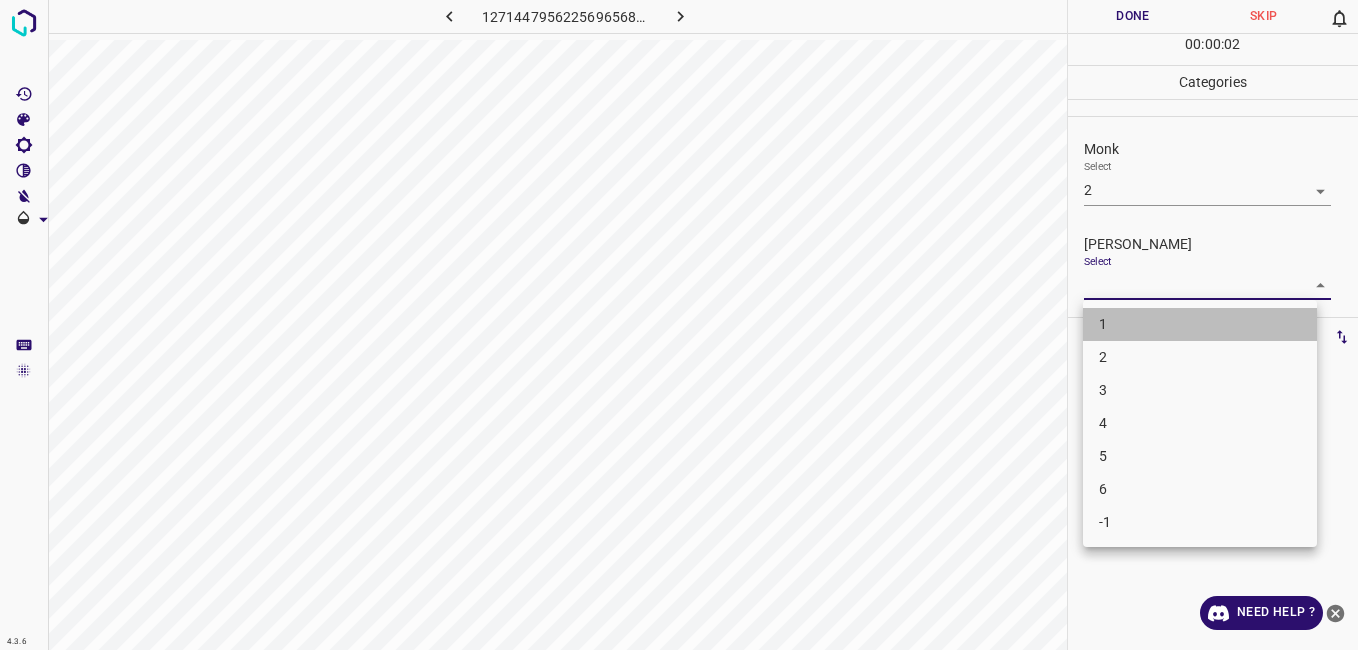 click on "1" at bounding box center (1200, 324) 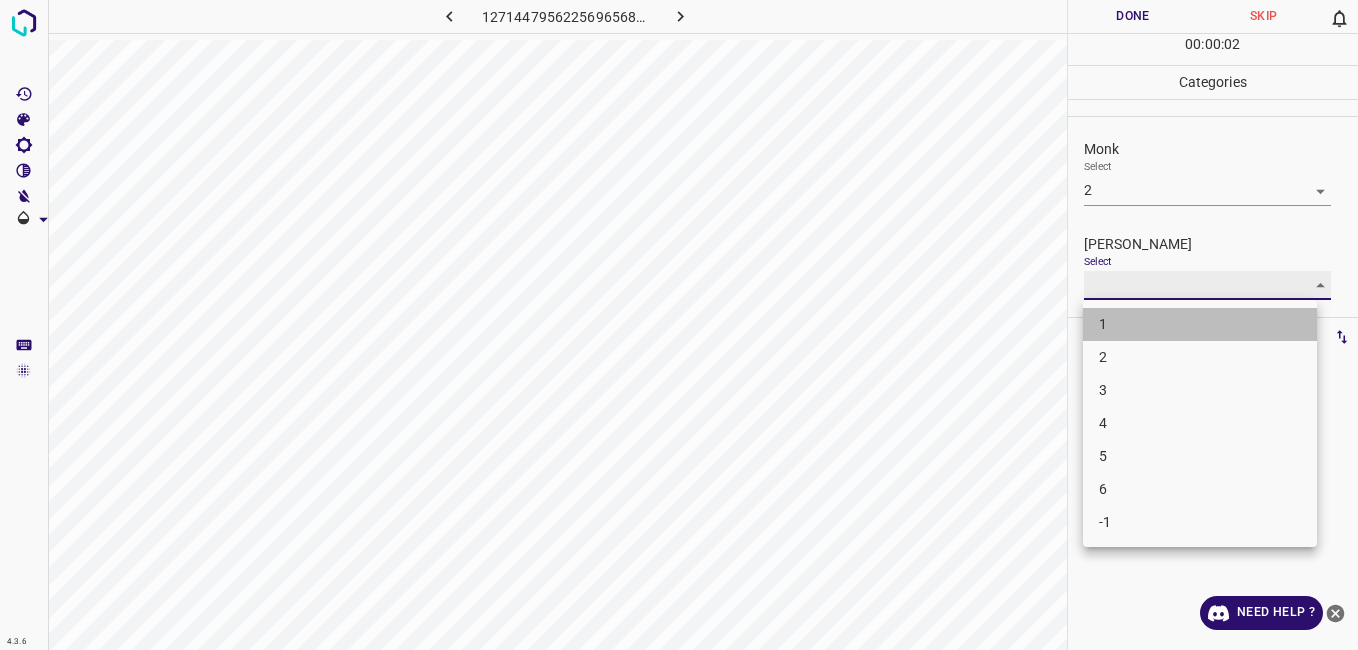 type on "1" 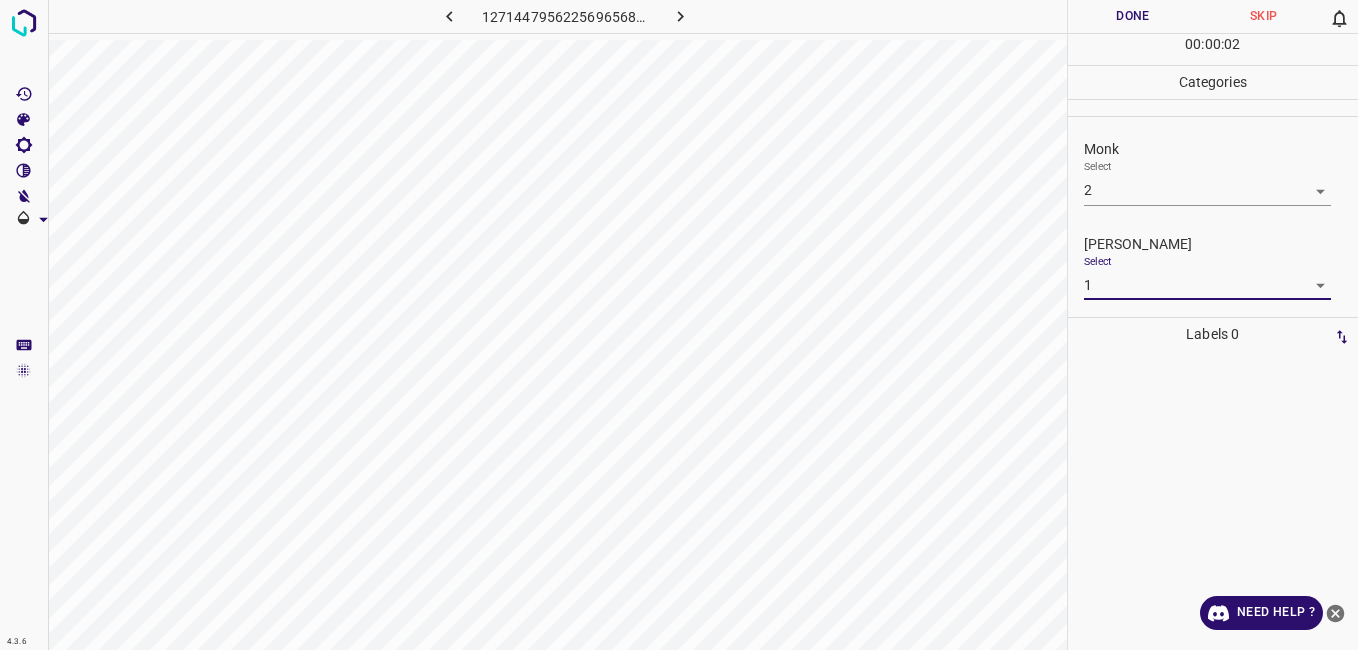click on "Done" at bounding box center (1133, 16) 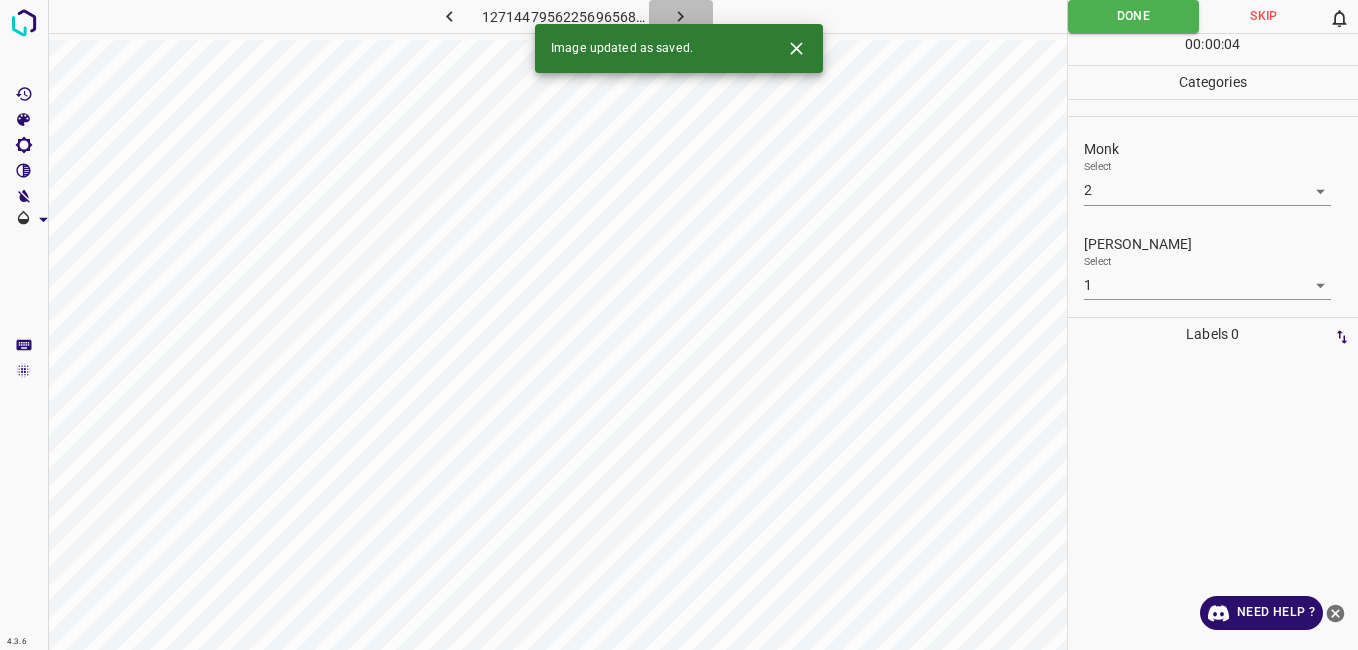 click 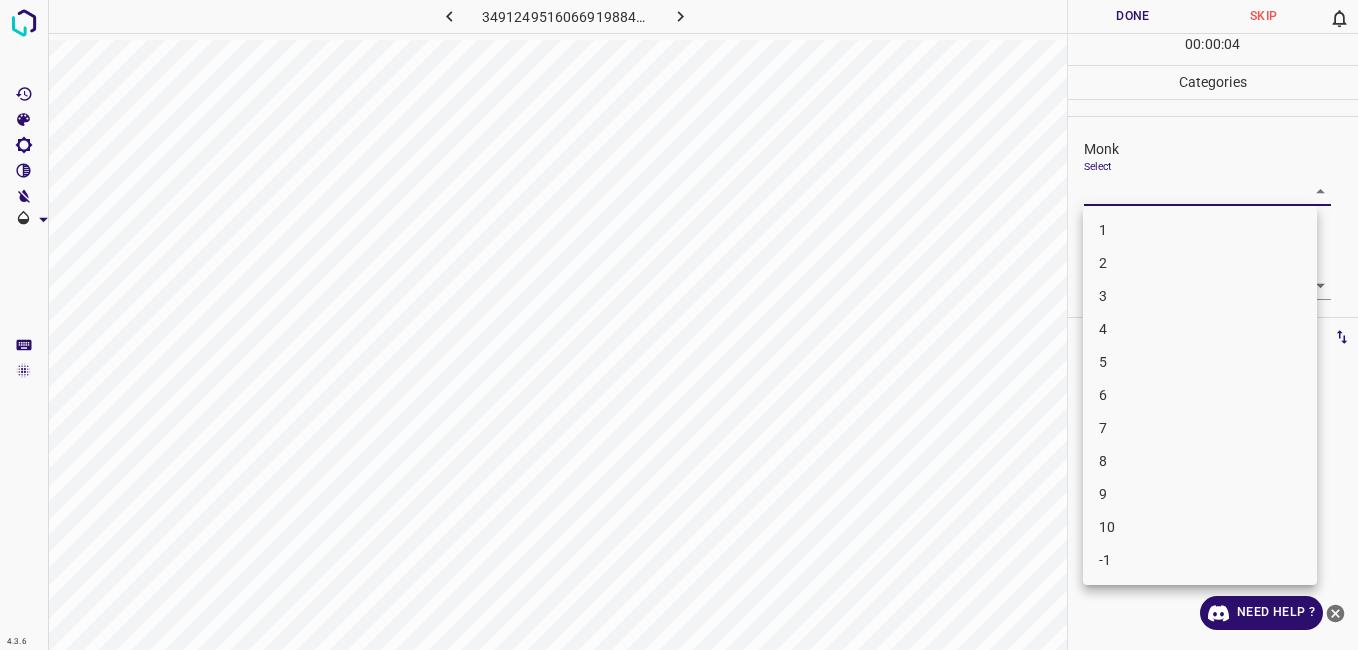 click on "4.3.6  3491249516066919884.png Done Skip 0 00   : 00   : 04   Categories Monk   Select ​  Fitzpatrick   Select ​ Labels   0 Categories 1 Monk 2  Fitzpatrick Tools Space Change between modes (Draw & Edit) I Auto labeling R Restore zoom M Zoom in N Zoom out Delete Delete selecte label Filters Z Restore filters X Saturation filter C Brightness filter V Contrast filter B Gray scale filter General O Download Need Help ? - Text - Hide - Delete 1 2 3 4 5 6 7 8 9 10 -1" at bounding box center (679, 325) 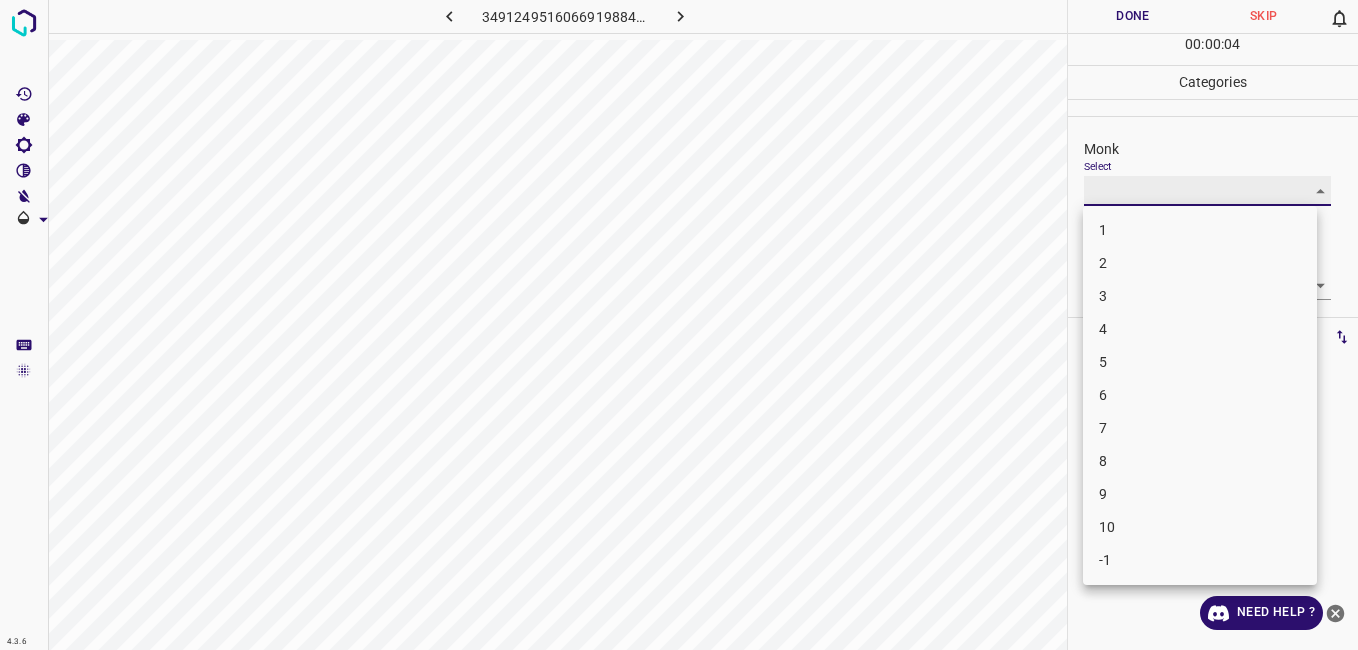 type on "3" 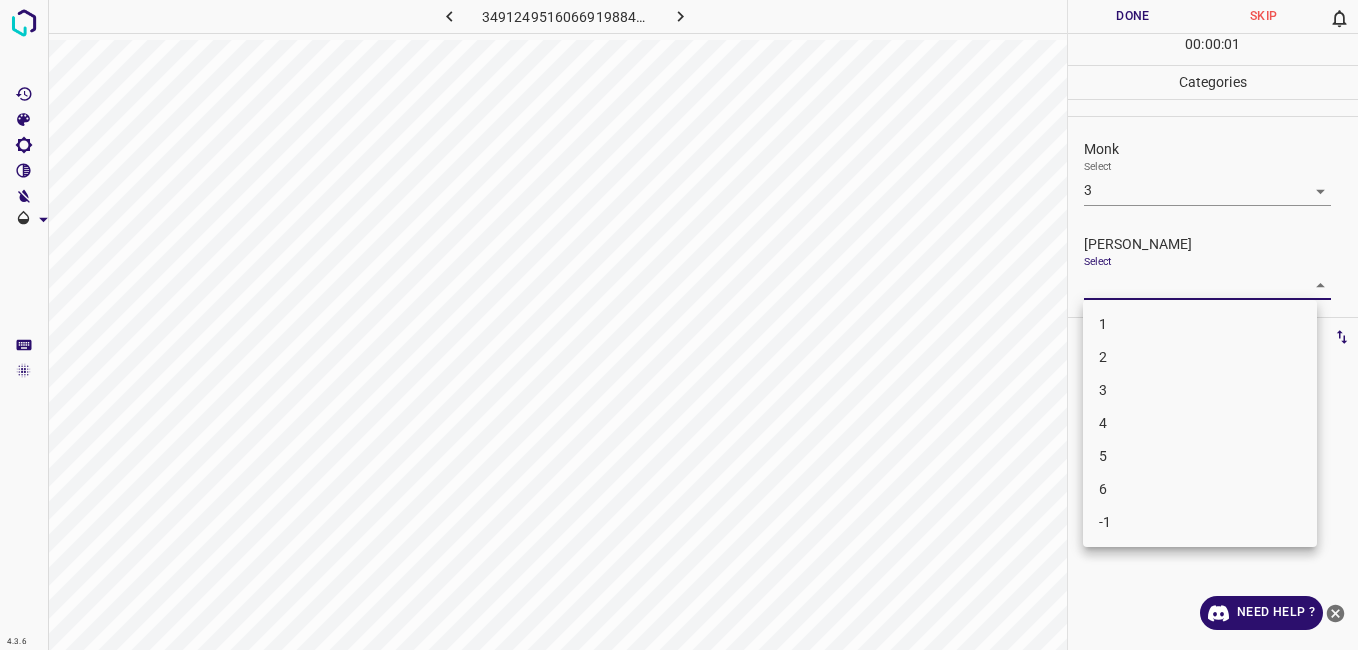 click on "4.3.6  3491249516066919884.png Done Skip 0 00   : 00   : 01   Categories Monk   Select 3 3  Fitzpatrick   Select ​ Labels   0 Categories 1 Monk 2  Fitzpatrick Tools Space Change between modes (Draw & Edit) I Auto labeling R Restore zoom M Zoom in N Zoom out Delete Delete selecte label Filters Z Restore filters X Saturation filter C Brightness filter V Contrast filter B Gray scale filter General O Download Need Help ? - Text - Hide - Delete 1 2 3 4 5 6 -1" at bounding box center (679, 325) 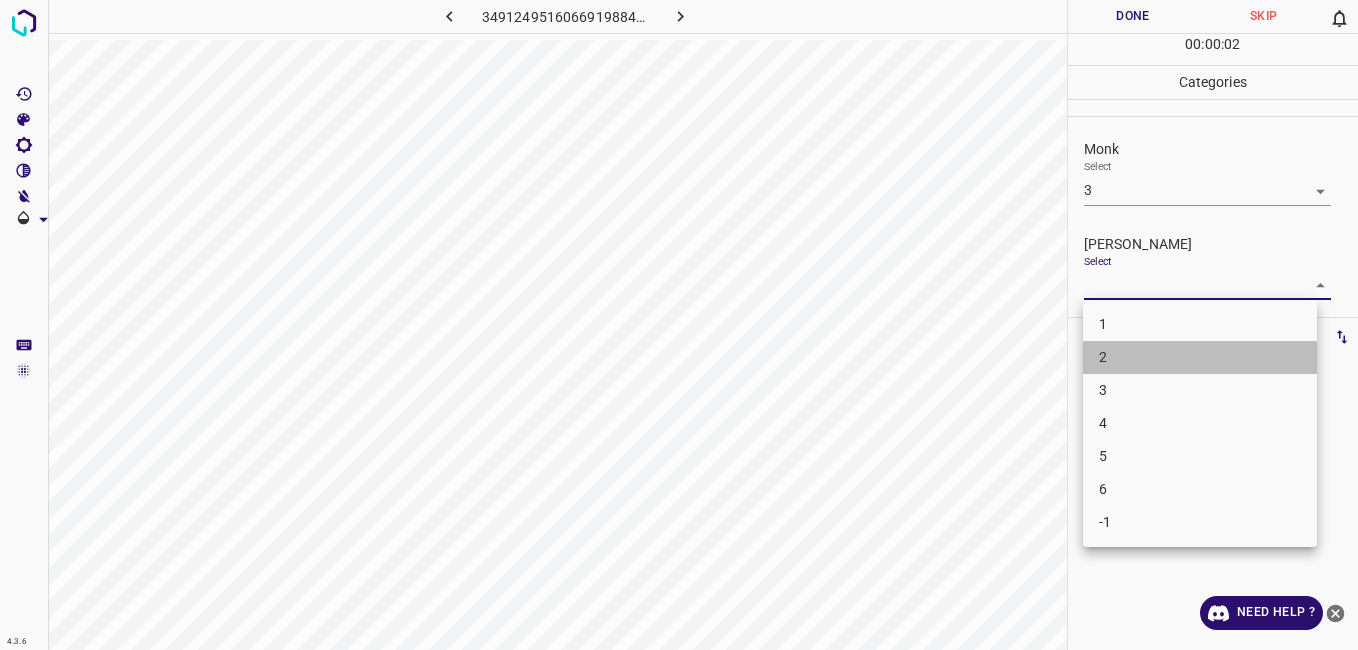 click on "2" at bounding box center [1200, 357] 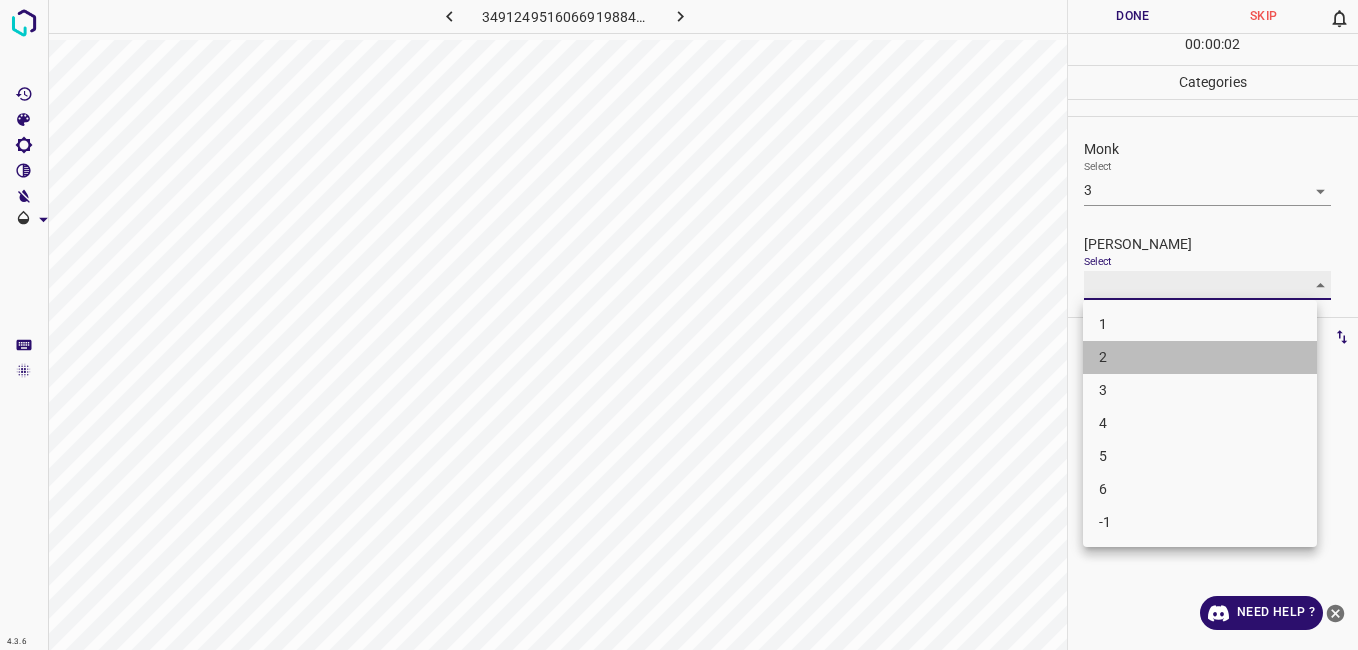type on "2" 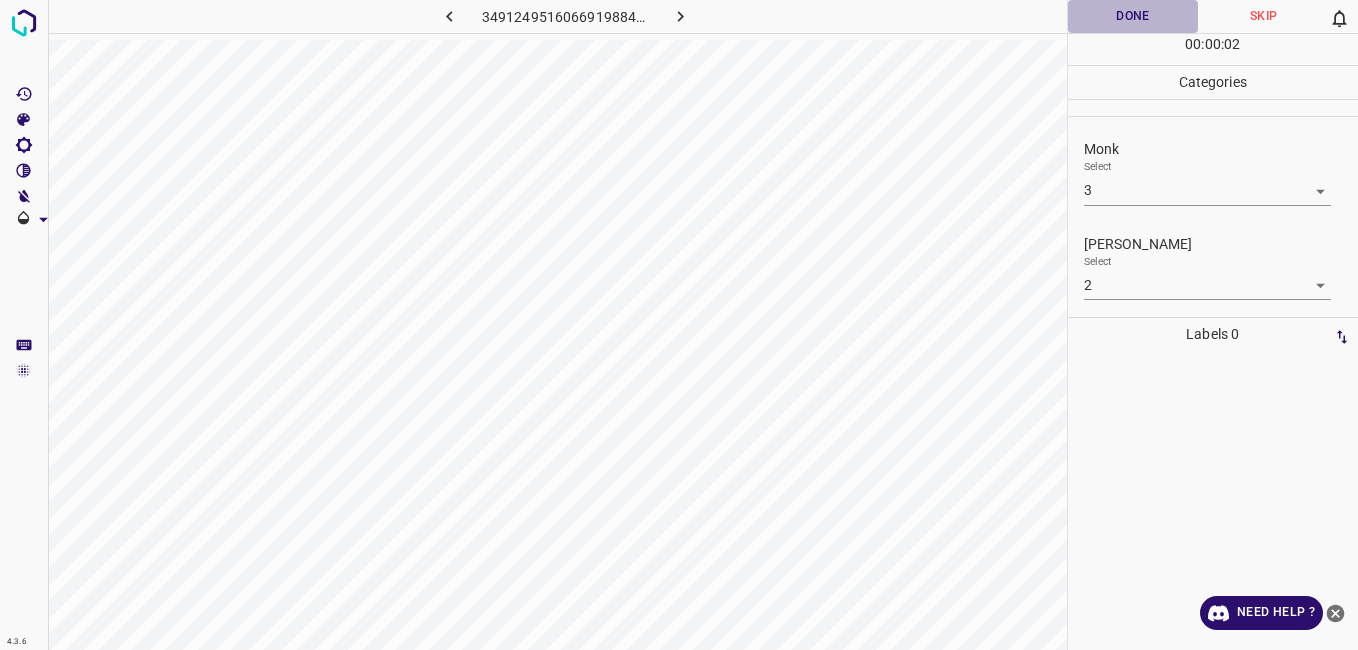 click on "Done" at bounding box center [1133, 16] 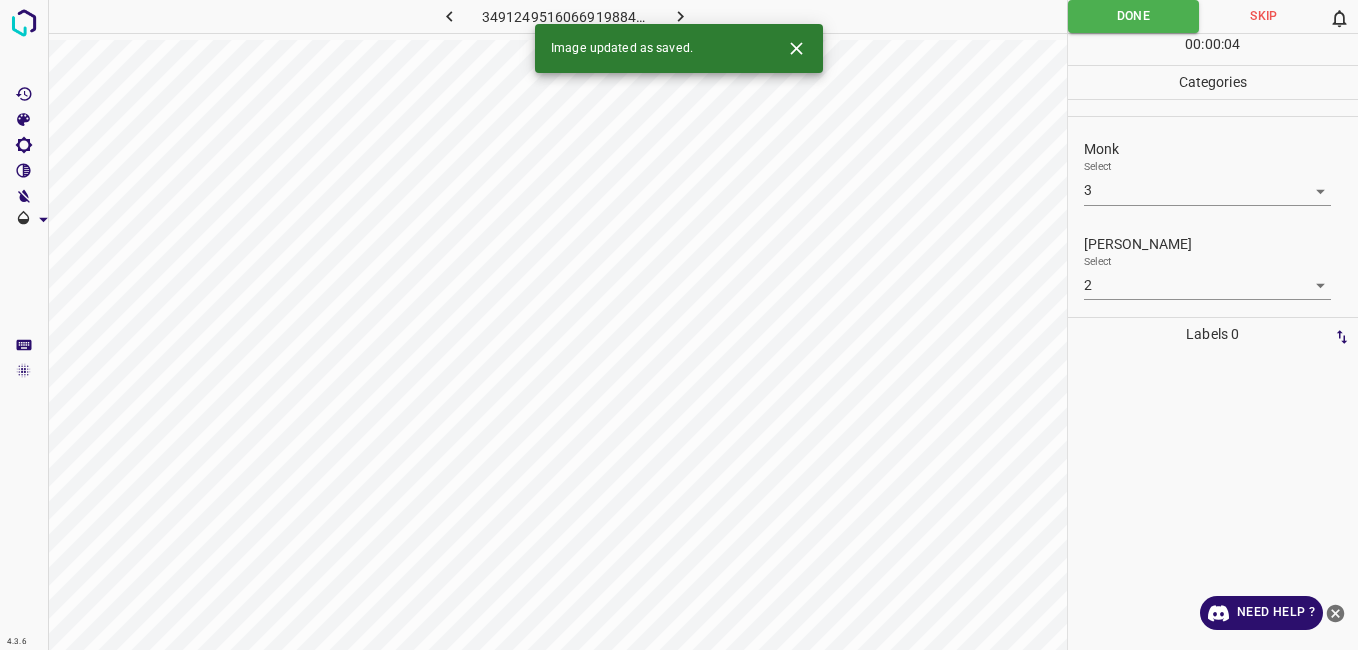 click 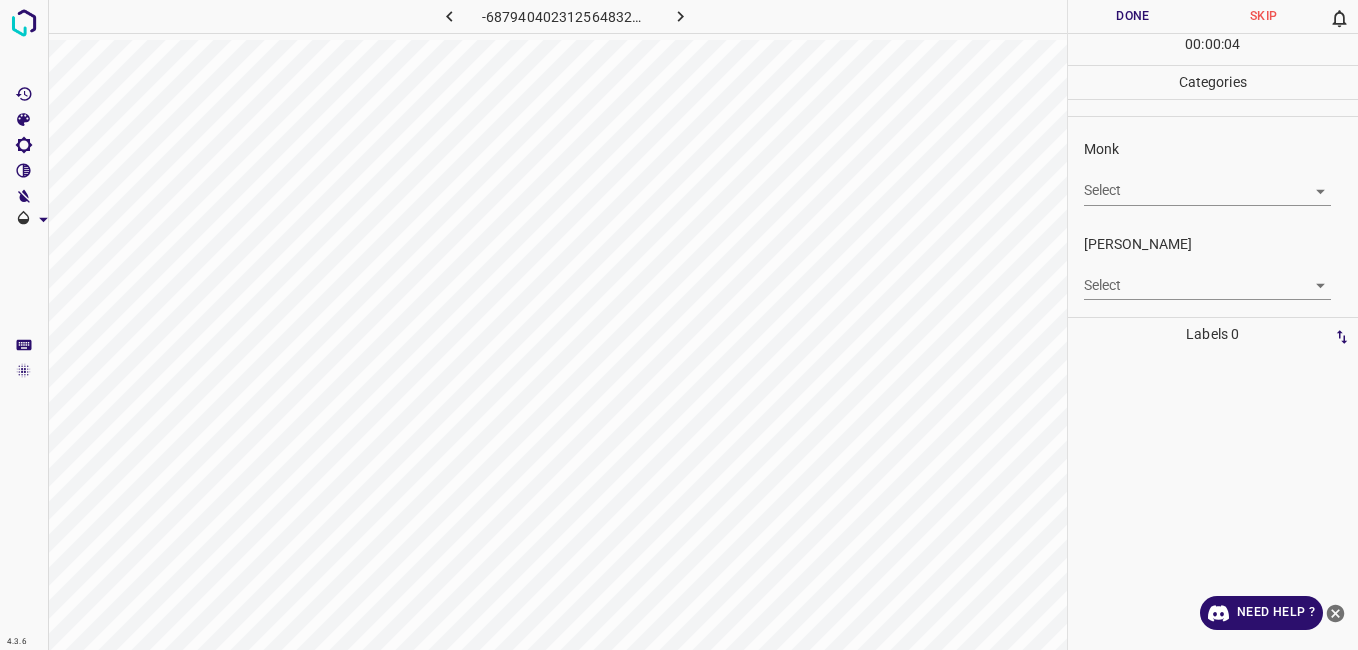 click on "4.3.6  -6879404023125648326.png Done Skip 0 00   : 00   : 04   Categories Monk   Select ​  Fitzpatrick   Select ​ Labels   0 Categories 1 Monk 2  Fitzpatrick Tools Space Change between modes (Draw & Edit) I Auto labeling R Restore zoom M Zoom in N Zoom out Delete Delete selecte label Filters Z Restore filters X Saturation filter C Brightness filter V Contrast filter B Gray scale filter General O Download Need Help ? - Text - Hide - Delete" at bounding box center [679, 325] 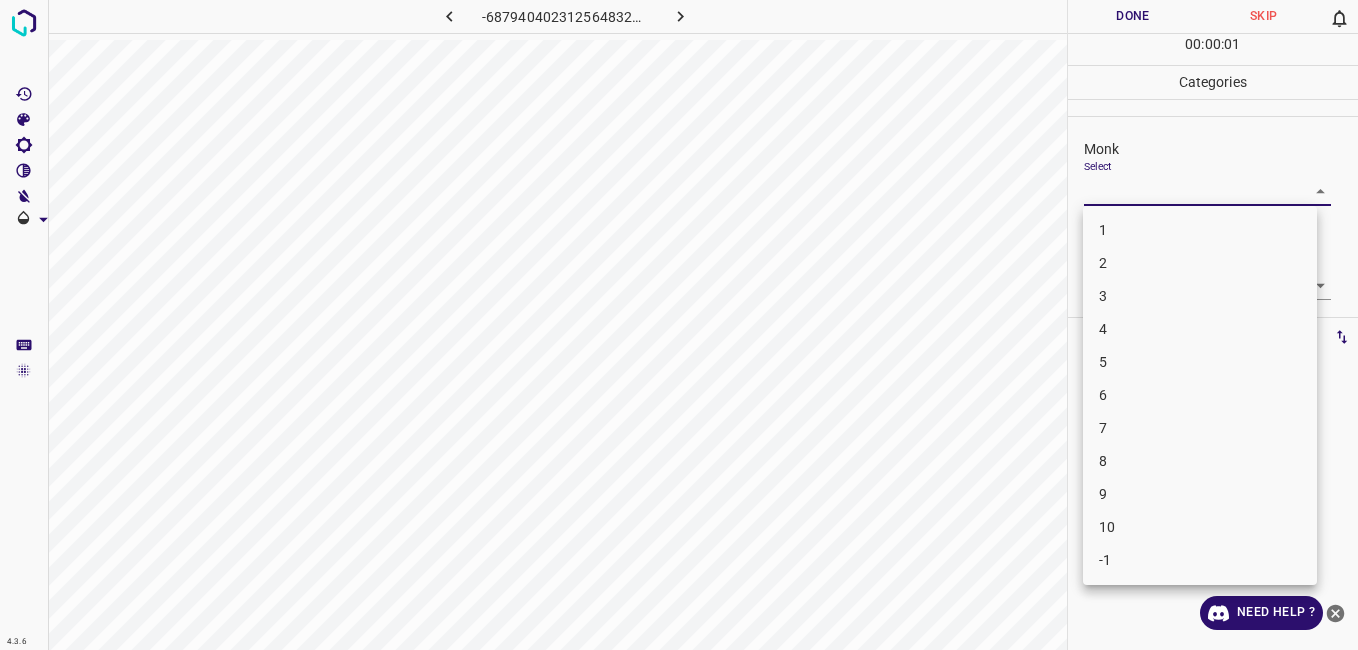 click on "4" at bounding box center [1200, 329] 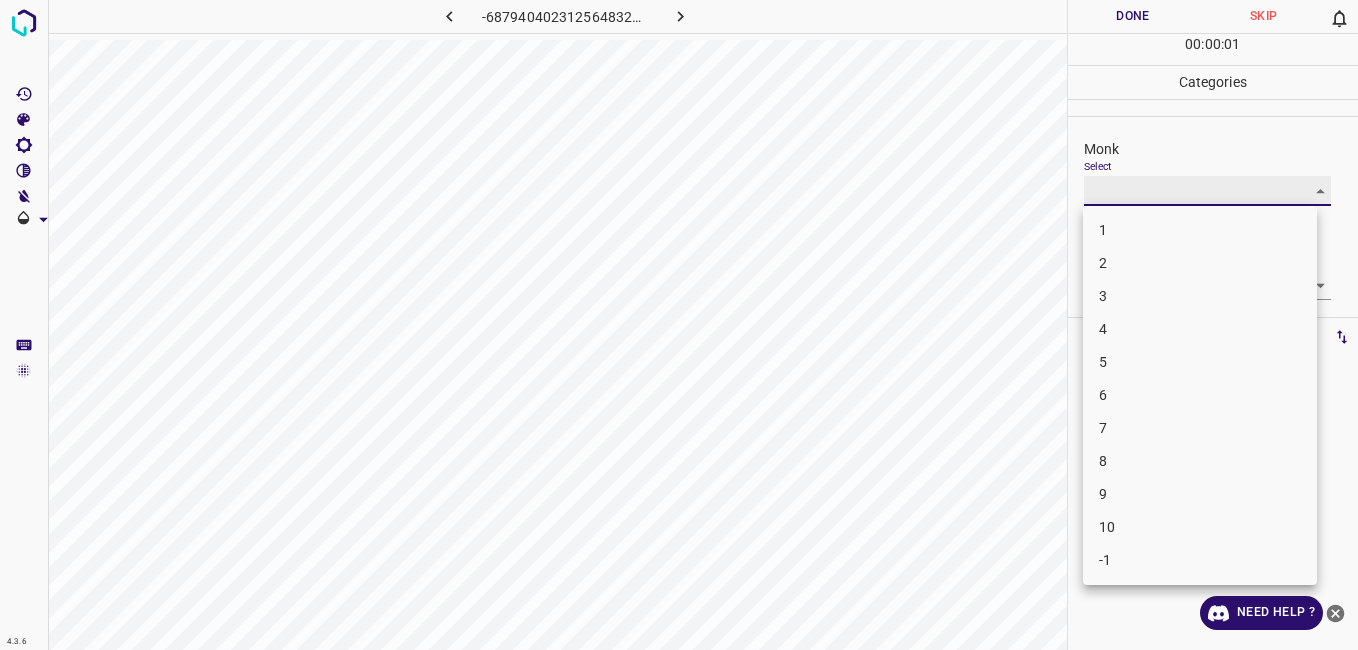 type on "4" 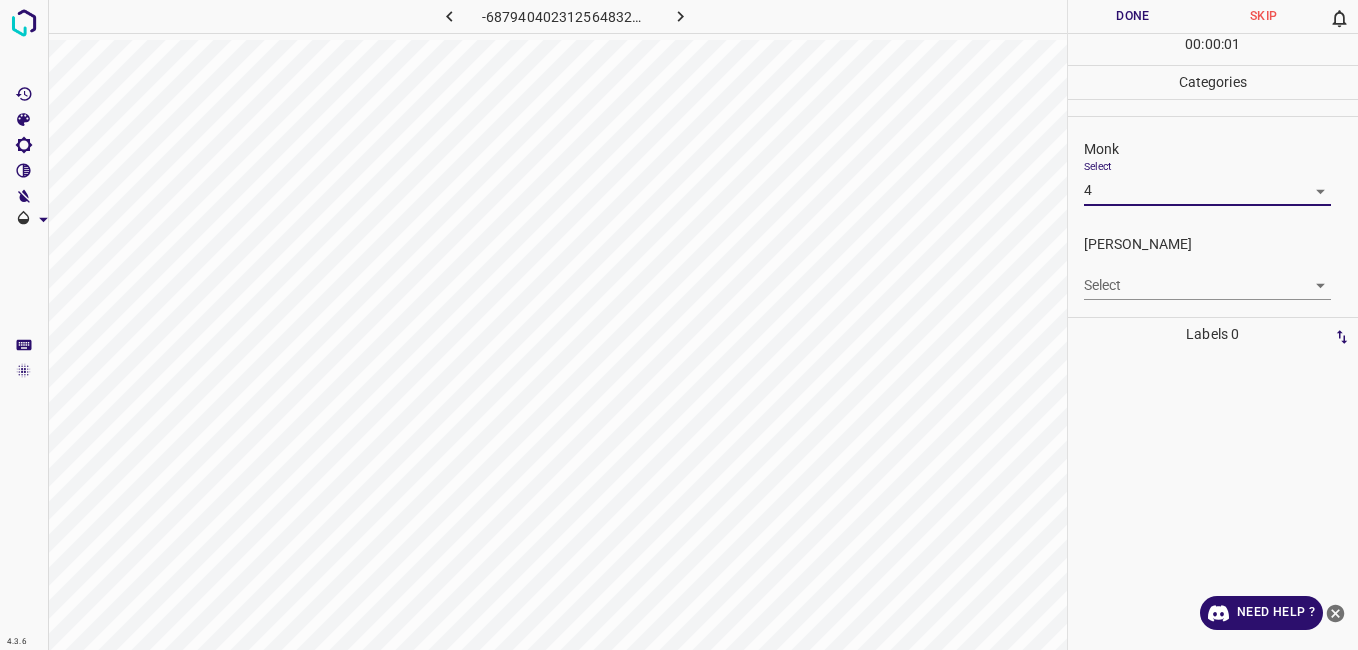 click on "4.3.6  -6879404023125648326.png Done Skip 0 00   : 00   : 01   Categories Monk   Select 4 4  Fitzpatrick   Select ​ Labels   0 Categories 1 Monk 2  Fitzpatrick Tools Space Change between modes (Draw & Edit) I Auto labeling R Restore zoom M Zoom in N Zoom out Delete Delete selecte label Filters Z Restore filters X Saturation filter C Brightness filter V Contrast filter B Gray scale filter General O Download Need Help ? - Text - Hide - Delete 1 2 3 4 5 6 7 8 9 10 -1" at bounding box center (679, 325) 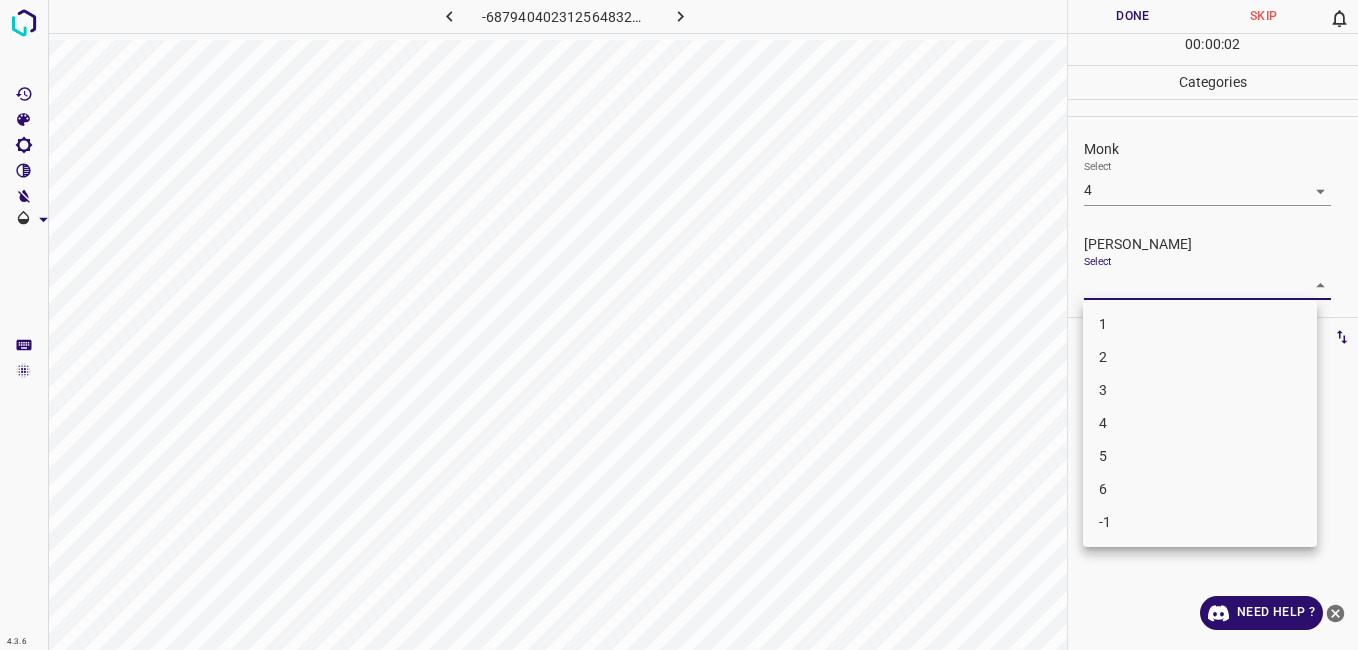click on "3" at bounding box center (1200, 390) 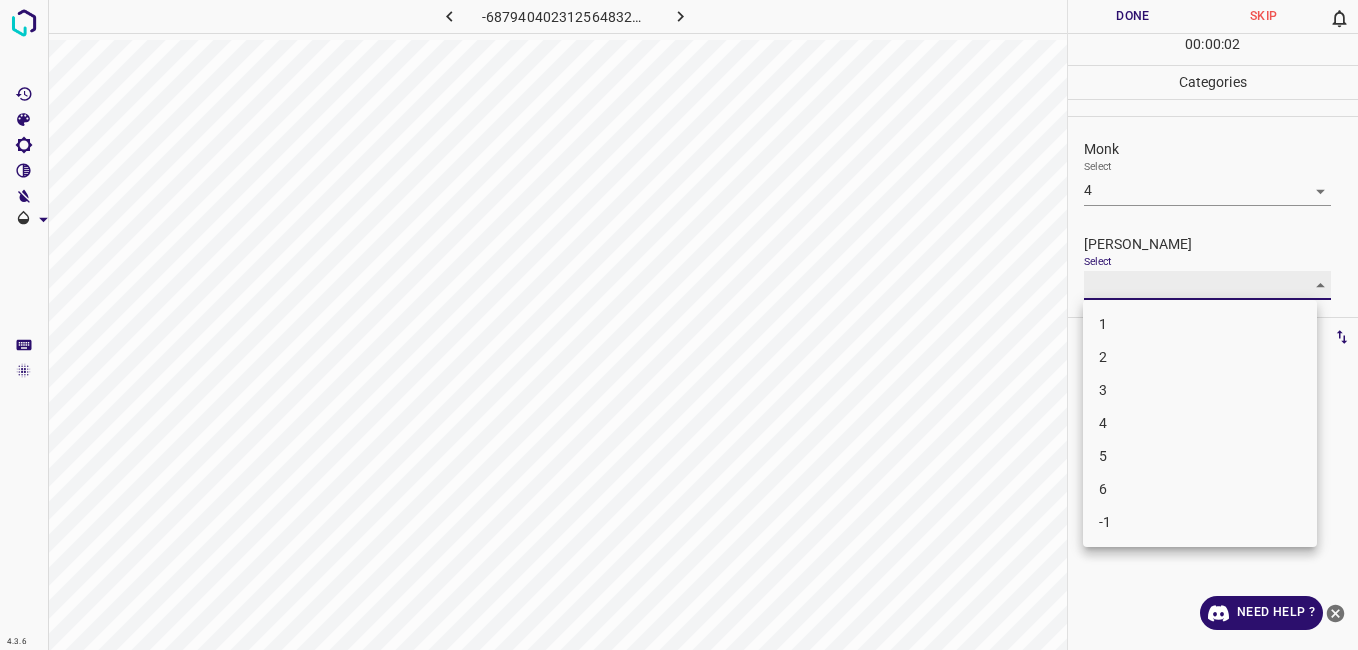 type on "3" 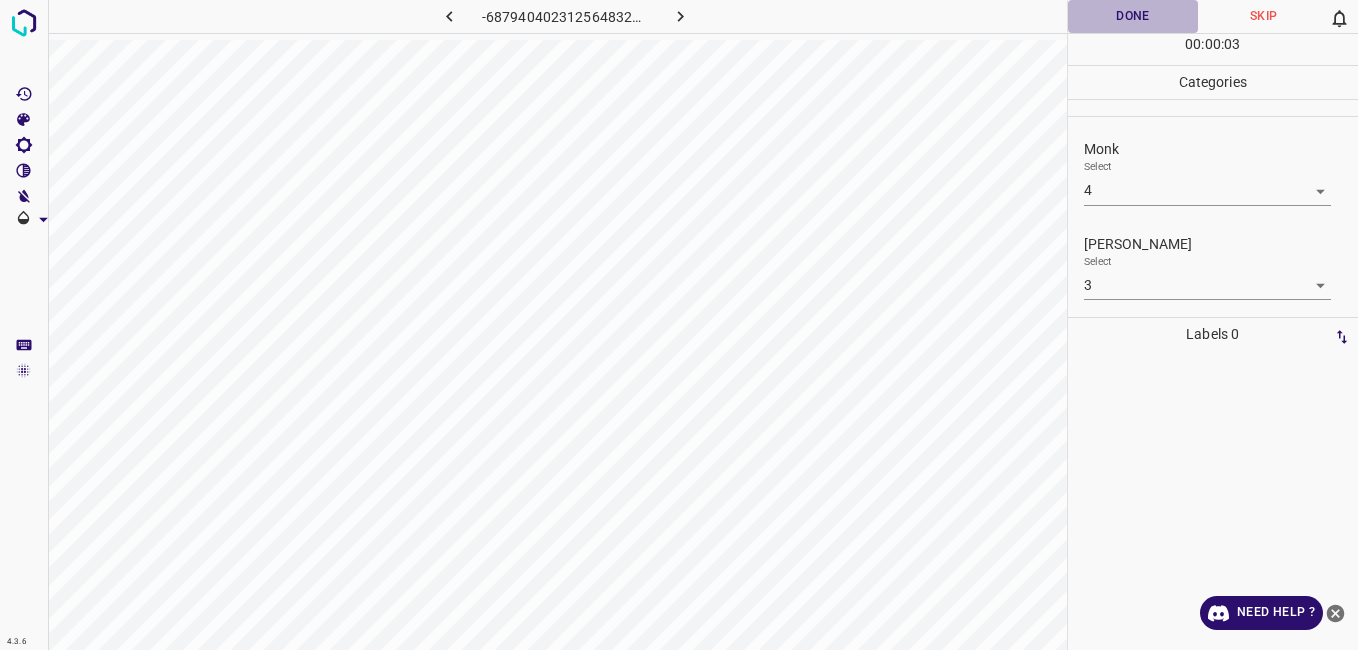 click on "Done" at bounding box center [1133, 16] 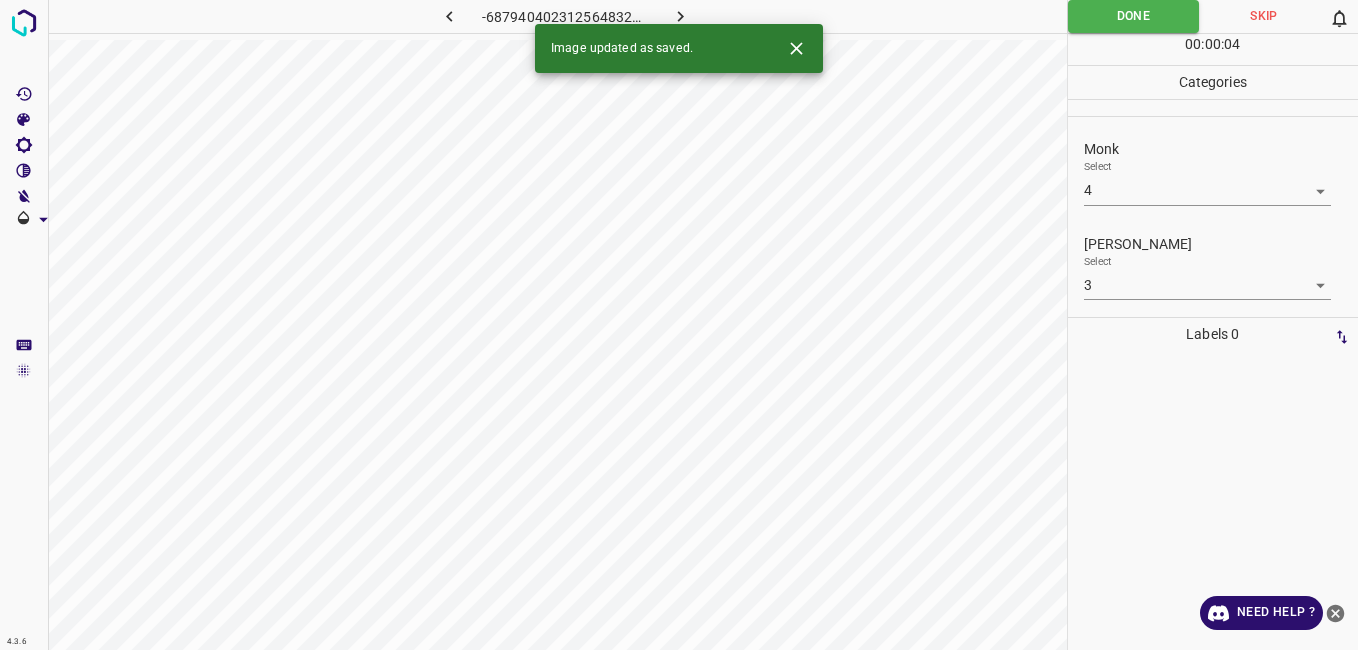 click on "Image updated as saved." at bounding box center [679, 48] 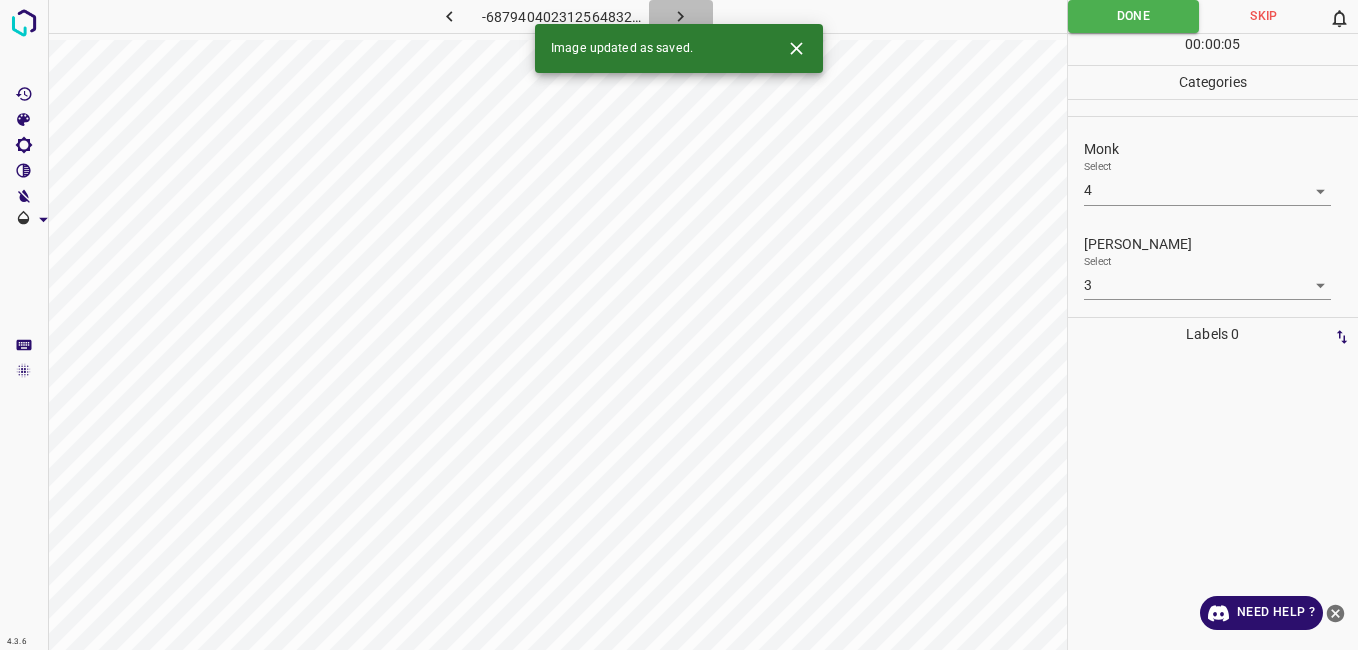 click 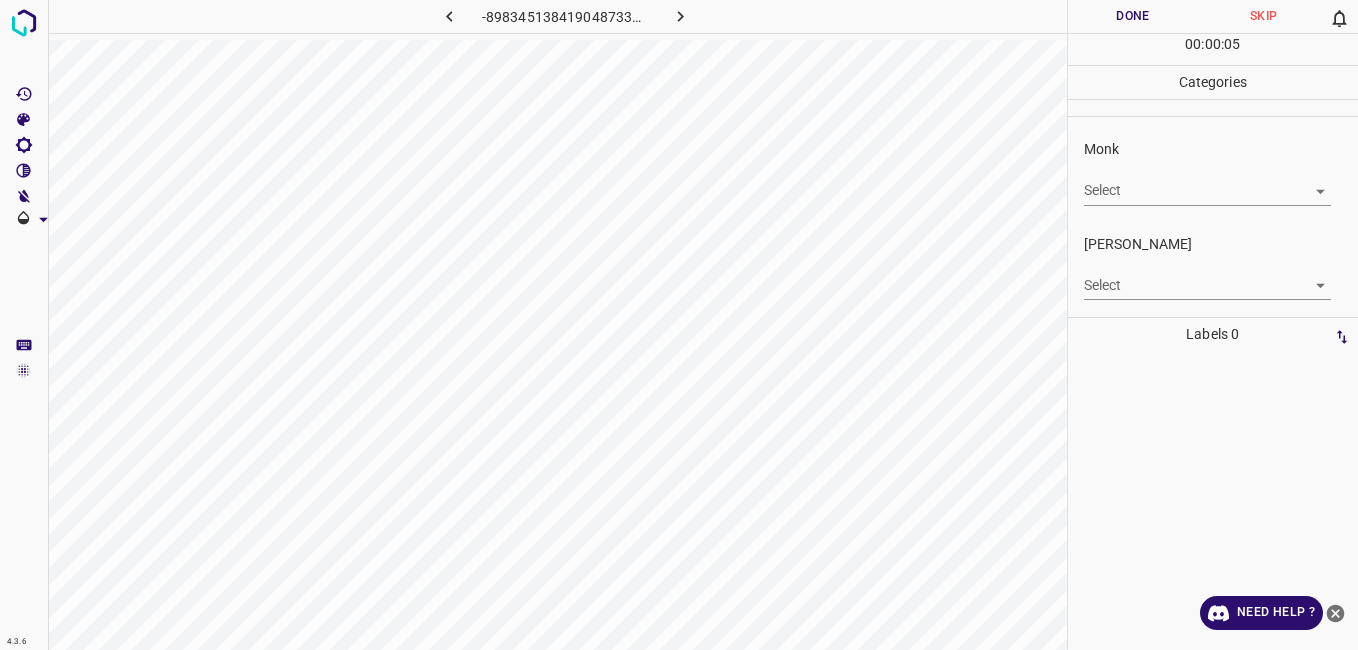 click on "4.3.6  -8983451384190487339.png Done Skip 0 00   : 00   : 05   Categories Monk   Select ​  Fitzpatrick   Select ​ Labels   0 Categories 1 Monk 2  Fitzpatrick Tools Space Change between modes (Draw & Edit) I Auto labeling R Restore zoom M Zoom in N Zoom out Delete Delete selecte label Filters Z Restore filters X Saturation filter C Brightness filter V Contrast filter B Gray scale filter General O Download Need Help ? - Text - Hide - Delete" at bounding box center [679, 325] 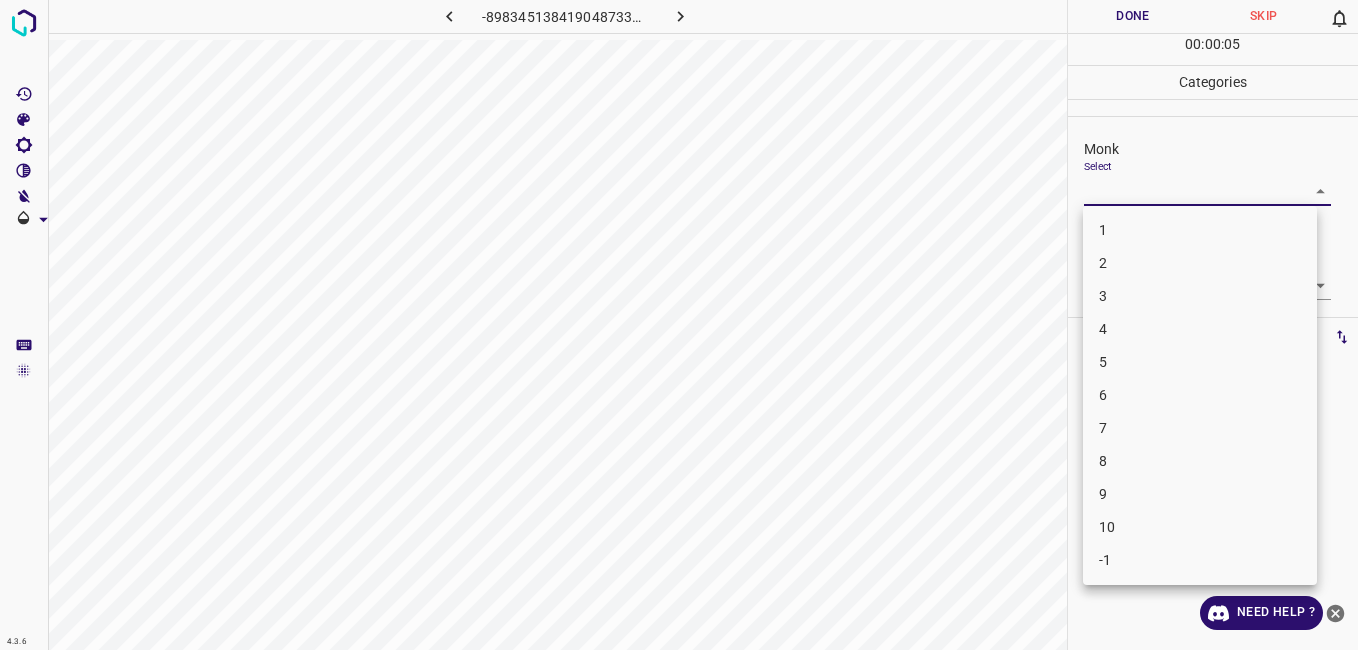 click on "3" at bounding box center (1200, 296) 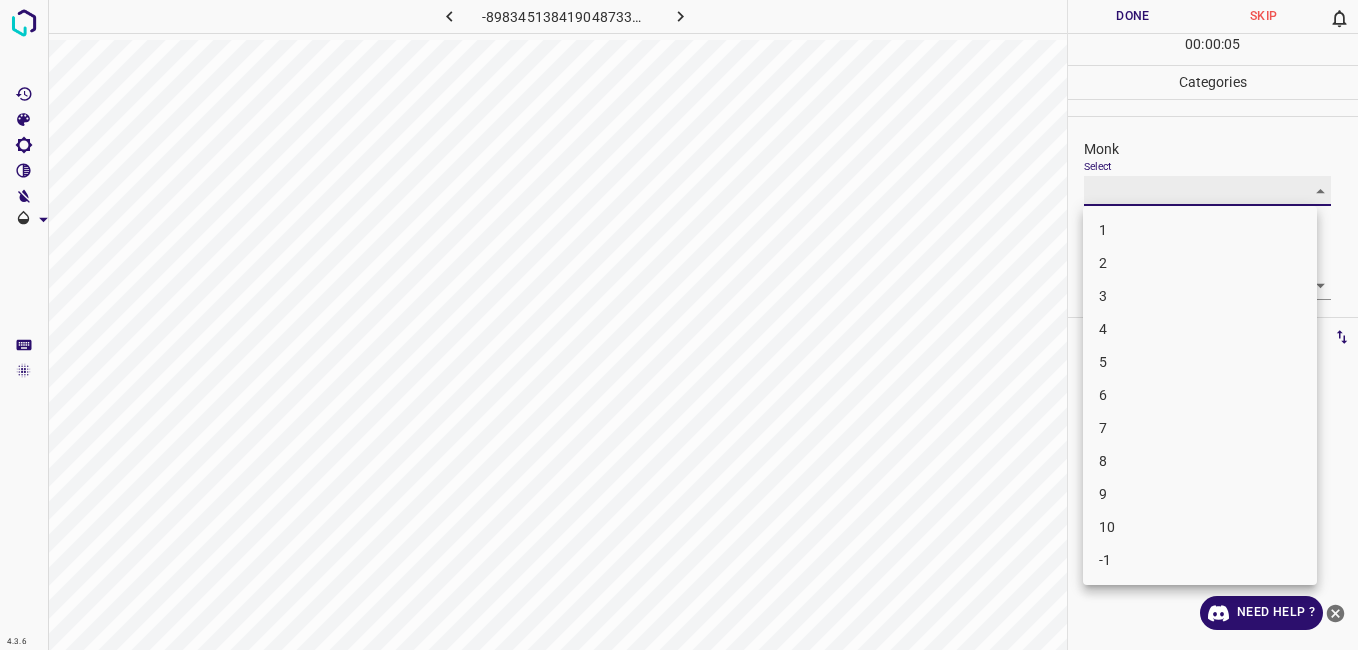 type on "3" 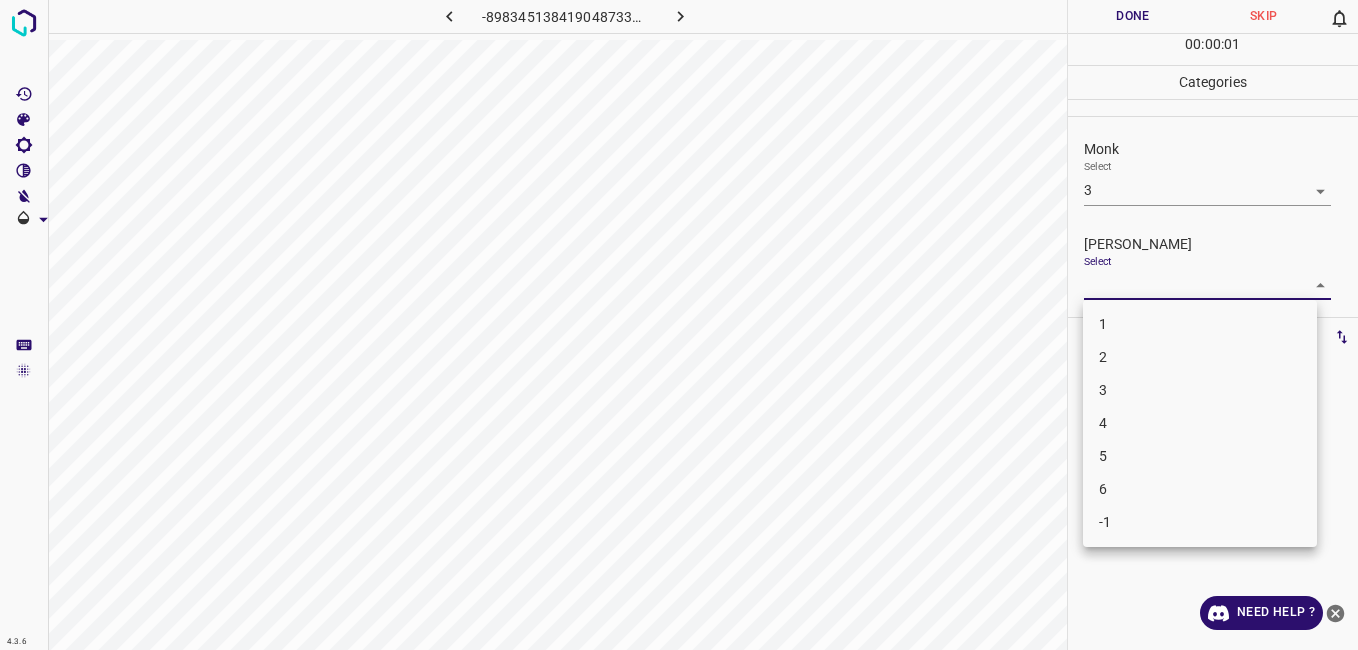click on "4.3.6  -8983451384190487339.png Done Skip 0 00   : 00   : 01   Categories Monk   Select 3 3  Fitzpatrick   Select ​ Labels   0 Categories 1 Monk 2  Fitzpatrick Tools Space Change between modes (Draw & Edit) I Auto labeling R Restore zoom M Zoom in N Zoom out Delete Delete selecte label Filters Z Restore filters X Saturation filter C Brightness filter V Contrast filter B Gray scale filter General O Download Need Help ? - Text - Hide - Delete 1 2 3 4 5 6 -1" at bounding box center (679, 325) 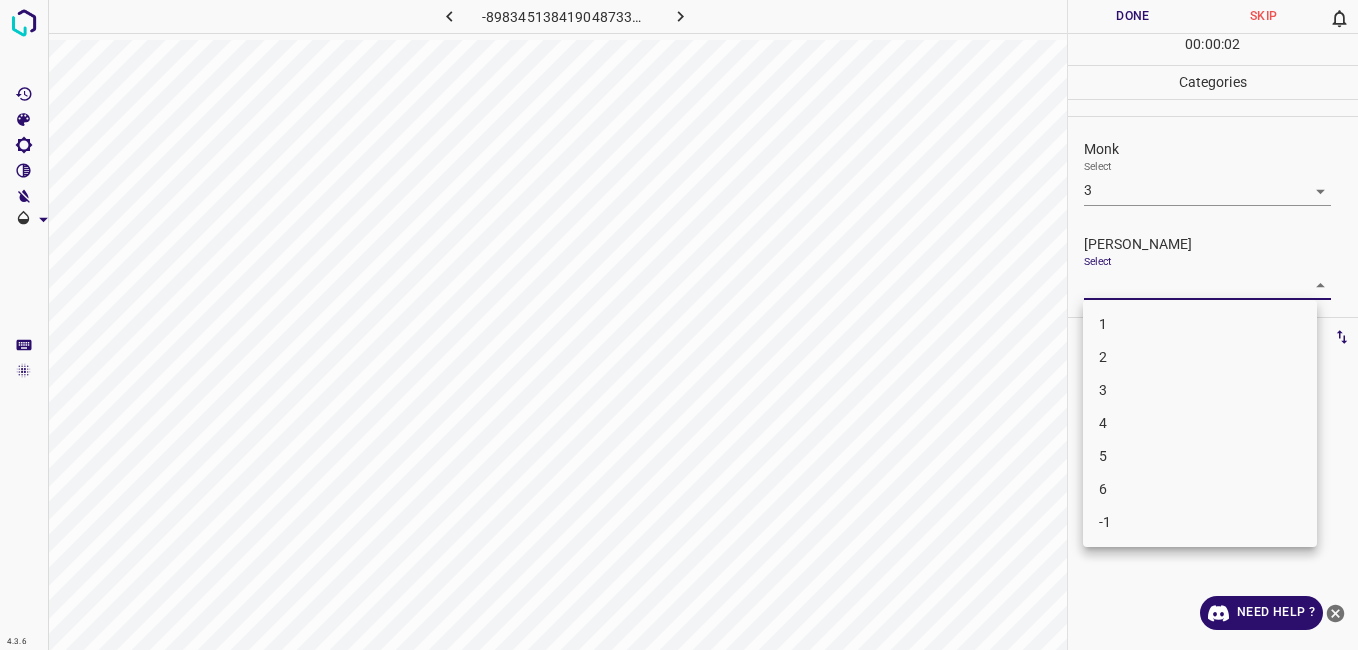 click on "2" at bounding box center (1200, 357) 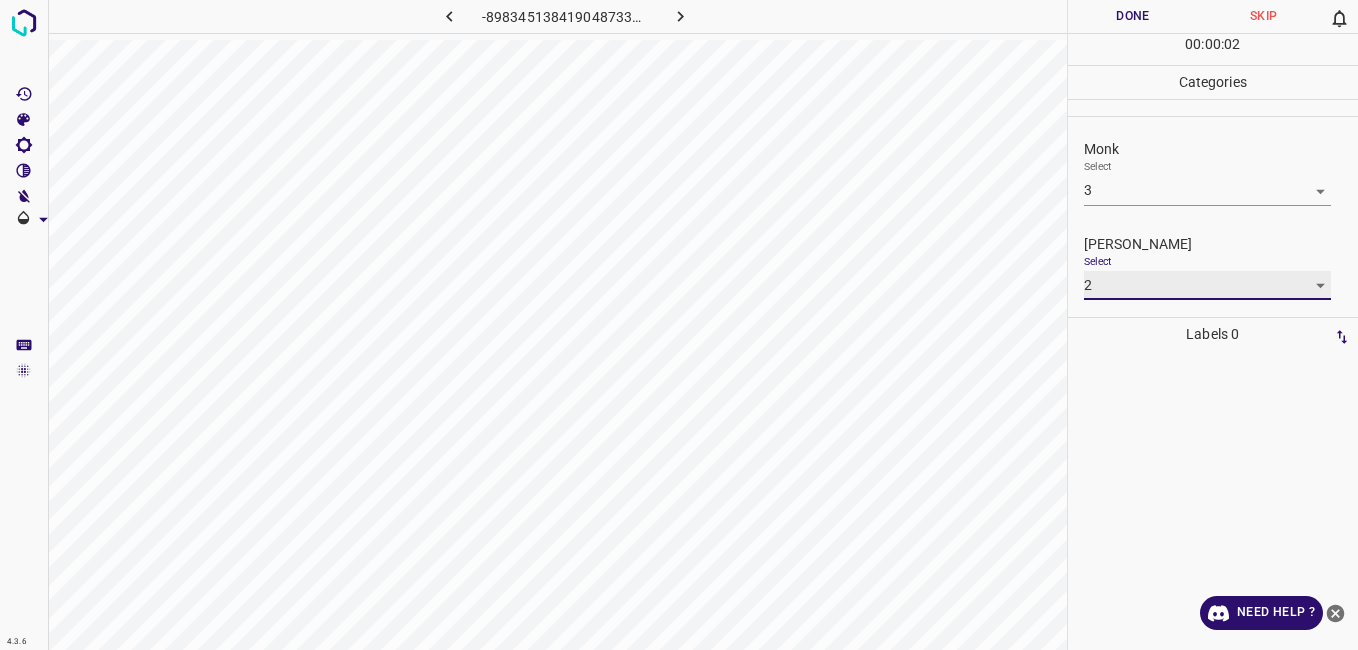 type on "2" 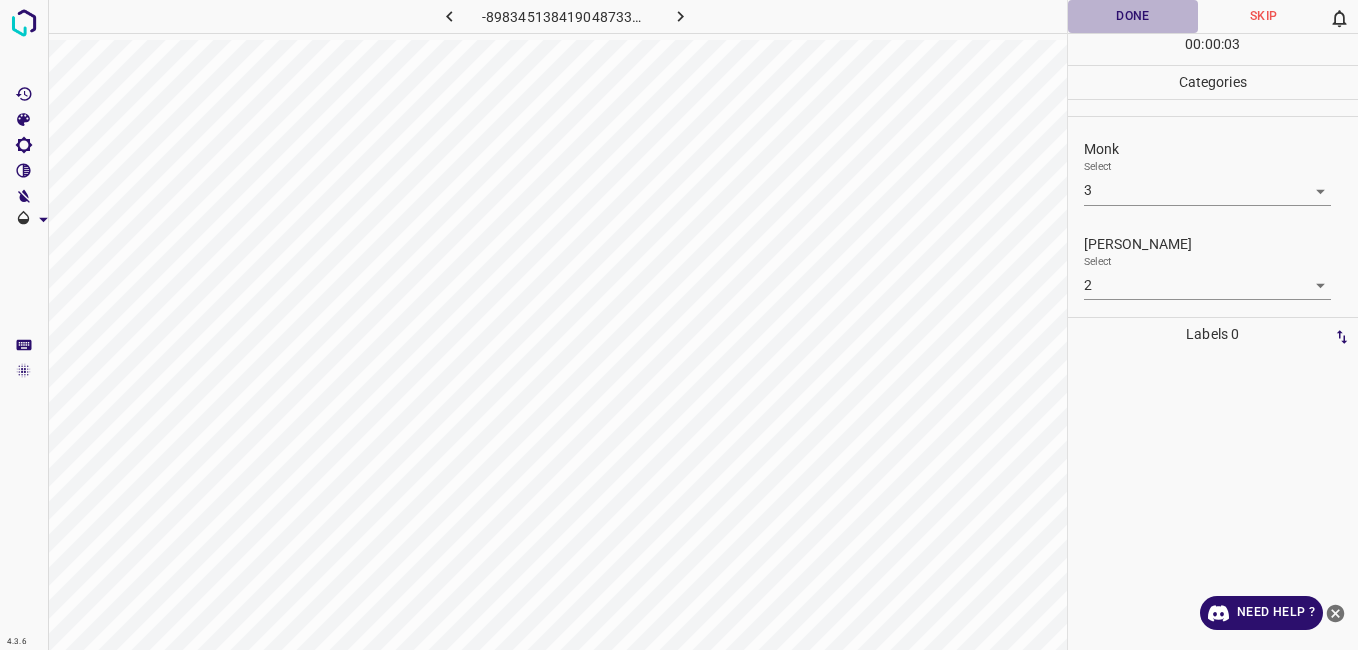click on "Done" at bounding box center [1133, 16] 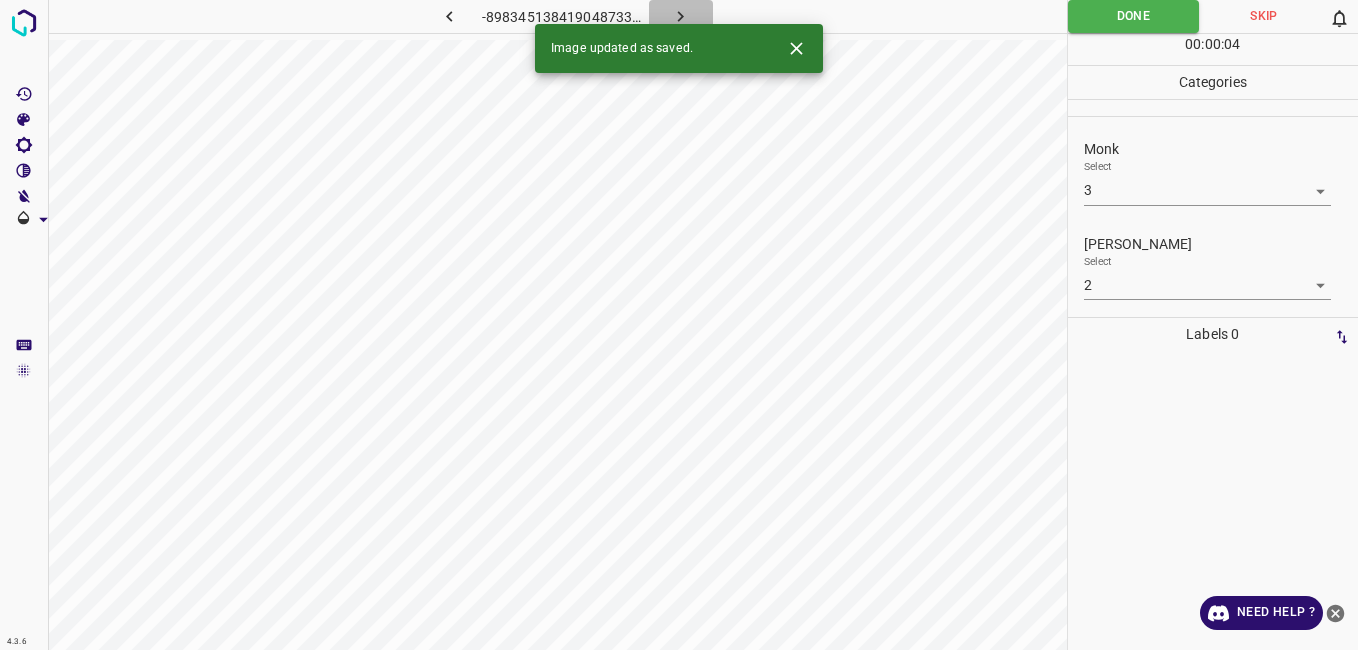 click 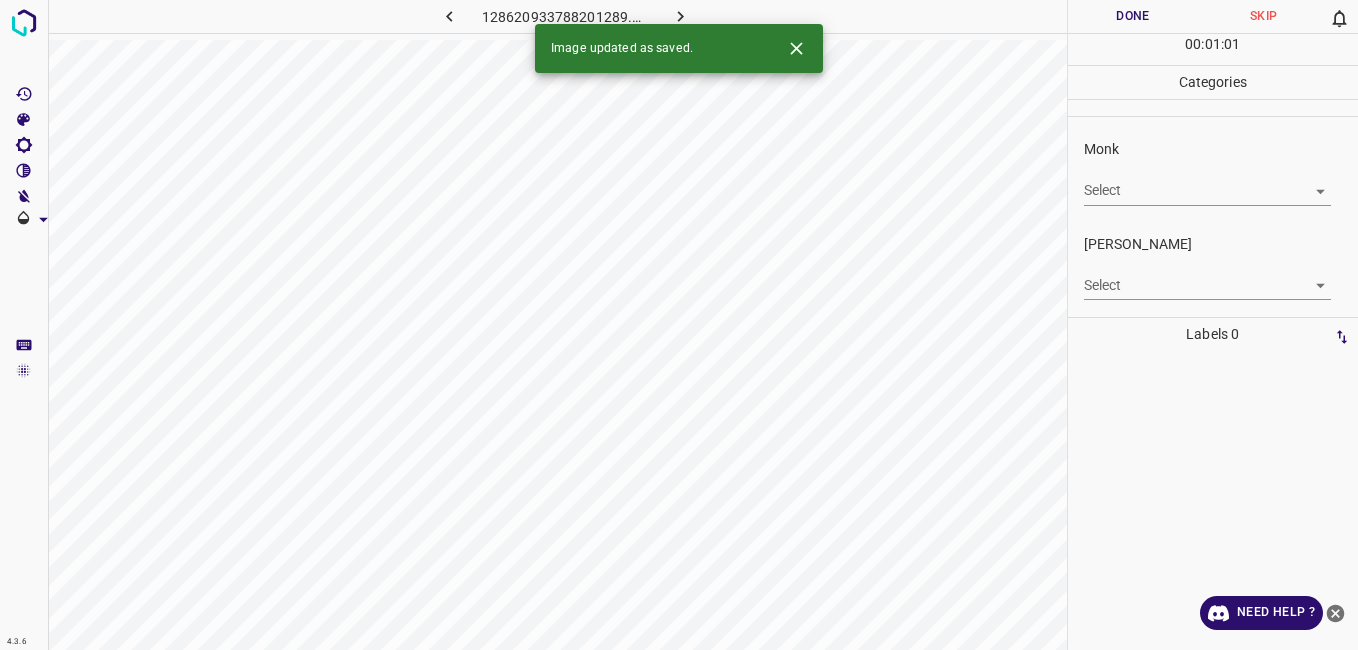 click on "4.3.6  128620933788201289.png Done Skip 0 00   : 01   : 01   Categories Monk   Select ​  Fitzpatrick   Select ​ Labels   0 Categories 1 Monk 2  Fitzpatrick Tools Space Change between modes (Draw & Edit) I Auto labeling R Restore zoom M Zoom in N Zoom out Delete Delete selecte label Filters Z Restore filters X Saturation filter C Brightness filter V Contrast filter B Gray scale filter General O Download Image updated as saved. Need Help ? - Text - Hide - Delete" at bounding box center (679, 325) 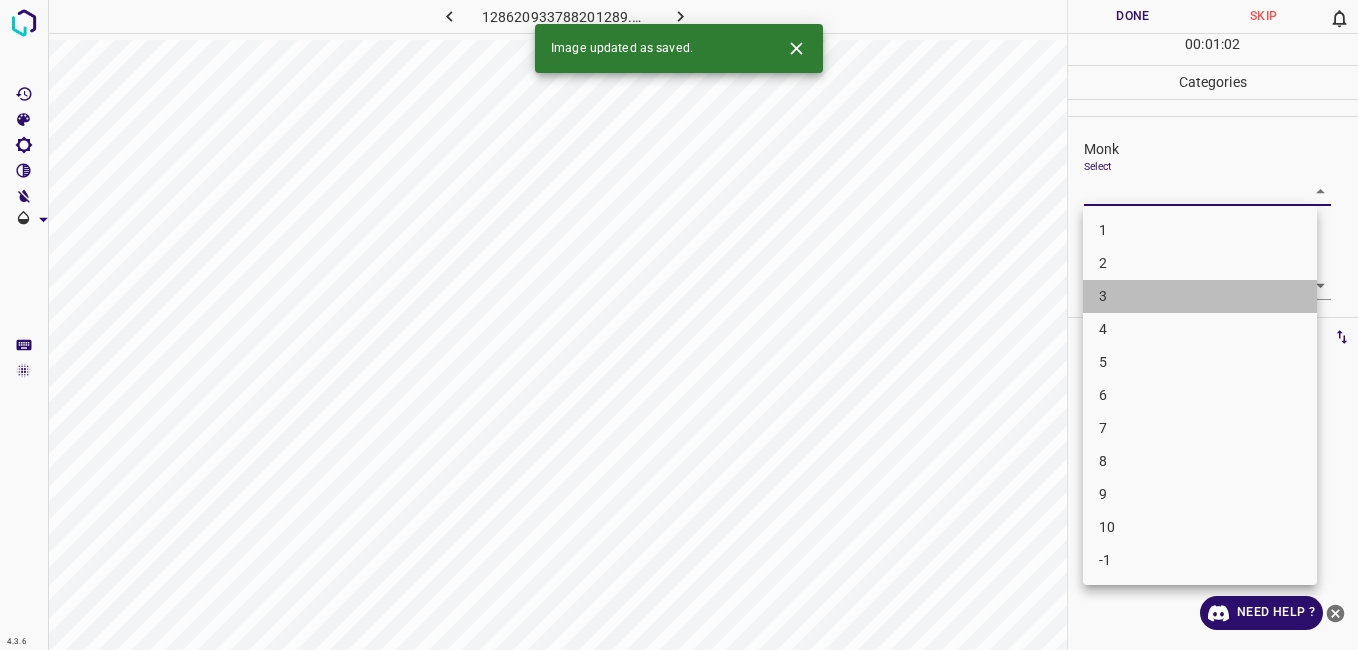 click on "3" at bounding box center [1200, 296] 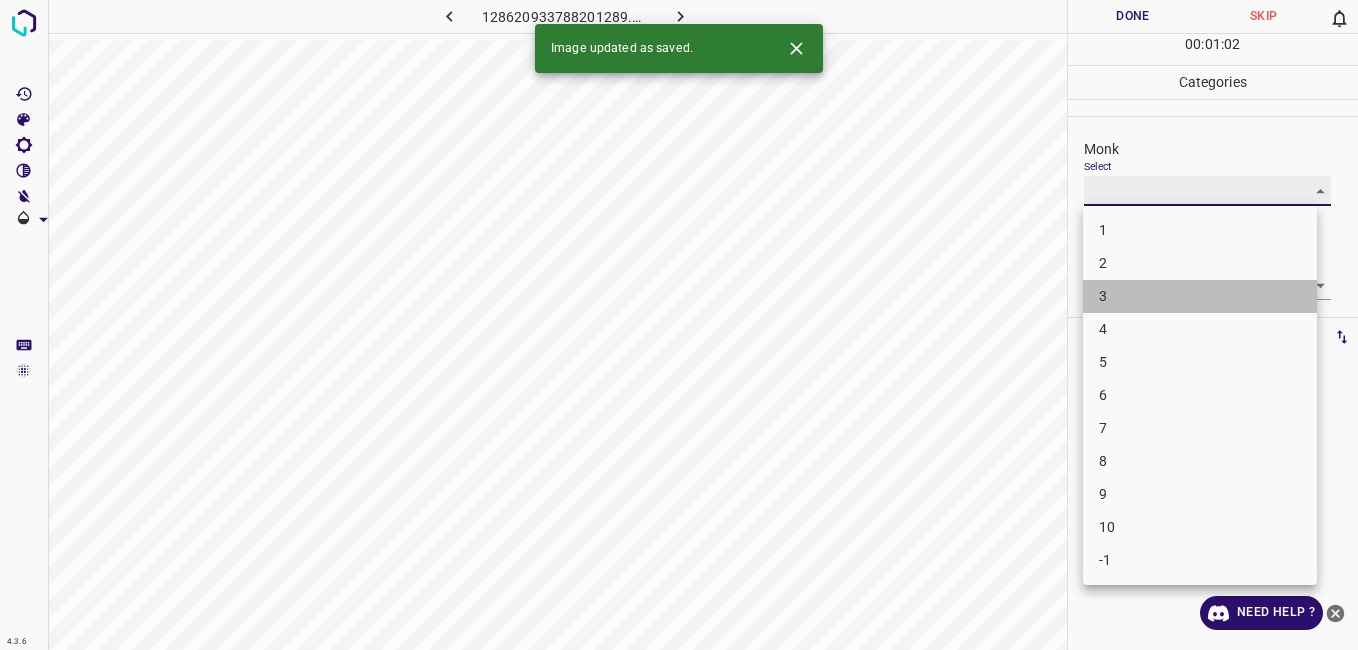 type on "3" 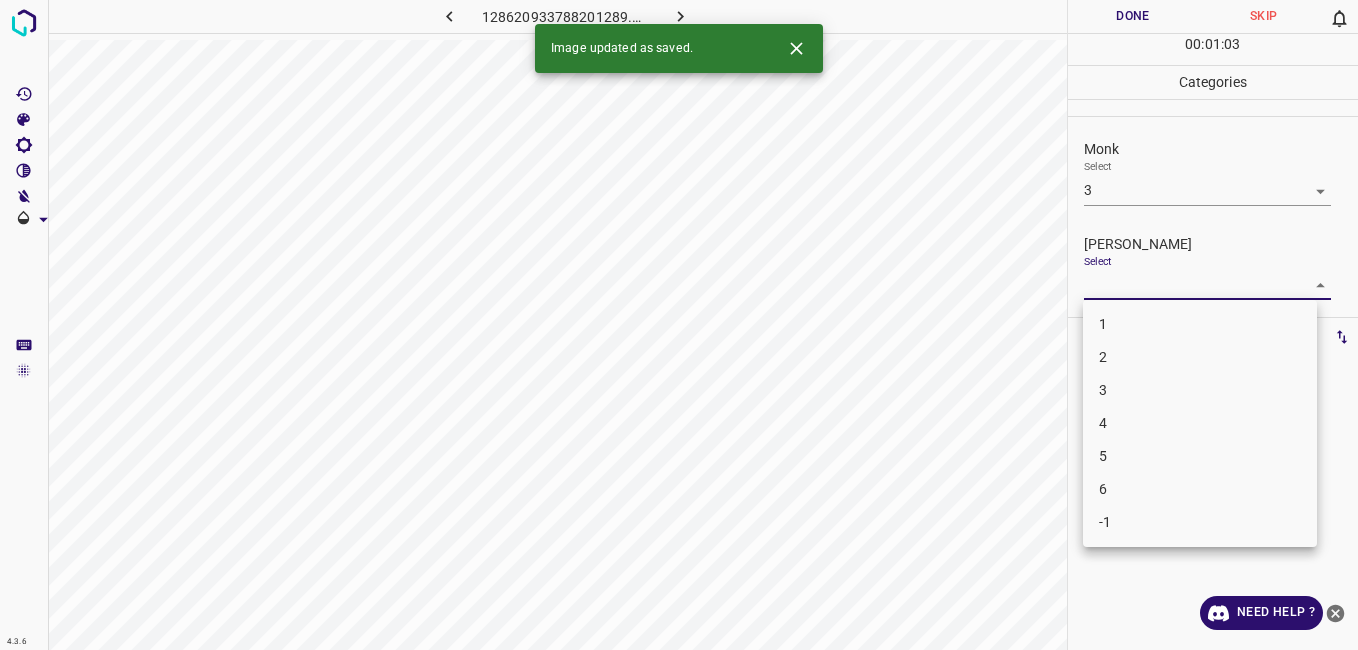 click on "4.3.6  128620933788201289.png Done Skip 0 00   : 01   : 03   Categories Monk   Select 3 3  Fitzpatrick   Select ​ Labels   0 Categories 1 Monk 2  Fitzpatrick Tools Space Change between modes (Draw & Edit) I Auto labeling R Restore zoom M Zoom in N Zoom out Delete Delete selecte label Filters Z Restore filters X Saturation filter C Brightness filter V Contrast filter B Gray scale filter General O Download Image updated as saved. Need Help ? - Text - Hide - Delete 1 2 3 4 5 6 -1" at bounding box center (679, 325) 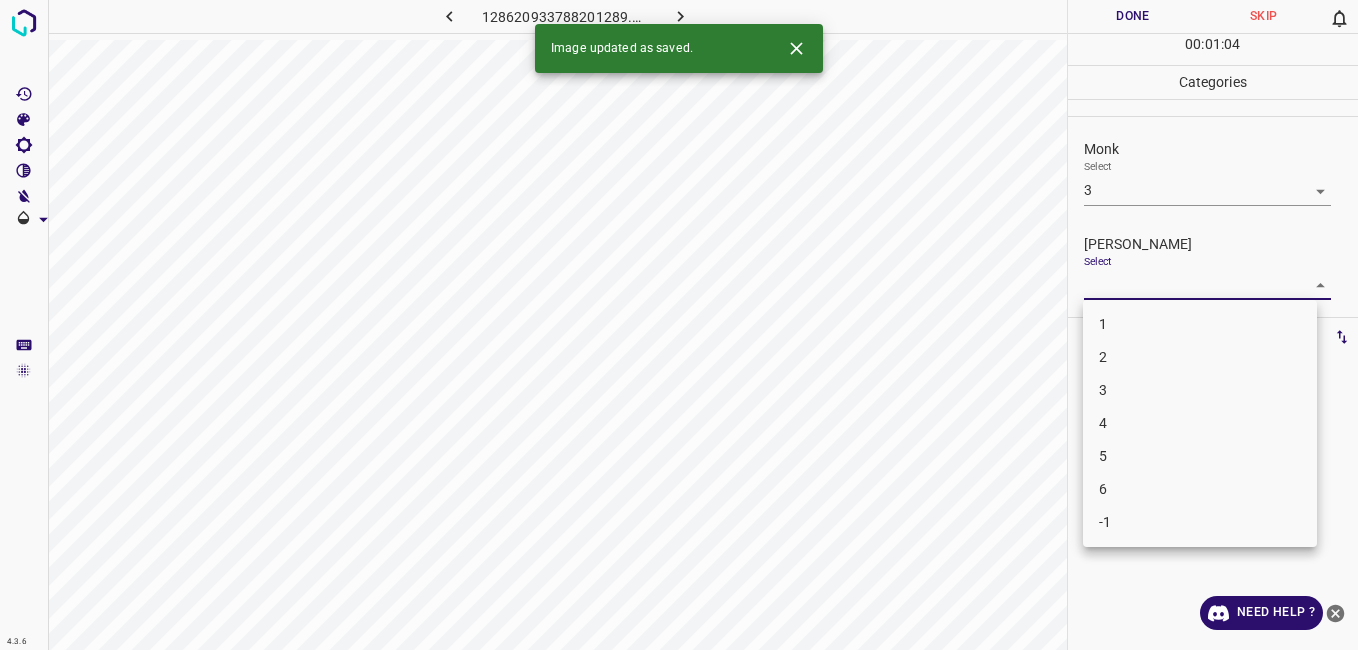 click on "3" at bounding box center (1200, 390) 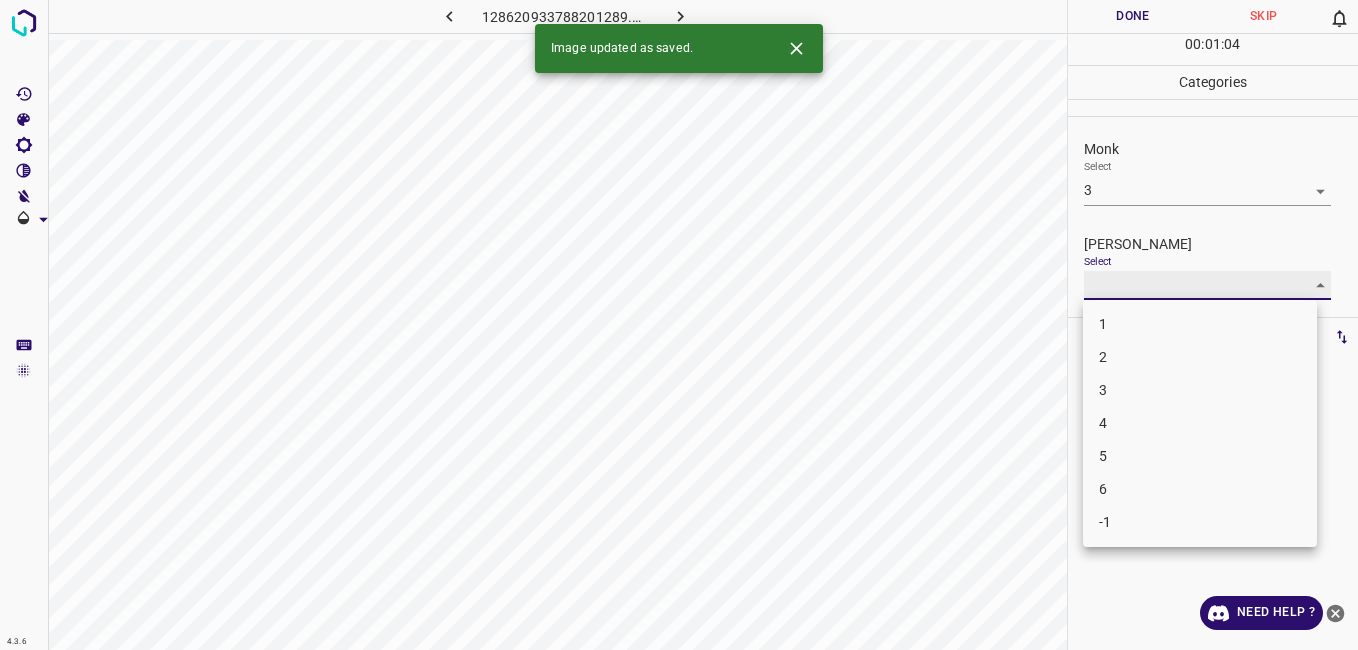 type on "3" 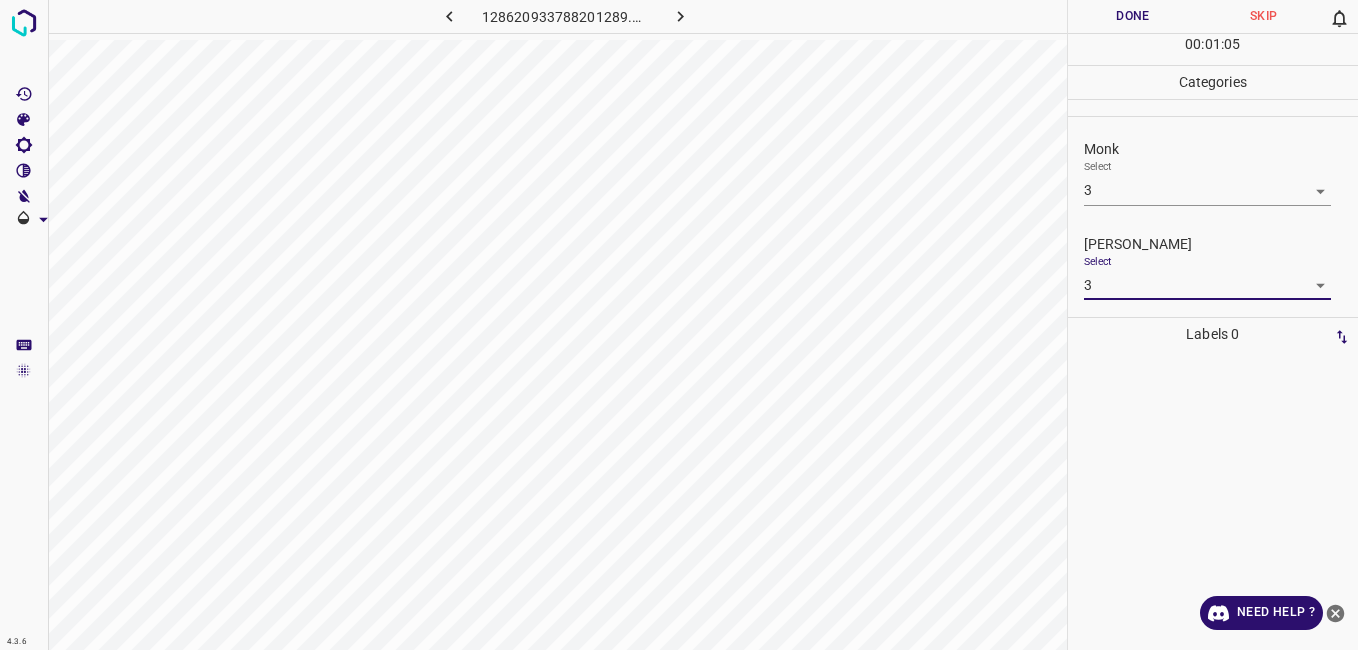 click on "00   : 01   : 05" at bounding box center (1213, 49) 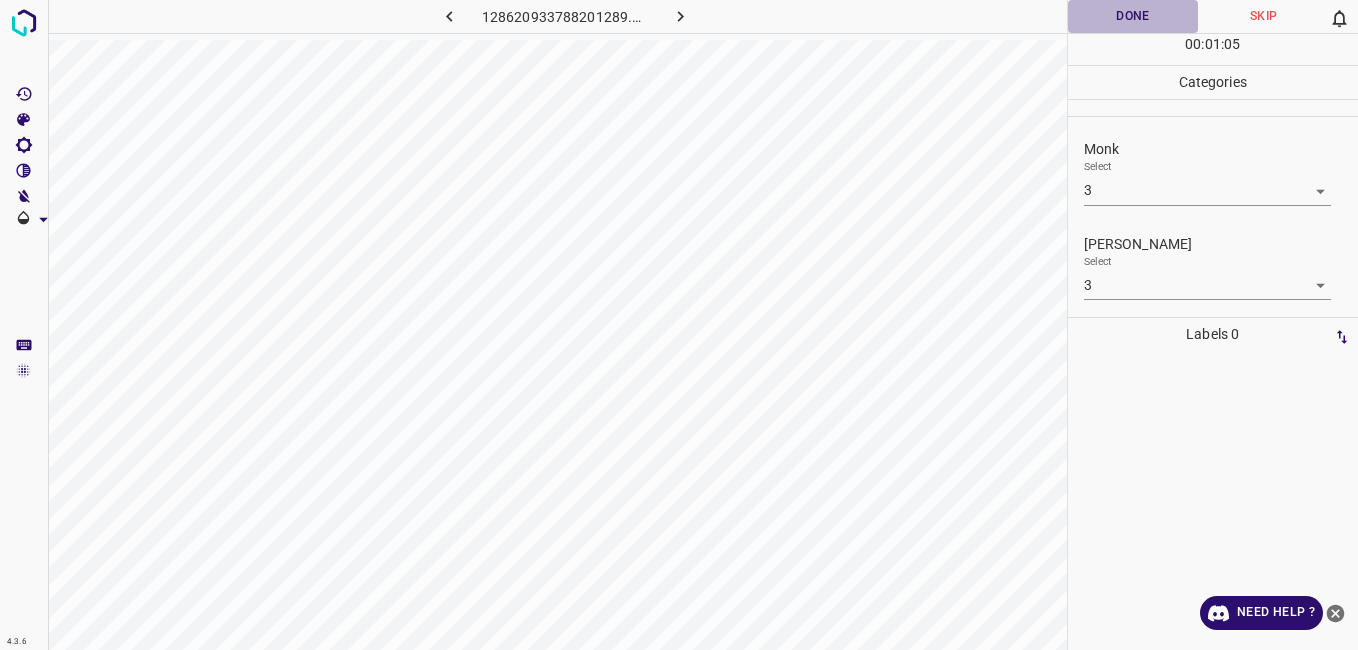 click on "Done" at bounding box center [1133, 16] 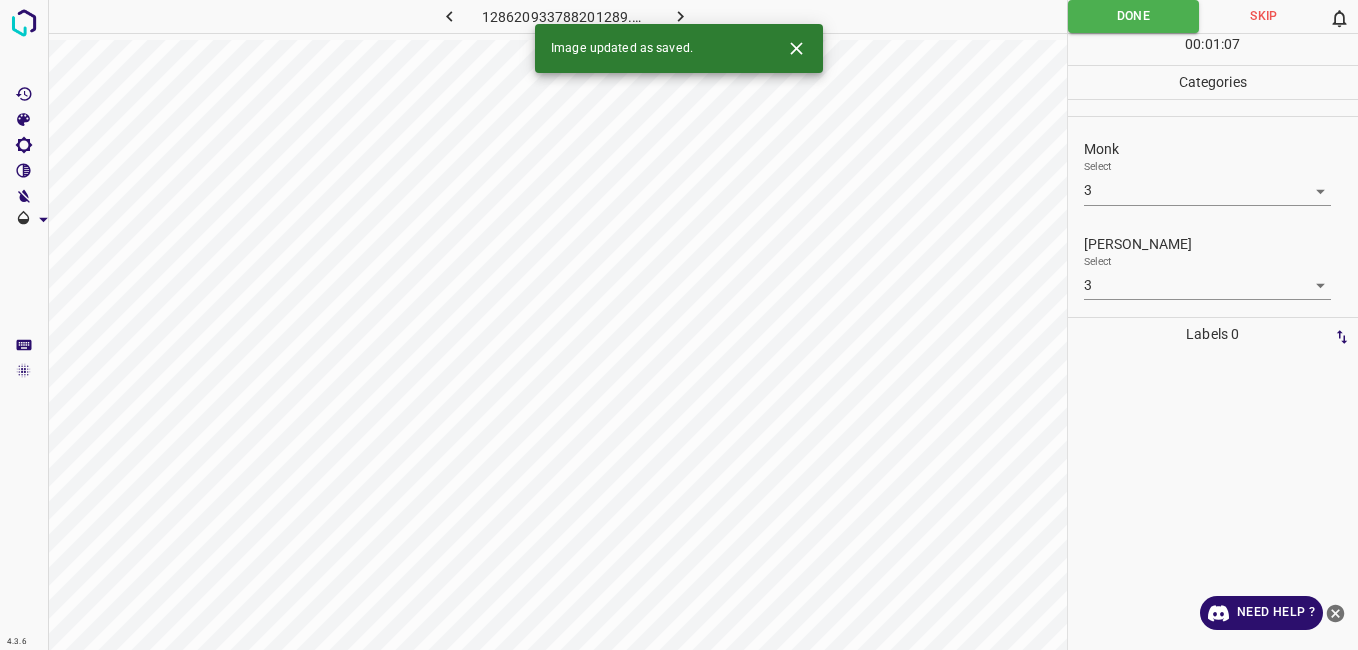 click on "Image updated as saved." at bounding box center [679, 48] 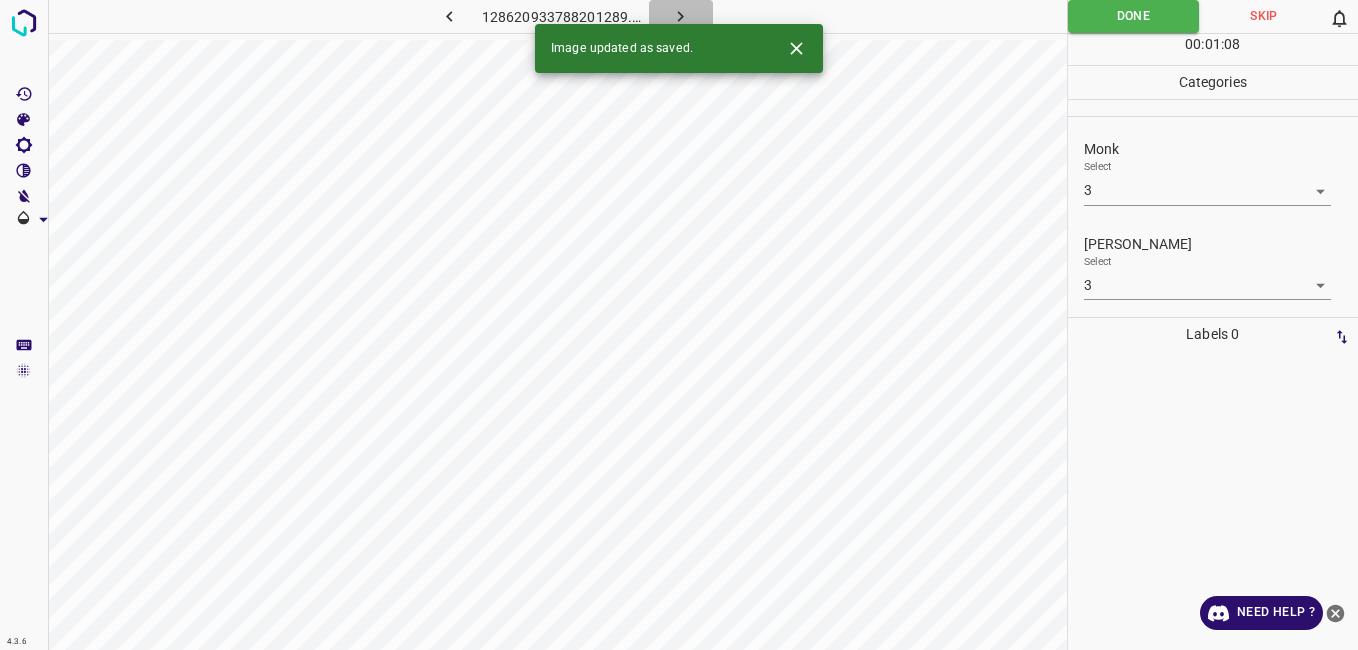 click 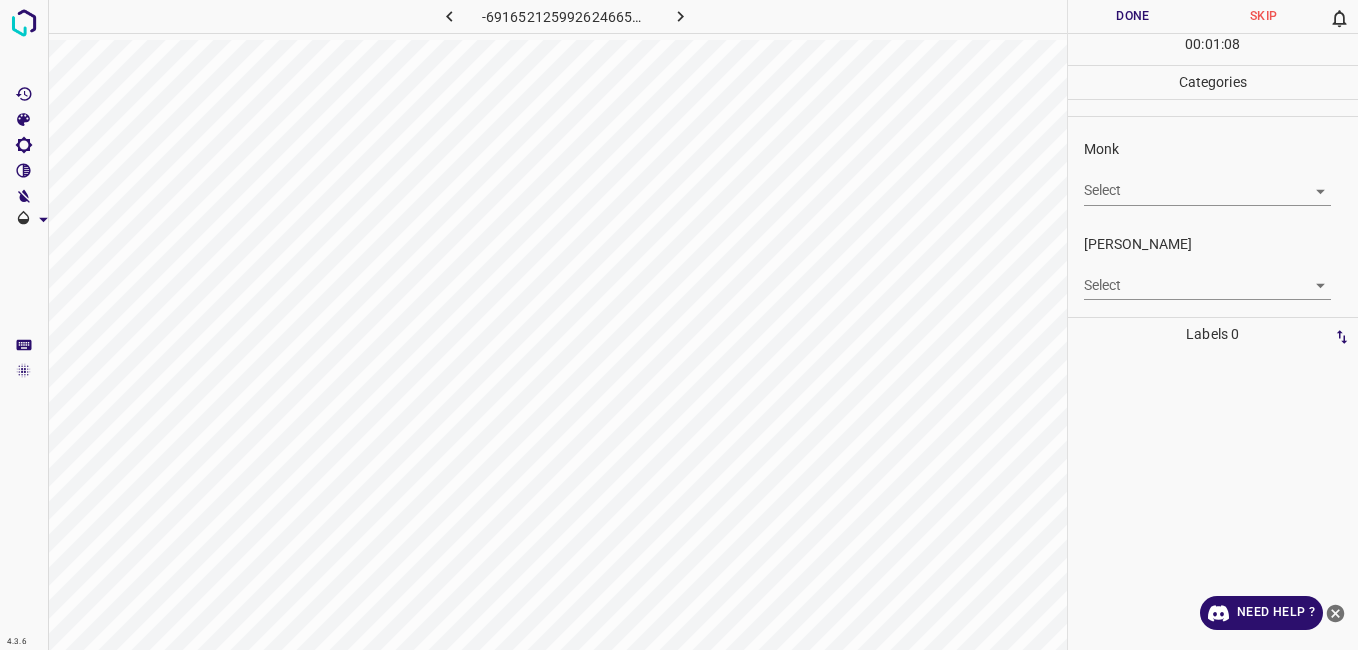 click on "4.3.6  -6916521259926246652.png Done Skip 0 00   : 01   : 08   Categories Monk   Select ​  Fitzpatrick   Select ​ Labels   0 Categories 1 Monk 2  Fitzpatrick Tools Space Change between modes (Draw & Edit) I Auto labeling R Restore zoom M Zoom in N Zoom out Delete Delete selecte label Filters Z Restore filters X Saturation filter C Brightness filter V Contrast filter B Gray scale filter General O Download Need Help ? - Text - Hide - Delete" at bounding box center (679, 325) 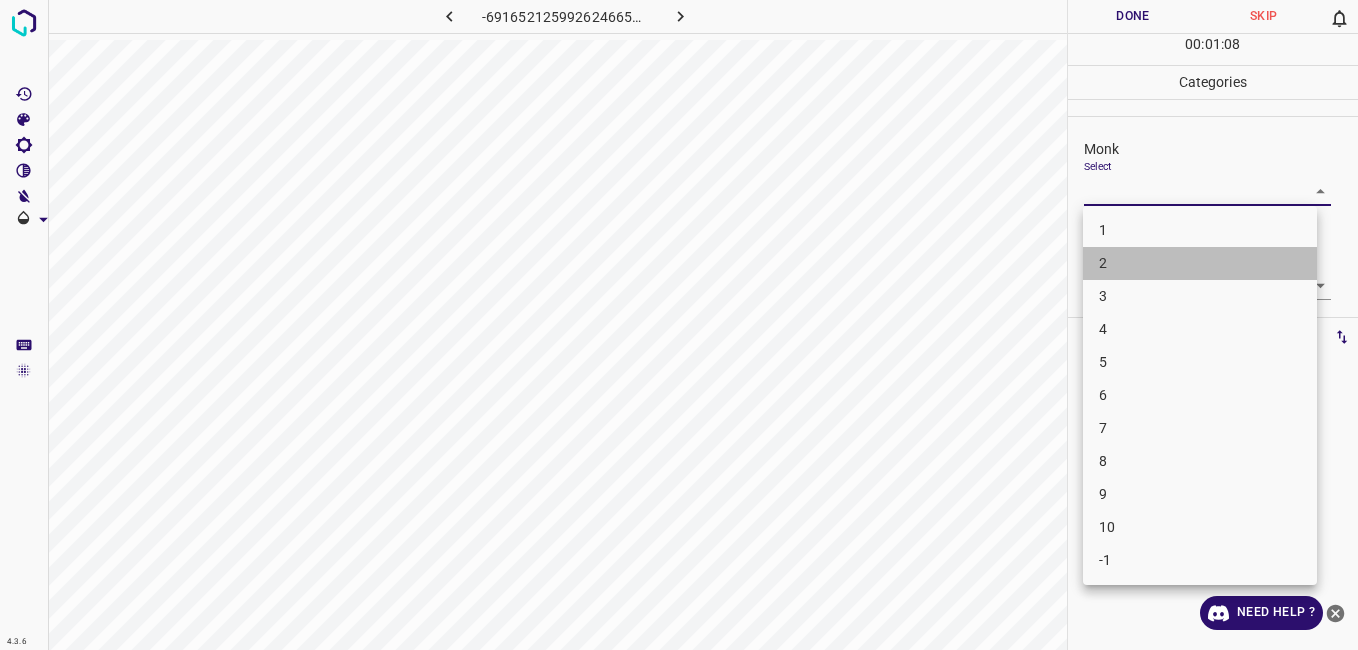 click on "2" at bounding box center [1200, 263] 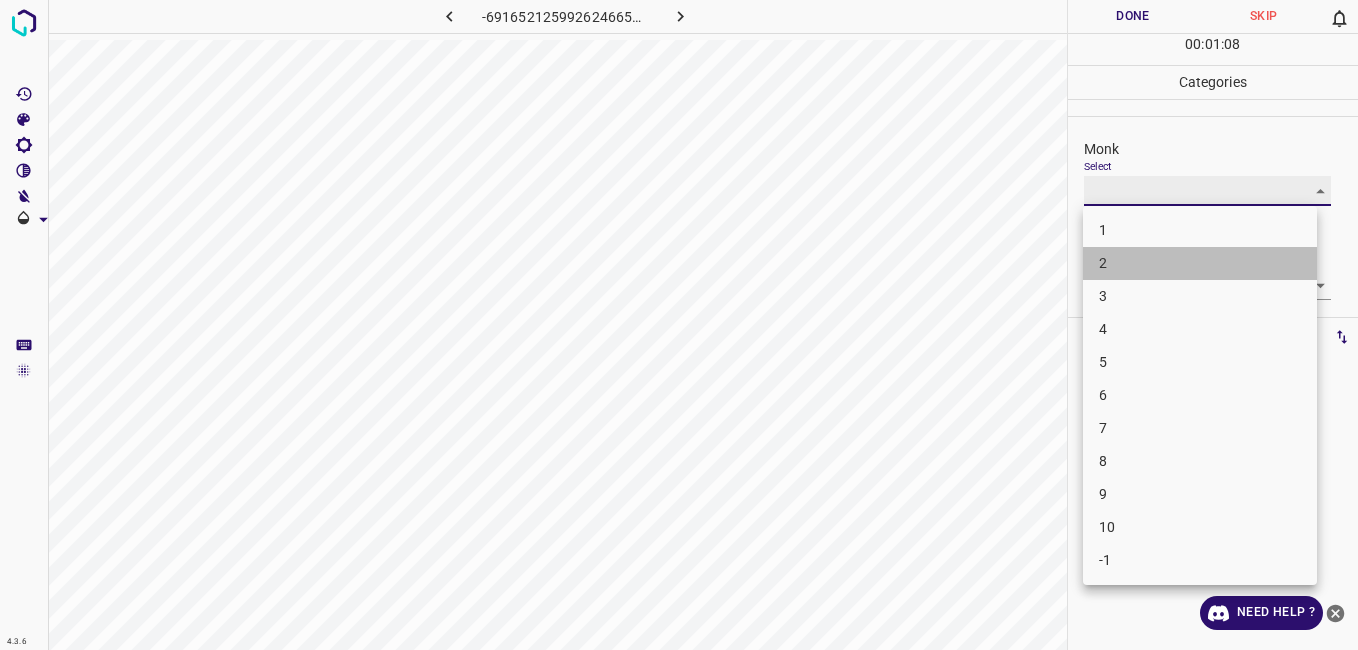 type on "2" 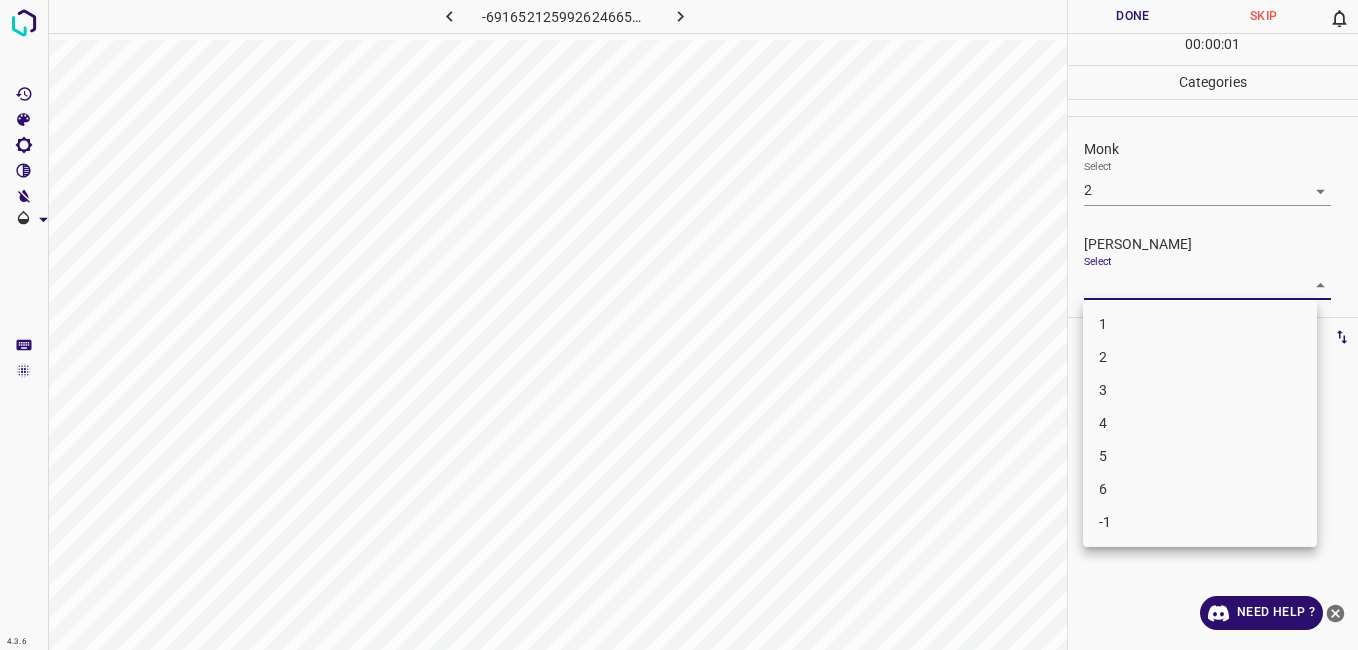 click on "4.3.6  -6916521259926246652.png Done Skip 0 00   : 00   : 01   Categories Monk   Select 2 2  Fitzpatrick   Select ​ Labels   0 Categories 1 Monk 2  Fitzpatrick Tools Space Change between modes (Draw & Edit) I Auto labeling R Restore zoom M Zoom in N Zoom out Delete Delete selecte label Filters Z Restore filters X Saturation filter C Brightness filter V Contrast filter B Gray scale filter General O Download Need Help ? - Text - Hide - Delete 1 2 3 4 5 6 -1" at bounding box center (679, 325) 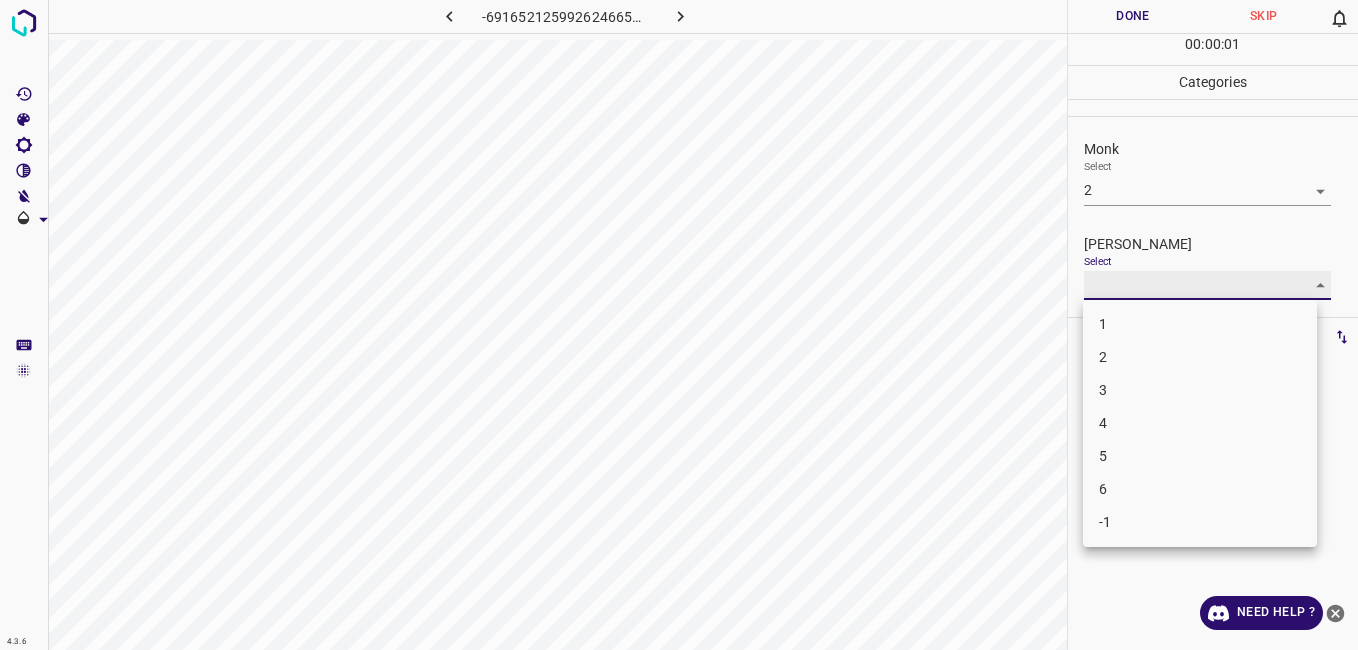 type on "1" 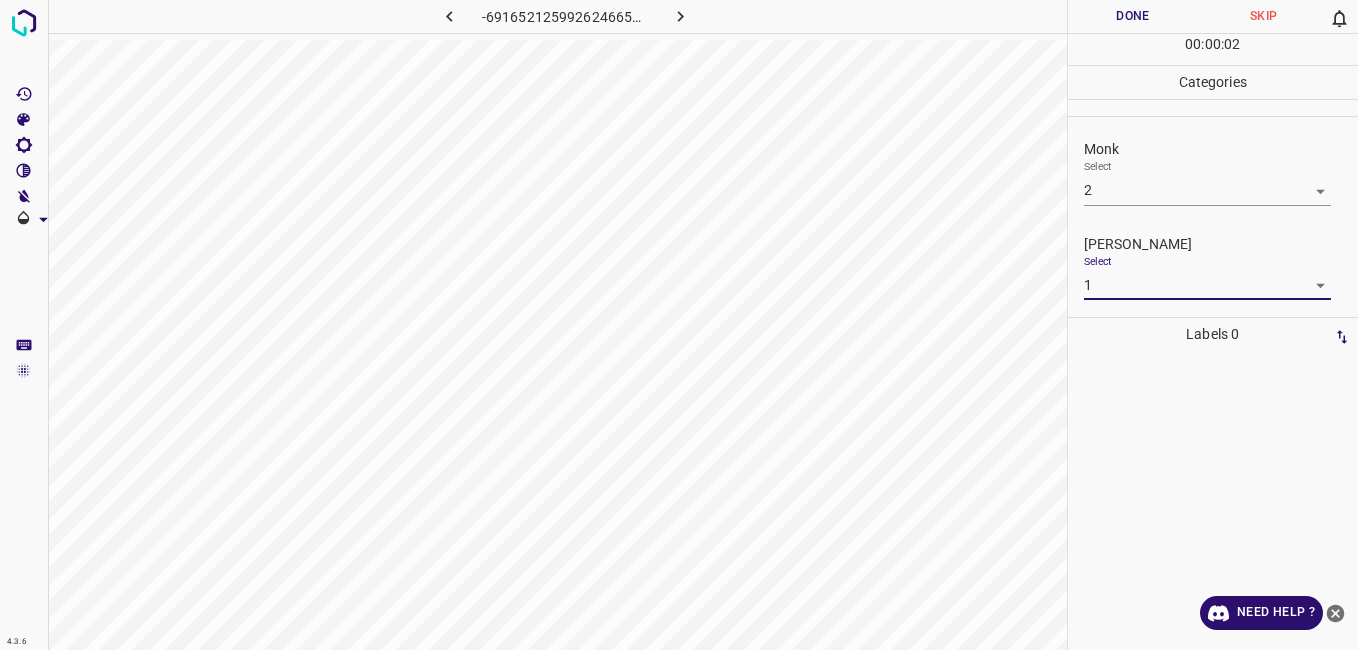 click on "00   : 00   : 02" at bounding box center [1213, 49] 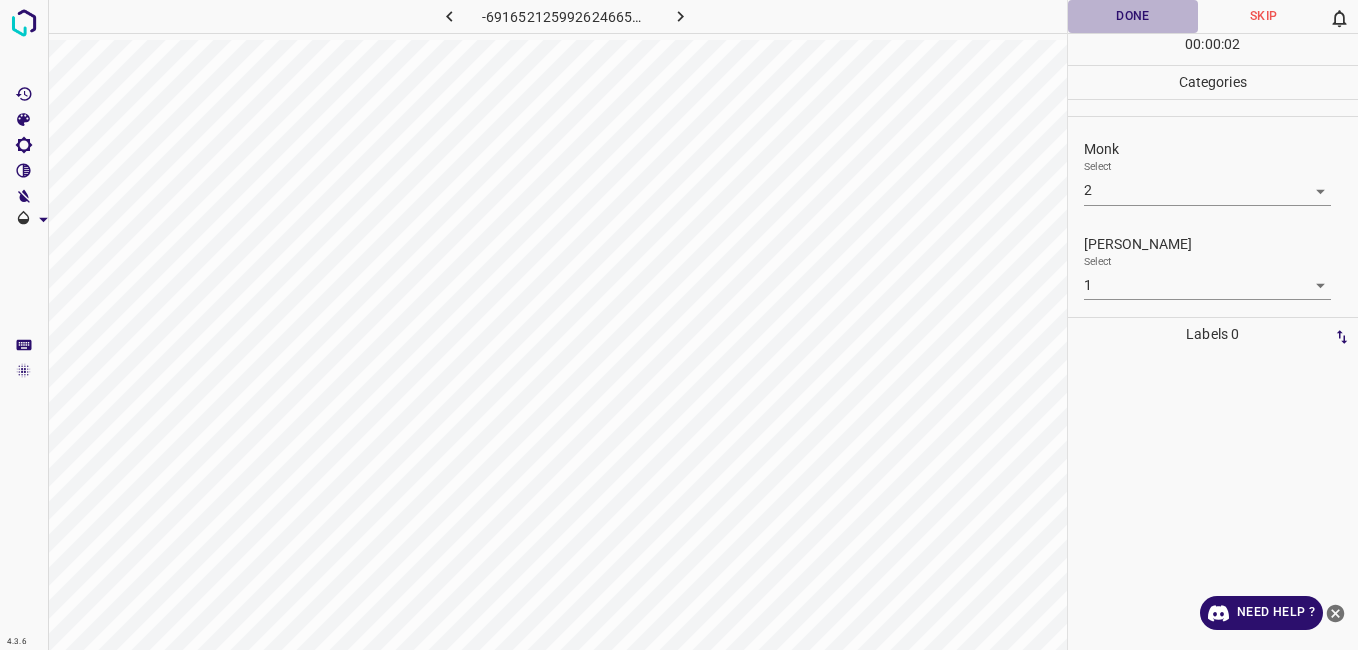 click on "Done" at bounding box center [1133, 16] 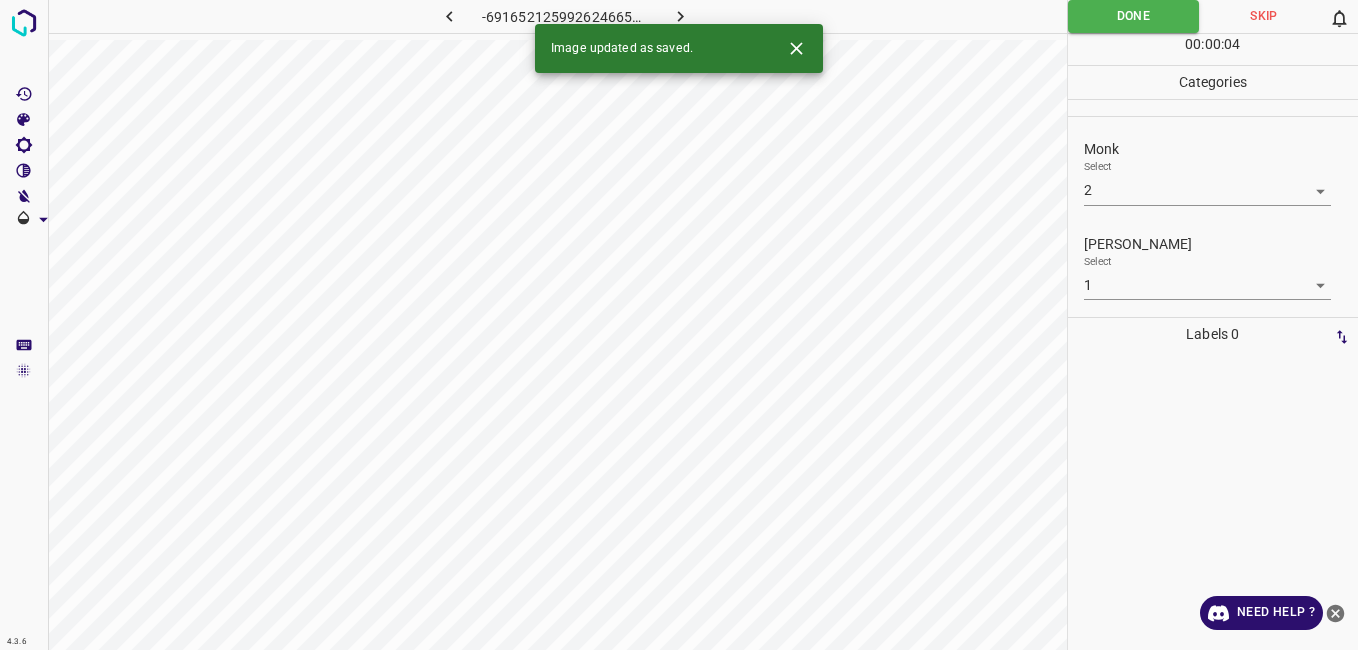 click 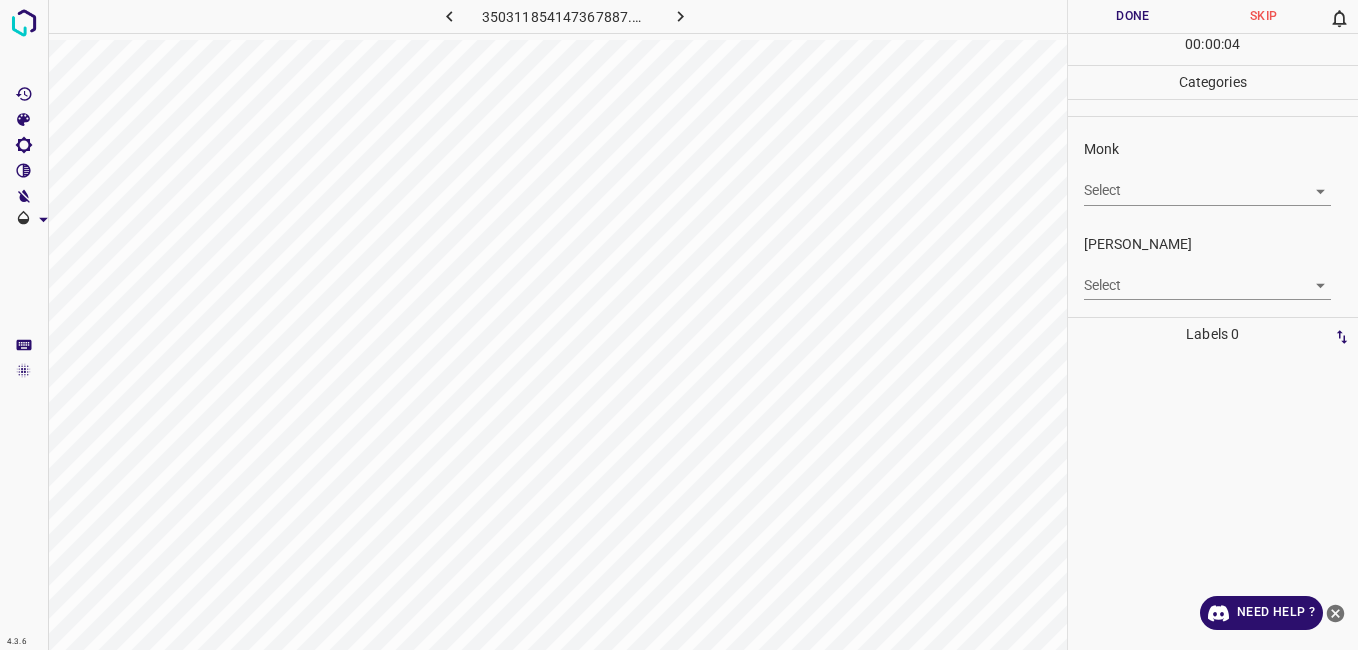 click on "4.3.6  350311854147367887.png Done Skip 0 00   : 00   : 04   Categories Monk   Select ​  Fitzpatrick   Select ​ Labels   0 Categories 1 Monk 2  Fitzpatrick Tools Space Change between modes (Draw & Edit) I Auto labeling R Restore zoom M Zoom in N Zoom out Delete Delete selecte label Filters Z Restore filters X Saturation filter C Brightness filter V Contrast filter B Gray scale filter General O Download Need Help ? - Text - Hide - Delete" at bounding box center [679, 325] 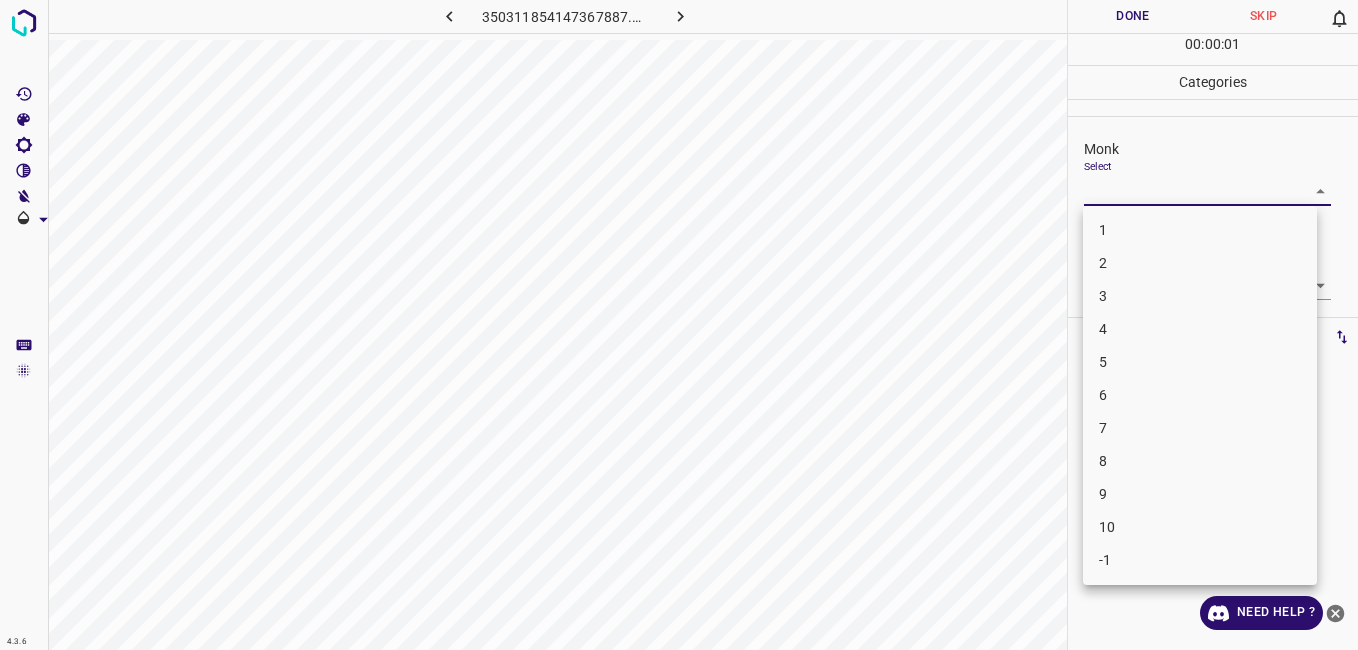 click on "4" at bounding box center [1200, 329] 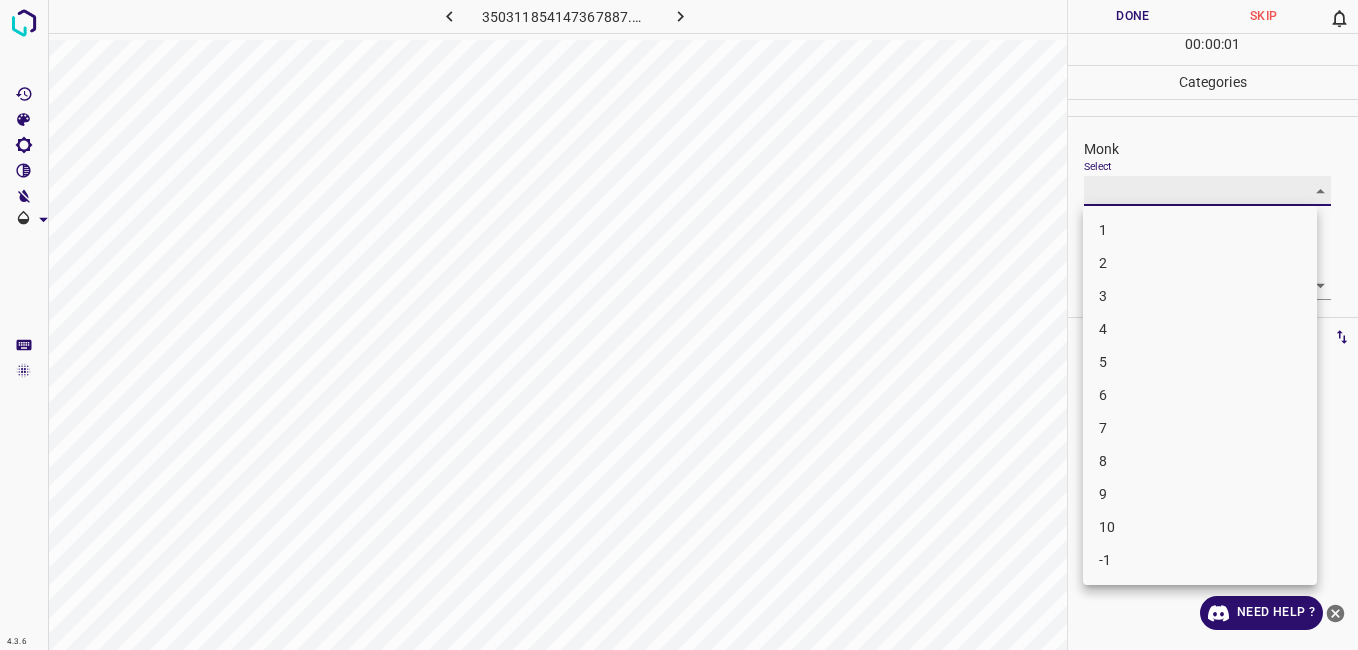 type on "4" 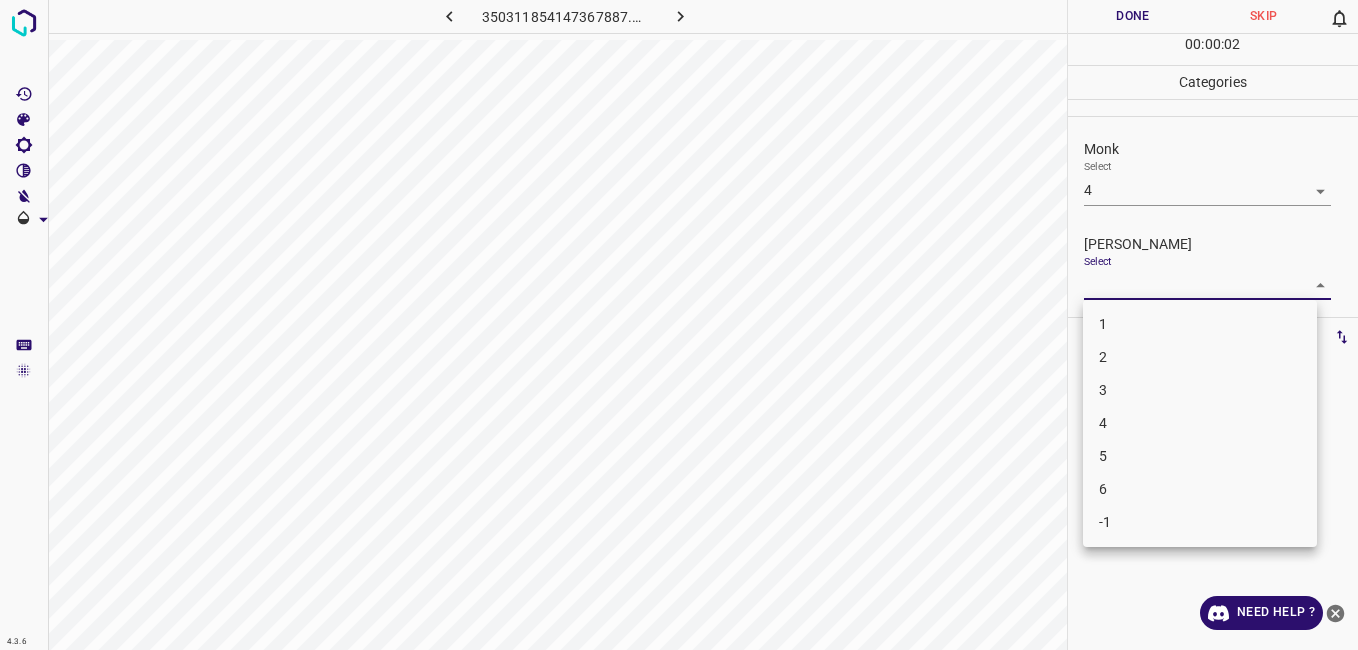 click on "4.3.6  350311854147367887.png Done Skip 0 00   : 00   : 02   Categories Monk   Select 4 4  Fitzpatrick   Select ​ Labels   0 Categories 1 Monk 2  Fitzpatrick Tools Space Change between modes (Draw & Edit) I Auto labeling R Restore zoom M Zoom in N Zoom out Delete Delete selecte label Filters Z Restore filters X Saturation filter C Brightness filter V Contrast filter B Gray scale filter General O Download Need Help ? - Text - Hide - Delete 1 2 3 4 5 6 -1" at bounding box center [679, 325] 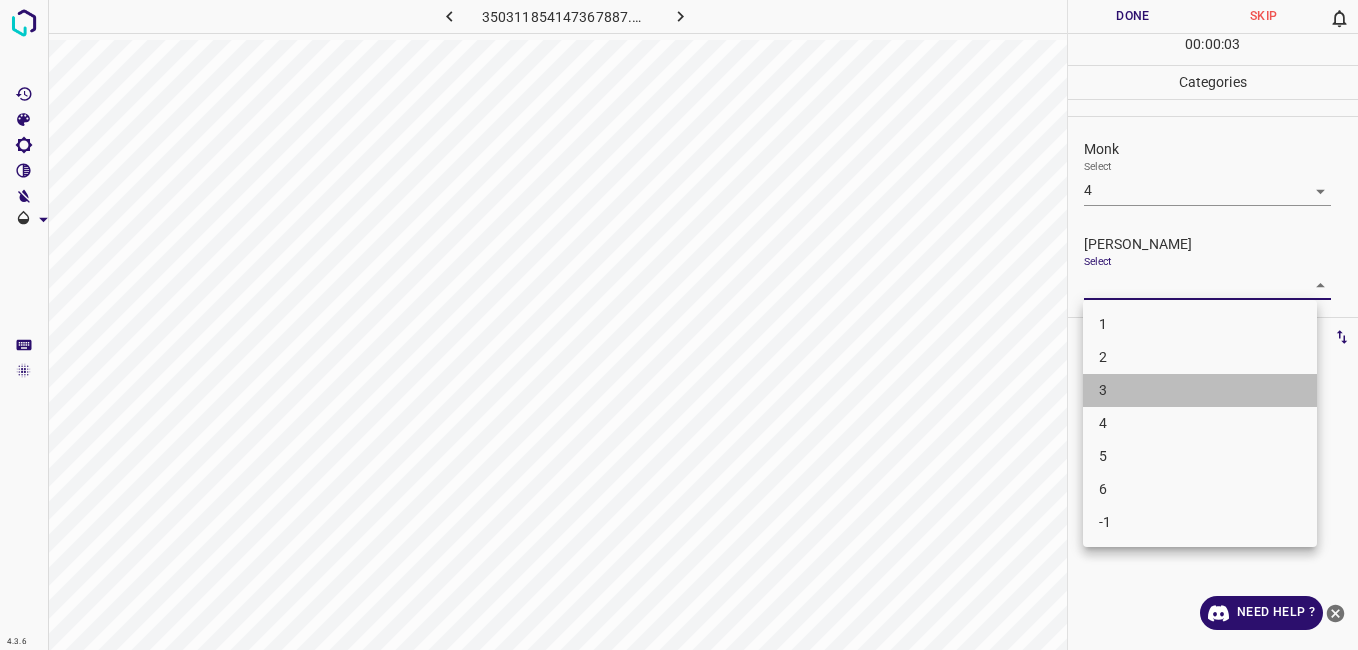 click on "3" at bounding box center (1200, 390) 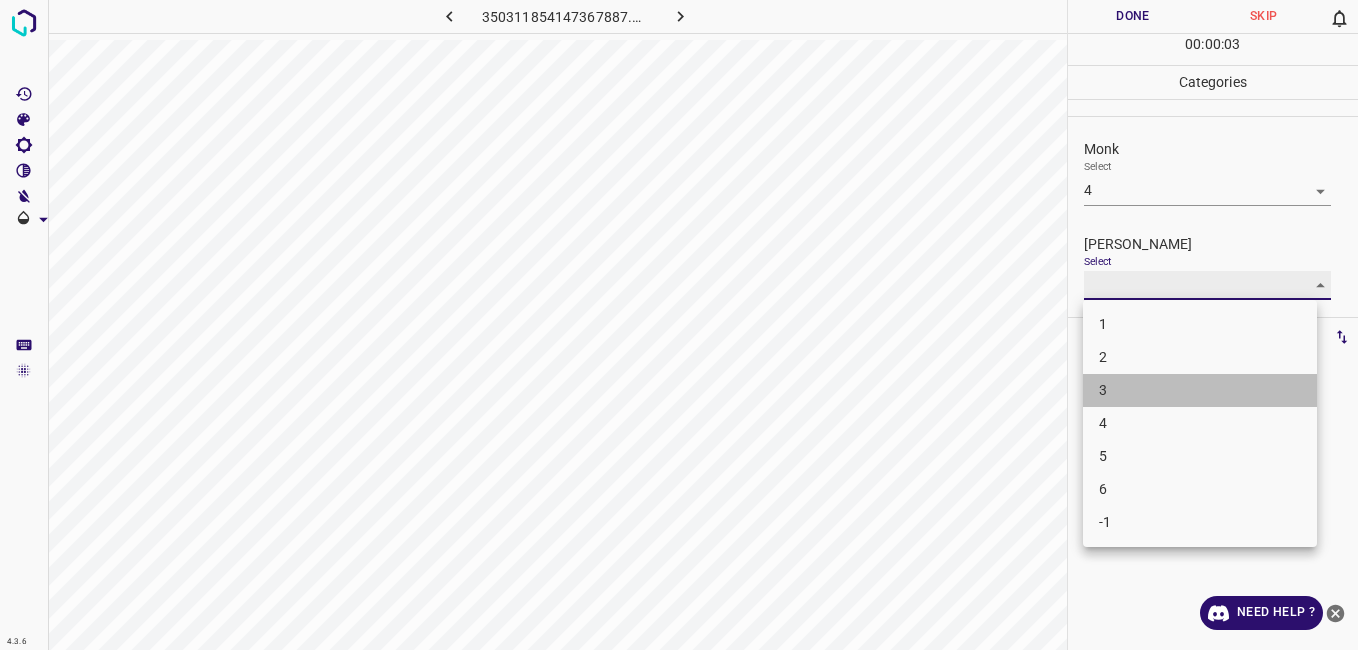 type on "3" 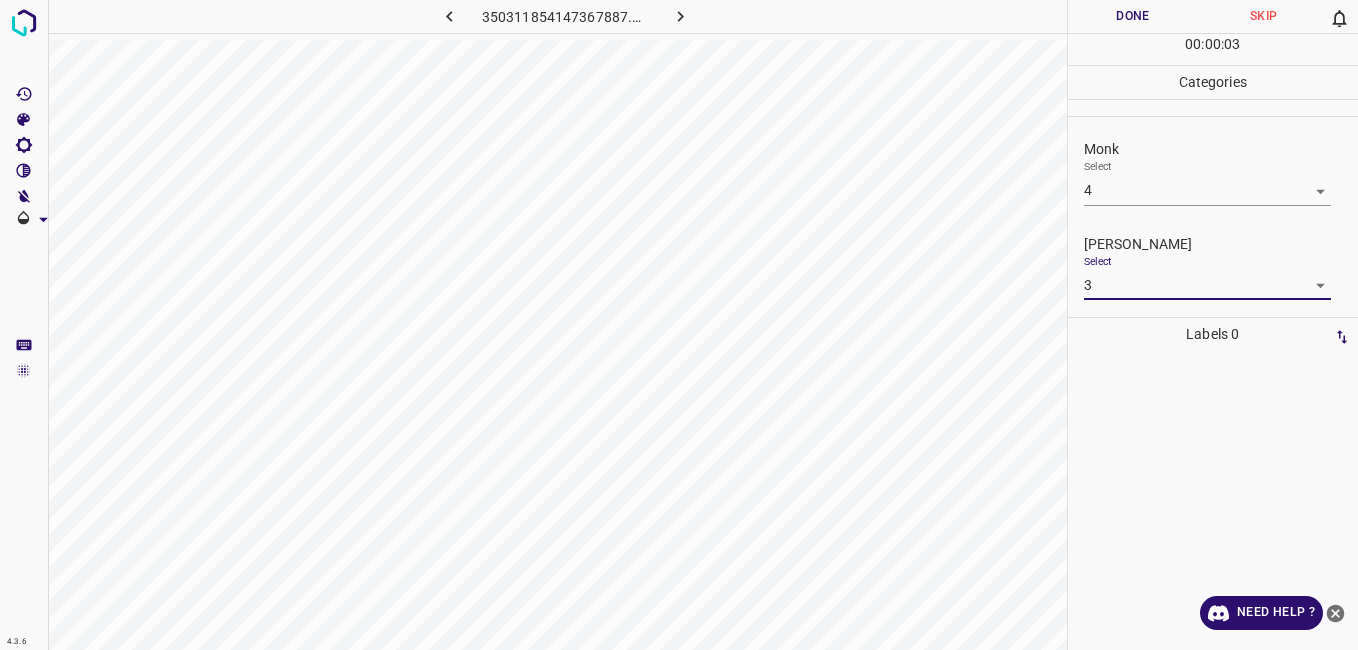 click on "Done" at bounding box center [1133, 16] 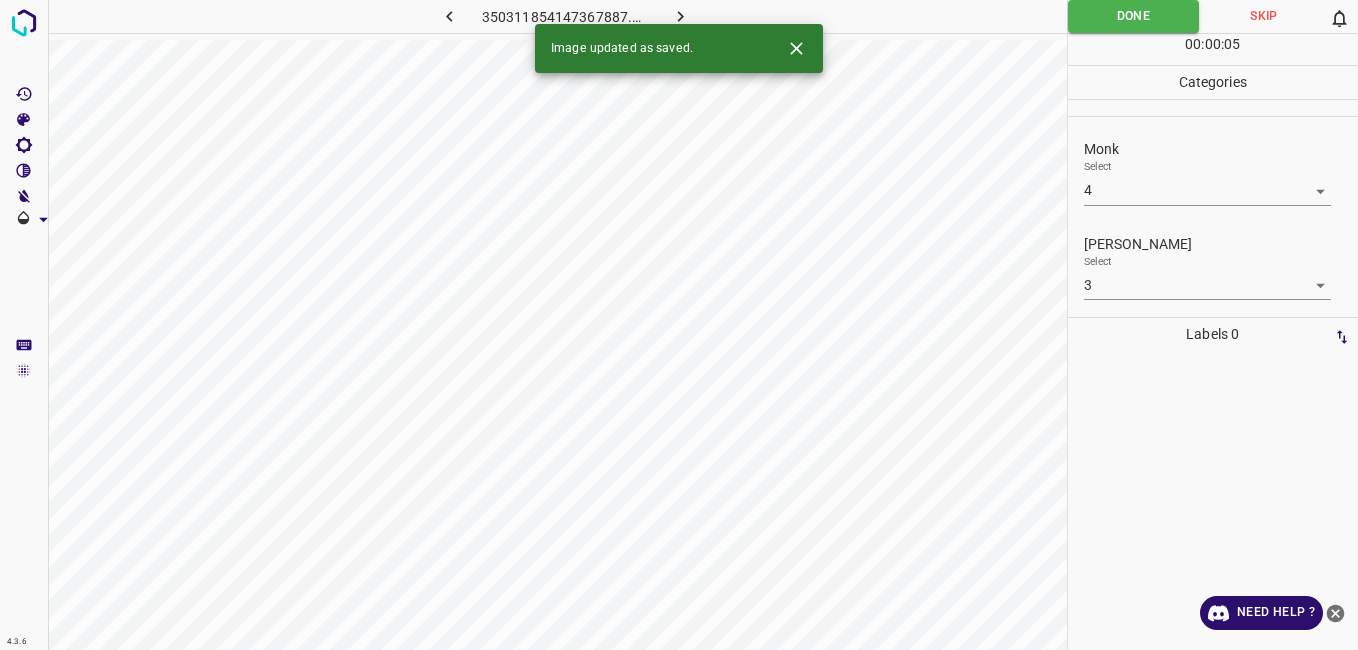 click 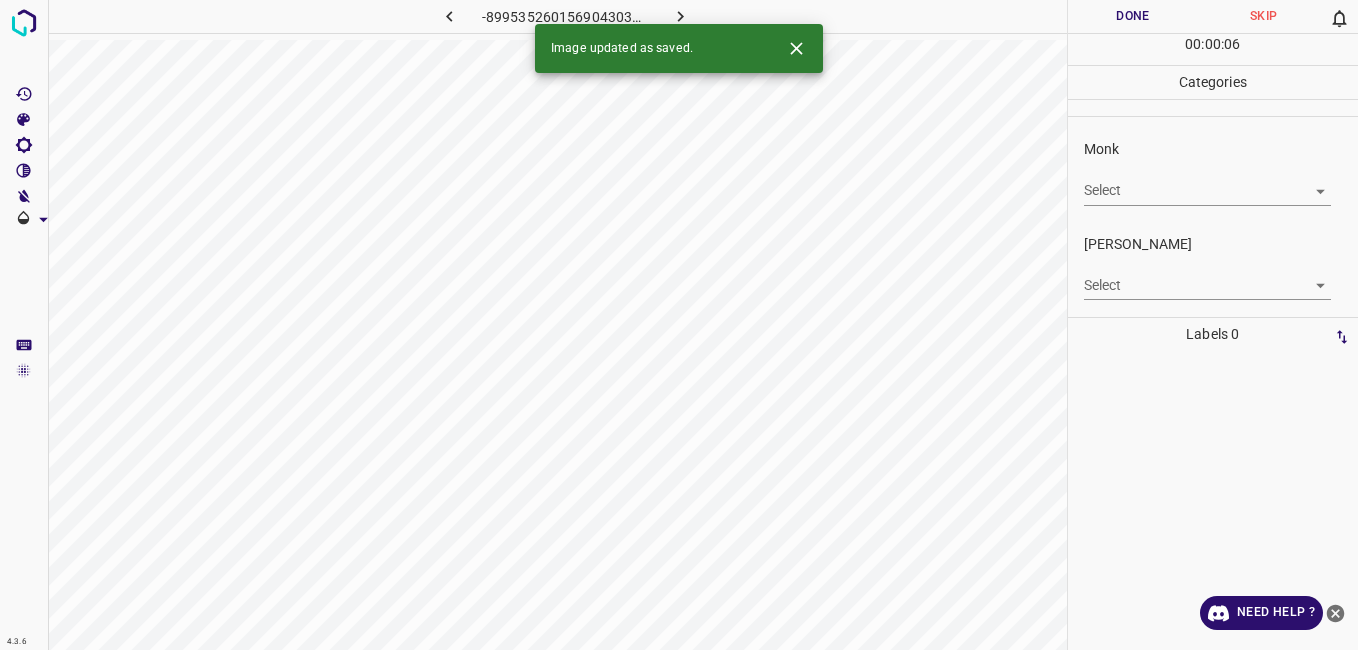 click on "4.3.6  -8995352601569043036.png Done Skip 0 00   : 00   : 06   Categories Monk   Select ​  Fitzpatrick   Select ​ Labels   0 Categories 1 Monk 2  Fitzpatrick Tools Space Change between modes (Draw & Edit) I Auto labeling R Restore zoom M Zoom in N Zoom out Delete Delete selecte label Filters Z Restore filters X Saturation filter C Brightness filter V Contrast filter B Gray scale filter General O Download Image updated as saved. Need Help ? - Text - Hide - Delete" at bounding box center (679, 325) 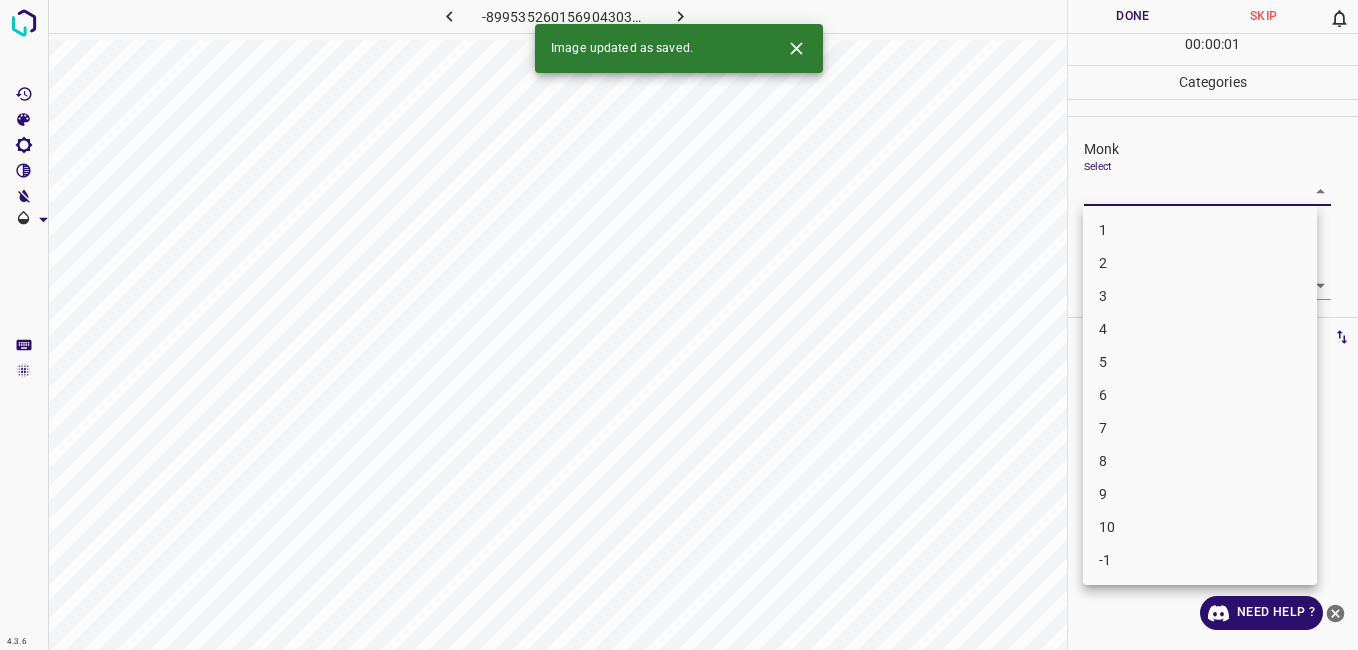 click on "4" at bounding box center (1200, 329) 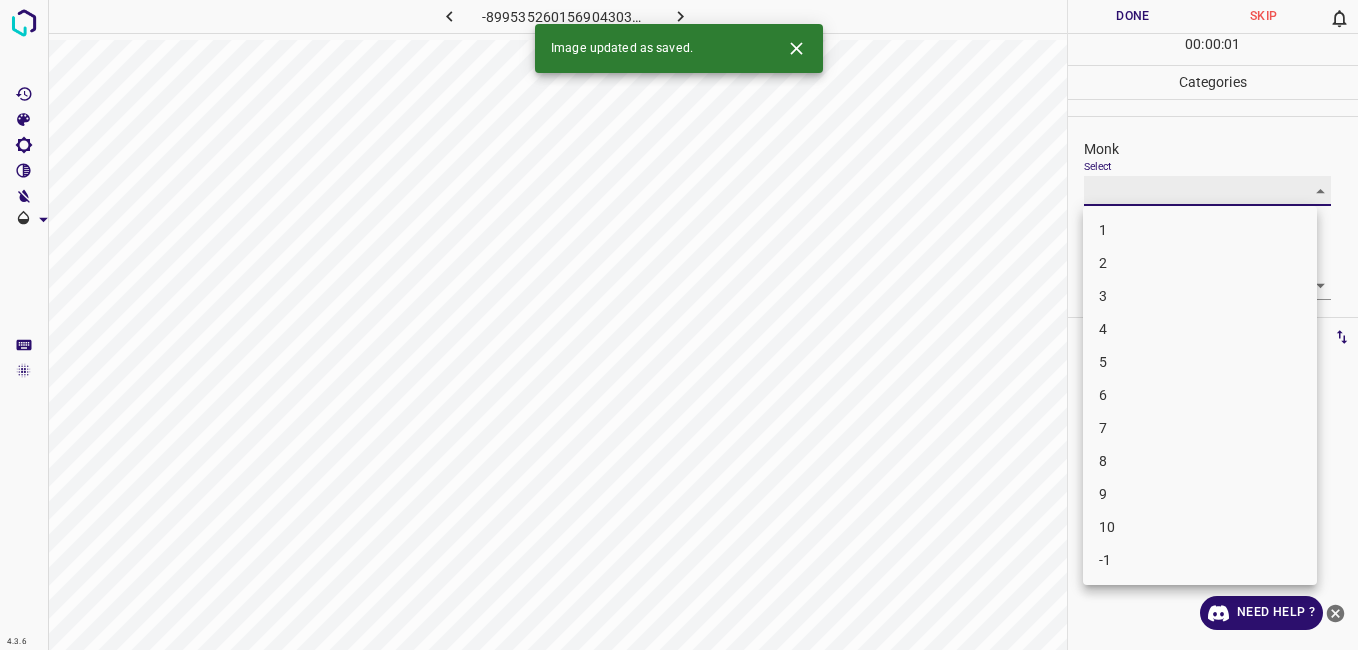 type on "4" 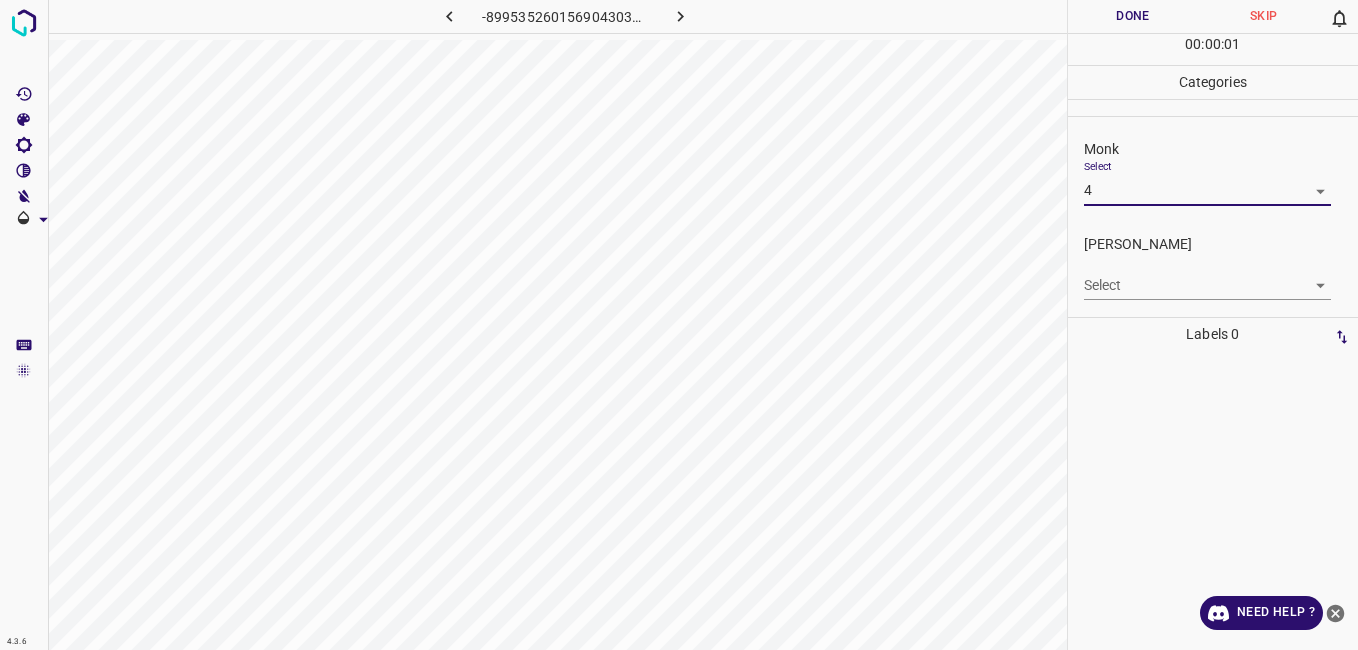 click on "4.3.6  -8995352601569043036.png Done Skip 0 00   : 00   : 01   Categories Monk   Select 4 4  Fitzpatrick   Select ​ Labels   0 Categories 1 Monk 2  Fitzpatrick Tools Space Change between modes (Draw & Edit) I Auto labeling R Restore zoom M Zoom in N Zoom out Delete Delete selecte label Filters Z Restore filters X Saturation filter C Brightness filter V Contrast filter B Gray scale filter General O Download Need Help ? - Text - Hide - Delete 1 2 3 4 5 6 7 8 9 10 -1" at bounding box center (679, 325) 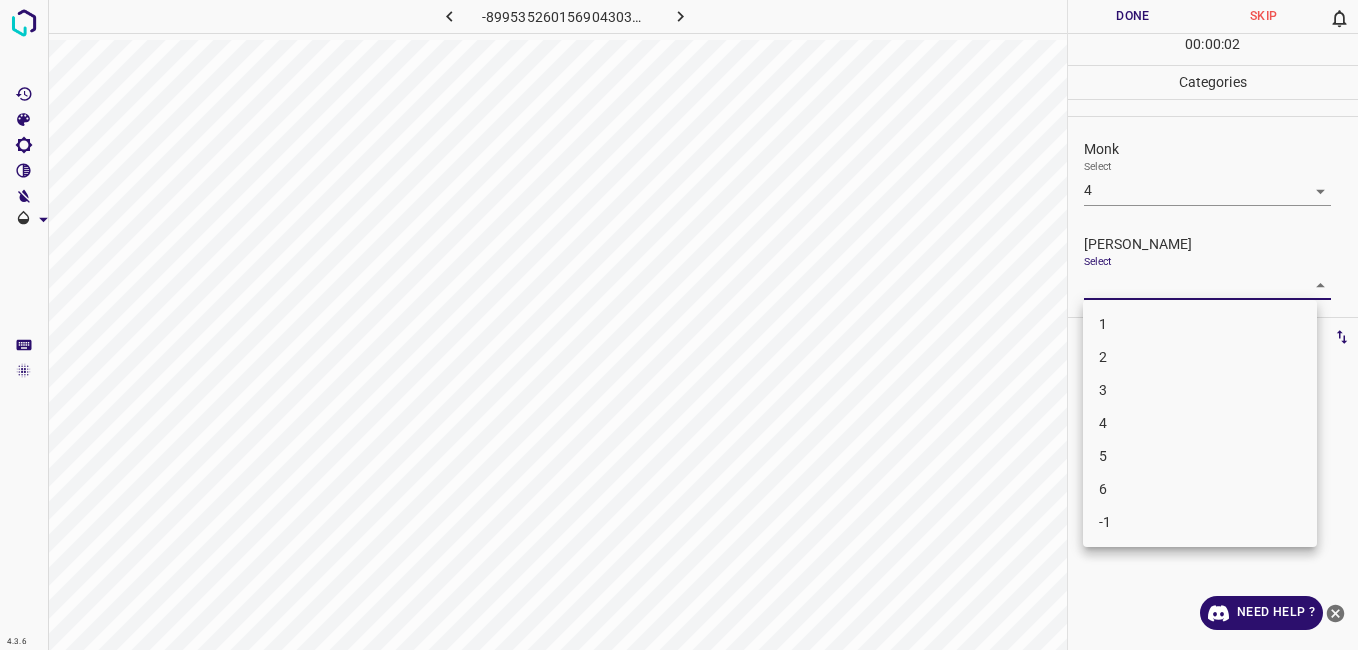 drag, startPoint x: 1138, startPoint y: 395, endPoint x: 1117, endPoint y: 357, distance: 43.416588 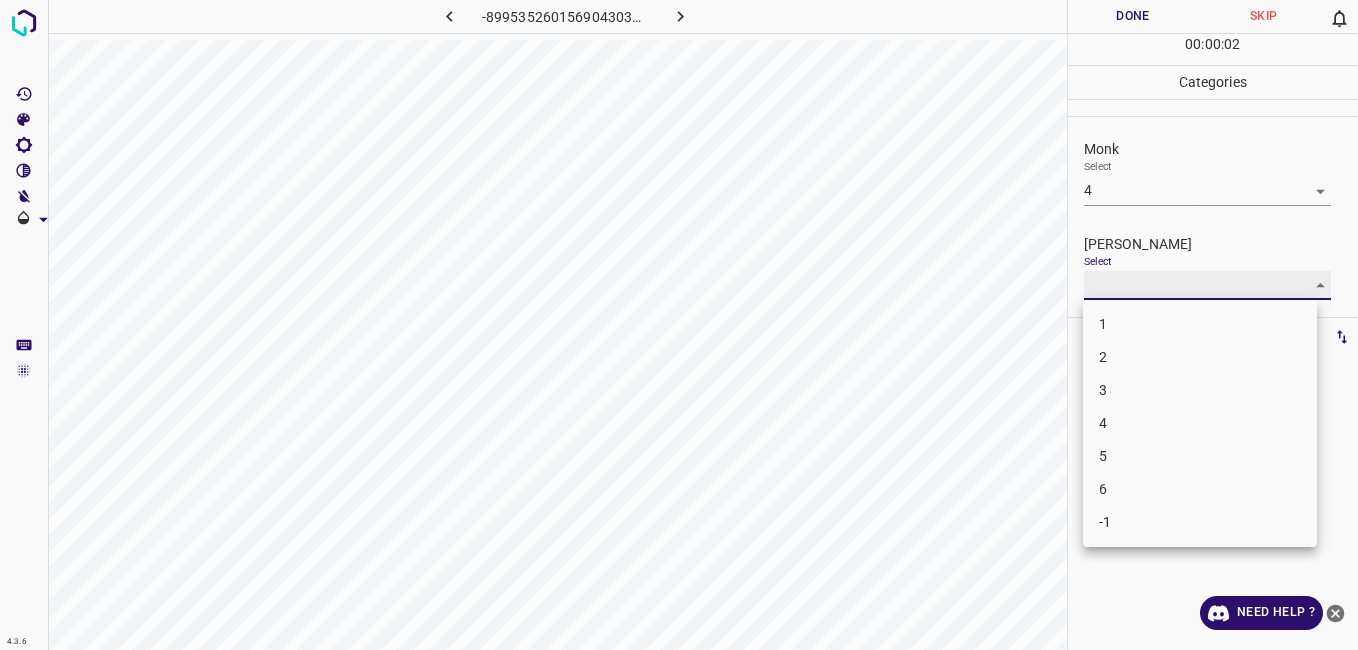 type on "3" 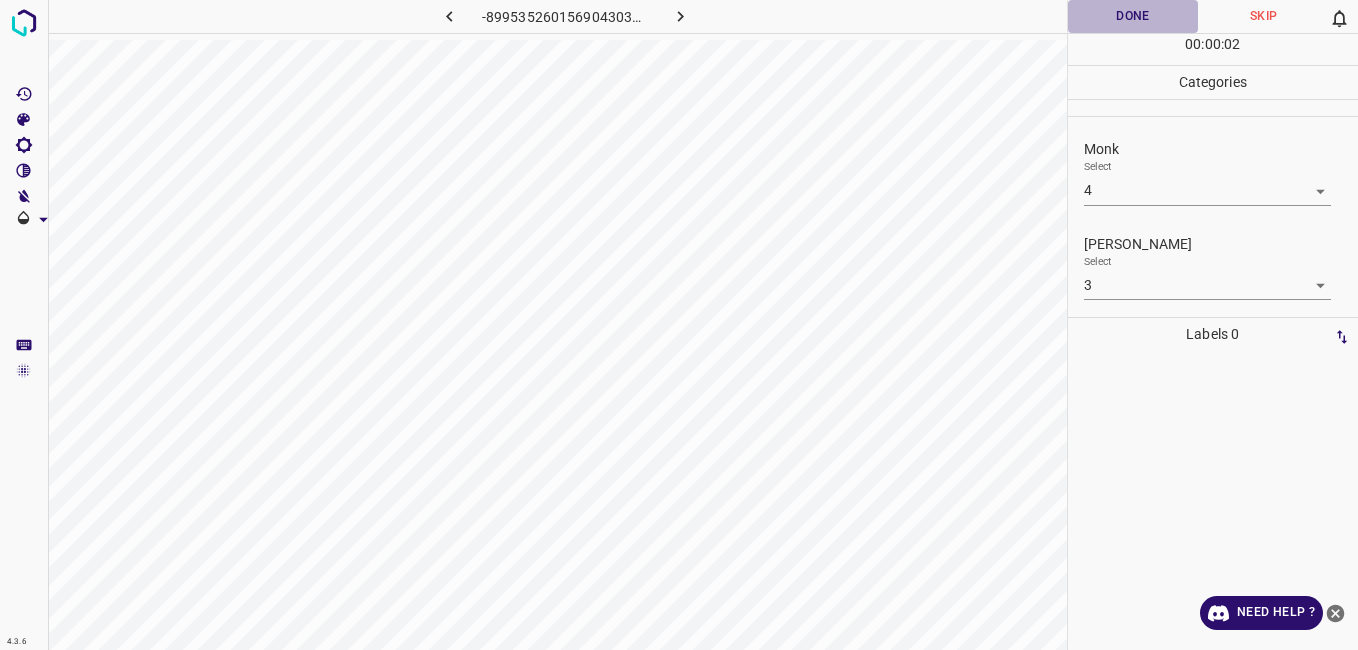 click on "Done" at bounding box center [1133, 16] 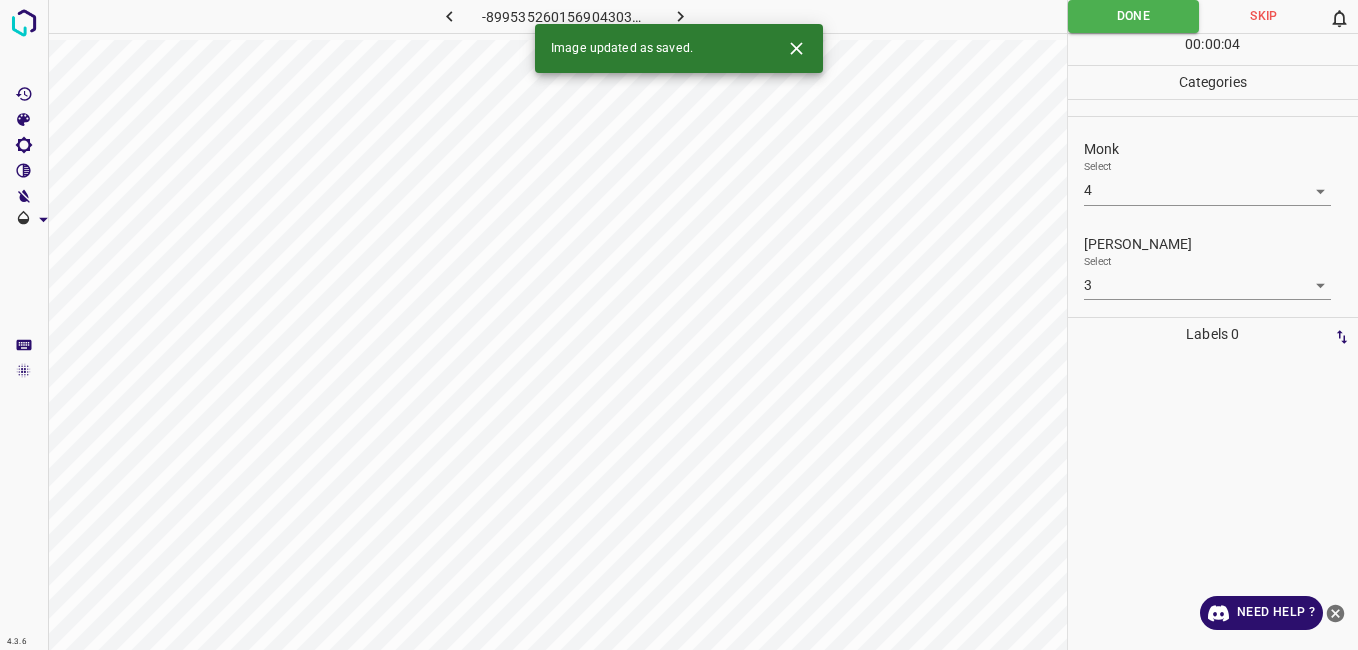 click on "Image updated as saved." at bounding box center [622, 49] 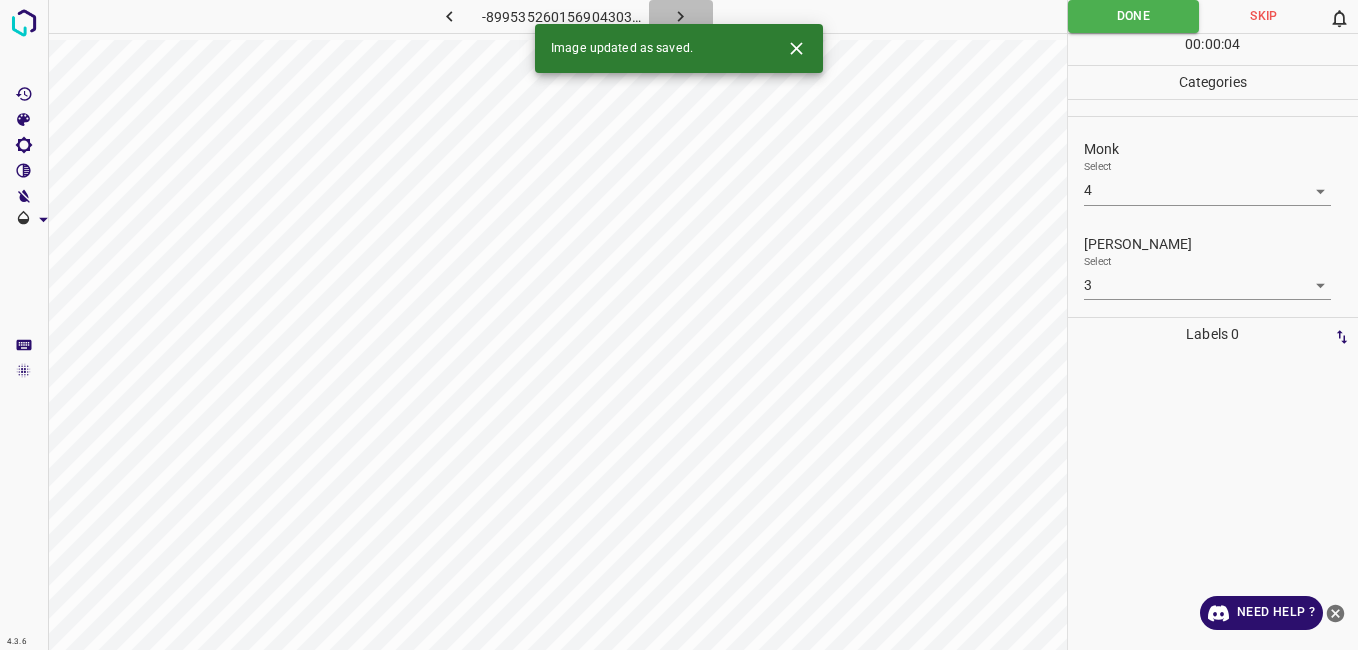 click 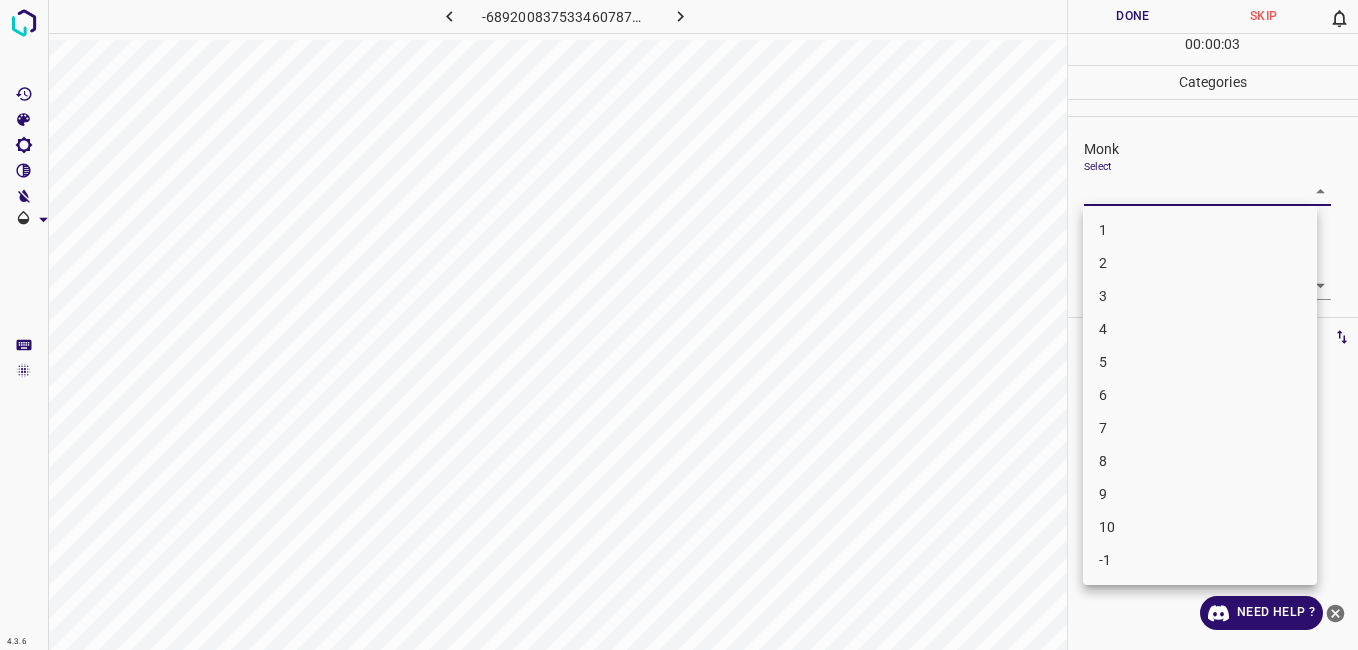 click on "4.3.6  -6892008375334607871.png Done Skip 0 00   : 00   : 03   Categories Monk   Select ​  Fitzpatrick   Select ​ Labels   0 Categories 1 Monk 2  Fitzpatrick Tools Space Change between modes (Draw & Edit) I Auto labeling R Restore zoom M Zoom in N Zoom out Delete Delete selecte label Filters Z Restore filters X Saturation filter C Brightness filter V Contrast filter B Gray scale filter General O Download Need Help ? - Text - Hide - Delete 1 2 3 4 5 6 7 8 9 10 -1" at bounding box center [679, 325] 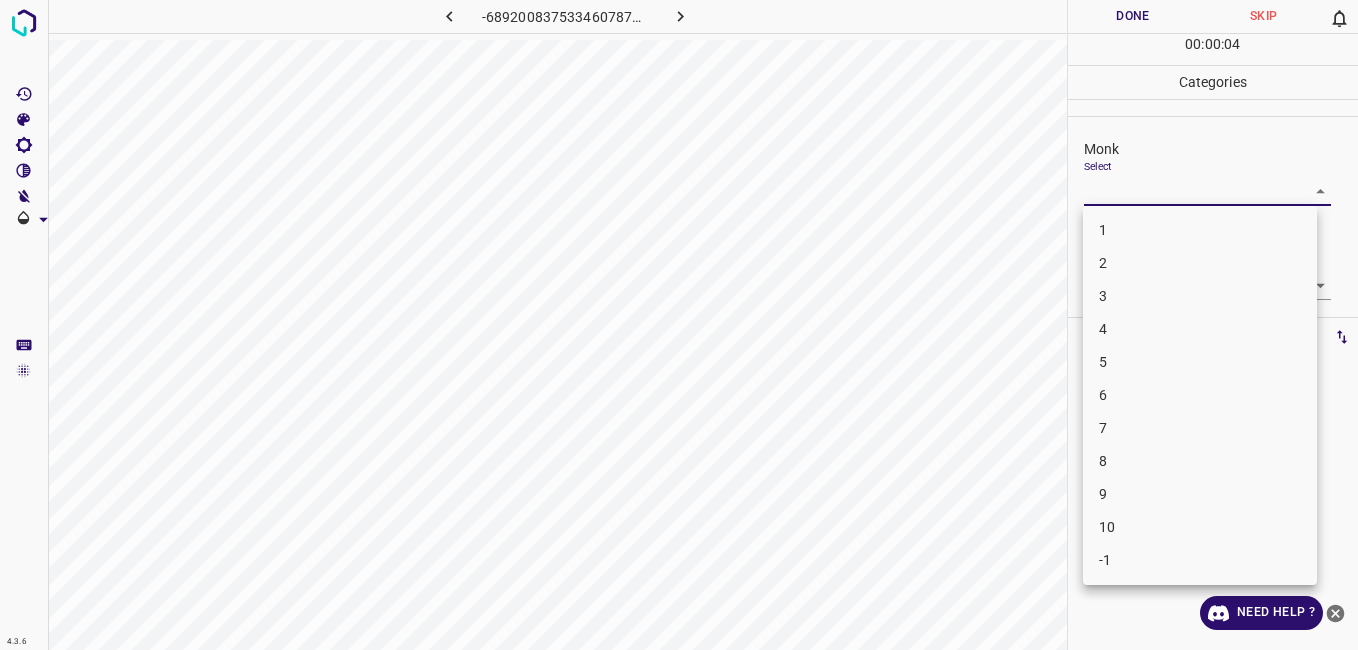 click on "7" at bounding box center [1200, 428] 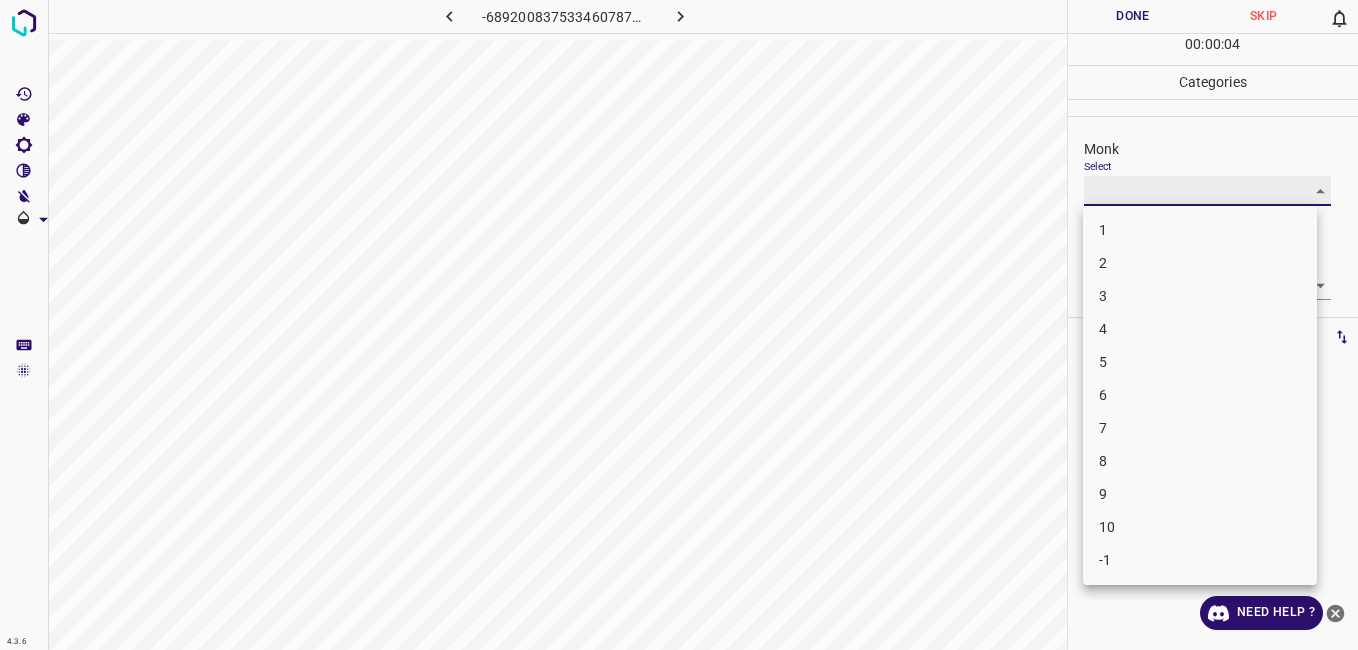 type on "7" 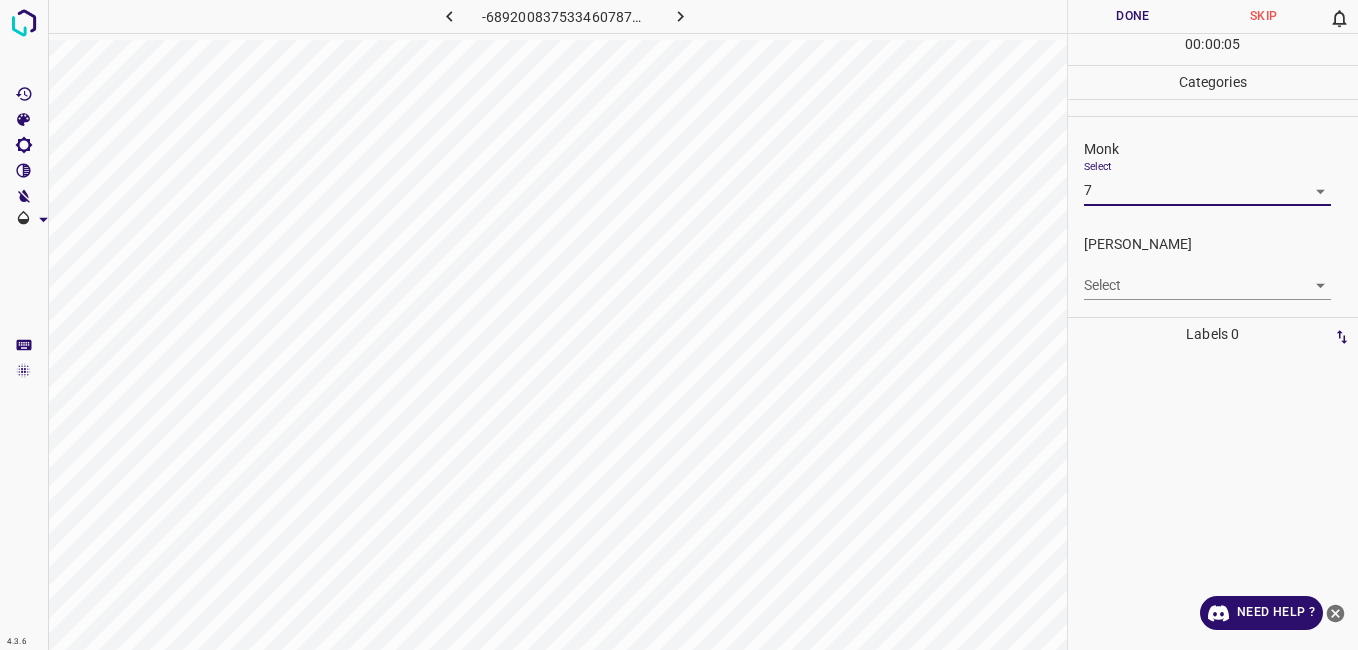 click on "4.3.6  -6892008375334607871.png Done Skip 0 00   : 00   : 05   Categories Monk   Select 7 7  Fitzpatrick   Select ​ Labels   0 Categories 1 Monk 2  Fitzpatrick Tools Space Change between modes (Draw & Edit) I Auto labeling R Restore zoom M Zoom in N Zoom out Delete Delete selecte label Filters Z Restore filters X Saturation filter C Brightness filter V Contrast filter B Gray scale filter General O Download Need Help ? - Text - Hide - Delete" at bounding box center (679, 325) 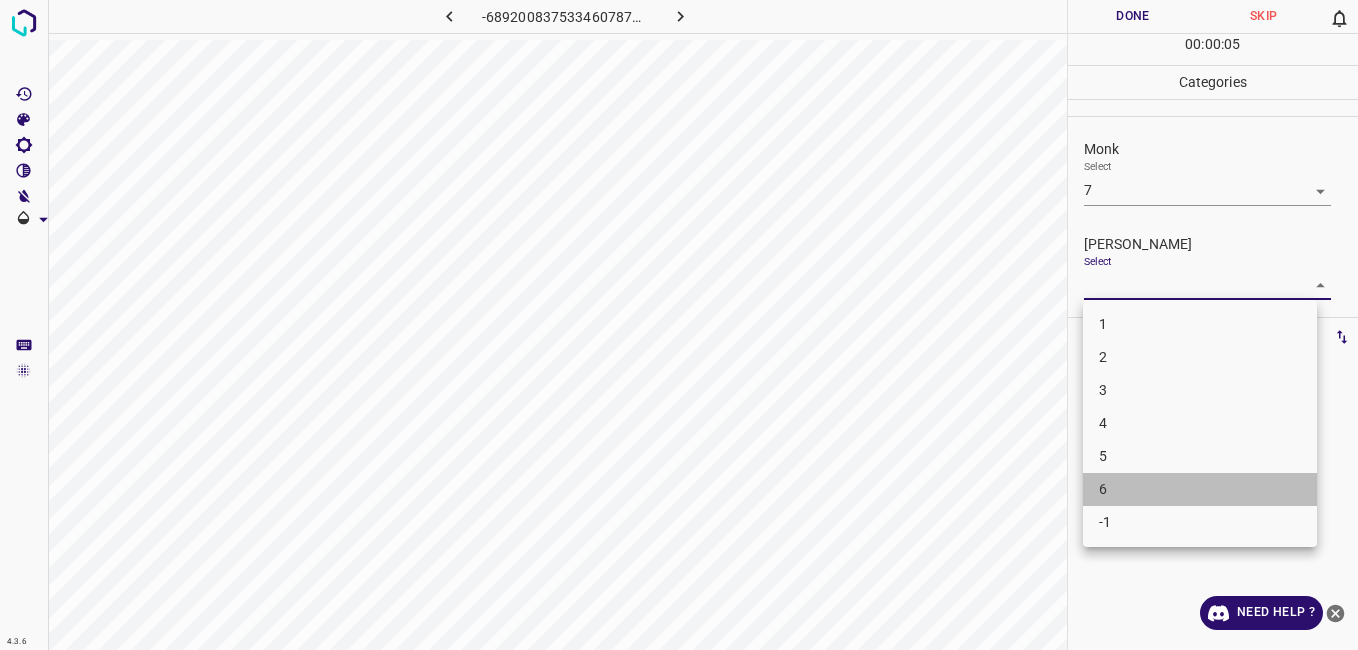 click on "6" at bounding box center [1200, 489] 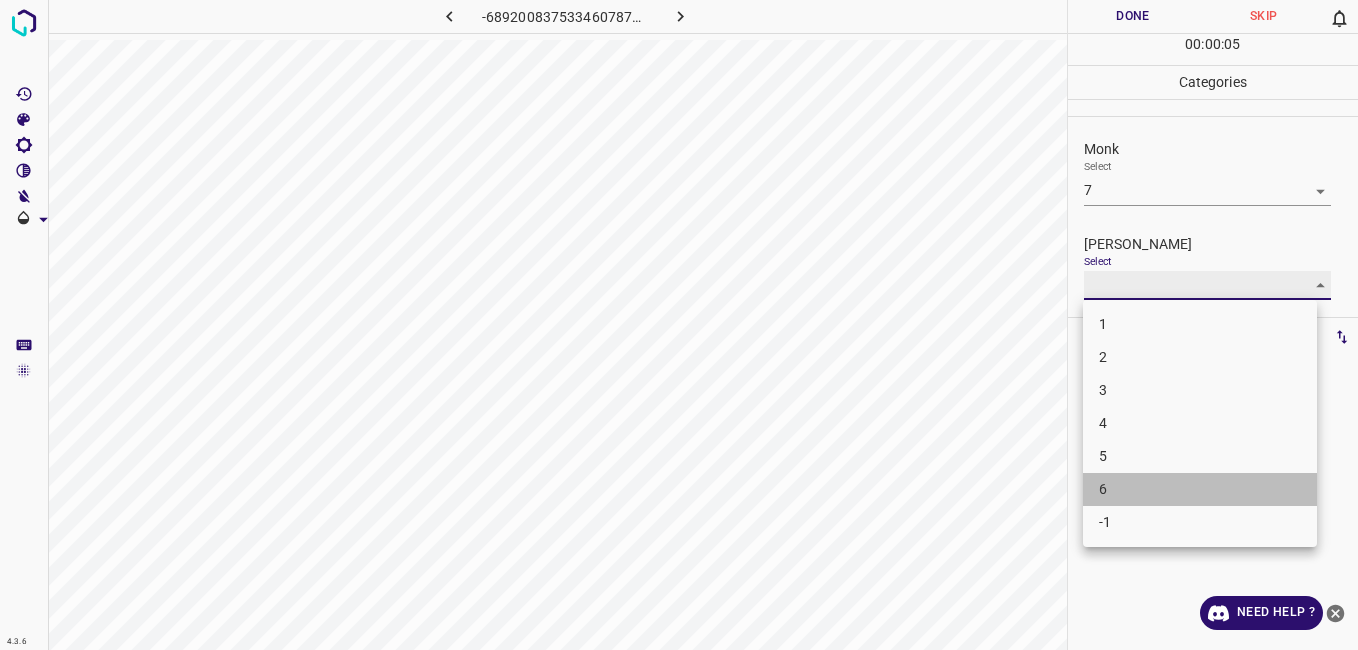 type on "6" 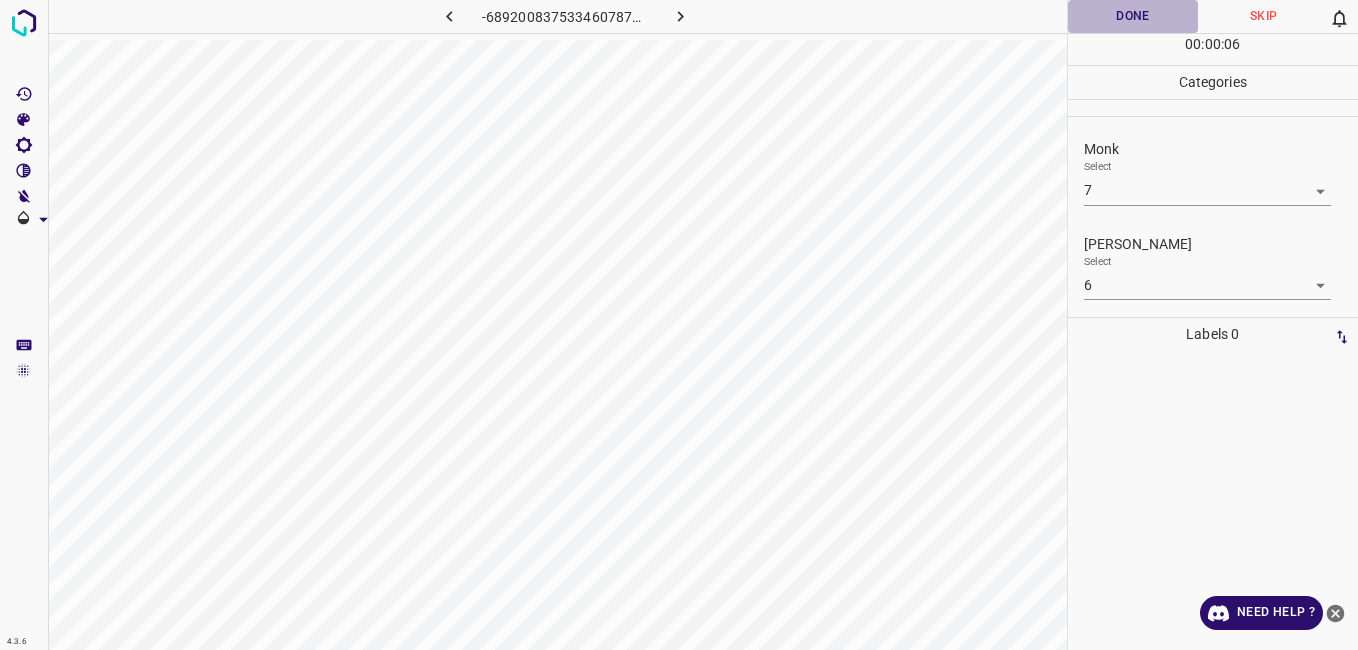 click on "Done" at bounding box center (1133, 16) 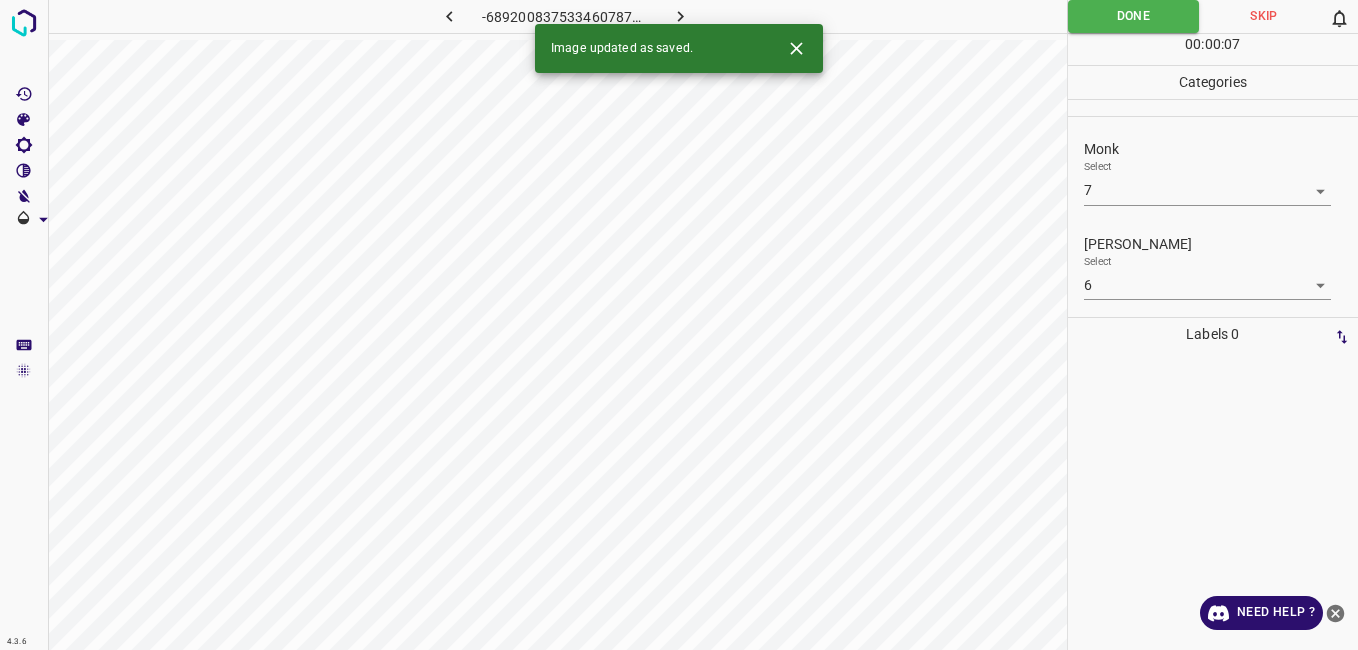click 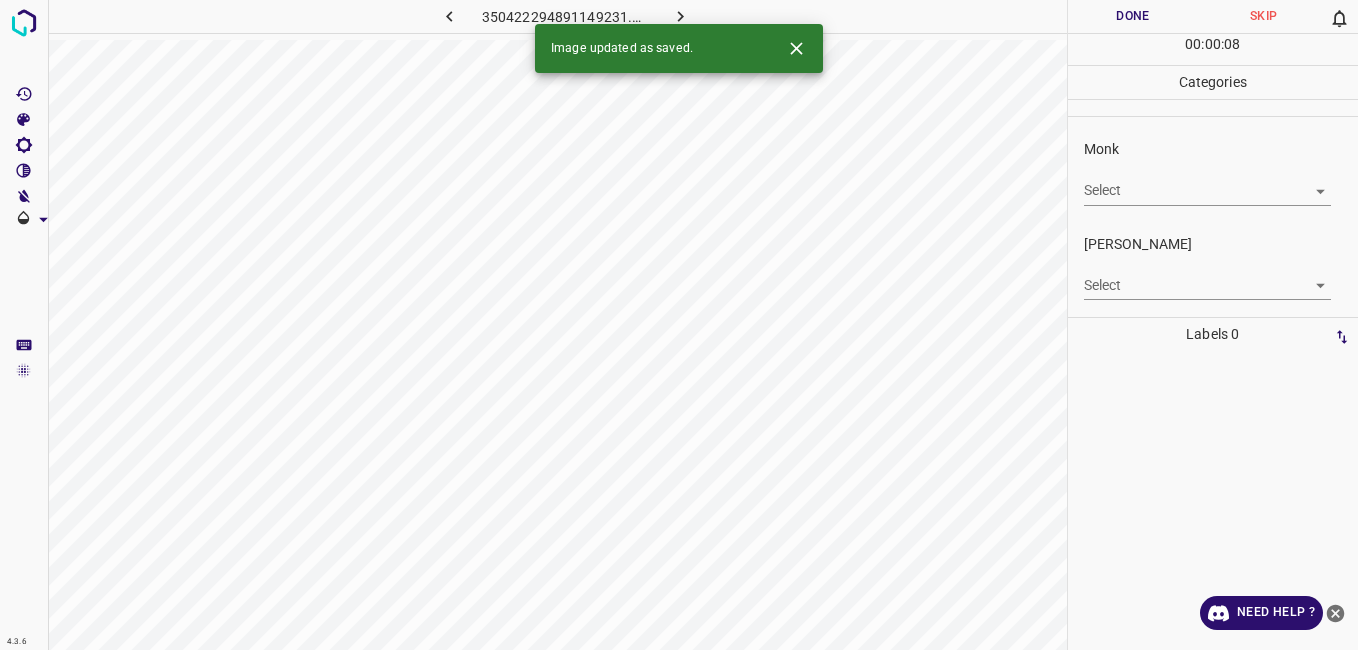 click on "4.3.6  350422294891149231.png Done Skip 0 00   : 00   : 08   Categories Monk   Select ​  Fitzpatrick   Select ​ Labels   0 Categories 1 Monk 2  Fitzpatrick Tools Space Change between modes (Draw & Edit) I Auto labeling R Restore zoom M Zoom in N Zoom out Delete Delete selecte label Filters Z Restore filters X Saturation filter C Brightness filter V Contrast filter B Gray scale filter General O Download Image updated as saved. Need Help ? - Text - Hide - Delete" at bounding box center (679, 325) 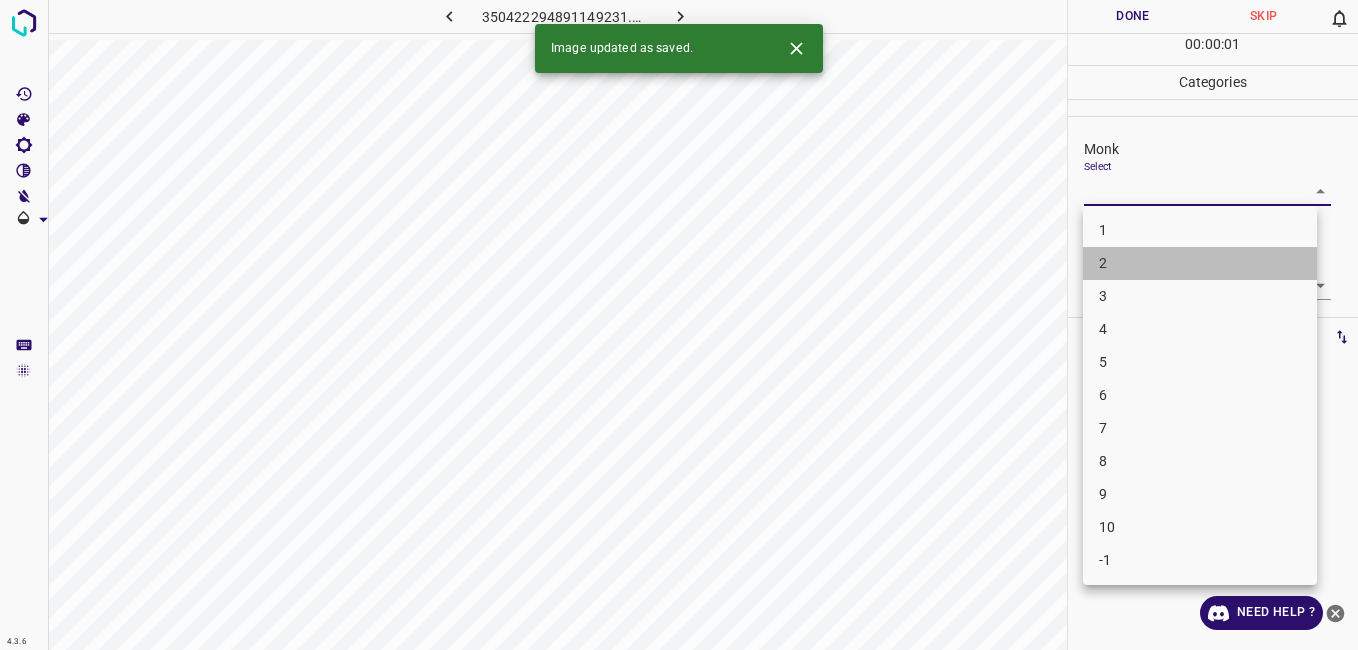 click on "2" at bounding box center [1200, 263] 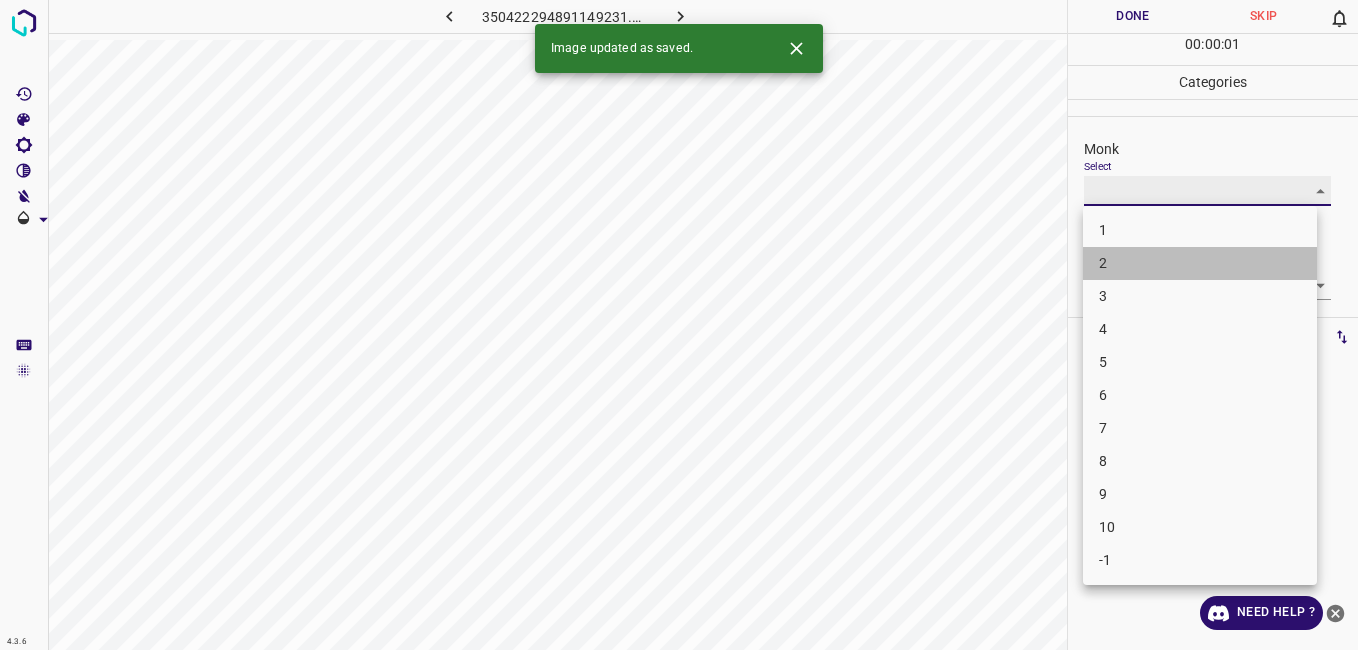 type on "2" 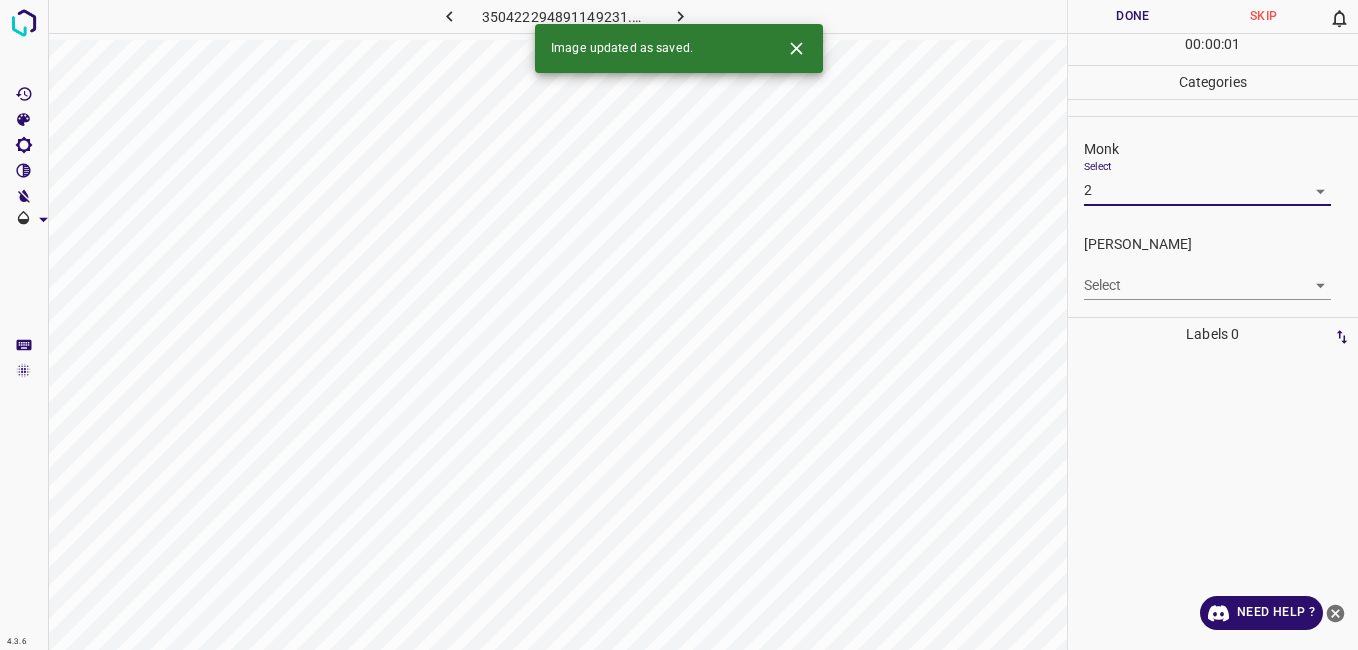 click on "4.3.6  350422294891149231.png Done Skip 0 00   : 00   : 01   Categories Monk   Select 2 2  Fitzpatrick   Select ​ Labels   0 Categories 1 Monk 2  Fitzpatrick Tools Space Change between modes (Draw & Edit) I Auto labeling R Restore zoom M Zoom in N Zoom out Delete Delete selecte label Filters Z Restore filters X Saturation filter C Brightness filter V Contrast filter B Gray scale filter General O Download Image updated as saved. Need Help ? - Text - Hide - Delete" at bounding box center [679, 325] 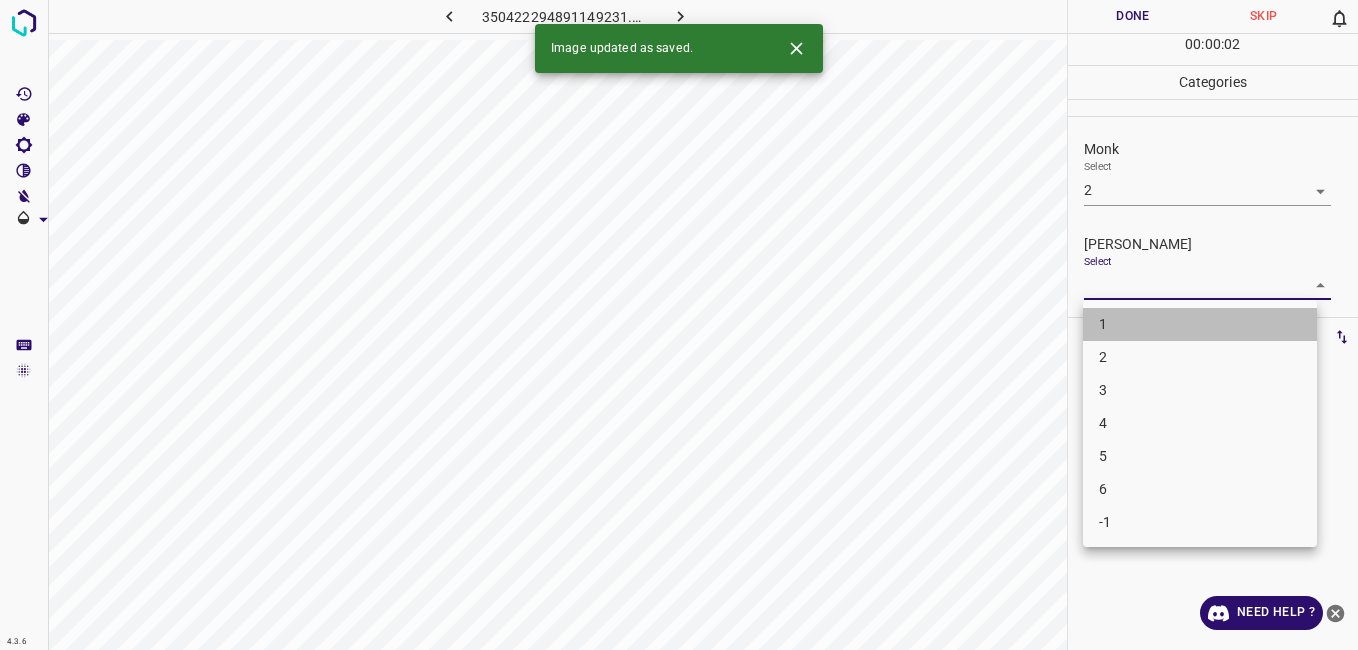 click on "1" at bounding box center [1200, 324] 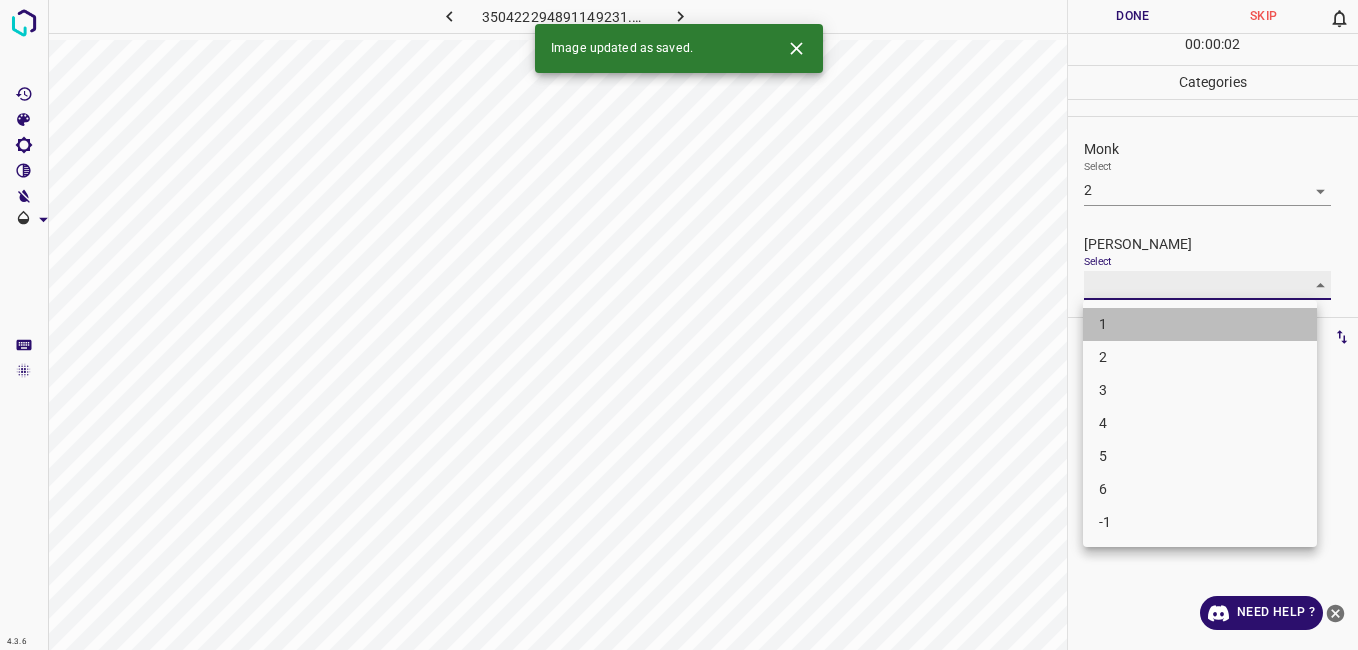 type on "1" 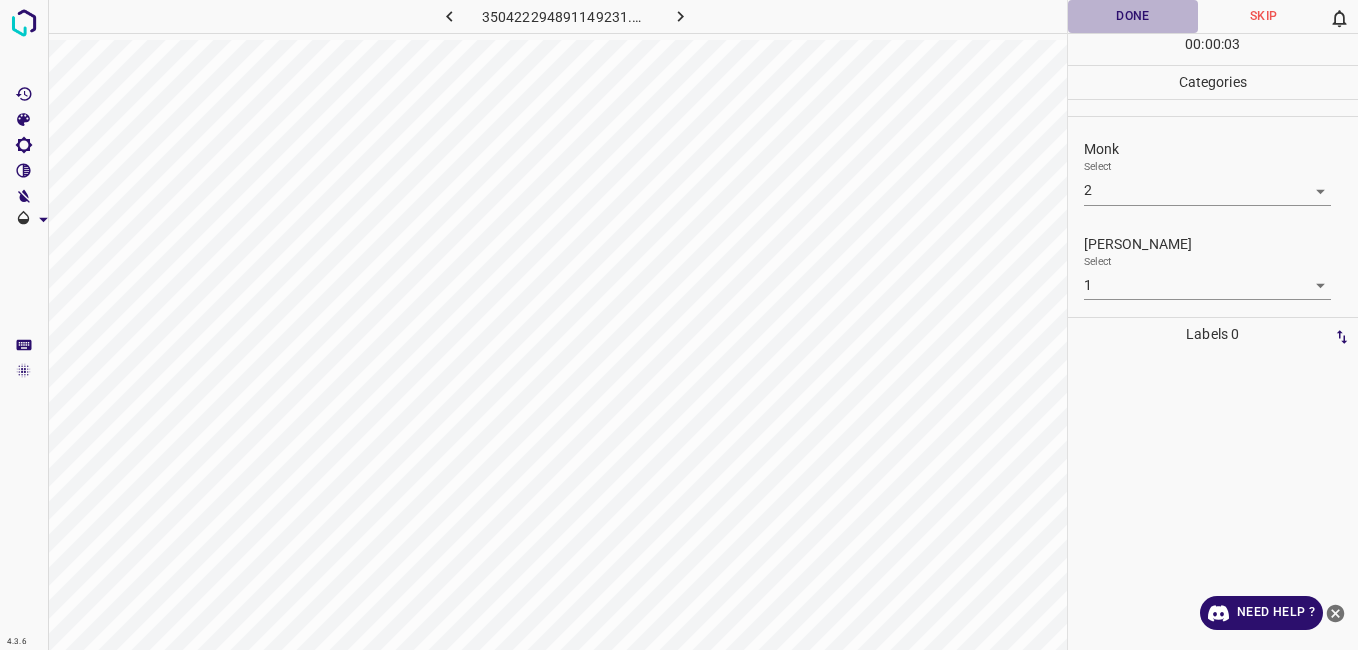 click on "Done" at bounding box center [1133, 16] 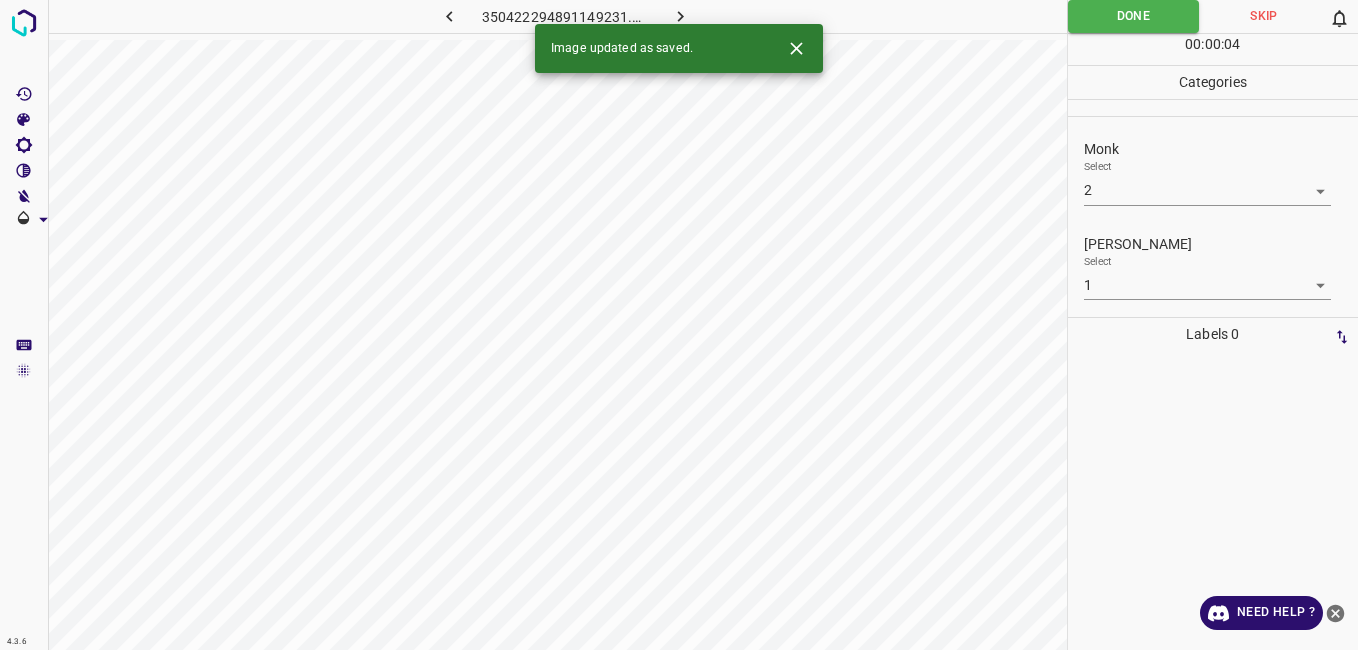 click on "Image updated as saved." at bounding box center (679, 48) 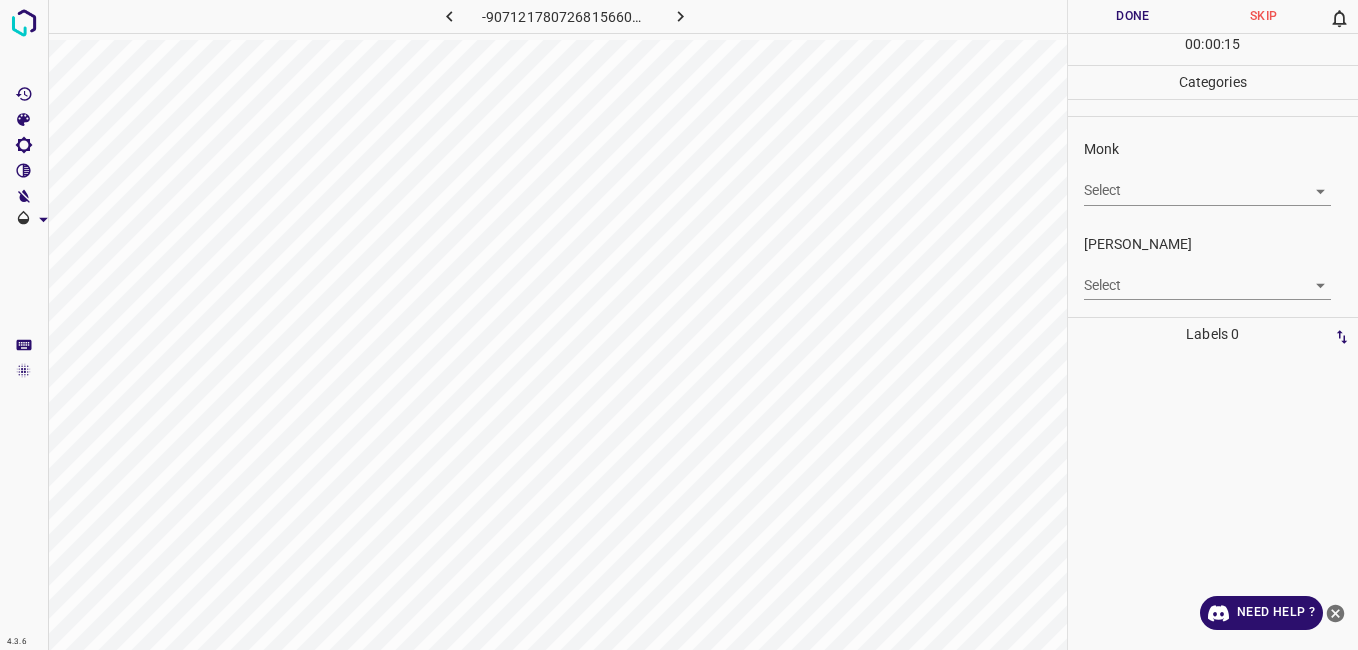 click on "Monk" at bounding box center (1221, 149) 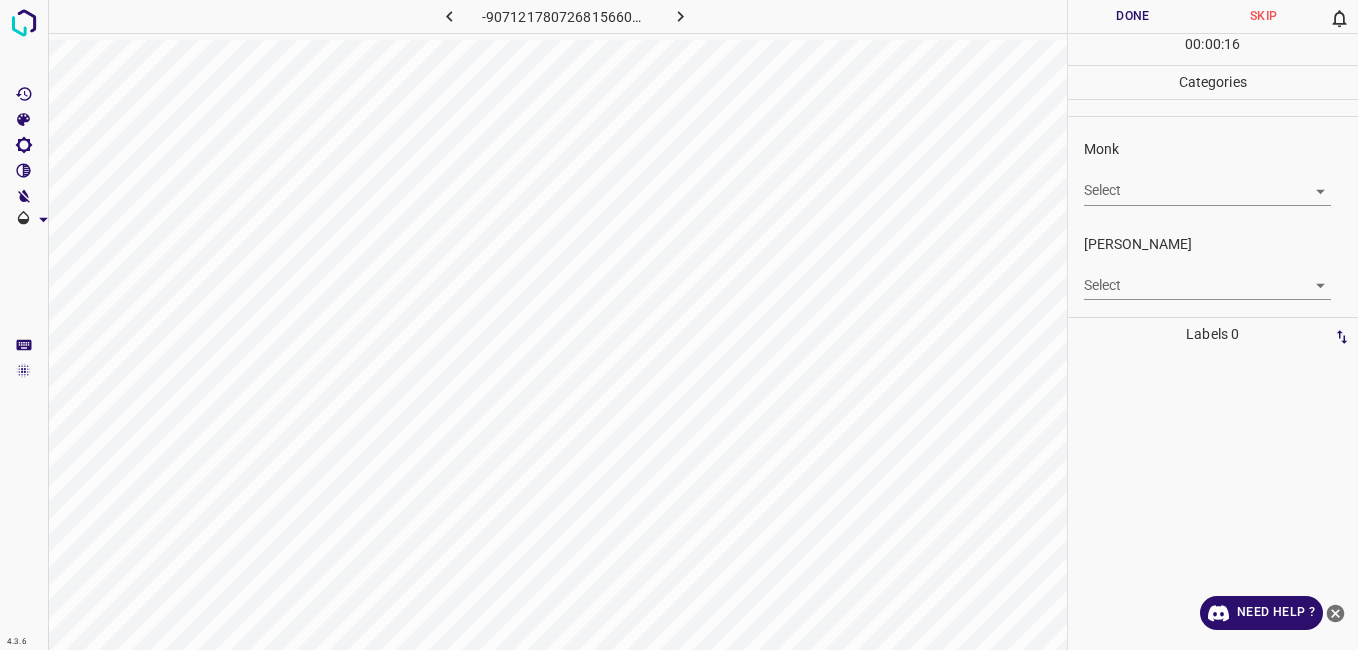 click on "Select ​" at bounding box center [1207, 182] 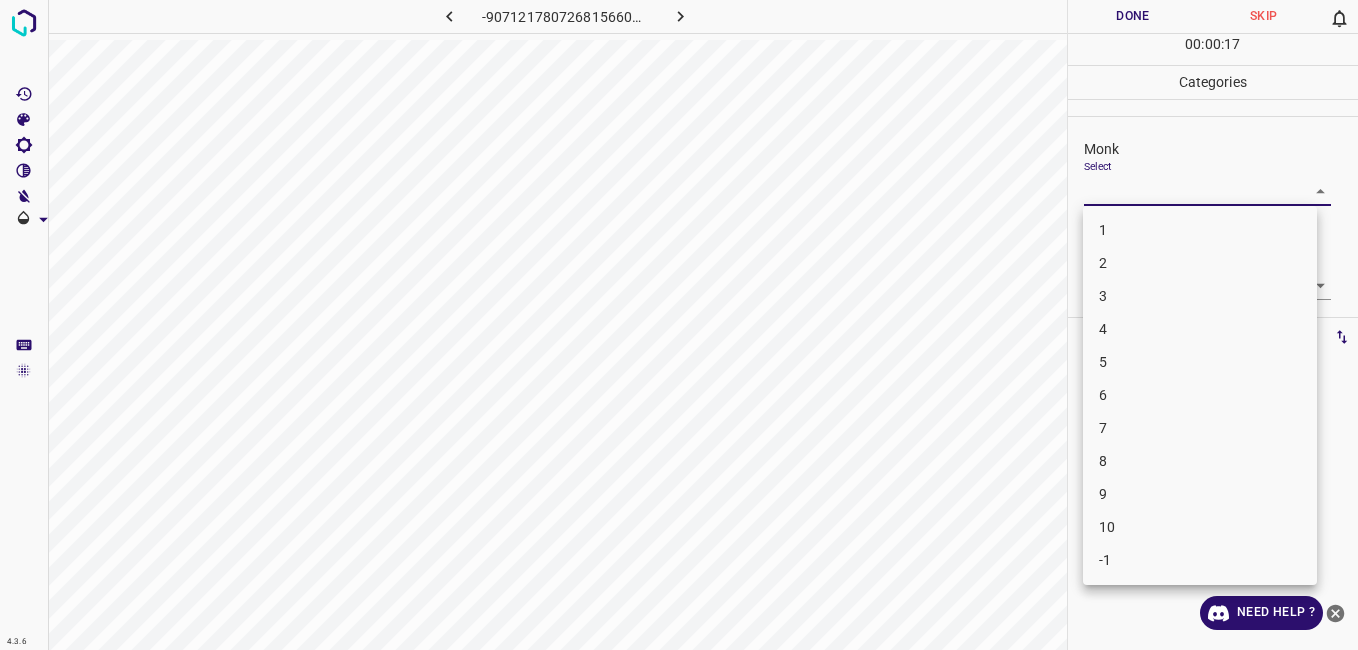 click on "5" at bounding box center (1200, 362) 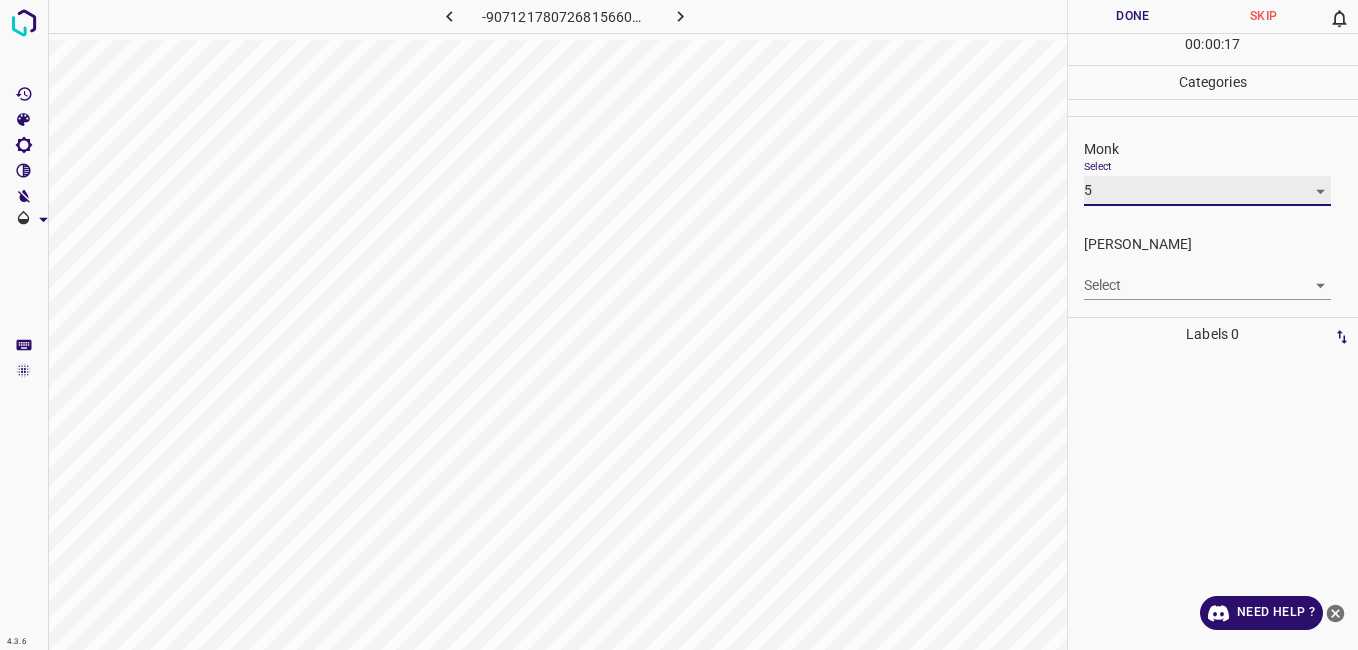 type on "5" 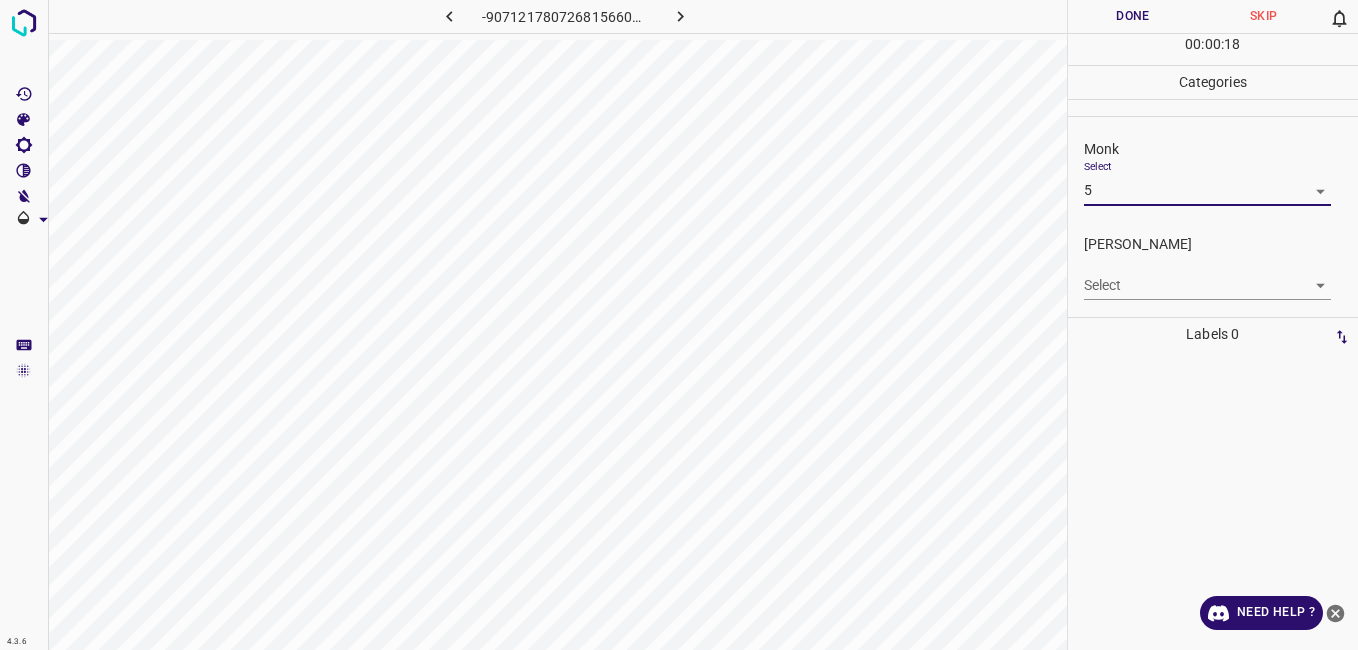 click on "4.3.6  -9071217807268156605.png Done Skip 0 00   : 00   : 18   Categories Monk   Select 5 5  Fitzpatrick   Select ​ Labels   0 Categories 1 Monk 2  Fitzpatrick Tools Space Change between modes (Draw & Edit) I Auto labeling R Restore zoom M Zoom in N Zoom out Delete Delete selecte label Filters Z Restore filters X Saturation filter C Brightness filter V Contrast filter B Gray scale filter General O Download Need Help ? - Text - Hide - Delete" at bounding box center [679, 325] 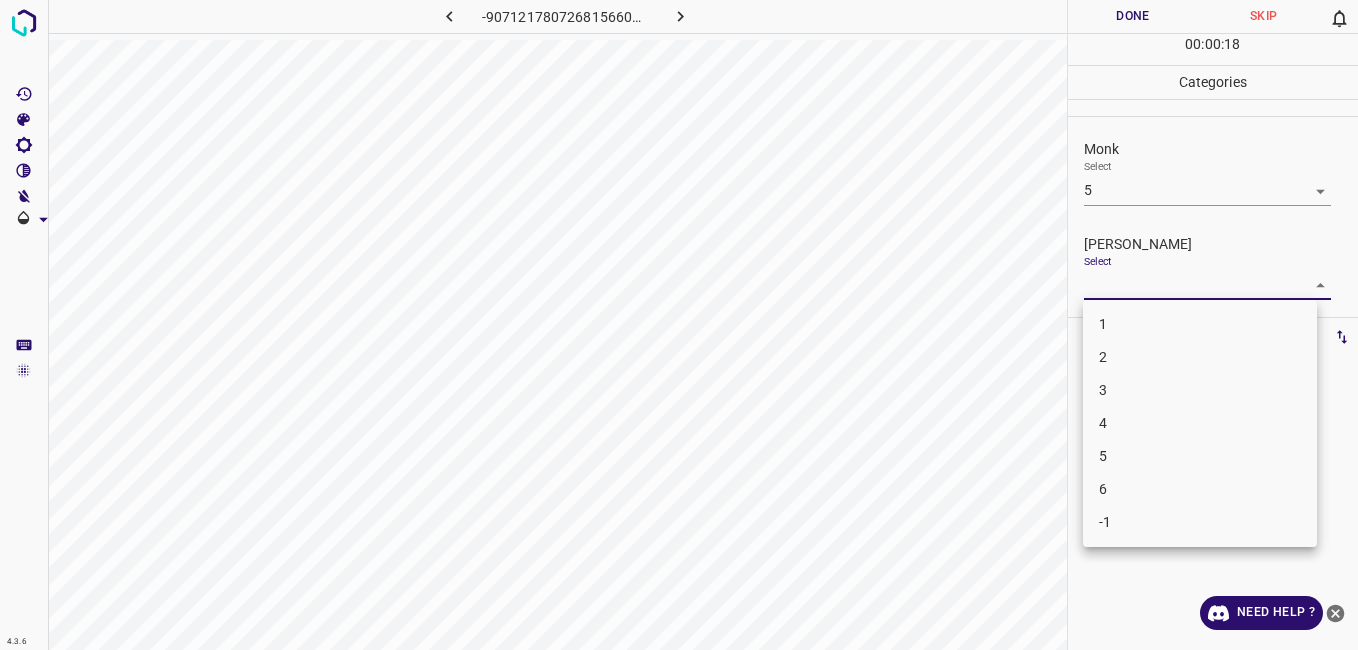 click on "4" at bounding box center [1200, 423] 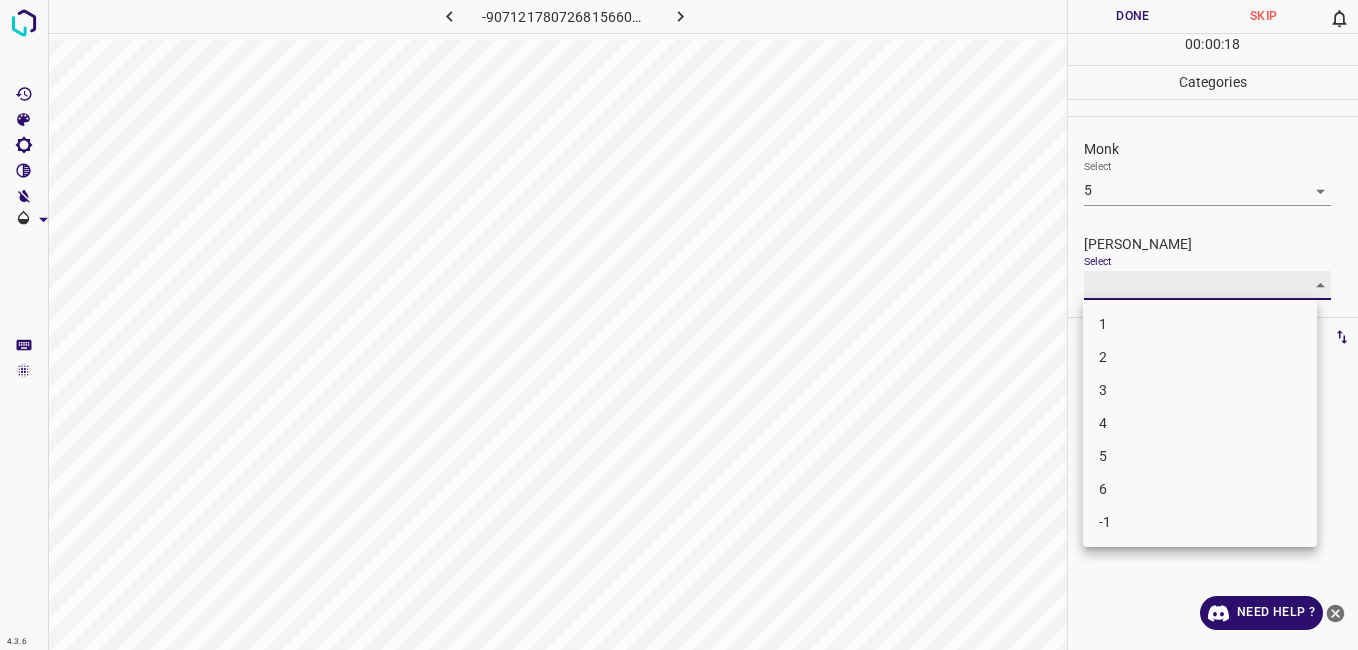 type on "4" 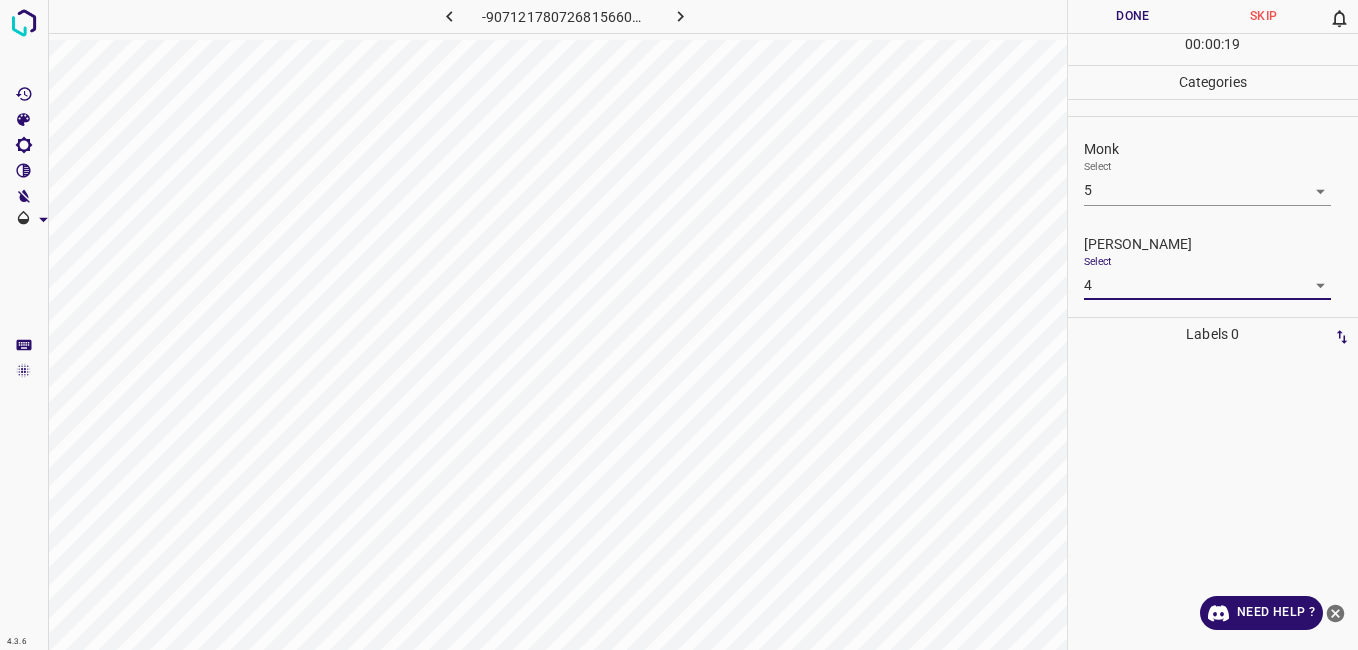 click on "00   : 00   : 19" at bounding box center (1213, 49) 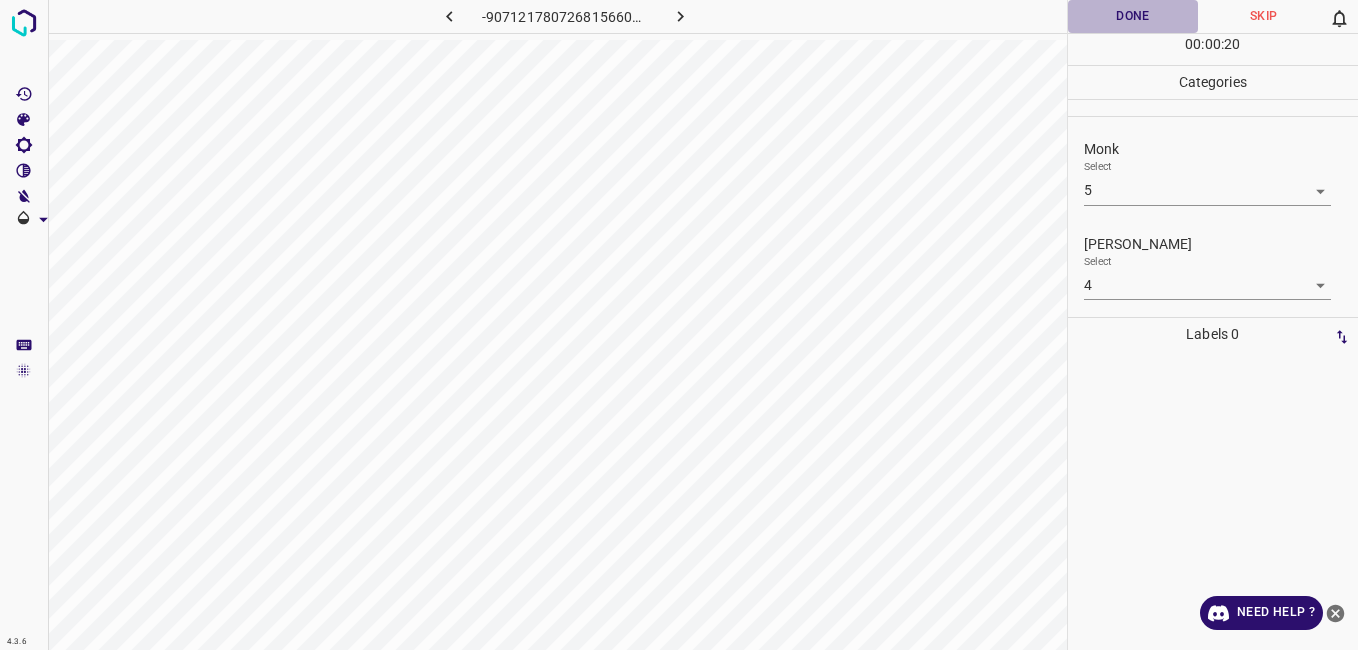 drag, startPoint x: 1124, startPoint y: 26, endPoint x: 1095, endPoint y: 4, distance: 36.40055 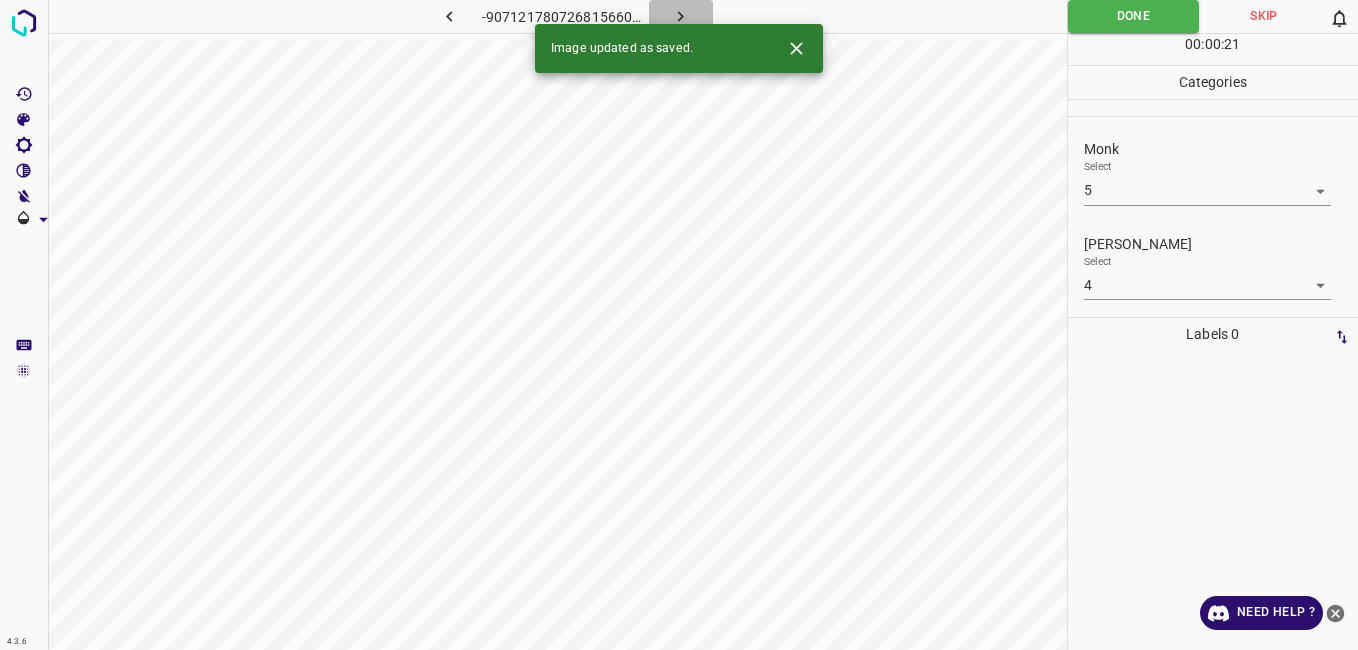 click at bounding box center (681, 16) 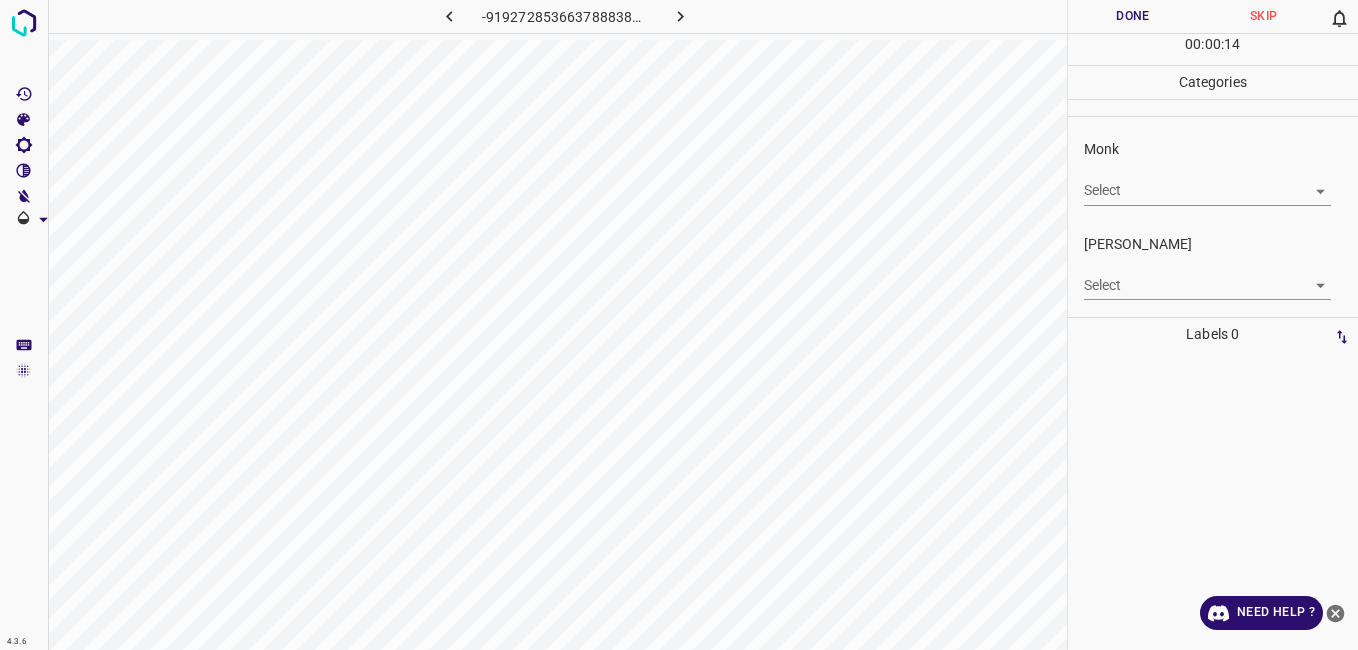 click on "4.3.6  -9192728536637888380.png Done Skip 0 00   : 00   : 14   Categories Monk   Select ​  Fitzpatrick   Select ​ Labels   0 Categories 1 Monk 2  Fitzpatrick Tools Space Change between modes (Draw & Edit) I Auto labeling R Restore zoom M Zoom in N Zoom out Delete Delete selecte label Filters Z Restore filters X Saturation filter C Brightness filter V Contrast filter B Gray scale filter General O Download Need Help ? - Text - Hide - Delete" at bounding box center (679, 325) 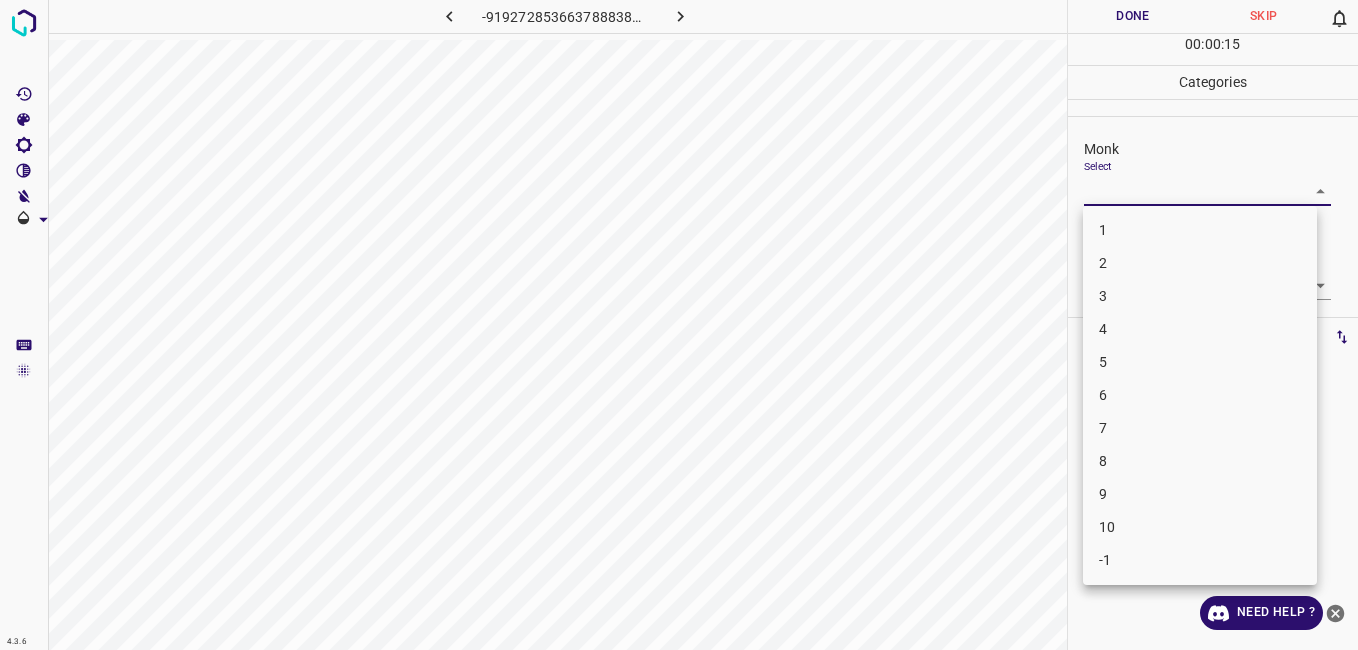 click on "2" at bounding box center [1200, 263] 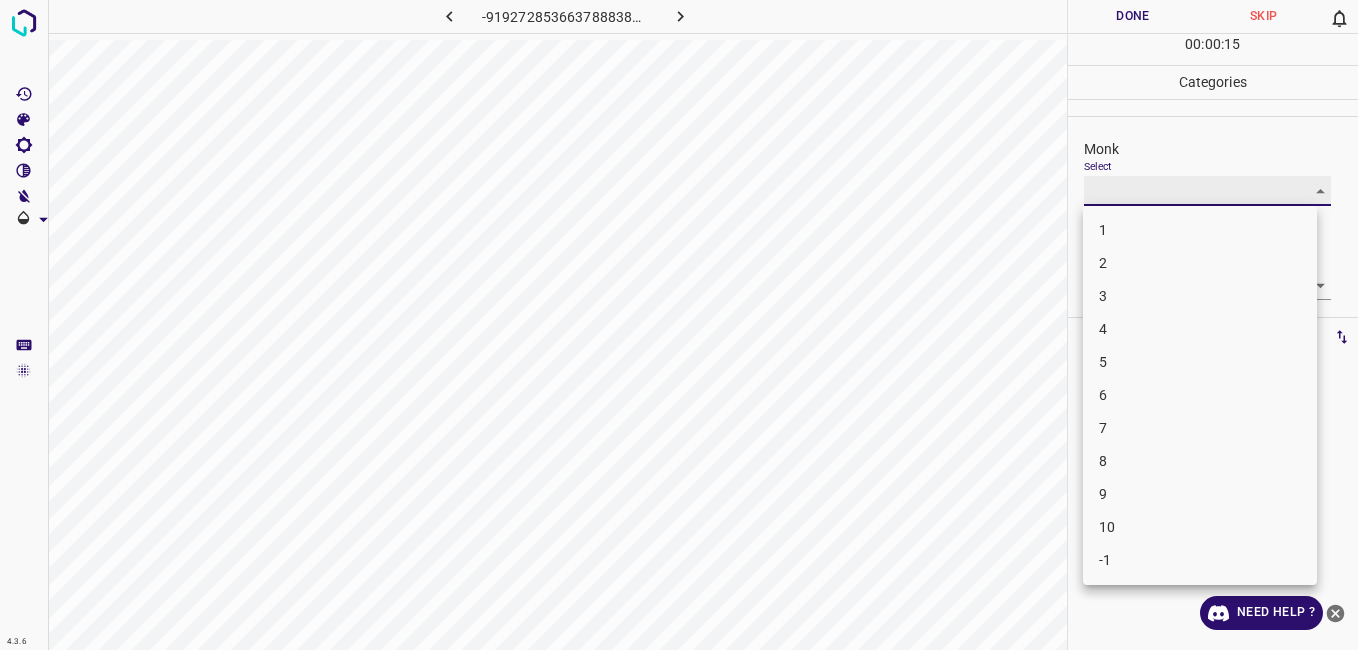 type on "2" 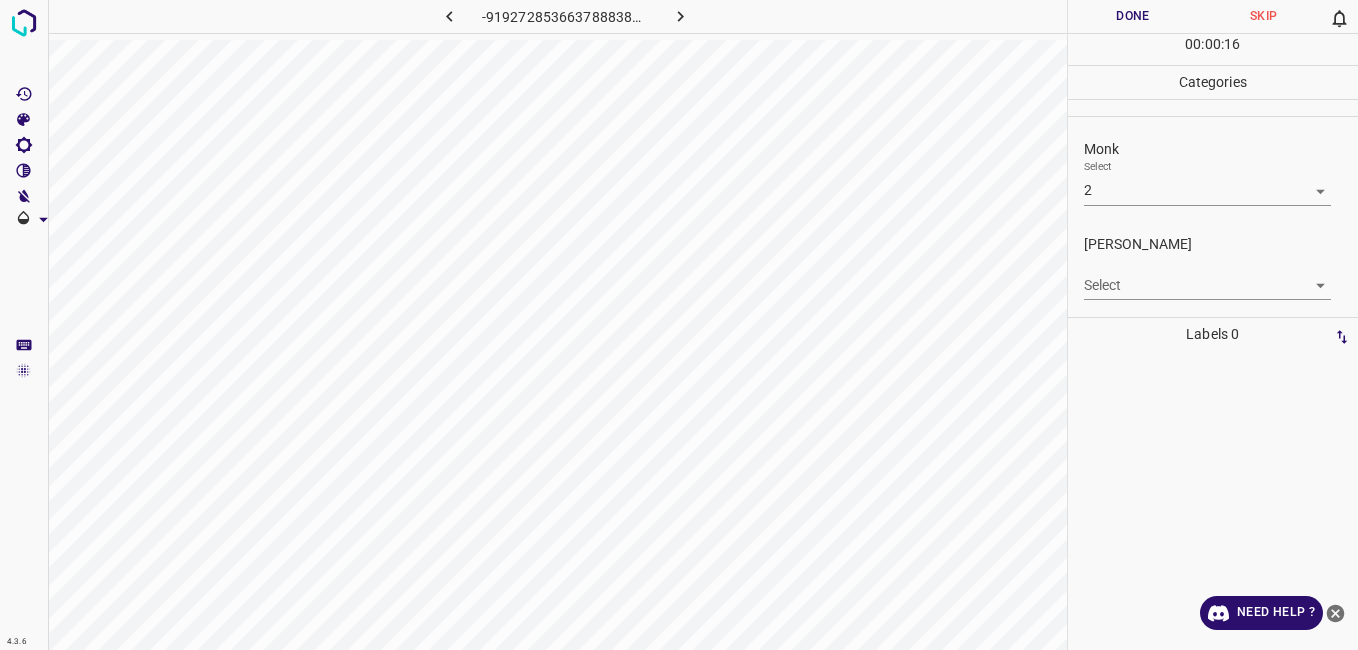 click on "4.3.6  -9192728536637888380.png Done Skip 0 00   : 00   : 16   Categories Monk   Select 2 2  Fitzpatrick   Select ​ Labels   0 Categories 1 Monk 2  Fitzpatrick Tools Space Change between modes (Draw & Edit) I Auto labeling R Restore zoom M Zoom in N Zoom out Delete Delete selecte label Filters Z Restore filters X Saturation filter C Brightness filter V Contrast filter B Gray scale filter General O Download Need Help ? - Text - Hide - Delete" at bounding box center (679, 325) 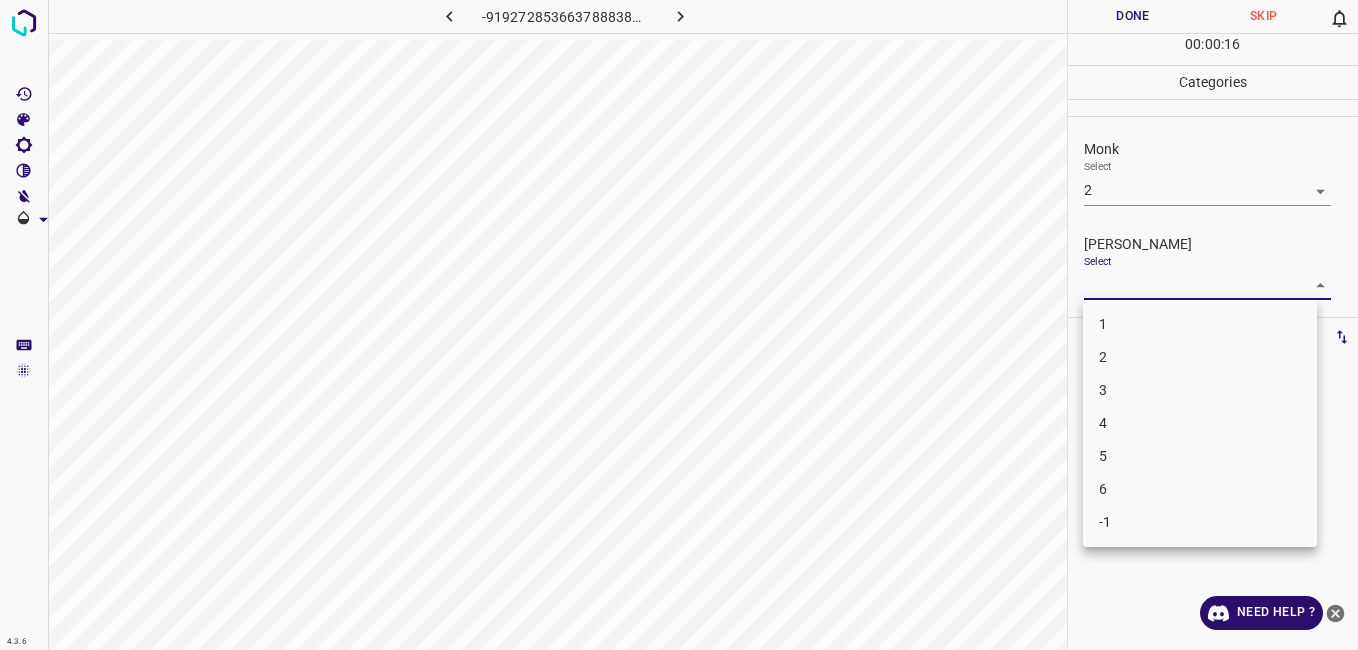 click on "1" at bounding box center (1200, 324) 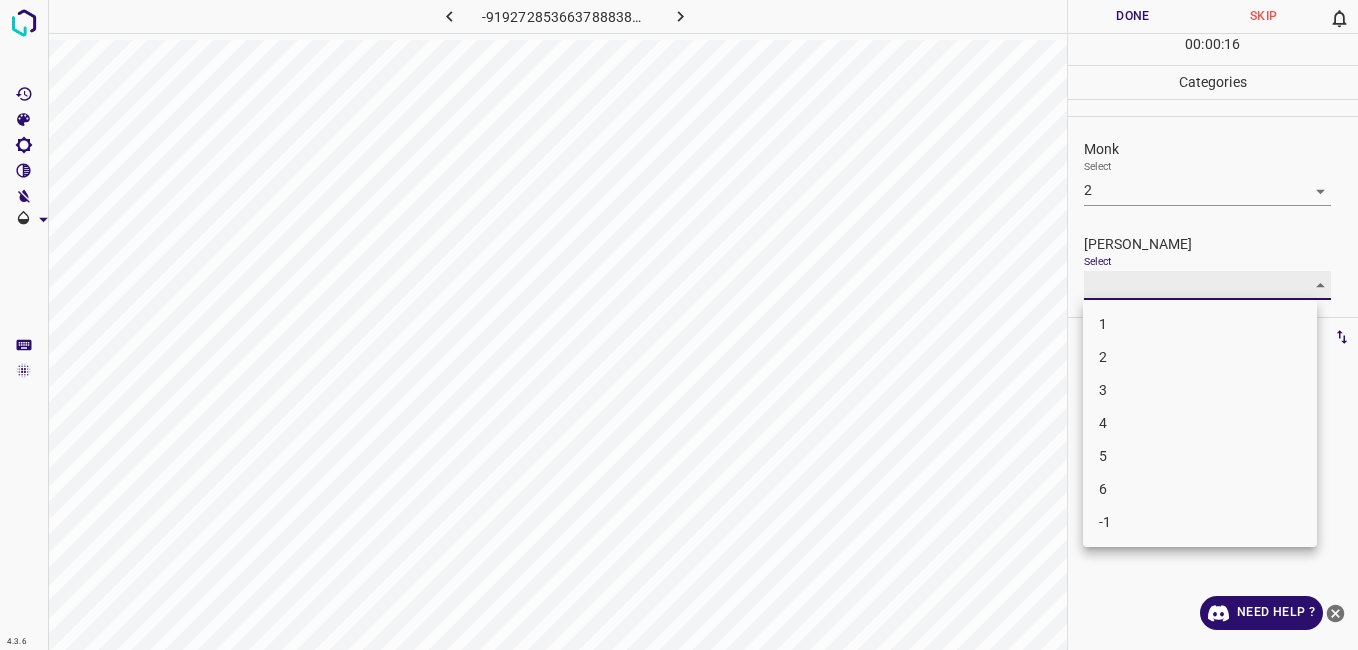 type on "1" 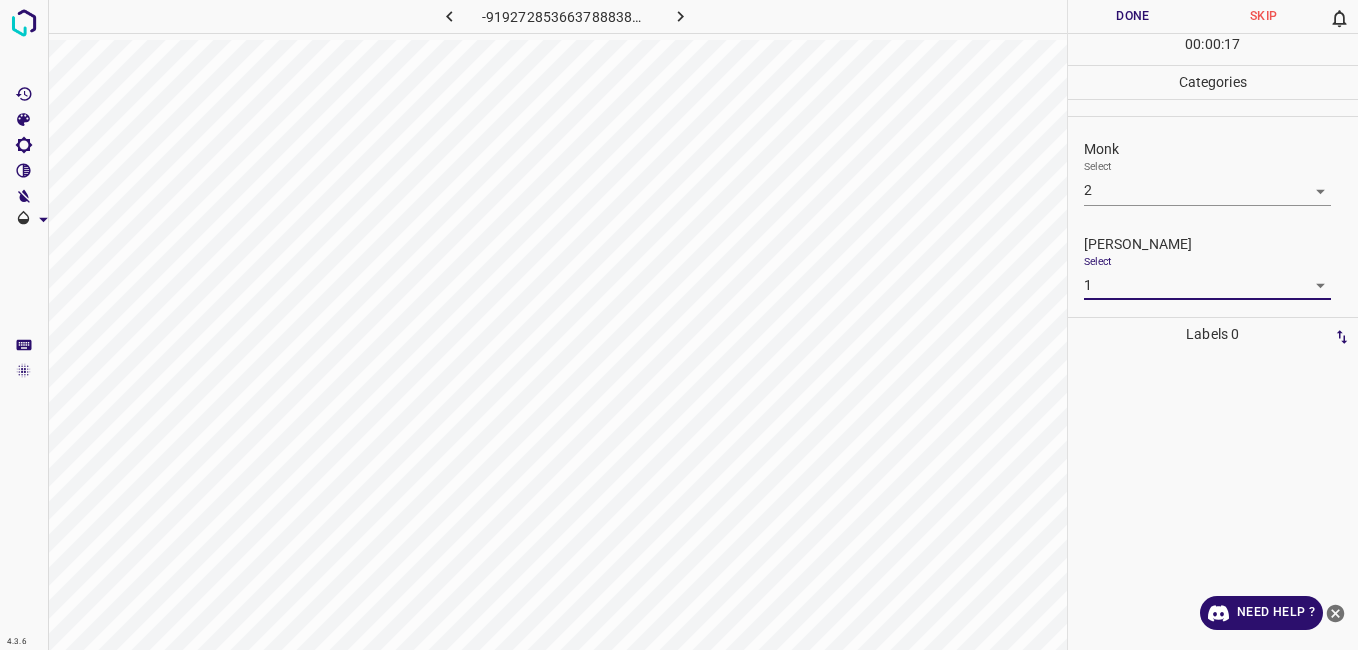 click on "Done" at bounding box center [1133, 16] 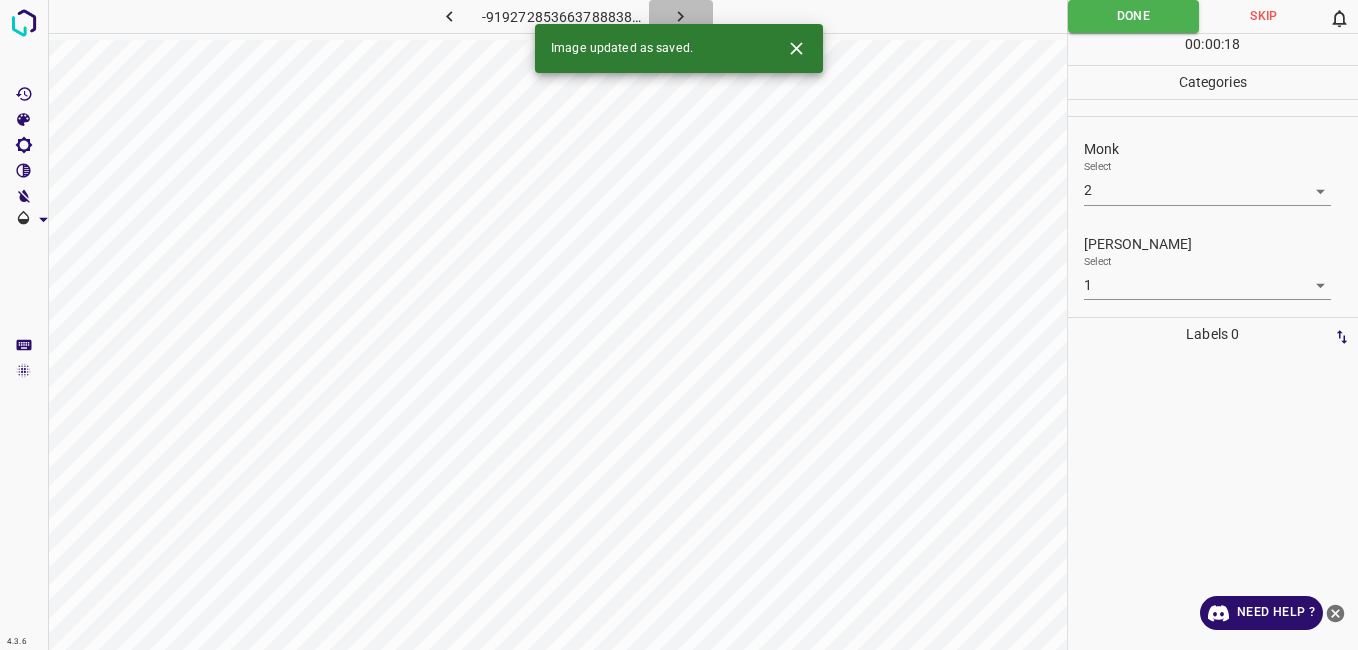 click 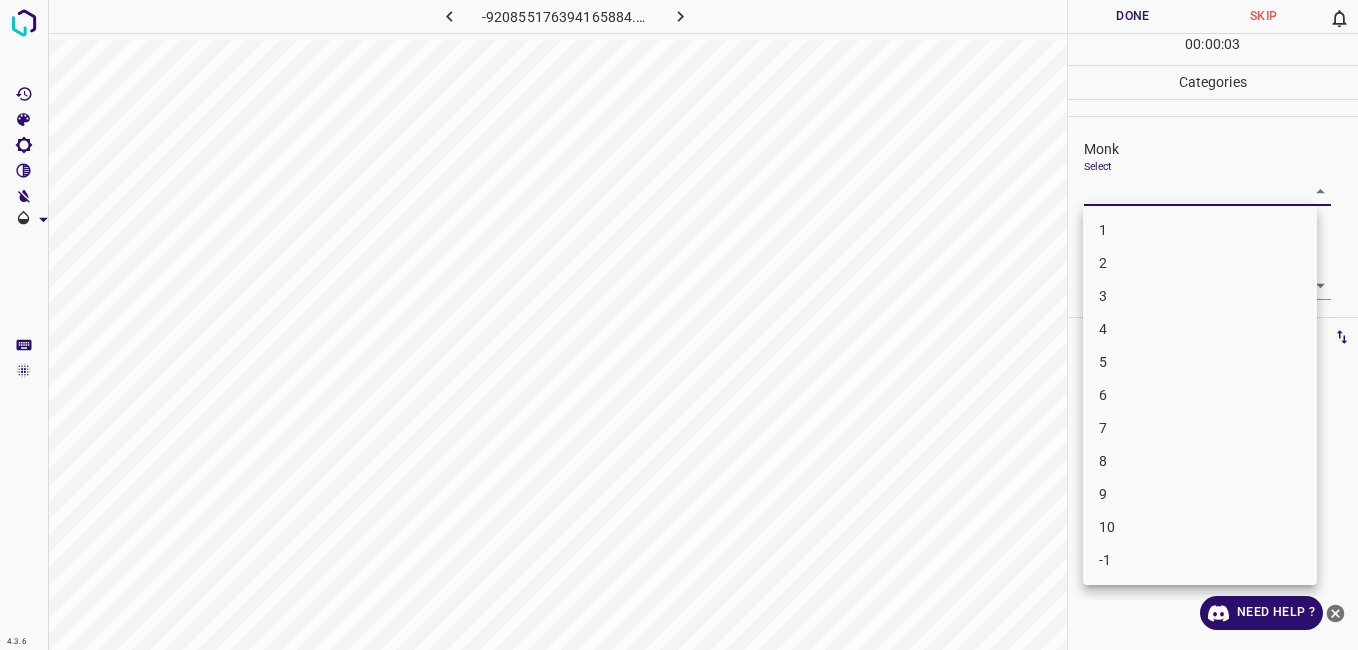 click on "4.3.6  -920855176394165884.png Done Skip 0 00   : 00   : 03   Categories Monk   Select ​  Fitzpatrick   Select ​ Labels   0 Categories 1 Monk 2  Fitzpatrick Tools Space Change between modes (Draw & Edit) I Auto labeling R Restore zoom M Zoom in N Zoom out Delete Delete selecte label Filters Z Restore filters X Saturation filter C Brightness filter V Contrast filter B Gray scale filter General O Download Need Help ? - Text - Hide - Delete 1 2 3 4 5 6 7 8 9 10 -1" at bounding box center [679, 325] 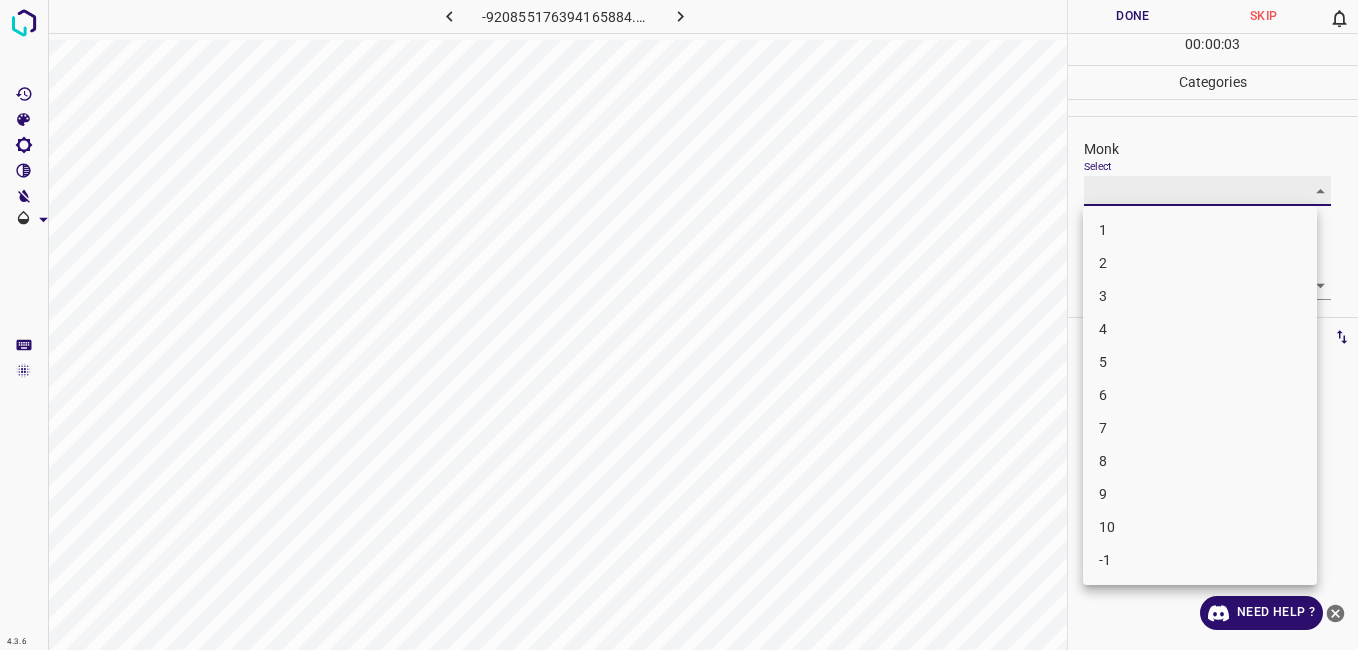 type on "2" 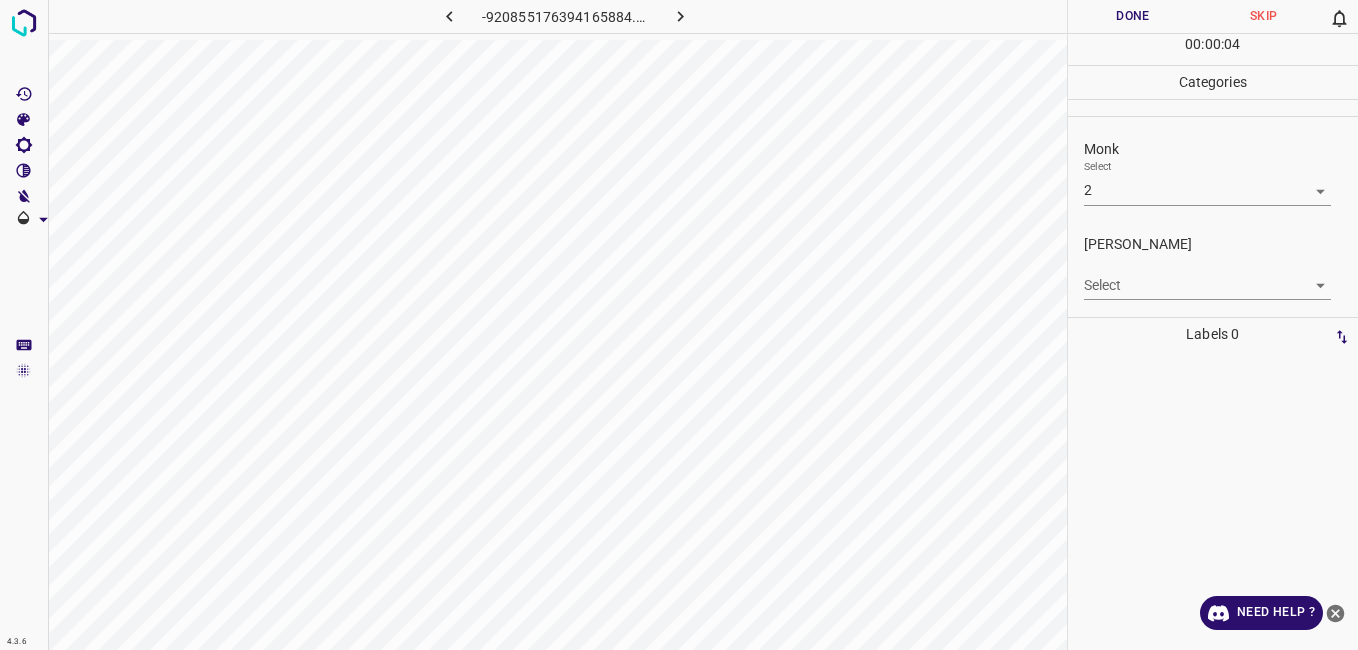click on "4.3.6  -920855176394165884.png Done Skip 0 00   : 00   : 04   Categories Monk   Select 2 2  Fitzpatrick   Select ​ Labels   0 Categories 1 Monk 2  Fitzpatrick Tools Space Change between modes (Draw & Edit) I Auto labeling R Restore zoom M Zoom in N Zoom out Delete Delete selecte label Filters Z Restore filters X Saturation filter C Brightness filter V Contrast filter B Gray scale filter General O Download Need Help ? - Text - Hide - Delete" at bounding box center (679, 325) 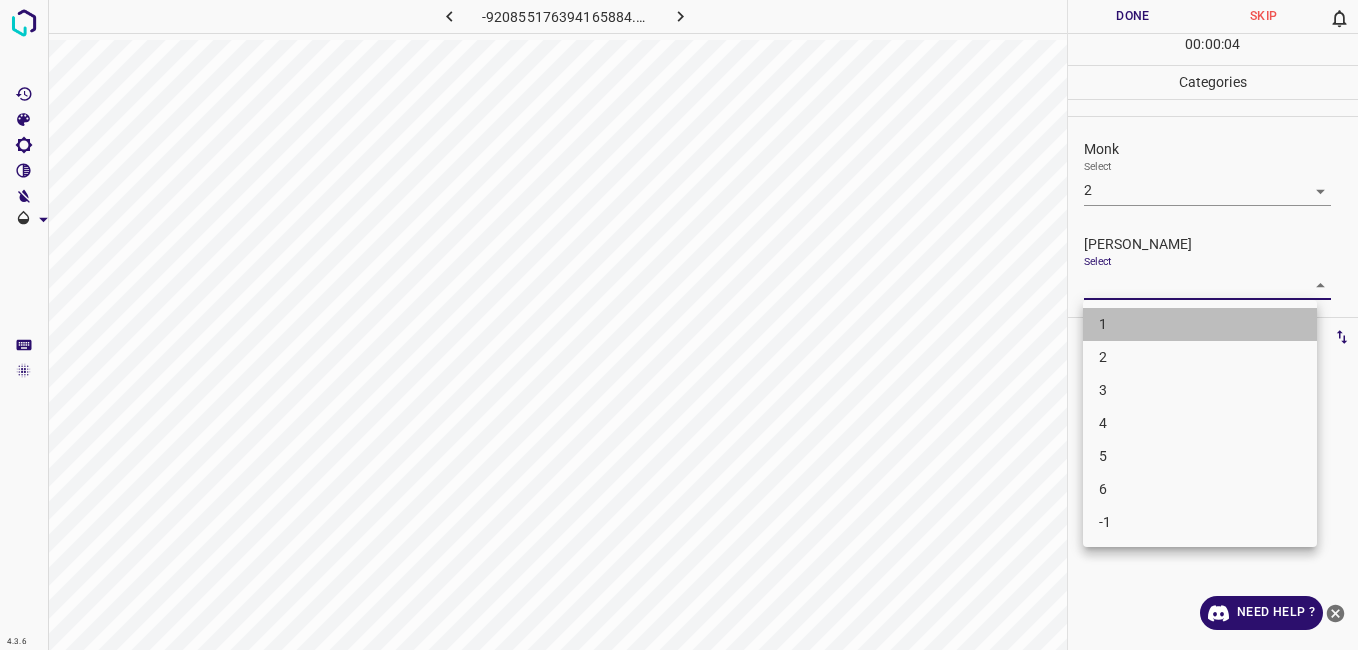 click on "1" at bounding box center [1200, 324] 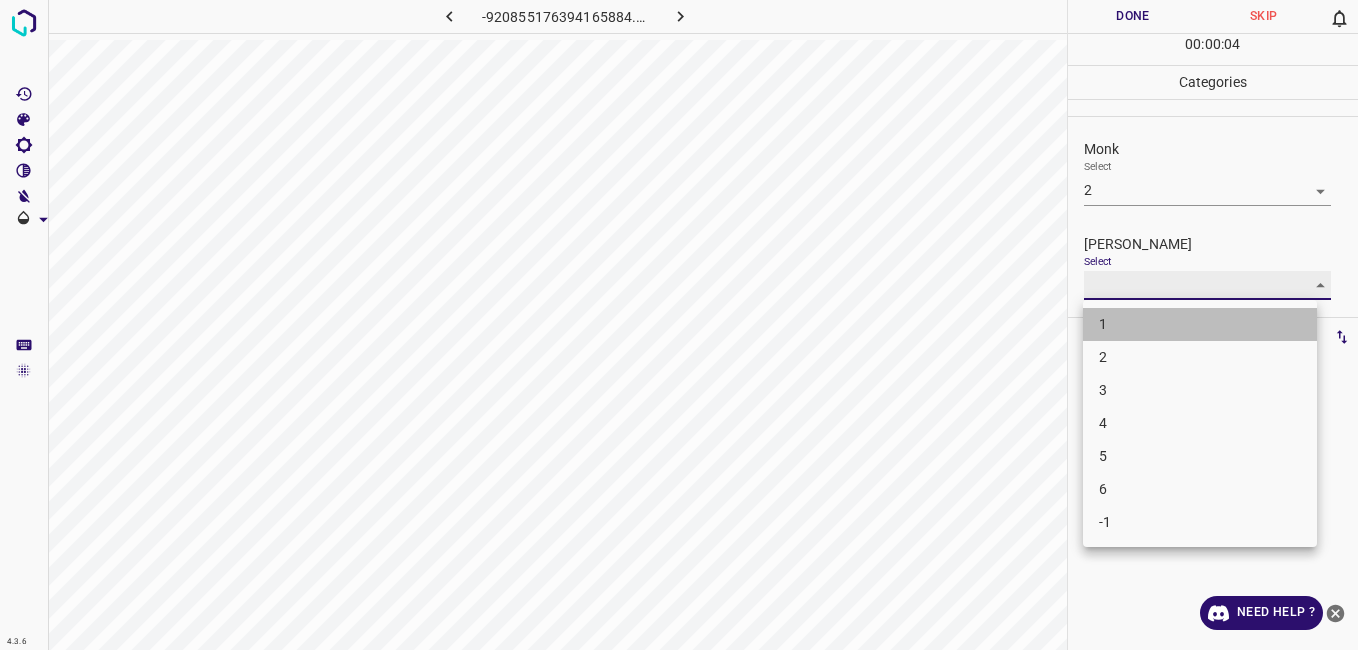 type on "1" 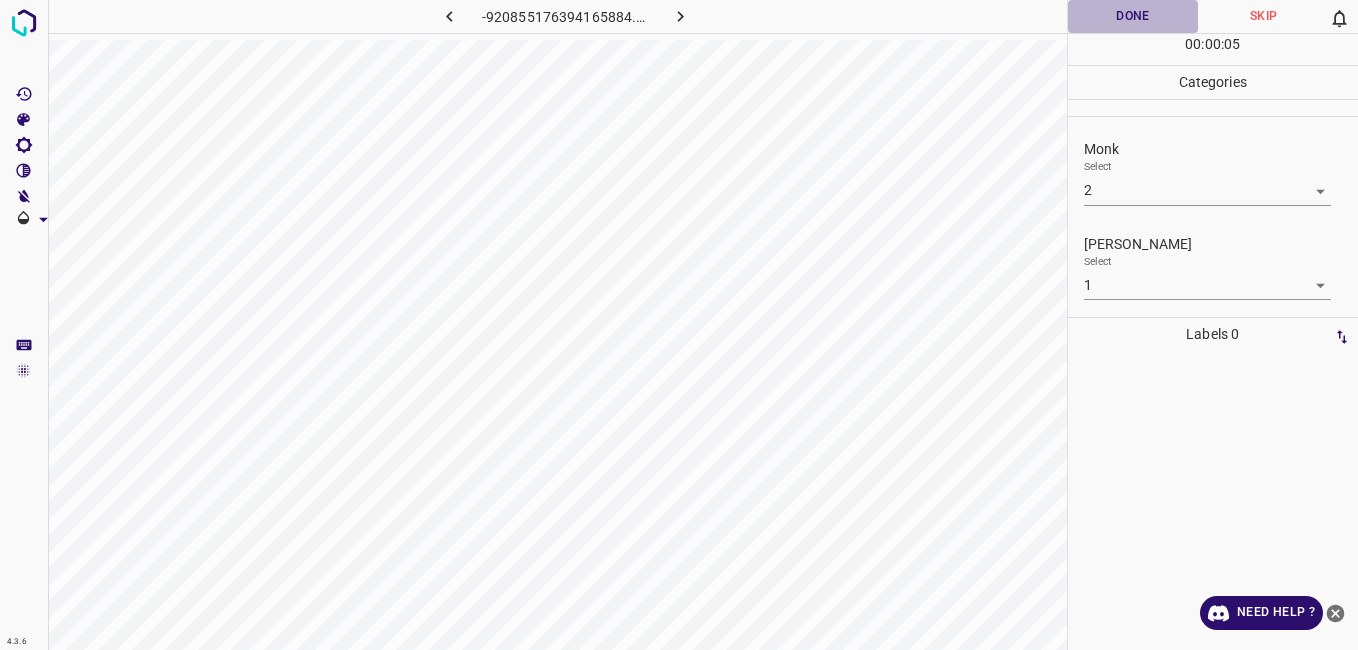 click on "Done" at bounding box center (1133, 16) 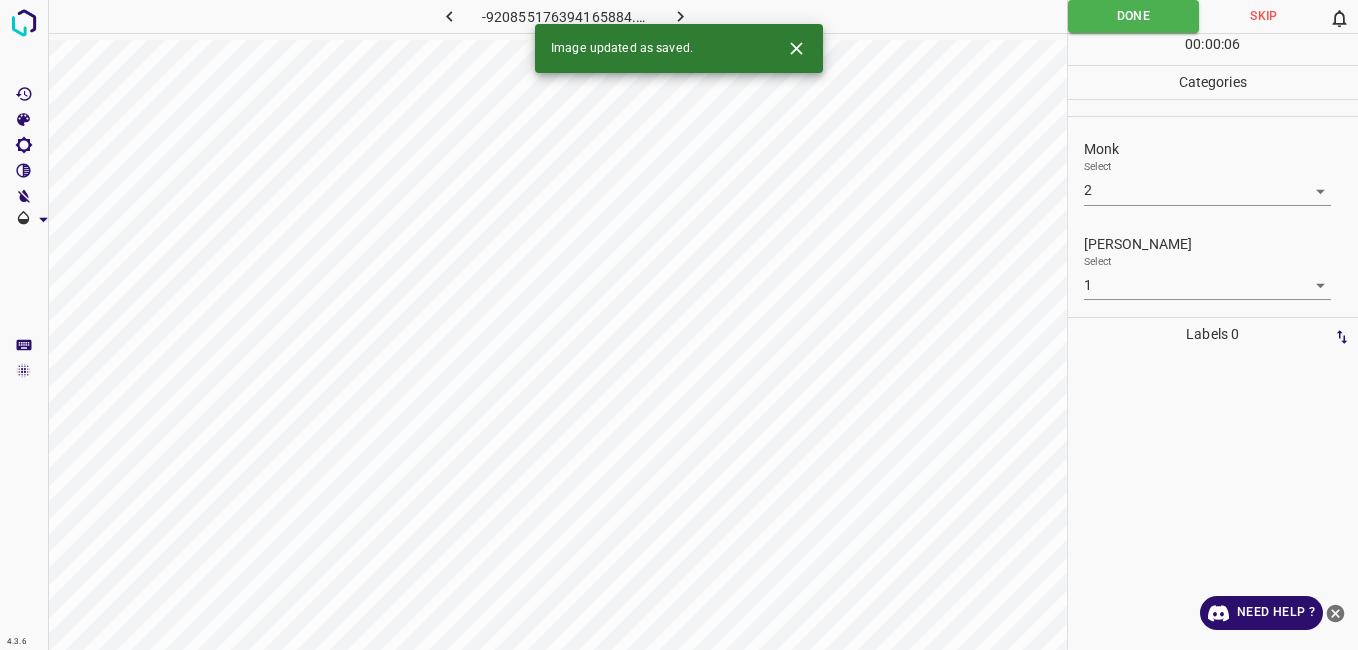 click 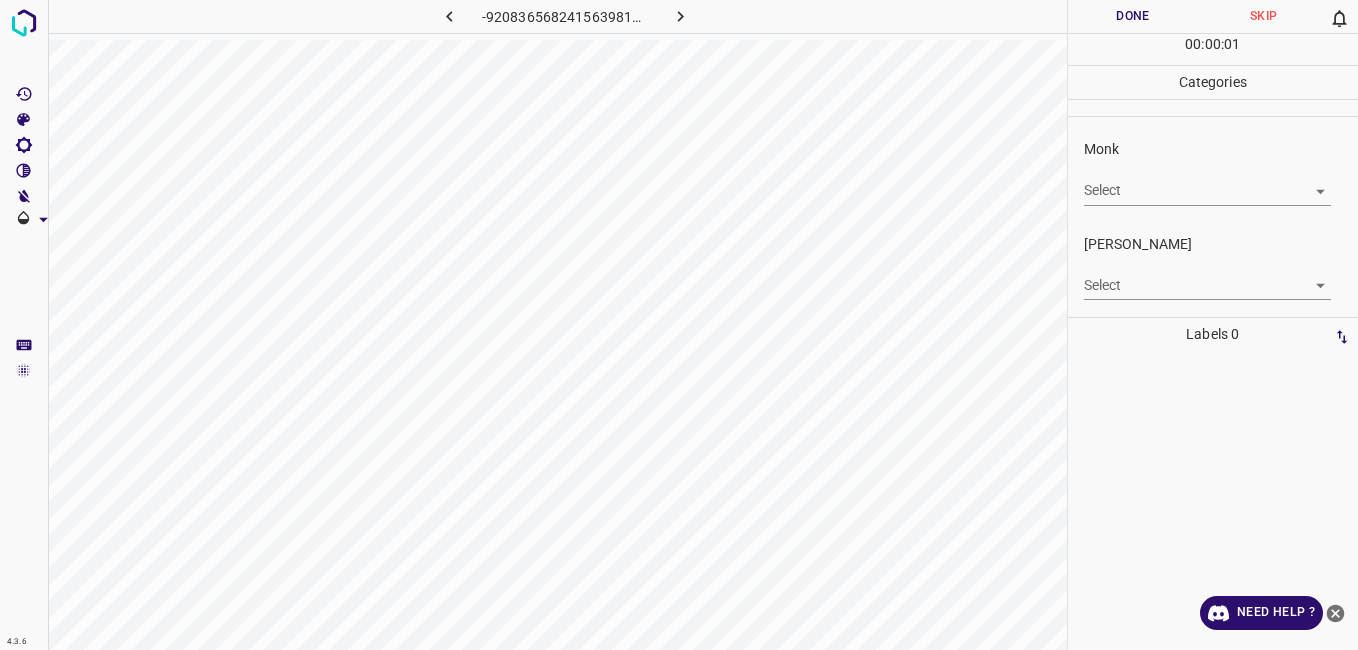 click on "4.3.6  -9208365682415639819.png Done Skip 0 00   : 00   : 01   Categories Monk   Select ​  Fitzpatrick   Select ​ Labels   0 Categories 1 Monk 2  Fitzpatrick Tools Space Change between modes (Draw & Edit) I Auto labeling R Restore zoom M Zoom in N Zoom out Delete Delete selecte label Filters Z Restore filters X Saturation filter C Brightness filter V Contrast filter B Gray scale filter General O Download Need Help ? - Text - Hide - Delete" at bounding box center (679, 325) 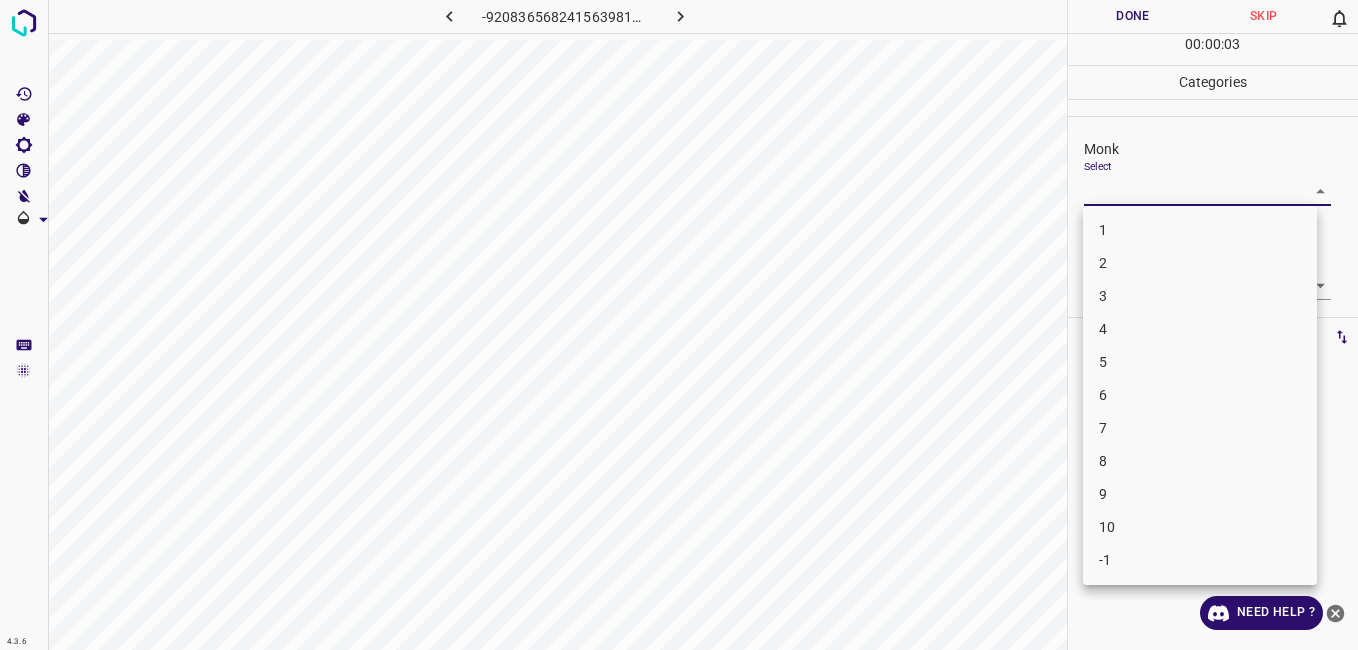 click on "3" at bounding box center [1200, 296] 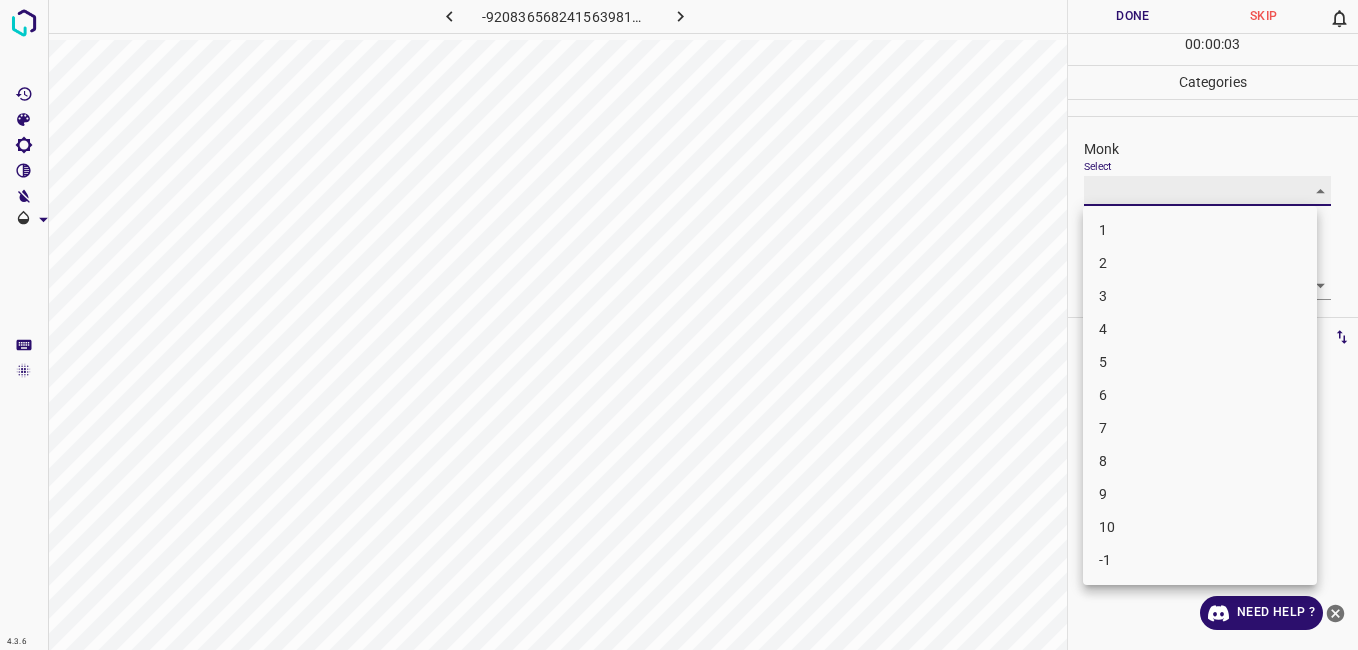 type on "3" 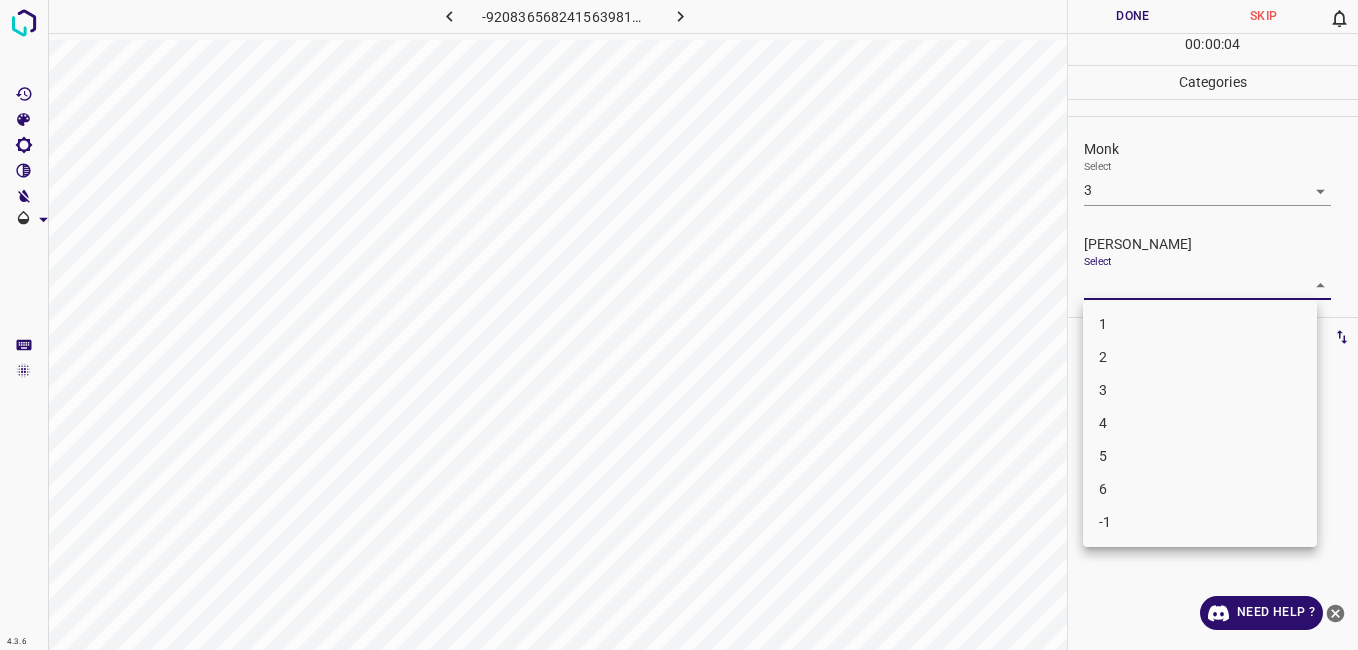 click on "4.3.6  -9208365682415639819.png Done Skip 0 00   : 00   : 04   Categories Monk   Select 3 3  Fitzpatrick   Select ​ Labels   0 Categories 1 Monk 2  Fitzpatrick Tools Space Change between modes (Draw & Edit) I Auto labeling R Restore zoom M Zoom in N Zoom out Delete Delete selecte label Filters Z Restore filters X Saturation filter C Brightness filter V Contrast filter B Gray scale filter General O Download Need Help ? - Text - Hide - Delete 1 2 3 4 5 6 -1" at bounding box center [679, 325] 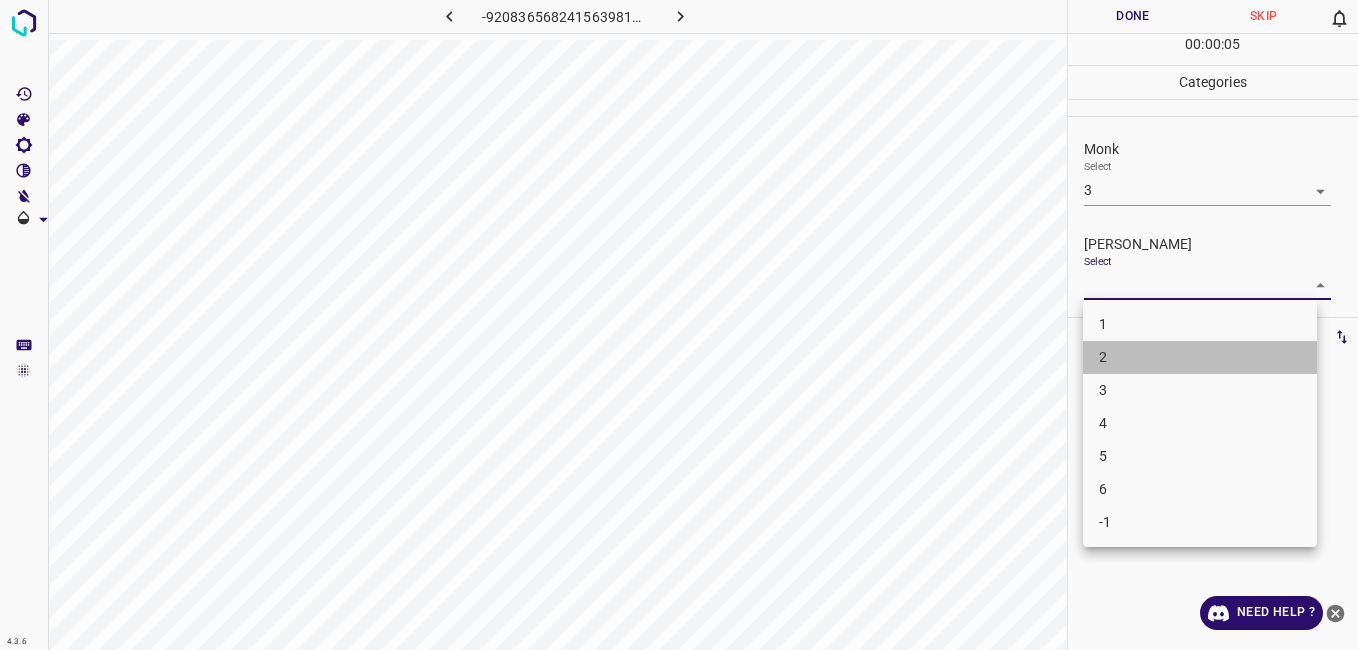 drag, startPoint x: 1119, startPoint y: 360, endPoint x: 1113, endPoint y: 344, distance: 17.088007 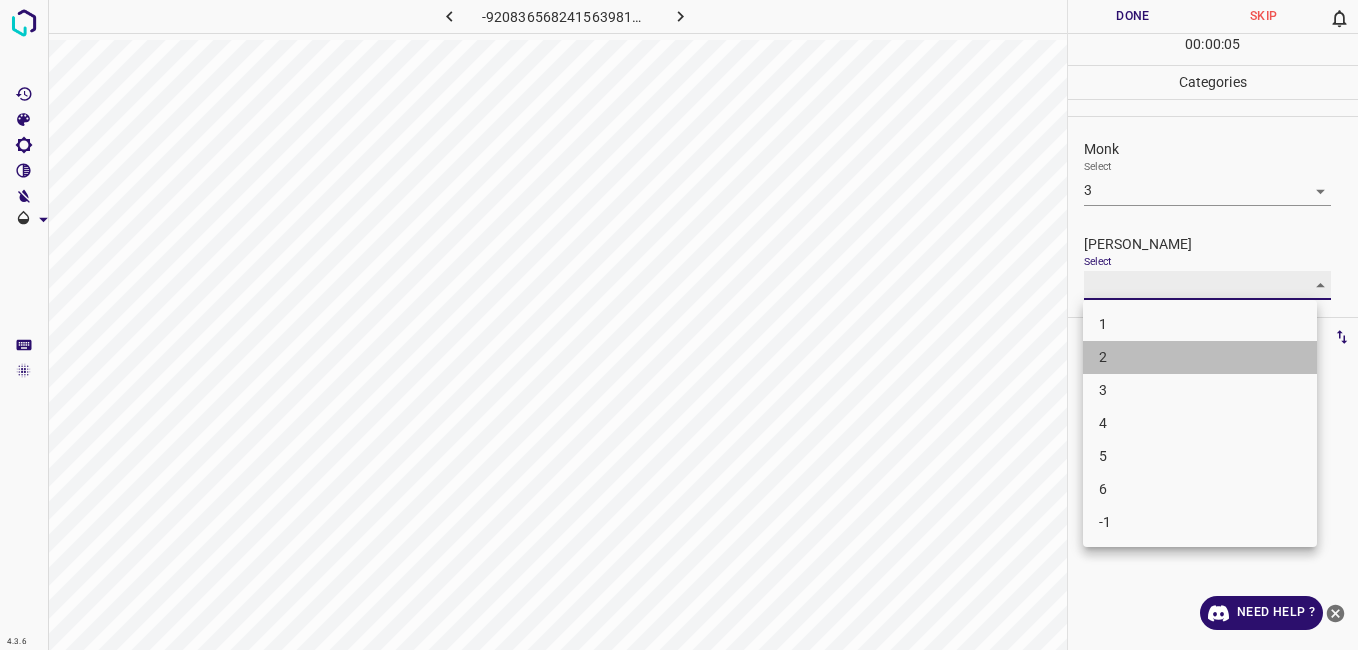 type on "2" 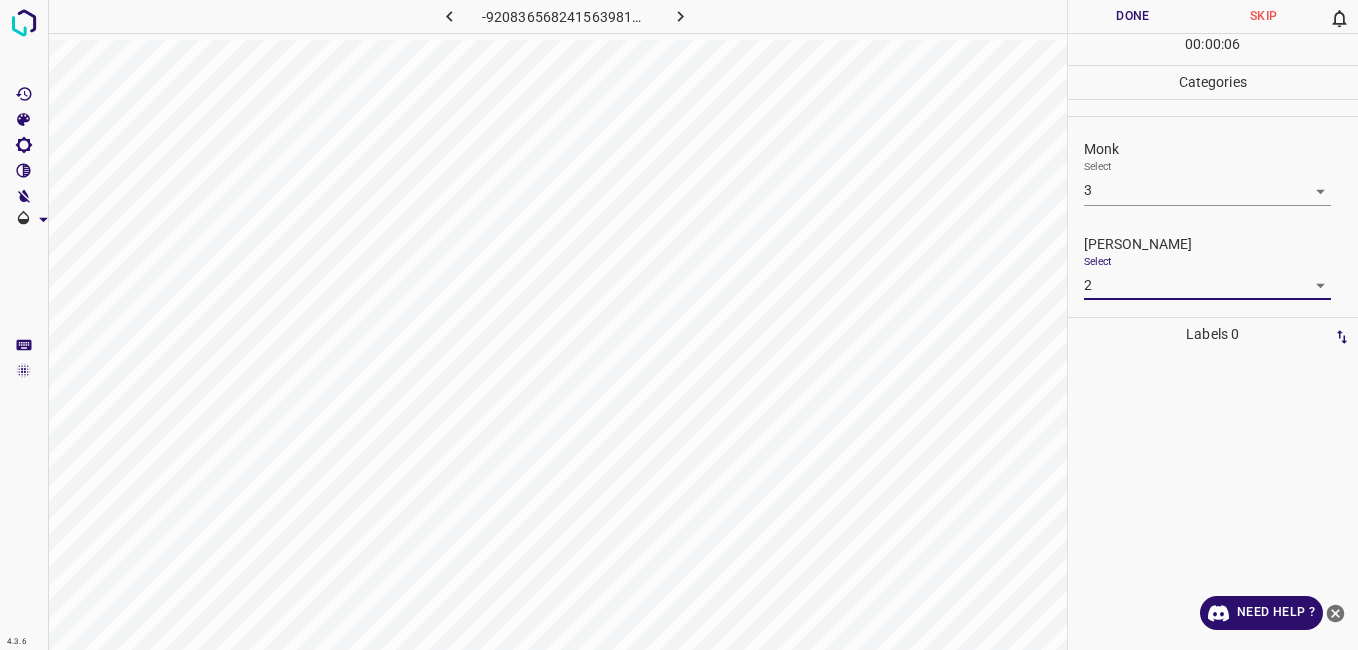 click on "Done" at bounding box center [1133, 16] 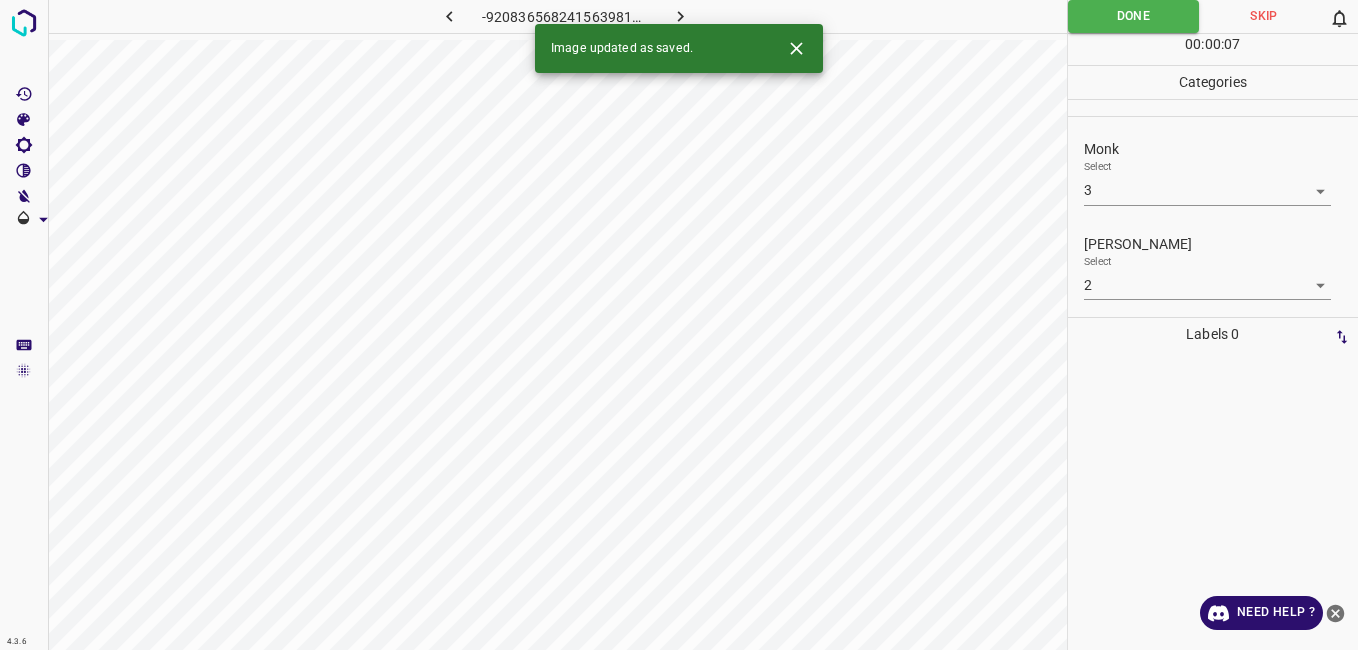 click at bounding box center [681, 16] 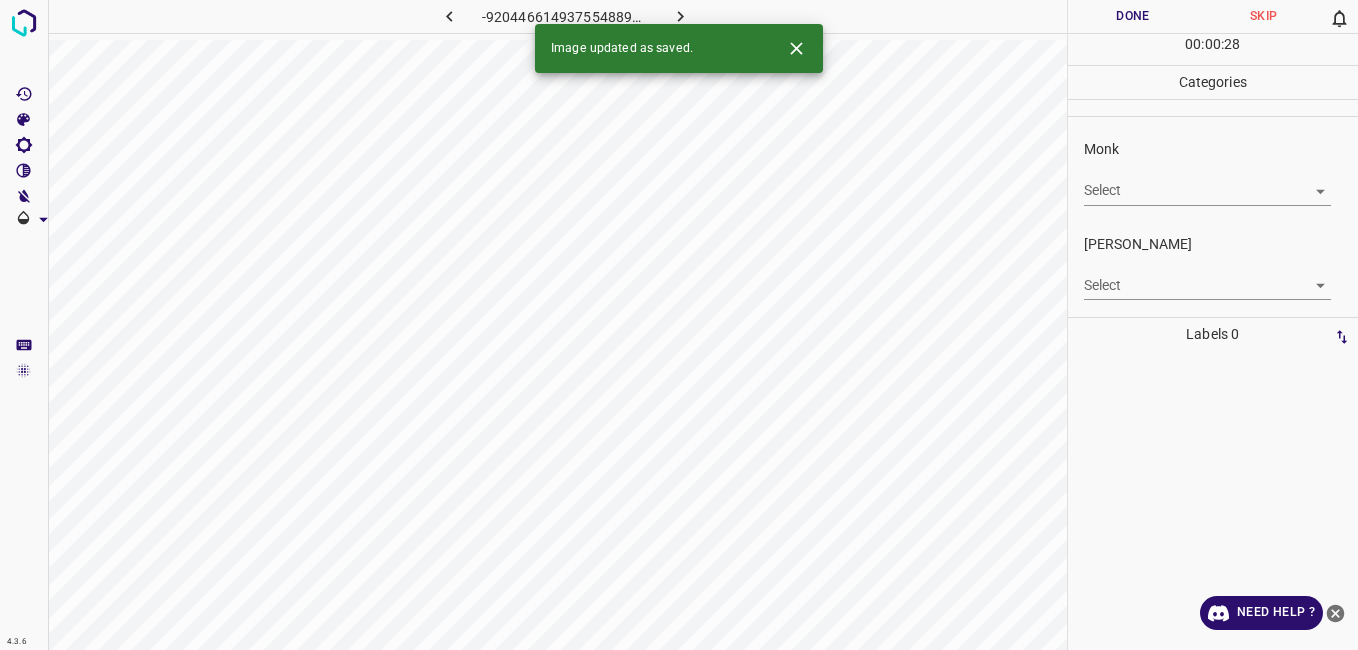 click on "4.3.6  -9204466149375548897.png Done Skip 0 00   : 00   : 28   Categories Monk   Select ​  Fitzpatrick   Select ​ Labels   0 Categories 1 Monk 2  Fitzpatrick Tools Space Change between modes (Draw & Edit) I Auto labeling R Restore zoom M Zoom in N Zoom out Delete Delete selecte label Filters Z Restore filters X Saturation filter C Brightness filter V Contrast filter B Gray scale filter General O Download Image updated as saved. Need Help ? - Text - Hide - Delete" at bounding box center (679, 325) 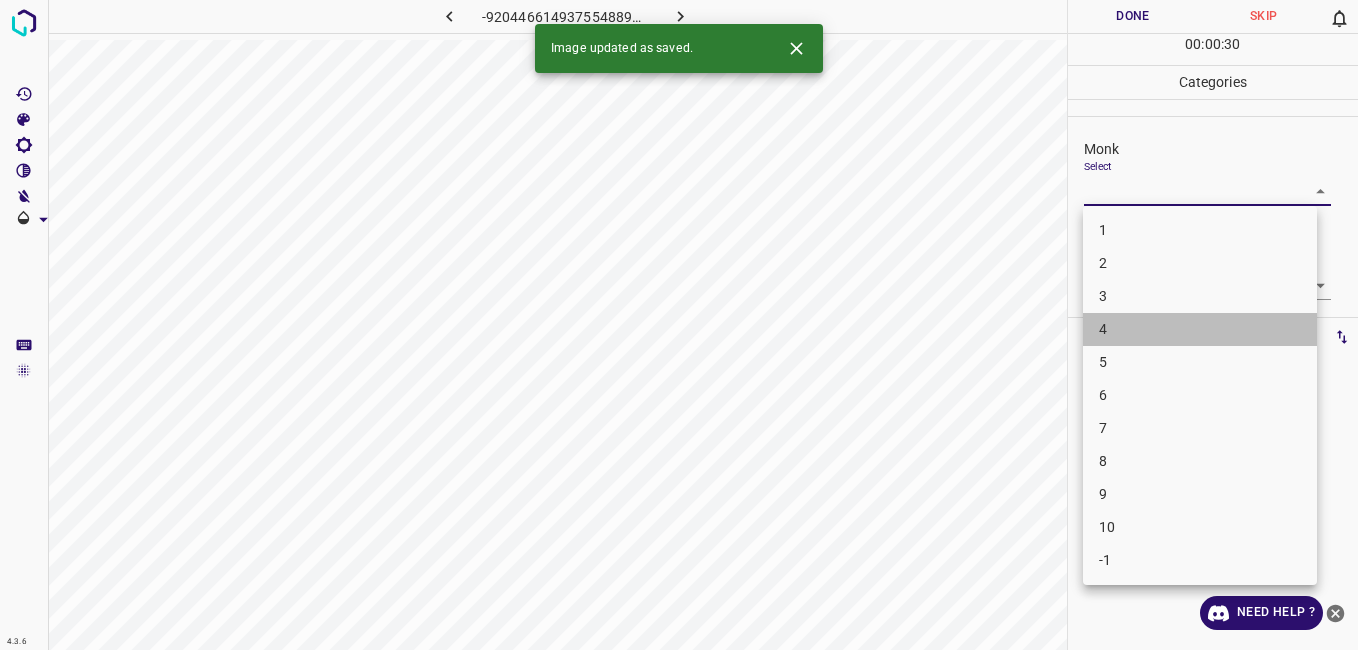 click on "4" at bounding box center [1200, 329] 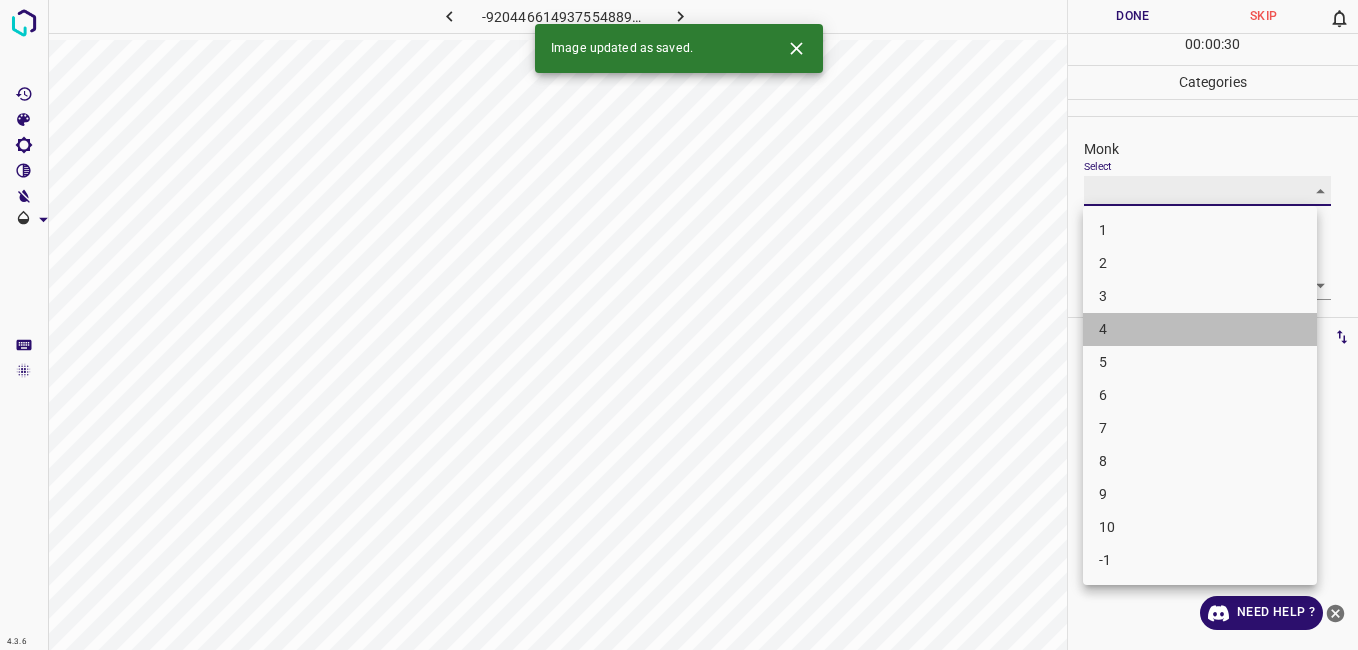 type on "4" 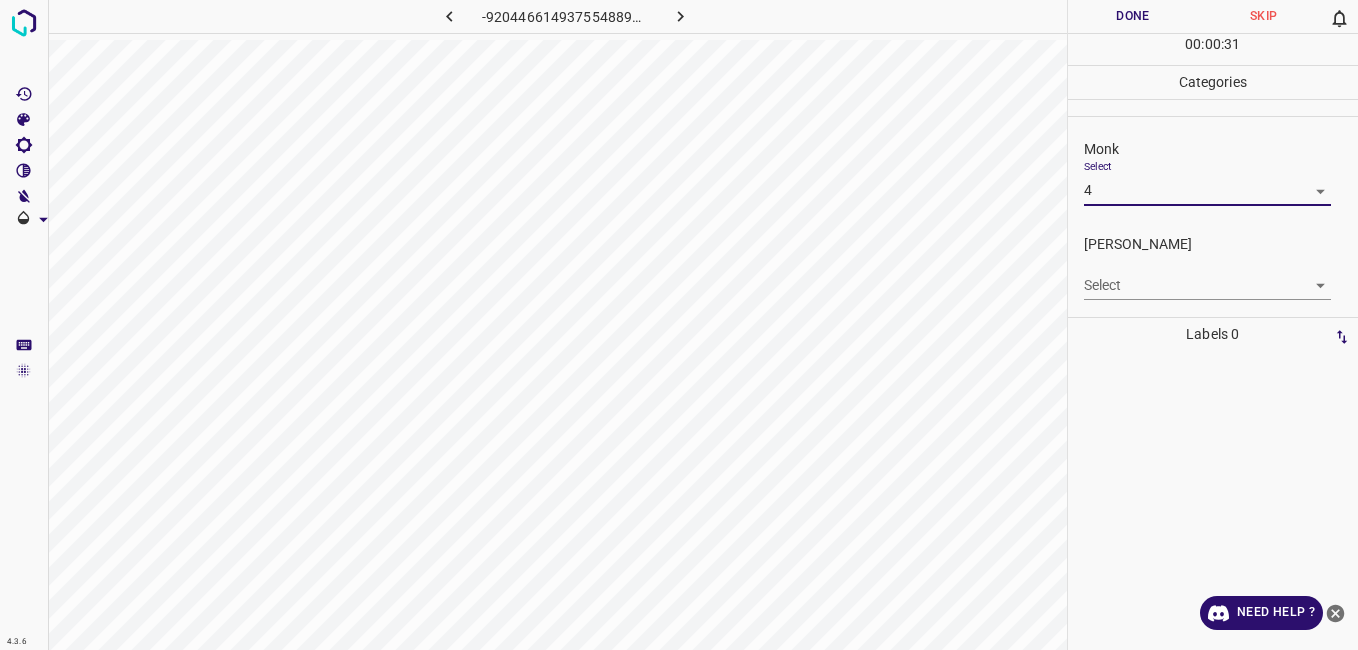 click on "4.3.6  -9204466149375548897.png Done Skip 0 00   : 00   : 31   Categories Monk   Select 4 4  Fitzpatrick   Select ​ Labels   0 Categories 1 Monk 2  Fitzpatrick Tools Space Change between modes (Draw & Edit) I Auto labeling R Restore zoom M Zoom in N Zoom out Delete Delete selecte label Filters Z Restore filters X Saturation filter C Brightness filter V Contrast filter B Gray scale filter General O Download Need Help ? - Text - Hide - Delete" at bounding box center [679, 325] 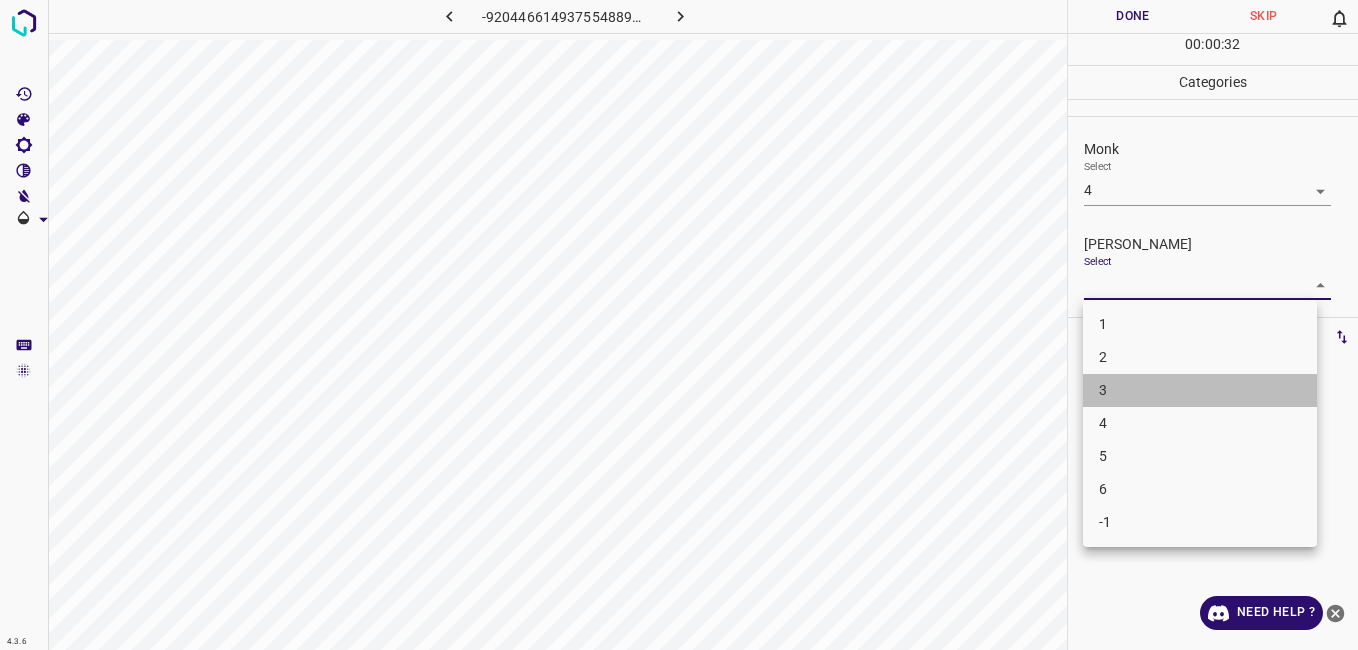 click on "3" at bounding box center (1200, 390) 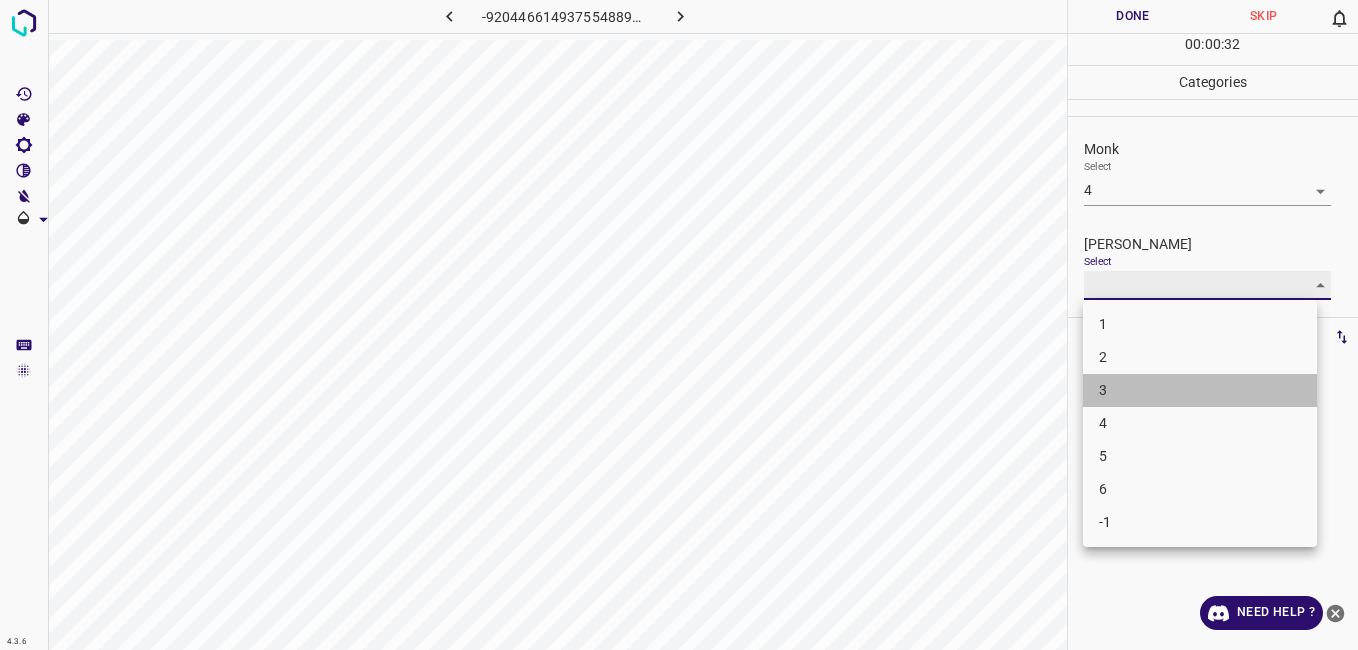 type on "3" 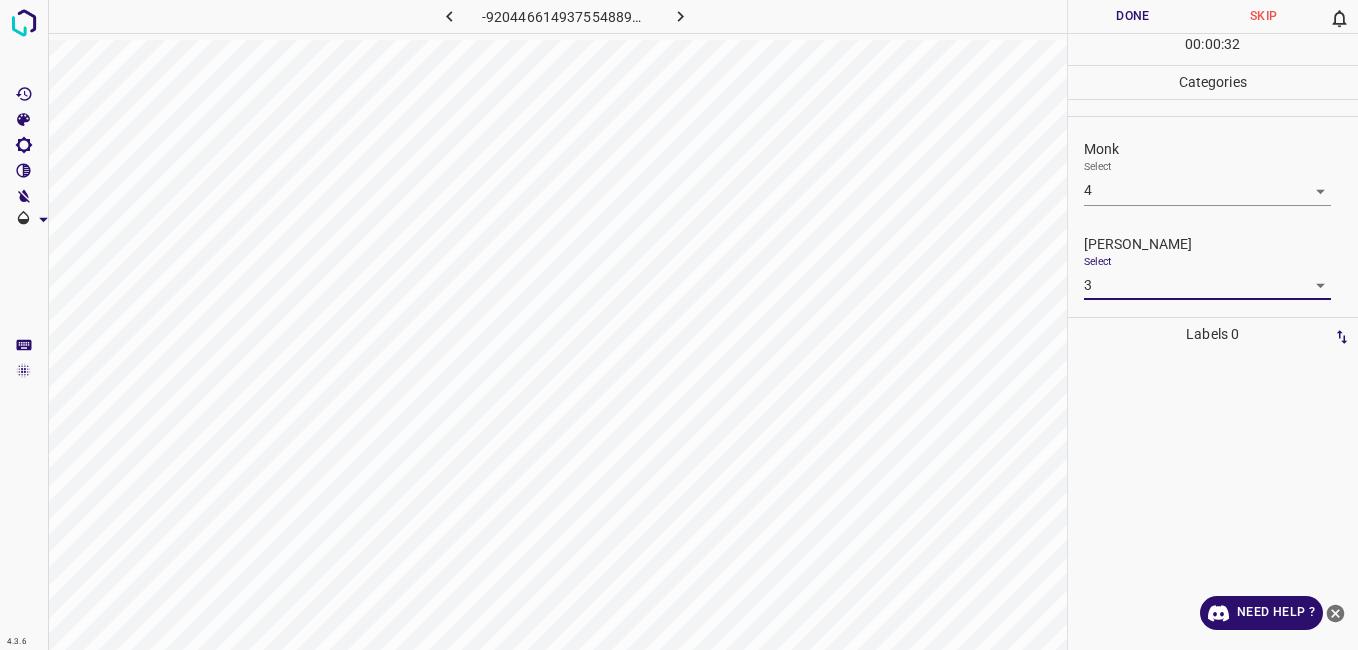 click on "Done" at bounding box center (1133, 16) 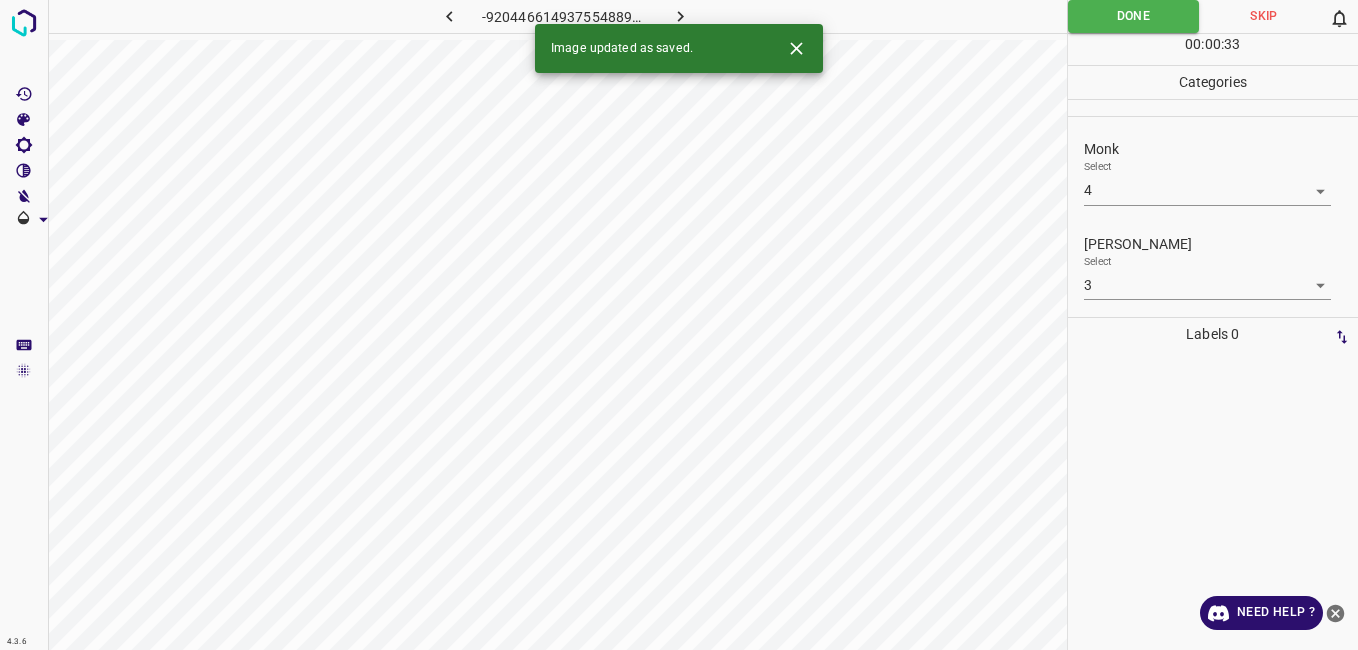 click 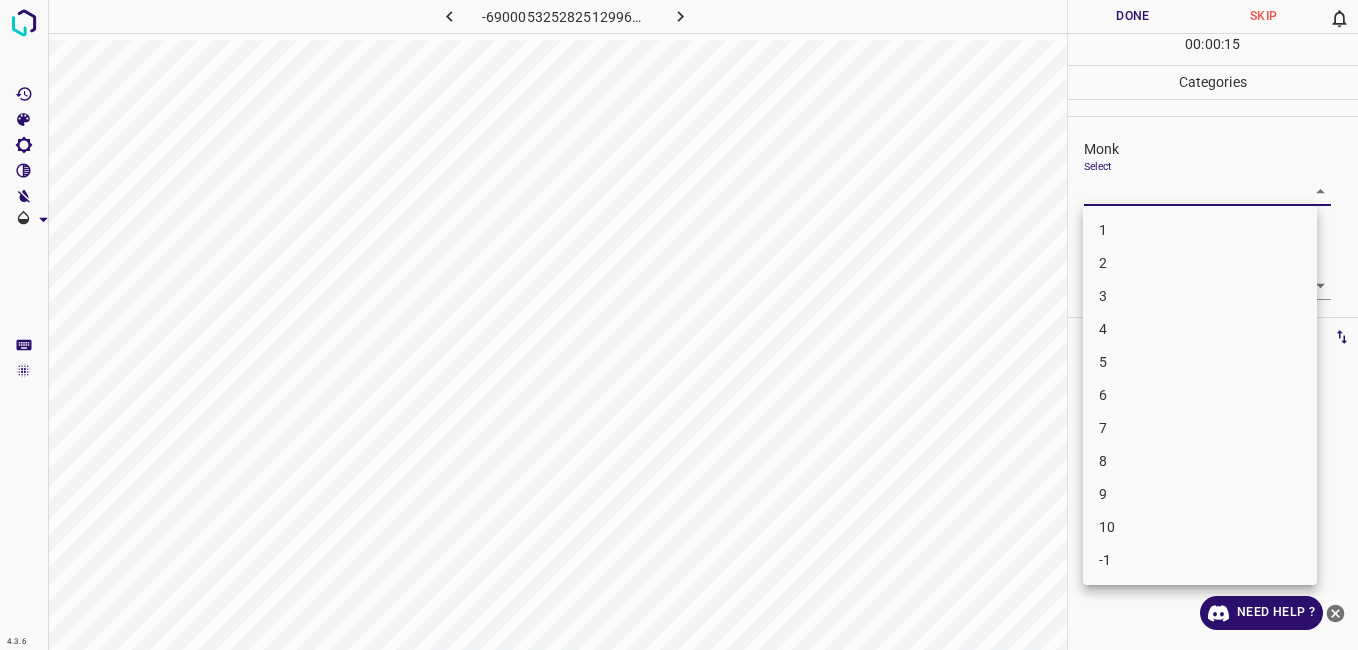 click on "4.3.6  -6900053252825129963.png Done Skip 0 00   : 00   : 15   Categories Monk   Select ​  Fitzpatrick   Select ​ Labels   0 Categories 1 Monk 2  Fitzpatrick Tools Space Change between modes (Draw & Edit) I Auto labeling R Restore zoom M Zoom in N Zoom out Delete Delete selecte label Filters Z Restore filters X Saturation filter C Brightness filter V Contrast filter B Gray scale filter General O Download Need Help ? - Text - Hide - Delete 1 2 3 4 5 6 7 8 9 10 -1" at bounding box center [679, 325] 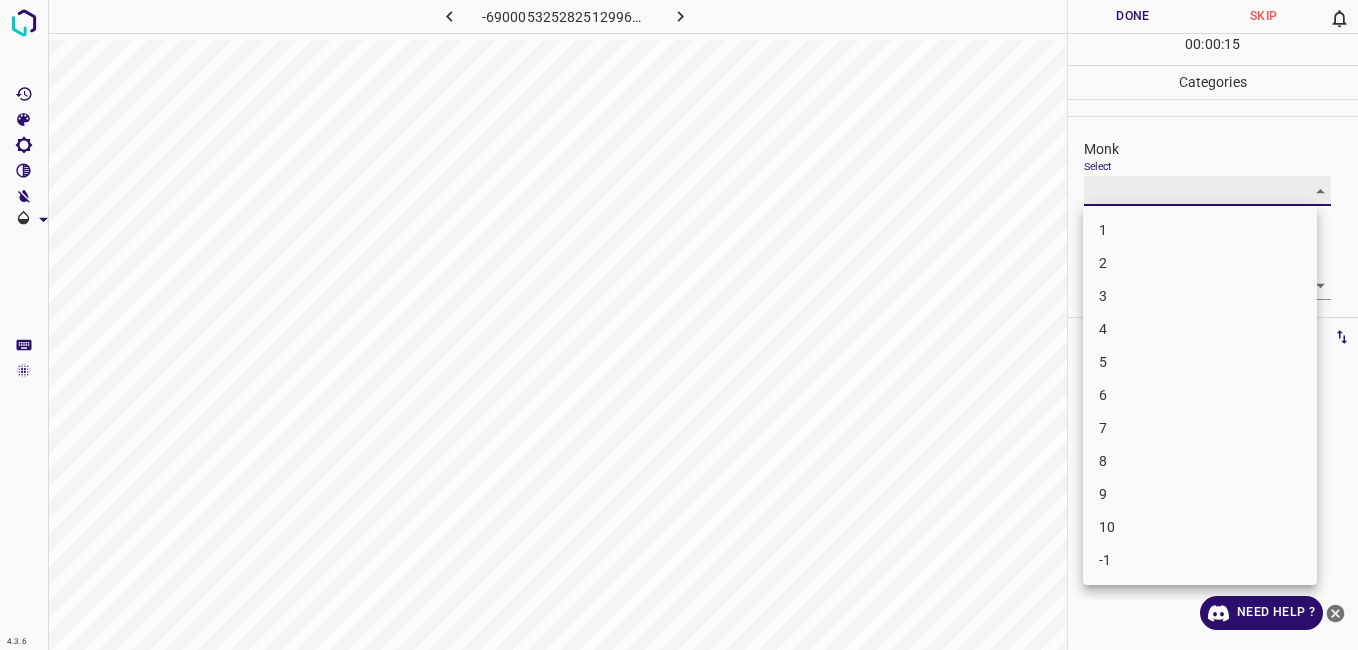 type on "3" 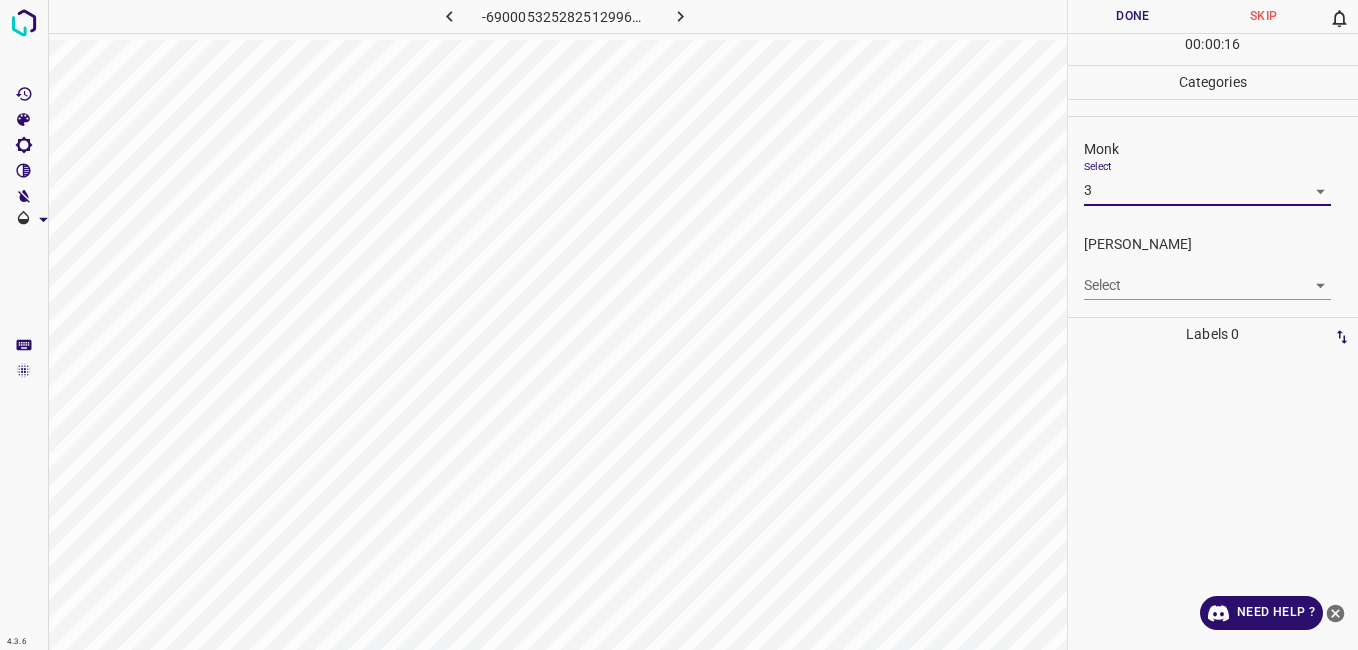click on "4.3.6  -6900053252825129963.png Done Skip 0 00   : 00   : 16   Categories Monk   Select 3 3  Fitzpatrick   Select ​ Labels   0 Categories 1 Monk 2  Fitzpatrick Tools Space Change between modes (Draw & Edit) I Auto labeling R Restore zoom M Zoom in N Zoom out Delete Delete selecte label Filters Z Restore filters X Saturation filter C Brightness filter V Contrast filter B Gray scale filter General O Download Need Help ? - Text - Hide - Delete" at bounding box center [679, 325] 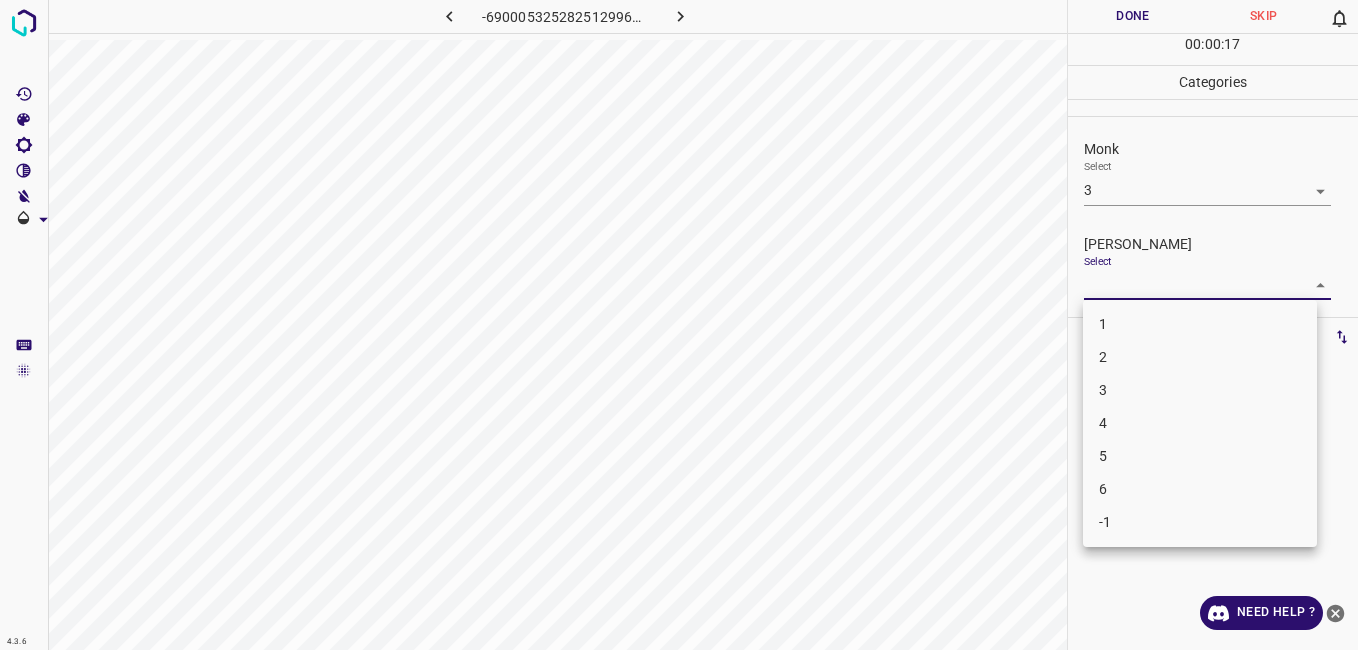 click on "2" at bounding box center [1200, 357] 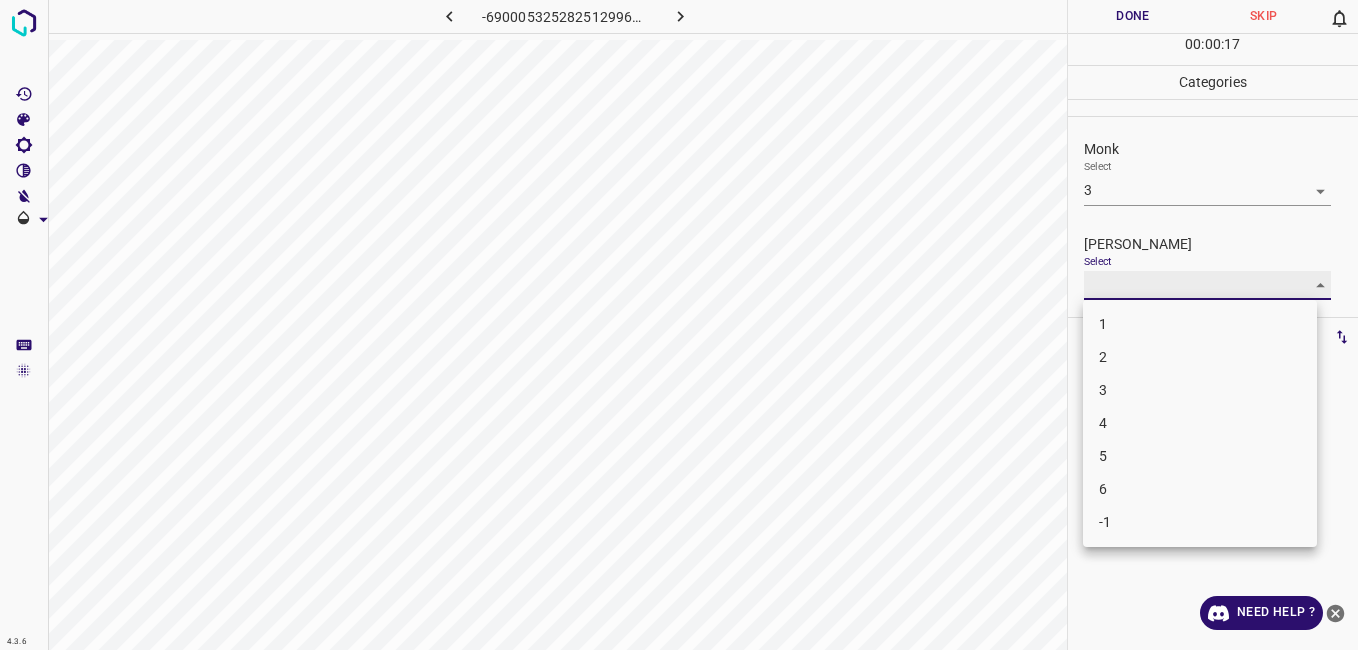 type on "2" 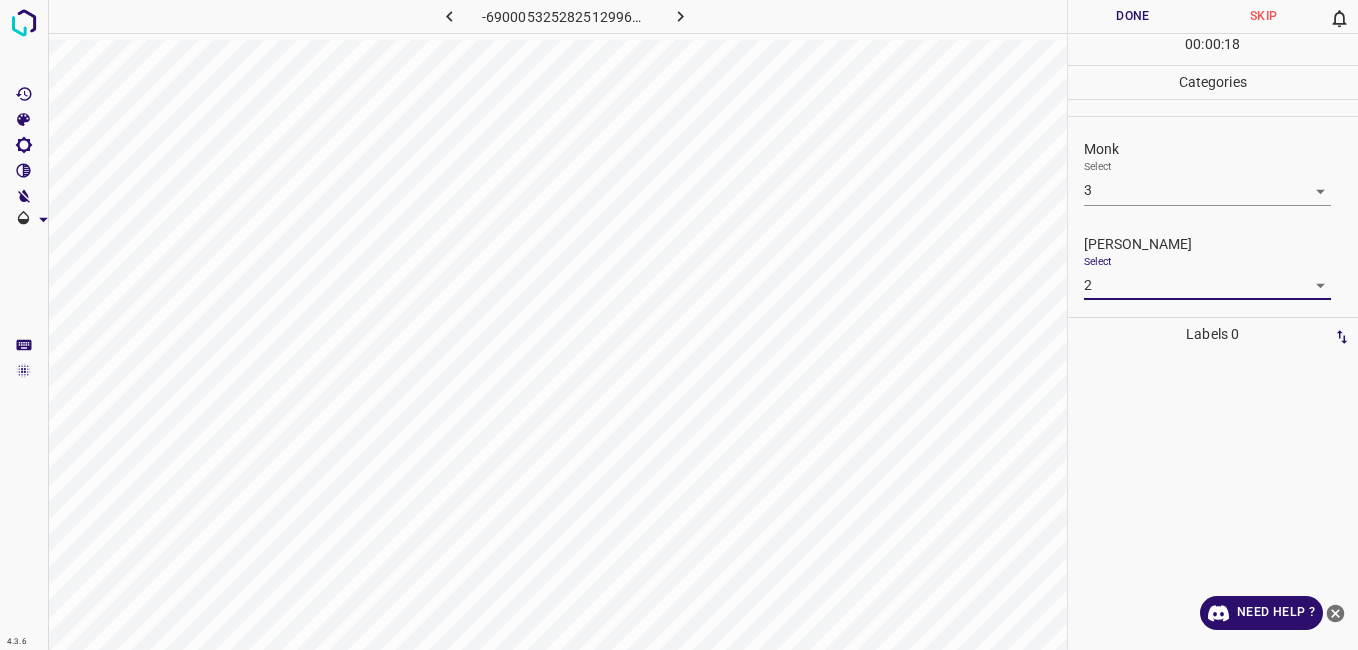 click on "Done" at bounding box center [1133, 16] 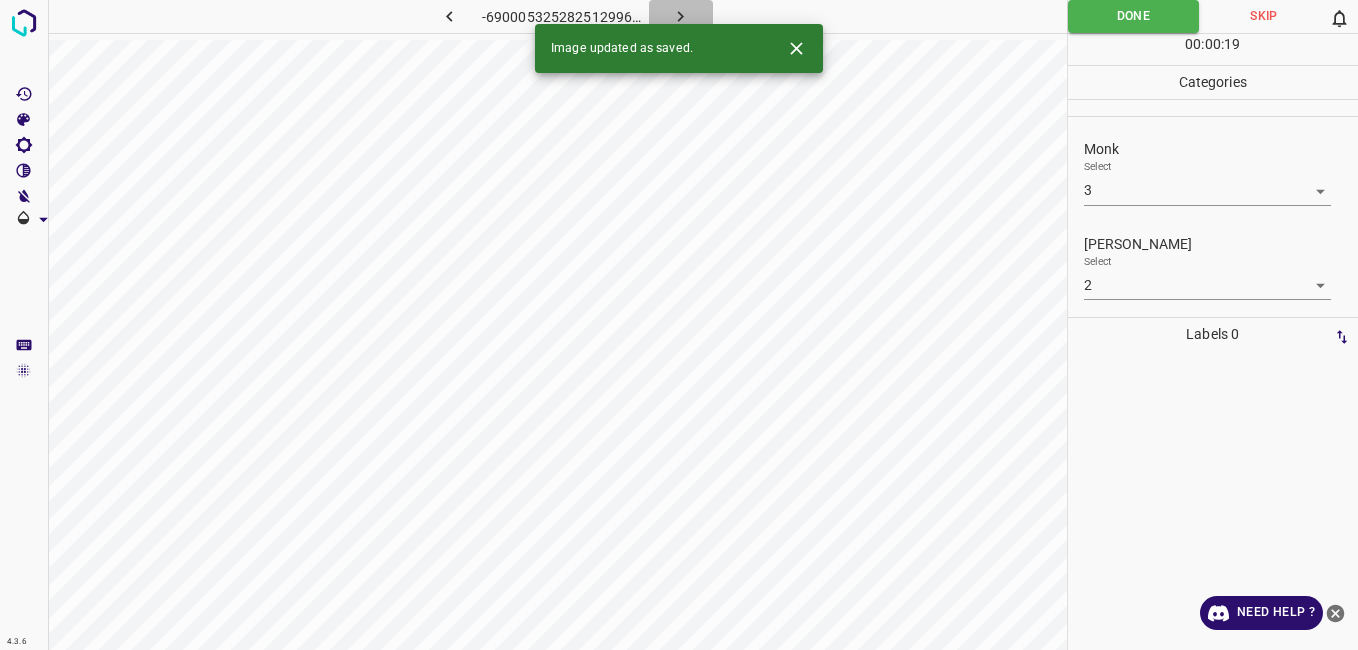 click 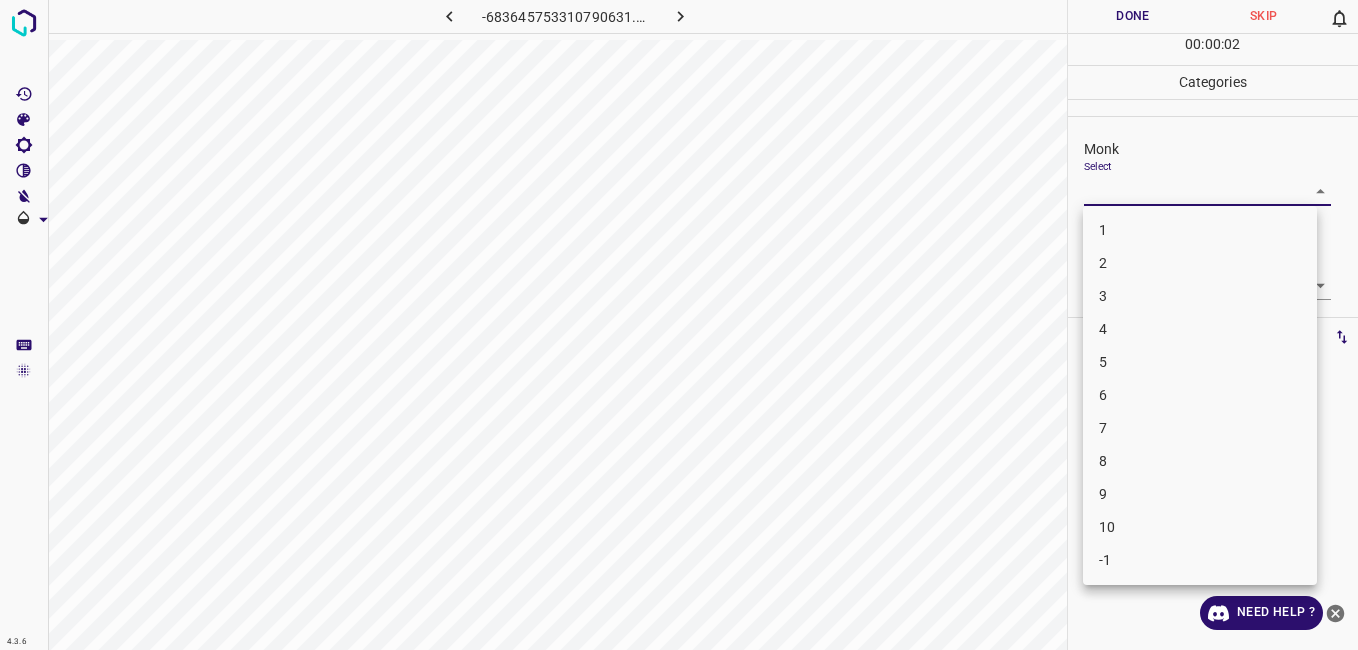 click on "4.3.6  -683645753310790631.png Done Skip 0 00   : 00   : 02   Categories Monk   Select ​  Fitzpatrick   Select ​ Labels   0 Categories 1 Monk 2  Fitzpatrick Tools Space Change between modes (Draw & Edit) I Auto labeling R Restore zoom M Zoom in N Zoom out Delete Delete selecte label Filters Z Restore filters X Saturation filter C Brightness filter V Contrast filter B Gray scale filter General O Download Need Help ? - Text - Hide - Delete 1 2 3 4 5 6 7 8 9 10 -1" at bounding box center [679, 325] 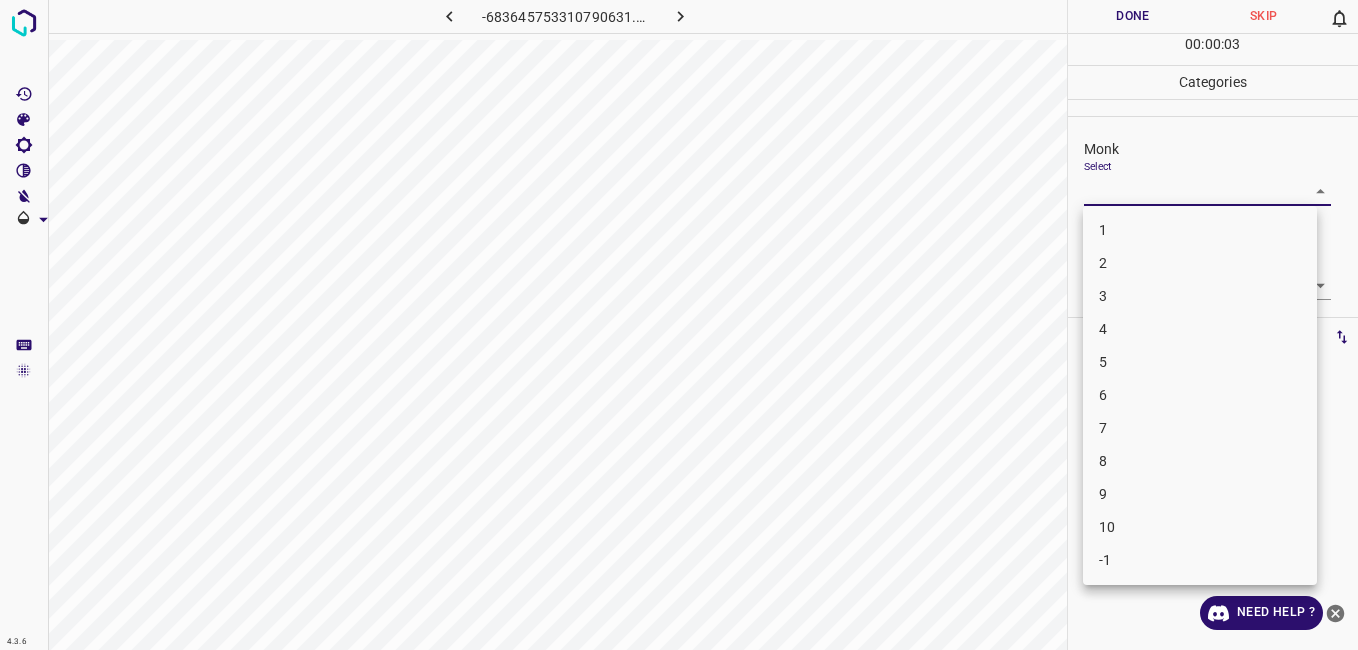 click on "4.3.6  -683645753310790631.png Done Skip 0 00   : 00   : 03   Categories Monk   Select ​  Fitzpatrick   Select ​ Labels   0 Categories 1 Monk 2  Fitzpatrick Tools Space Change between modes (Draw & Edit) I Auto labeling R Restore zoom M Zoom in N Zoom out Delete Delete selecte label Filters Z Restore filters X Saturation filter C Brightness filter V Contrast filter B Gray scale filter General O Download Need Help ? - Text - Hide - Delete 1 2 3 4 5 6 7 8 9 10 -1" at bounding box center [679, 325] 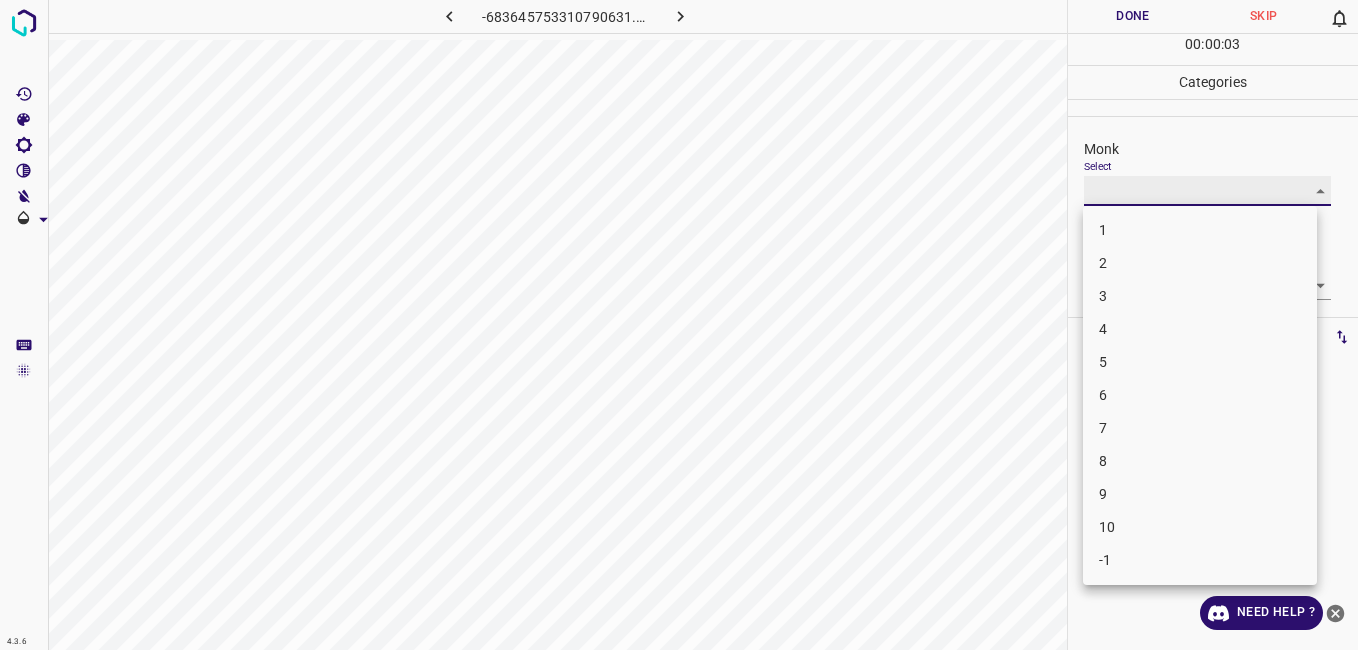 type on "2" 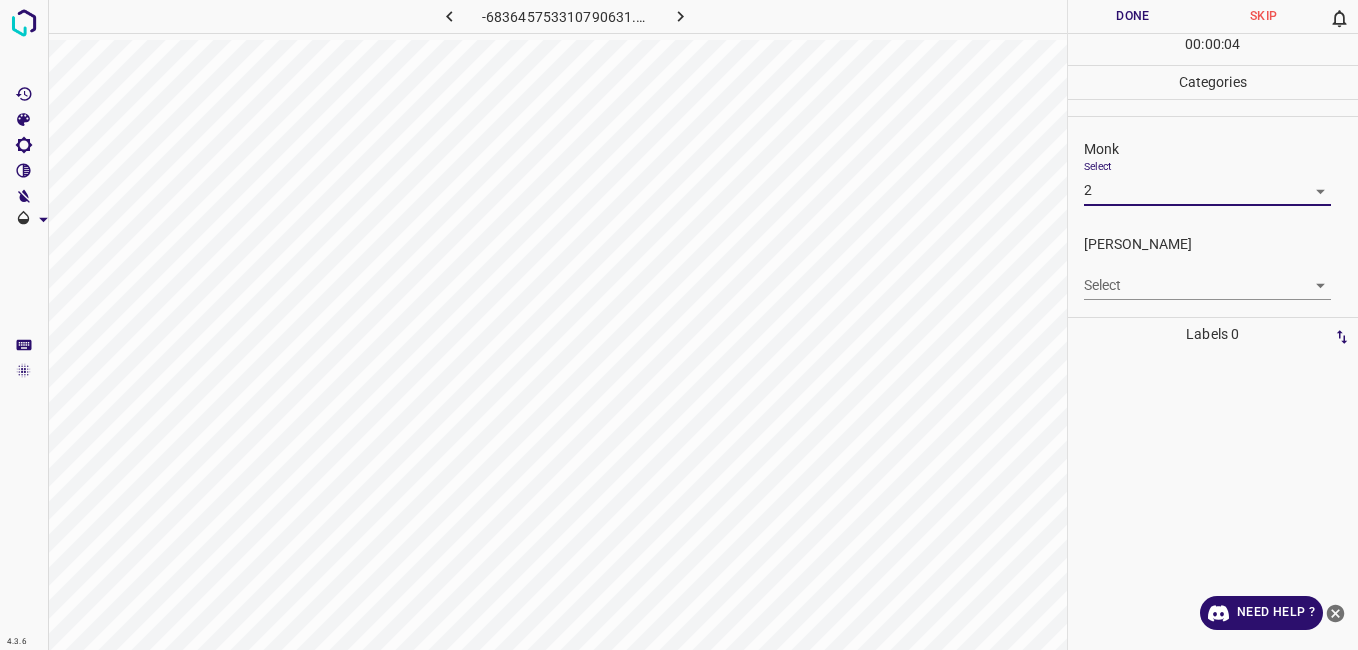 click on "4.3.6  -683645753310790631.png Done Skip 0 00   : 00   : 04   Categories Monk   Select 2 2  Fitzpatrick   Select ​ Labels   0 Categories 1 Monk 2  Fitzpatrick Tools Space Change between modes (Draw & Edit) I Auto labeling R Restore zoom M Zoom in N Zoom out Delete Delete selecte label Filters Z Restore filters X Saturation filter C Brightness filter V Contrast filter B Gray scale filter General O Download Need Help ? - Text - Hide - Delete 1 2 3 4 5 6 7 8 9 10 -1" at bounding box center (679, 325) 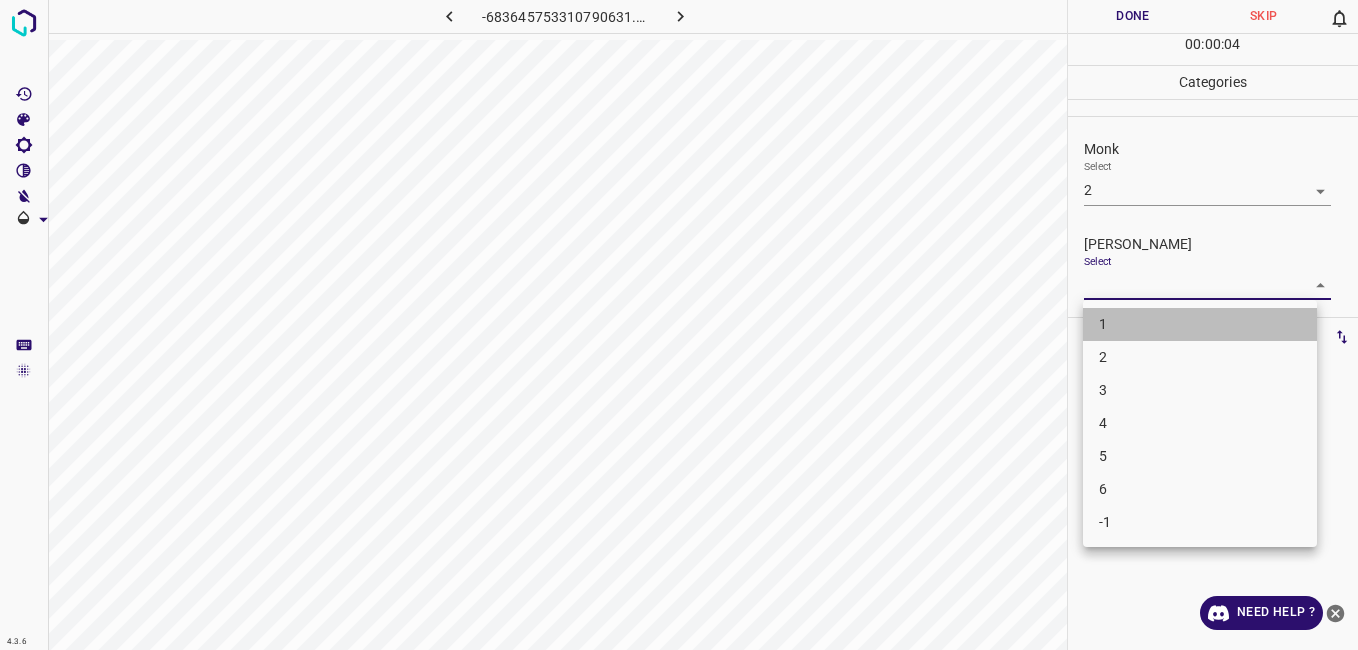 click on "1" at bounding box center (1200, 324) 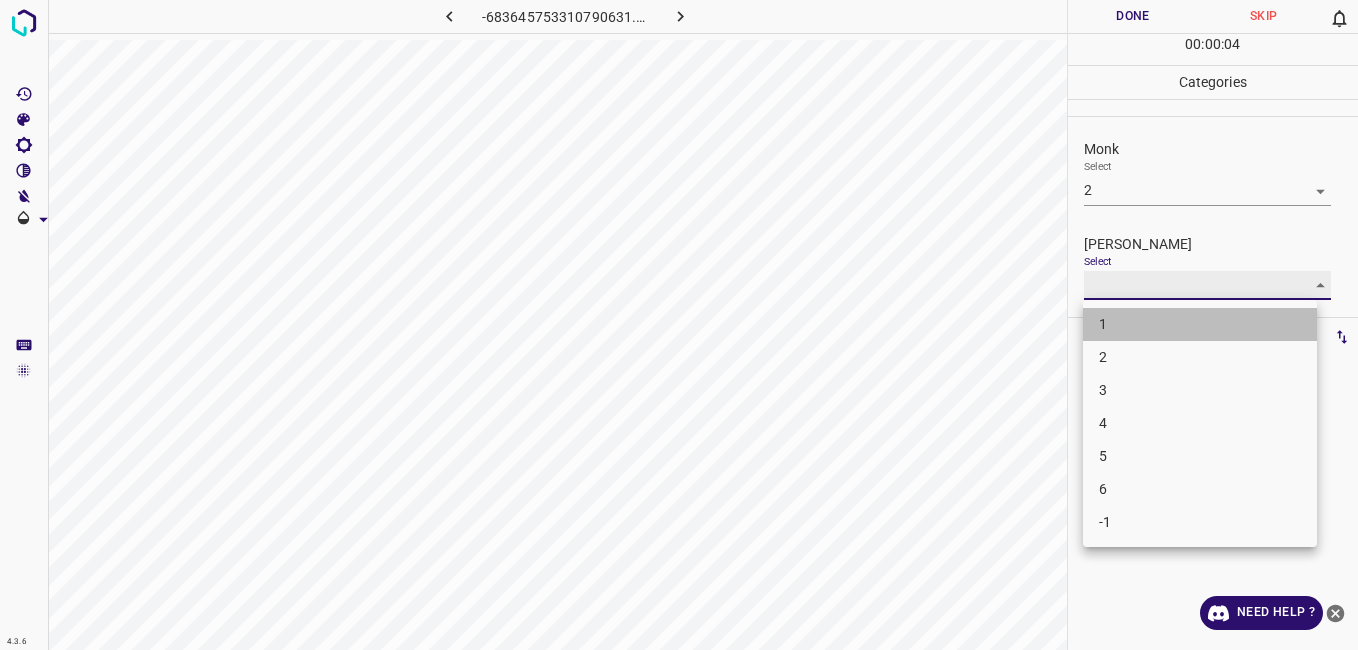 type on "1" 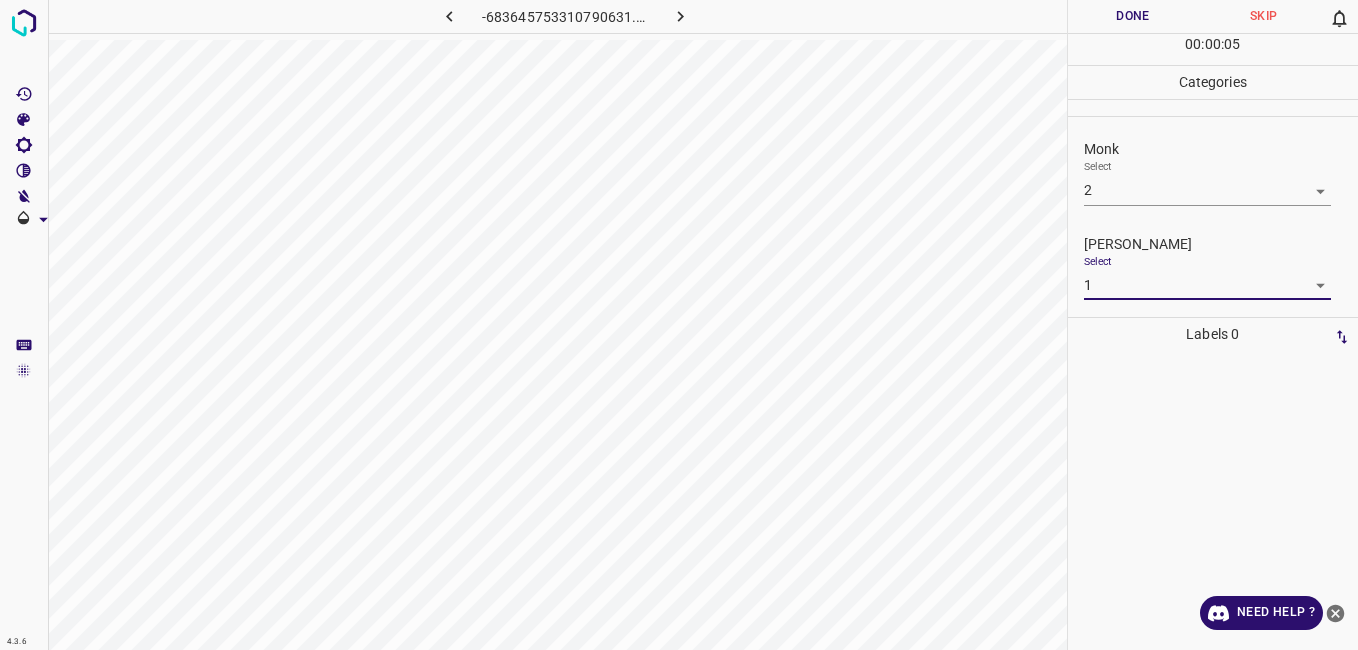 click on "Done" at bounding box center (1133, 16) 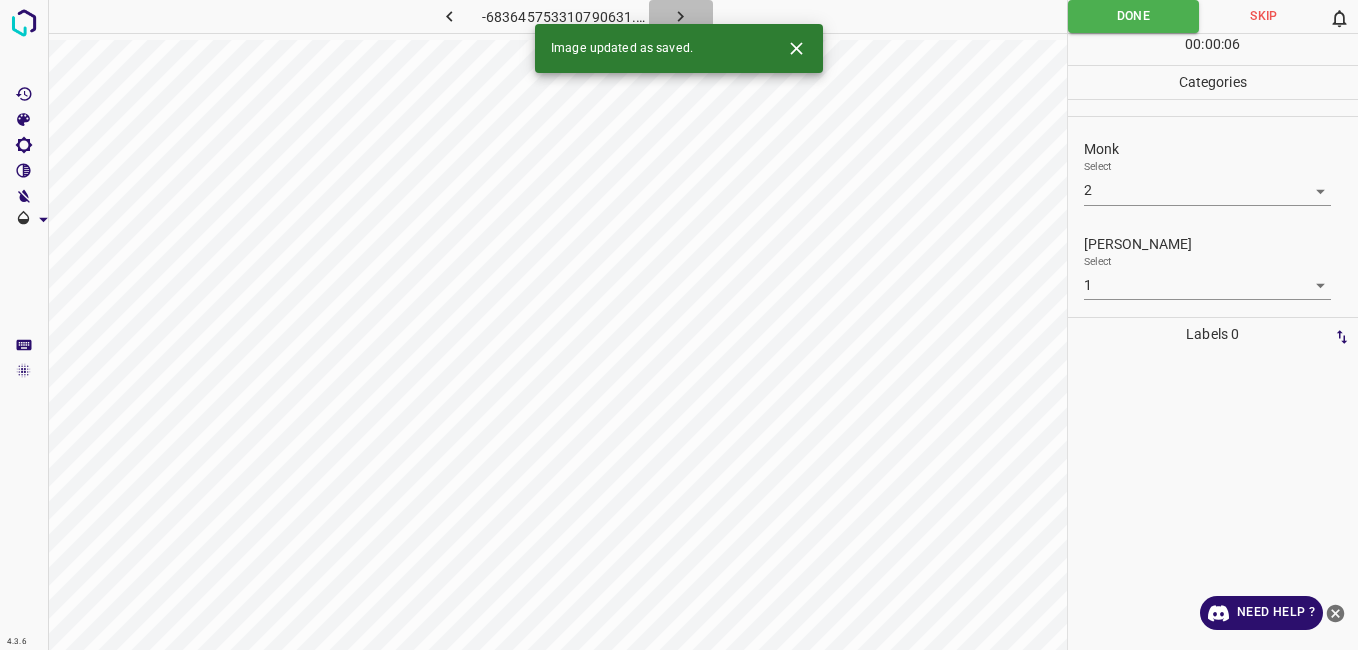 click 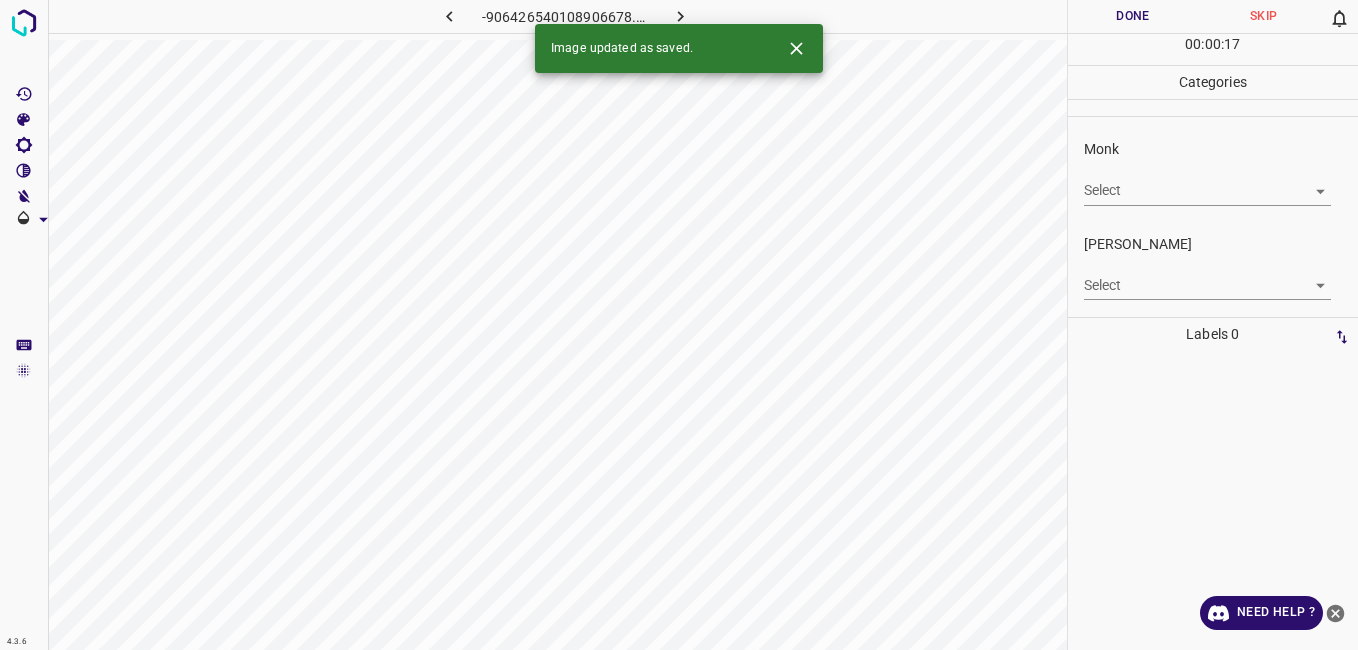 click on "Monk   Select ​" at bounding box center [1213, 172] 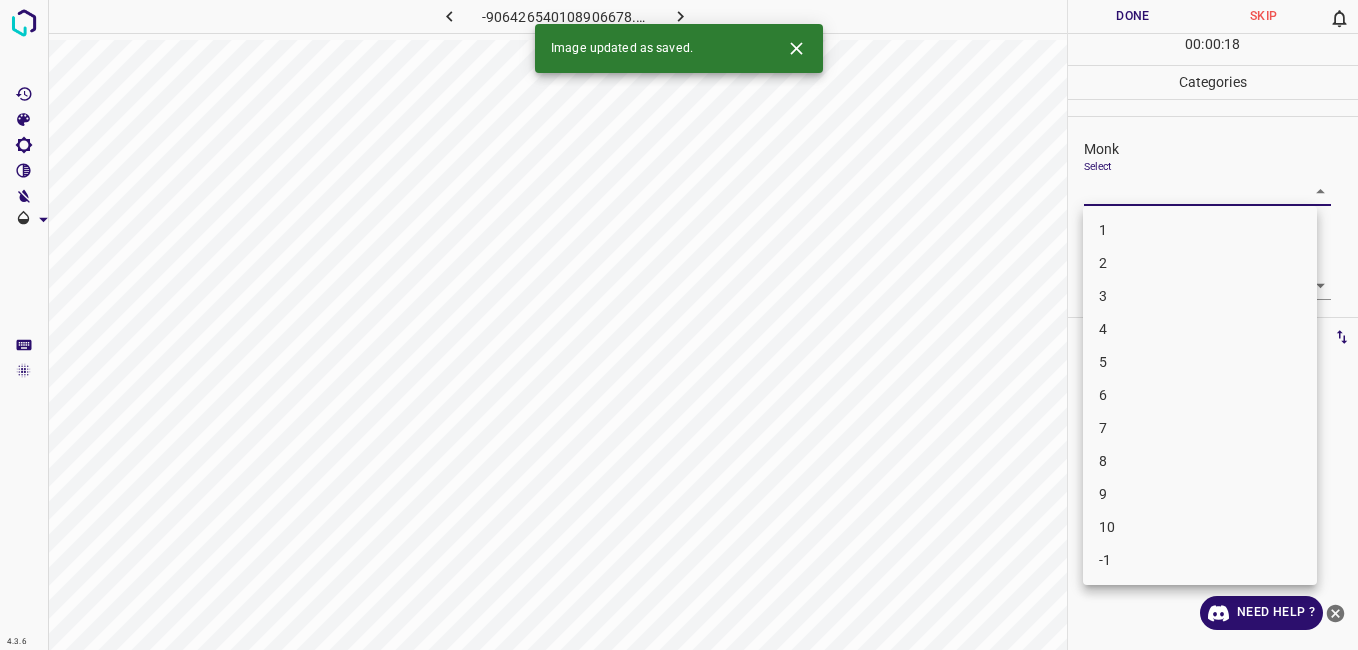 click on "4.3.6  -906426540108906678.png Done Skip 0 00   : 00   : 18   Categories Monk   Select ​  Fitzpatrick   Select ​ Labels   0 Categories 1 Monk 2  Fitzpatrick Tools Space Change between modes (Draw & Edit) I Auto labeling R Restore zoom M Zoom in N Zoom out Delete Delete selecte label Filters Z Restore filters X Saturation filter C Brightness filter V Contrast filter B Gray scale filter General O Download Image updated as saved. Need Help ? - Text - Hide - Delete 1 2 3 4 5 6 7 8 9 10 -1" at bounding box center (679, 325) 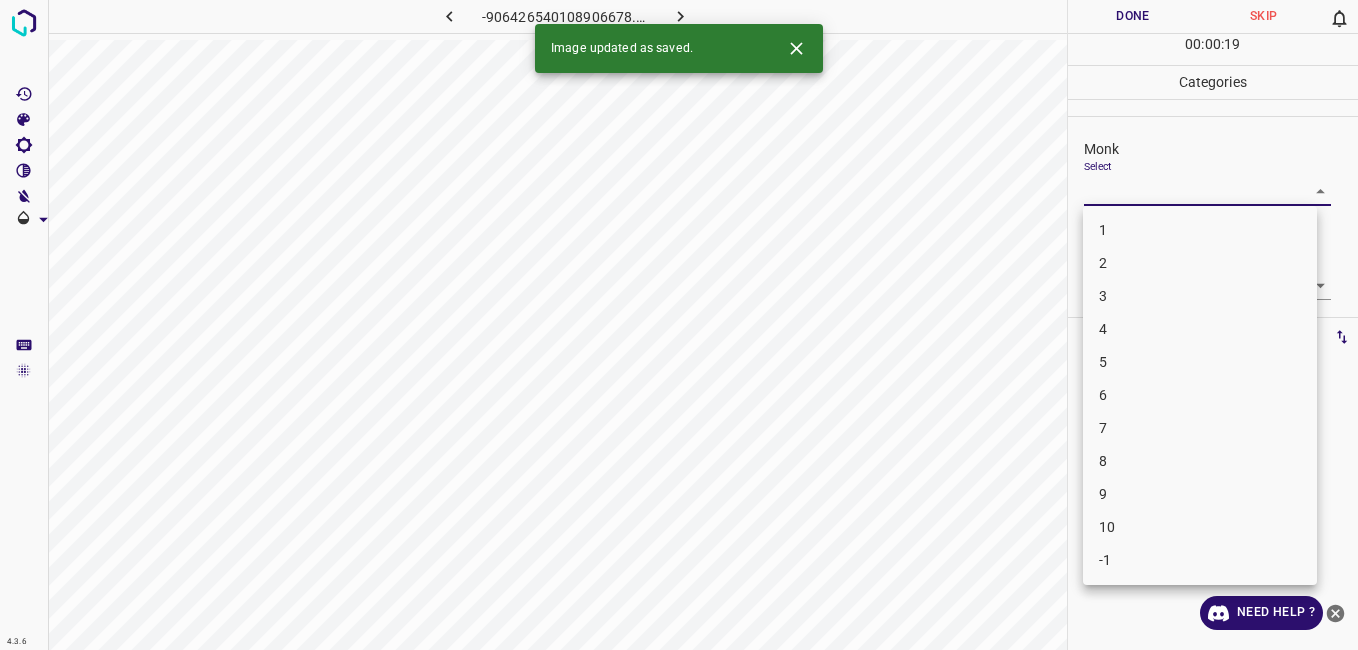 click on "8" at bounding box center [1200, 461] 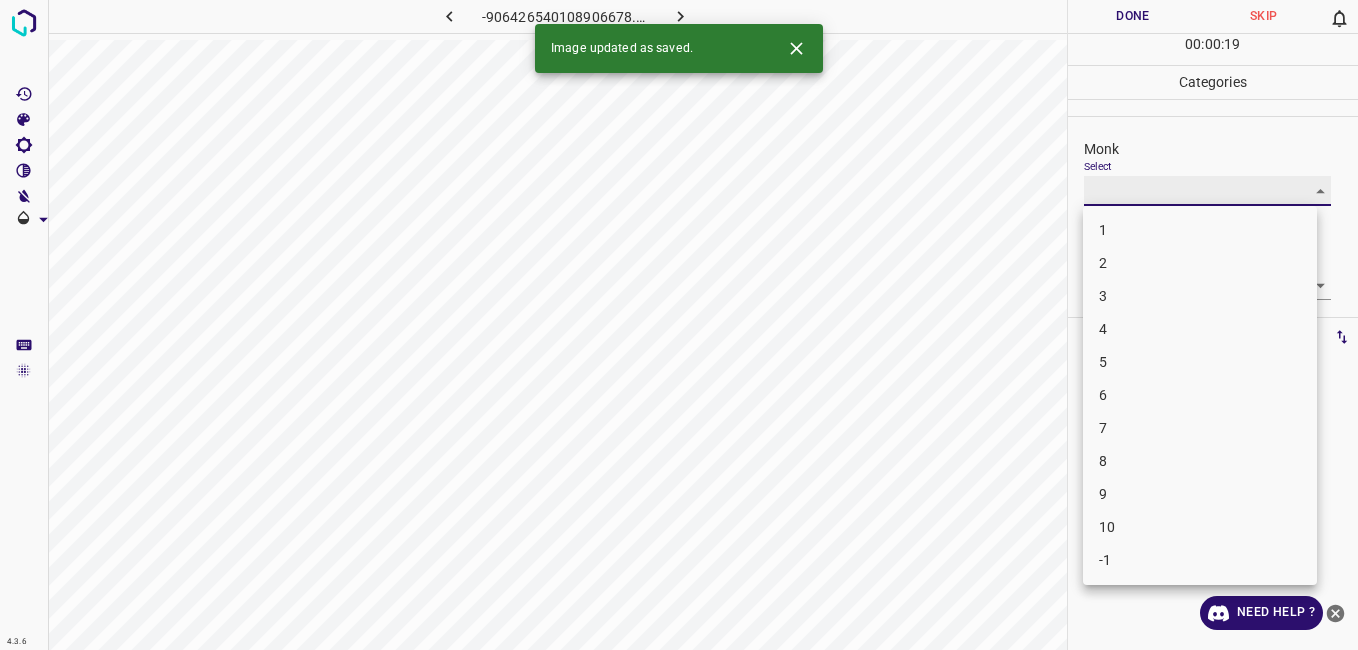 type on "8" 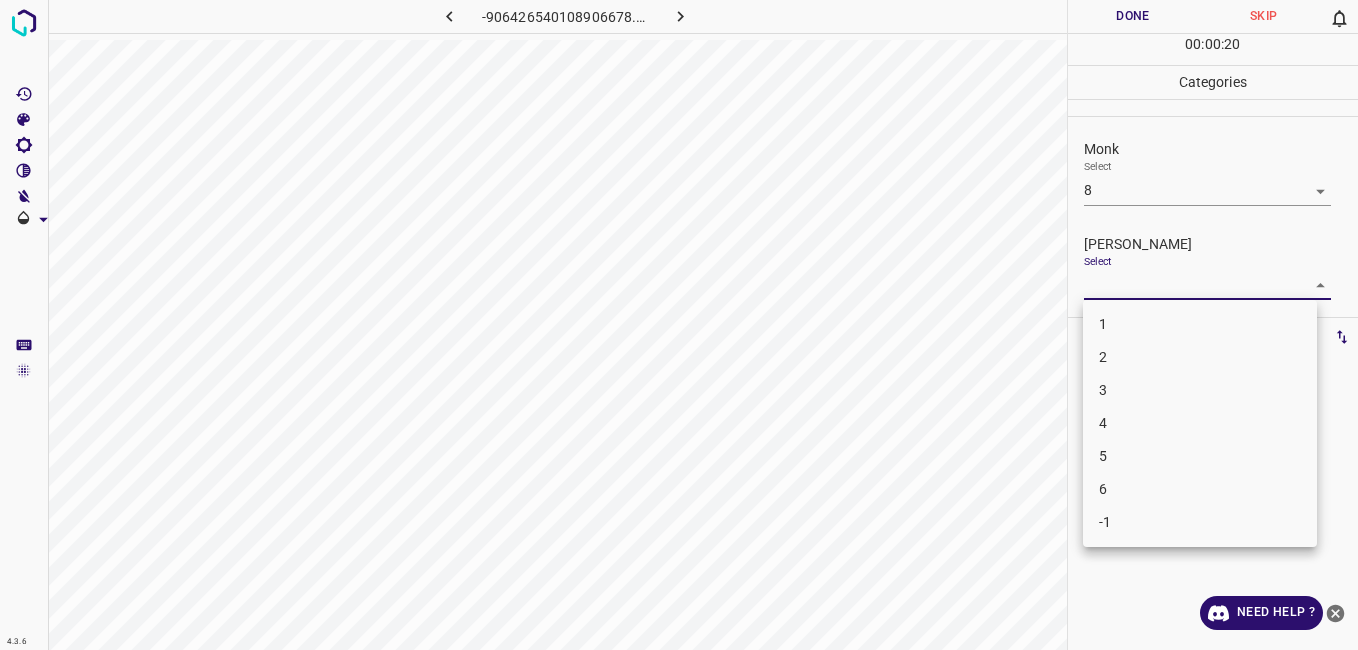 click on "4.3.6  -906426540108906678.png Done Skip 0 00   : 00   : 20   Categories Monk   Select 8 8  Fitzpatrick   Select ​ Labels   0 Categories 1 Monk 2  Fitzpatrick Tools Space Change between modes (Draw & Edit) I Auto labeling R Restore zoom M Zoom in N Zoom out Delete Delete selecte label Filters Z Restore filters X Saturation filter C Brightness filter V Contrast filter B Gray scale filter General O Download Need Help ? - Text - Hide - Delete 1 2 3 4 5 6 -1" at bounding box center (679, 325) 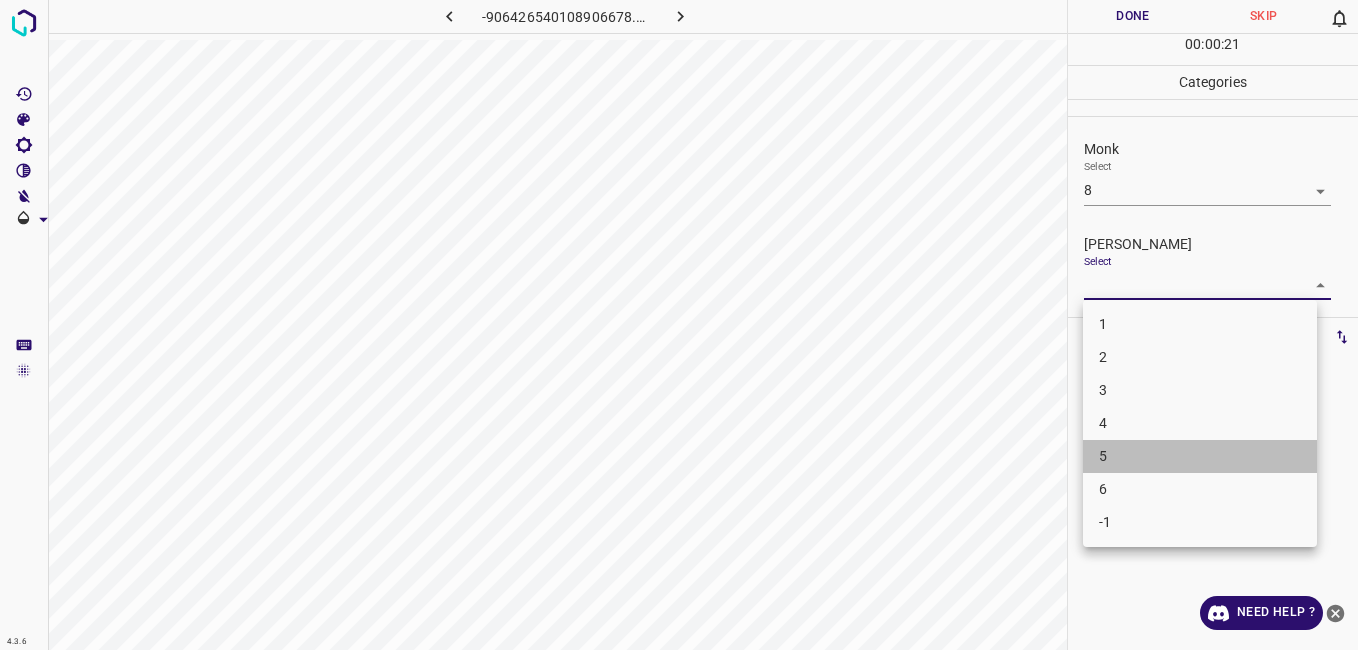 click on "5" at bounding box center [1200, 456] 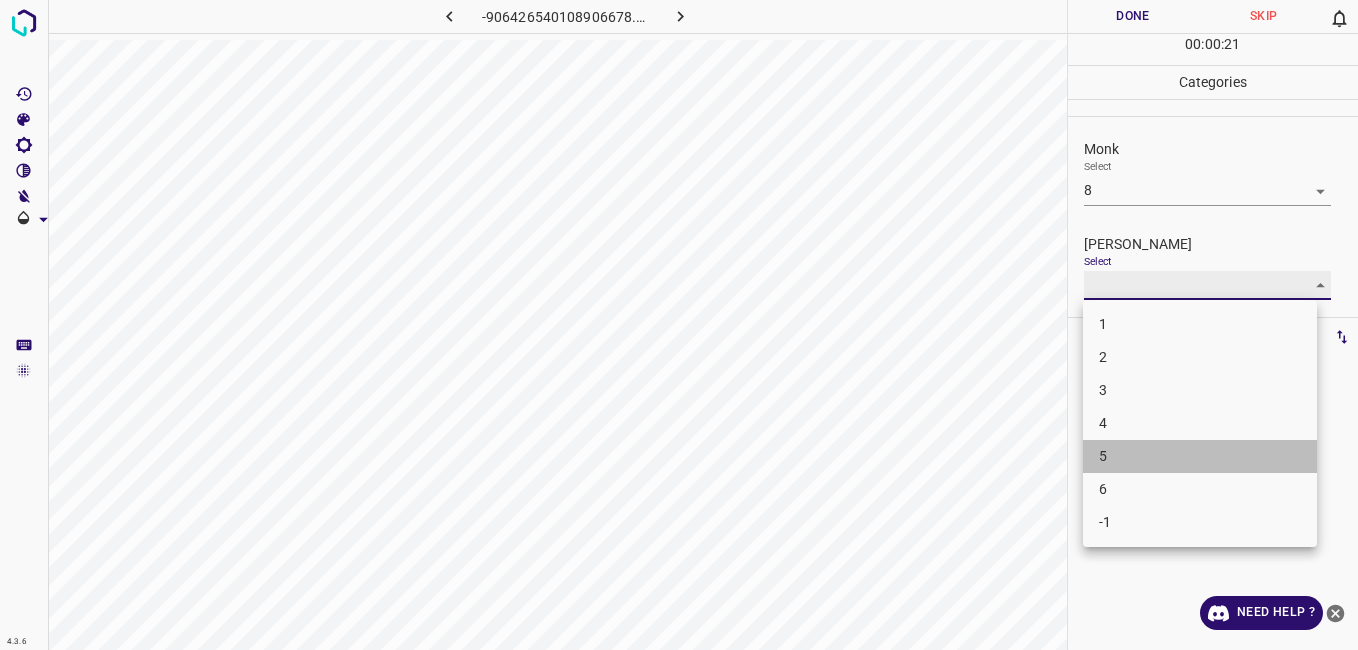 type on "5" 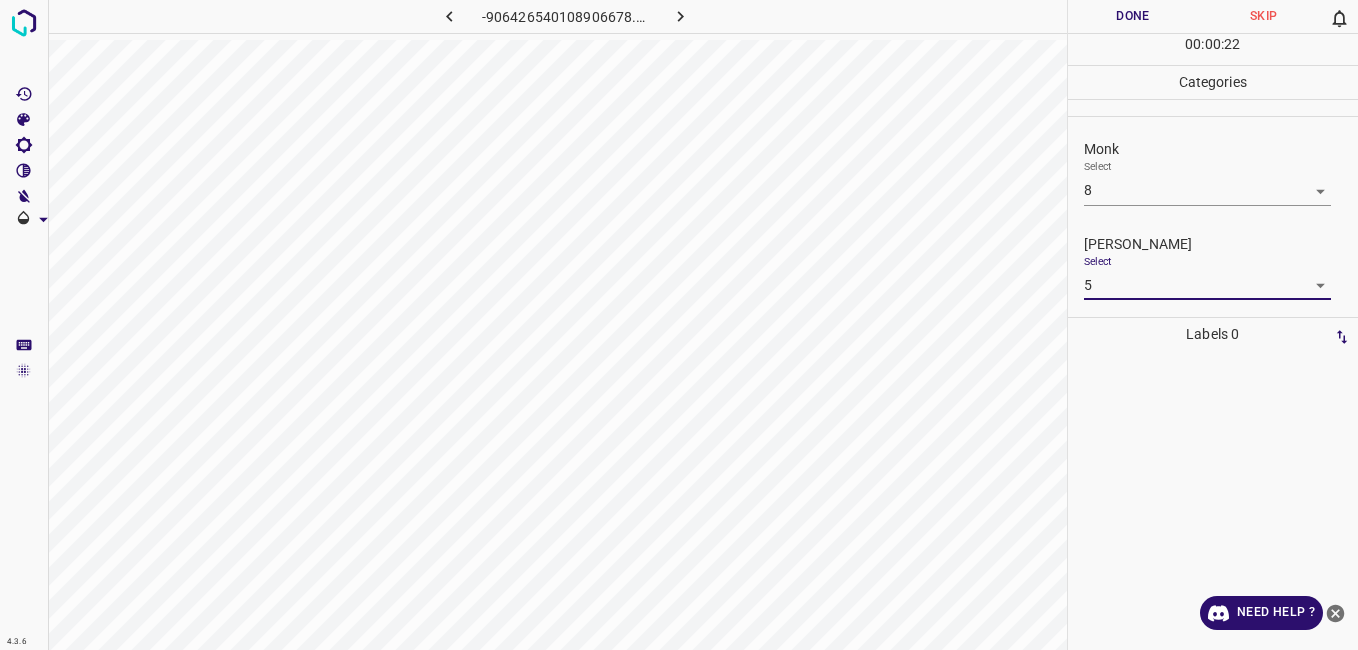 click on "Done" at bounding box center (1133, 16) 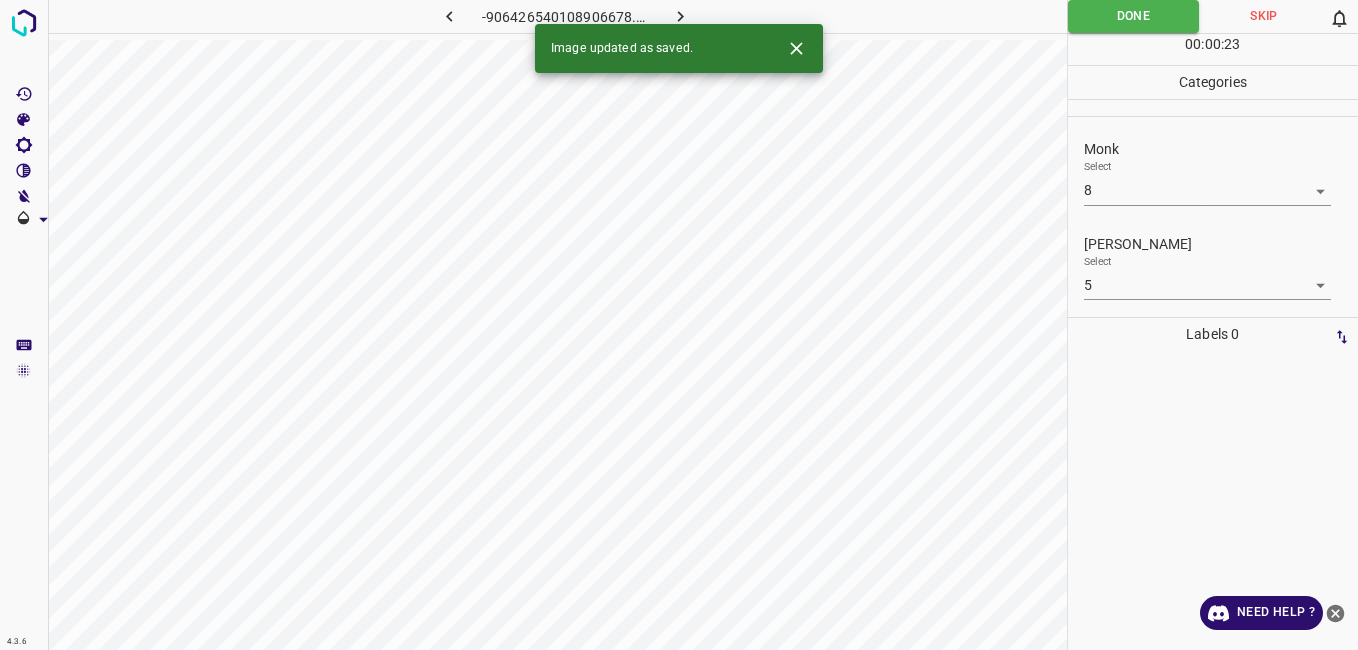 click on "Image updated as saved." at bounding box center (679, 48) 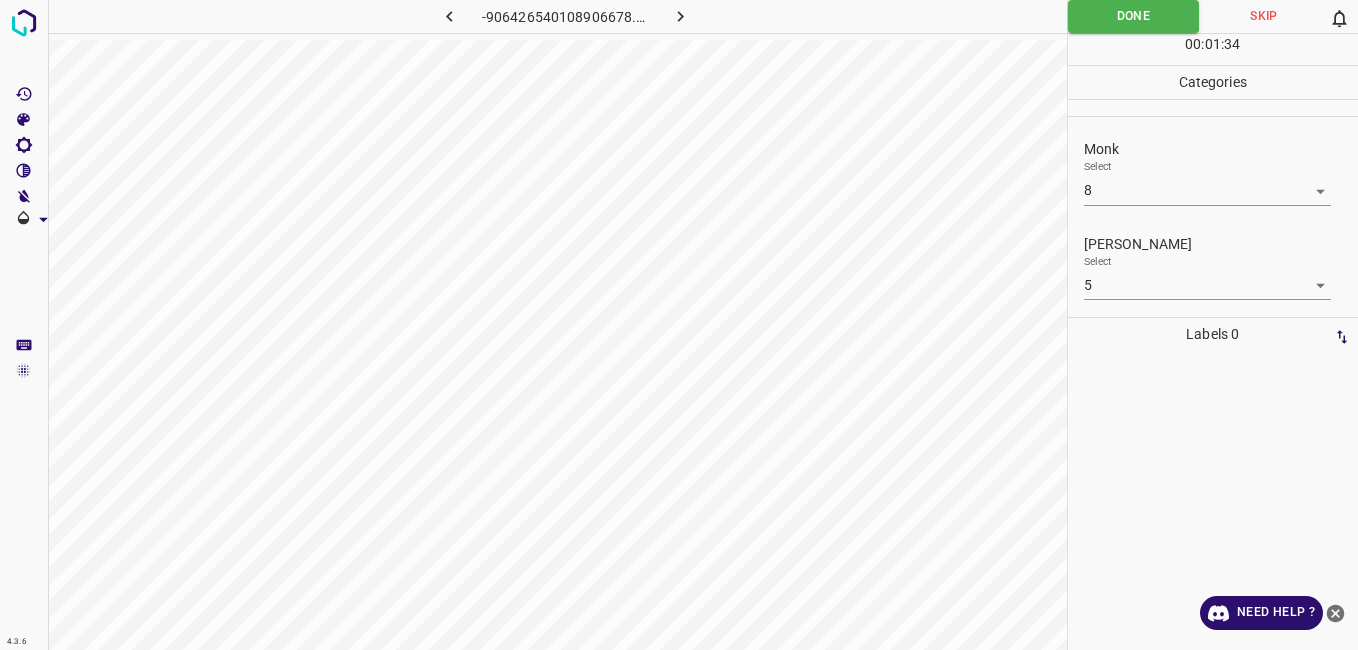 click 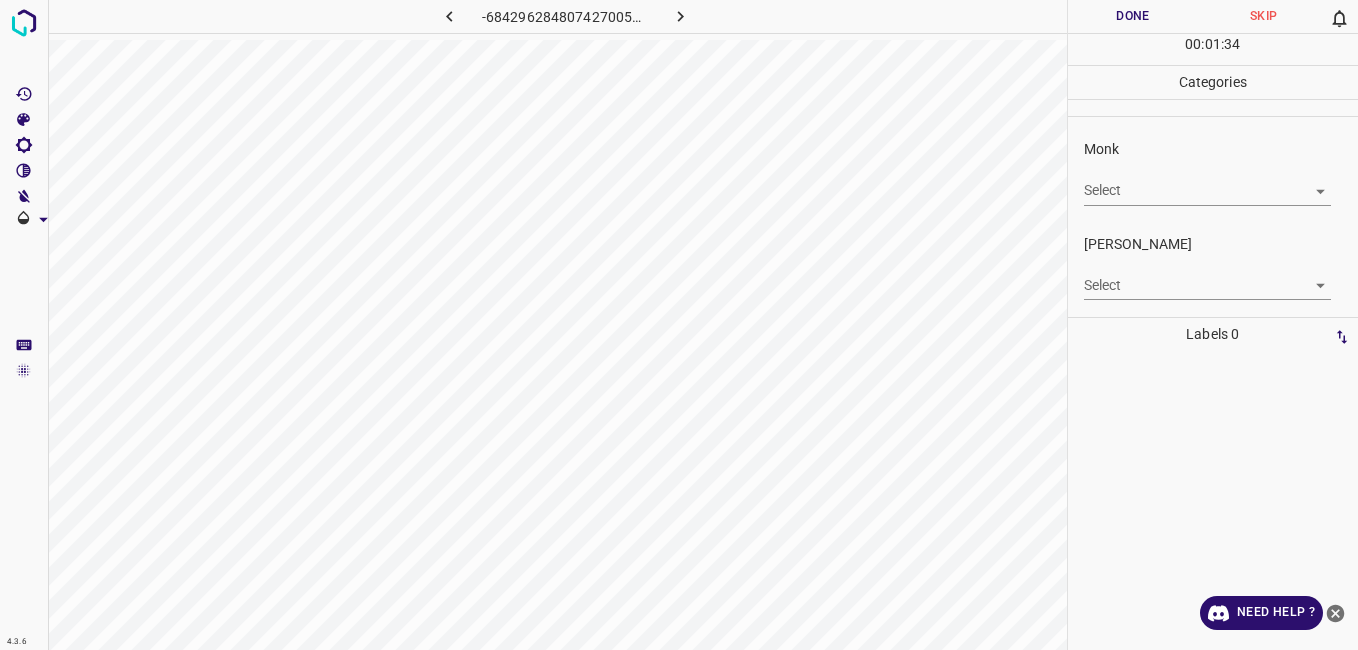 click on "4.3.6  -6842962848074270057.png Done Skip 0 00   : 01   : 34   Categories Monk   Select ​  Fitzpatrick   Select ​ Labels   0 Categories 1 Monk 2  Fitzpatrick Tools Space Change between modes (Draw & Edit) I Auto labeling R Restore zoom M Zoom in N Zoom out Delete Delete selecte label Filters Z Restore filters X Saturation filter C Brightness filter V Contrast filter B Gray scale filter General O Download Need Help ? - Text - Hide - Delete" at bounding box center [679, 325] 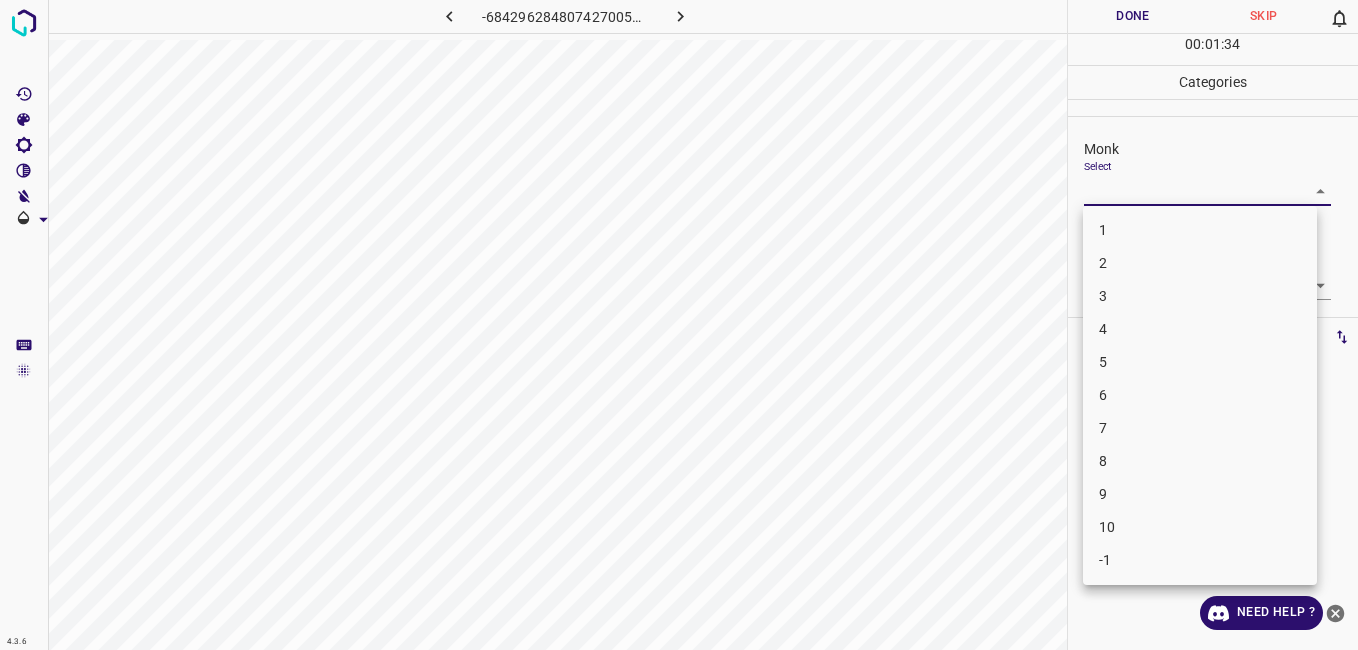 click on "4" at bounding box center [1200, 329] 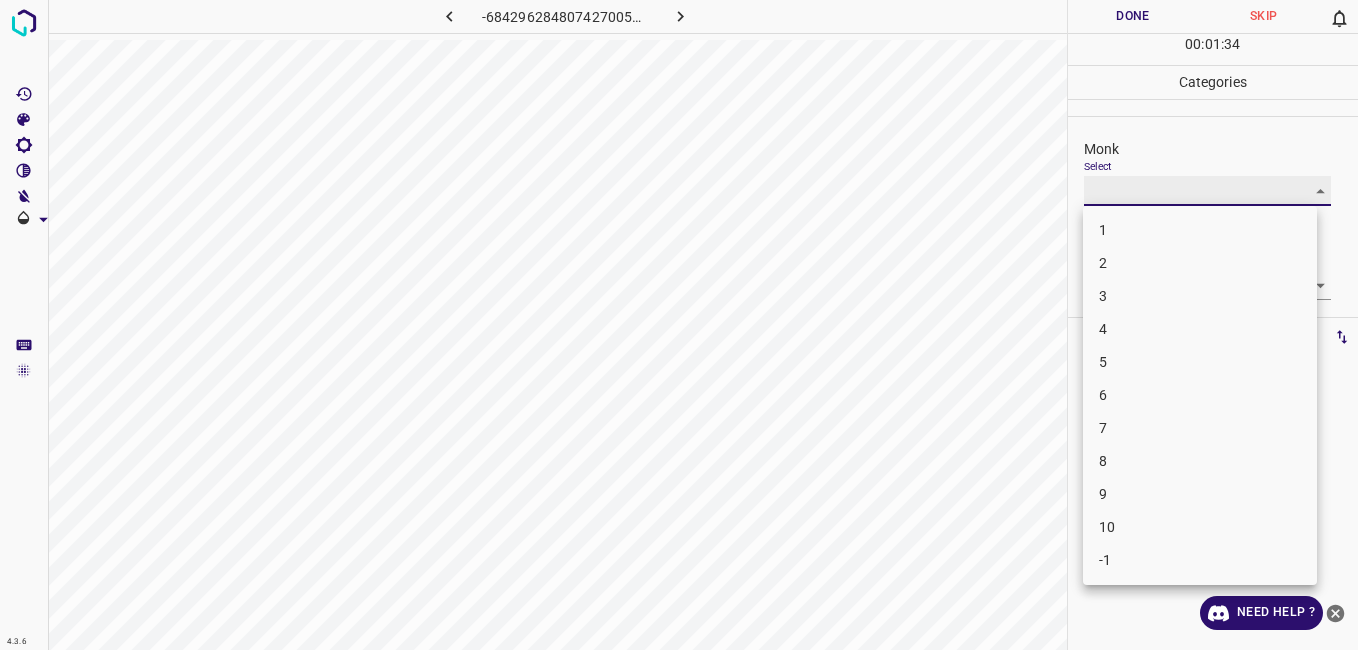 type on "4" 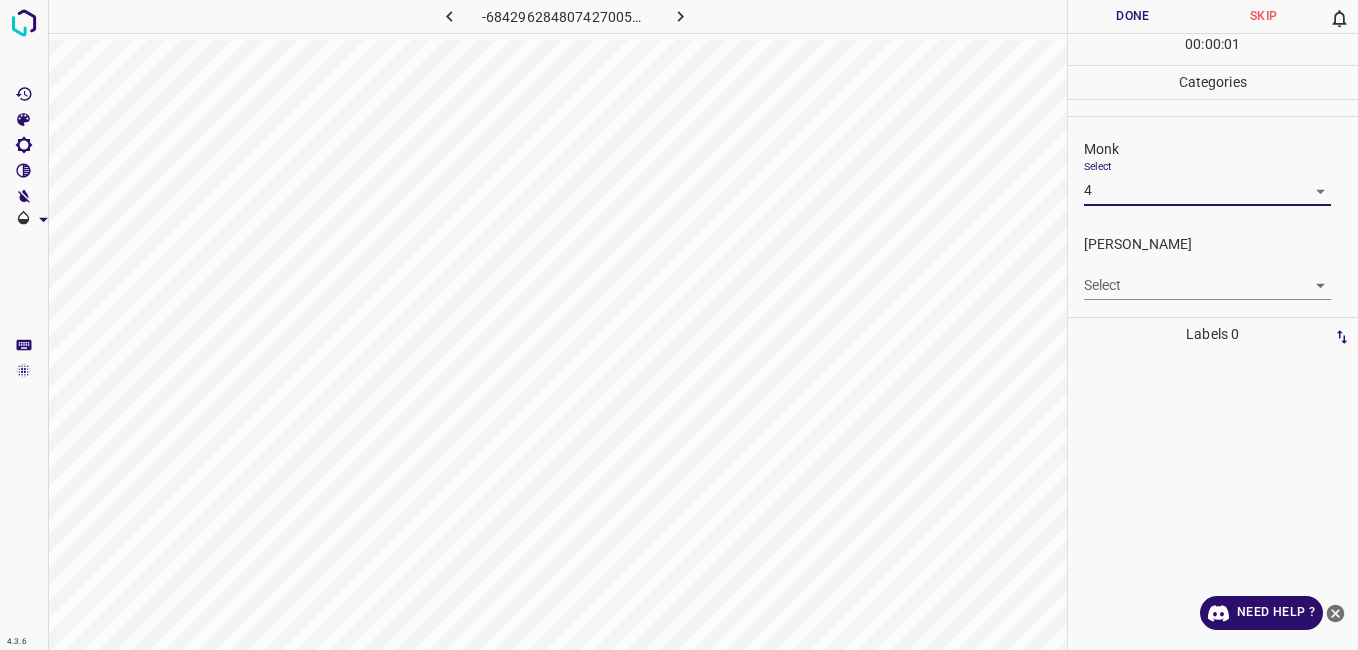 click on "4.3.6  -6842962848074270057.png Done Skip 0 00   : 00   : 01   Categories Monk   Select 4 4  Fitzpatrick   Select ​ Labels   0 Categories 1 Monk 2  Fitzpatrick Tools Space Change between modes (Draw & Edit) I Auto labeling R Restore zoom M Zoom in N Zoom out Delete Delete selecte label Filters Z Restore filters X Saturation filter C Brightness filter V Contrast filter B Gray scale filter General O Download Need Help ? - Text - Hide - Delete 1 2 3 4 5 6 7 8 9 10 -1" at bounding box center (679, 325) 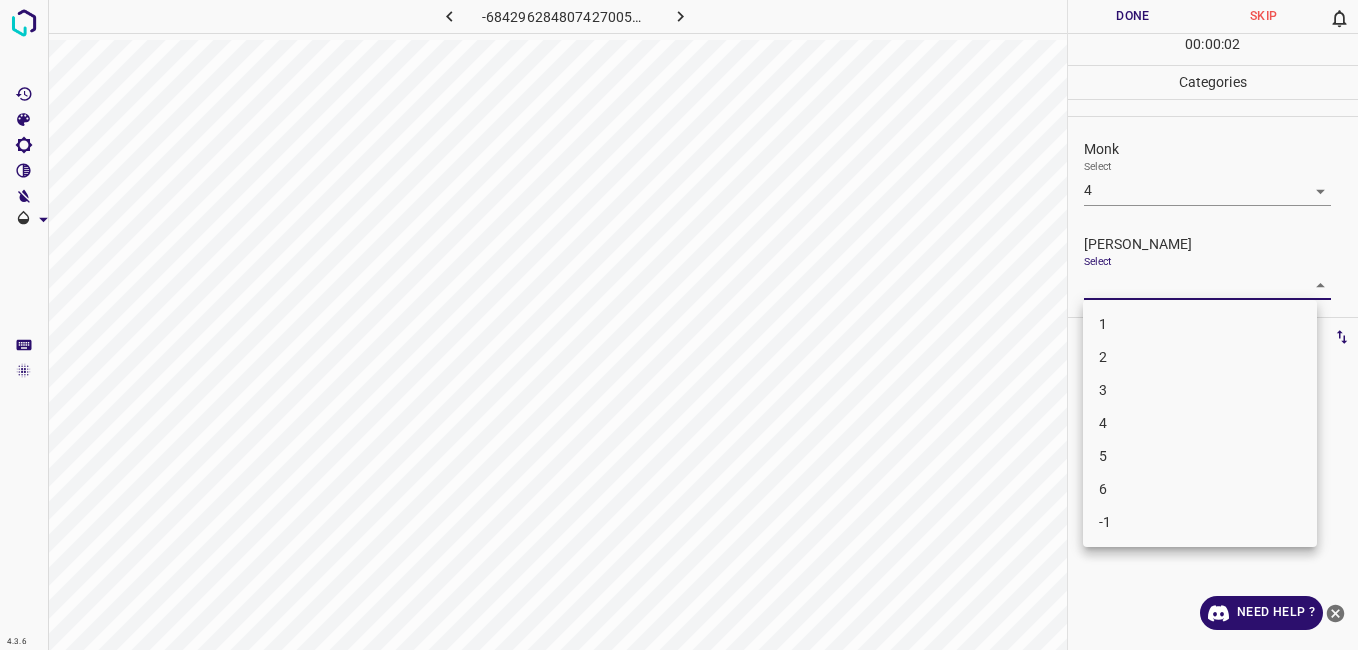 click on "3" at bounding box center [1200, 390] 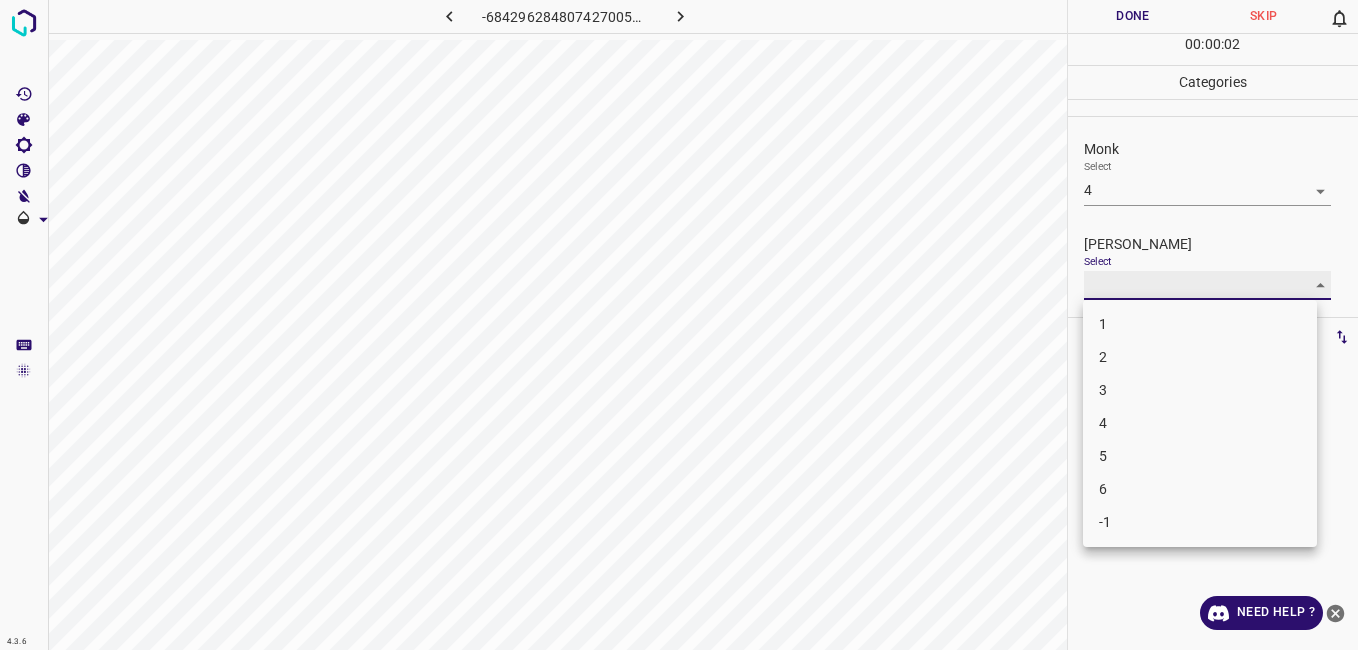 type on "3" 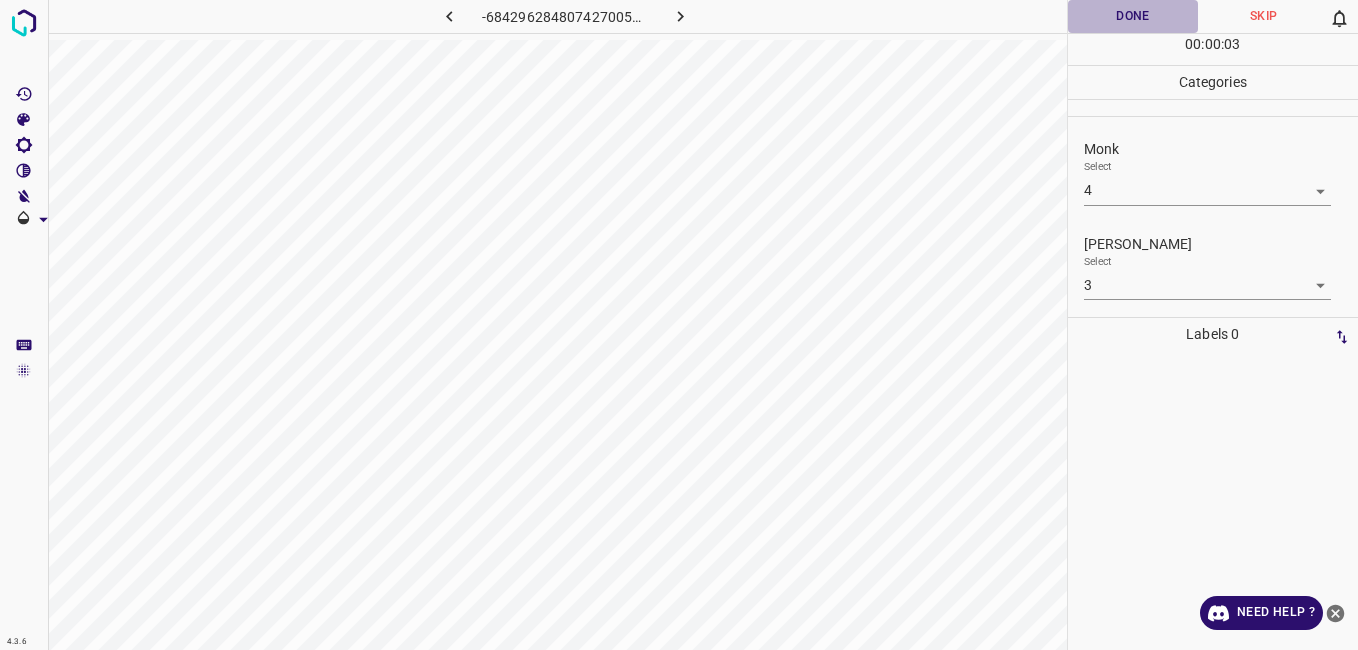 click on "Done" at bounding box center (1133, 16) 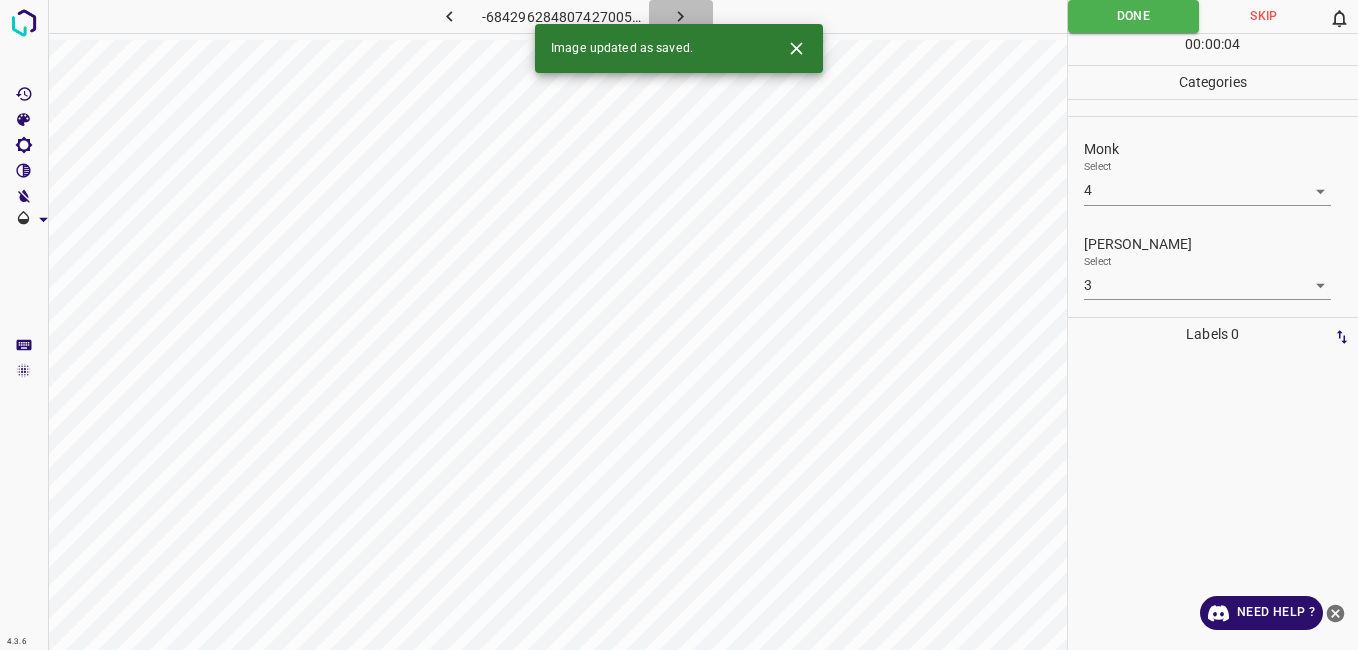 click 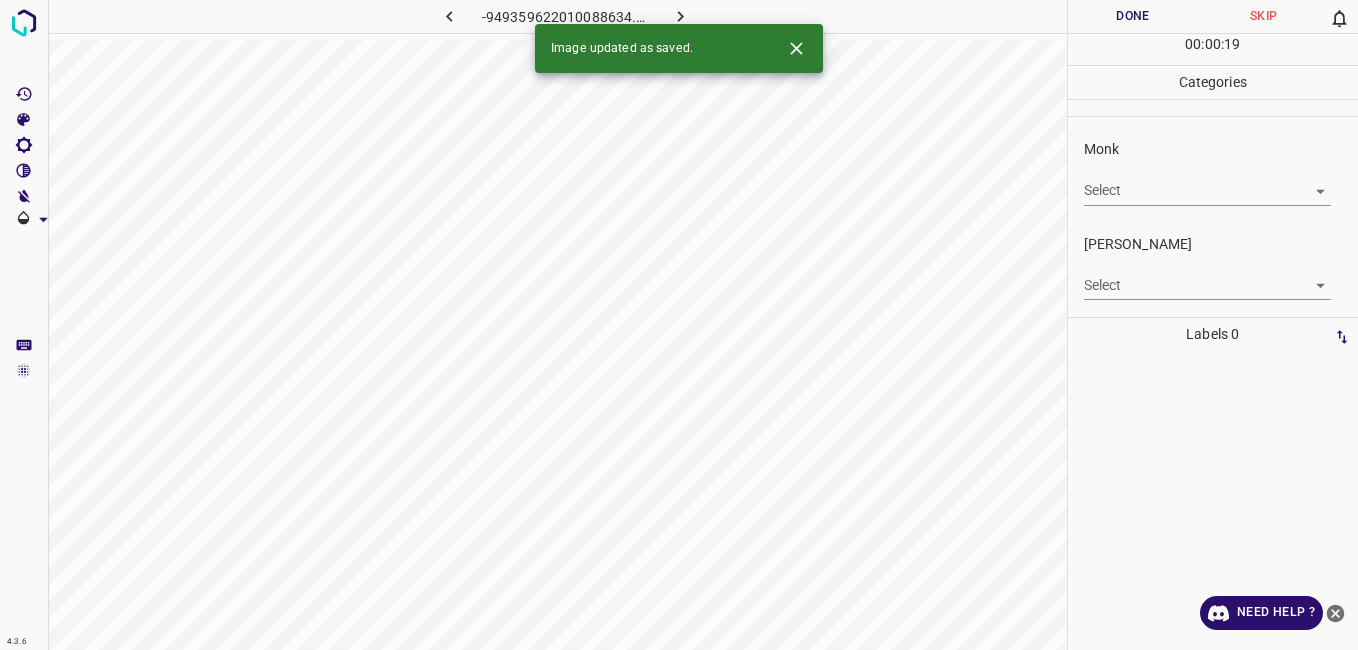 click on "4.3.6  -949359622010088634.png Done Skip 0 00   : 00   : 19   Categories Monk   Select ​  Fitzpatrick   Select ​ Labels   0 Categories 1 Monk 2  Fitzpatrick Tools Space Change between modes (Draw & Edit) I Auto labeling R Restore zoom M Zoom in N Zoom out Delete Delete selecte label Filters Z Restore filters X Saturation filter C Brightness filter V Contrast filter B Gray scale filter General O Download Image updated as saved. Need Help ? - Text - Hide - Delete" at bounding box center [679, 325] 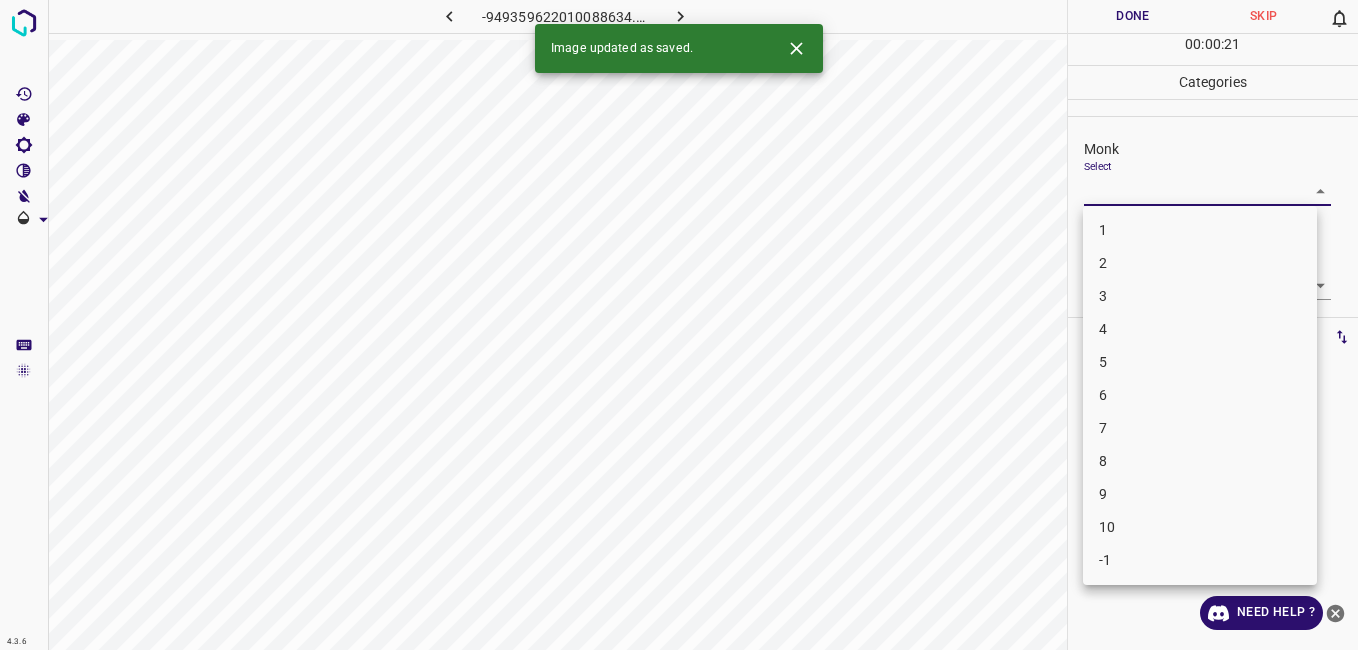 click on "4" at bounding box center [1200, 329] 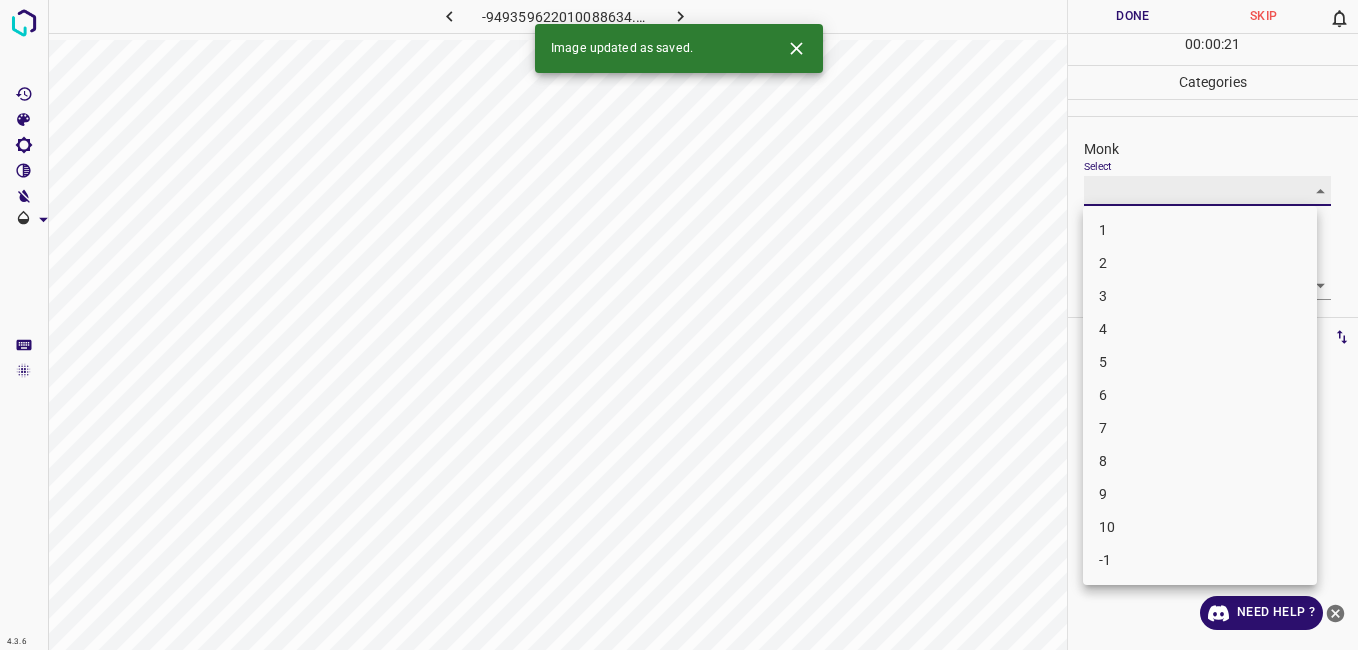 type on "4" 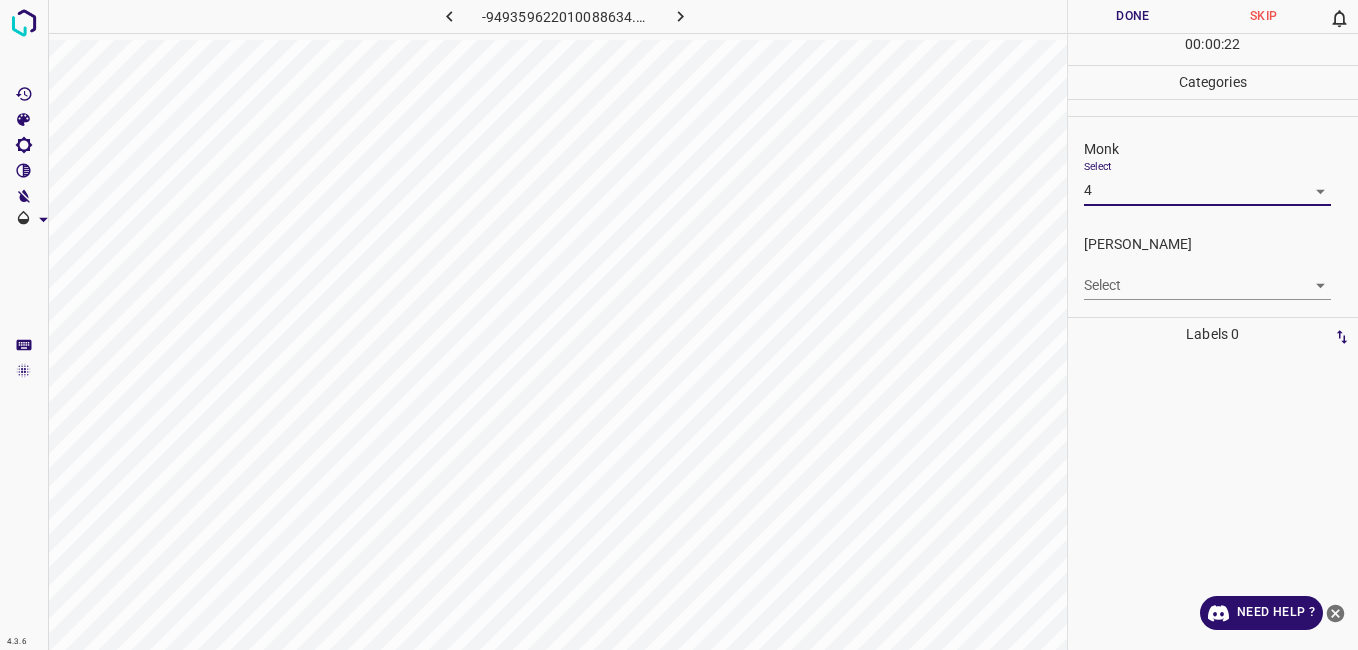 click on "4.3.6  -949359622010088634.png Done Skip 0 00   : 00   : 22   Categories Monk   Select 4 4  Fitzpatrick   Select ​ Labels   0 Categories 1 Monk 2  Fitzpatrick Tools Space Change between modes (Draw & Edit) I Auto labeling R Restore zoom M Zoom in N Zoom out Delete Delete selecte label Filters Z Restore filters X Saturation filter C Brightness filter V Contrast filter B Gray scale filter General O Download Need Help ? - Text - Hide - Delete" at bounding box center (679, 325) 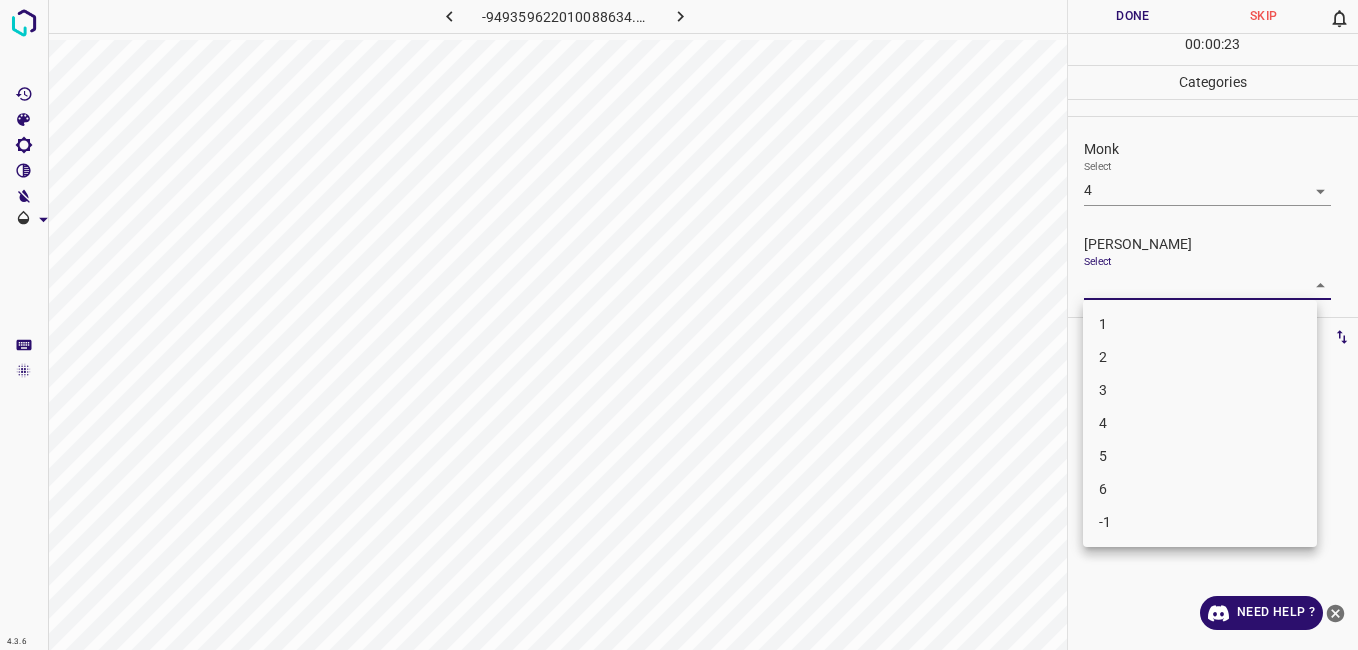 click on "3" at bounding box center [1200, 390] 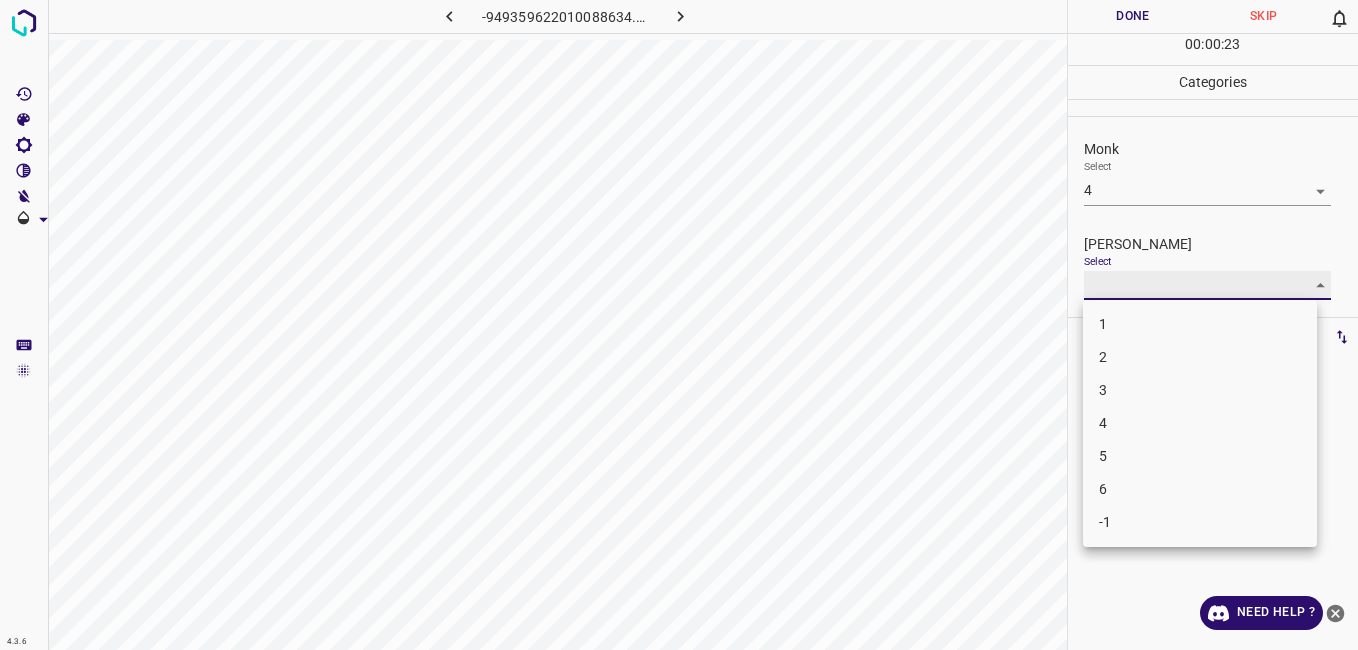 type on "3" 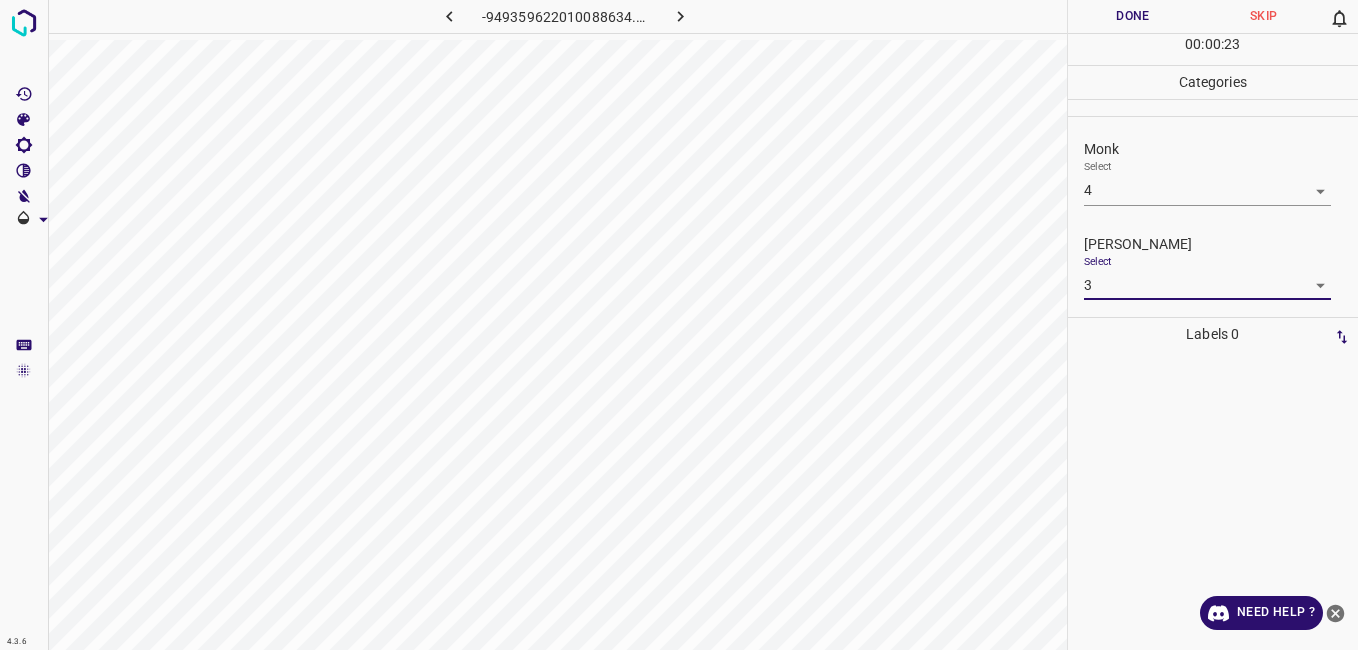 click on "Done" at bounding box center (1133, 16) 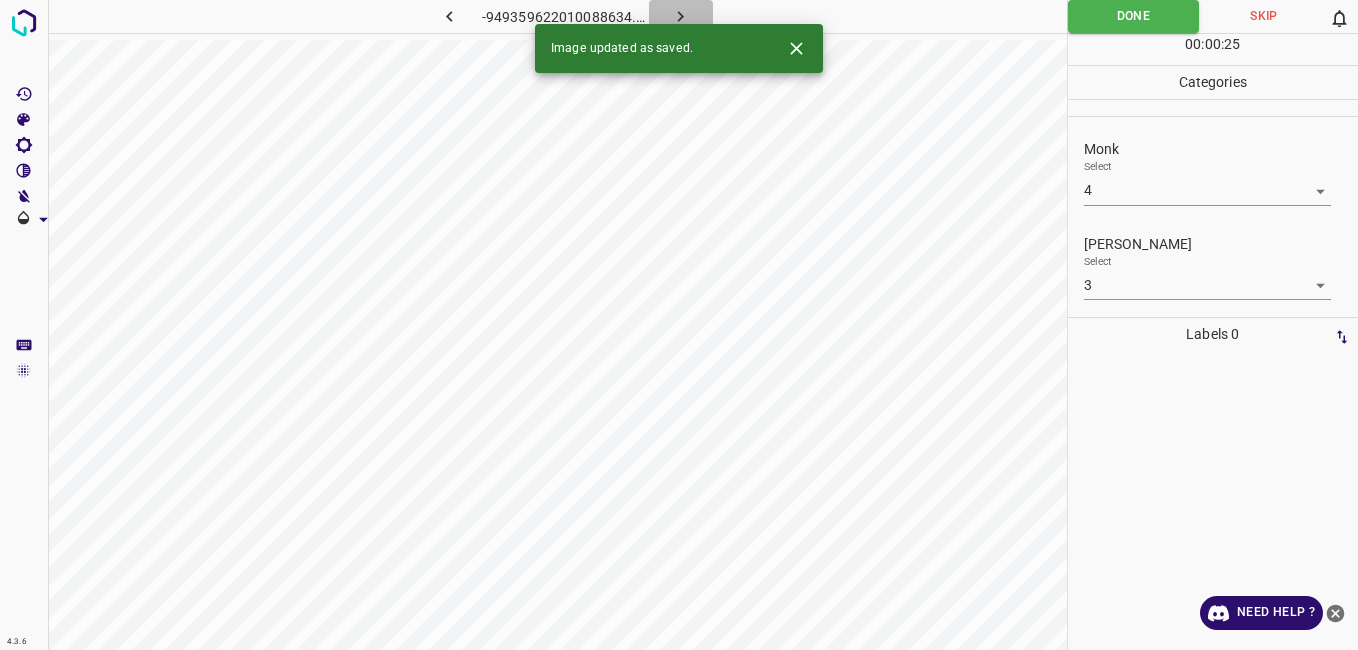 click at bounding box center [681, 16] 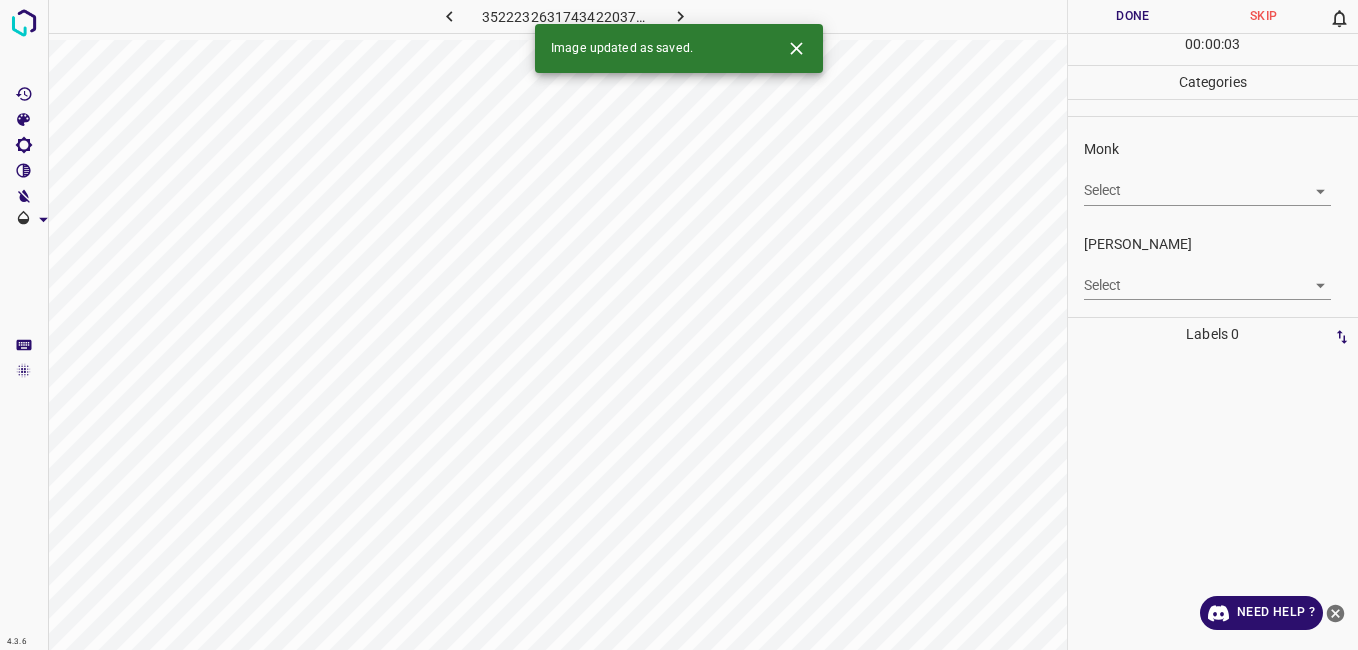 click on "Monk   Select ​" at bounding box center [1213, 172] 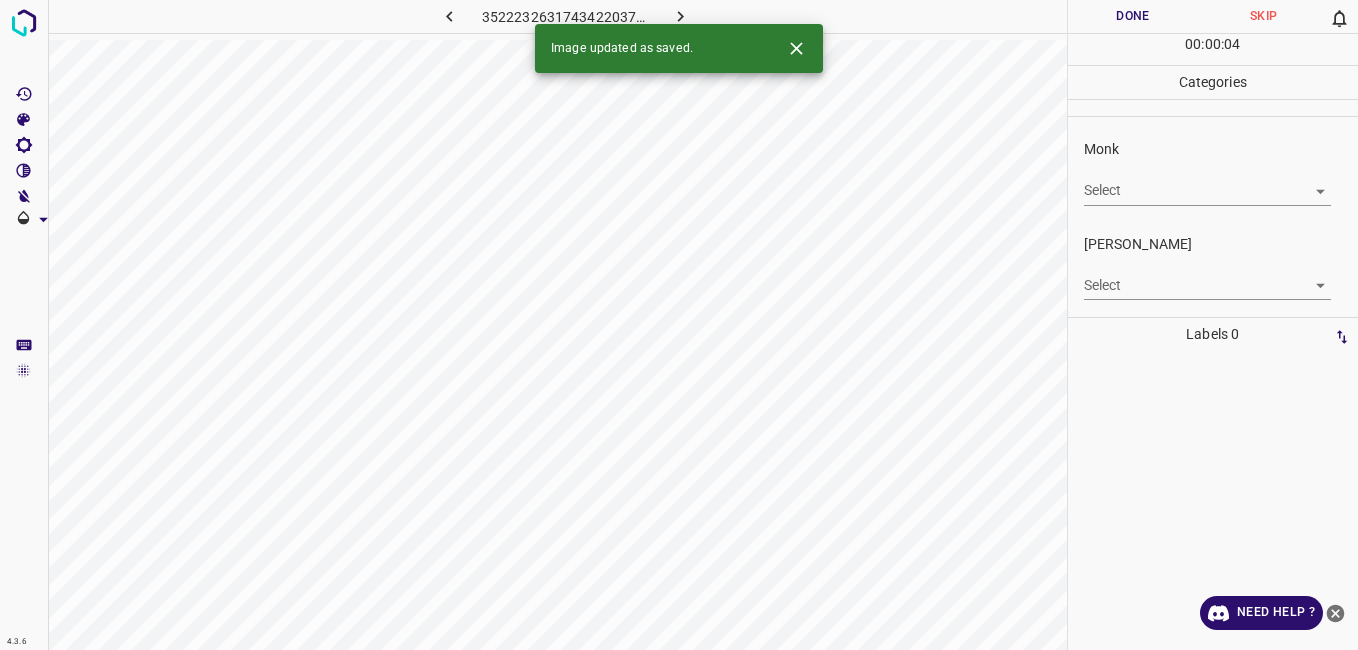 click on "4.3.6  3522232631743422037.png Done Skip 0 00   : 00   : 04   Categories Monk   Select ​  Fitzpatrick   Select ​ Labels   0 Categories 1 Monk 2  Fitzpatrick Tools Space Change between modes (Draw & Edit) I Auto labeling R Restore zoom M Zoom in N Zoom out Delete Delete selecte label Filters Z Restore filters X Saturation filter C Brightness filter V Contrast filter B Gray scale filter General O Download Image updated as saved. Need Help ? - Text - Hide - Delete" at bounding box center [679, 325] 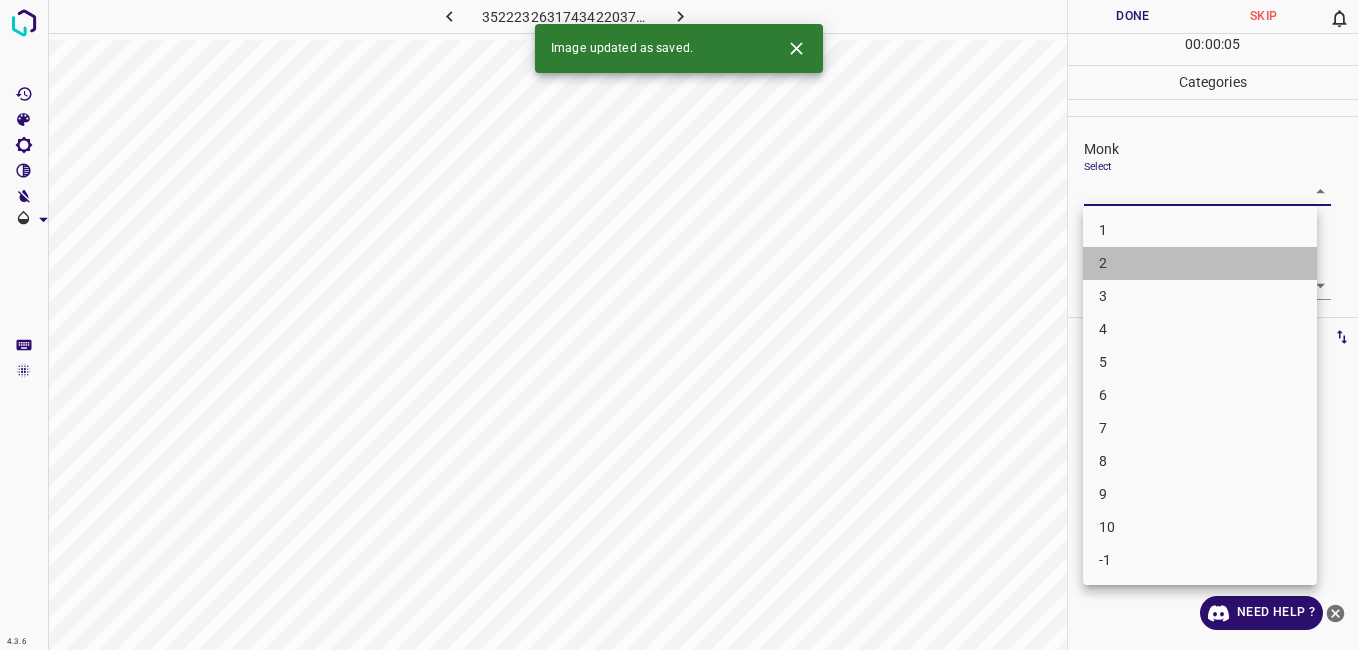 click on "2" at bounding box center [1200, 263] 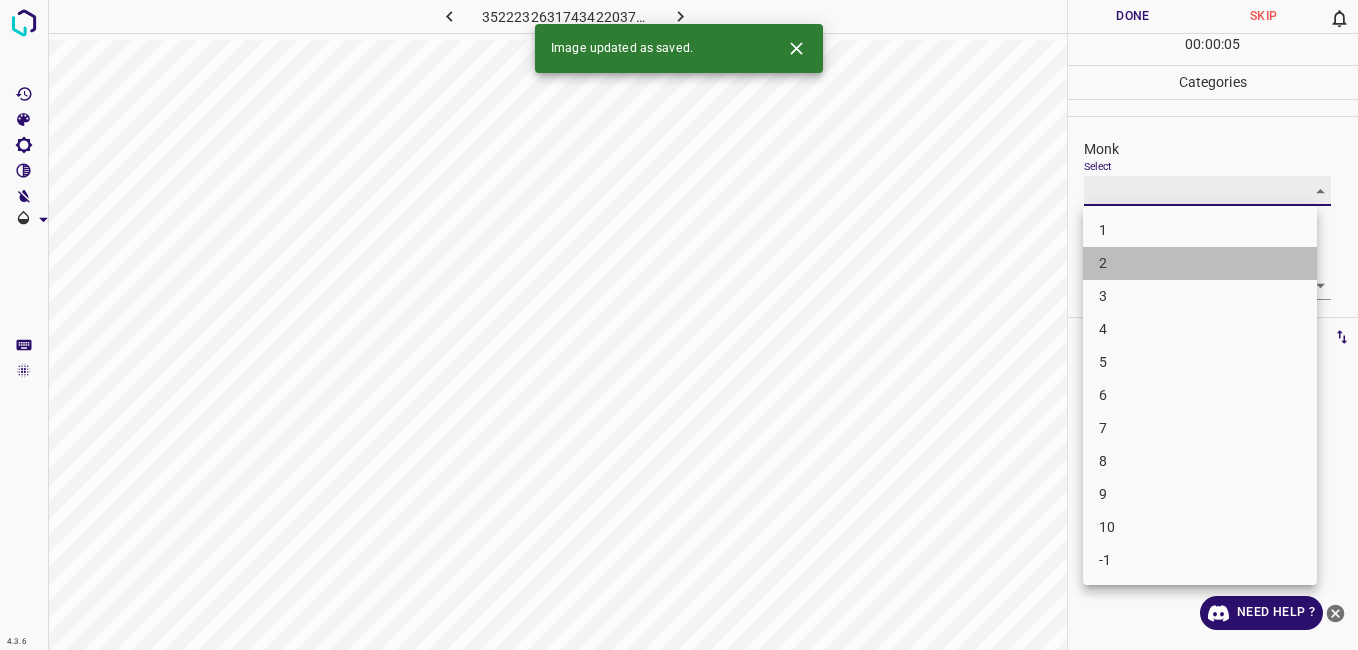 type on "2" 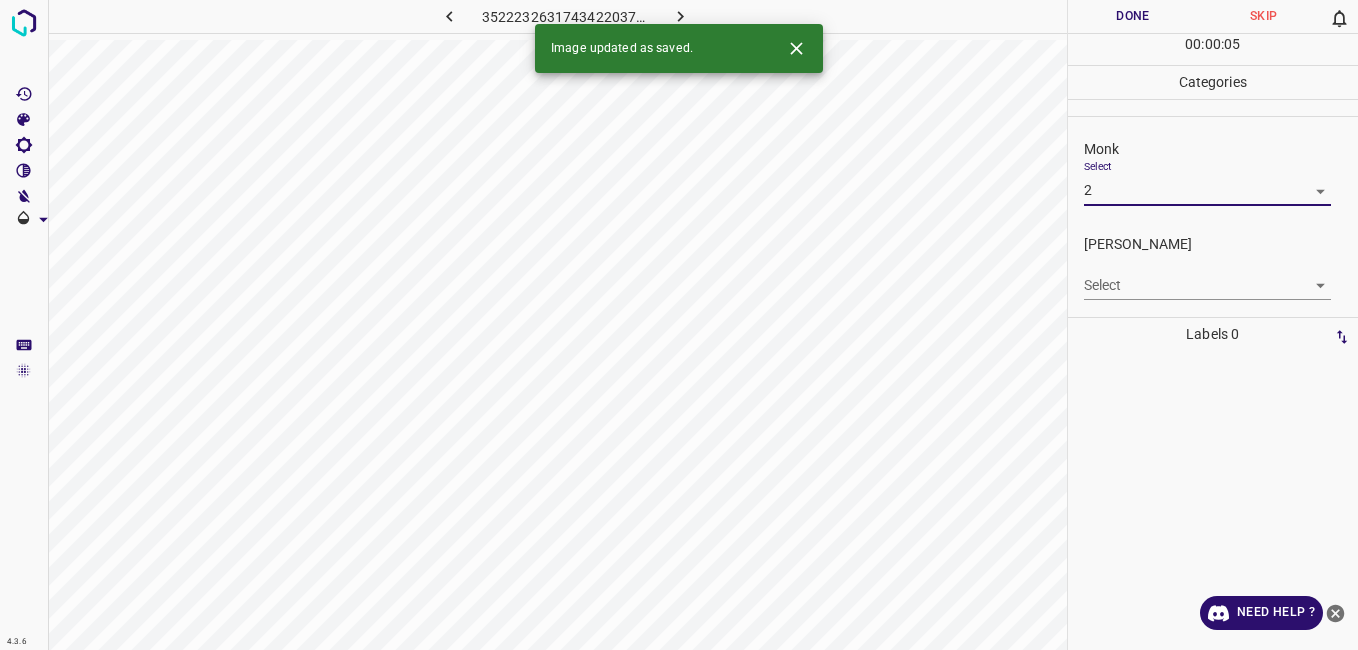 click on "4.3.6  3522232631743422037.png Done Skip 0 00   : 00   : 05   Categories Monk   Select 2 2  Fitzpatrick   Select ​ Labels   0 Categories 1 Monk 2  Fitzpatrick Tools Space Change between modes (Draw & Edit) I Auto labeling R Restore zoom M Zoom in N Zoom out Delete Delete selecte label Filters Z Restore filters X Saturation filter C Brightness filter V Contrast filter B Gray scale filter General O Download Image updated as saved. Need Help ? - Text - Hide - Delete" at bounding box center (679, 325) 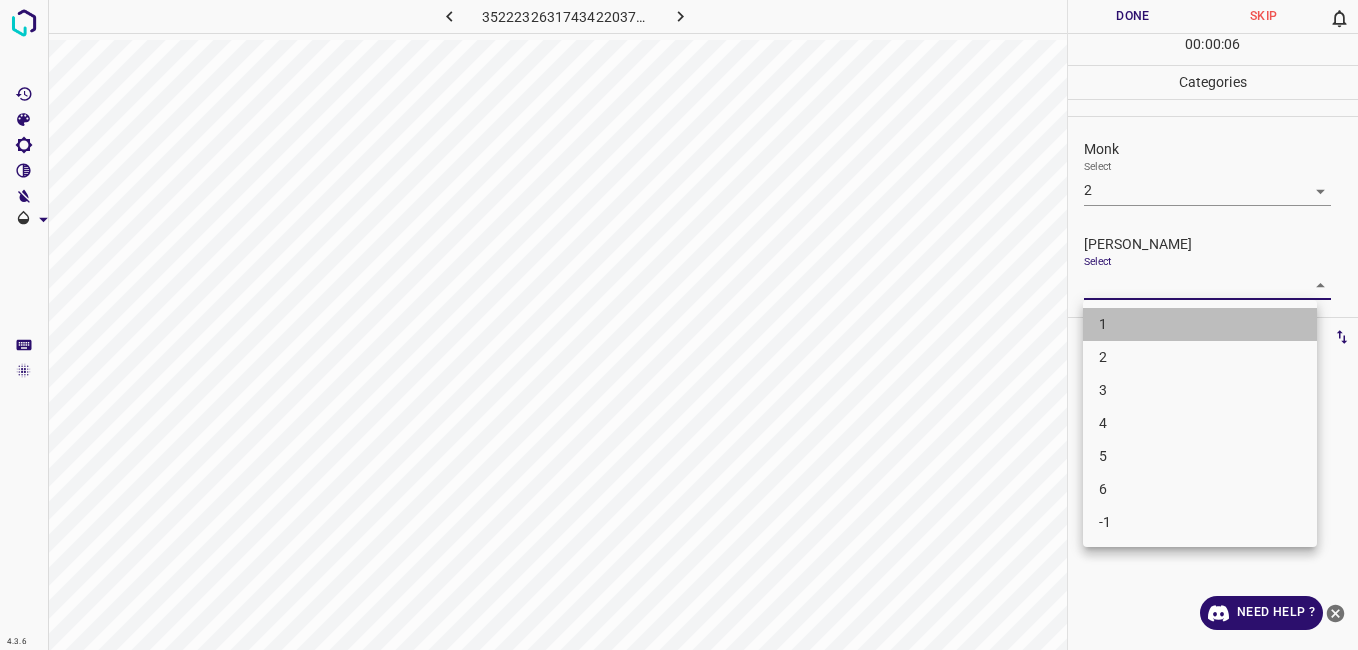 click on "1" at bounding box center (1200, 324) 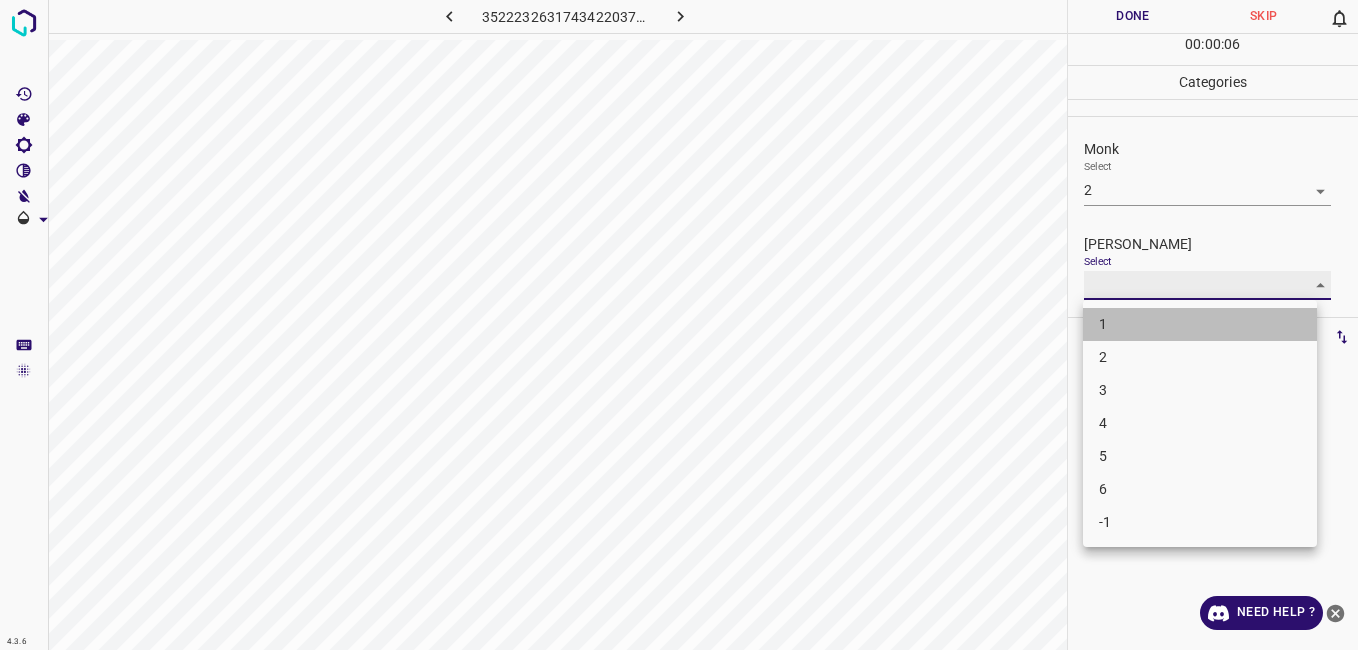 type on "1" 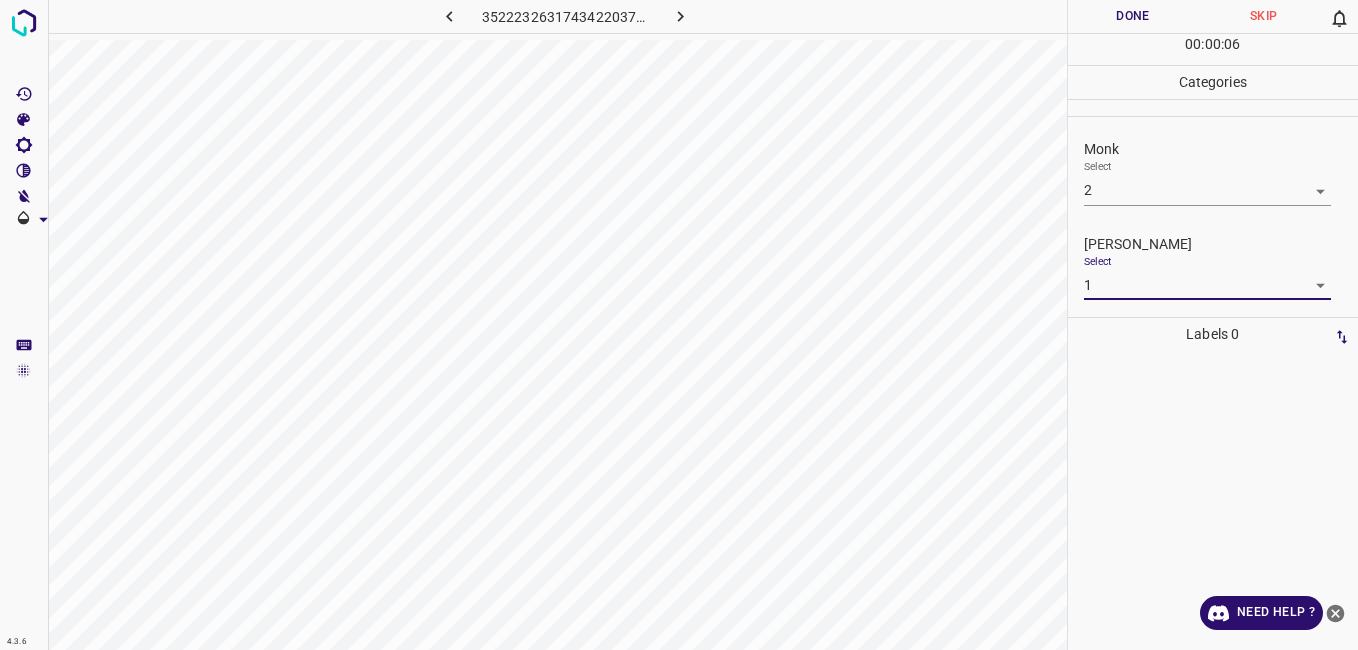 click on "Done" at bounding box center [1133, 16] 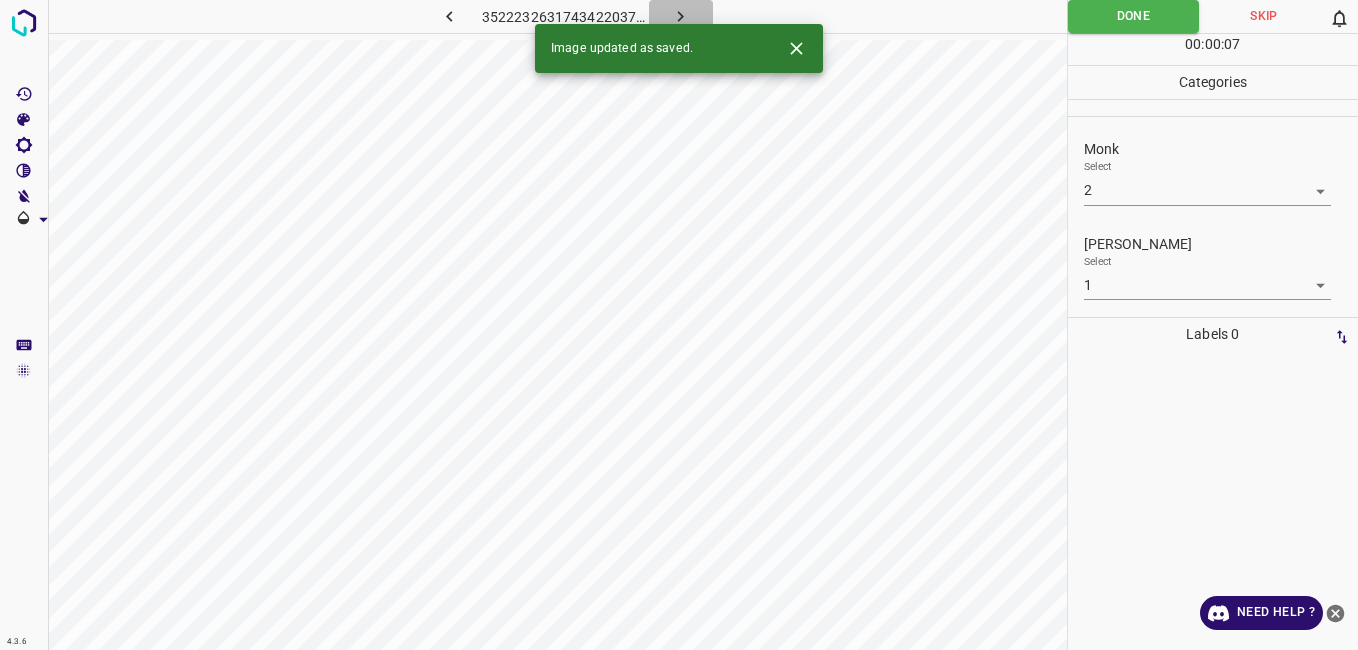 click 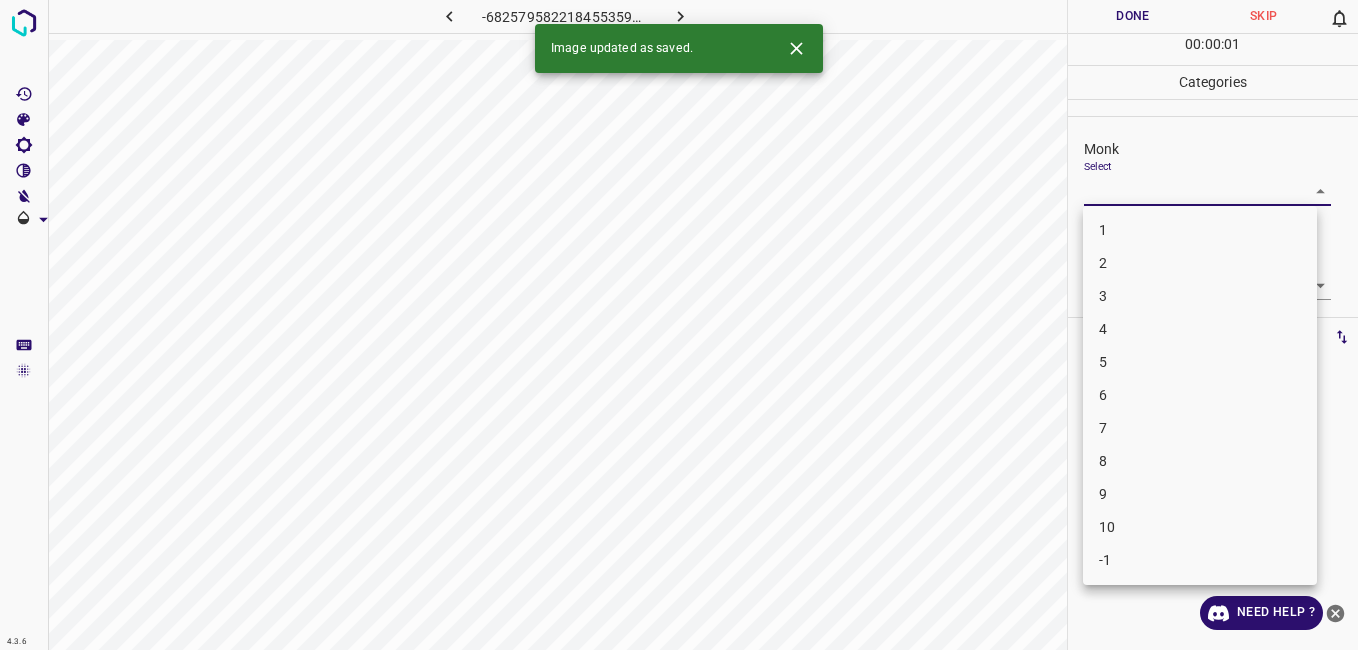 click on "4.3.6  -6825795822184553591.png Done Skip 0 00   : 00   : 01   Categories Monk   Select ​  Fitzpatrick   Select ​ Labels   0 Categories 1 Monk 2  Fitzpatrick Tools Space Change between modes (Draw & Edit) I Auto labeling R Restore zoom M Zoom in N Zoom out Delete Delete selecte label Filters Z Restore filters X Saturation filter C Brightness filter V Contrast filter B Gray scale filter General O Download Image updated as saved. Need Help ? - Text - Hide - Delete 1 2 3 4 5 6 7 8 9 10 -1" at bounding box center [679, 325] 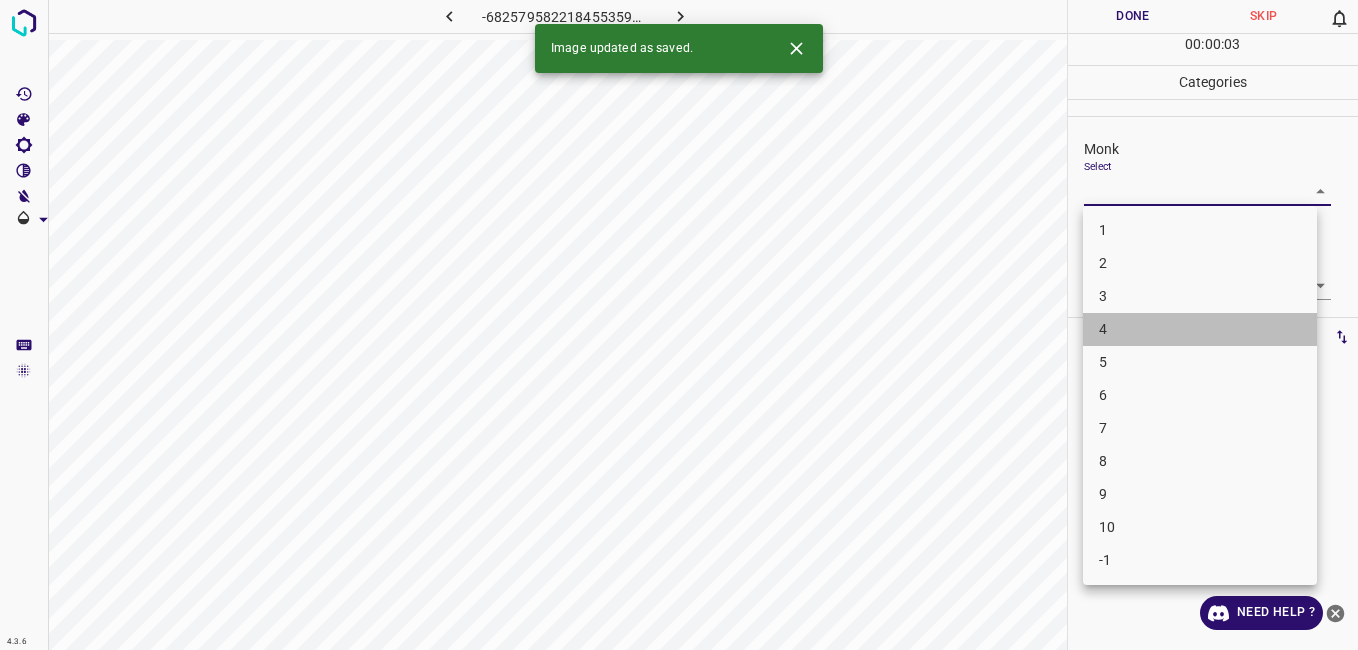 click on "4" at bounding box center [1200, 329] 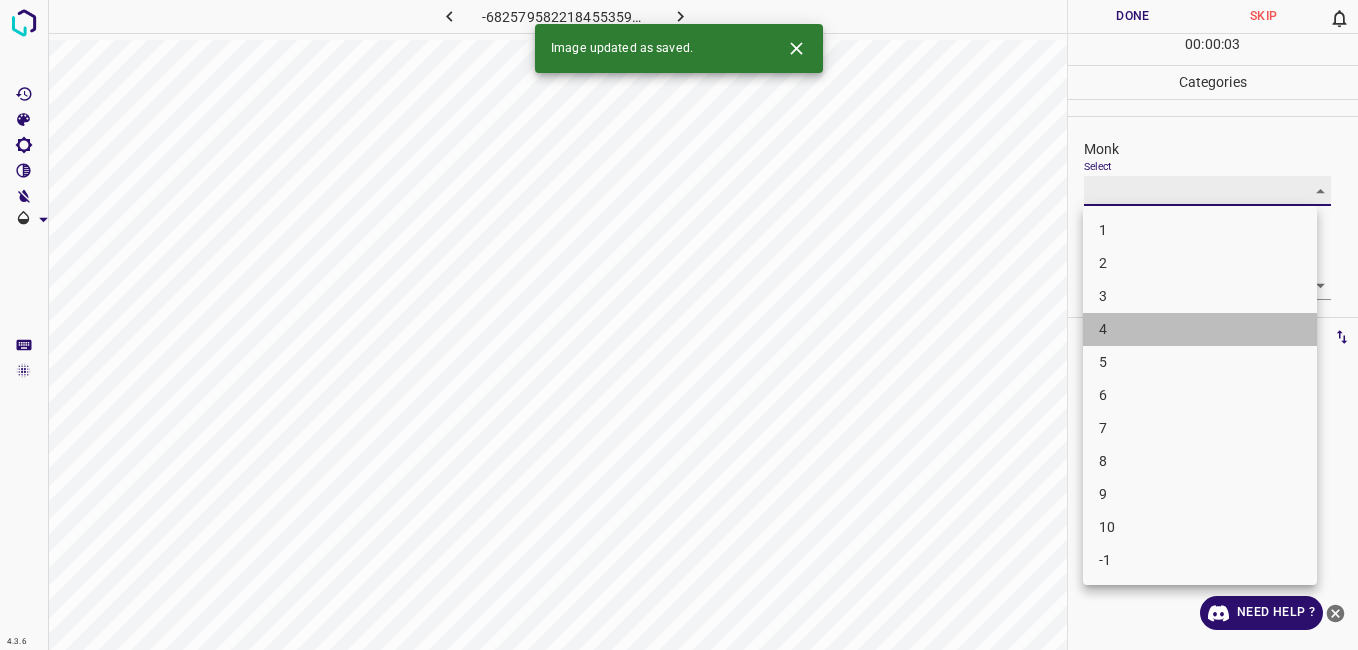 type on "4" 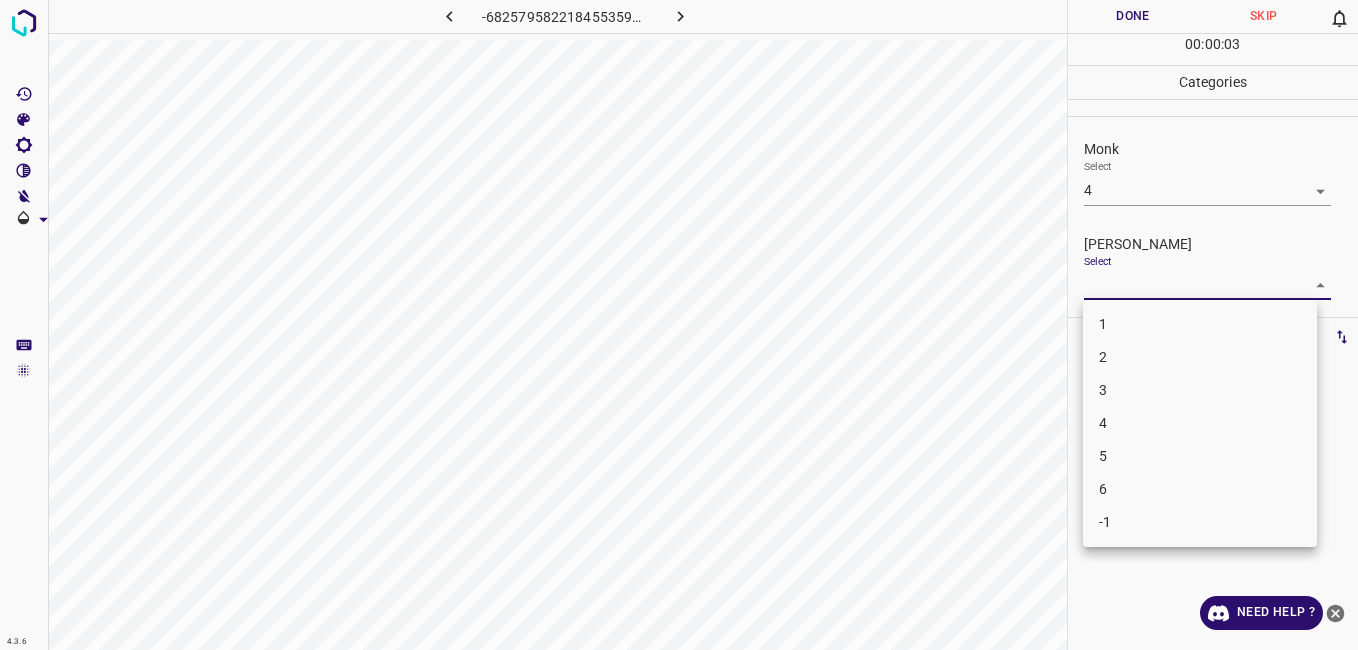 click on "4.3.6  -6825795822184553591.png Done Skip 0 00   : 00   : 03   Categories Monk   Select 4 4  Fitzpatrick   Select ​ Labels   0 Categories 1 Monk 2  Fitzpatrick Tools Space Change between modes (Draw & Edit) I Auto labeling R Restore zoom M Zoom in N Zoom out Delete Delete selecte label Filters Z Restore filters X Saturation filter C Brightness filter V Contrast filter B Gray scale filter General O Download Need Help ? - Text - Hide - Delete 1 2 3 4 5 6 -1" at bounding box center (679, 325) 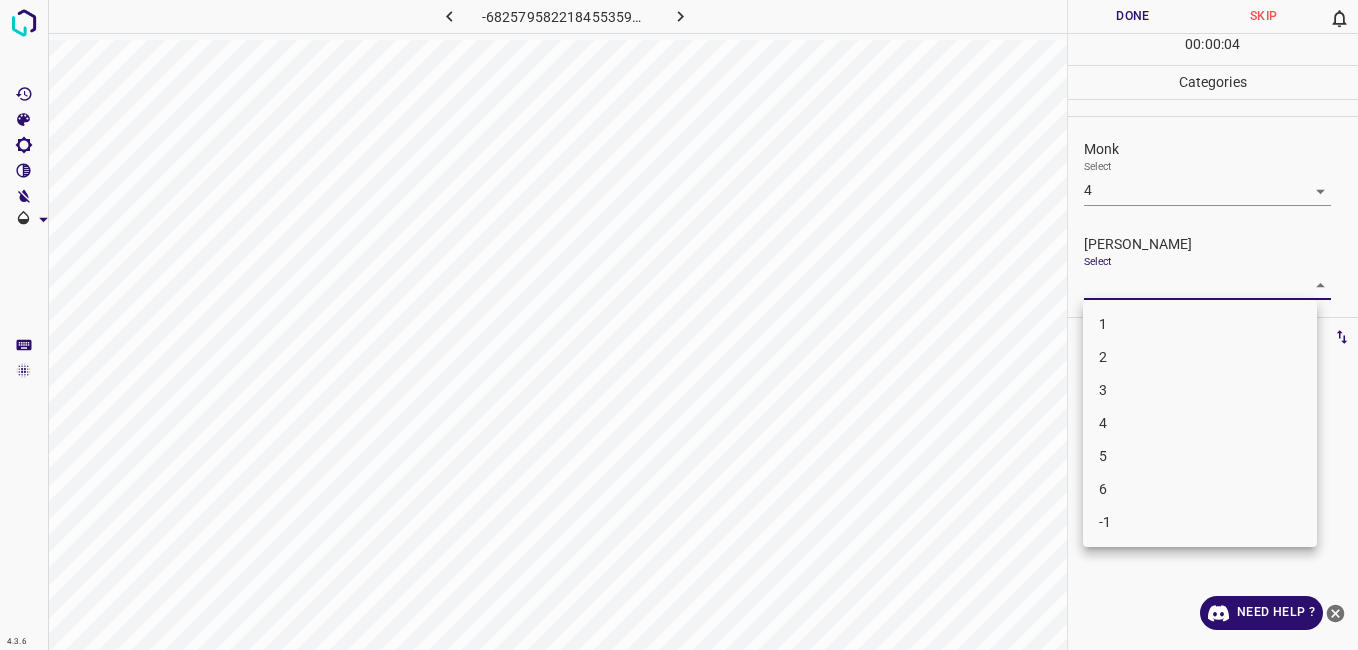 click on "3" at bounding box center (1200, 390) 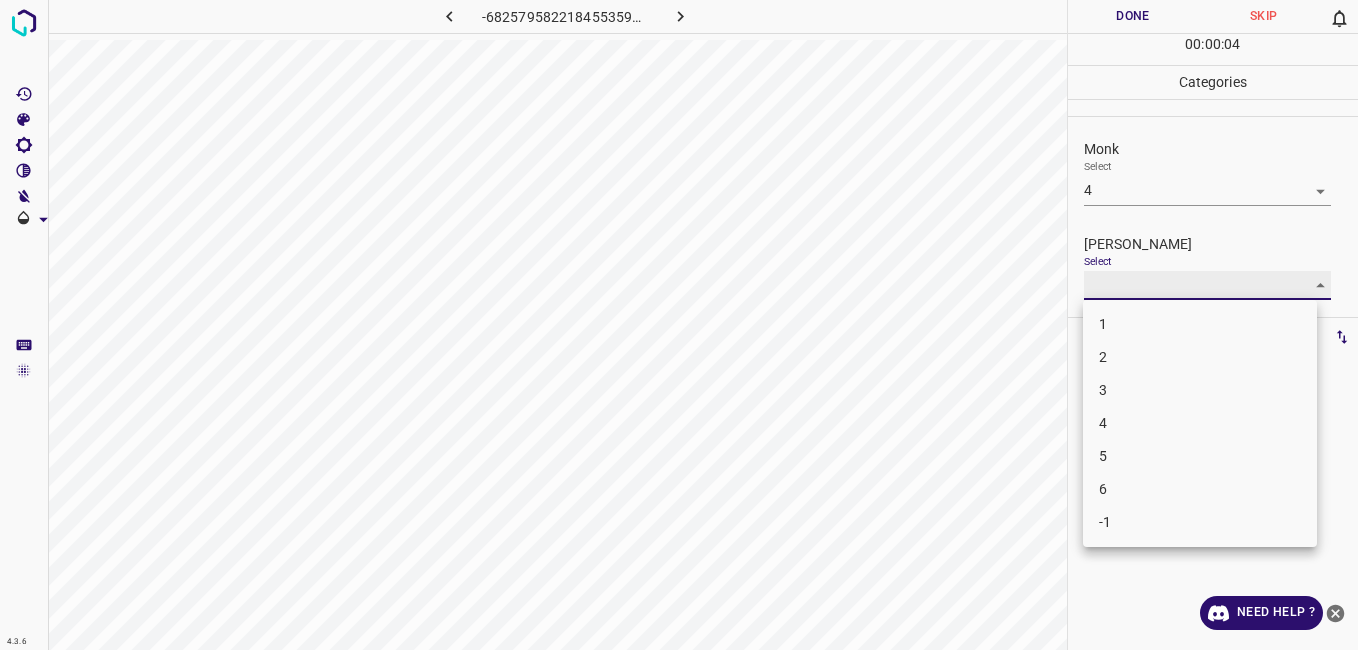 type on "3" 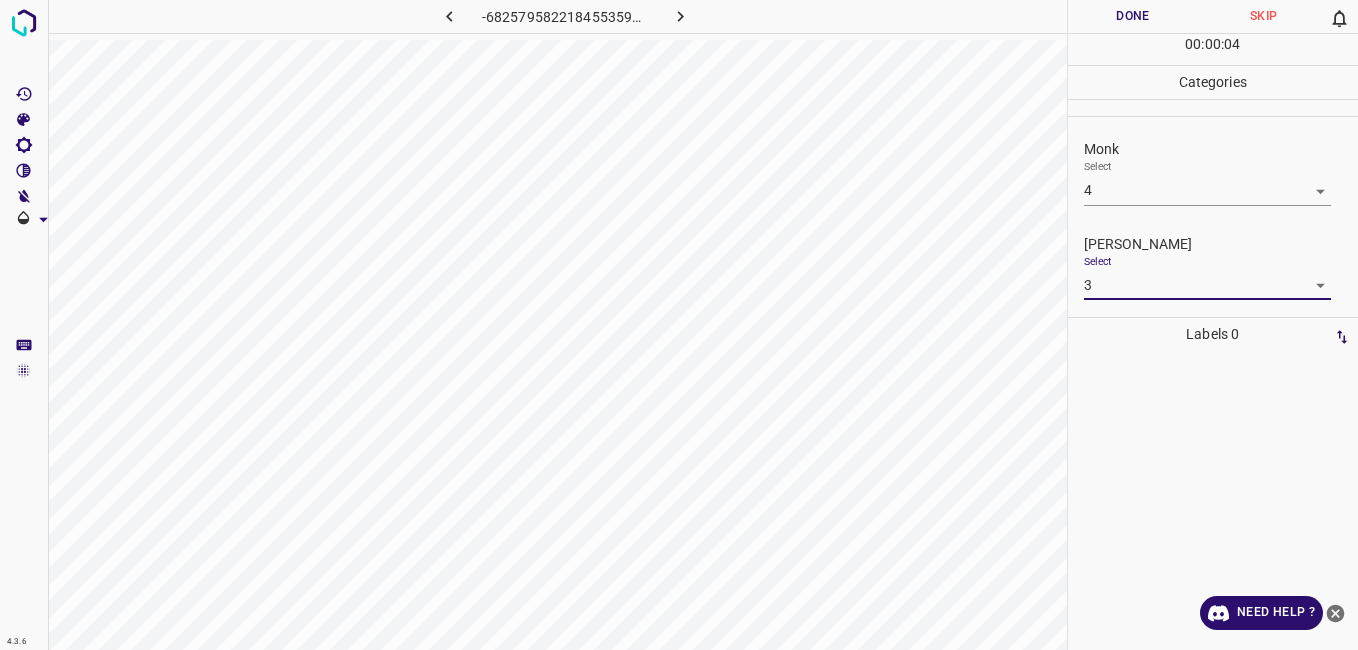 drag, startPoint x: 1132, startPoint y: 12, endPoint x: 1125, endPoint y: 21, distance: 11.401754 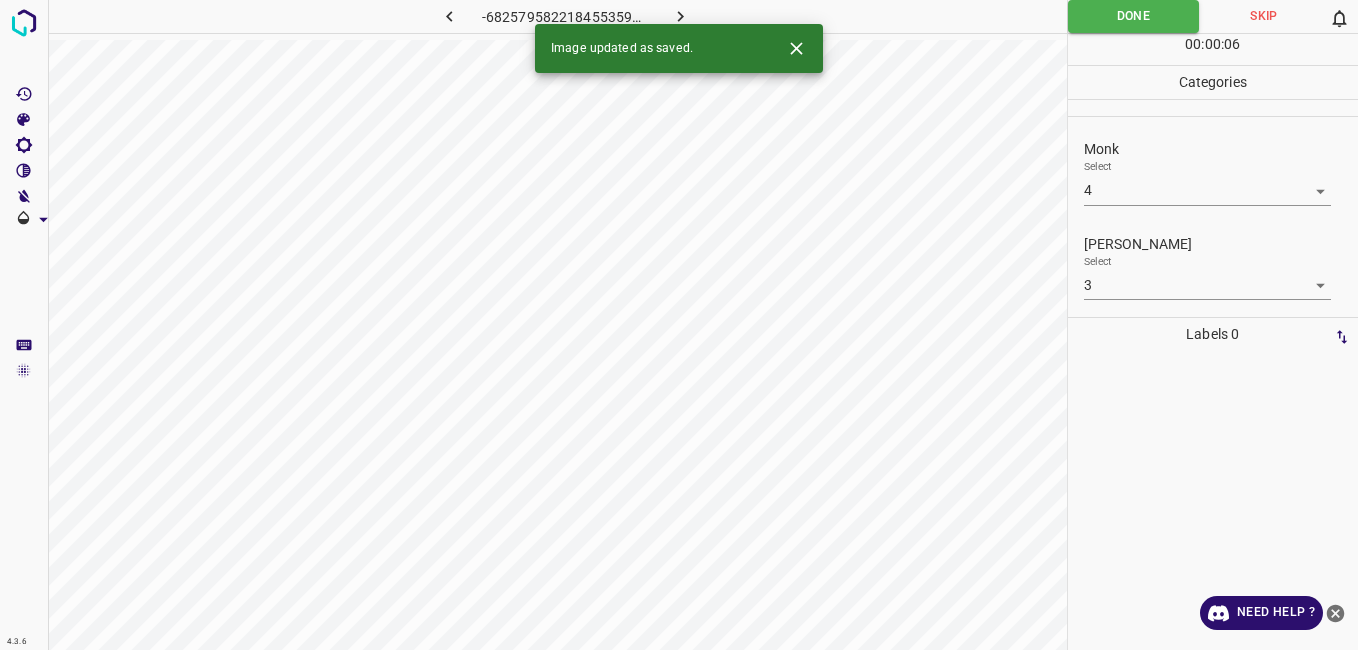 click 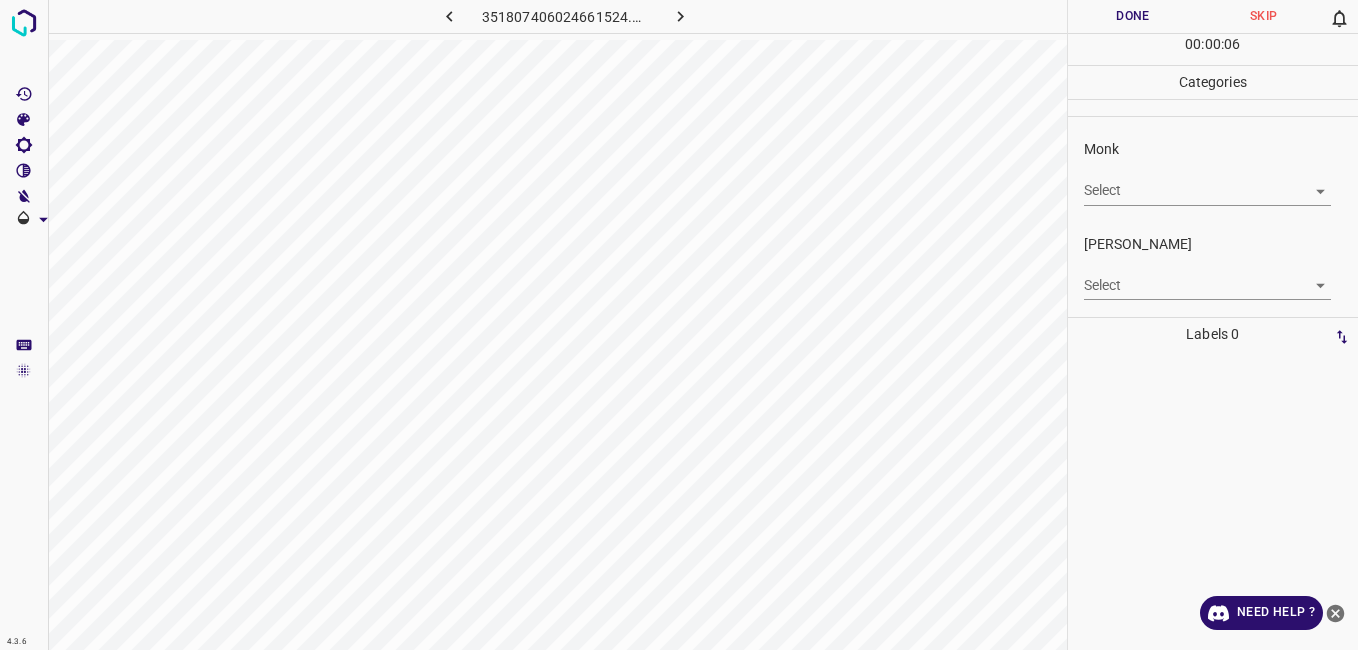 click on "4.3.6  351807406024661524.png Done Skip 0 00   : 00   : 06   Categories Monk   Select ​  Fitzpatrick   Select ​ Labels   0 Categories 1 Monk 2  Fitzpatrick Tools Space Change between modes (Draw & Edit) I Auto labeling R Restore zoom M Zoom in N Zoom out Delete Delete selecte label Filters Z Restore filters X Saturation filter C Brightness filter V Contrast filter B Gray scale filter General O Download Need Help ? - Text - Hide - Delete" at bounding box center [679, 325] 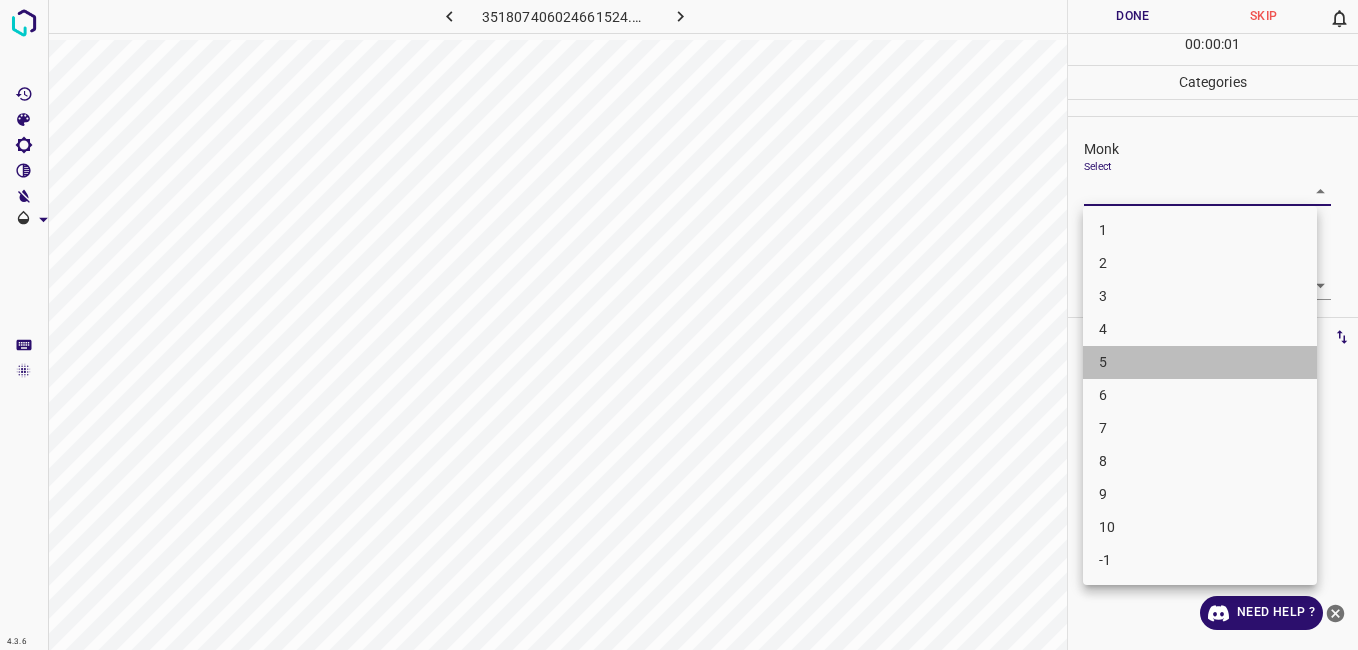 click on "5" at bounding box center (1200, 362) 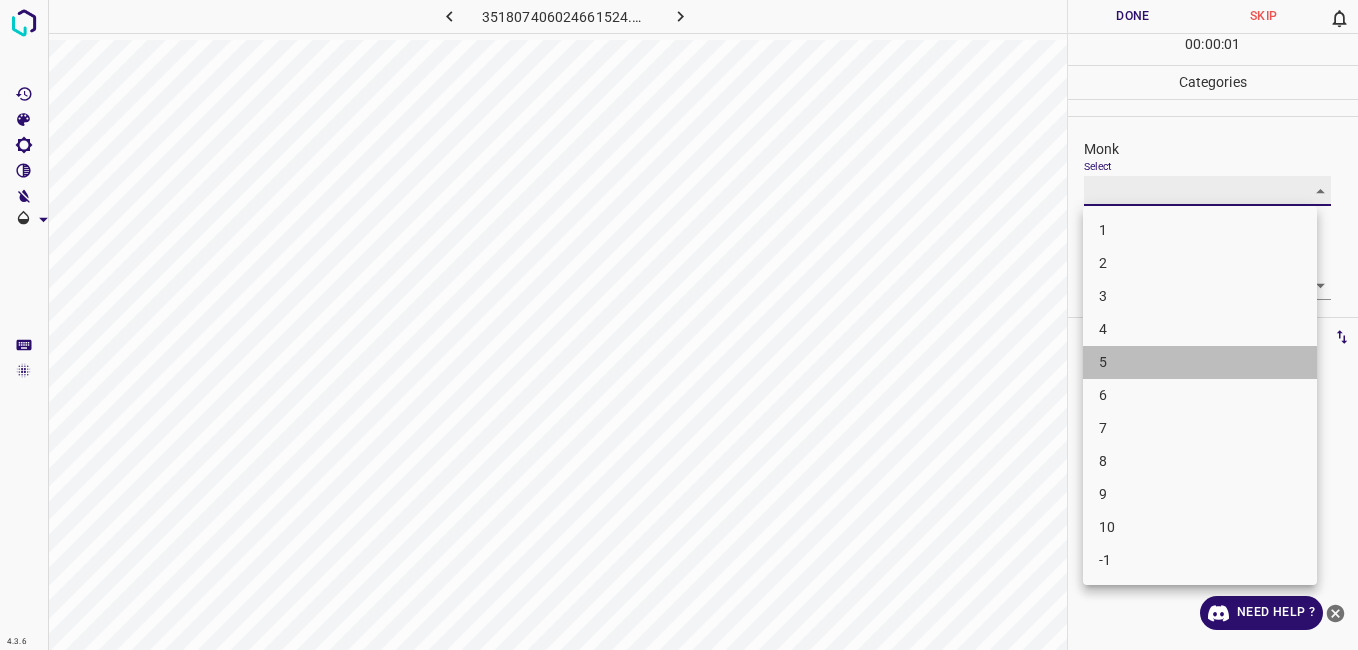 type on "5" 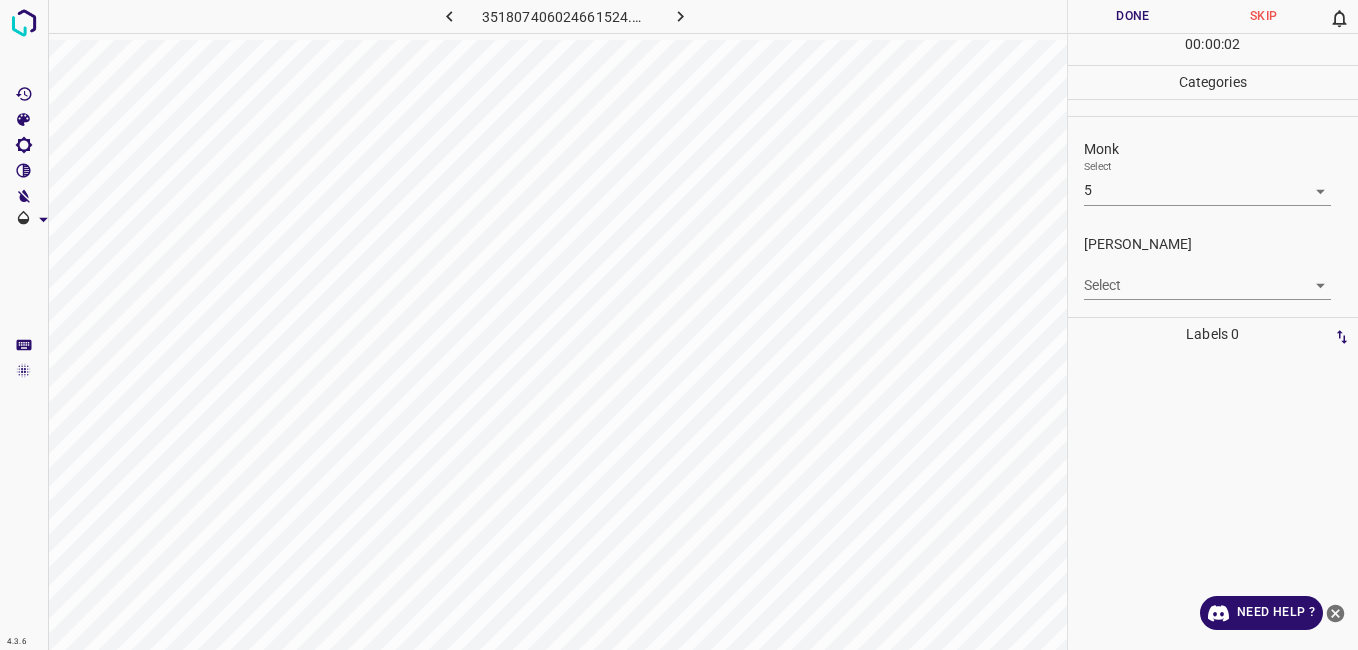 click on "Select ​" at bounding box center (1207, 277) 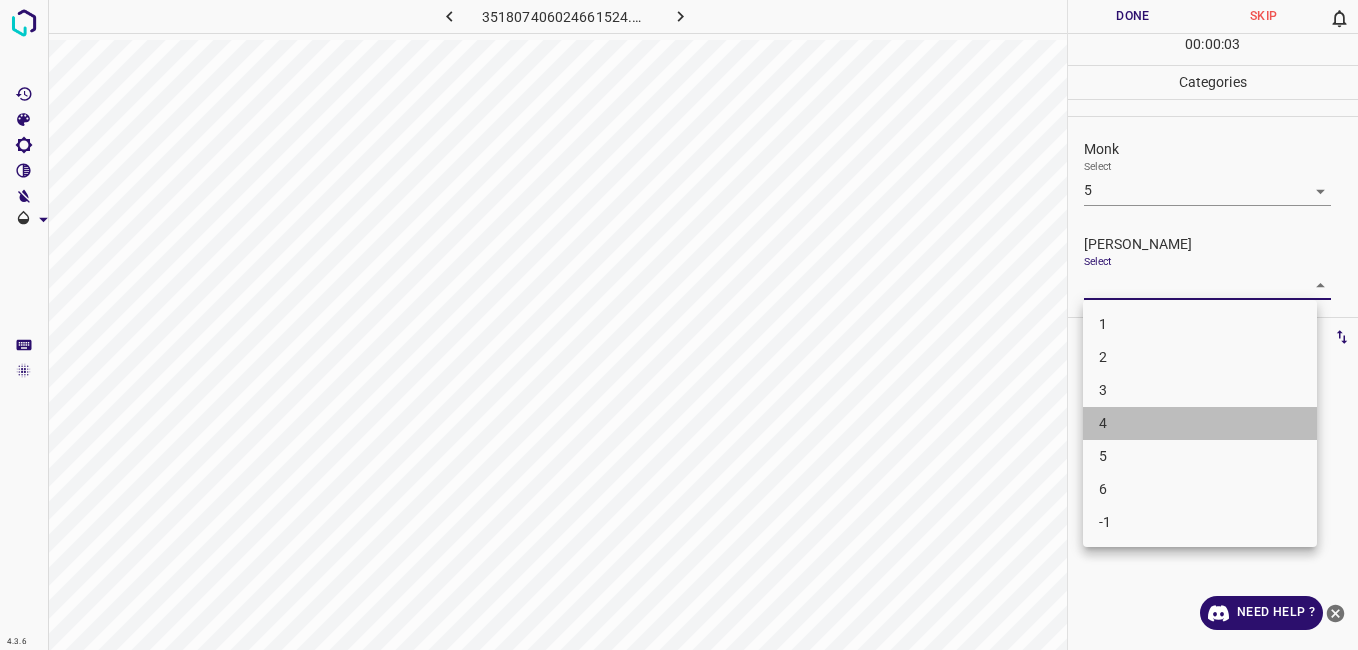 click on "4" at bounding box center (1200, 423) 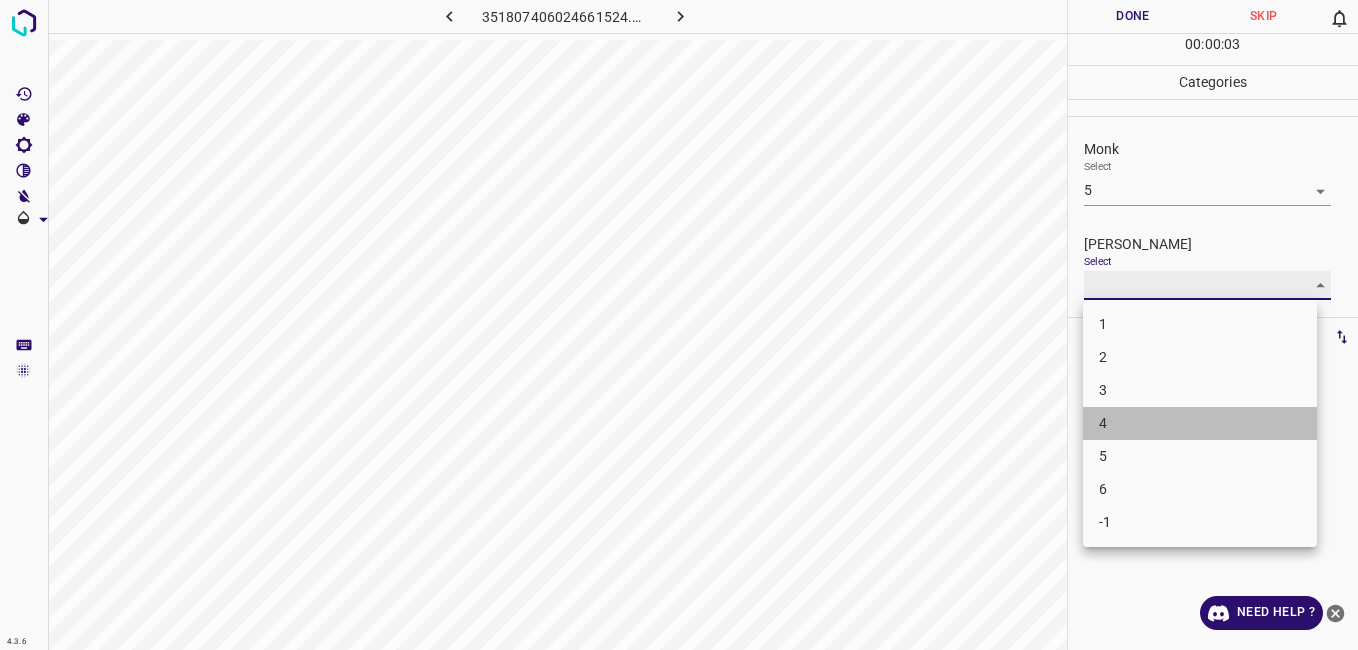 type on "4" 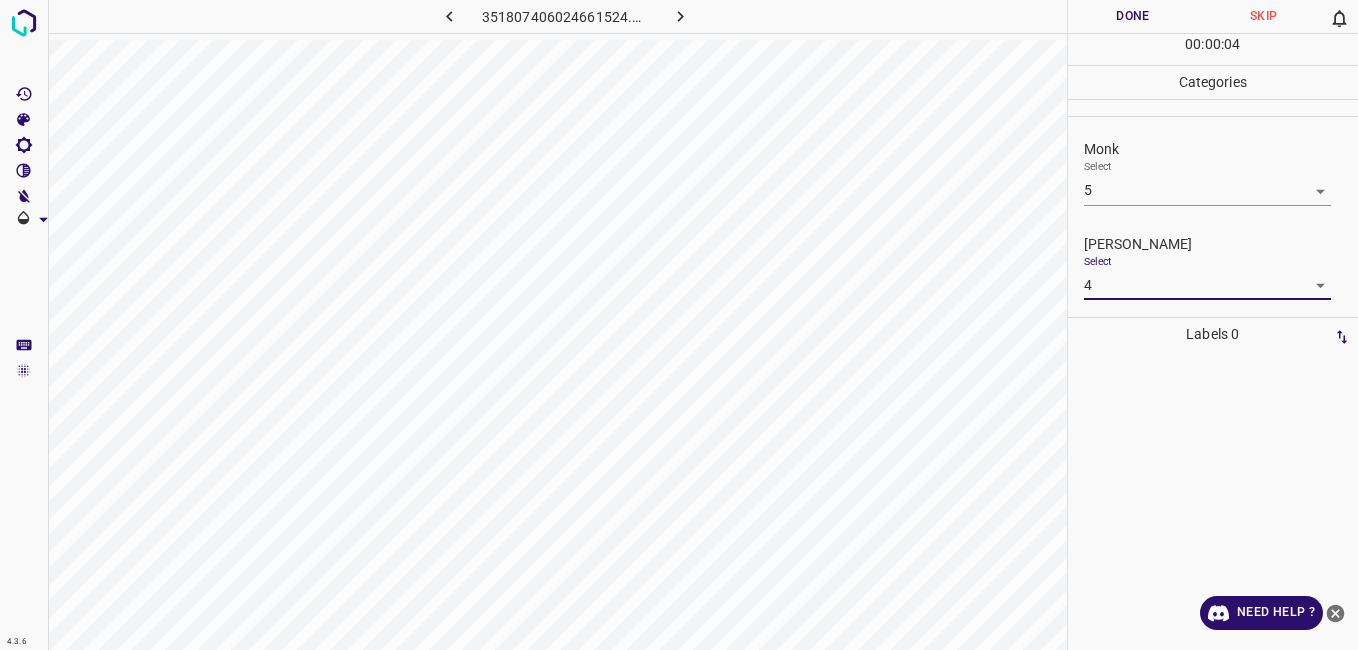 click on "Done" at bounding box center [1133, 16] 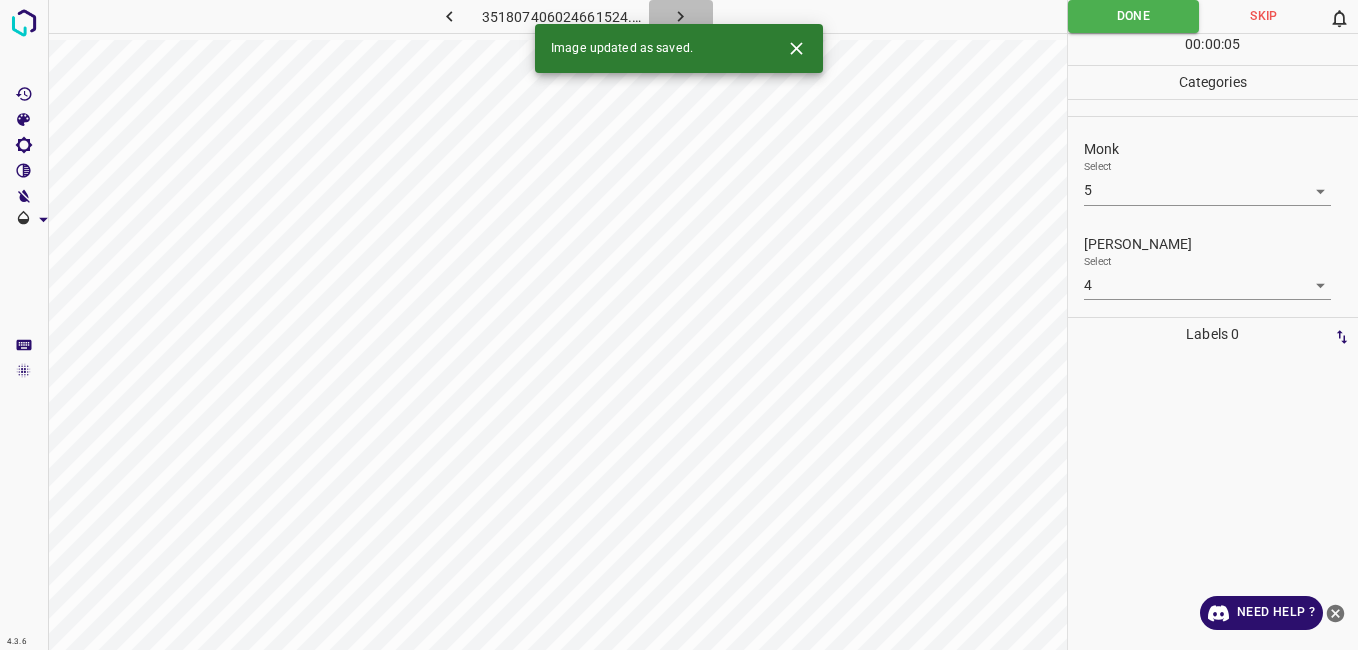 click 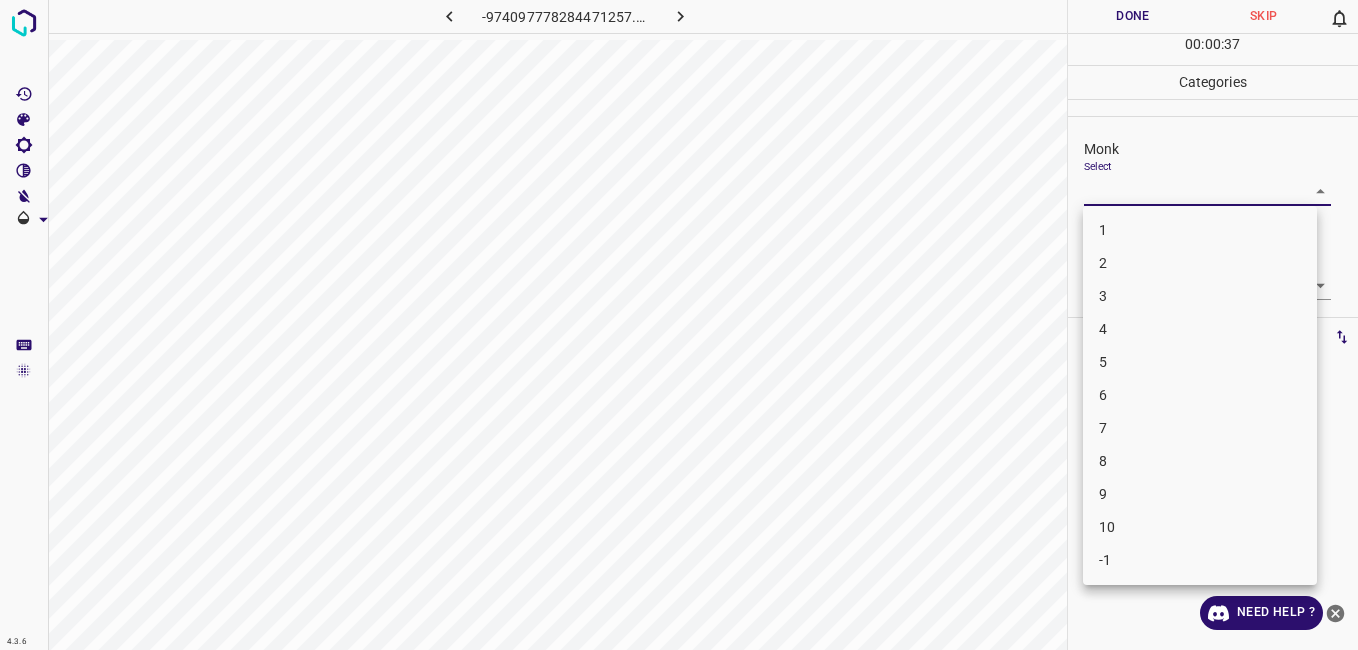 click on "4.3.6  -974097778284471257.png Done Skip 0 00   : 00   : 37   Categories Monk   Select ​  Fitzpatrick   Select ​ Labels   0 Categories 1 Monk 2  Fitzpatrick Tools Space Change between modes (Draw & Edit) I Auto labeling R Restore zoom M Zoom in N Zoom out Delete Delete selecte label Filters Z Restore filters X Saturation filter C Brightness filter V Contrast filter B Gray scale filter General O Download Need Help ? - Text - Hide - Delete 1 2 3 4 5 6 7 8 9 10 -1" at bounding box center [679, 325] 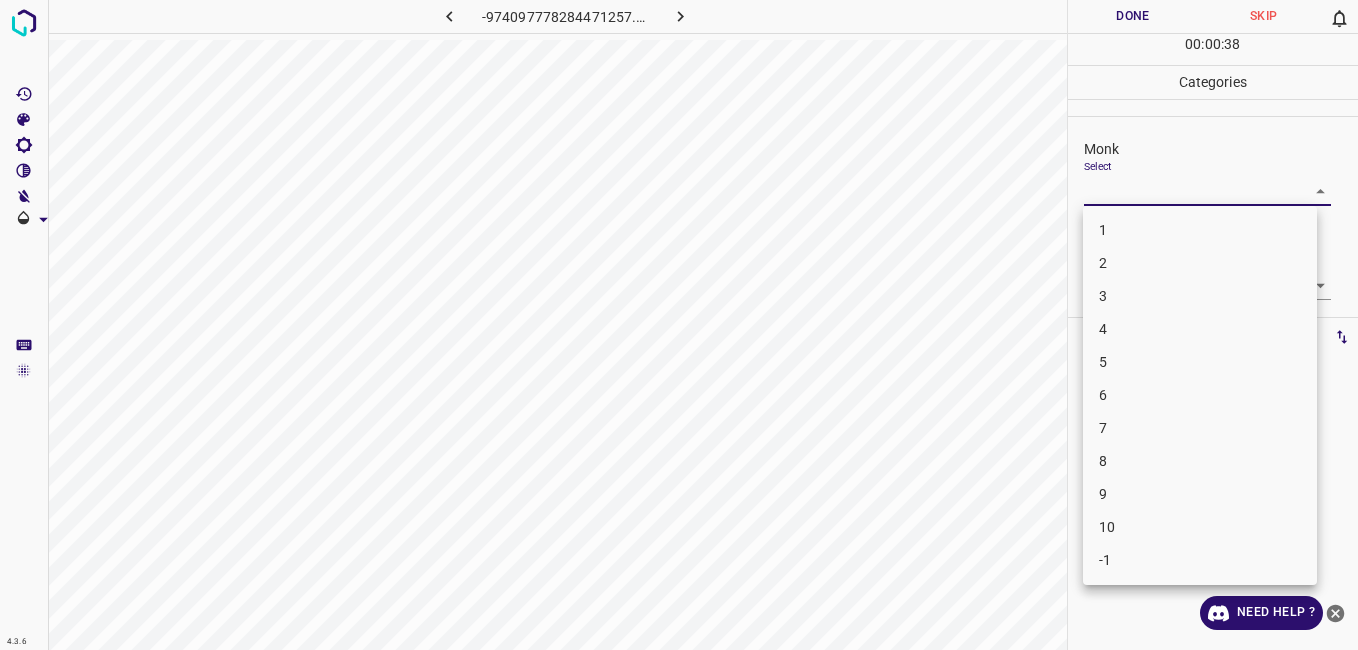 click on "4" at bounding box center [1200, 329] 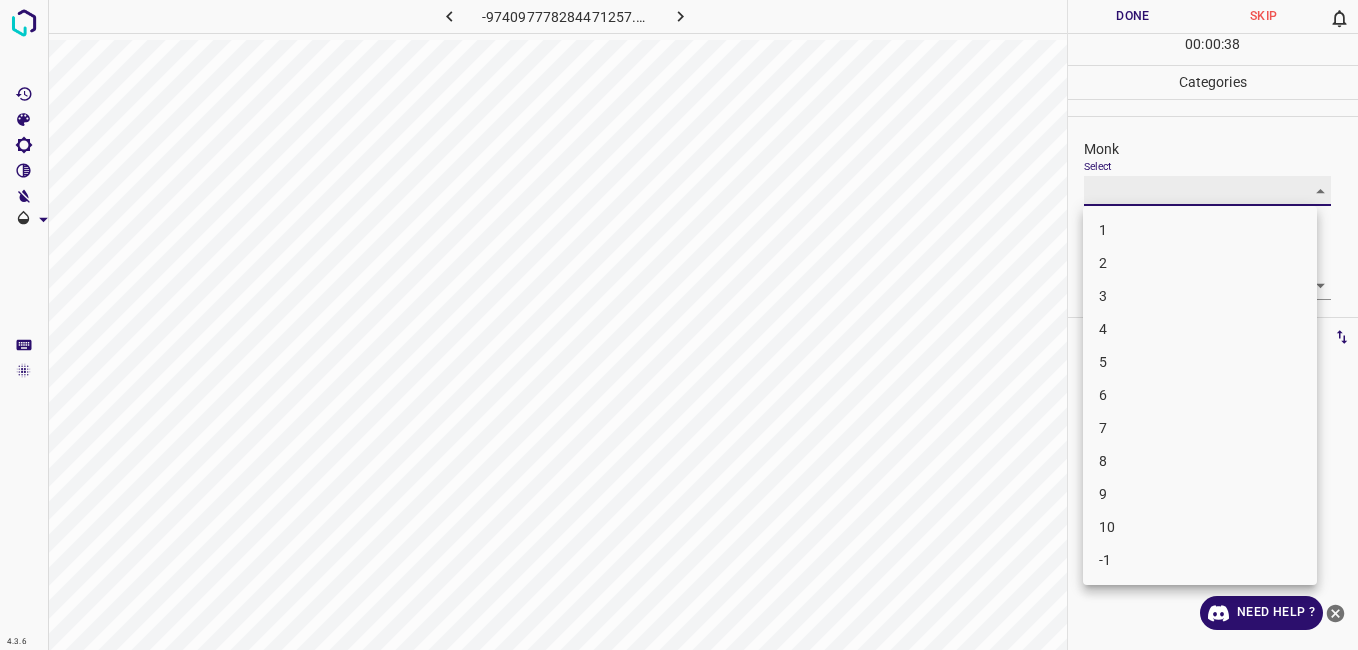 type on "4" 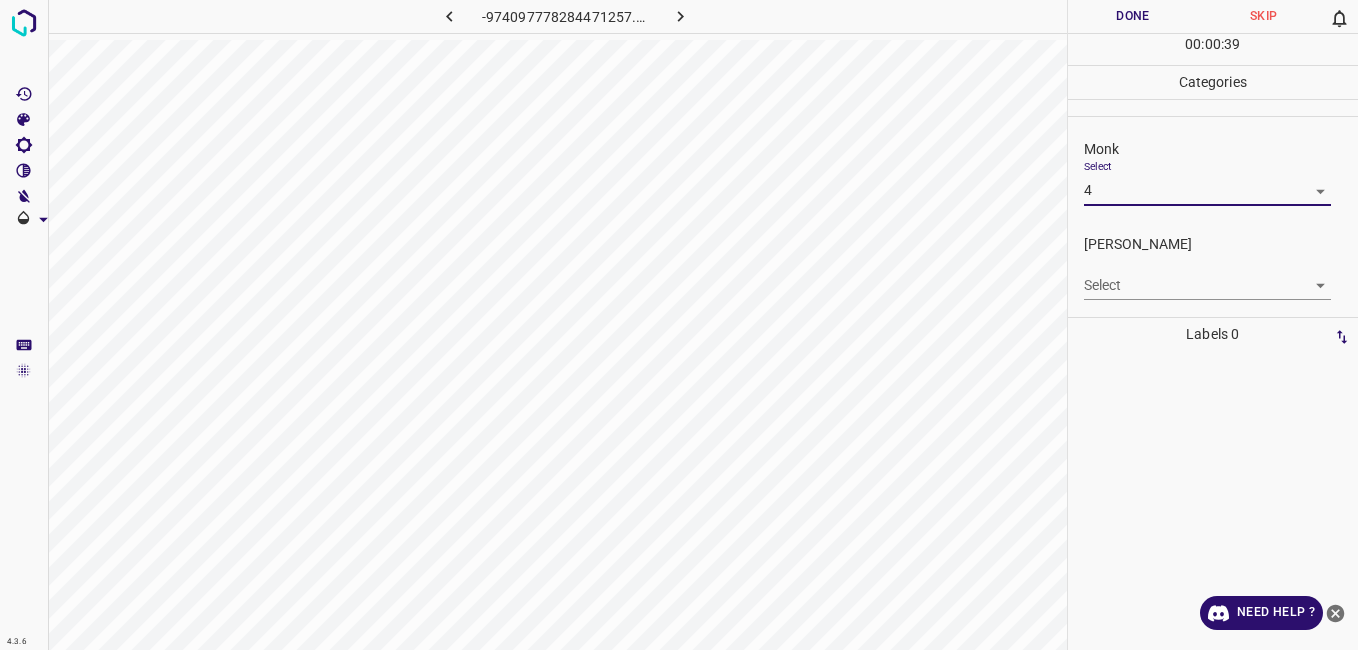 click on "4.3.6  -974097778284471257.png Done Skip 0 00   : 00   : 39   Categories Monk   Select 4 4  Fitzpatrick   Select ​ Labels   0 Categories 1 Monk 2  Fitzpatrick Tools Space Change between modes (Draw & Edit) I Auto labeling R Restore zoom M Zoom in N Zoom out Delete Delete selecte label Filters Z Restore filters X Saturation filter C Brightness filter V Contrast filter B Gray scale filter General O Download Need Help ? - Text - Hide - Delete" at bounding box center [679, 325] 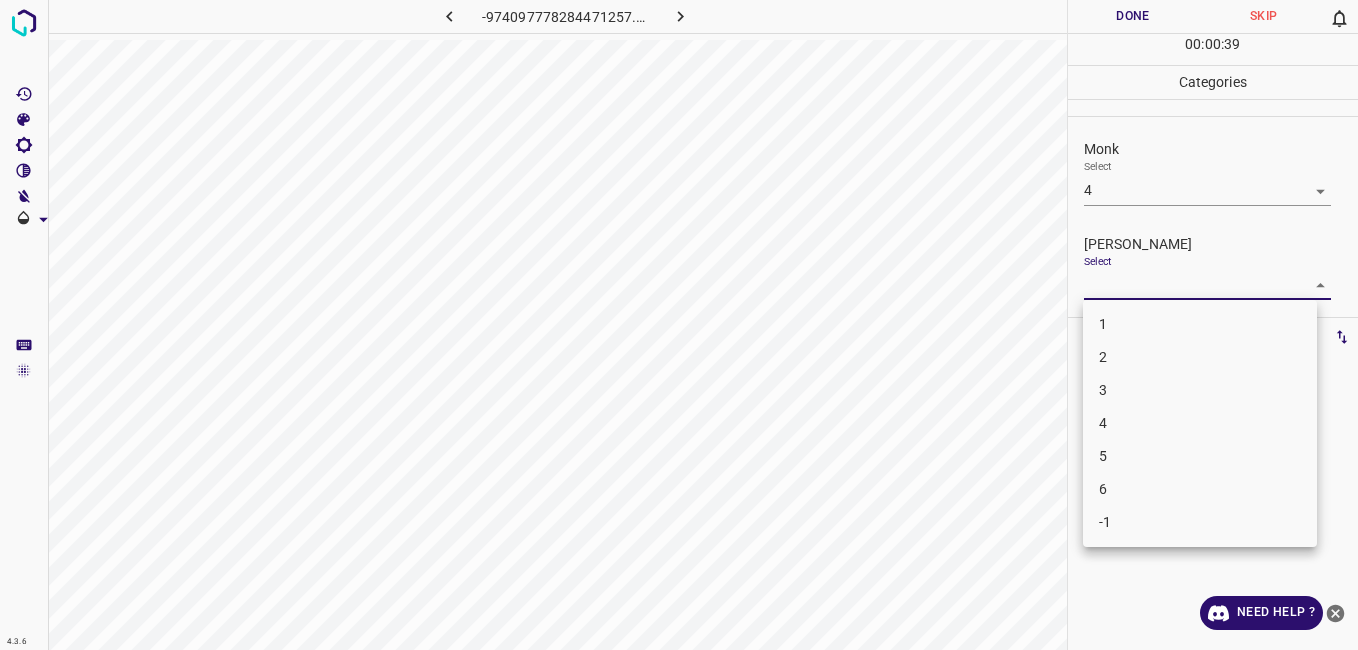 click on "3" at bounding box center (1200, 390) 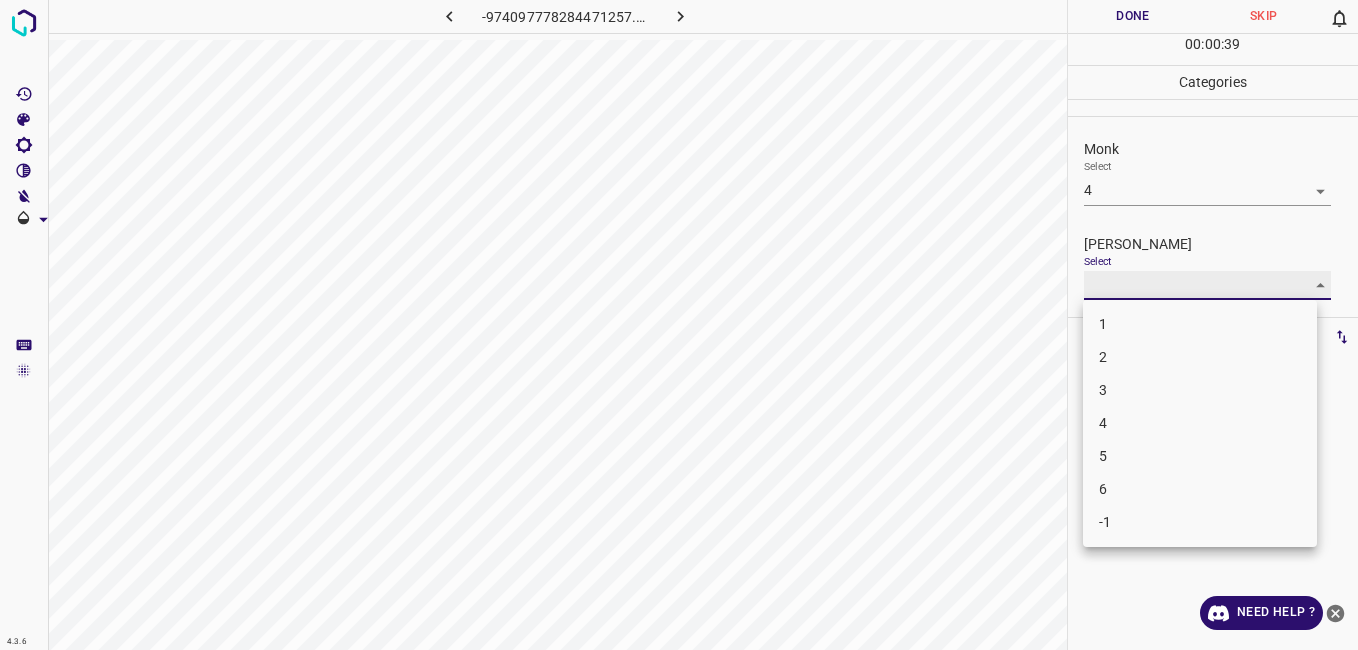 type on "3" 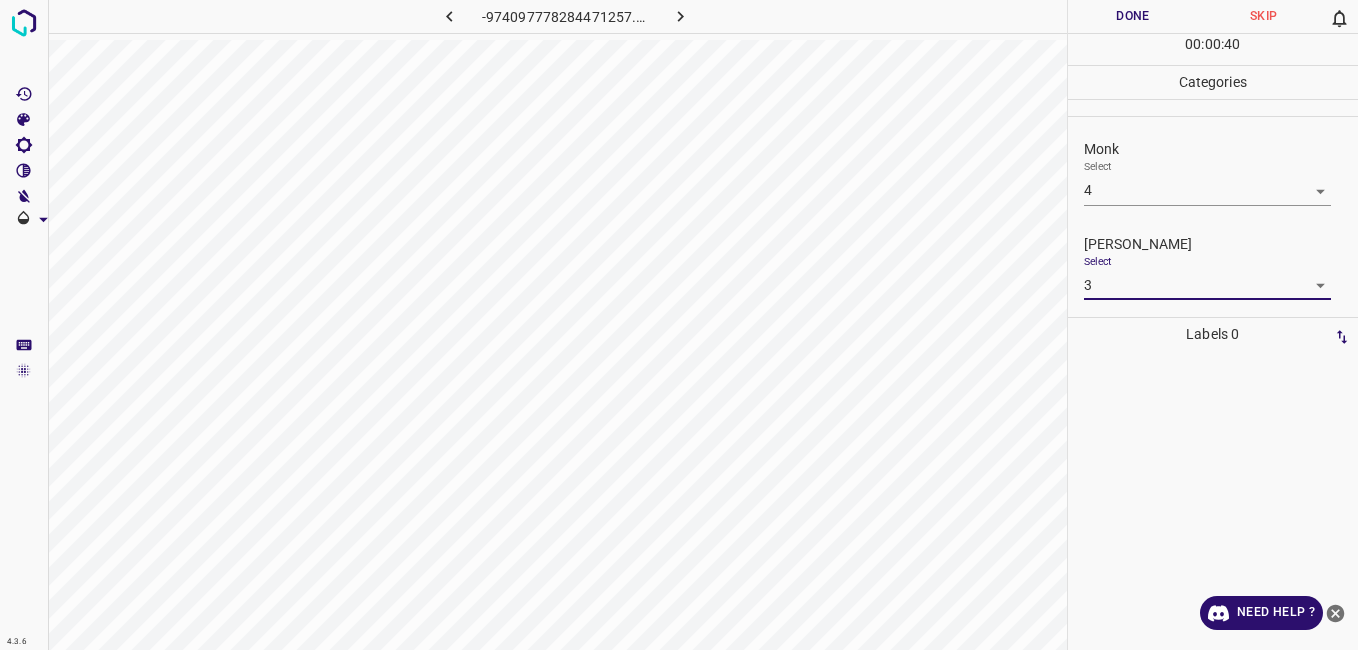 click on "Done" at bounding box center (1133, 16) 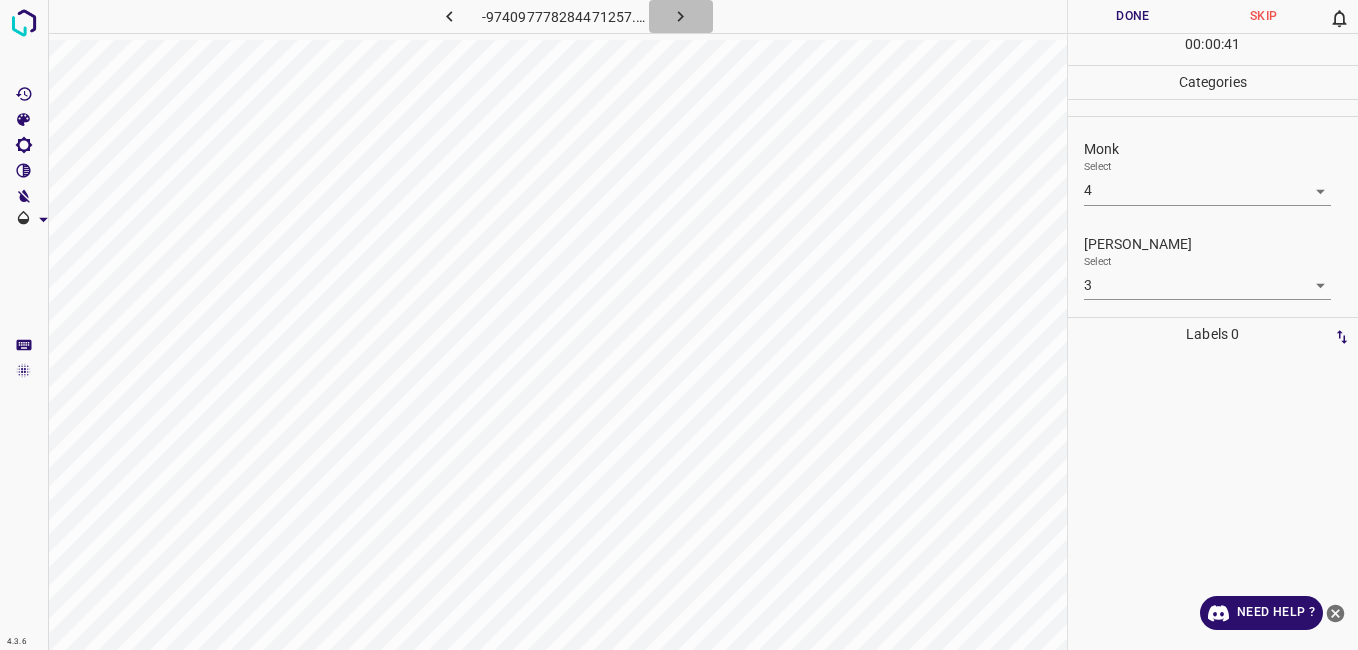click 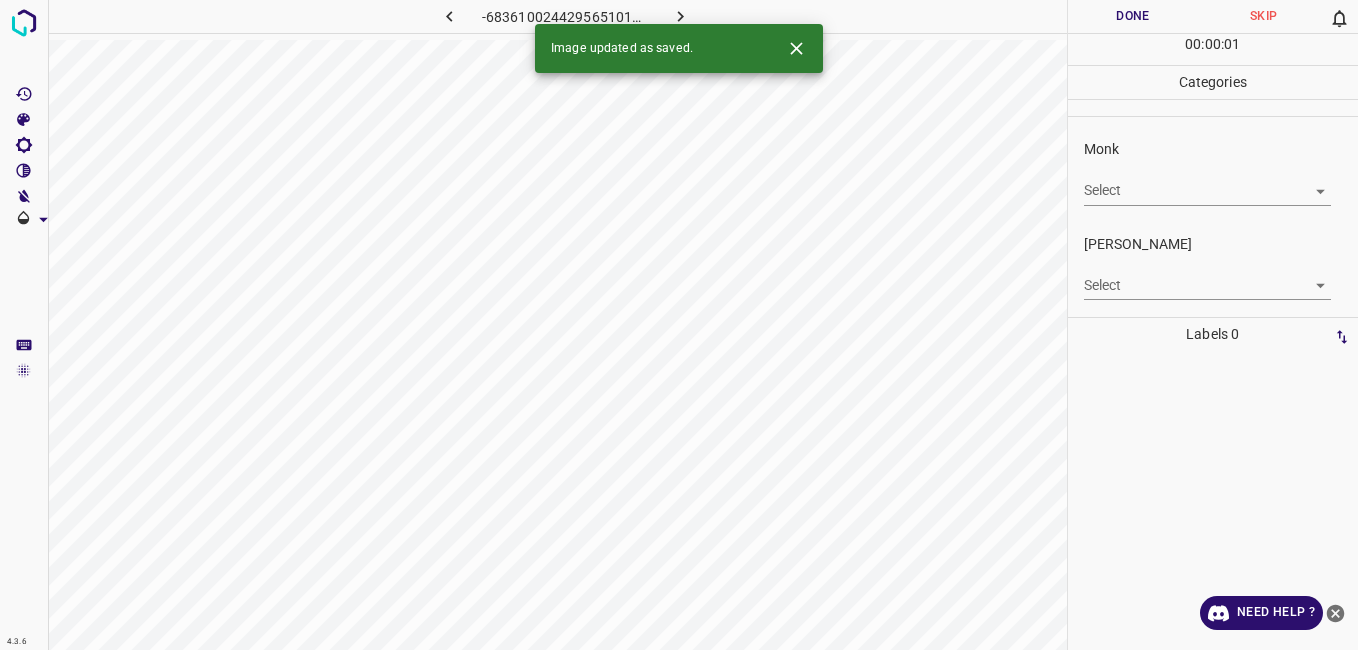 click on "4.3.6  -6836100244295651018.png Done Skip 0 00   : 00   : 01   Categories Monk   Select ​  Fitzpatrick   Select ​ Labels   0 Categories 1 Monk 2  Fitzpatrick Tools Space Change between modes (Draw & Edit) I Auto labeling R Restore zoom M Zoom in N Zoom out Delete Delete selecte label Filters Z Restore filters X Saturation filter C Brightness filter V Contrast filter B Gray scale filter General O Download Image updated as saved. Need Help ? - Text - Hide - Delete" at bounding box center (679, 325) 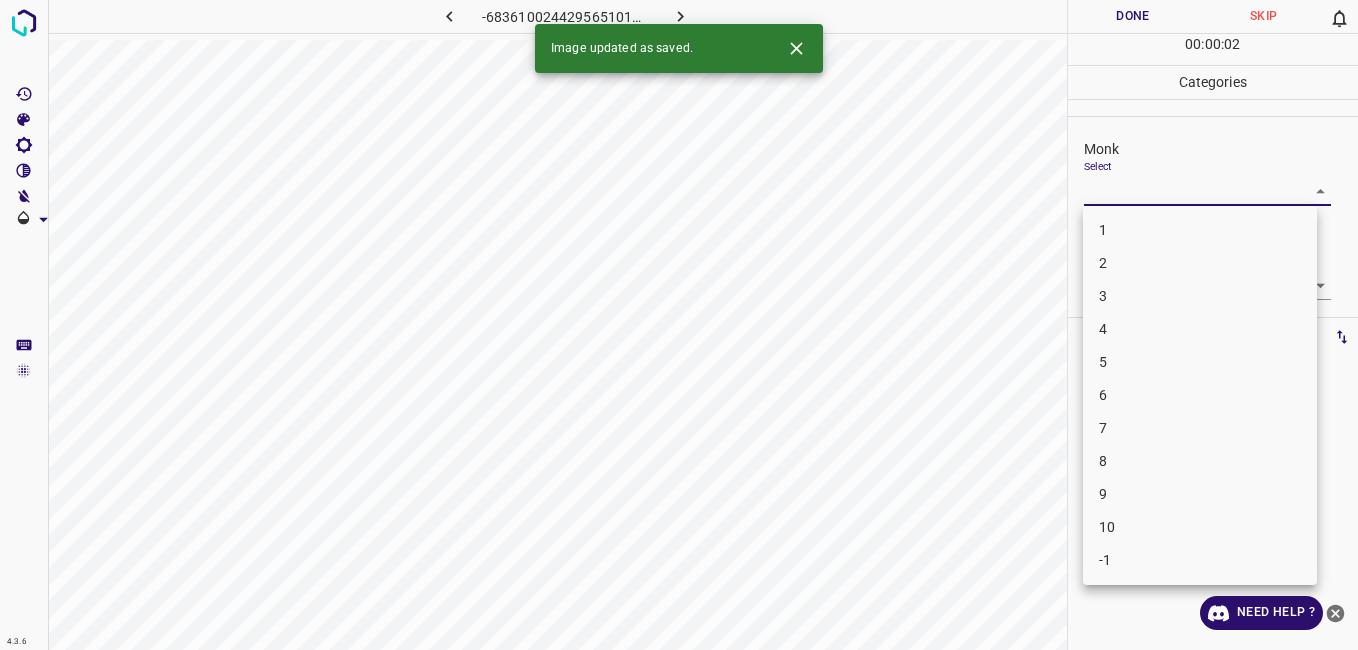click on "4" at bounding box center [1200, 329] 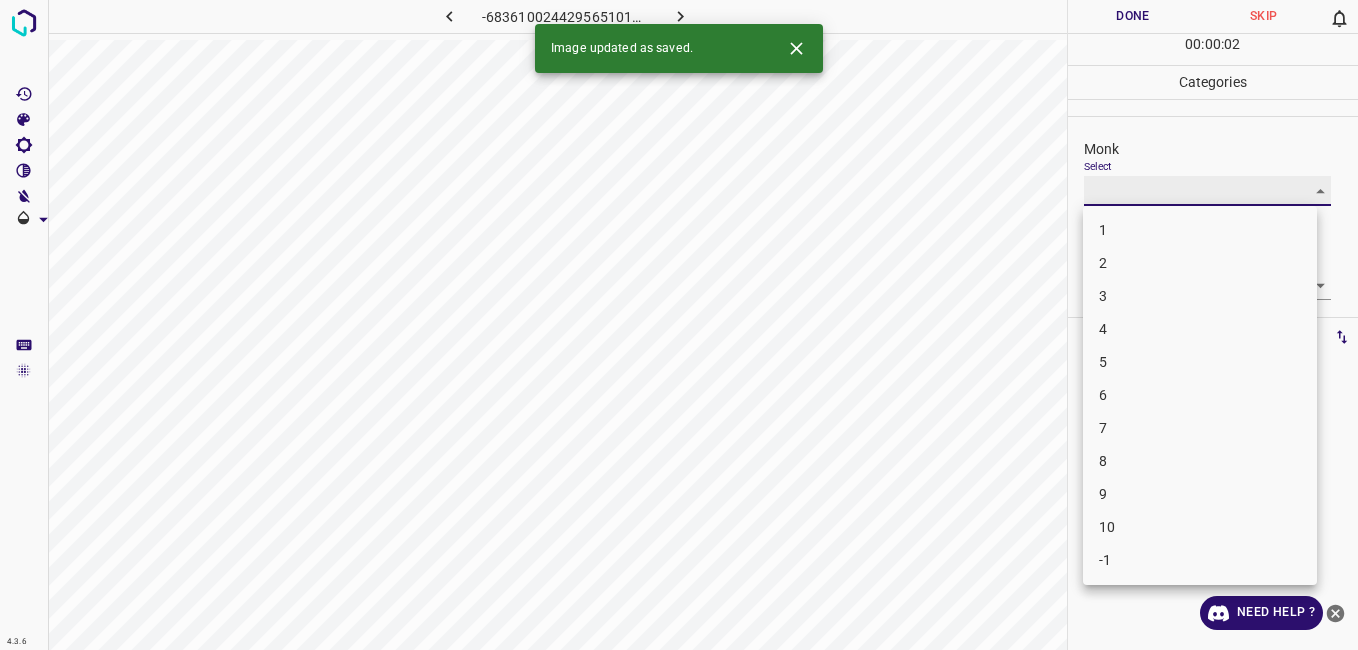 type on "4" 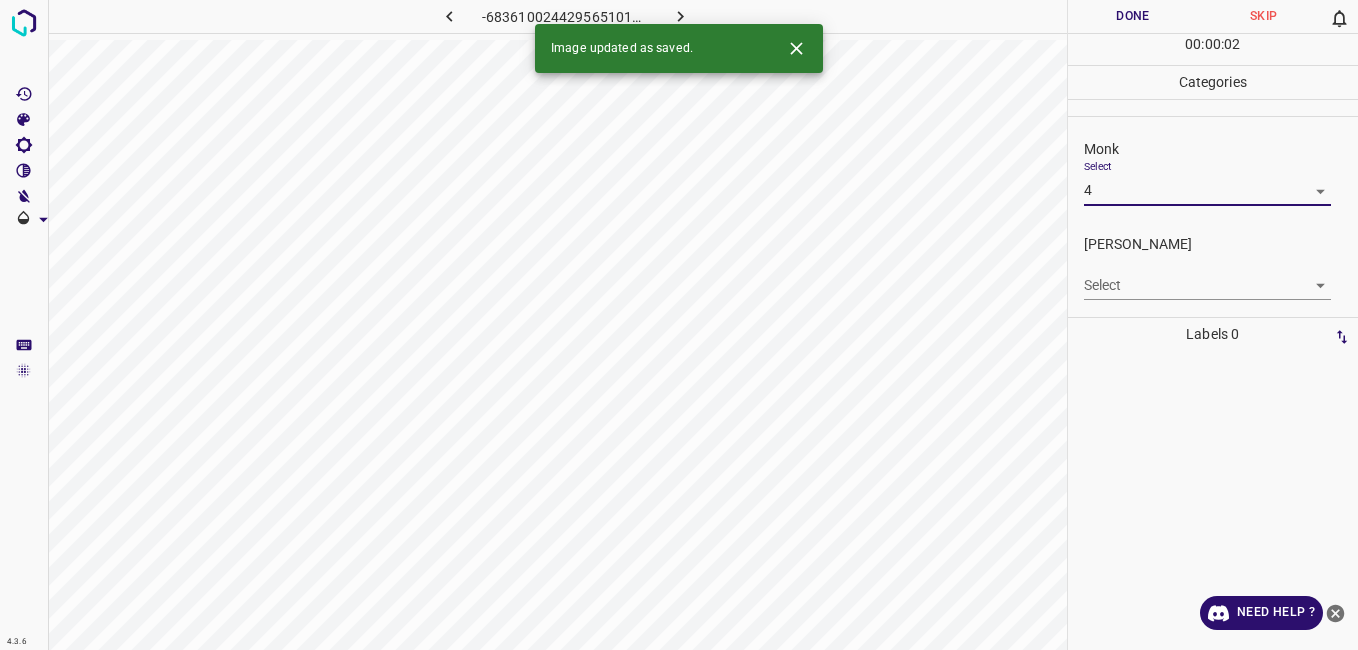 click on "4.3.6  -6836100244295651018.png Done Skip 0 00   : 00   : 02   Categories Monk   Select 4 4  Fitzpatrick   Select ​ Labels   0 Categories 1 Monk 2  Fitzpatrick Tools Space Change between modes (Draw & Edit) I Auto labeling R Restore zoom M Zoom in N Zoom out Delete Delete selecte label Filters Z Restore filters X Saturation filter C Brightness filter V Contrast filter B Gray scale filter General O Download Image updated as saved. Need Help ? - Text - Hide - Delete 1 2 3 4 5 6 7 8 9 10 -1" at bounding box center [679, 325] 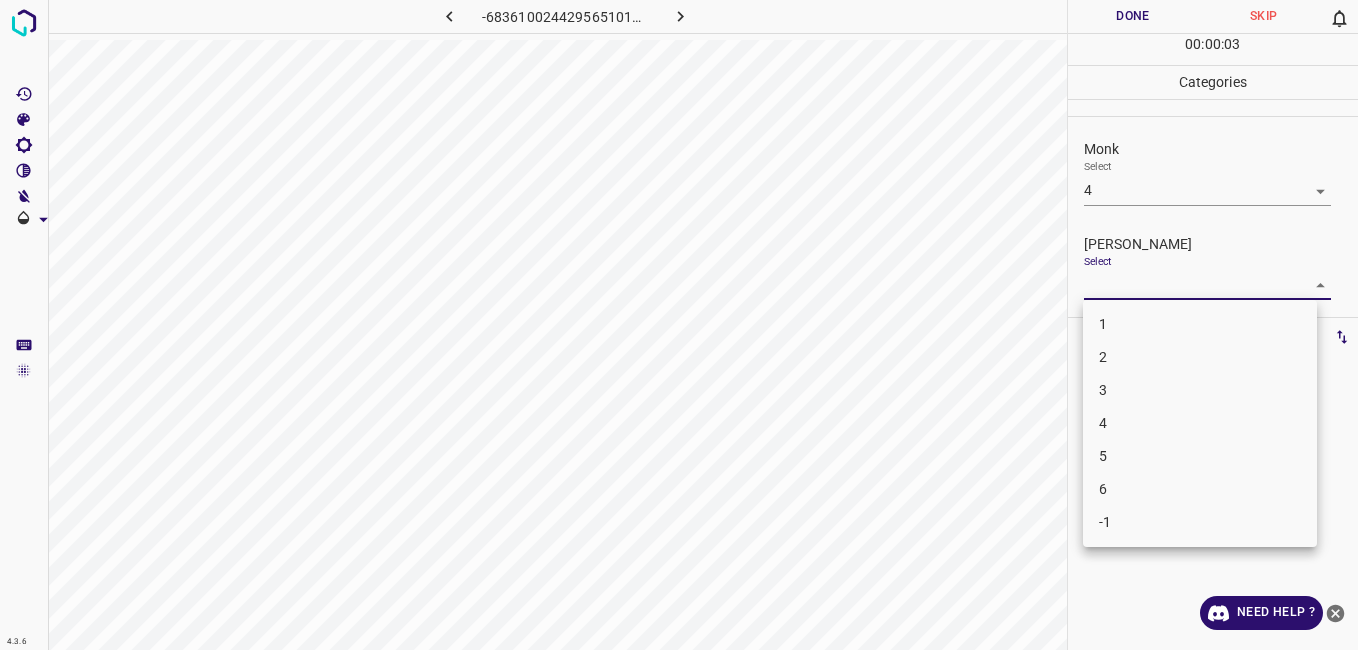 click on "3" at bounding box center [1200, 390] 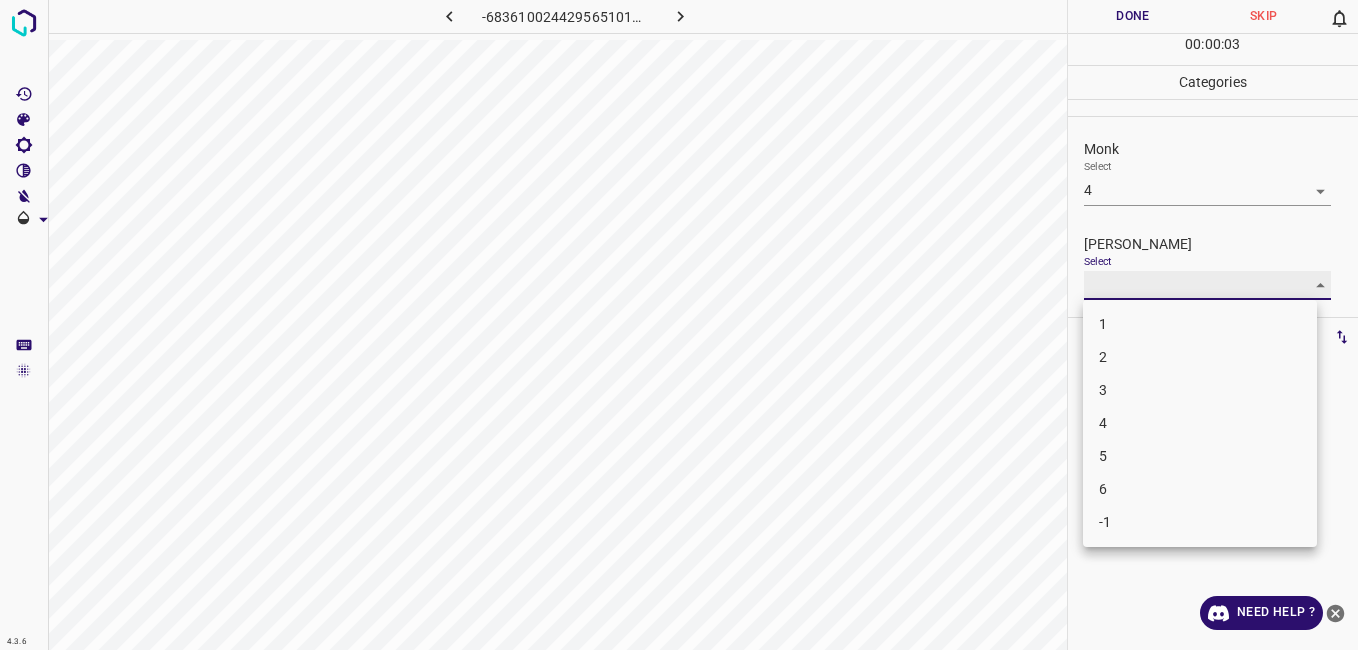 type on "3" 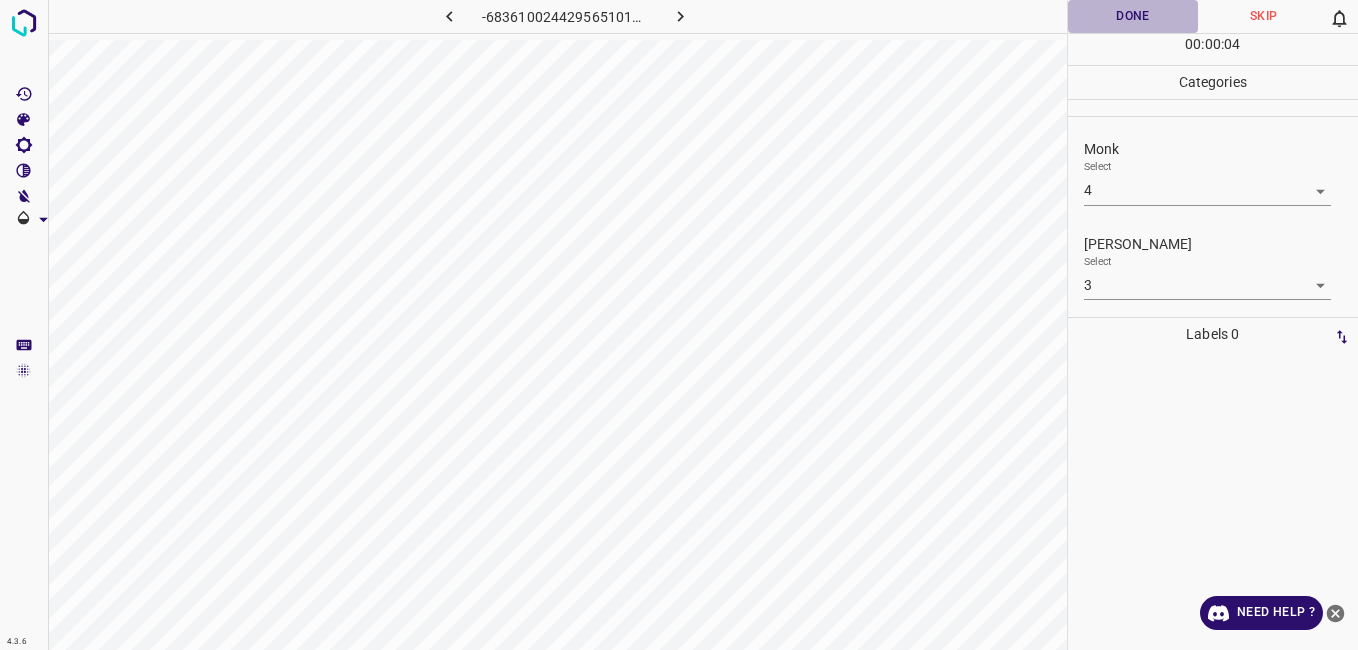 click on "Done" at bounding box center (1133, 16) 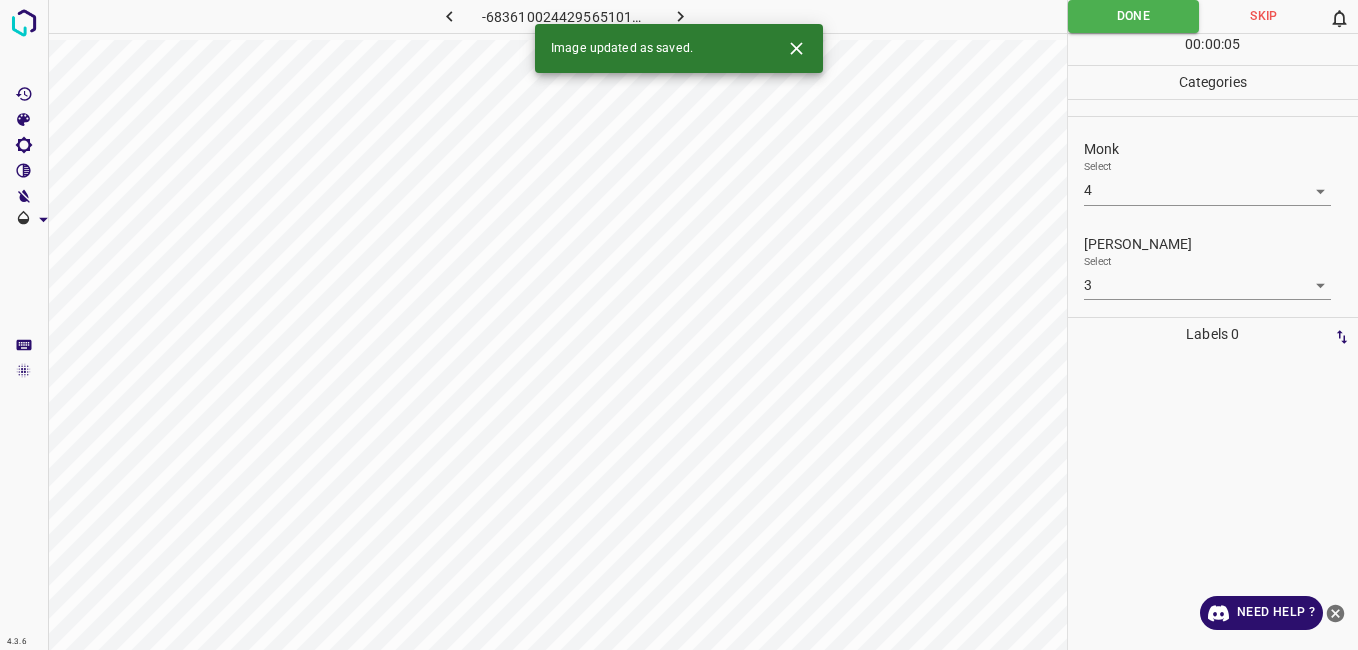 click at bounding box center (681, 16) 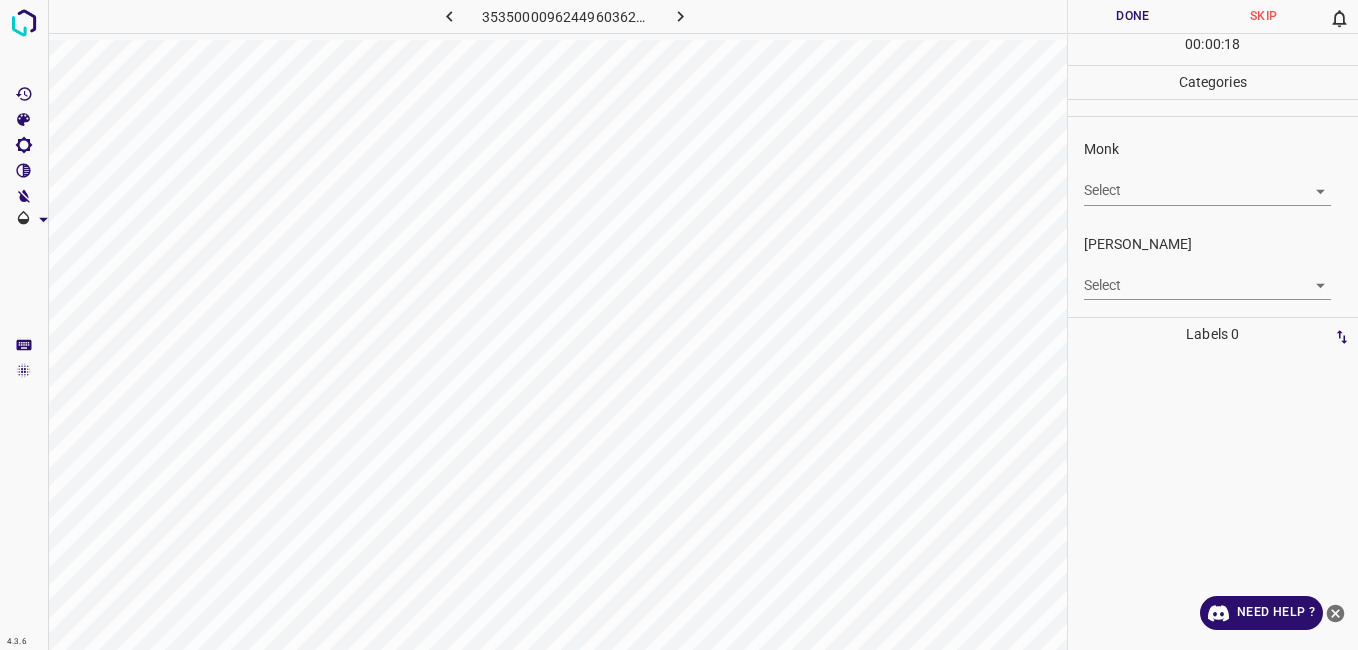 click on "4.3.6  3535000096244960362.png Done Skip 0 00   : 00   : 18   Categories Monk   Select ​  Fitzpatrick   Select ​ Labels   0 Categories 1 Monk 2  Fitzpatrick Tools Space Change between modes (Draw & Edit) I Auto labeling R Restore zoom M Zoom in N Zoom out Delete Delete selecte label Filters Z Restore filters X Saturation filter C Brightness filter V Contrast filter B Gray scale filter General O Download Need Help ? - Text - Hide - Delete" at bounding box center (679, 325) 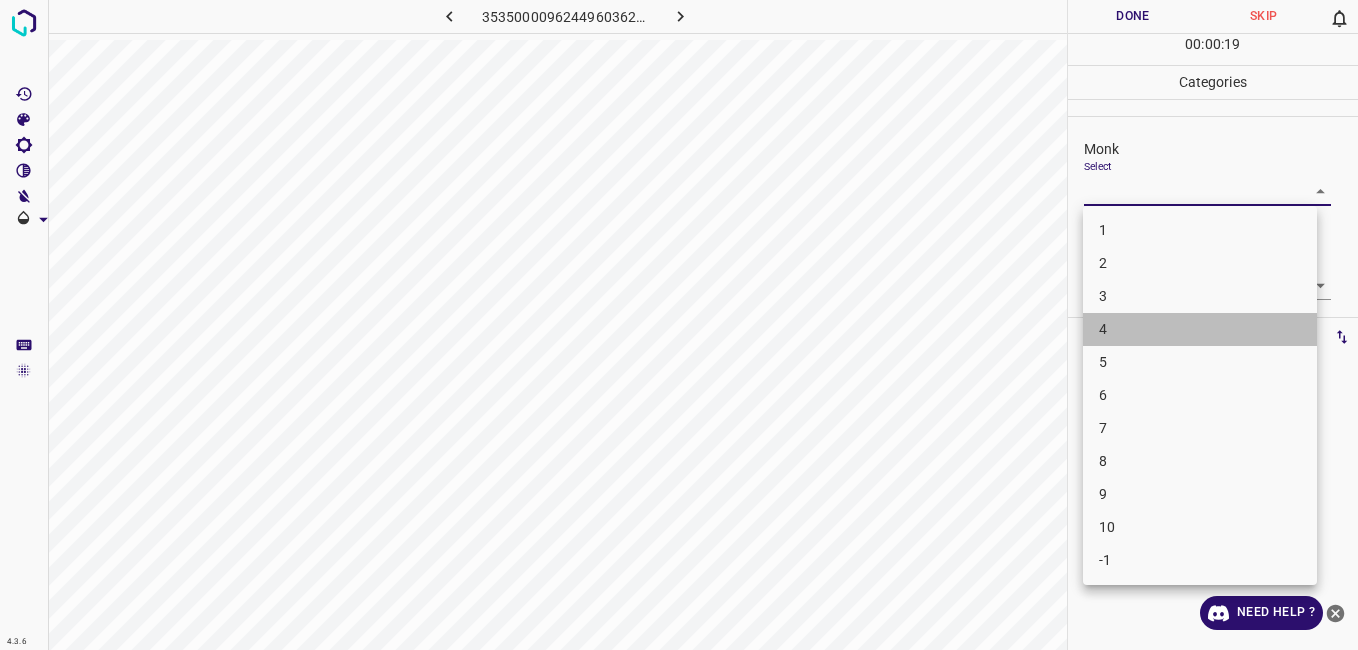 click on "4" at bounding box center (1200, 329) 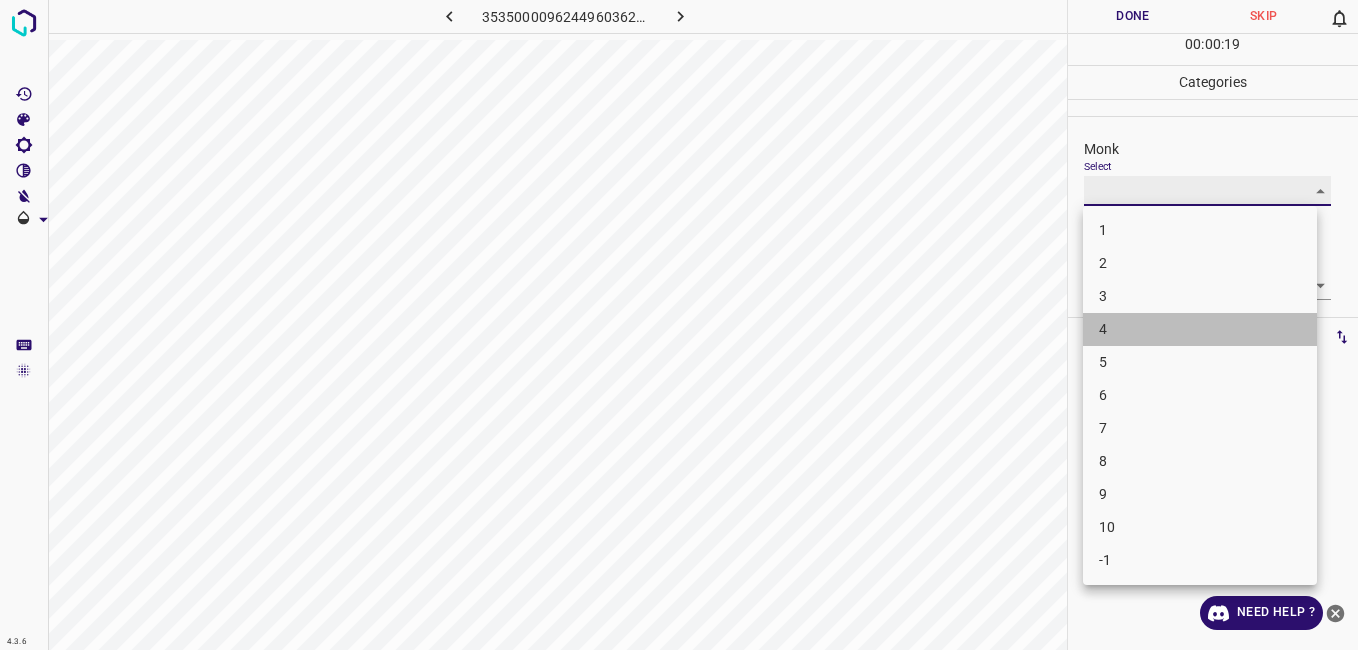 type on "4" 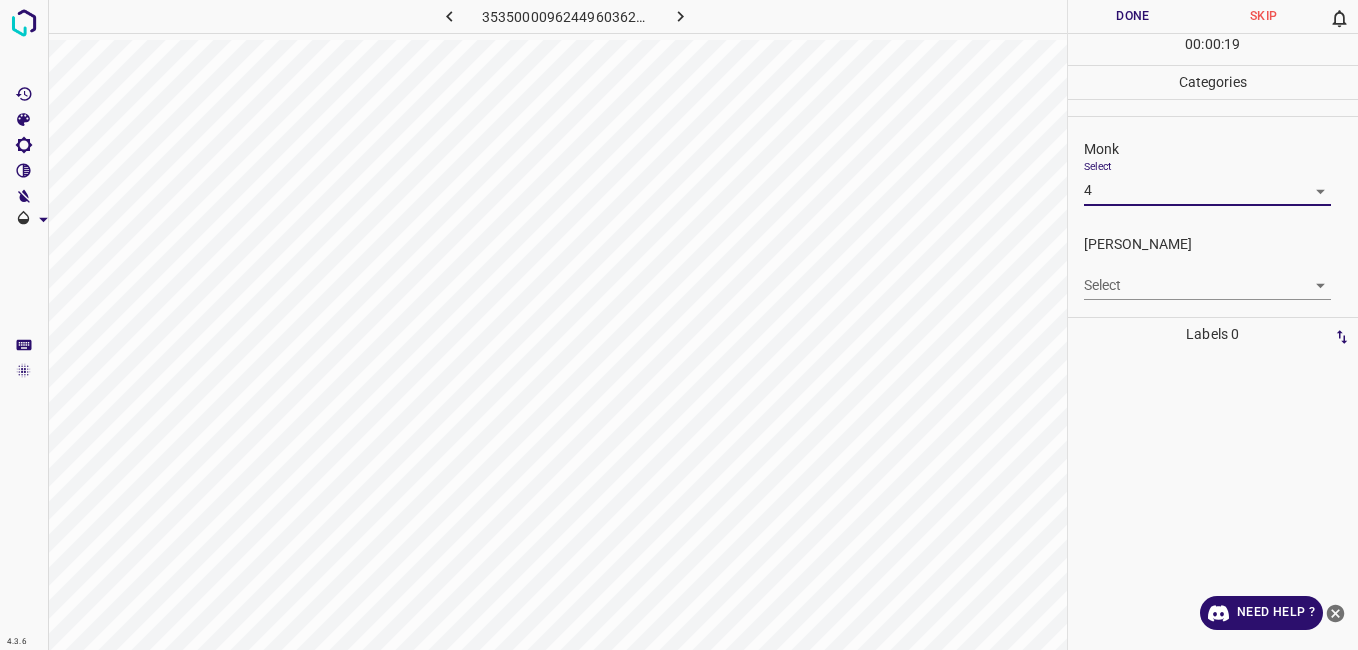 click on "4.3.6  3535000096244960362.png Done Skip 0 00   : 00   : 19   Categories Monk   Select 4 4  Fitzpatrick   Select ​ Labels   0 Categories 1 Monk 2  Fitzpatrick Tools Space Change between modes (Draw & Edit) I Auto labeling R Restore zoom M Zoom in N Zoom out Delete Delete selecte label Filters Z Restore filters X Saturation filter C Brightness filter V Contrast filter B Gray scale filter General O Download Need Help ? - Text - Hide - Delete" at bounding box center [679, 325] 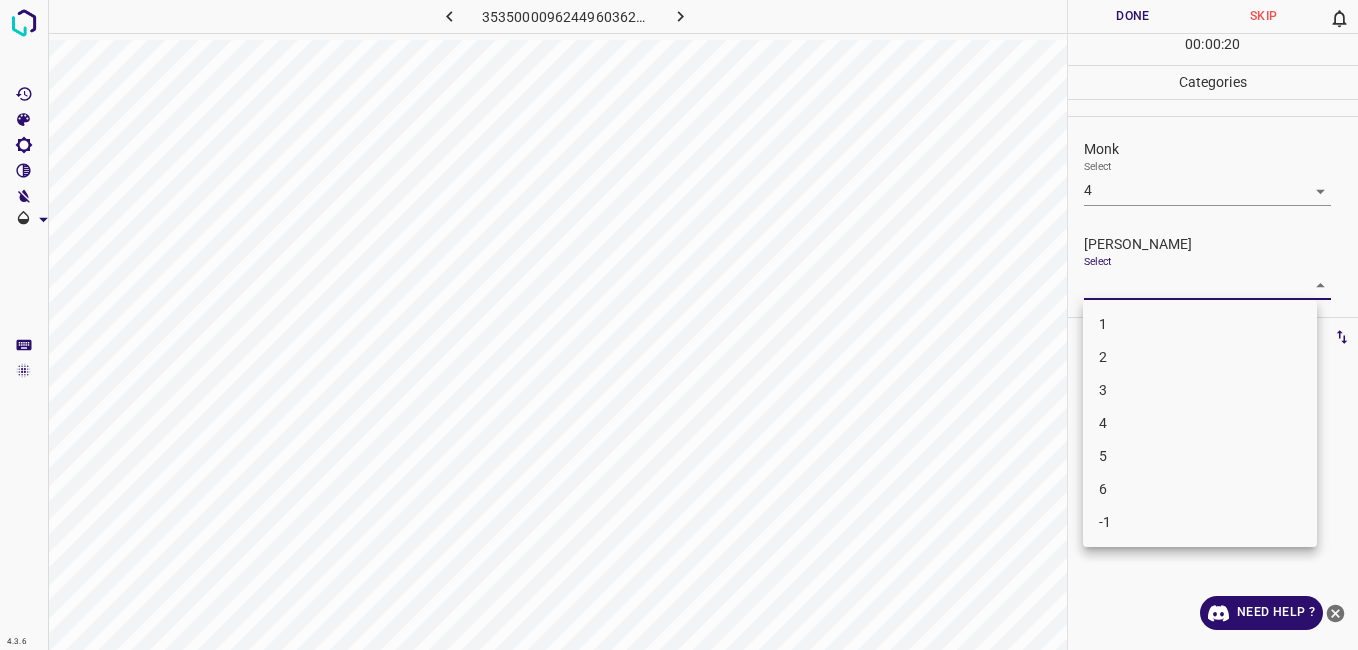 click on "3" at bounding box center [1200, 390] 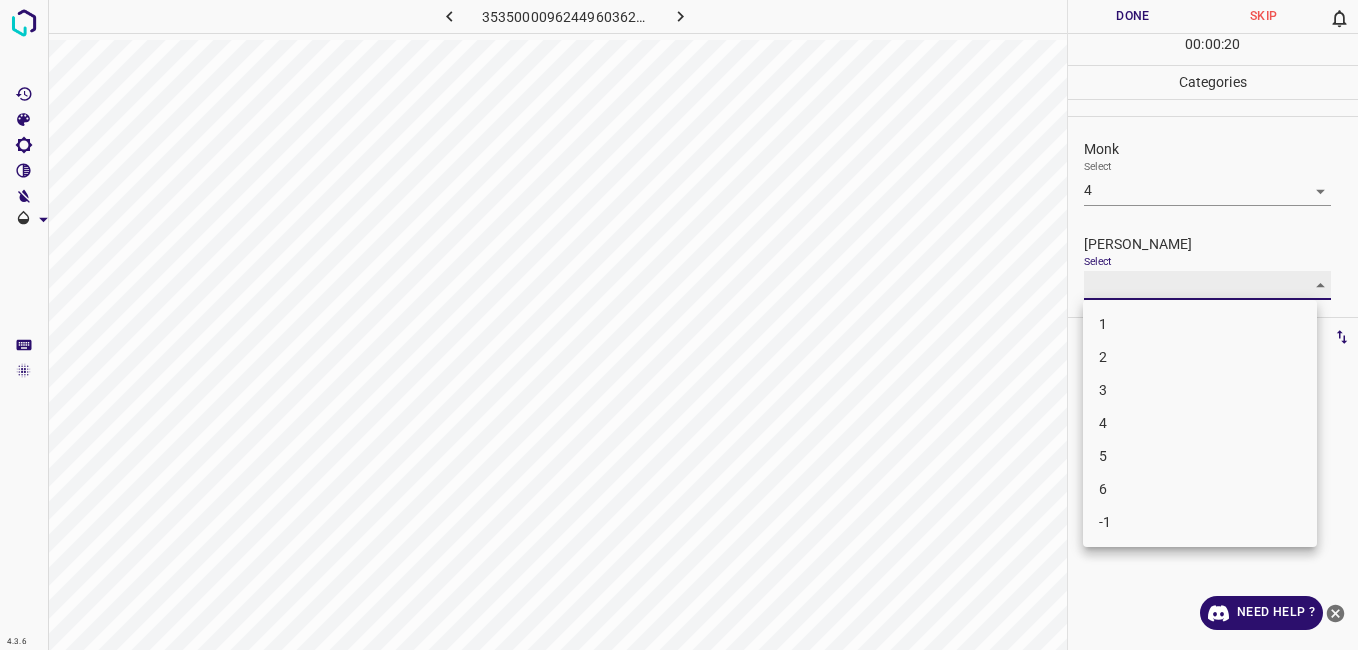 type on "3" 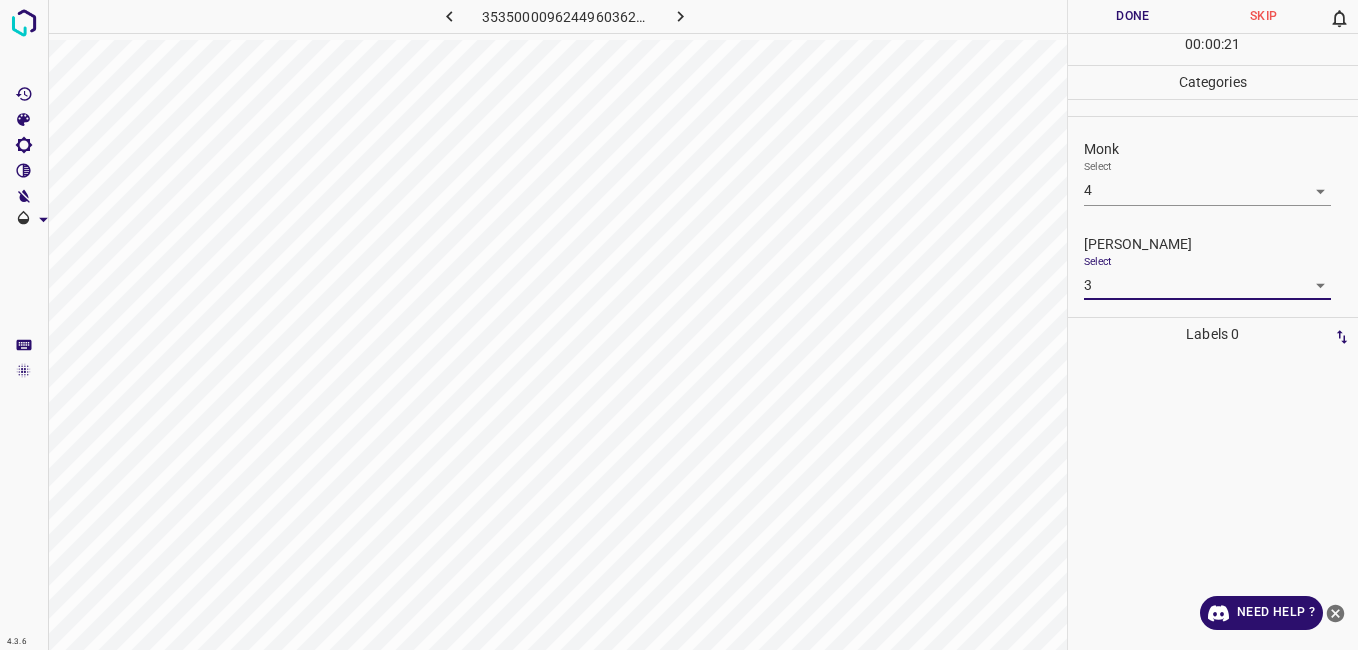click on "Done" at bounding box center (1133, 16) 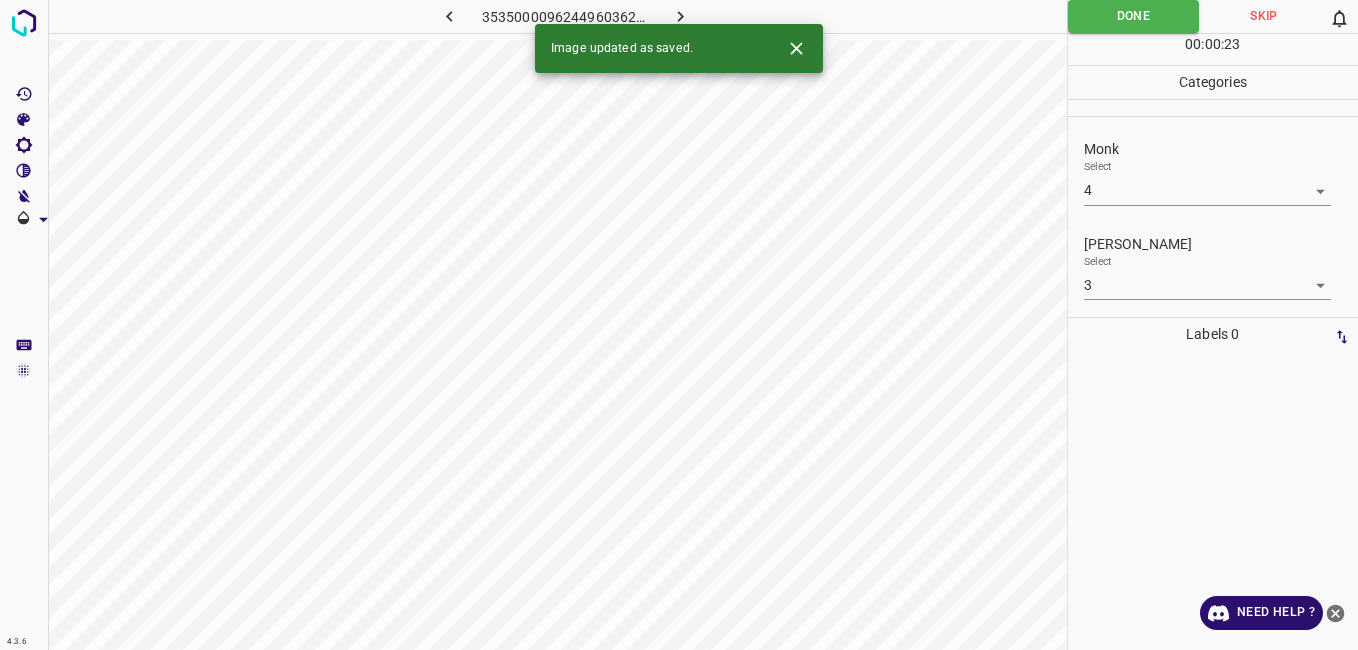click 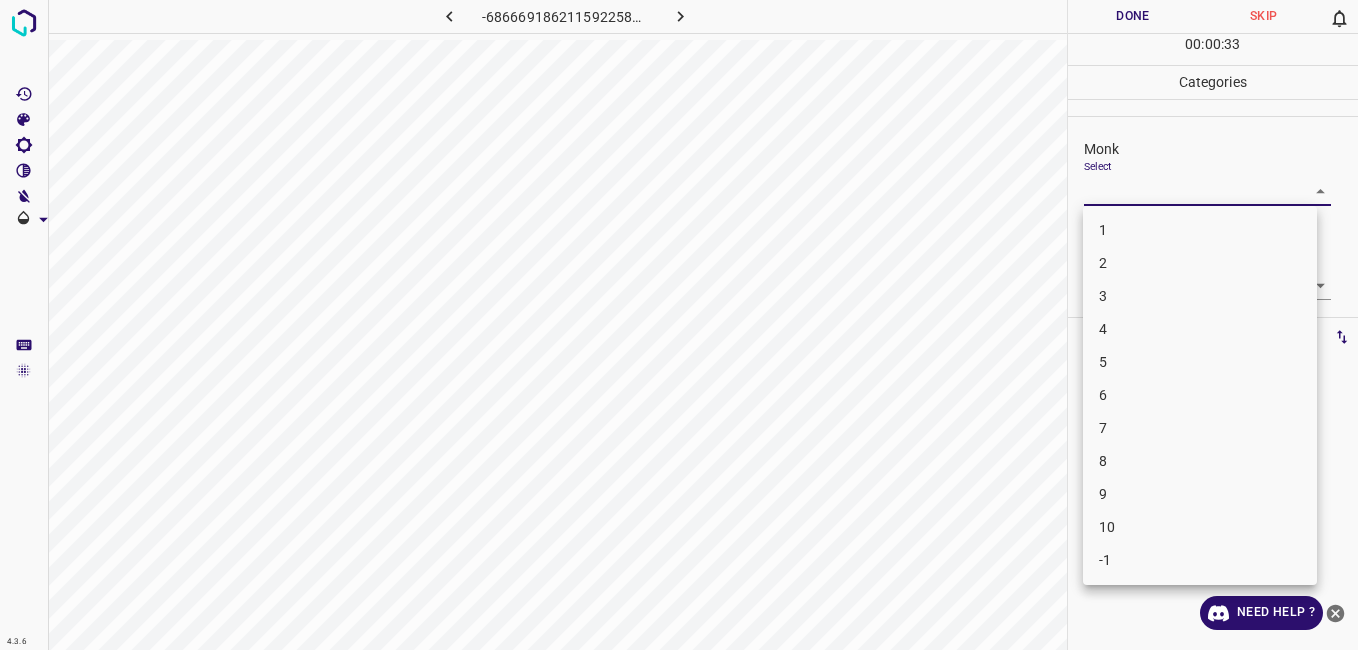 click on "4.3.6  -6866691862115922588.png Done Skip 0 00   : 00   : 33   Categories Monk   Select ​  Fitzpatrick   Select ​ Labels   0 Categories 1 Monk 2  Fitzpatrick Tools Space Change between modes (Draw & Edit) I Auto labeling R Restore zoom M Zoom in N Zoom out Delete Delete selecte label Filters Z Restore filters X Saturation filter C Brightness filter V Contrast filter B Gray scale filter General O Download Need Help ? - Text - Hide - Delete 1 2 3 4 5 6 7 8 9 10 -1" at bounding box center [679, 325] 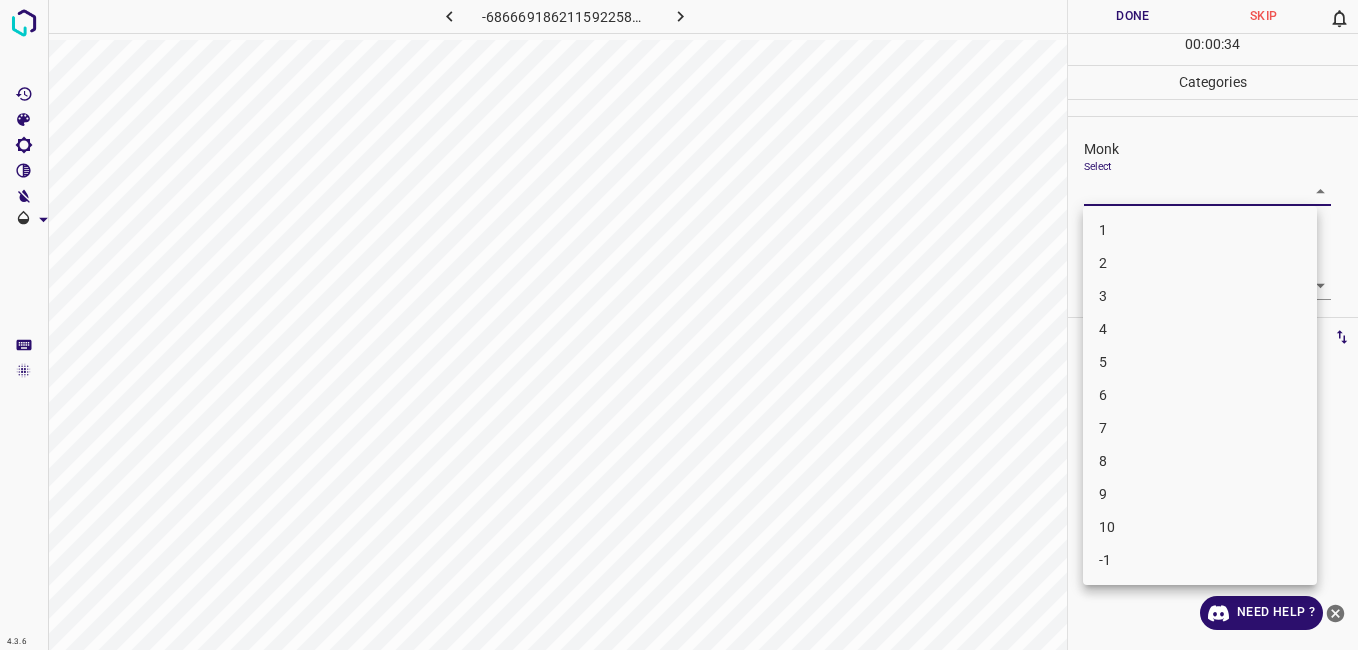 drag, startPoint x: 1150, startPoint y: 429, endPoint x: 1154, endPoint y: 439, distance: 10.770329 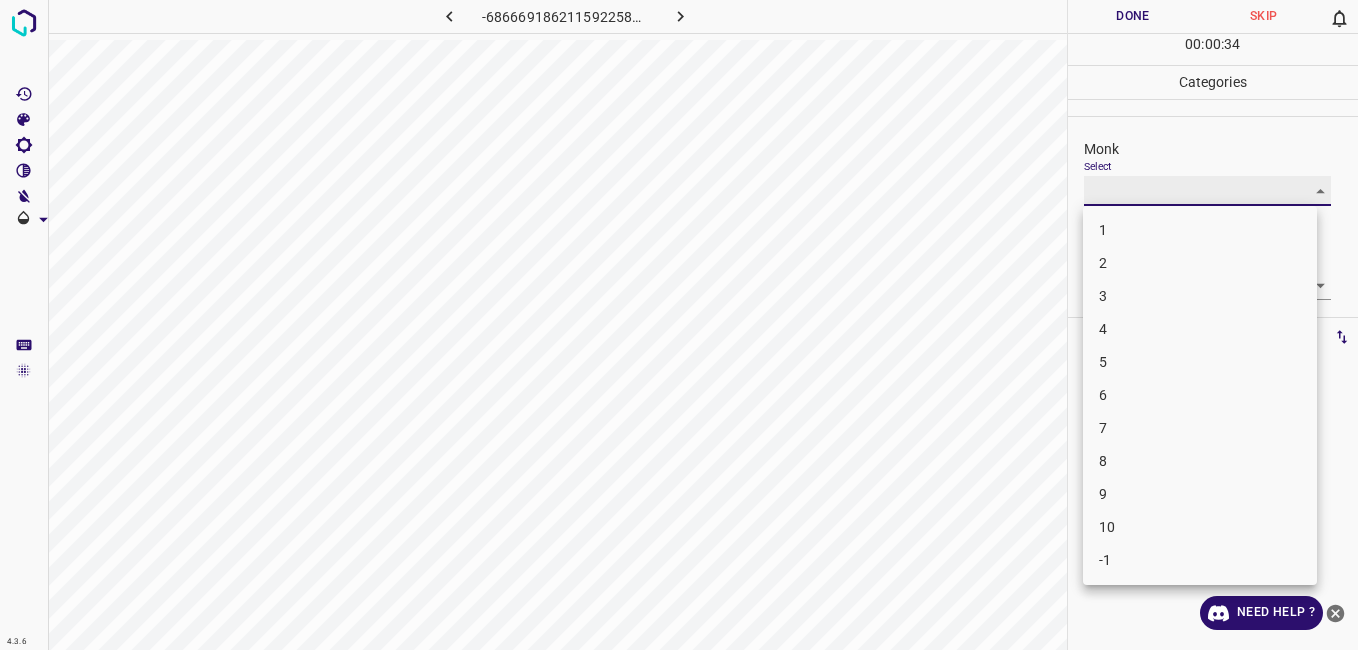 type on "7" 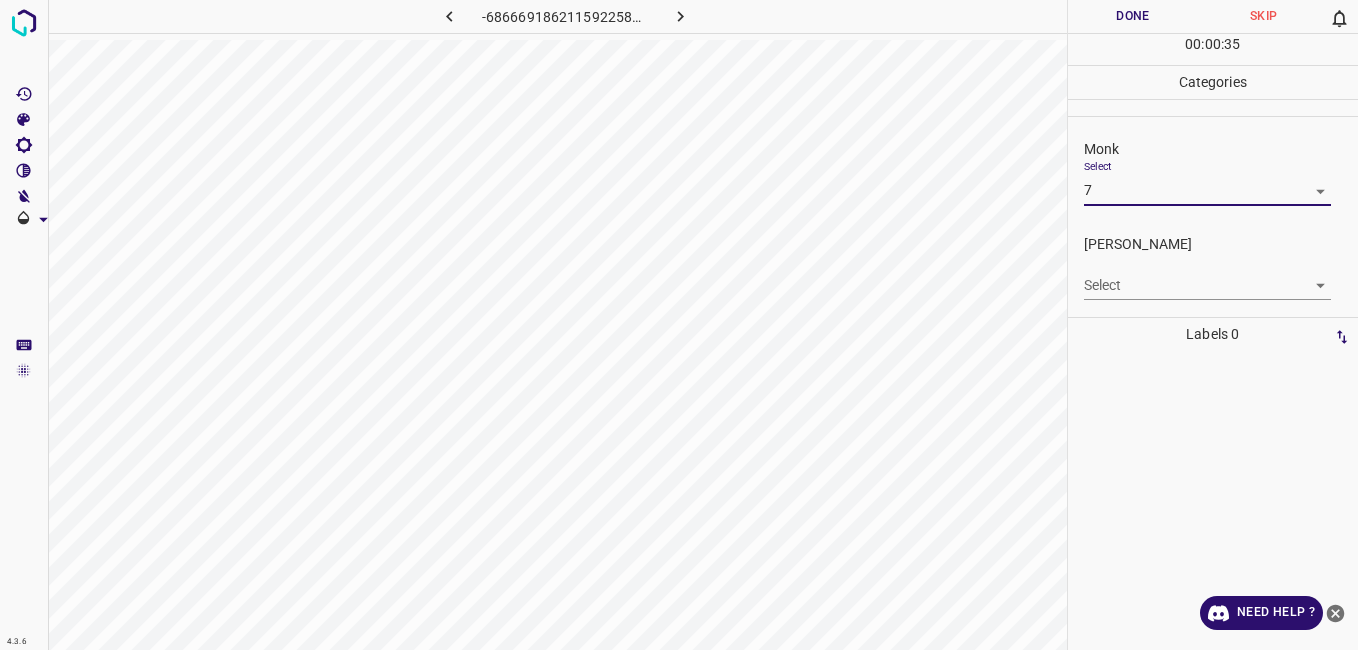 click on "4.3.6  -6866691862115922588.png Done Skip 0 00   : 00   : 35   Categories Monk   Select 7 7  Fitzpatrick   Select ​ Labels   0 Categories 1 Monk 2  Fitzpatrick Tools Space Change between modes (Draw & Edit) I Auto labeling R Restore zoom M Zoom in N Zoom out Delete Delete selecte label Filters Z Restore filters X Saturation filter C Brightness filter V Contrast filter B Gray scale filter General O Download Need Help ? - Text - Hide - Delete" at bounding box center (679, 325) 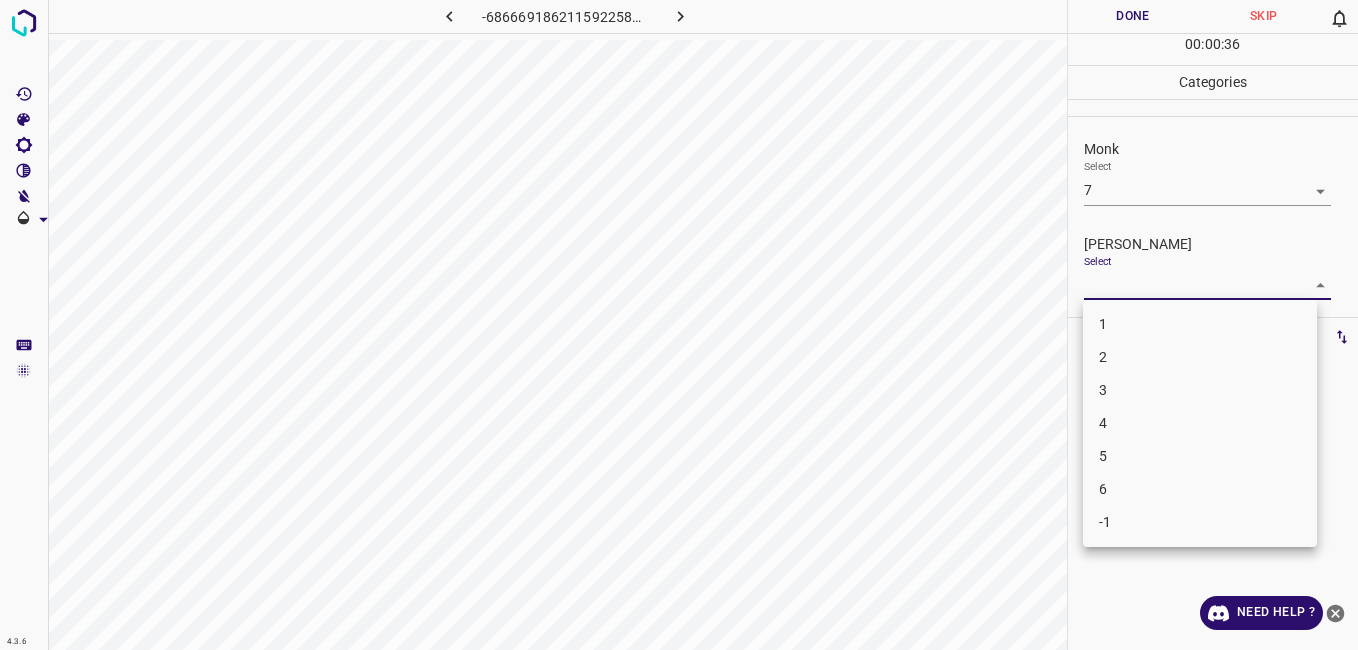 click on "5" at bounding box center (1200, 456) 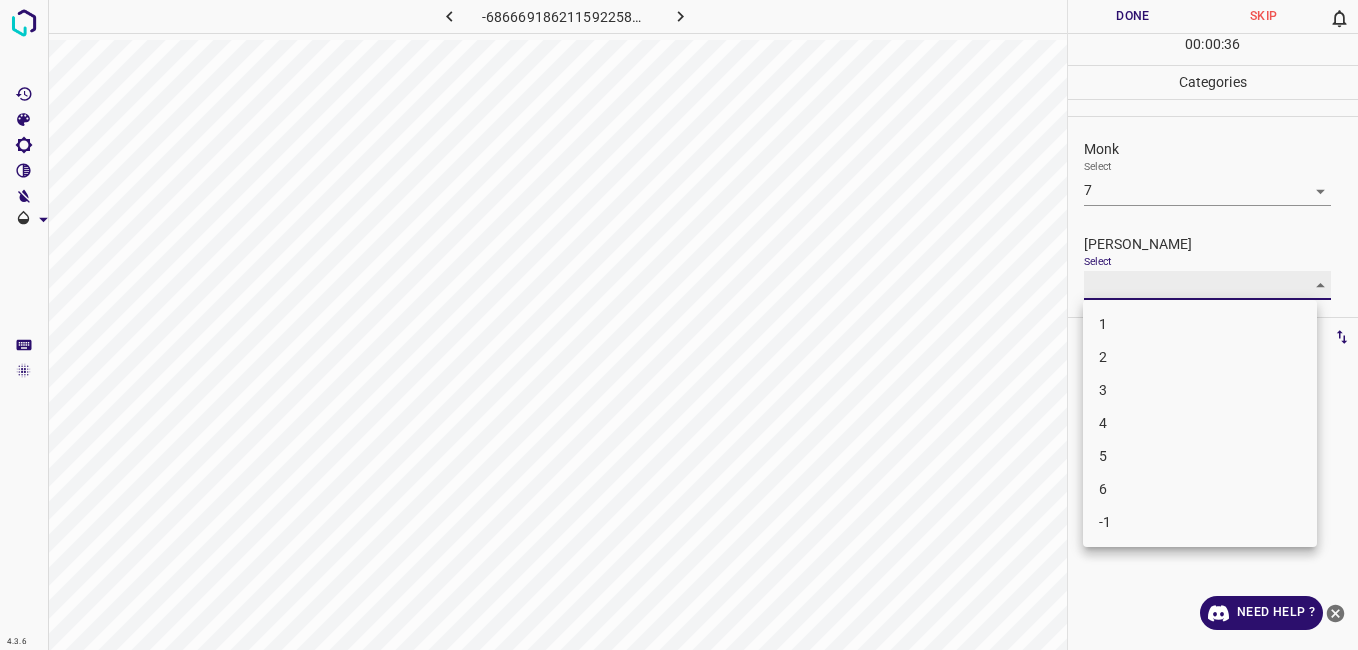 type on "5" 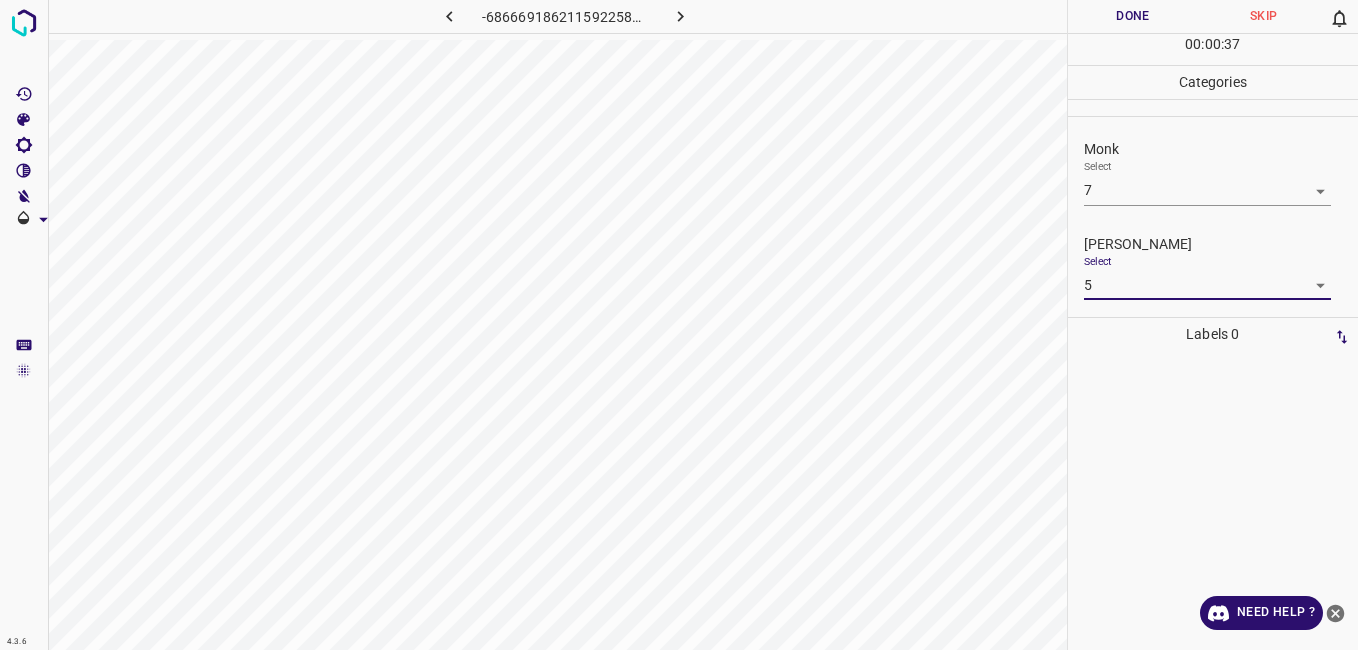 click on "Done" at bounding box center [1133, 16] 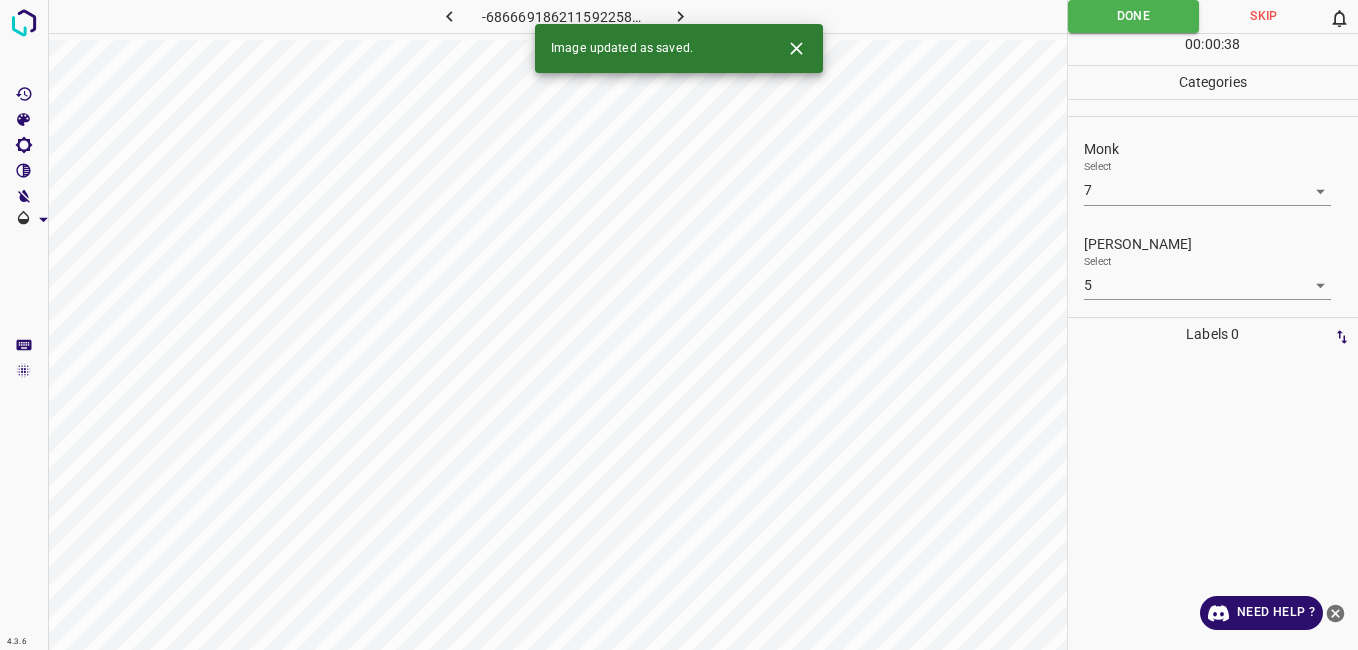 click 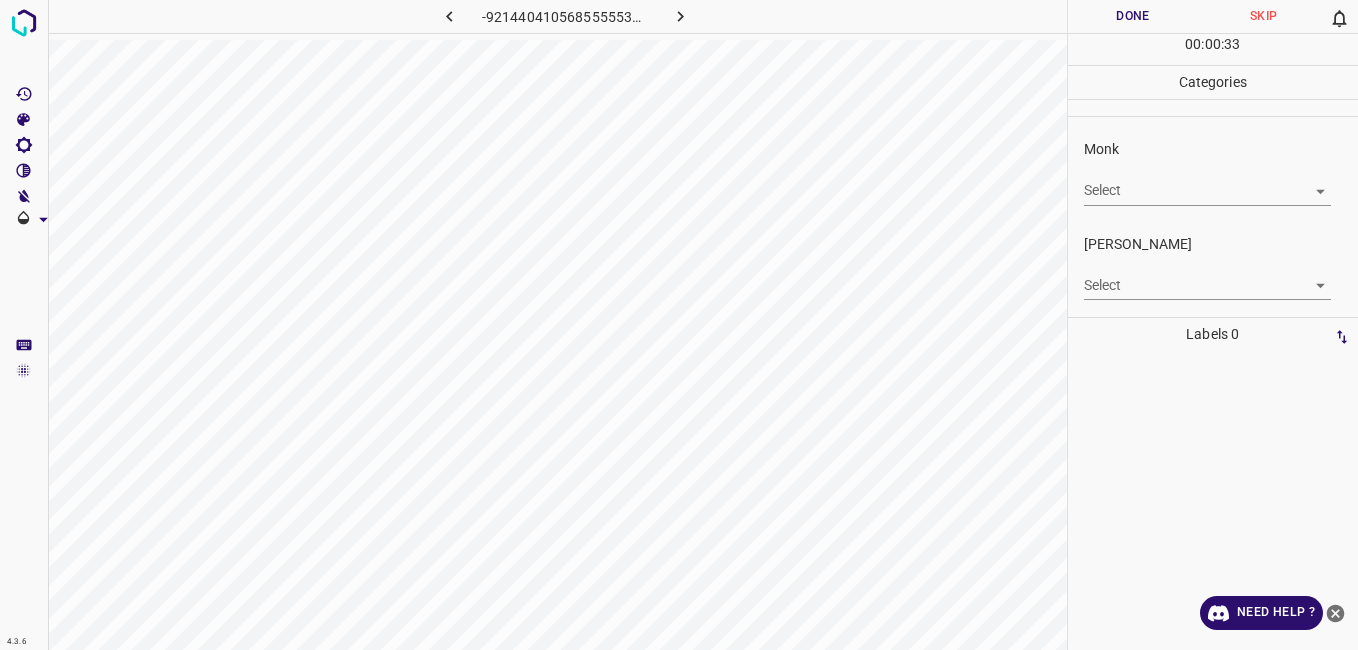 click on "Select ​" at bounding box center [1207, 182] 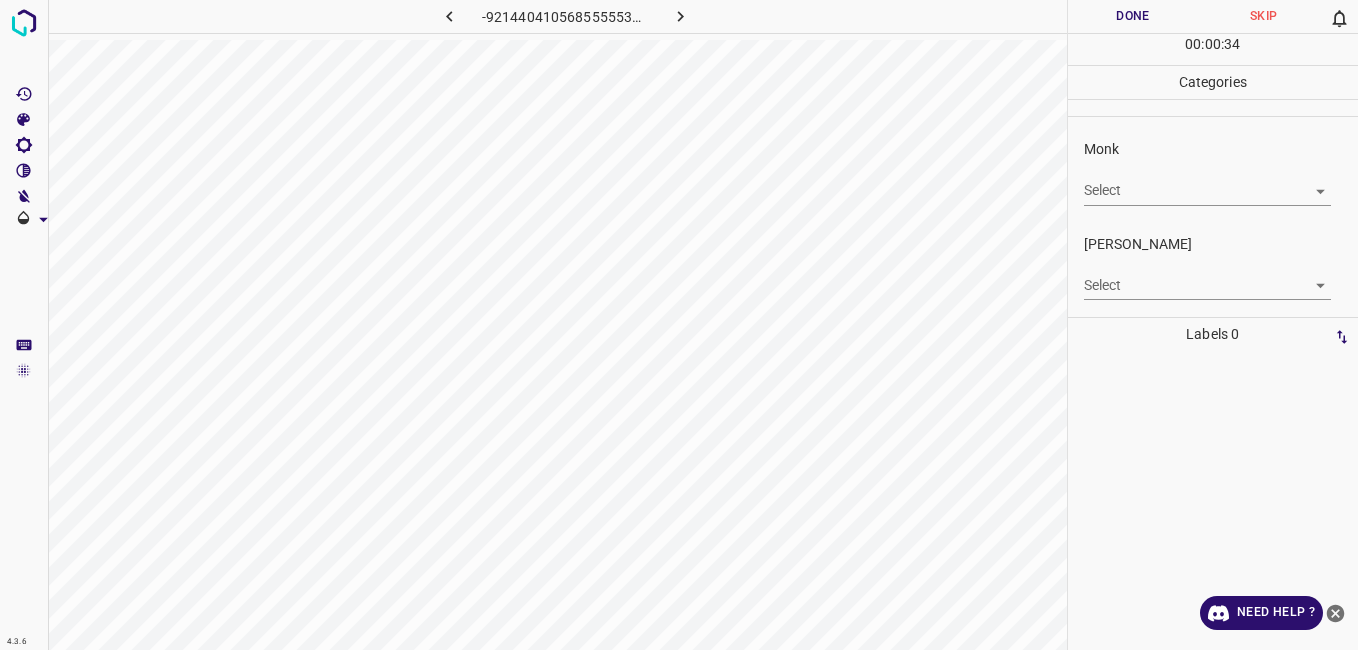 click on "4.3.6  -9214404105685555535.png Done Skip 0 00   : 00   : 34   Categories Monk   Select ​  Fitzpatrick   Select ​ Labels   0 Categories 1 Monk 2  Fitzpatrick Tools Space Change between modes (Draw & Edit) I Auto labeling R Restore zoom M Zoom in N Zoom out Delete Delete selecte label Filters Z Restore filters X Saturation filter C Brightness filter V Contrast filter B Gray scale filter General O Download Need Help ? - Text - Hide - Delete" at bounding box center (679, 325) 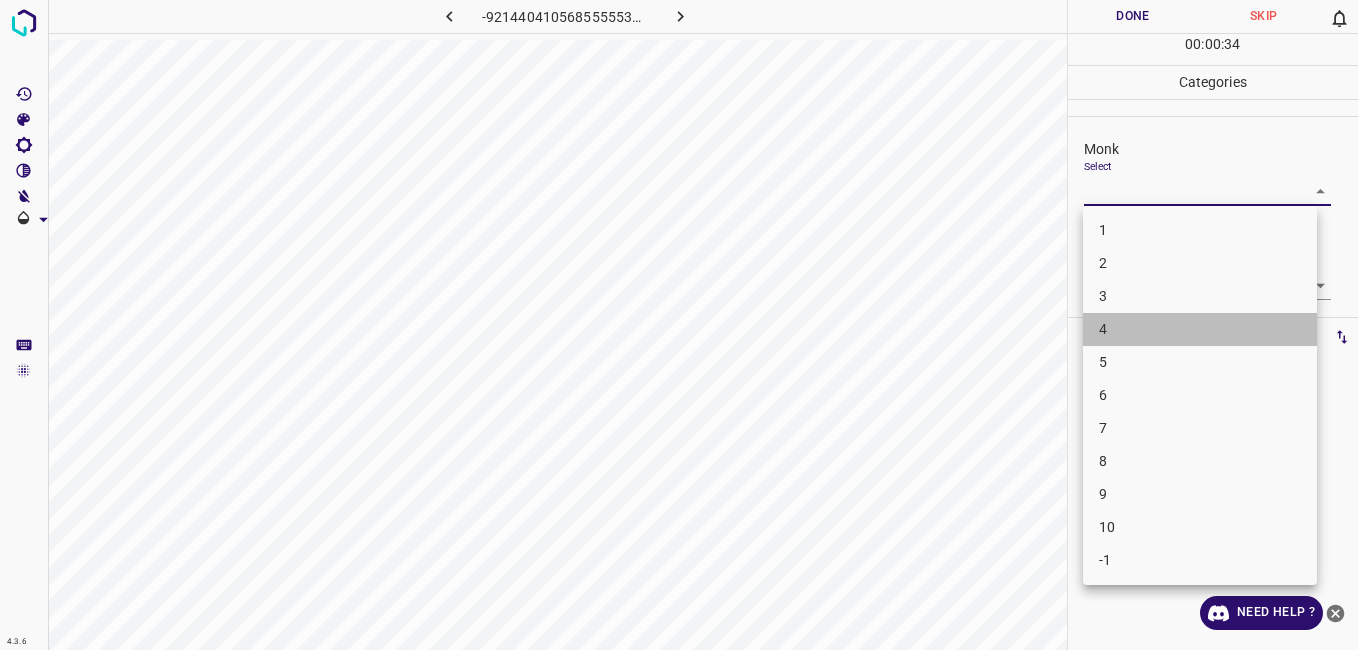 click on "4" at bounding box center (1200, 329) 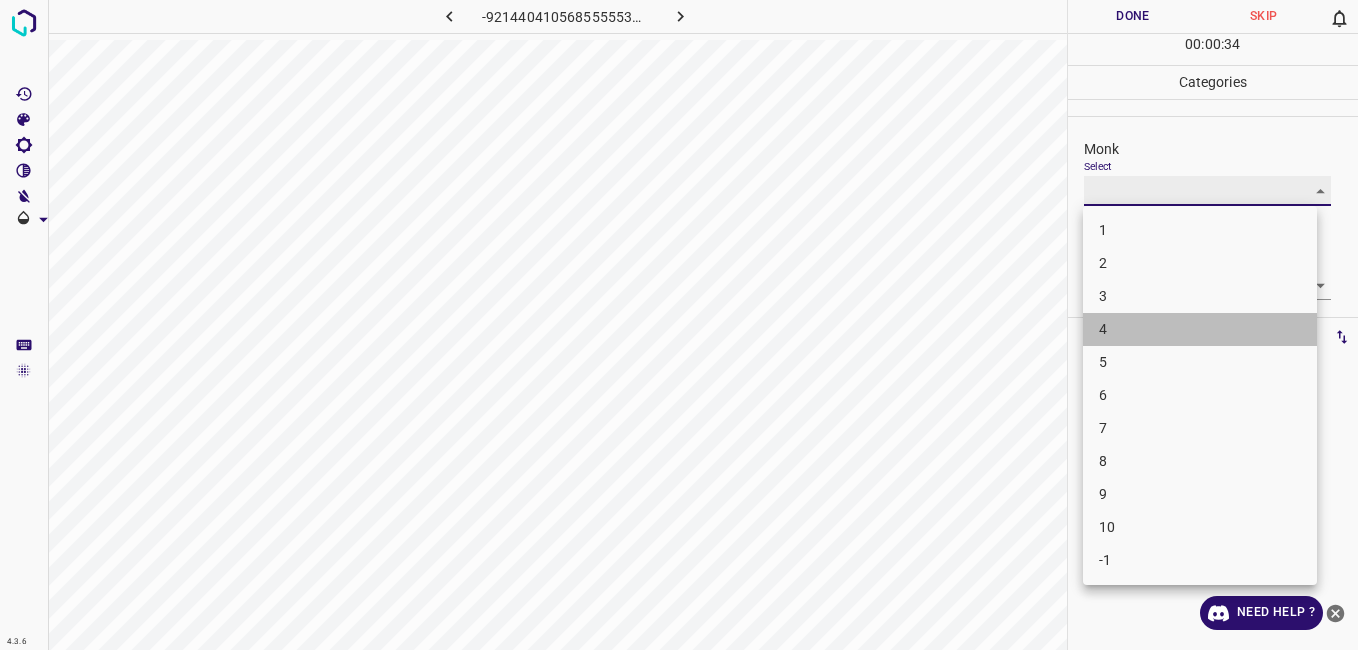type on "4" 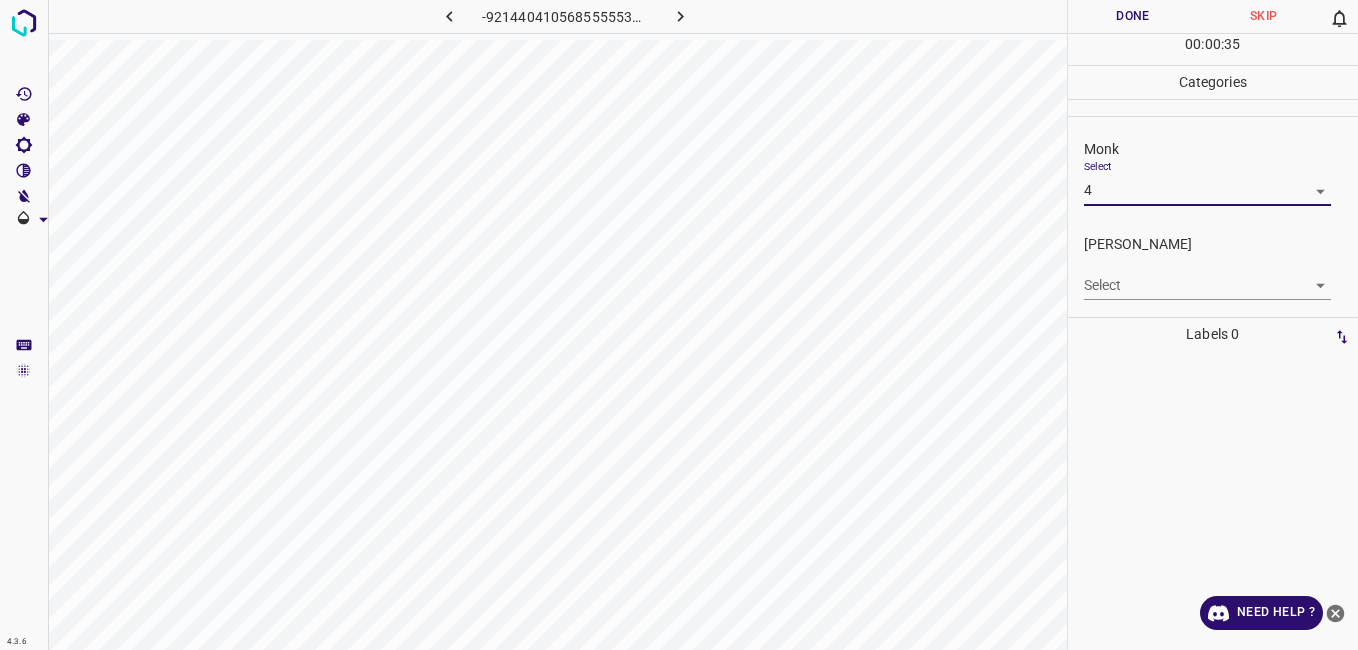 click on "4.3.6  -9214404105685555535.png Done Skip 0 00   : 00   : 35   Categories Monk   Select 4 4  Fitzpatrick   Select ​ Labels   0 Categories 1 Monk 2  Fitzpatrick Tools Space Change between modes (Draw & Edit) I Auto labeling R Restore zoom M Zoom in N Zoom out Delete Delete selecte label Filters Z Restore filters X Saturation filter C Brightness filter V Contrast filter B Gray scale filter General O Download Need Help ? - Text - Hide - Delete" at bounding box center (679, 325) 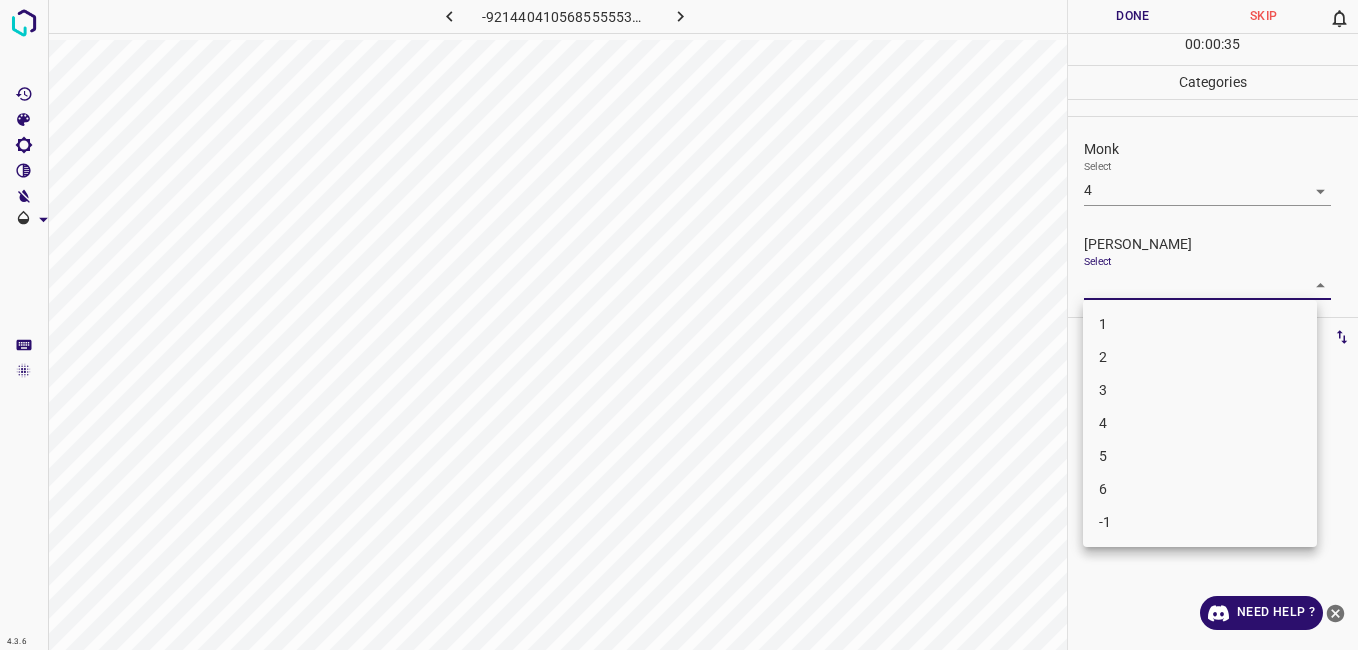click on "3" at bounding box center (1200, 390) 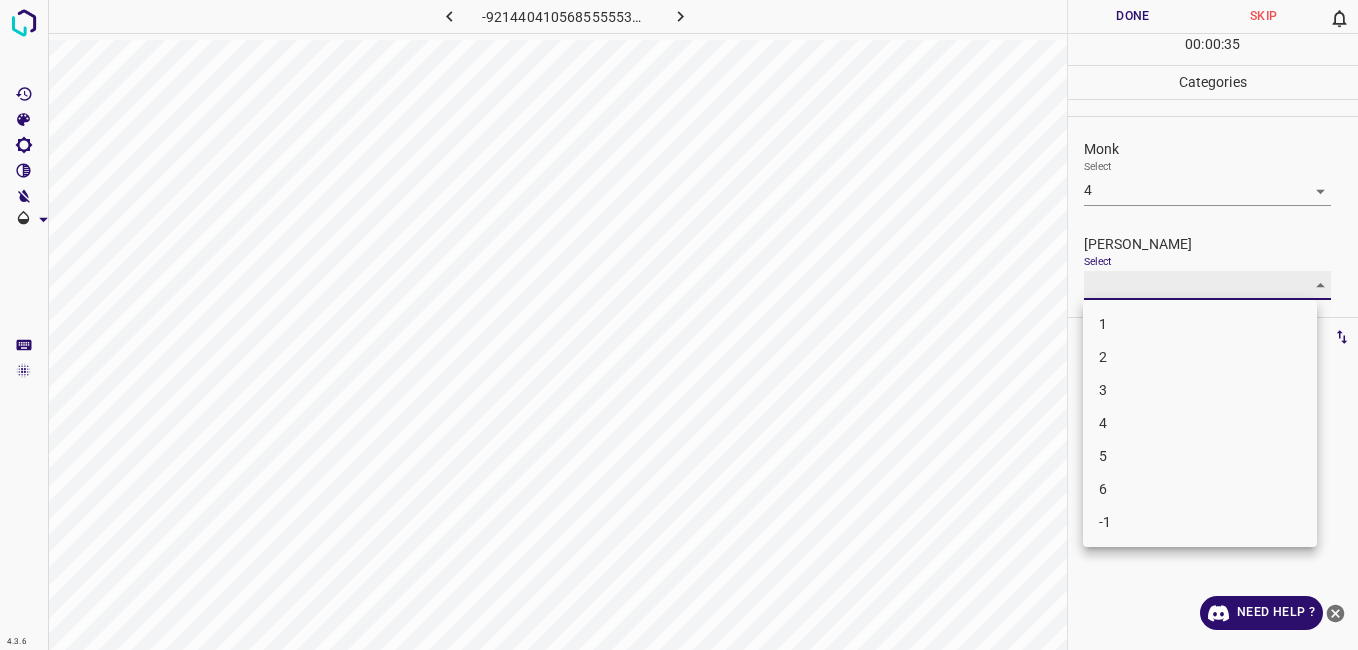 type on "3" 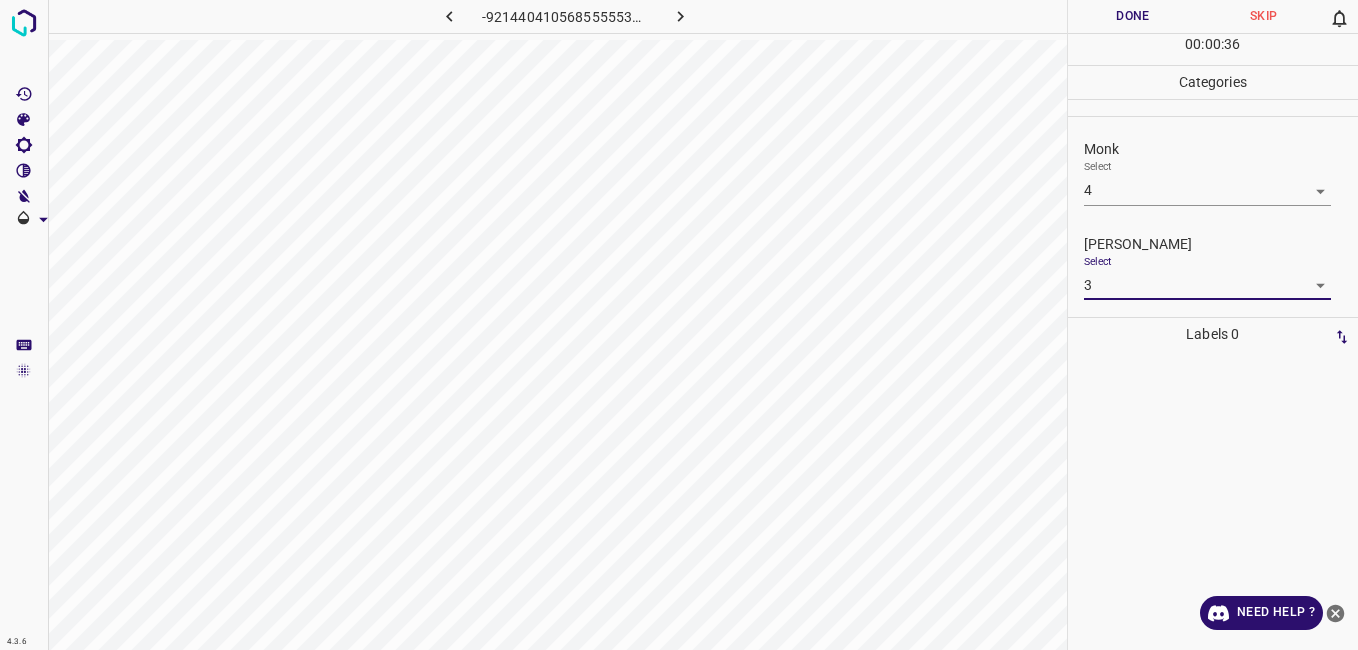 click on "Done" at bounding box center (1133, 16) 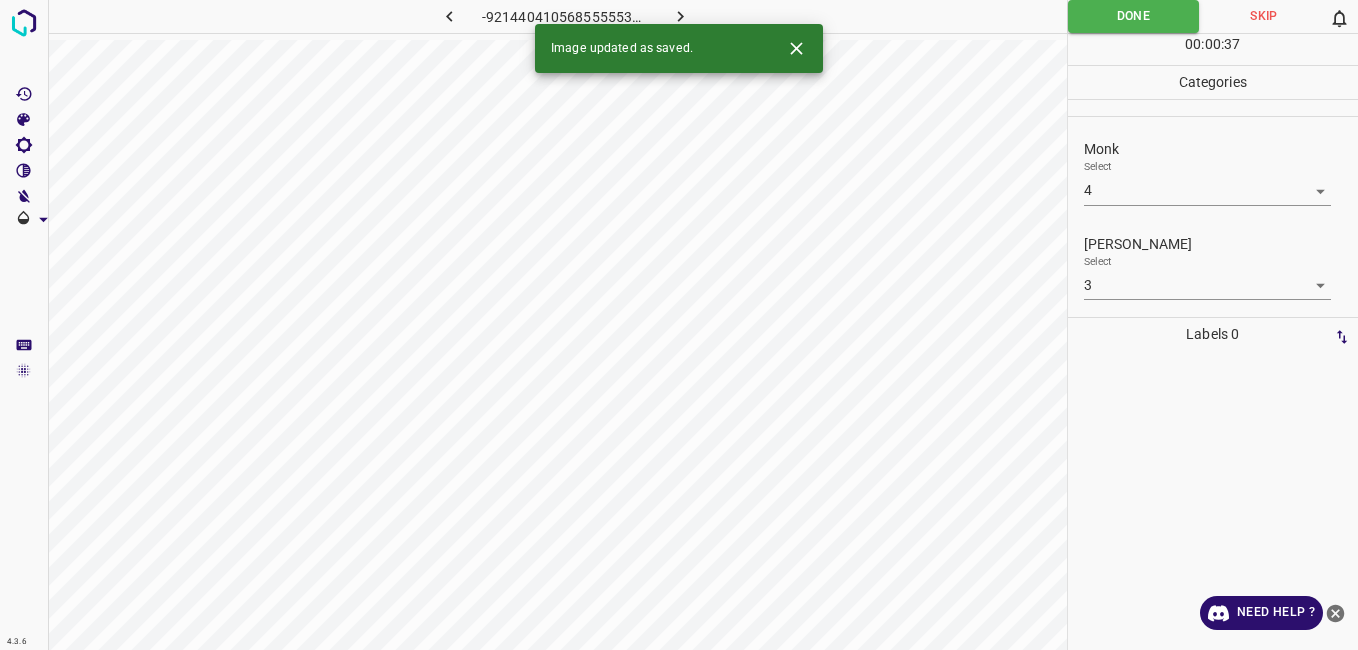 click 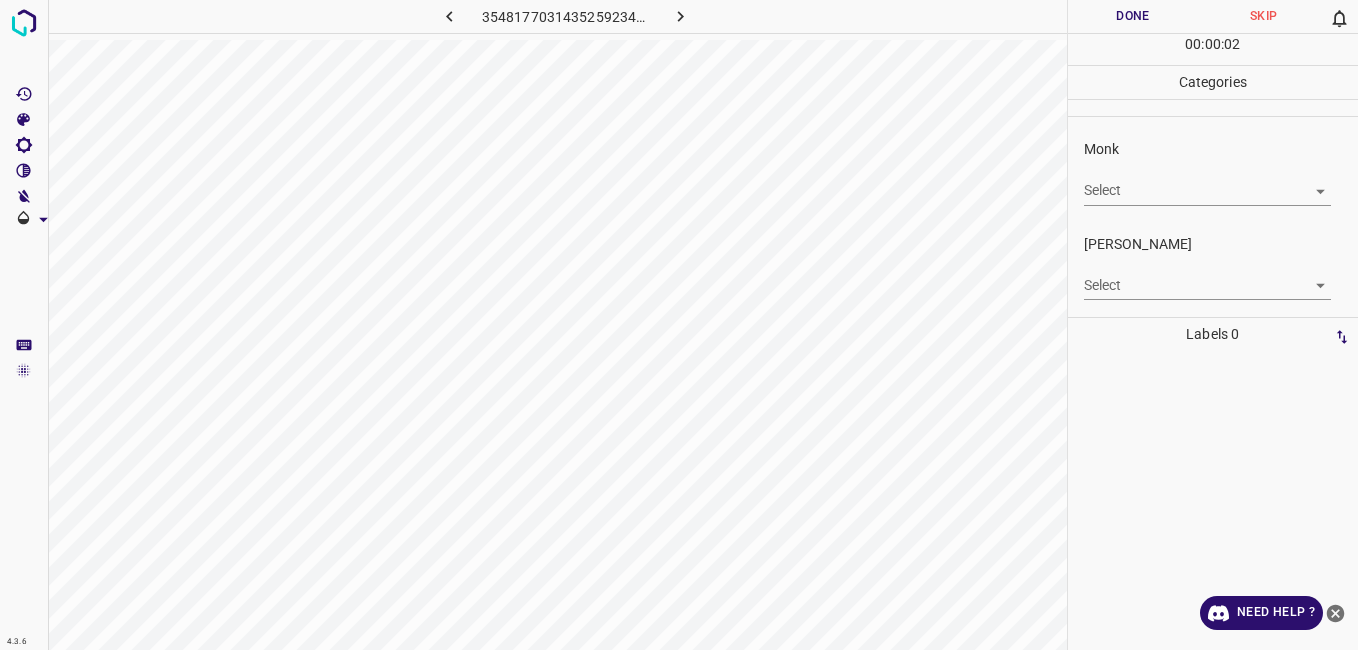 click on "4.3.6  3548177031435259234.png Done Skip 0 00   : 00   : 02   Categories Monk   Select ​  Fitzpatrick   Select ​ Labels   0 Categories 1 Monk 2  Fitzpatrick Tools Space Change between modes (Draw & Edit) I Auto labeling R Restore zoom M Zoom in N Zoom out Delete Delete selecte label Filters Z Restore filters X Saturation filter C Brightness filter V Contrast filter B Gray scale filter General O Download Need Help ? - Text - Hide - Delete" at bounding box center (679, 325) 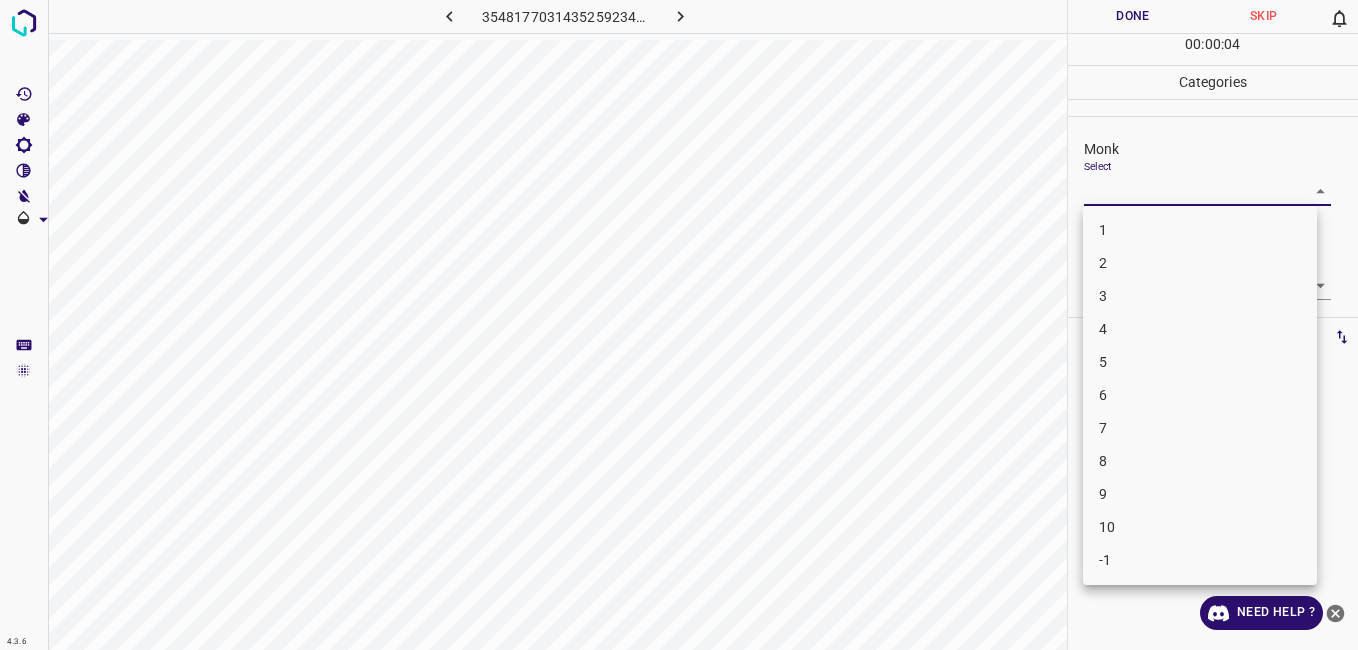 click on "4" at bounding box center (1200, 329) 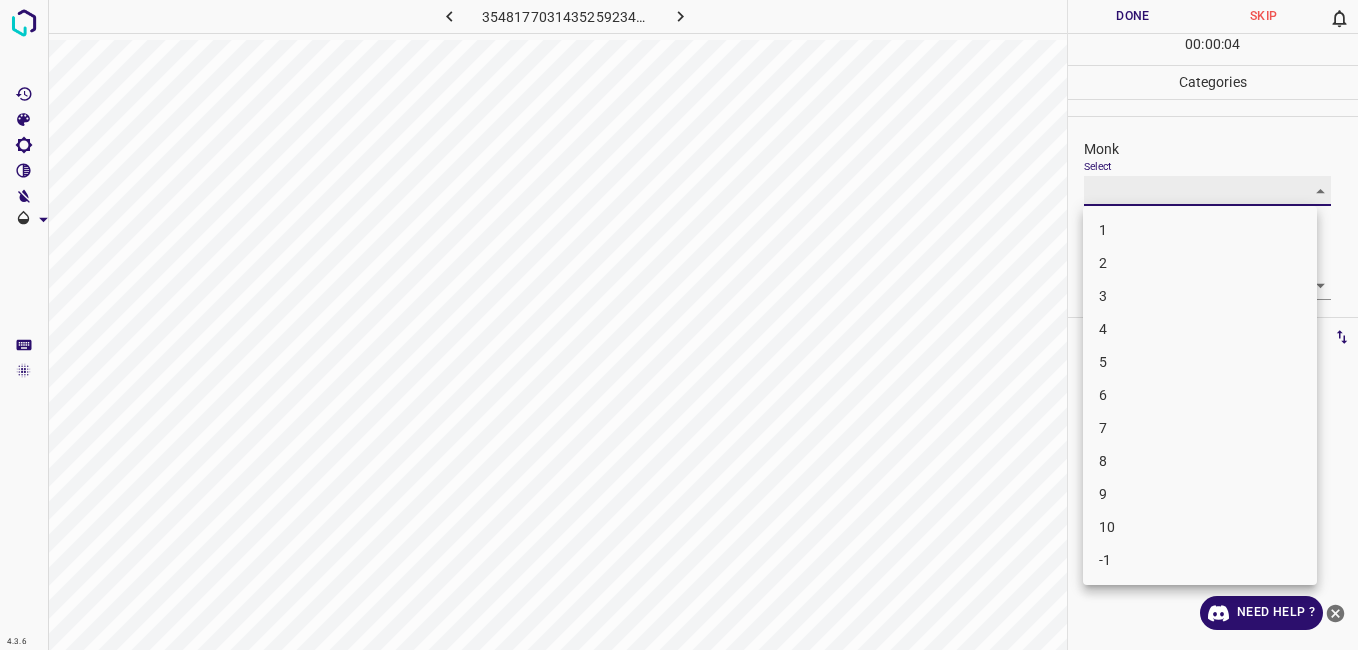 type on "4" 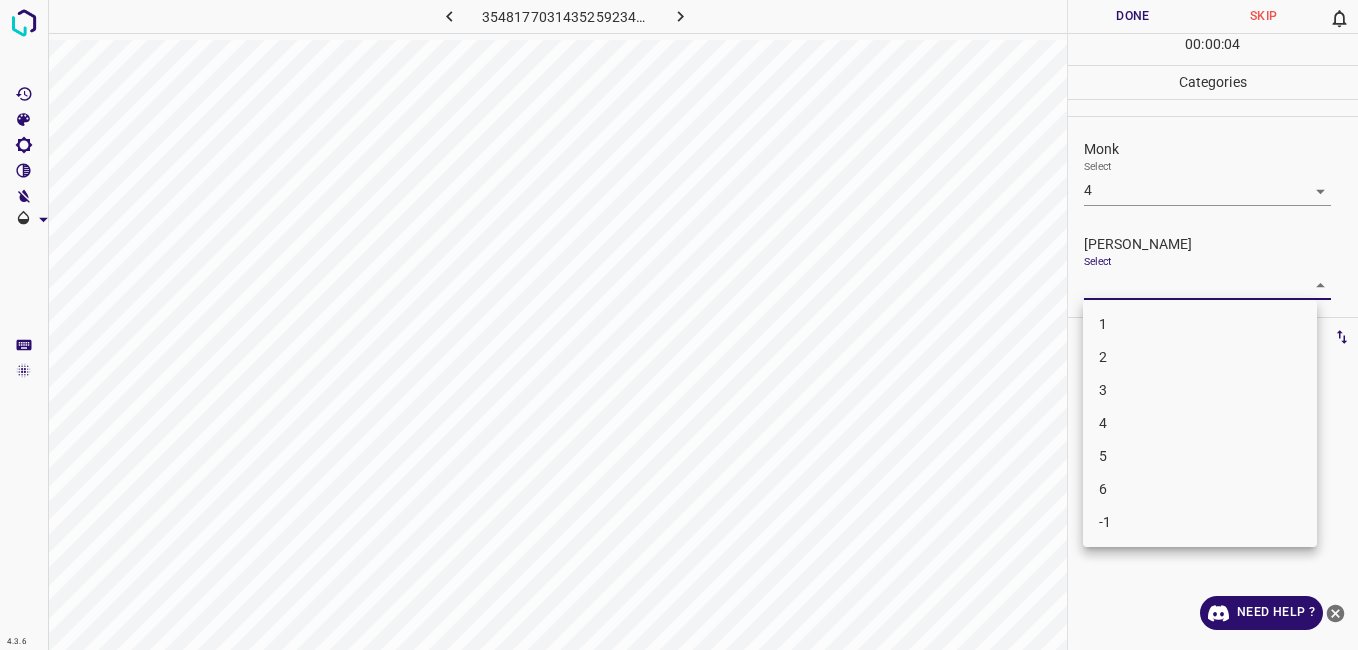 click on "4.3.6  3548177031435259234.png Done Skip 0 00   : 00   : 04   Categories Monk   Select 4 4  Fitzpatrick   Select ​ Labels   0 Categories 1 Monk 2  Fitzpatrick Tools Space Change between modes (Draw & Edit) I Auto labeling R Restore zoom M Zoom in N Zoom out Delete Delete selecte label Filters Z Restore filters X Saturation filter C Brightness filter V Contrast filter B Gray scale filter General O Download Need Help ? - Text - Hide - Delete 1 2 3 4 5 6 -1" at bounding box center [679, 325] 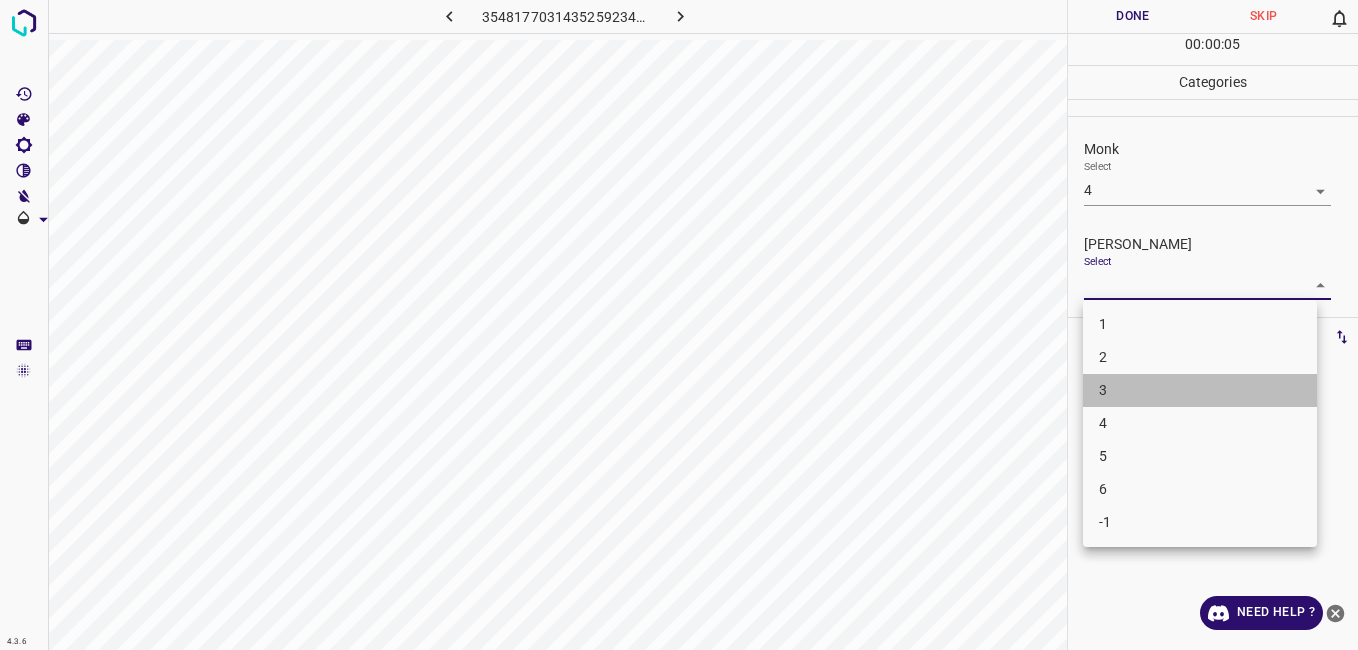 click on "3" at bounding box center [1200, 390] 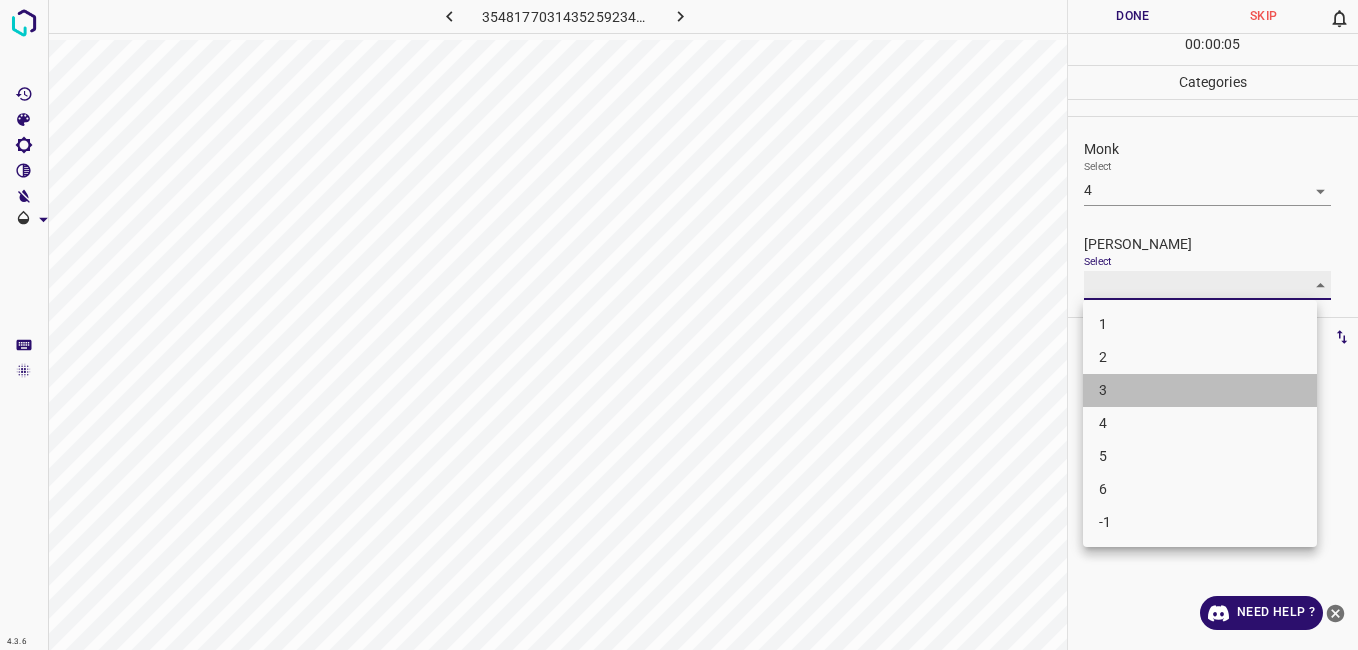 type on "3" 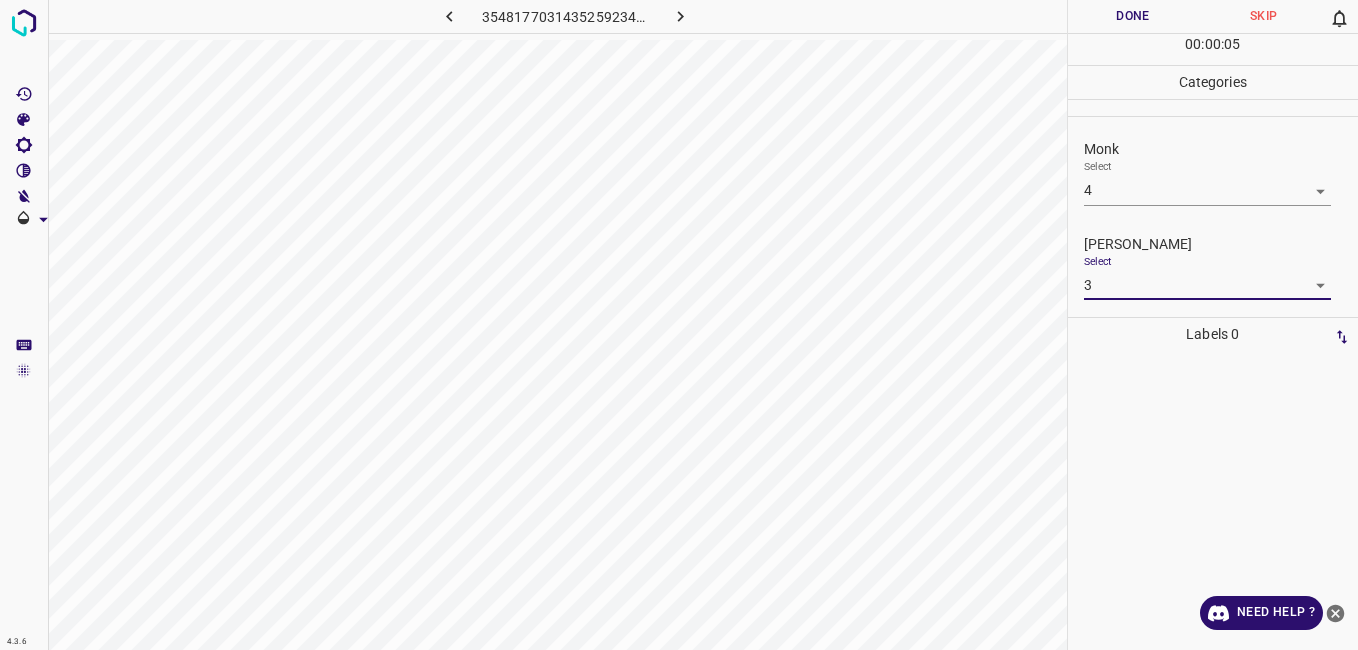 drag, startPoint x: 1134, startPoint y: 16, endPoint x: 1107, endPoint y: 30, distance: 30.413813 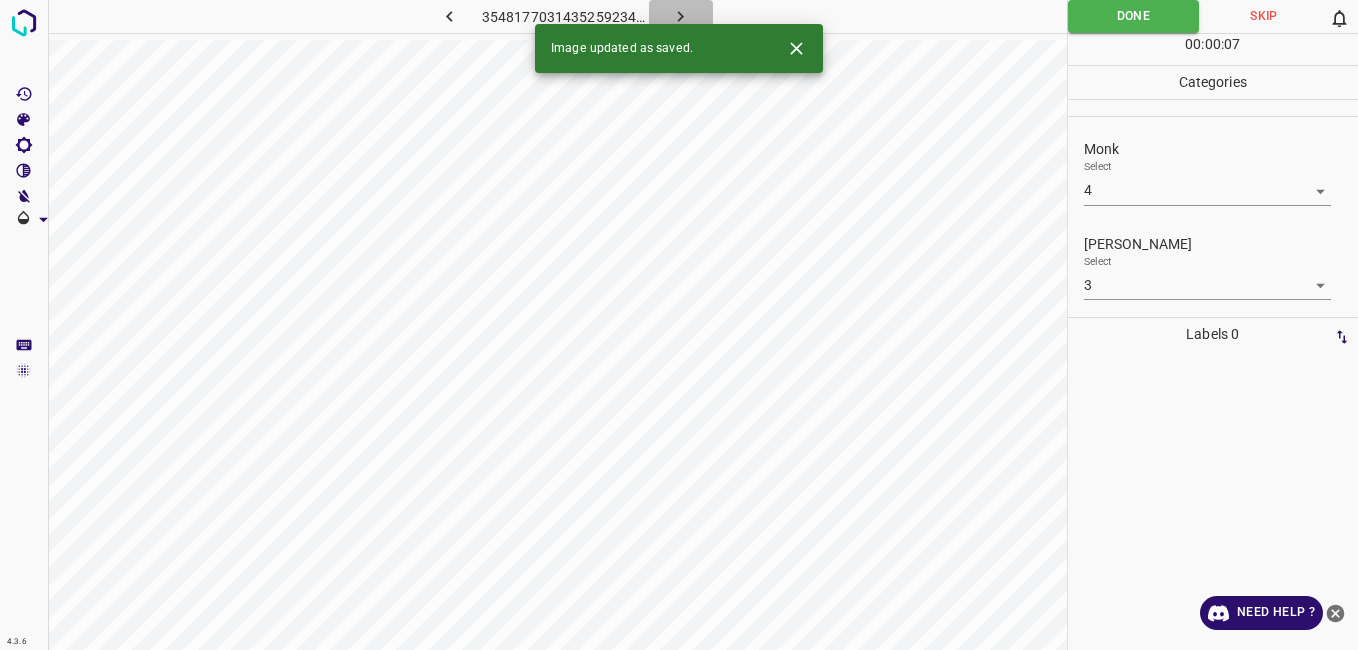 click 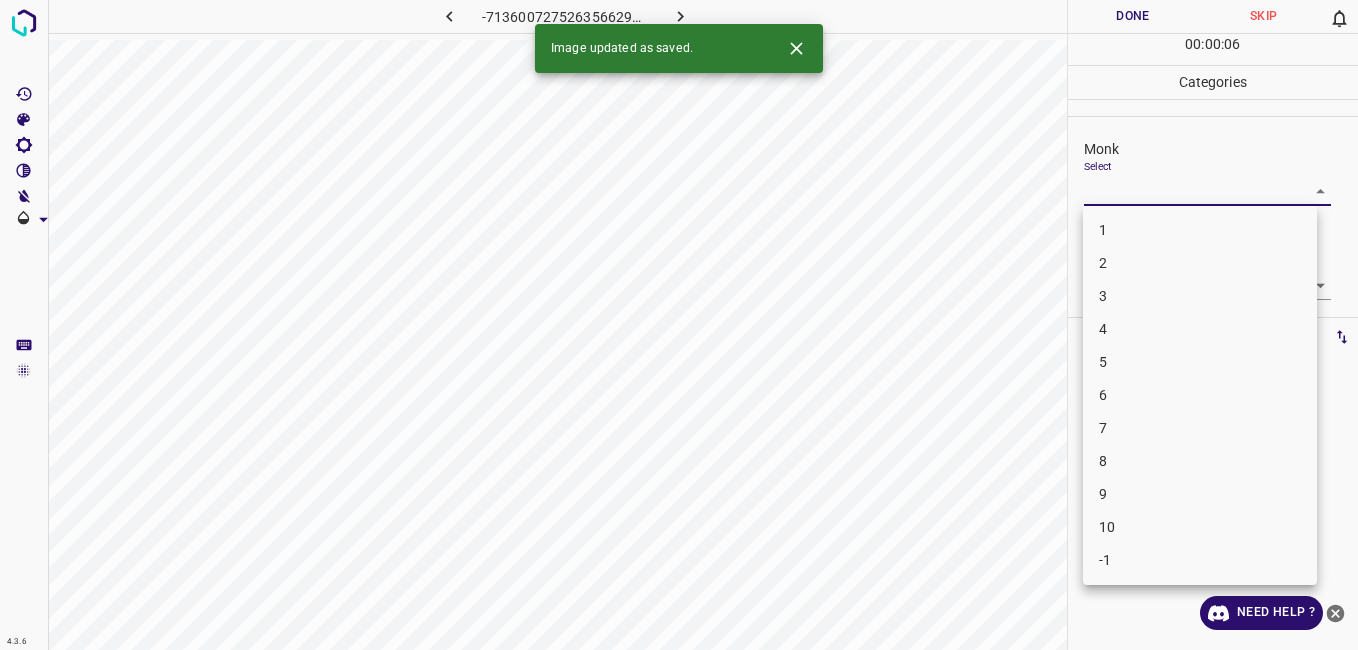 click on "4.3.6  -7136007275263566295.png Done Skip 0 00   : 00   : 06   Categories Monk   Select ​  Fitzpatrick   Select ​ Labels   0 Categories 1 Monk 2  Fitzpatrick Tools Space Change between modes (Draw & Edit) I Auto labeling R Restore zoom M Zoom in N Zoom out Delete Delete selecte label Filters Z Restore filters X Saturation filter C Brightness filter V Contrast filter B Gray scale filter General O Download Image updated as saved. Need Help ? - Text - Hide - Delete 1 2 3 4 5 6 7 8 9 10 -1" at bounding box center (679, 325) 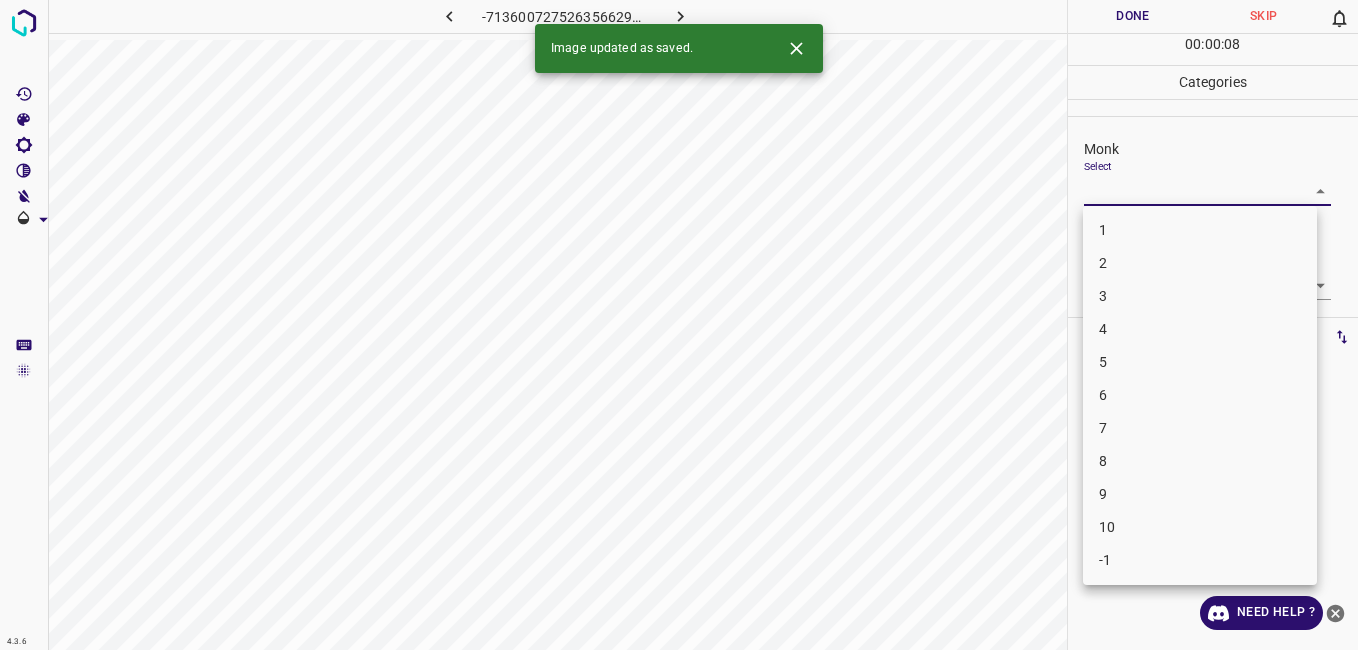 click on "4" at bounding box center (1200, 329) 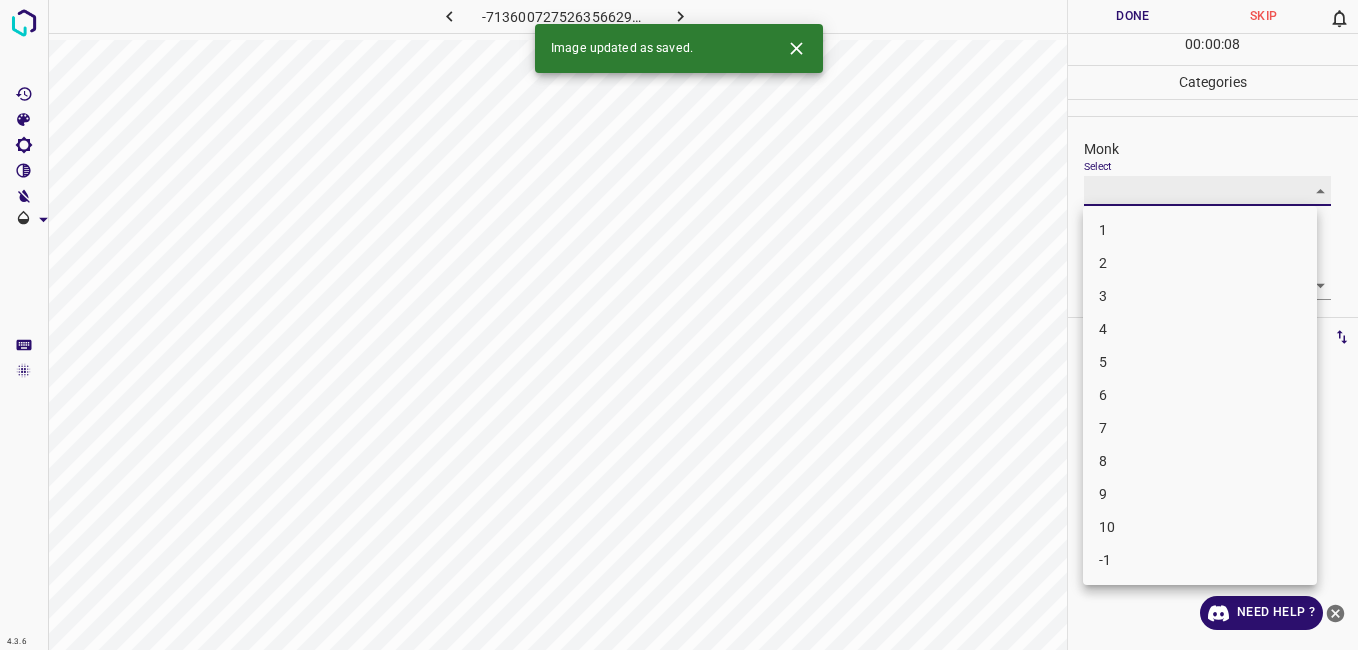type on "4" 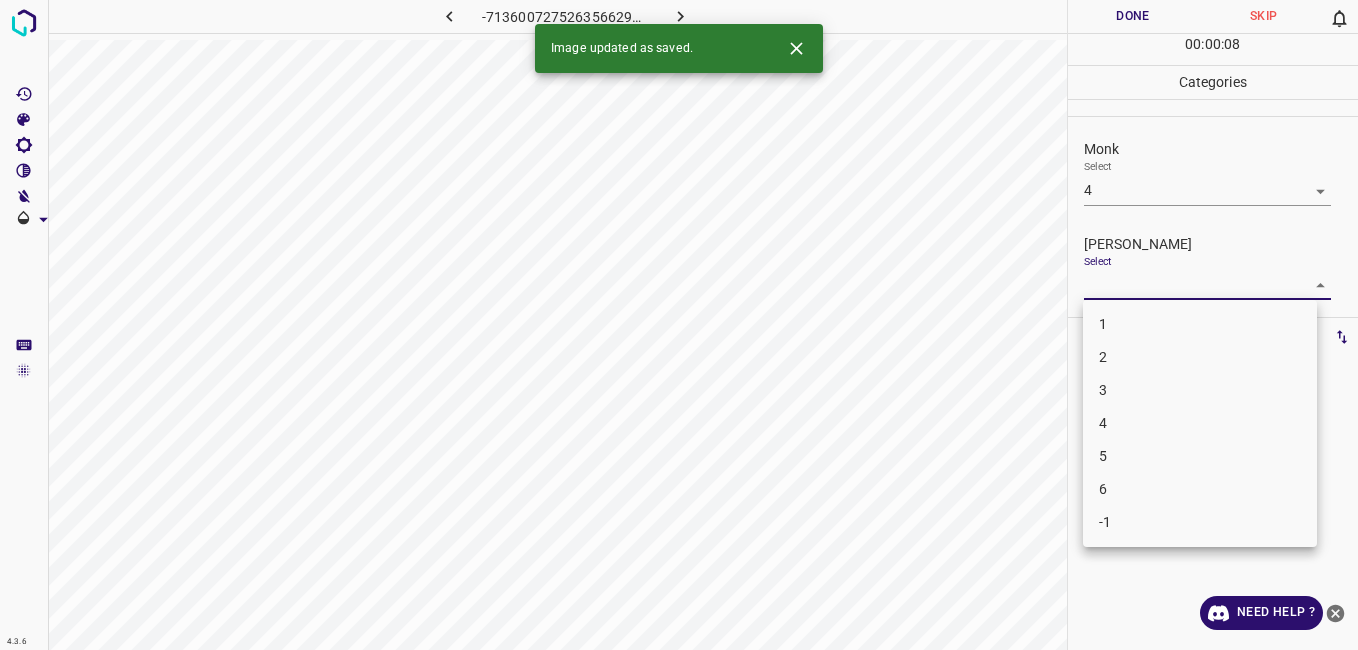 click on "4.3.6  -7136007275263566295.png Done Skip 0 00   : 00   : 08   Categories Monk   Select 4 4  Fitzpatrick   Select ​ Labels   0 Categories 1 Monk 2  Fitzpatrick Tools Space Change between modes (Draw & Edit) I Auto labeling R Restore zoom M Zoom in N Zoom out Delete Delete selecte label Filters Z Restore filters X Saturation filter C Brightness filter V Contrast filter B Gray scale filter General O Download Image updated as saved. Need Help ? - Text - Hide - Delete 1 2 3 4 5 6 -1" at bounding box center [679, 325] 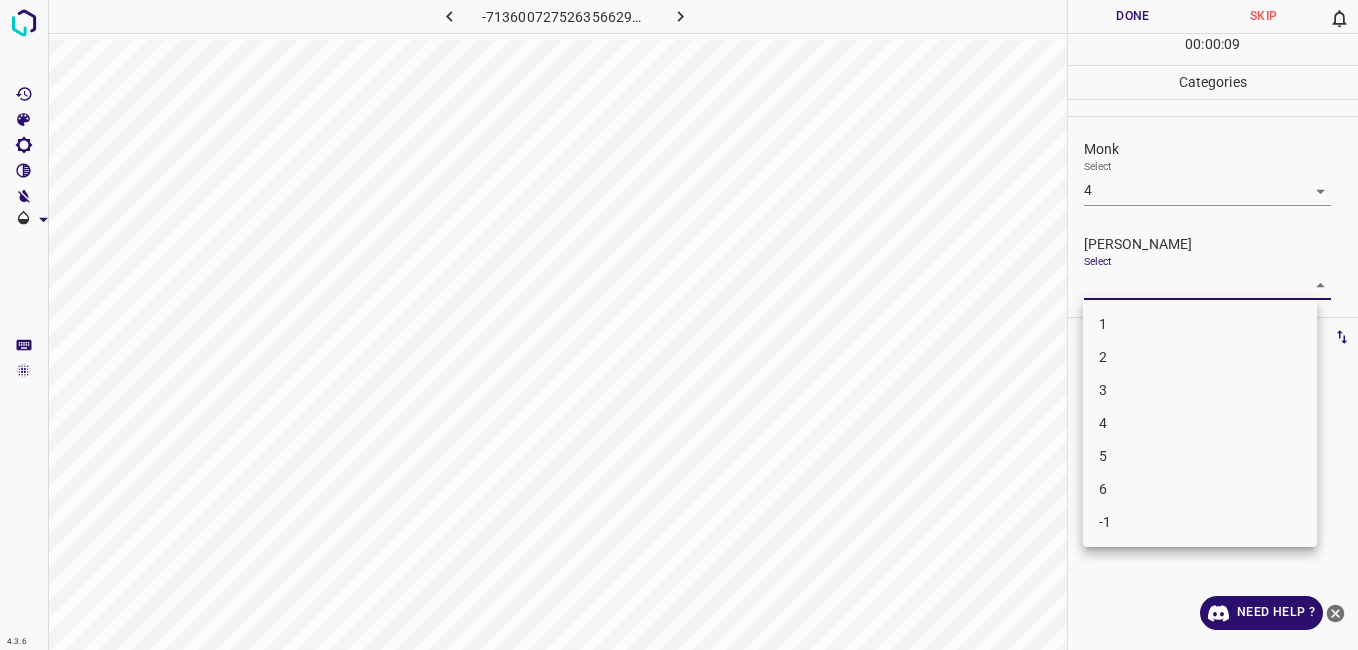 click on "3" at bounding box center [1200, 390] 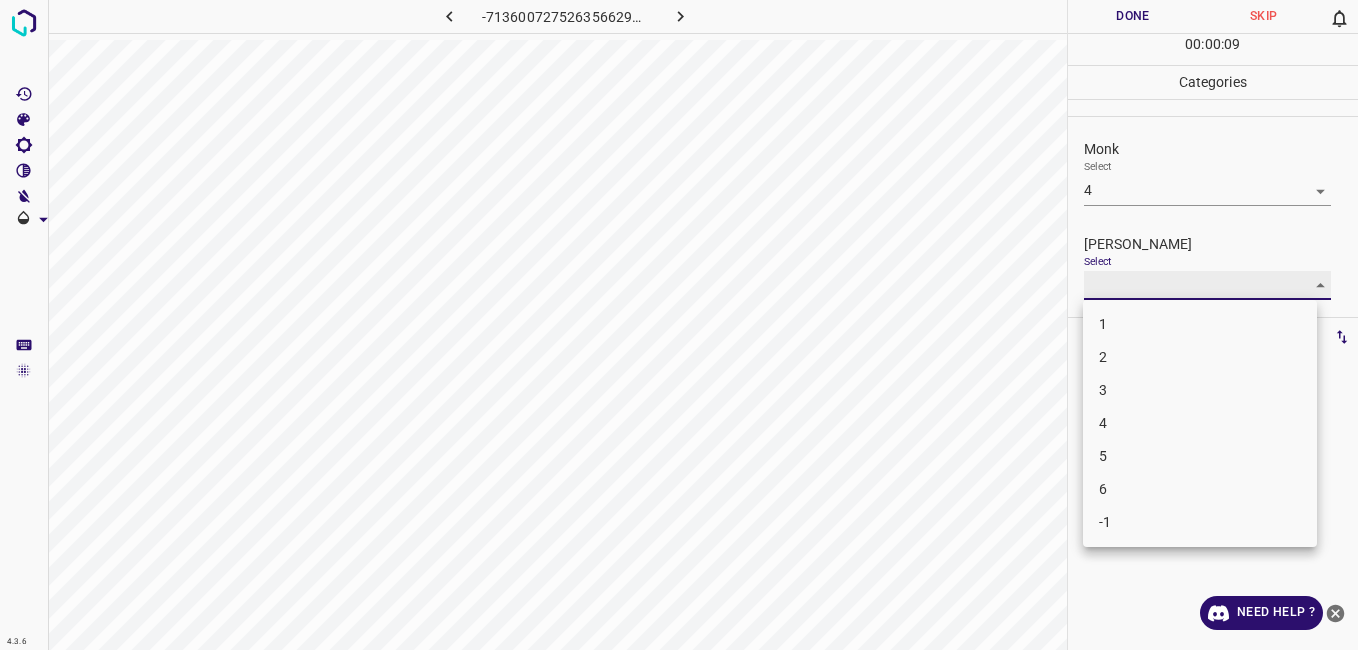type on "3" 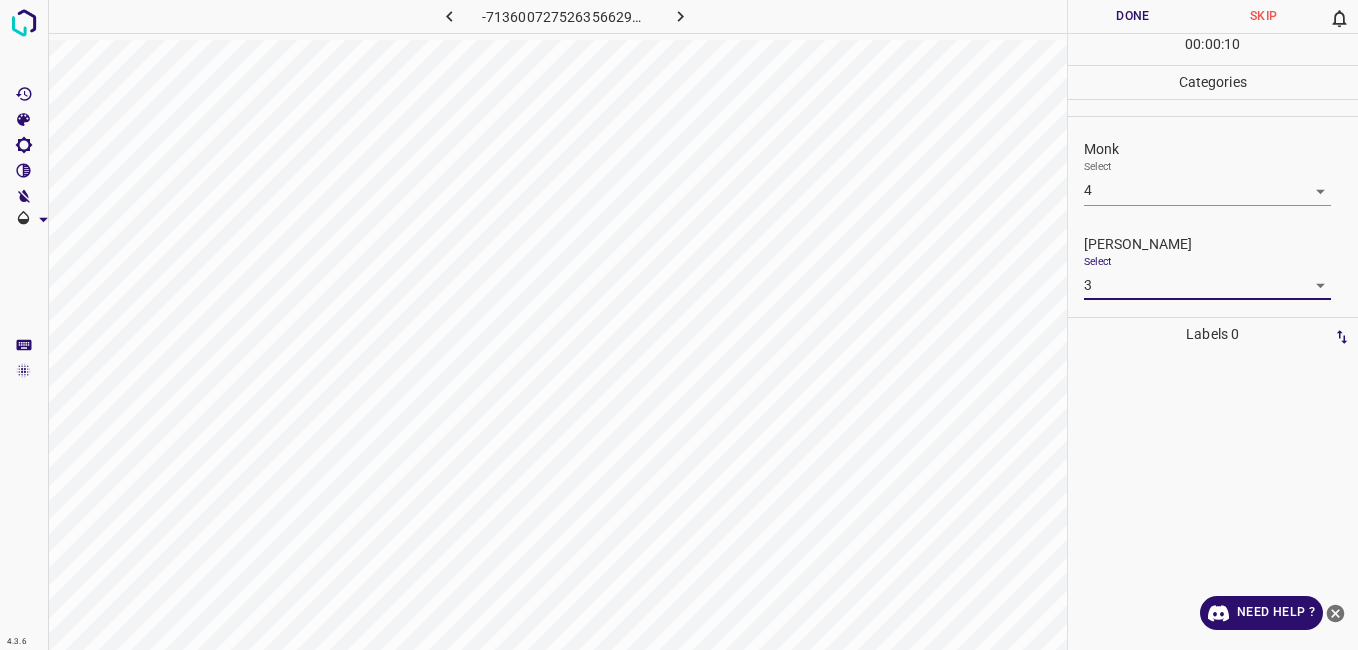 click on "Done" at bounding box center (1133, 16) 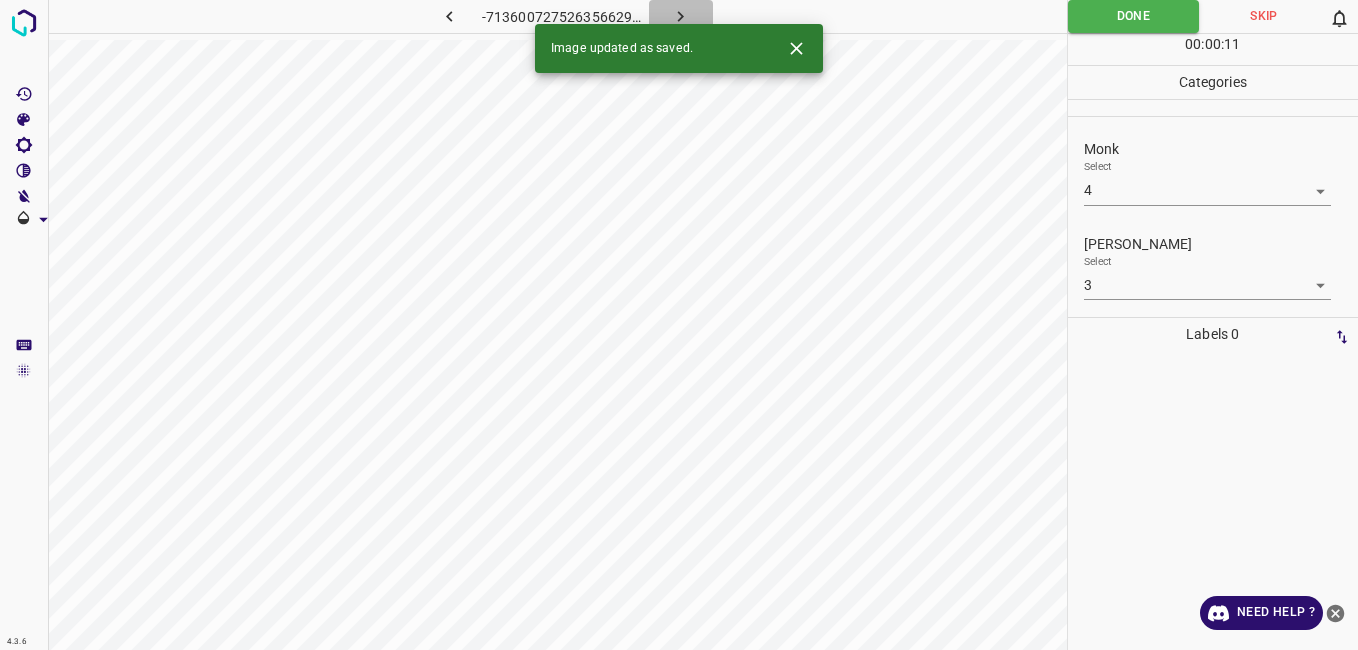 click 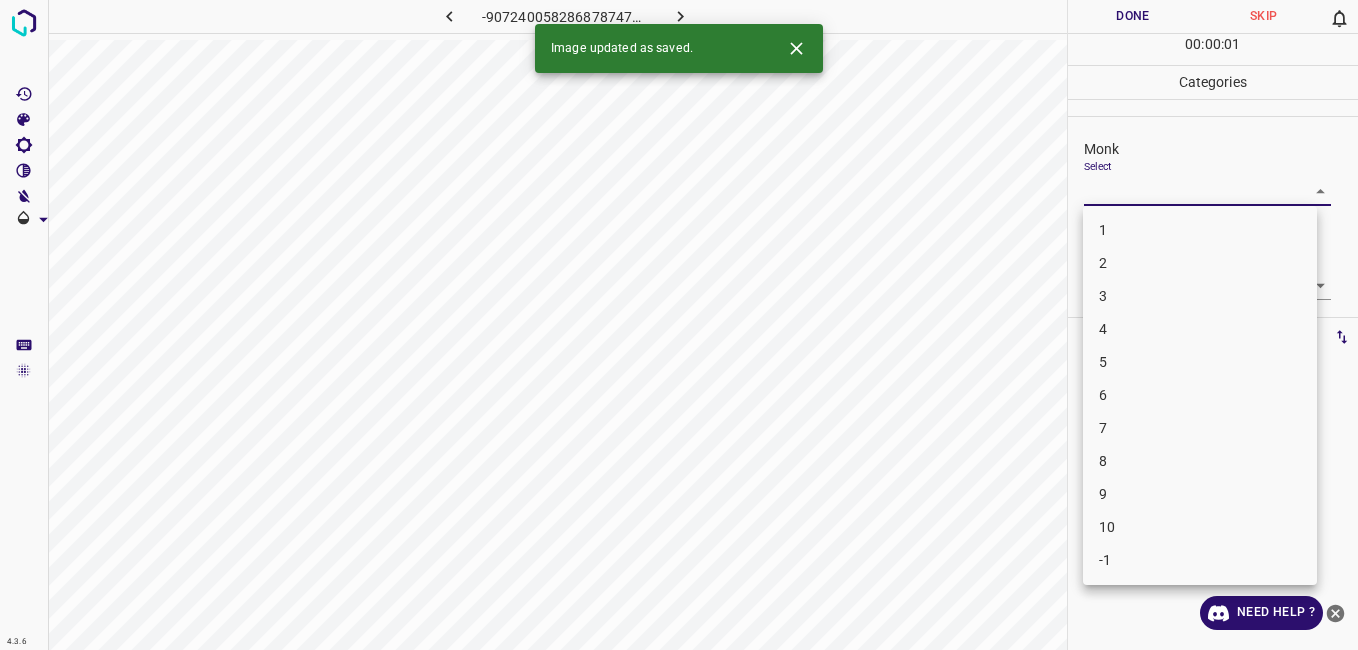 click on "4.3.6  -9072400582868787478.png Done Skip 0 00   : 00   : 01   Categories Monk   Select ​  Fitzpatrick   Select ​ Labels   0 Categories 1 Monk 2  Fitzpatrick Tools Space Change between modes (Draw & Edit) I Auto labeling R Restore zoom M Zoom in N Zoom out Delete Delete selecte label Filters Z Restore filters X Saturation filter C Brightness filter V Contrast filter B Gray scale filter General O Download Image updated as saved. Need Help ? - Text - Hide - Delete 1 2 3 4 5 6 7 8 9 10 -1" at bounding box center [679, 325] 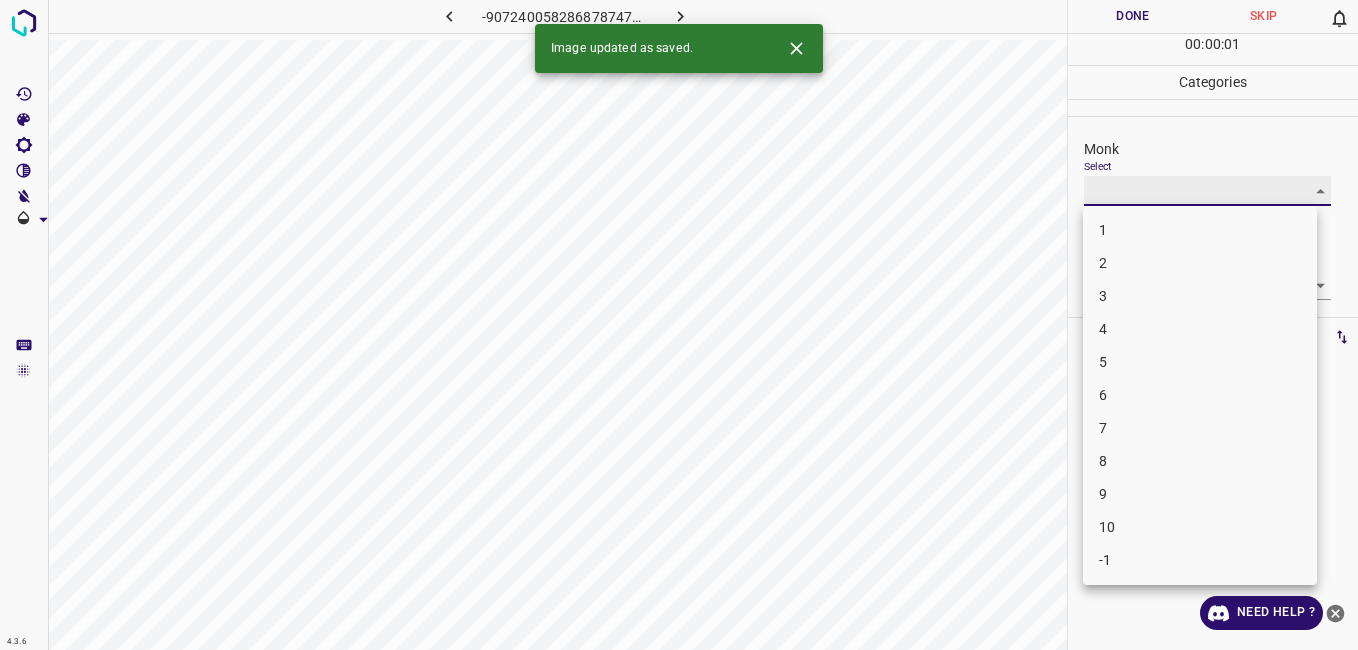 type on "2" 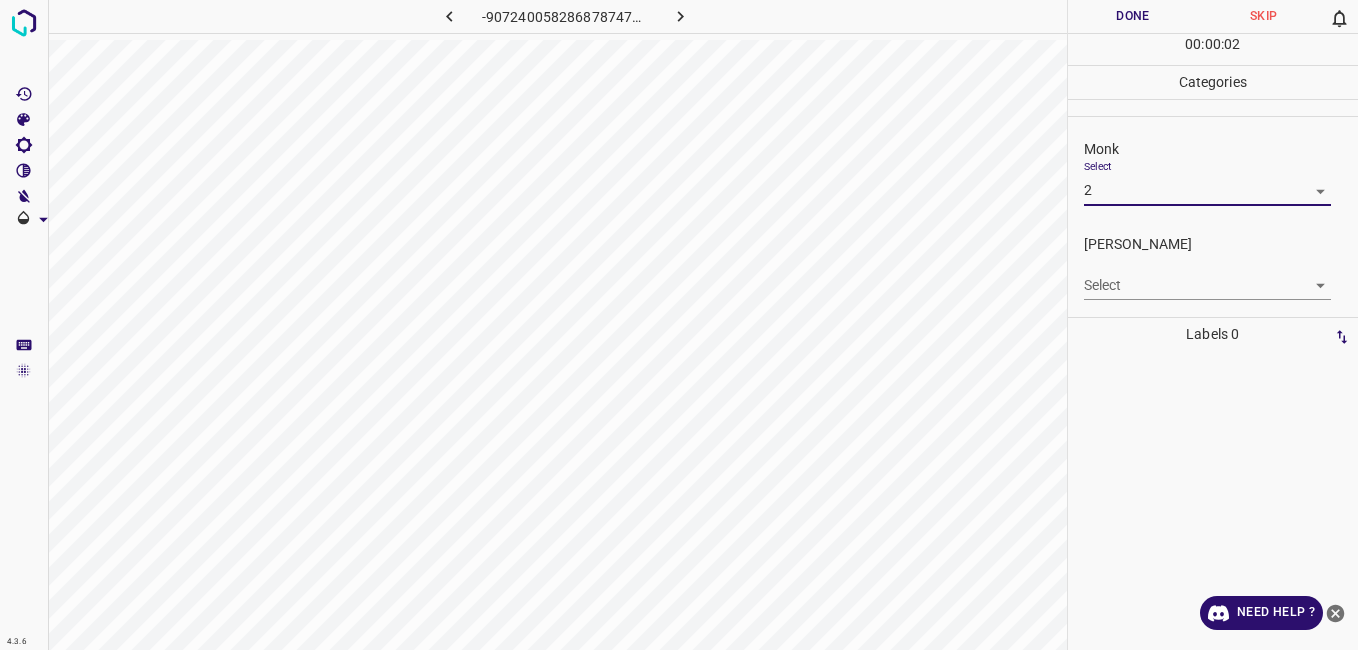 click on "4.3.6  -9072400582868787478.png Done Skip 0 00   : 00   : 02   Categories Monk   Select 2 2  Fitzpatrick   Select ​ Labels   0 Categories 1 Monk 2  Fitzpatrick Tools Space Change between modes (Draw & Edit) I Auto labeling R Restore zoom M Zoom in N Zoom out Delete Delete selecte label Filters Z Restore filters X Saturation filter C Brightness filter V Contrast filter B Gray scale filter General O Download Need Help ? - Text - Hide - Delete" at bounding box center [679, 325] 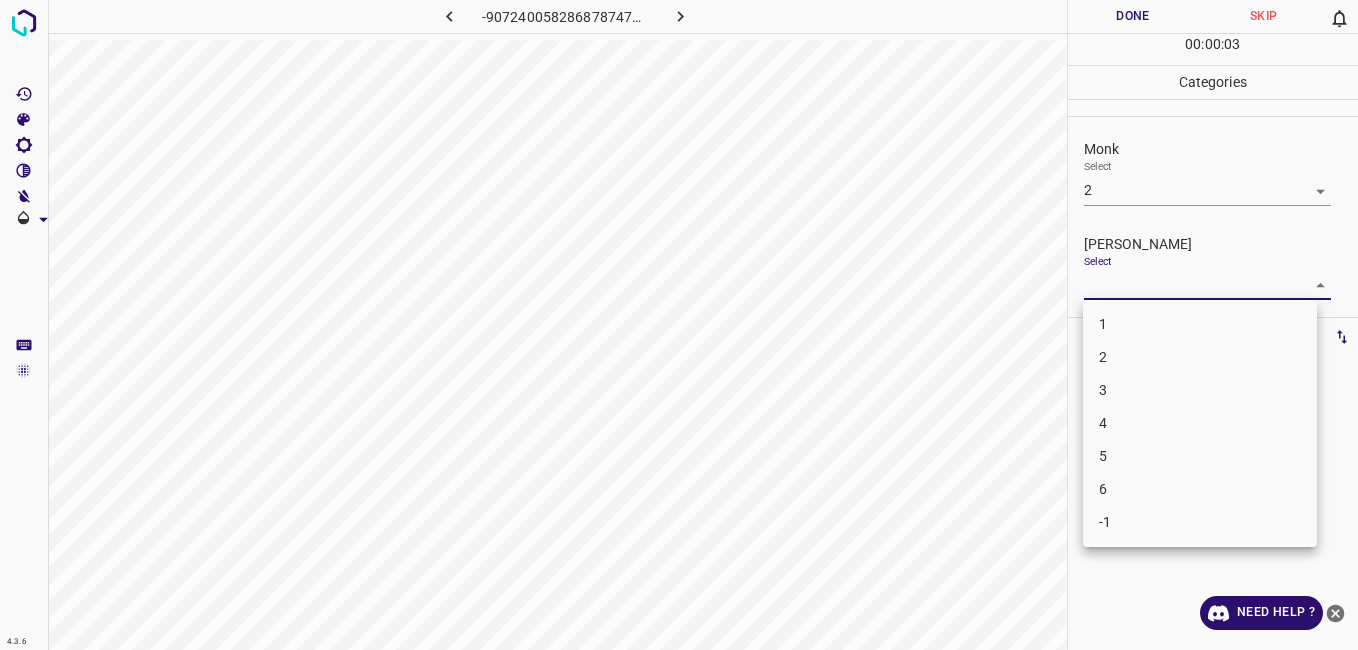 click on "1" at bounding box center [1200, 324] 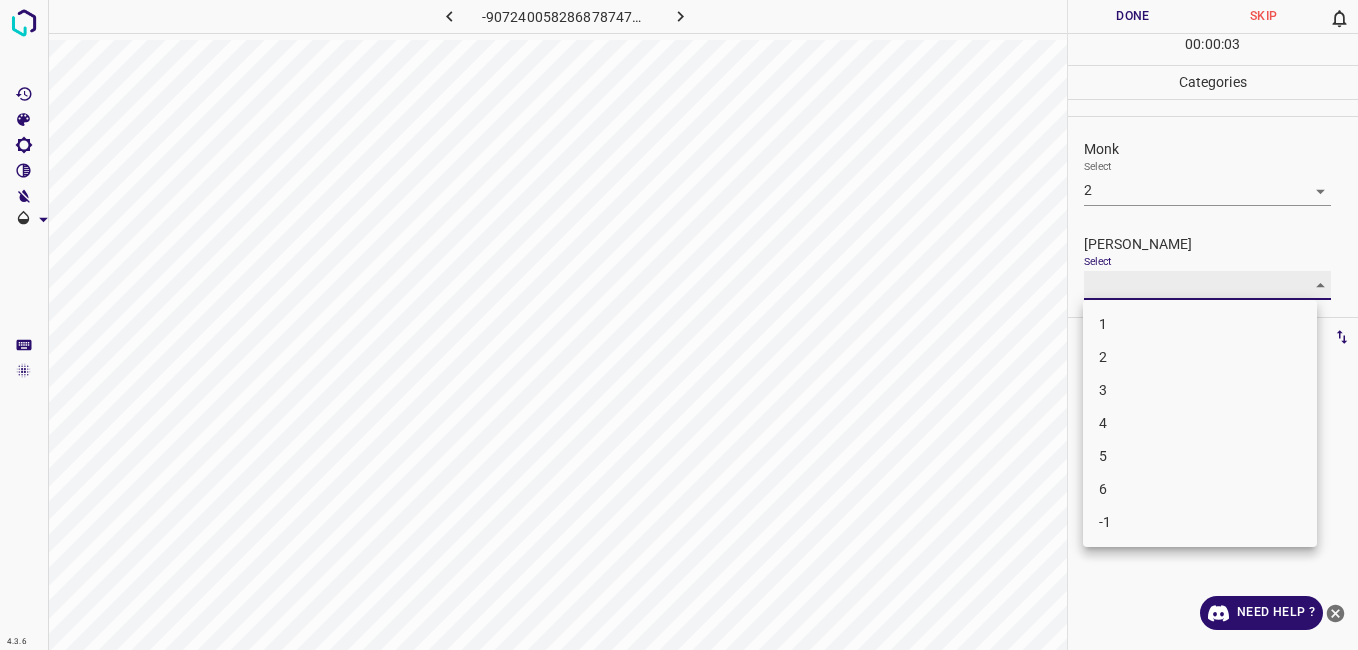 type on "1" 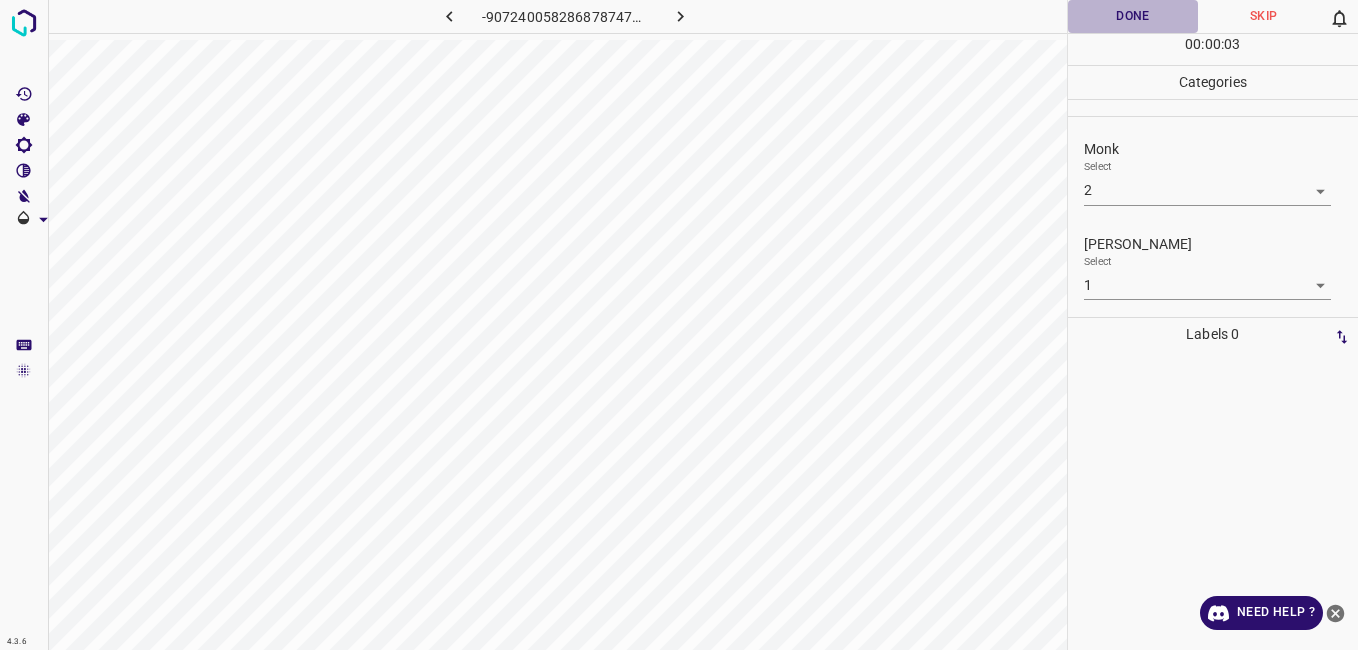 click on "Done" at bounding box center [1133, 16] 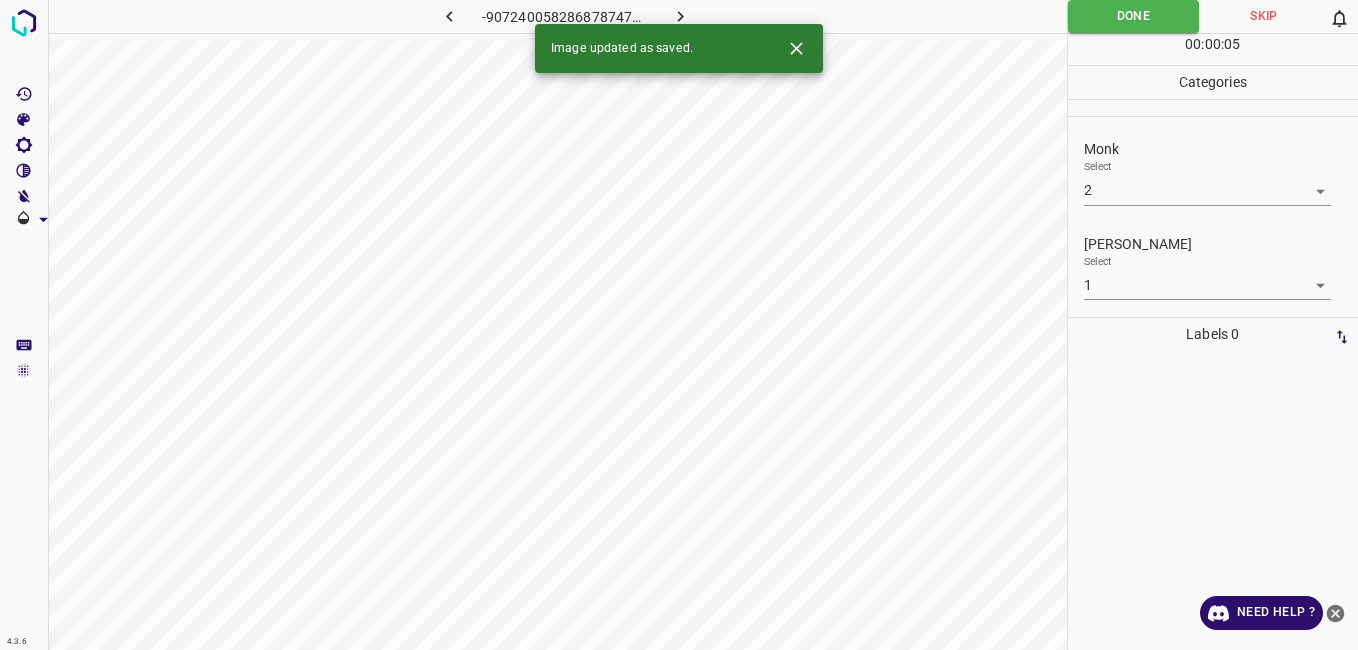 click 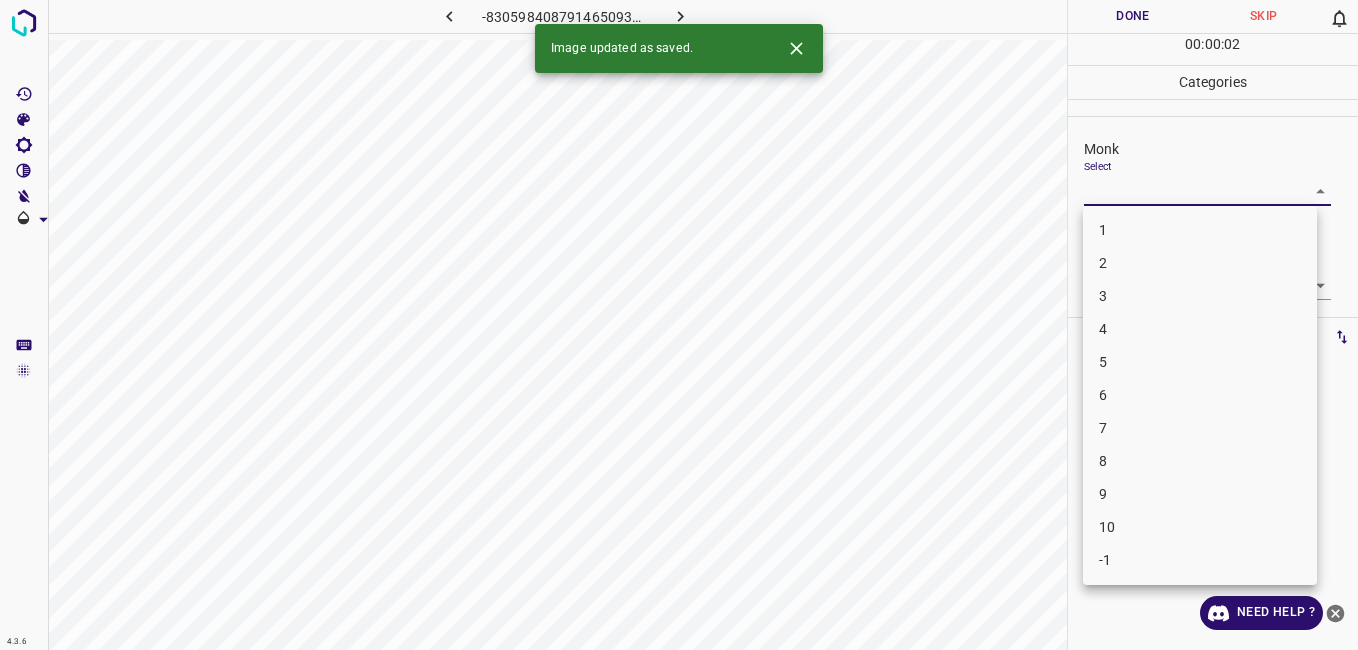 click on "4.3.6  -8305984087914650939.png Done Skip 0 00   : 00   : 02   Categories Monk   Select ​  Fitzpatrick   Select ​ Labels   0 Categories 1 Monk 2  Fitzpatrick Tools Space Change between modes (Draw & Edit) I Auto labeling R Restore zoom M Zoom in N Zoom out Delete Delete selecte label Filters Z Restore filters X Saturation filter C Brightness filter V Contrast filter B Gray scale filter General O Download Image updated as saved. Need Help ? - Text - Hide - Delete 1 2 3 4 5 6 7 8 9 10 -1" at bounding box center [679, 325] 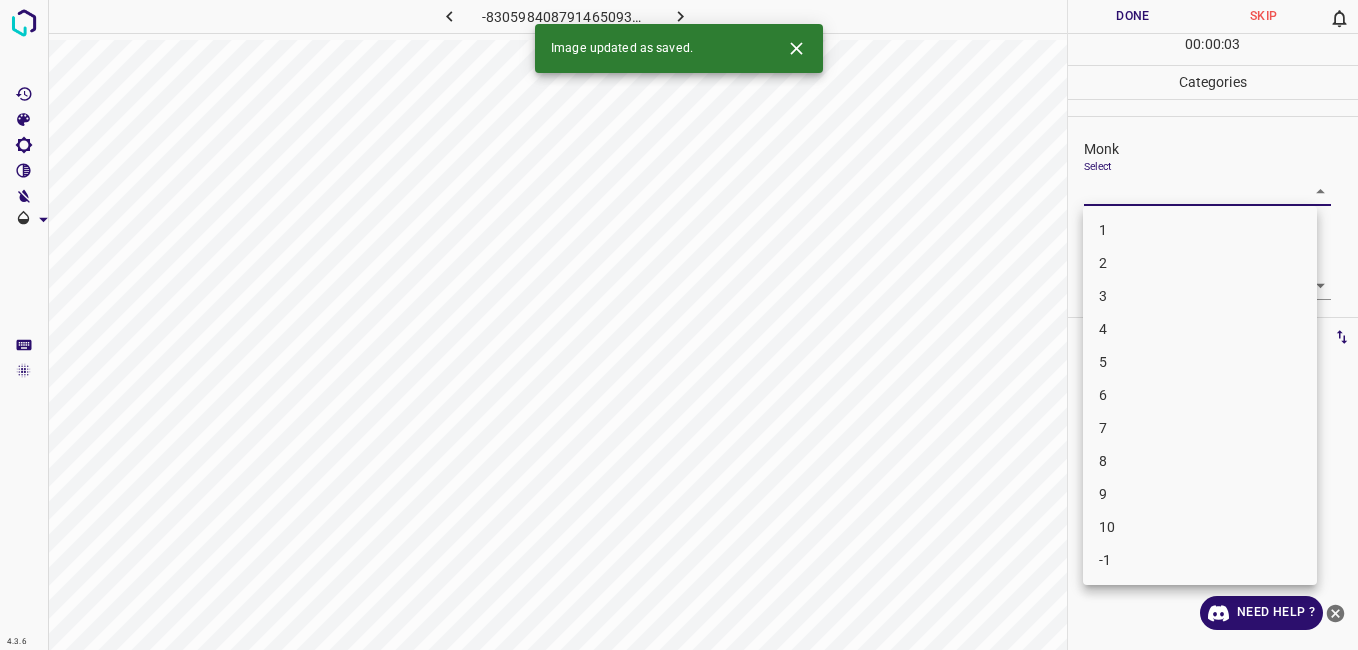 click on "3" at bounding box center [1200, 296] 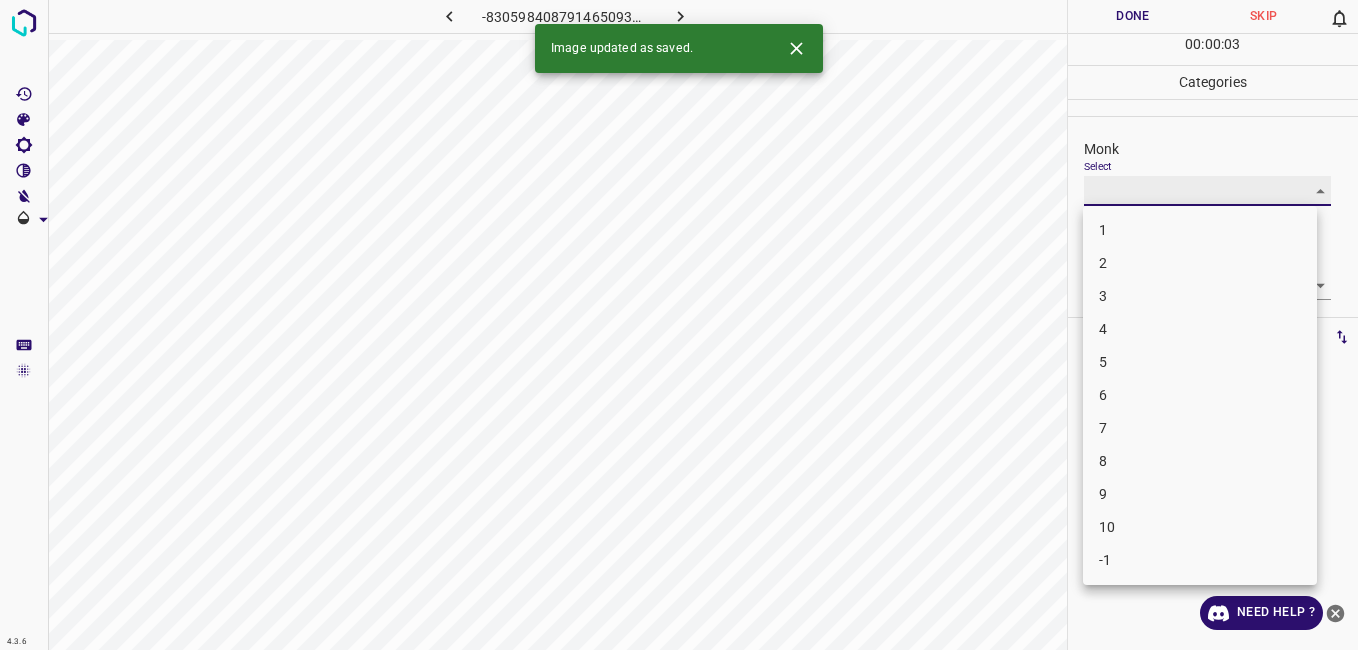 type on "3" 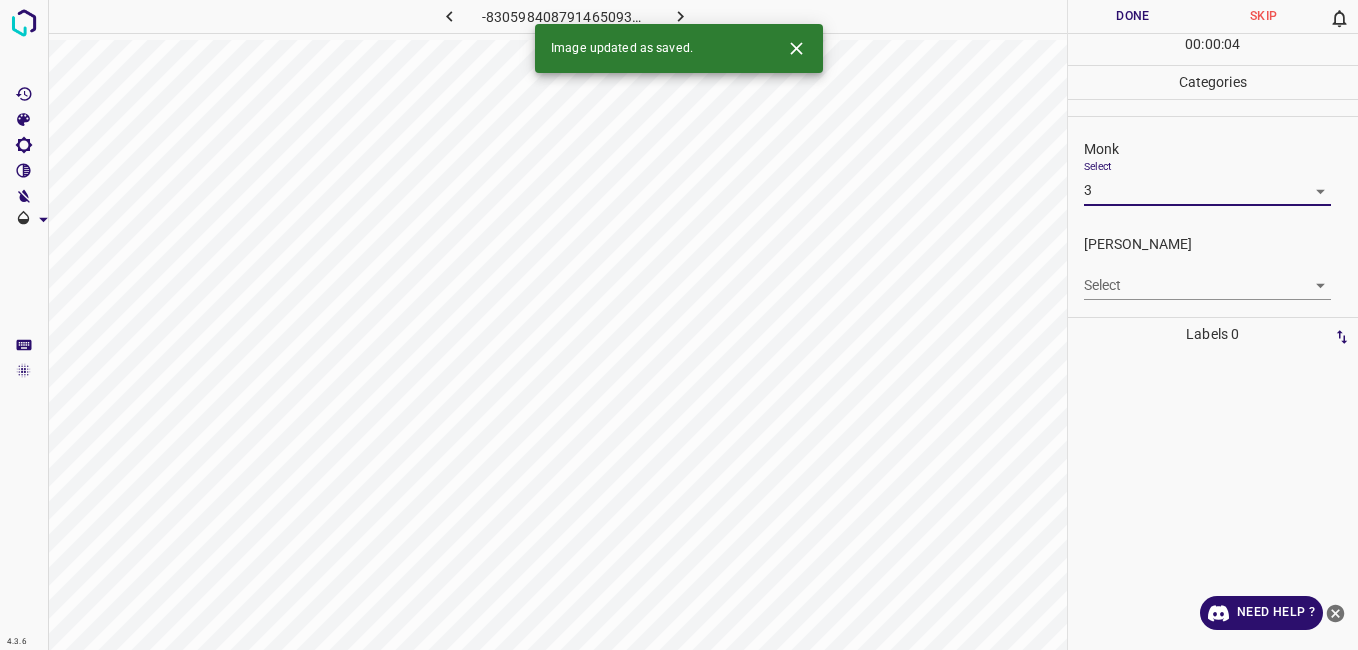 click on "4.3.6  -8305984087914650939.png Done Skip 0 00   : 00   : 04   Categories Monk   Select 3 3  Fitzpatrick   Select ​ Labels   0 Categories 1 Monk 2  Fitzpatrick Tools Space Change between modes (Draw & Edit) I Auto labeling R Restore zoom M Zoom in N Zoom out Delete Delete selecte label Filters Z Restore filters X Saturation filter C Brightness filter V Contrast filter B Gray scale filter General O Download Image updated as saved. Need Help ? - Text - Hide - Delete" at bounding box center (679, 325) 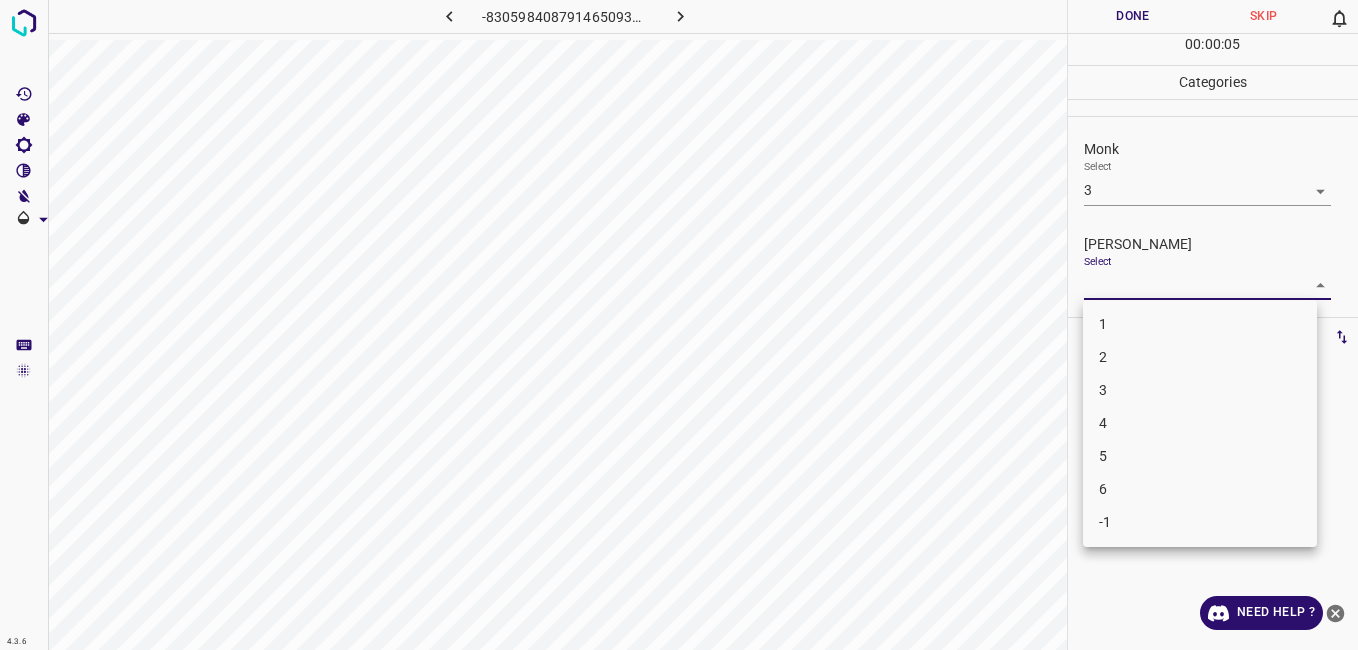 click on "2" at bounding box center [1200, 357] 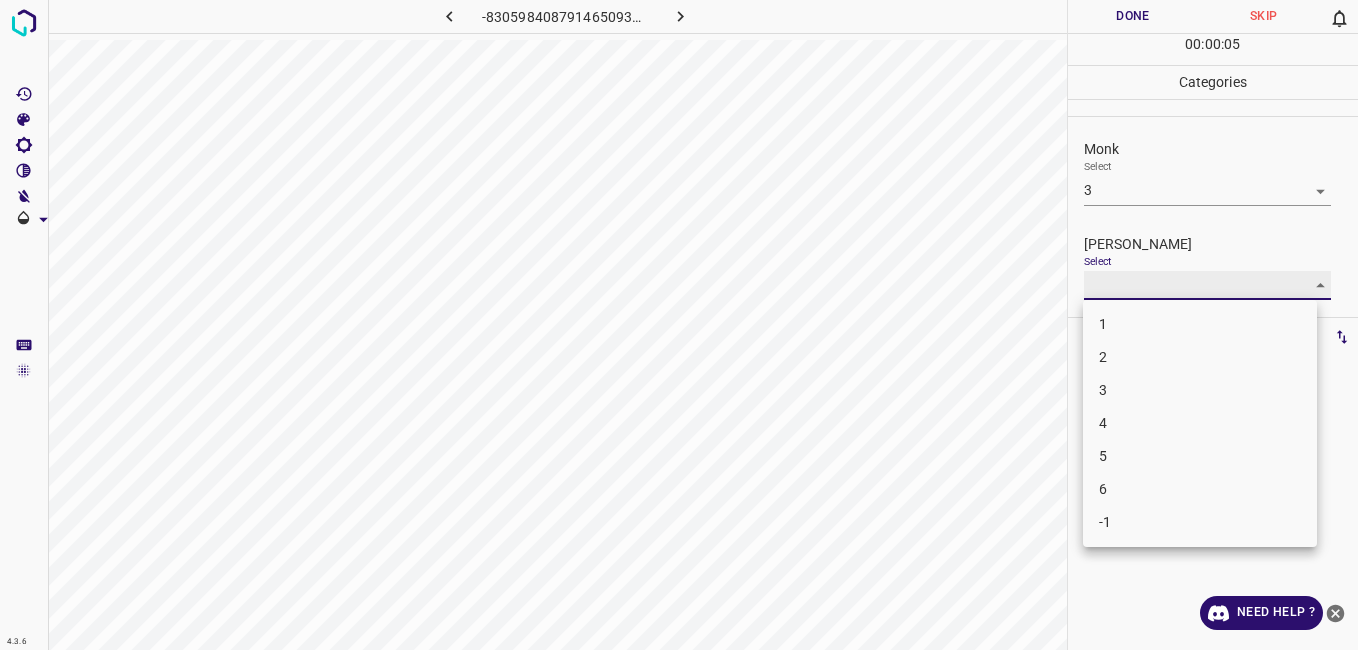 type on "2" 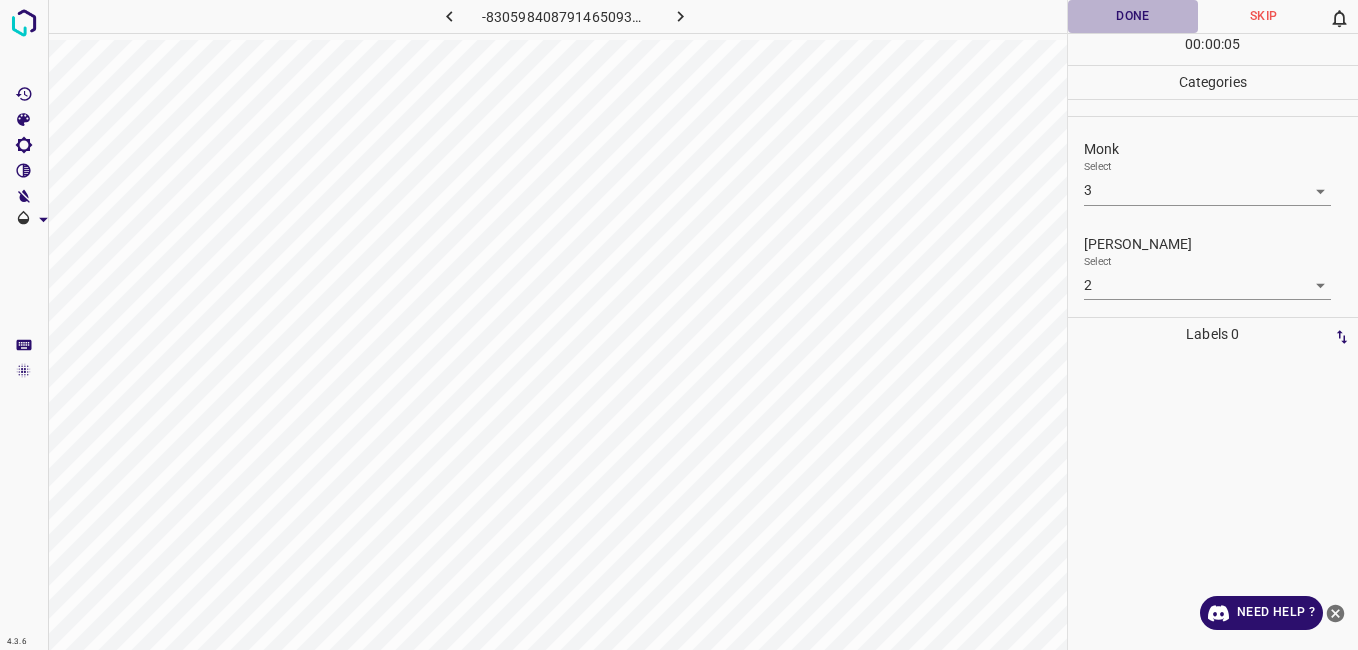 click on "Done" at bounding box center (1133, 16) 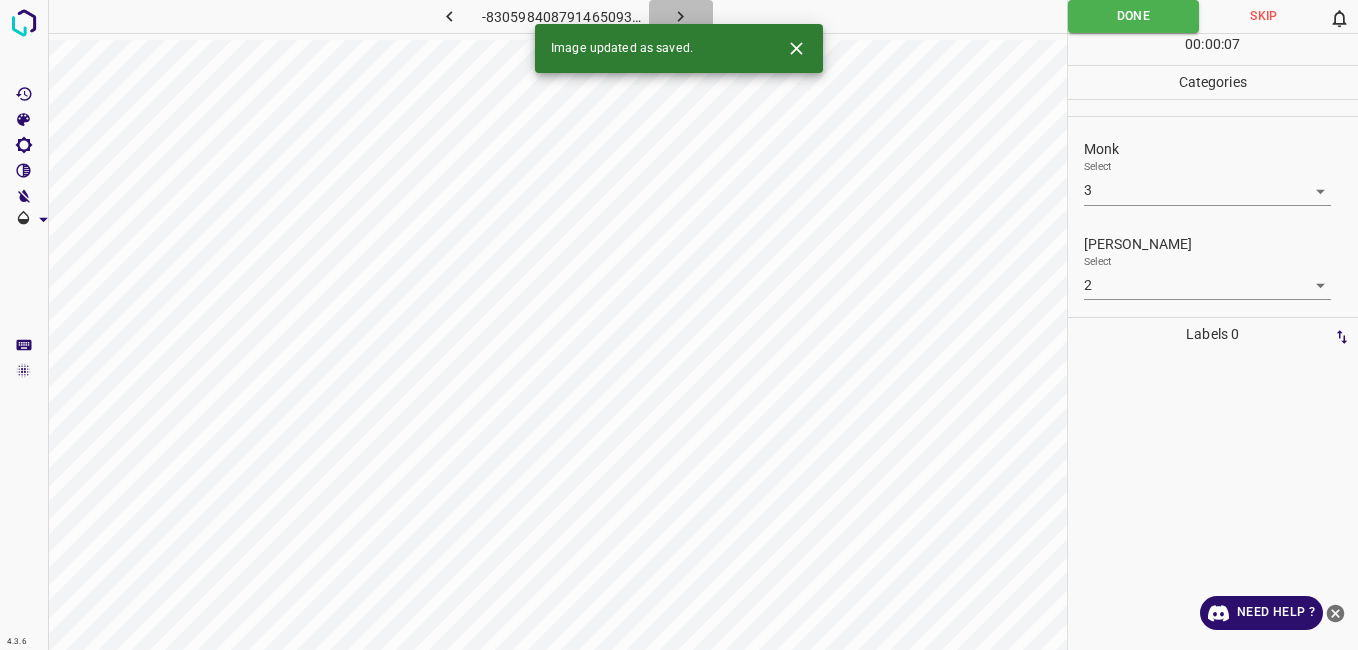 click 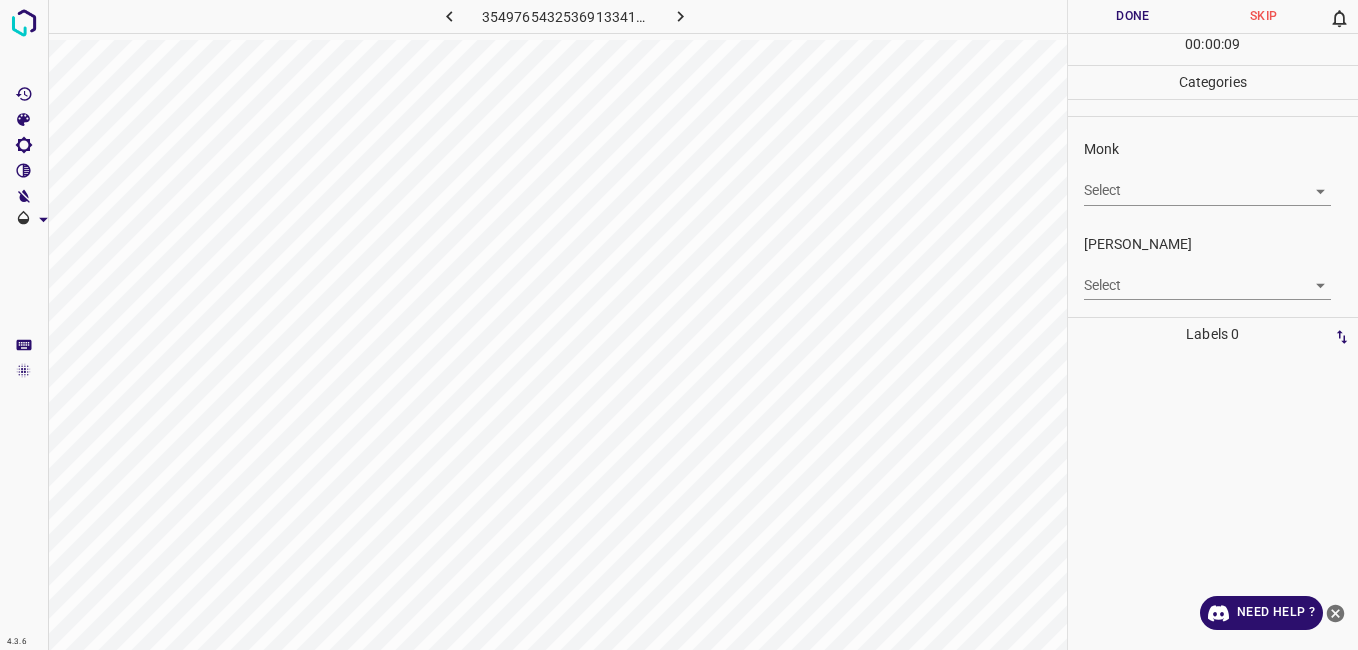 click on "4.3.6  3549765432536913341.png Done Skip 0 00   : 00   : 09   Categories Monk   Select ​  Fitzpatrick   Select ​ Labels   0 Categories 1 Monk 2  Fitzpatrick Tools Space Change between modes (Draw & Edit) I Auto labeling R Restore zoom M Zoom in N Zoom out Delete Delete selecte label Filters Z Restore filters X Saturation filter C Brightness filter V Contrast filter B Gray scale filter General O Download Need Help ? - Text - Hide - Delete" at bounding box center [679, 325] 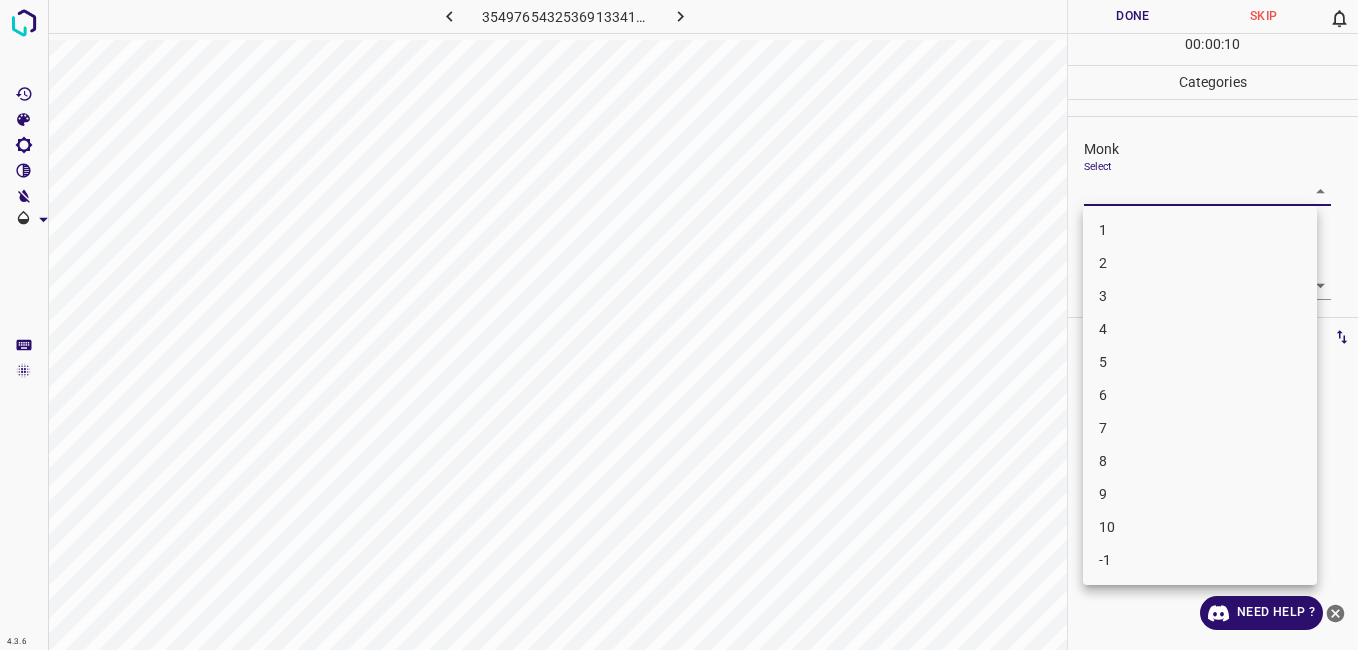 click on "3" at bounding box center [1200, 296] 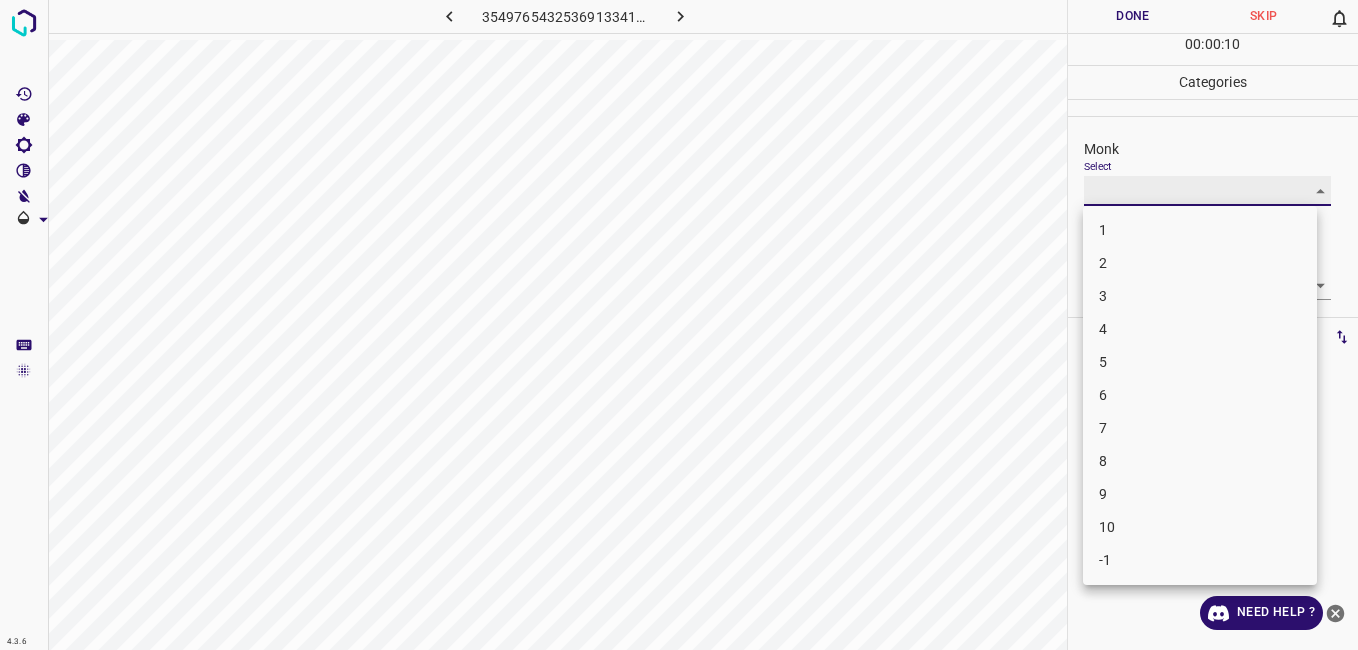 type on "3" 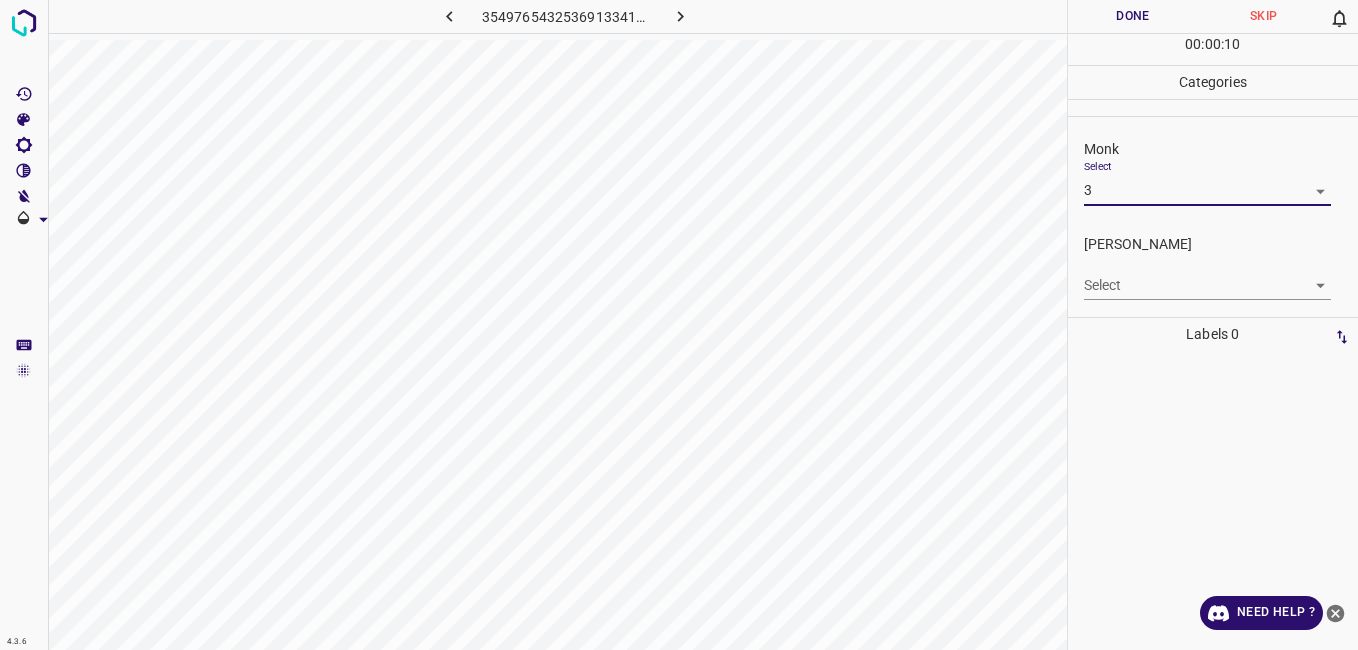 click on "4.3.6  3549765432536913341.png Done Skip 0 00   : 00   : 10   Categories Monk   Select 3 3  Fitzpatrick   Select ​ Labels   0 Categories 1 Monk 2  Fitzpatrick Tools Space Change between modes (Draw & Edit) I Auto labeling R Restore zoom M Zoom in N Zoom out Delete Delete selecte label Filters Z Restore filters X Saturation filter C Brightness filter V Contrast filter B Gray scale filter General O Download Need Help ? - Text - Hide - Delete 1 2 3 4 5 6 7 8 9 10 -1" at bounding box center [679, 325] 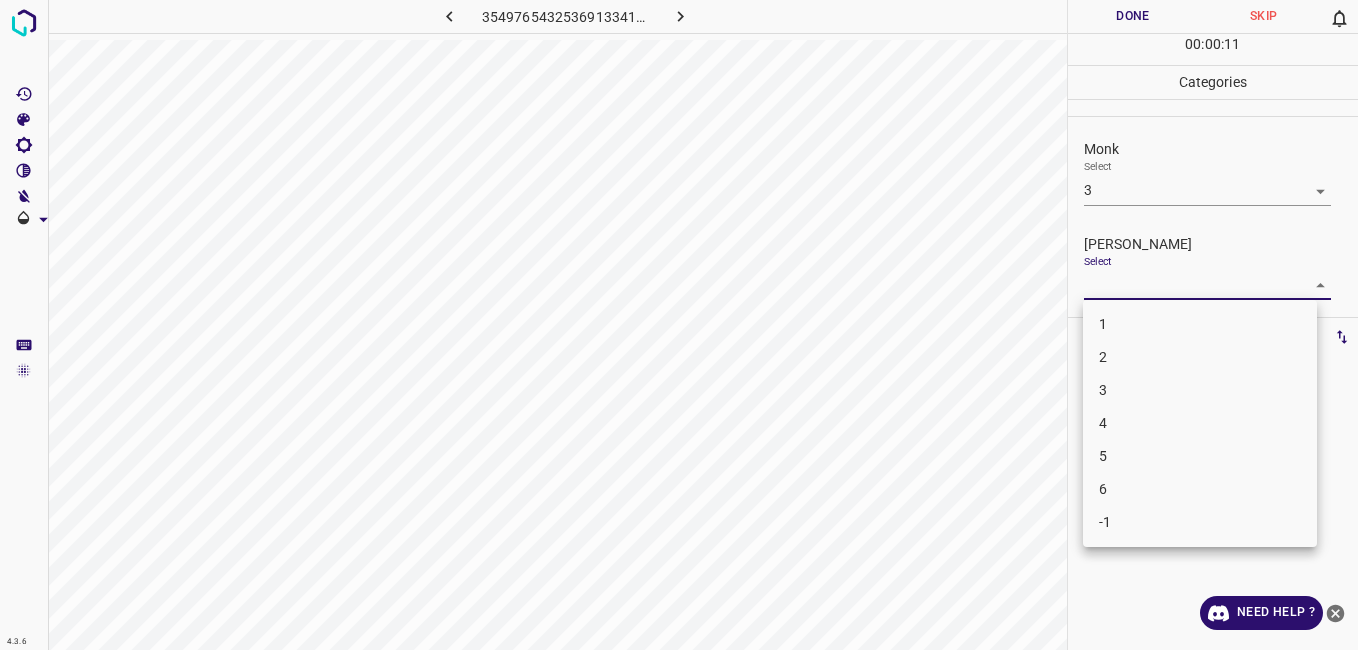 click on "2" at bounding box center [1200, 357] 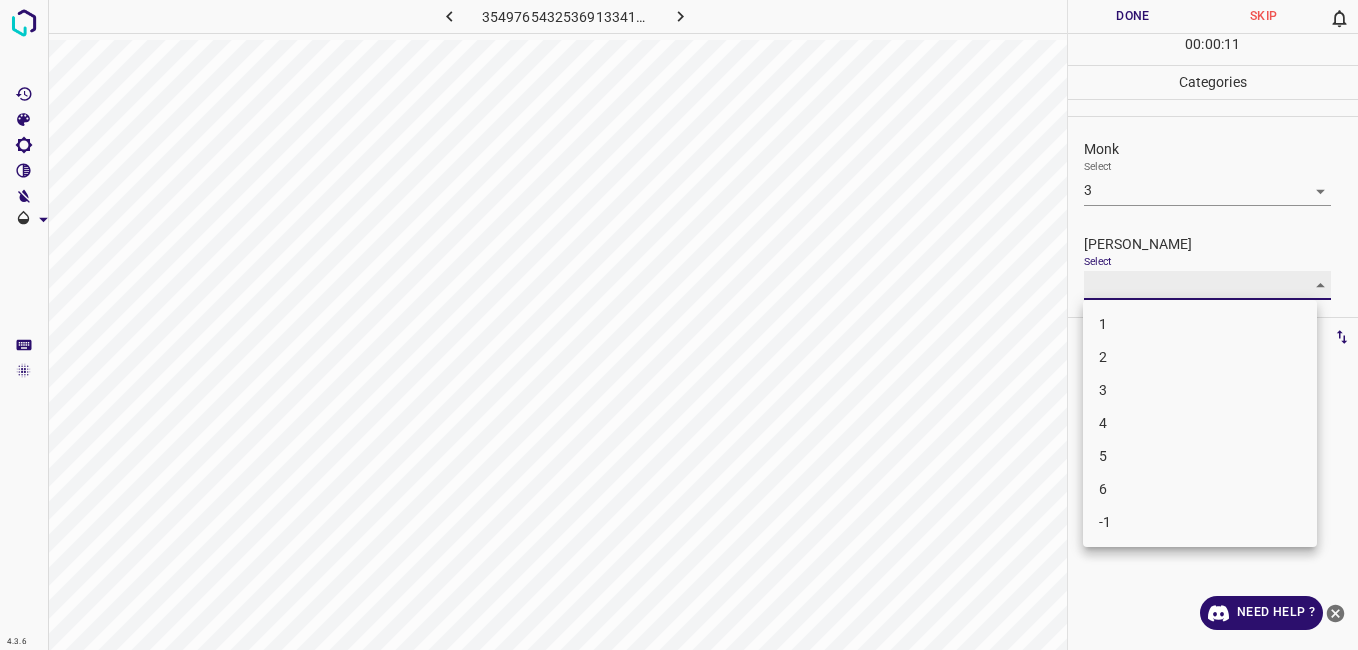 type on "2" 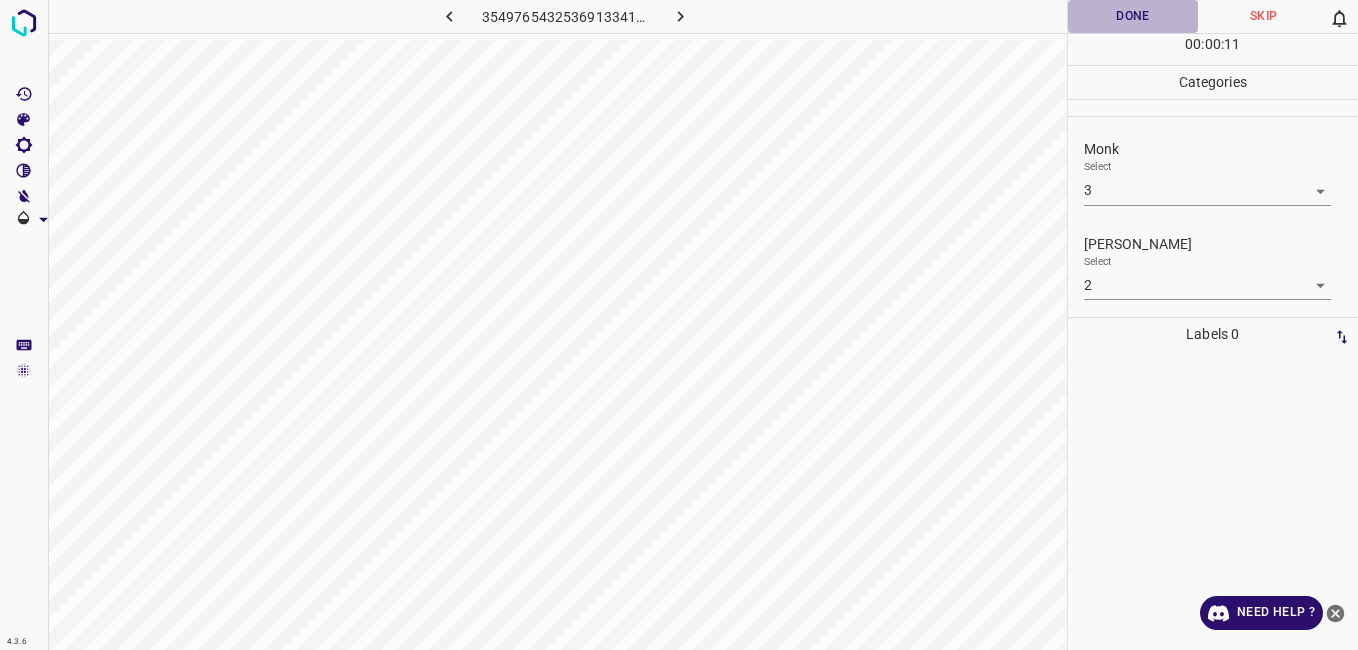 click on "Done" at bounding box center [1133, 16] 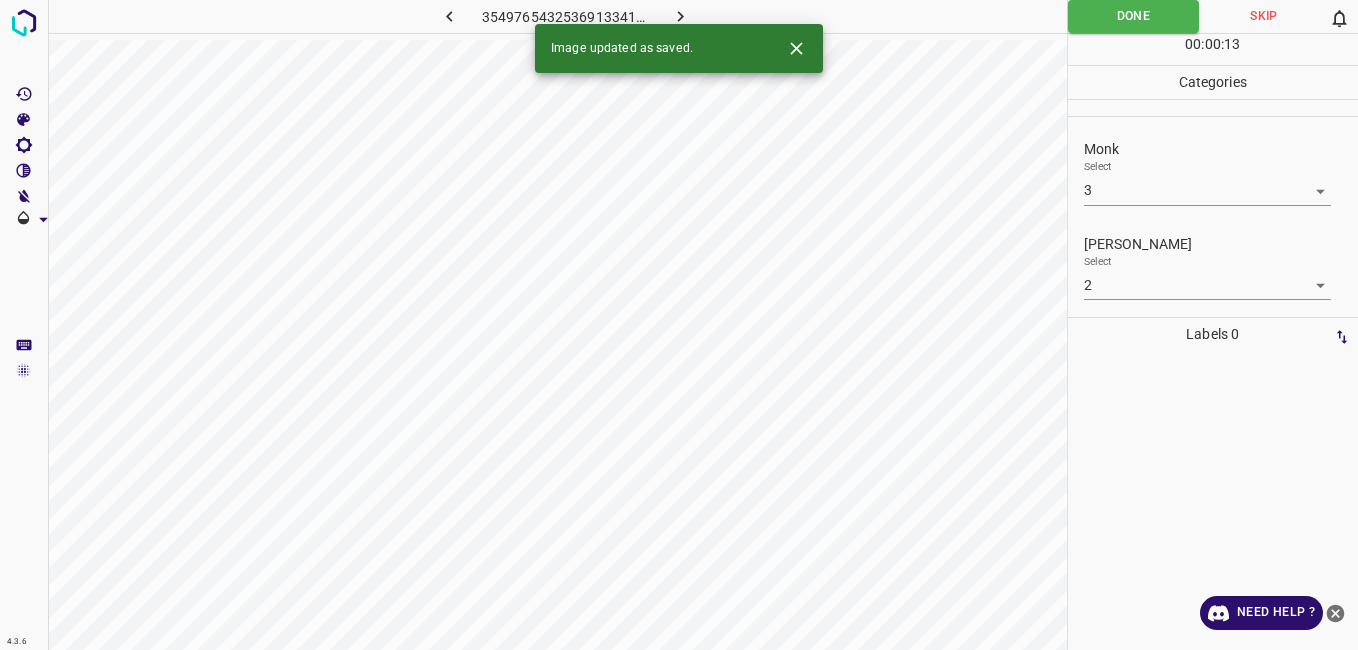 click at bounding box center [681, 16] 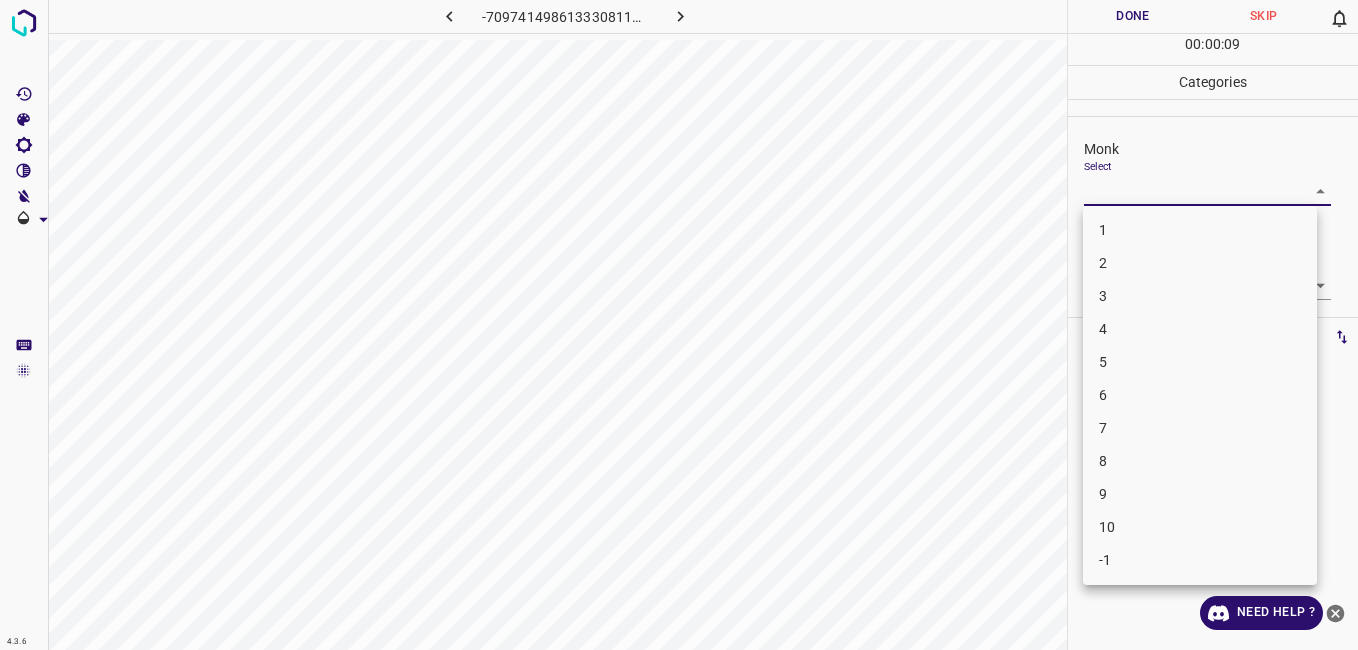 click on "4.3.6  -7097414986133308112.png Done Skip 0 00   : 00   : 09   Categories Monk   Select ​  Fitzpatrick   Select ​ Labels   0 Categories 1 Monk 2  Fitzpatrick Tools Space Change between modes (Draw & Edit) I Auto labeling R Restore zoom M Zoom in N Zoom out Delete Delete selecte label Filters Z Restore filters X Saturation filter C Brightness filter V Contrast filter B Gray scale filter General O Download Need Help ? - Text - Hide - Delete 1 2 3 4 5 6 7 8 9 10 -1" at bounding box center (679, 325) 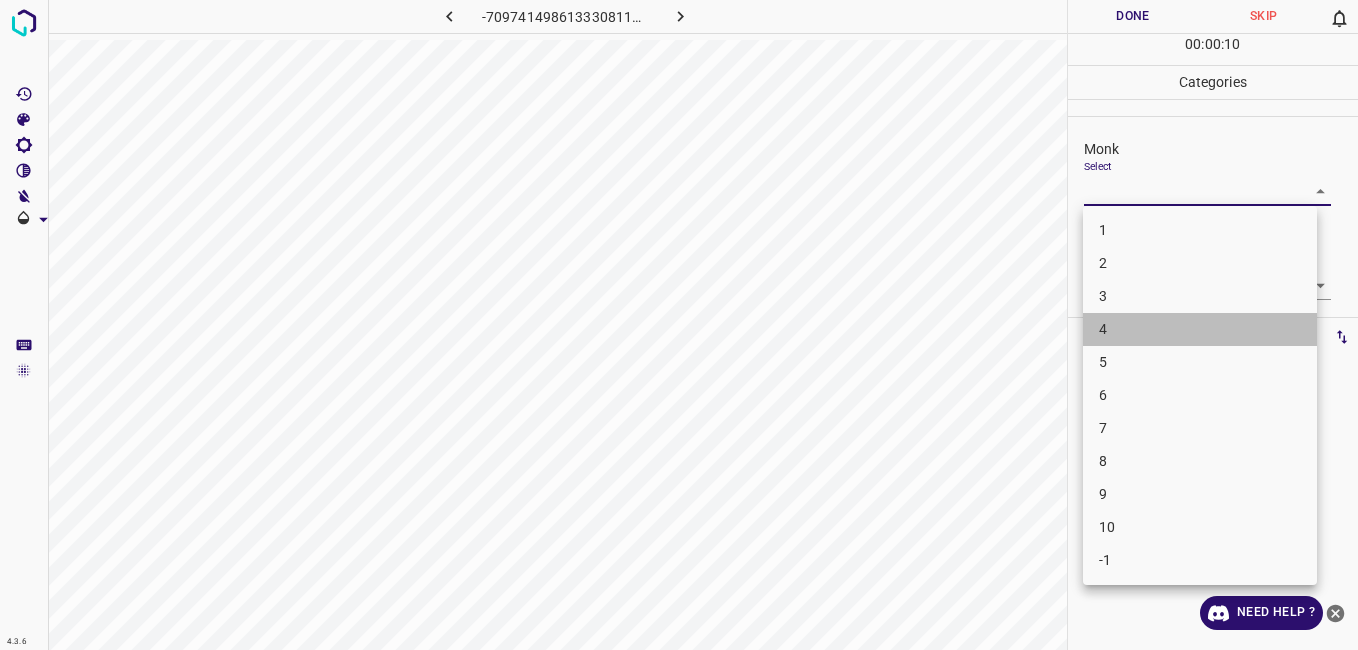 click on "4" at bounding box center (1200, 329) 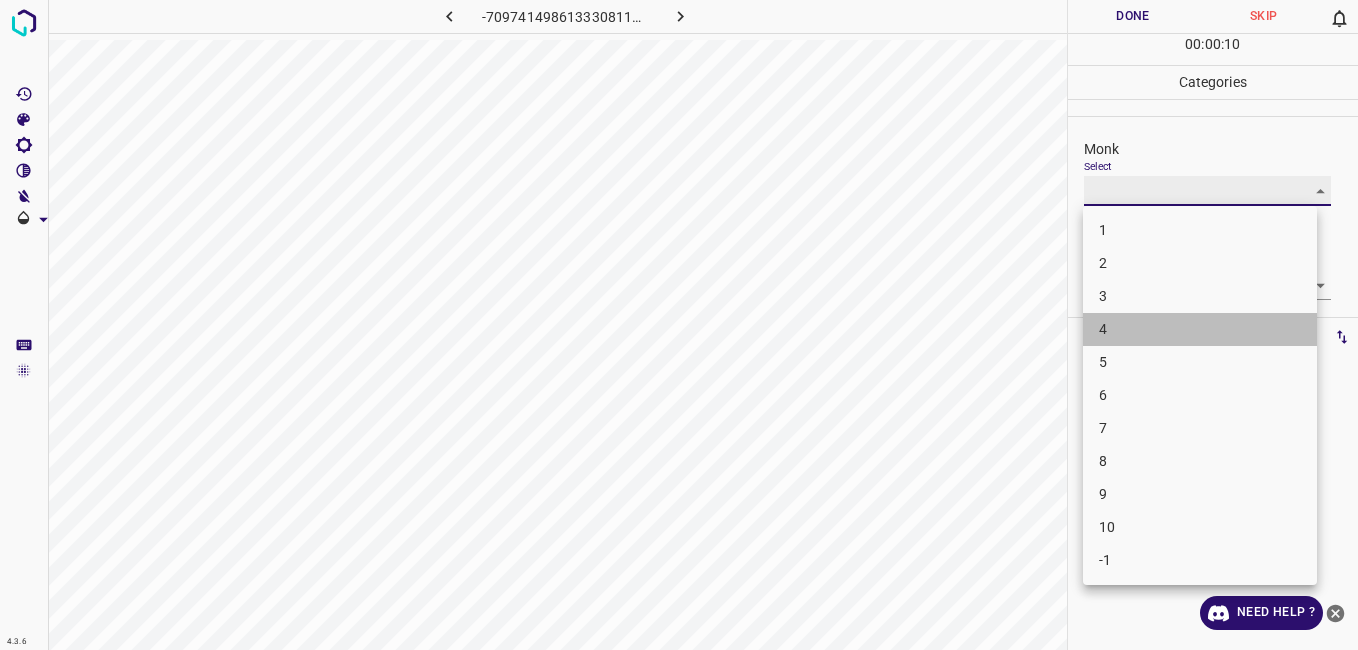 type on "4" 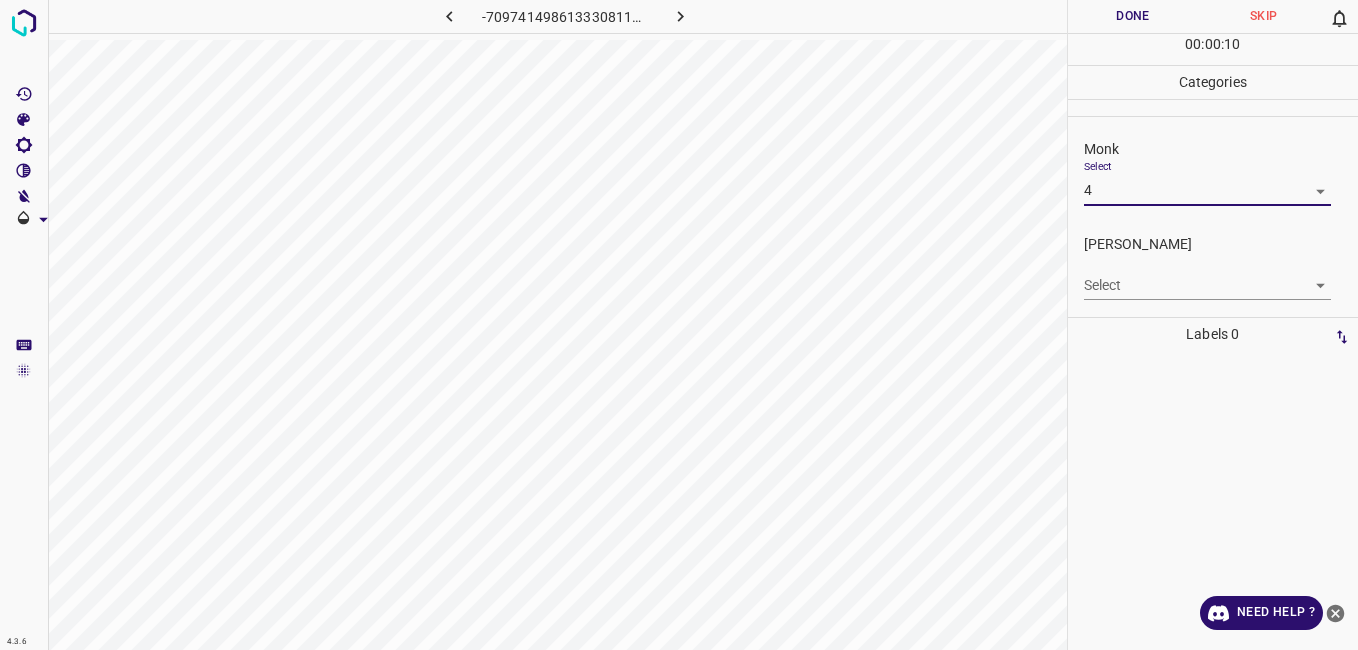 click on "4.3.6  -7097414986133308112.png Done Skip 0 00   : 00   : 10   Categories Monk   Select 4 4  Fitzpatrick   Select ​ Labels   0 Categories 1 Monk 2  Fitzpatrick Tools Space Change between modes (Draw & Edit) I Auto labeling R Restore zoom M Zoom in N Zoom out Delete Delete selecte label Filters Z Restore filters X Saturation filter C Brightness filter V Contrast filter B Gray scale filter General O Download Need Help ? - Text - Hide - Delete" at bounding box center (679, 325) 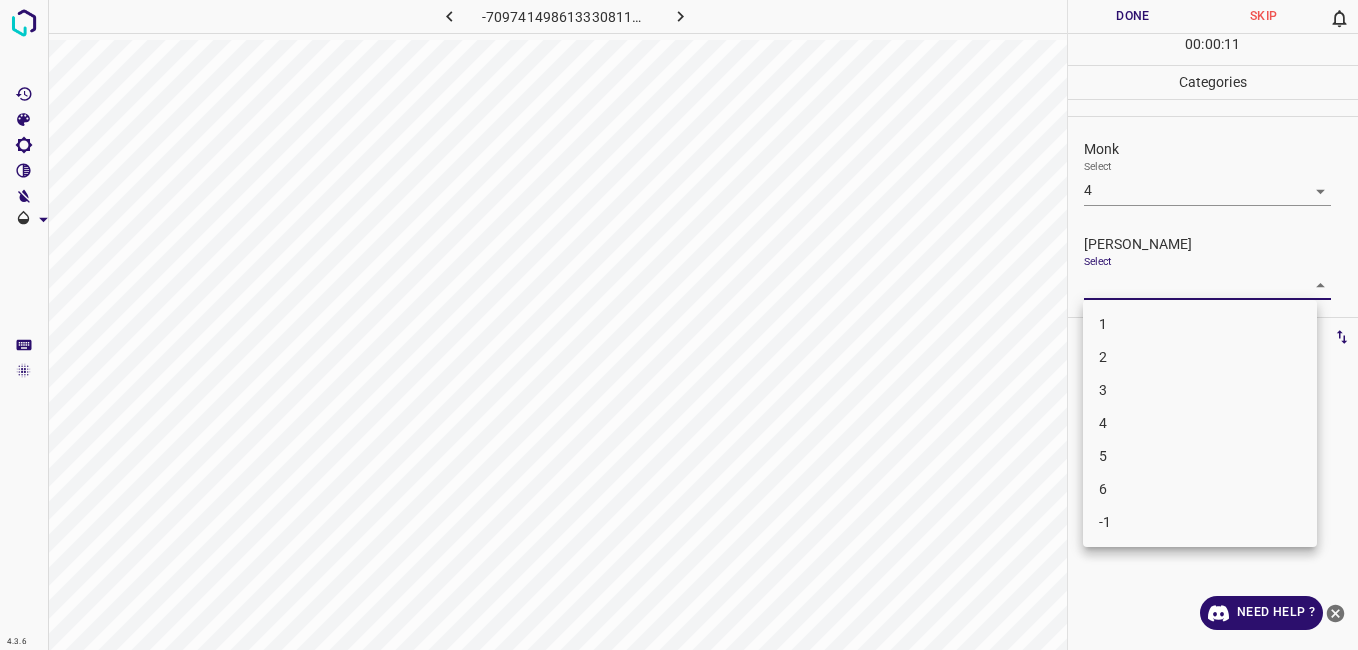 click on "3" at bounding box center [1200, 390] 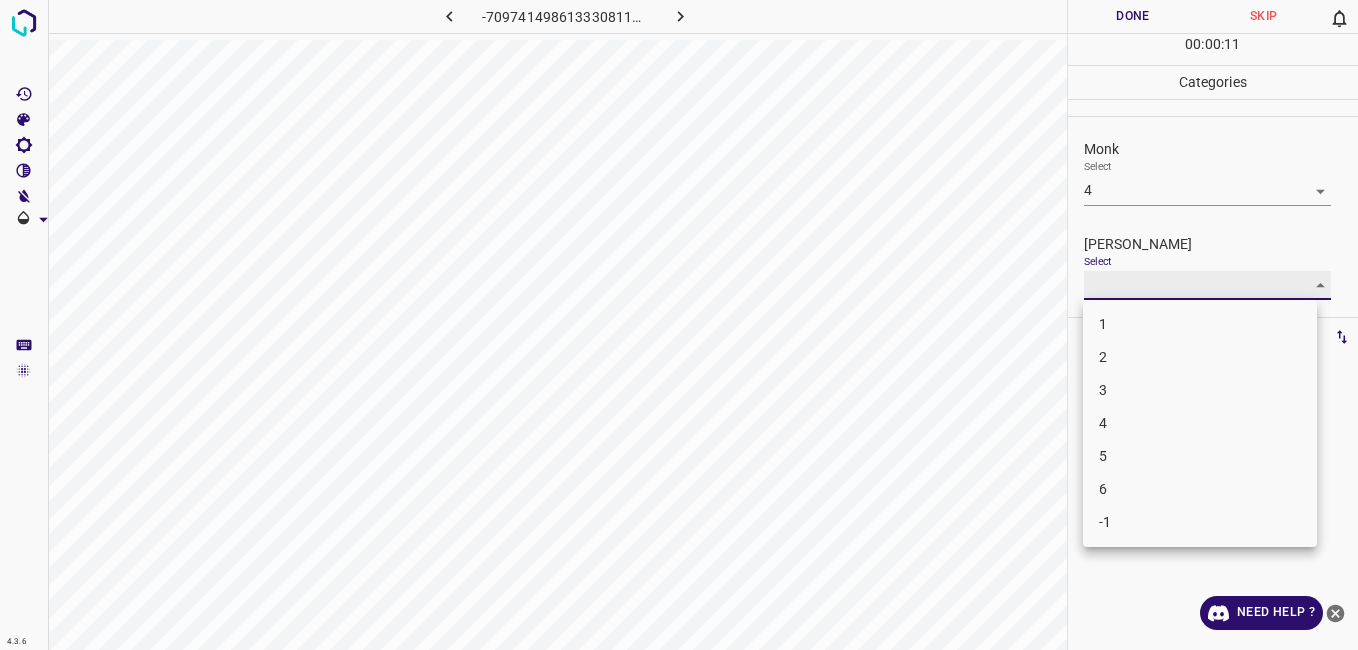 type on "3" 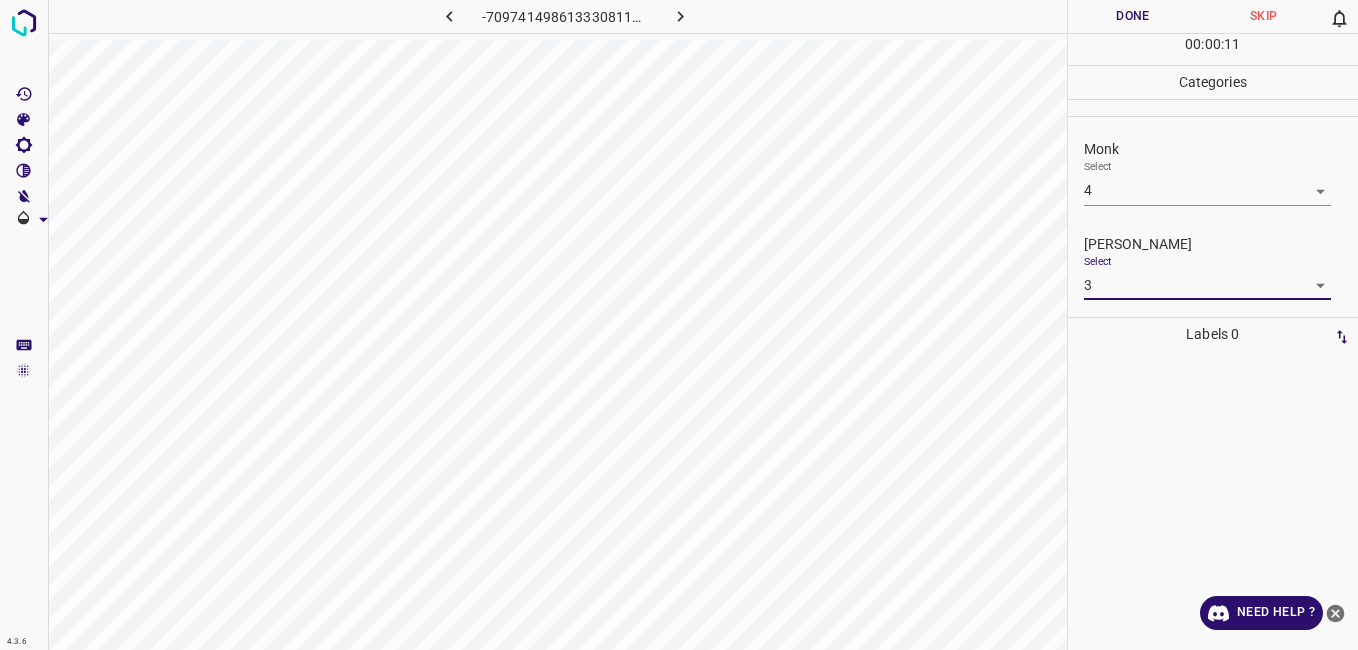 click on "Done" at bounding box center (1133, 16) 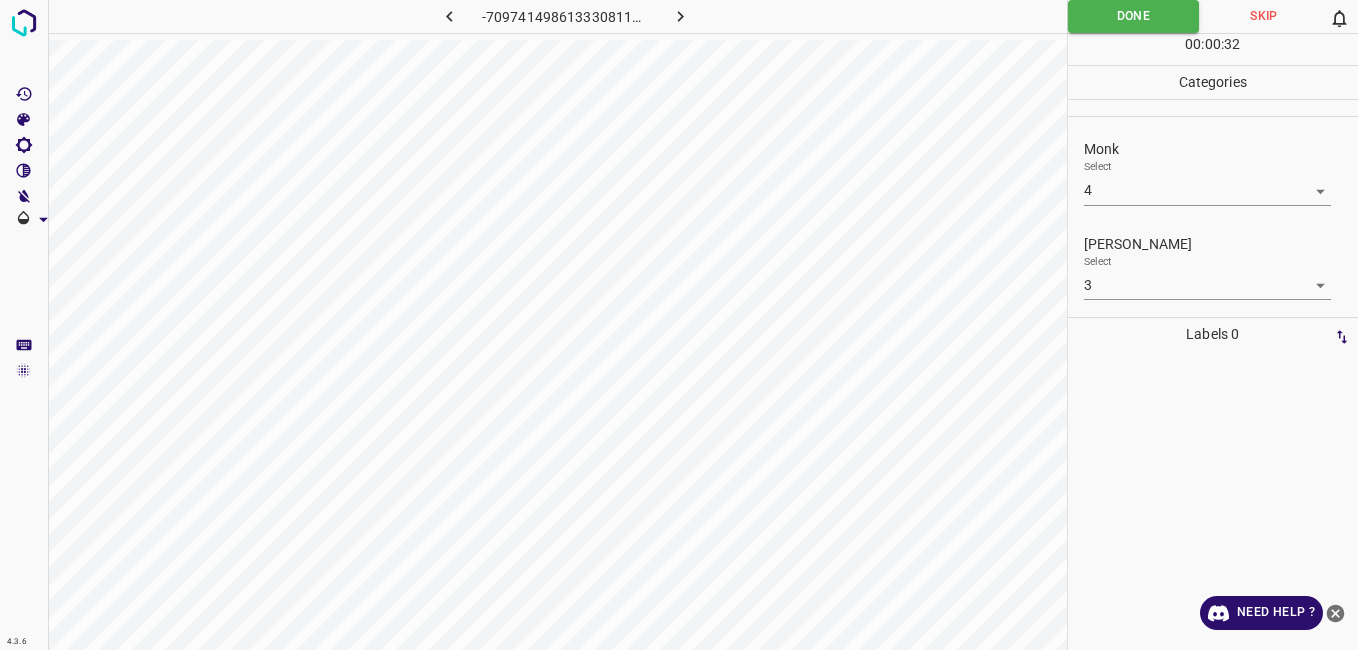 click 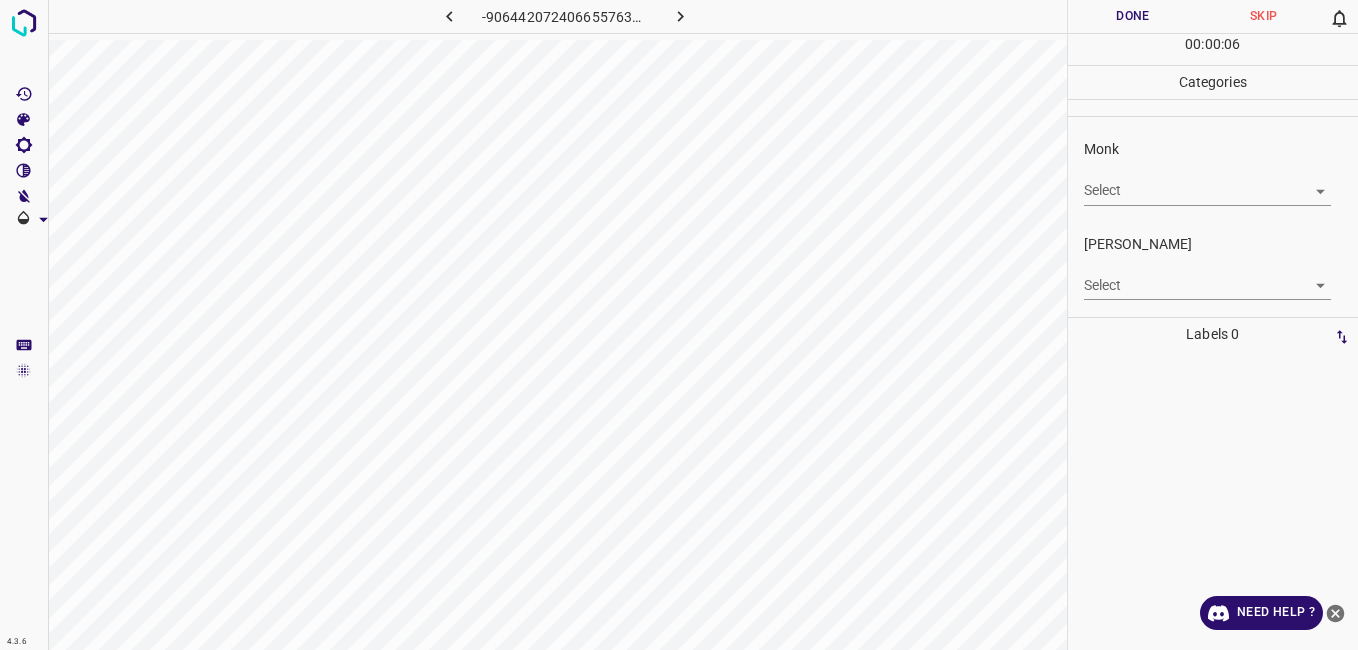 click on "Select ​" at bounding box center (1207, 182) 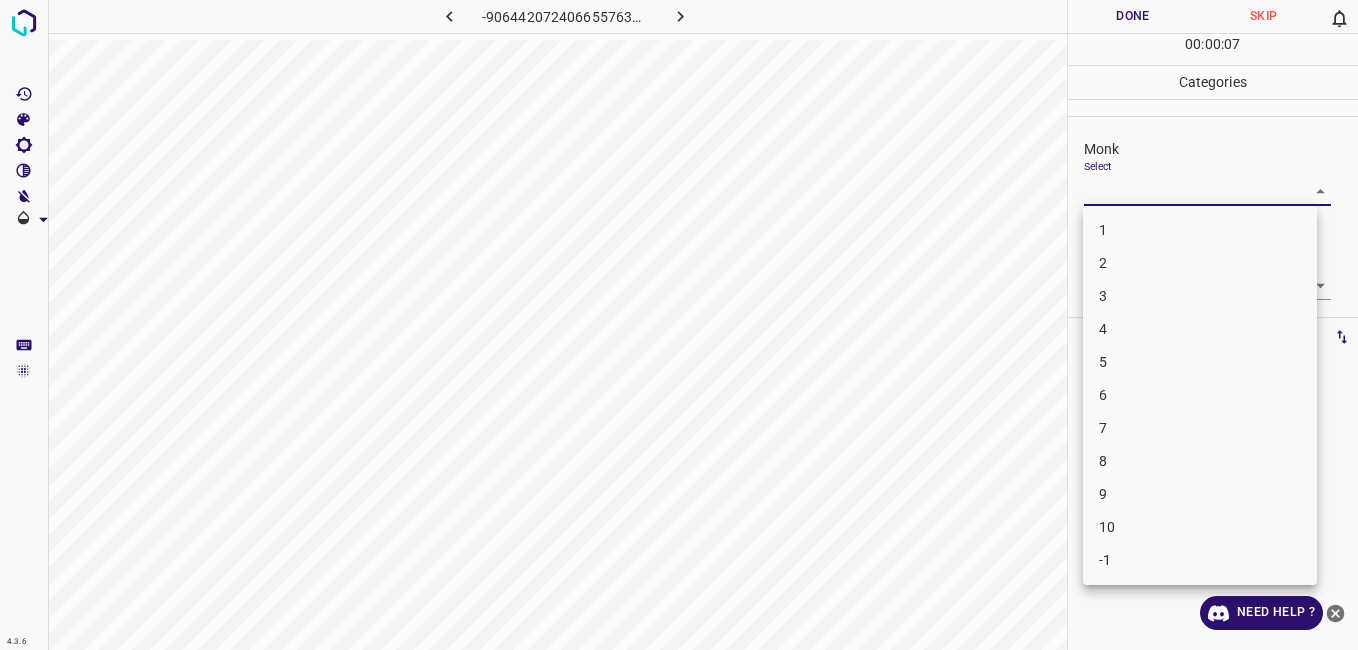 drag, startPoint x: 1127, startPoint y: 263, endPoint x: 1122, endPoint y: 275, distance: 13 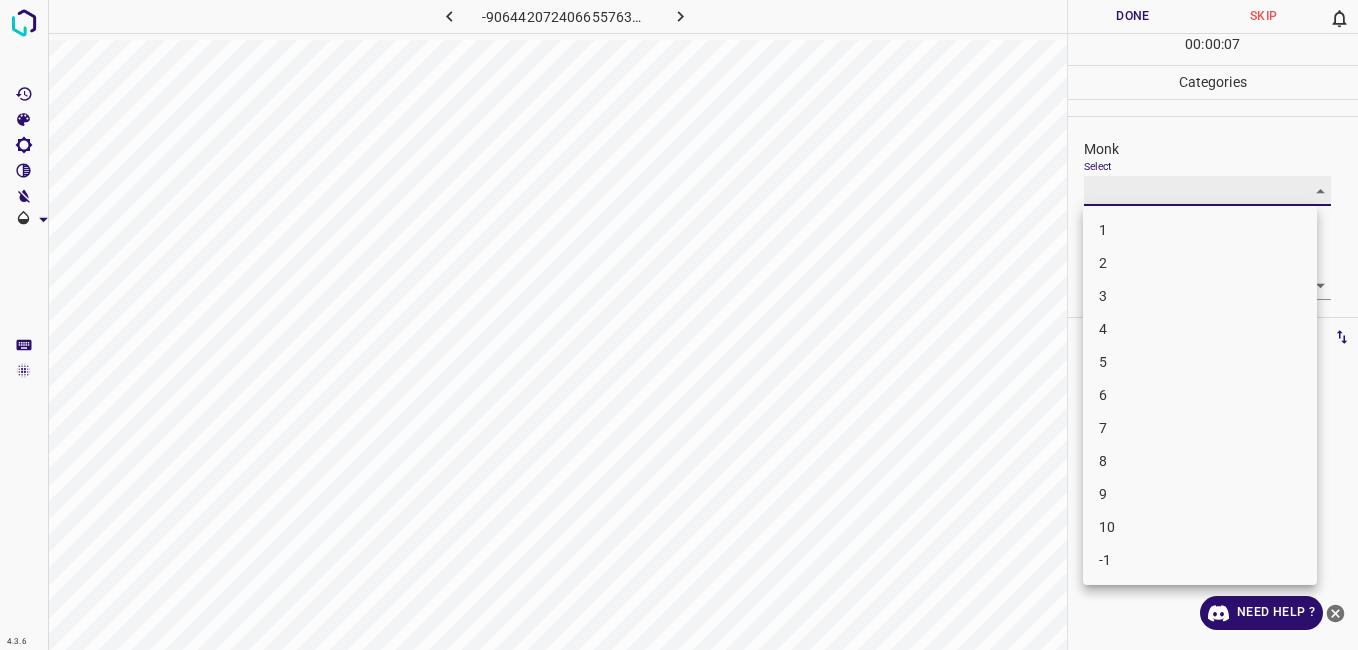type on "2" 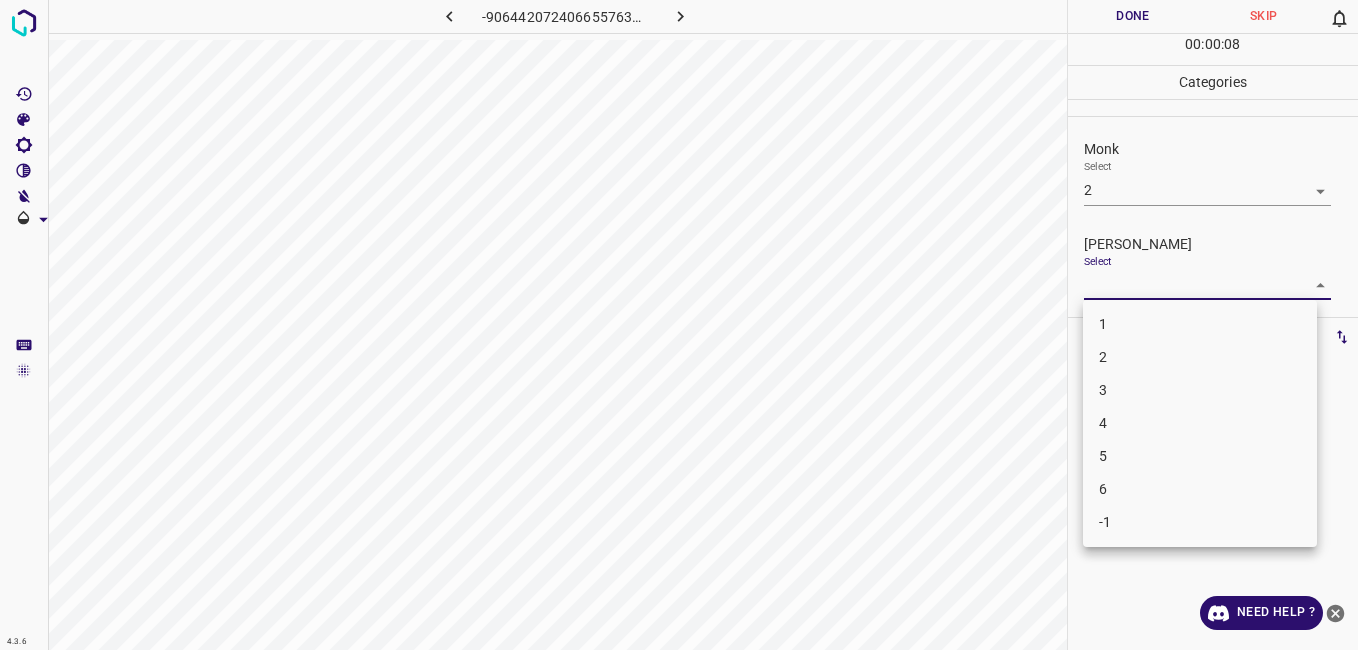 click on "4.3.6  -9064420724066557631.png Done Skip 0 00   : 00   : 08   Categories Monk   Select 2 2  Fitzpatrick   Select ​ Labels   0 Categories 1 Monk 2  Fitzpatrick Tools Space Change between modes (Draw & Edit) I Auto labeling R Restore zoom M Zoom in N Zoom out Delete Delete selecte label Filters Z Restore filters X Saturation filter C Brightness filter V Contrast filter B Gray scale filter General O Download Need Help ? - Text - Hide - Delete 1 2 3 4 5 6 -1" at bounding box center (679, 325) 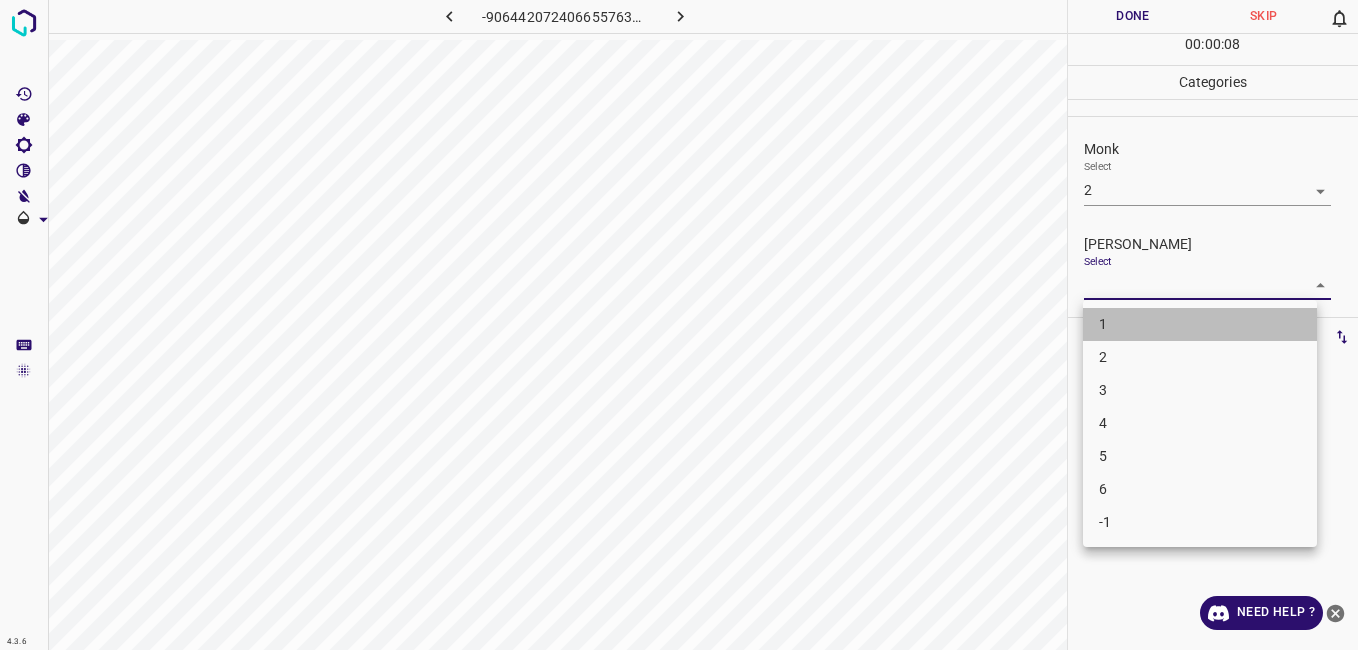 click on "1" at bounding box center (1200, 324) 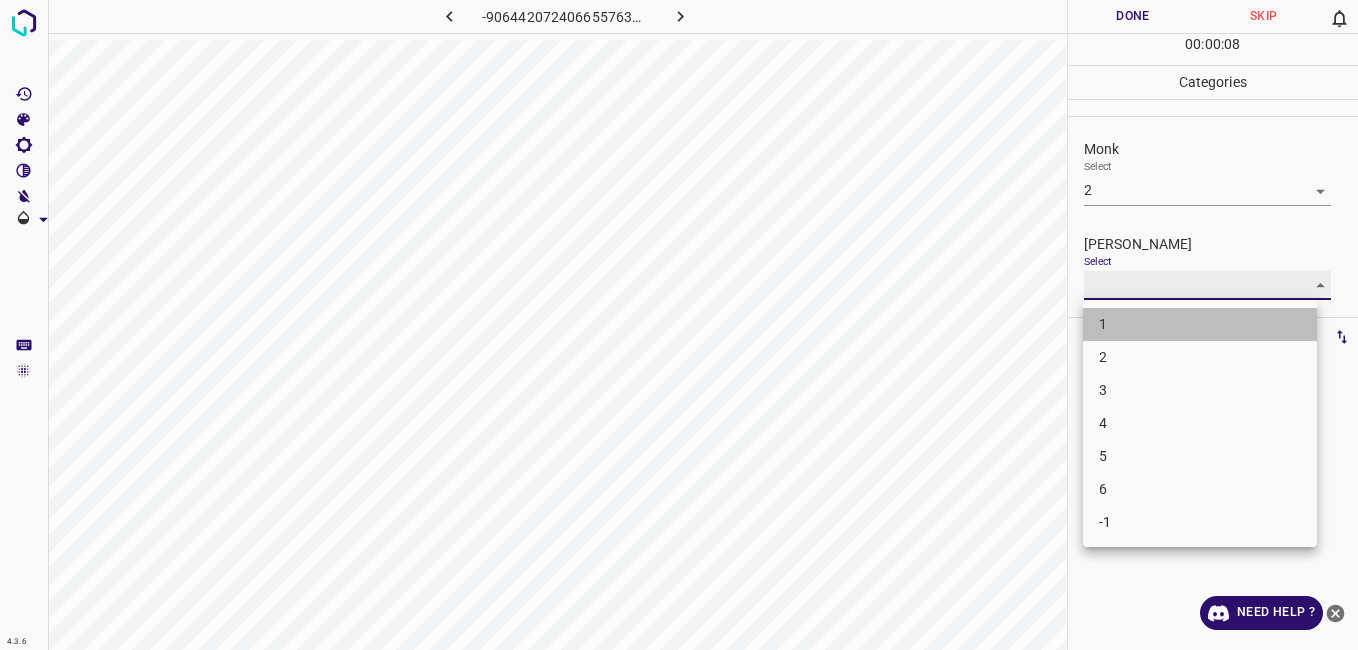 type on "1" 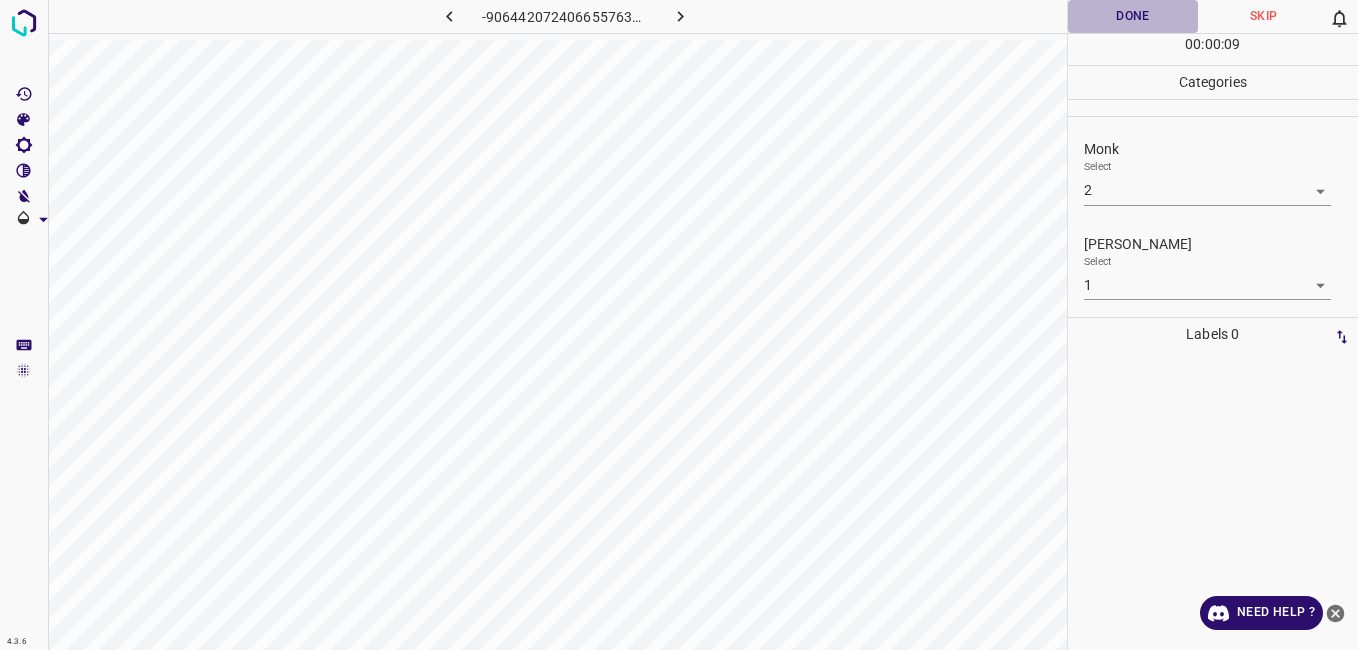 click on "Done" at bounding box center (1133, 16) 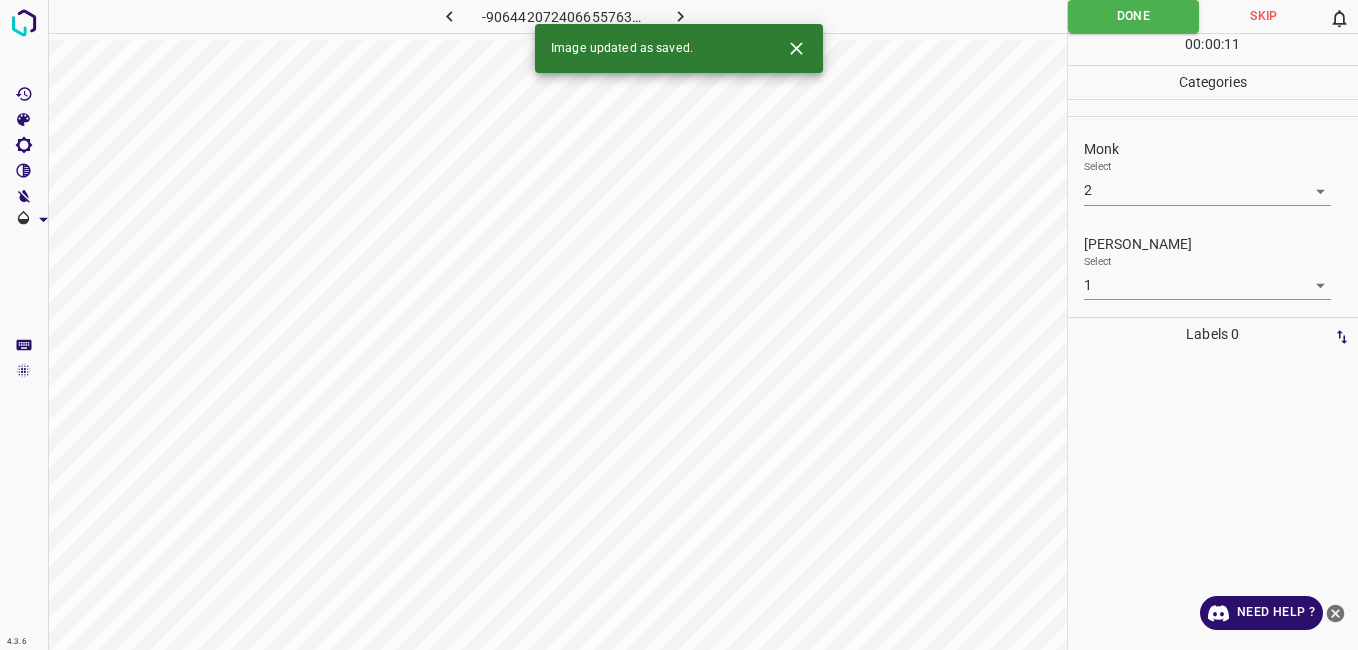 click 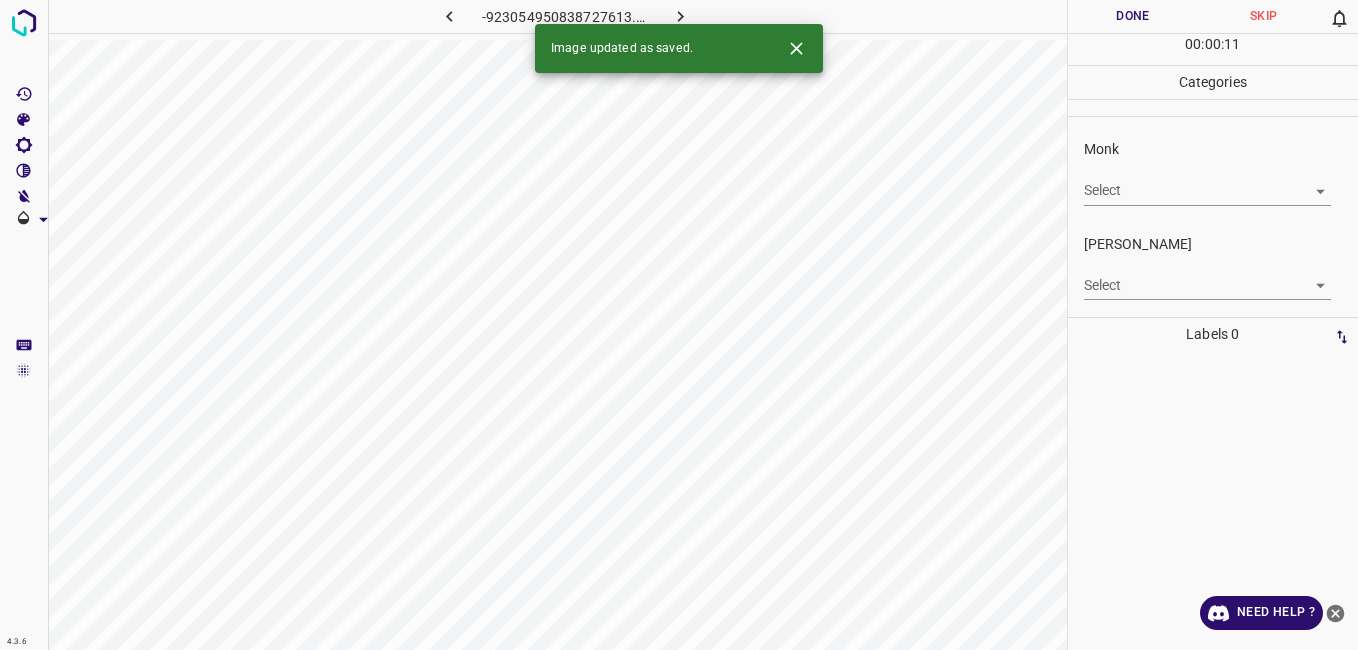 click on "4.3.6  -923054950838727613.png Done Skip 0 00   : 00   : 11   Categories Monk   Select ​  Fitzpatrick   Select ​ Labels   0 Categories 1 Monk 2  Fitzpatrick Tools Space Change between modes (Draw & Edit) I Auto labeling R Restore zoom M Zoom in N Zoom out Delete Delete selecte label Filters Z Restore filters X Saturation filter C Brightness filter V Contrast filter B Gray scale filter General O Download Image updated as saved. Need Help ? - Text - Hide - Delete" at bounding box center [679, 325] 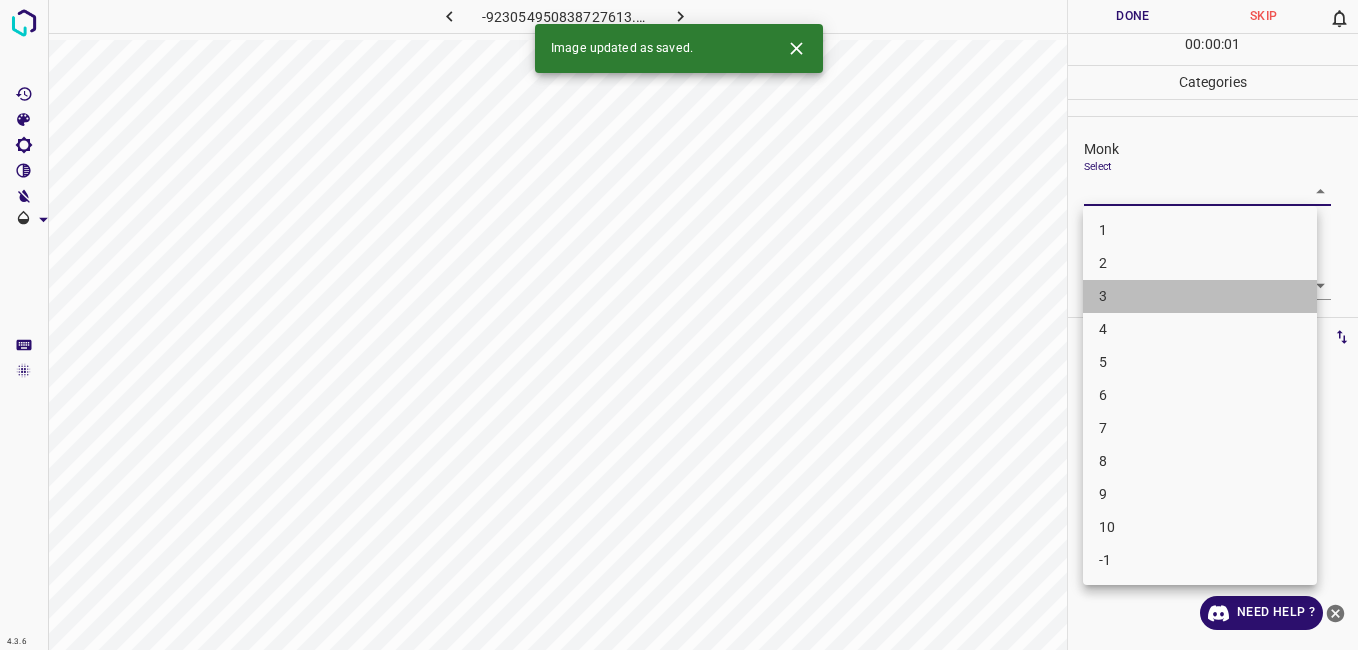 click on "3" at bounding box center [1200, 296] 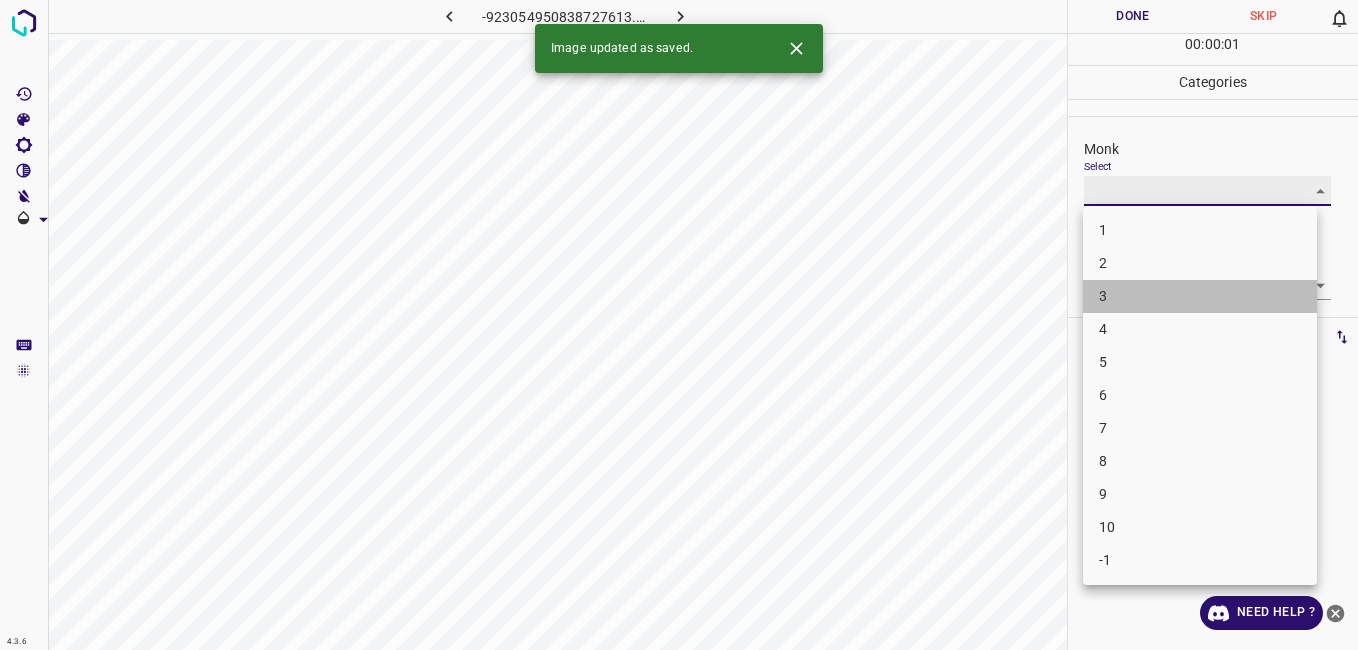 type on "3" 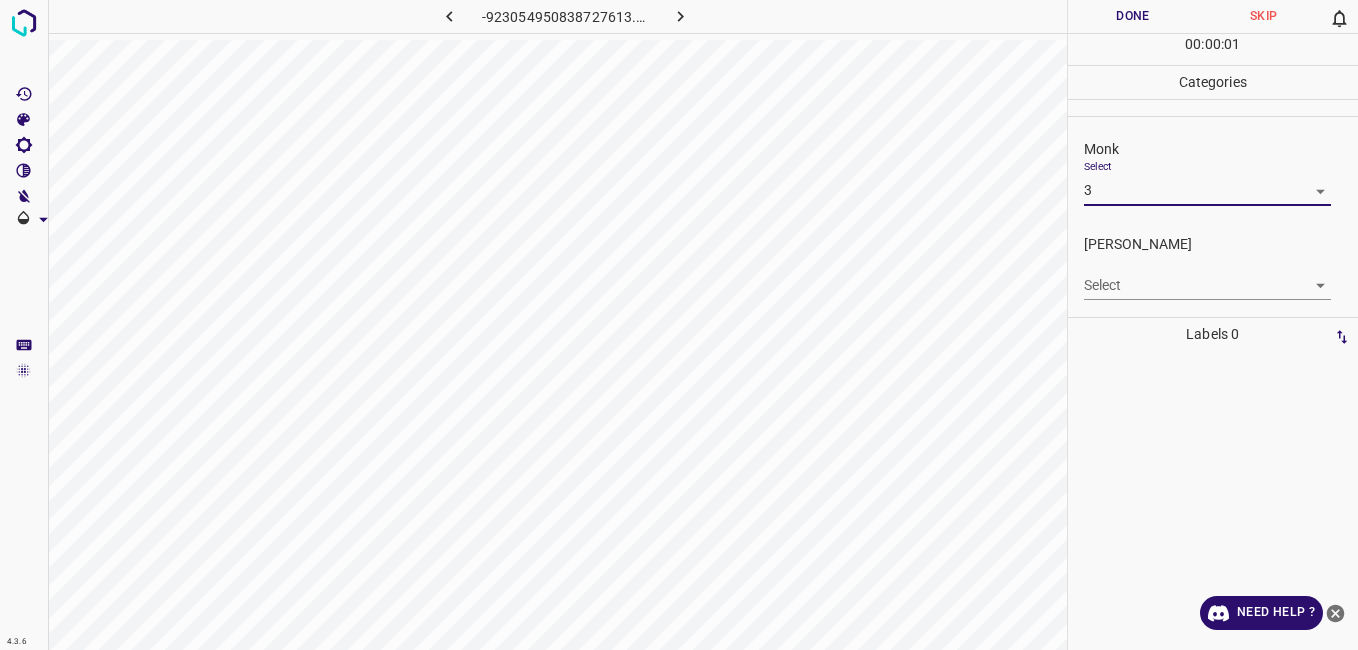 click on "4.3.6  -923054950838727613.png Done Skip 0 00   : 00   : 01   Categories Monk   Select 3 3  Fitzpatrick   Select ​ Labels   0 Categories 1 Monk 2  Fitzpatrick Tools Space Change between modes (Draw & Edit) I Auto labeling R Restore zoom M Zoom in N Zoom out Delete Delete selecte label Filters Z Restore filters X Saturation filter C Brightness filter V Contrast filter B Gray scale filter General O Download Need Help ? - Text - Hide - Delete" at bounding box center (679, 325) 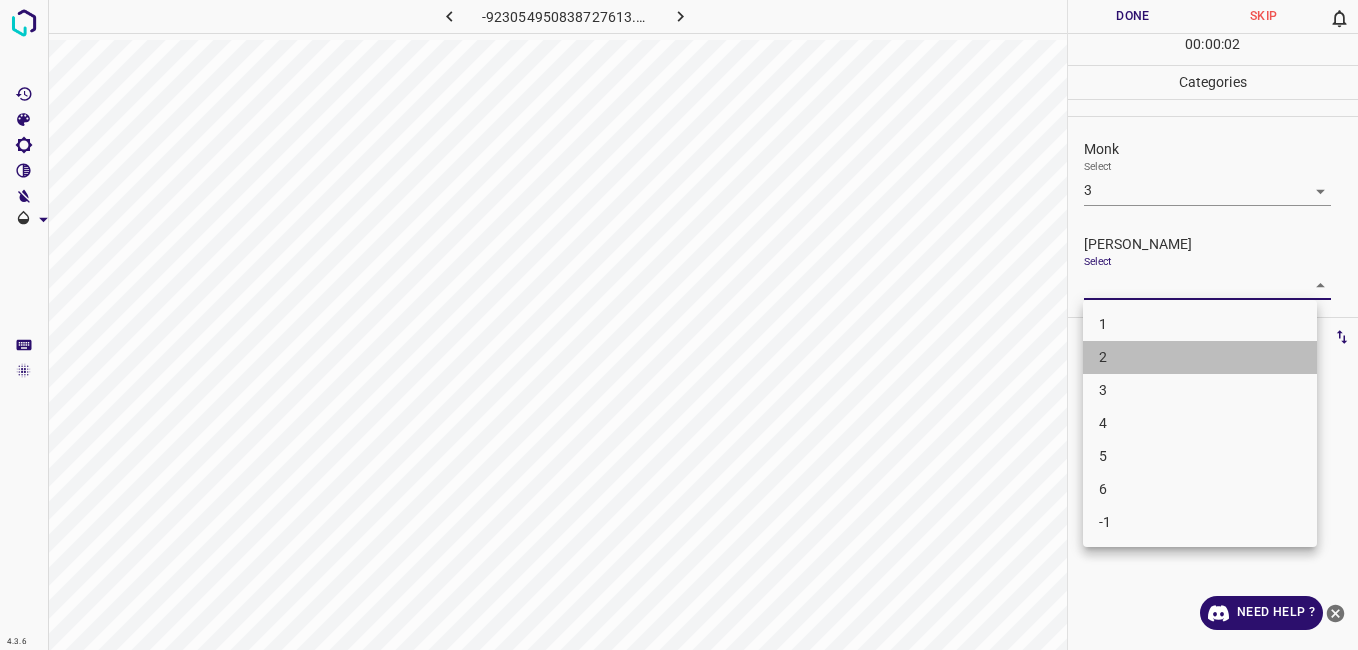 click on "2" at bounding box center (1200, 357) 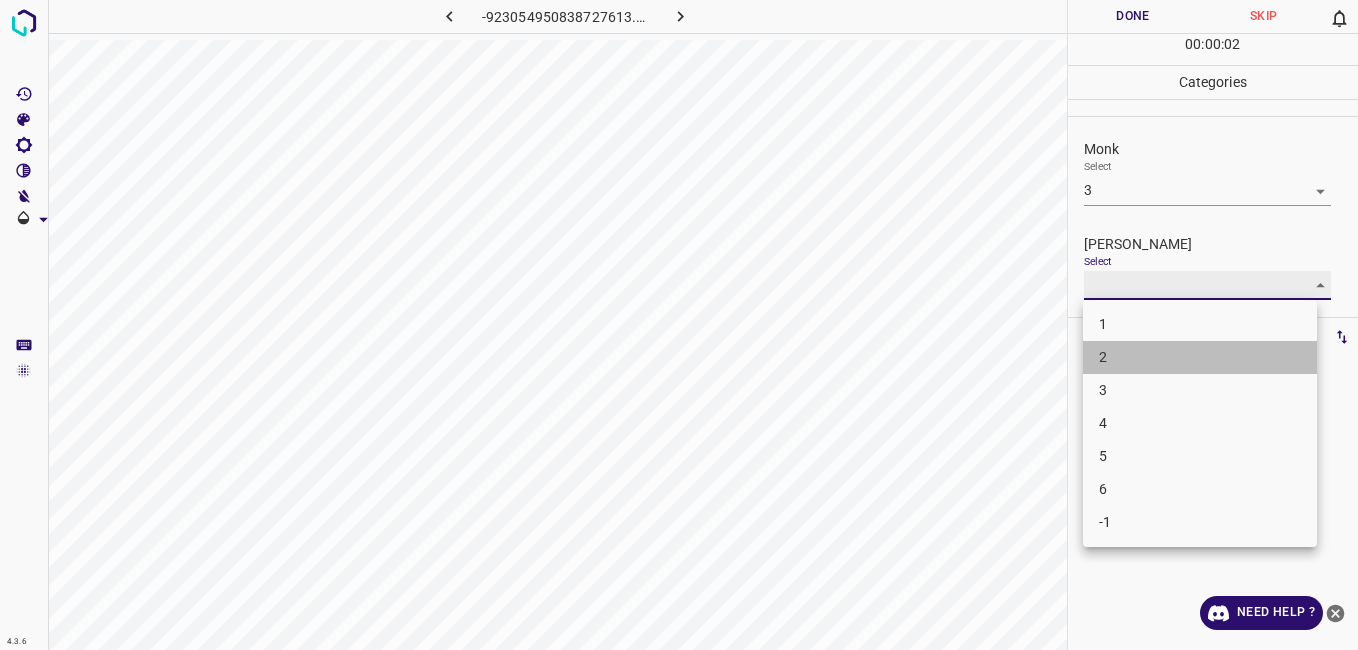 type on "2" 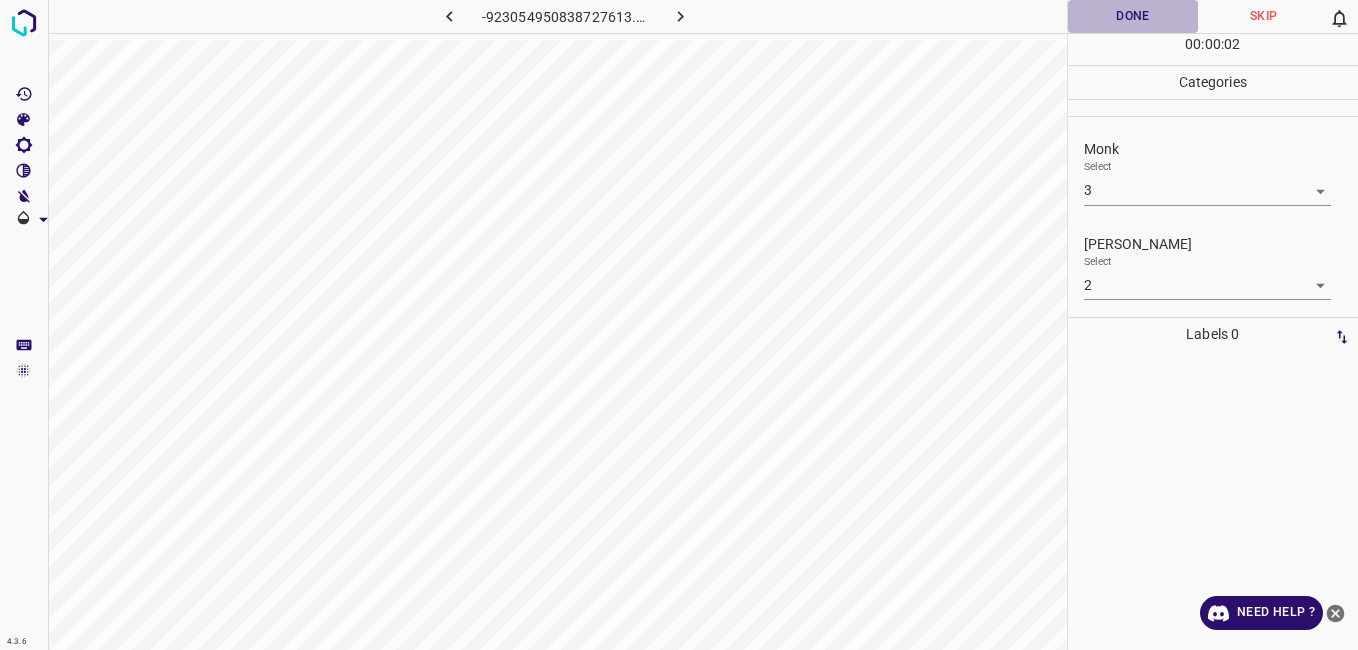 click on "Done" at bounding box center (1133, 16) 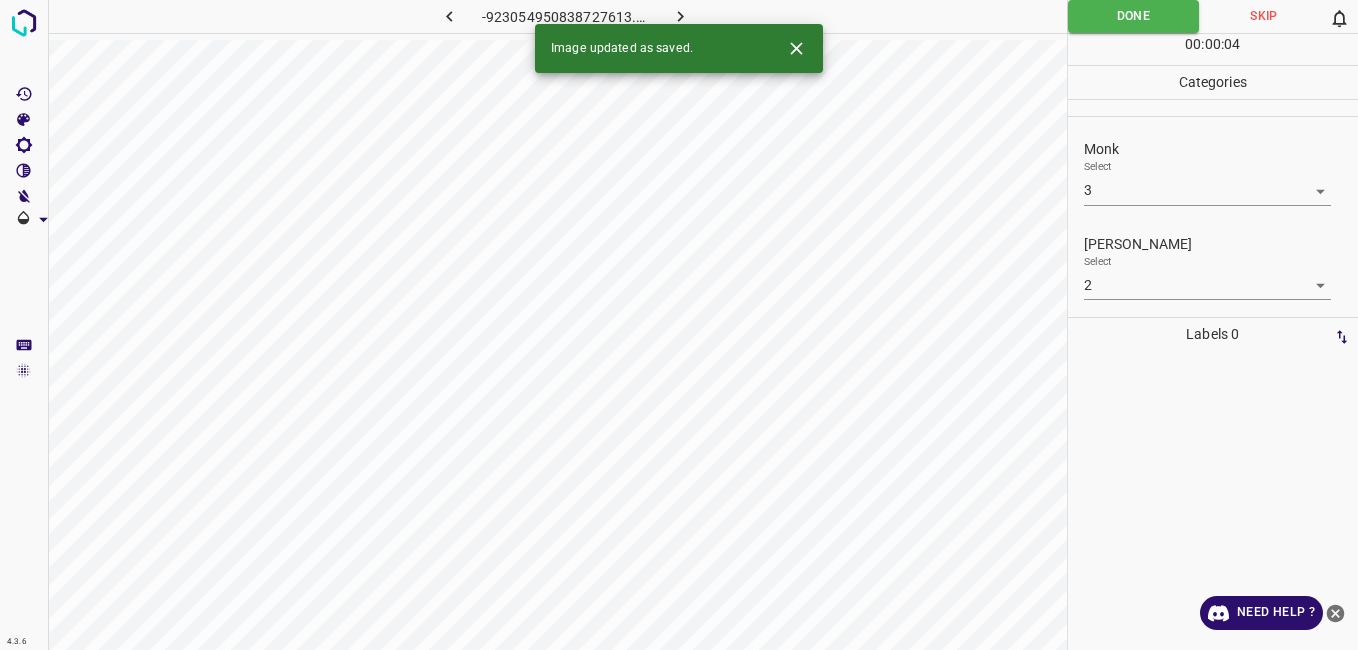 click 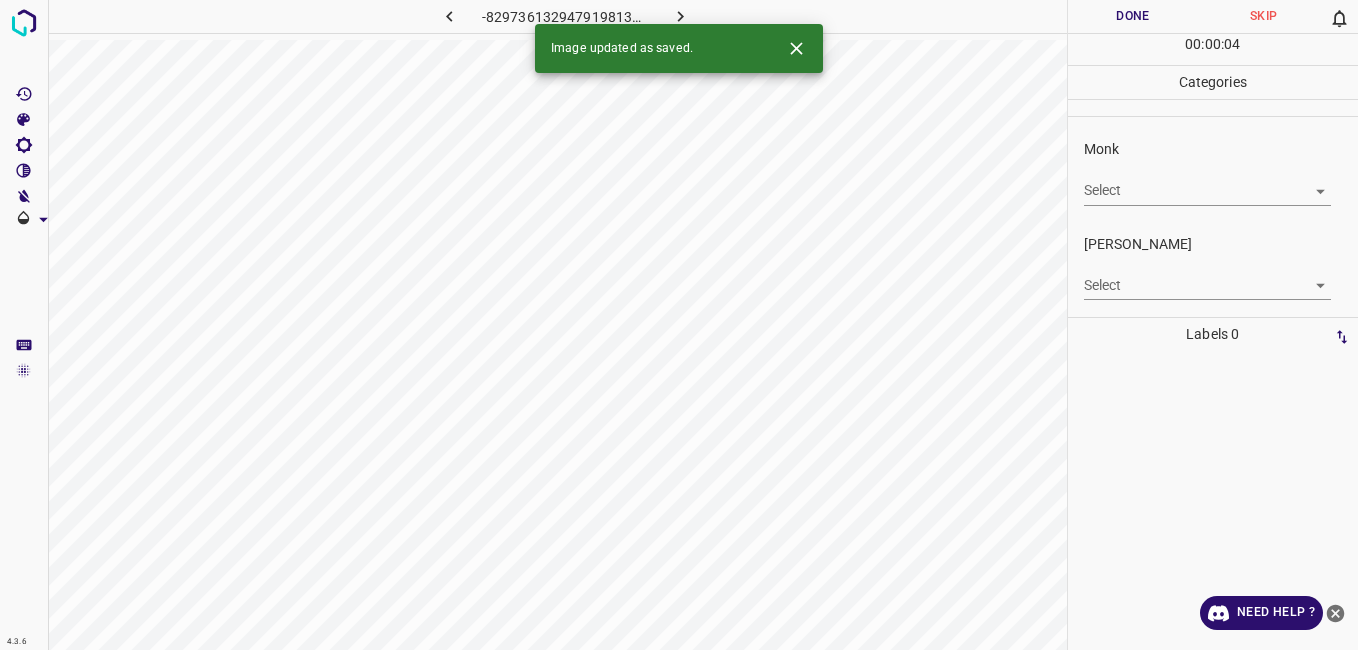 click on "4.3.6  -8297361329479198136.png Done Skip 0 00   : 00   : 04   Categories Monk   Select ​  Fitzpatrick   Select ​ Labels   0 Categories 1 Monk 2  Fitzpatrick Tools Space Change between modes (Draw & Edit) I Auto labeling R Restore zoom M Zoom in N Zoom out Delete Delete selecte label Filters Z Restore filters X Saturation filter C Brightness filter V Contrast filter B Gray scale filter General O Download Image updated as saved. Need Help ? - Text - Hide - Delete" at bounding box center [679, 325] 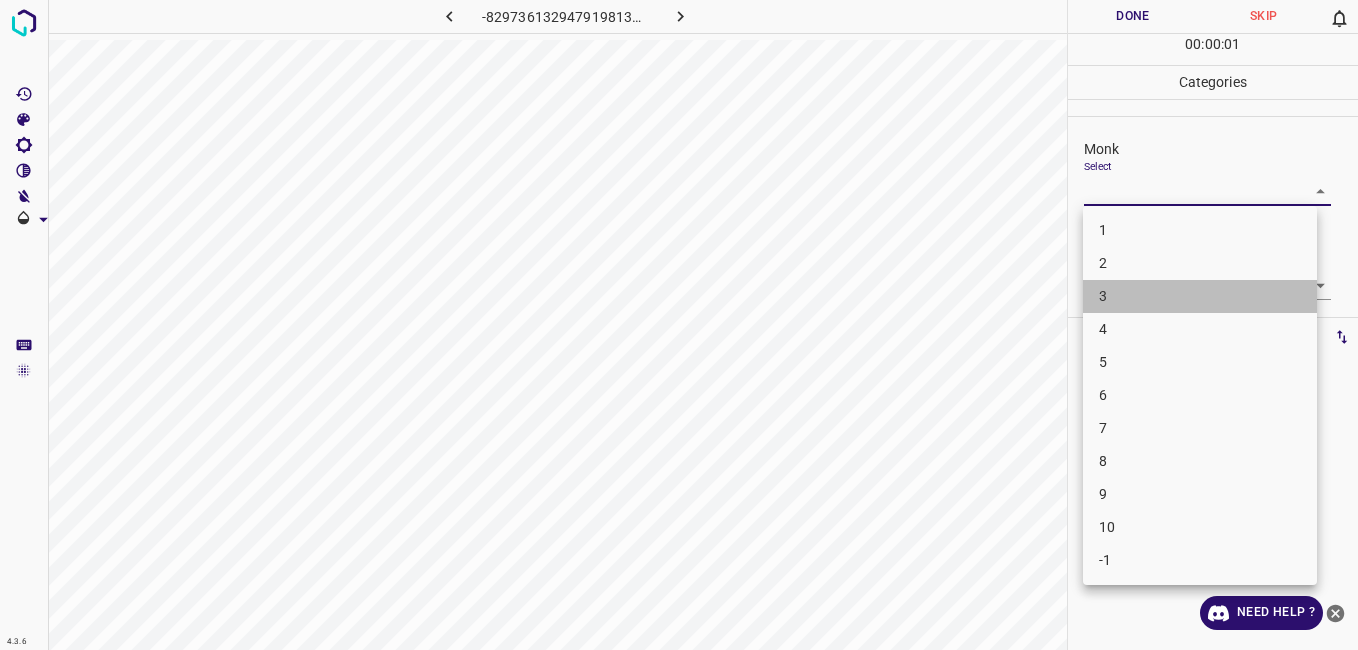 click on "3" at bounding box center [1200, 296] 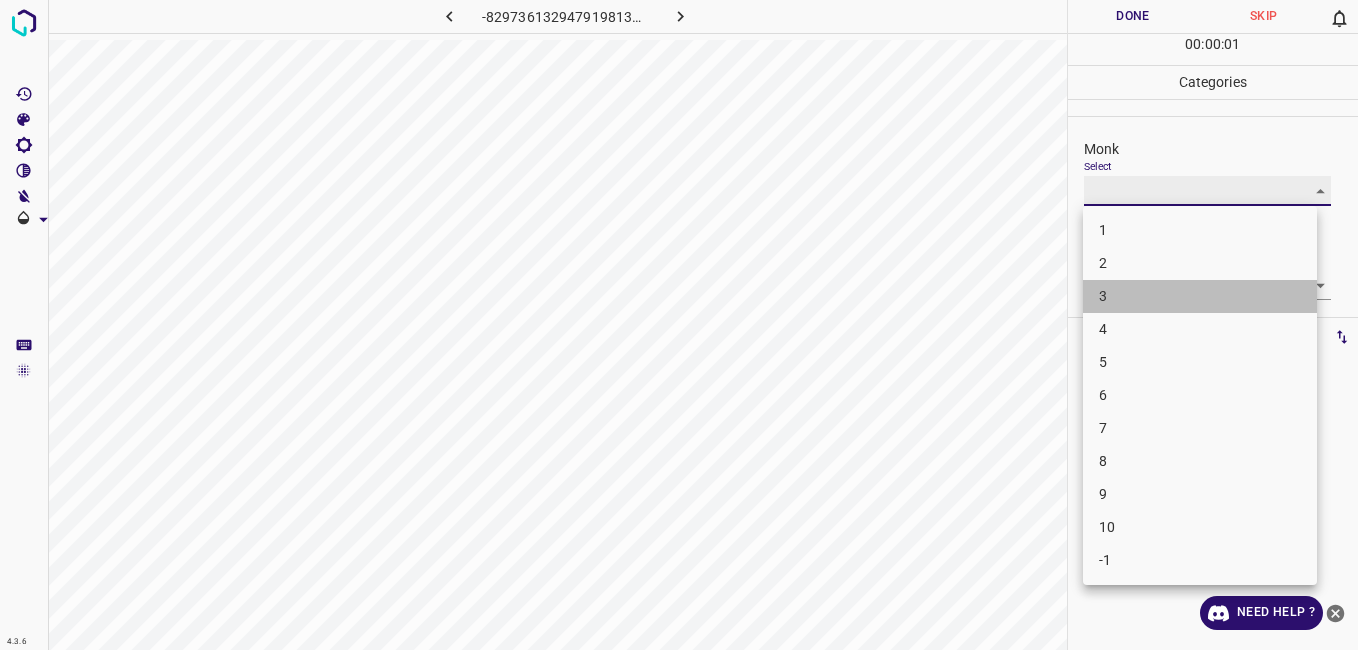 type on "3" 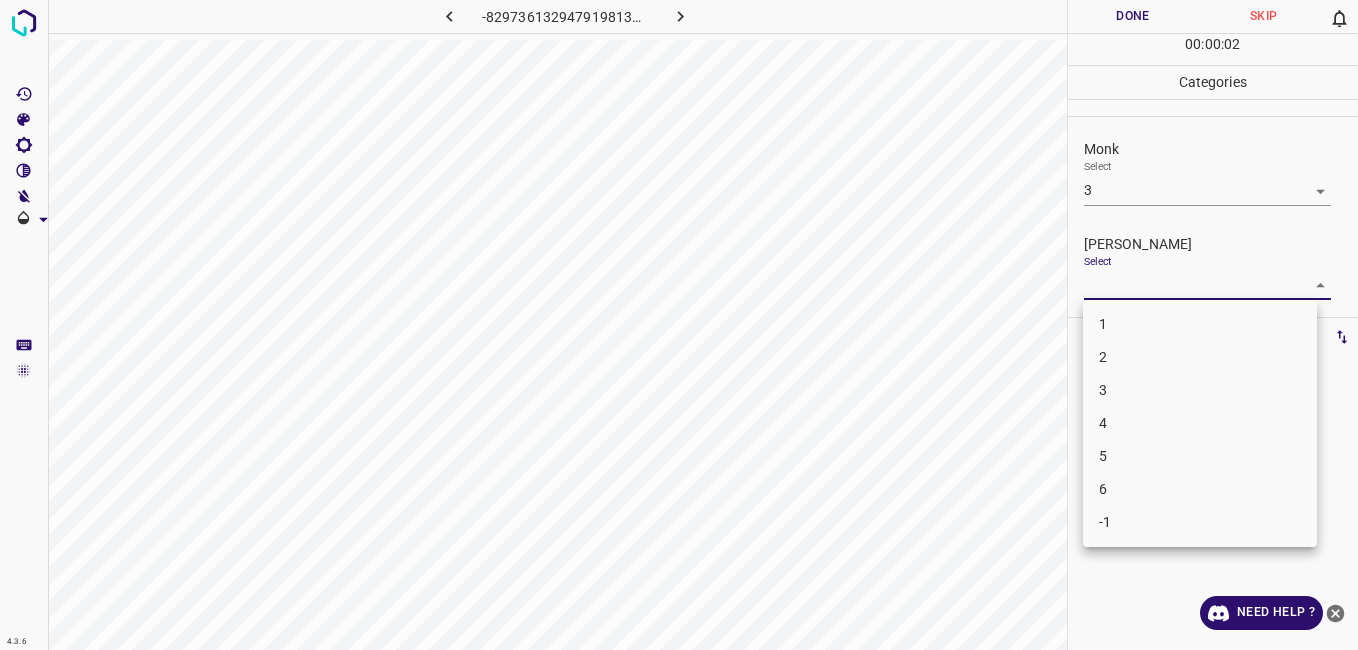 click on "4.3.6  -8297361329479198136.png Done Skip 0 00   : 00   : 02   Categories Monk   Select 3 3  Fitzpatrick   Select ​ Labels   0 Categories 1 Monk 2  Fitzpatrick Tools Space Change between modes (Draw & Edit) I Auto labeling R Restore zoom M Zoom in N Zoom out Delete Delete selecte label Filters Z Restore filters X Saturation filter C Brightness filter V Contrast filter B Gray scale filter General O Download Need Help ? - Text - Hide - Delete 1 2 3 4 5 6 -1" at bounding box center (679, 325) 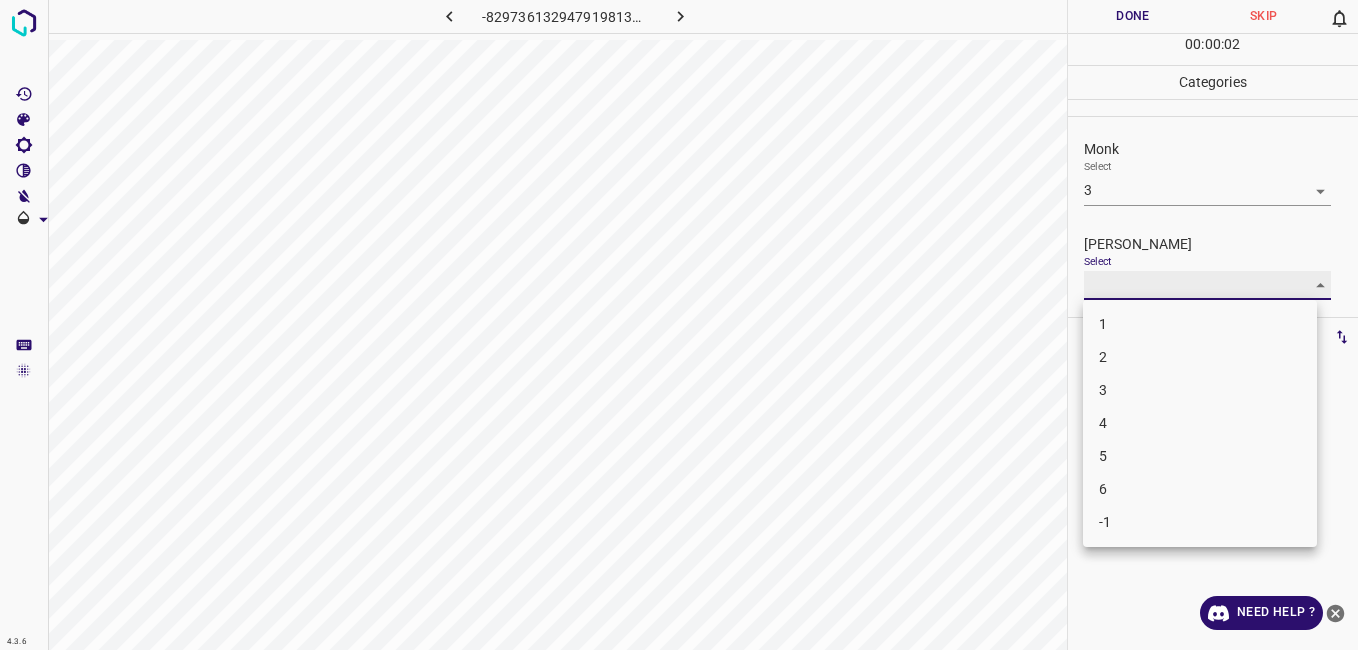 type on "2" 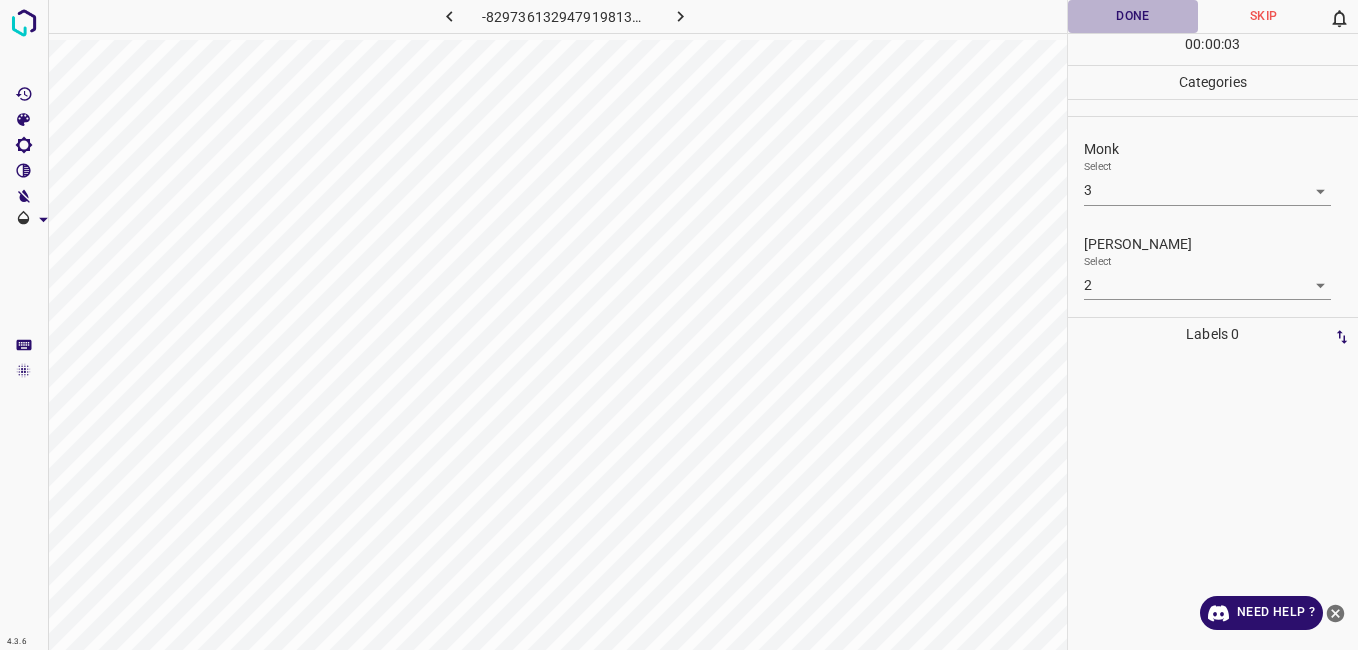 click on "Done" at bounding box center (1133, 16) 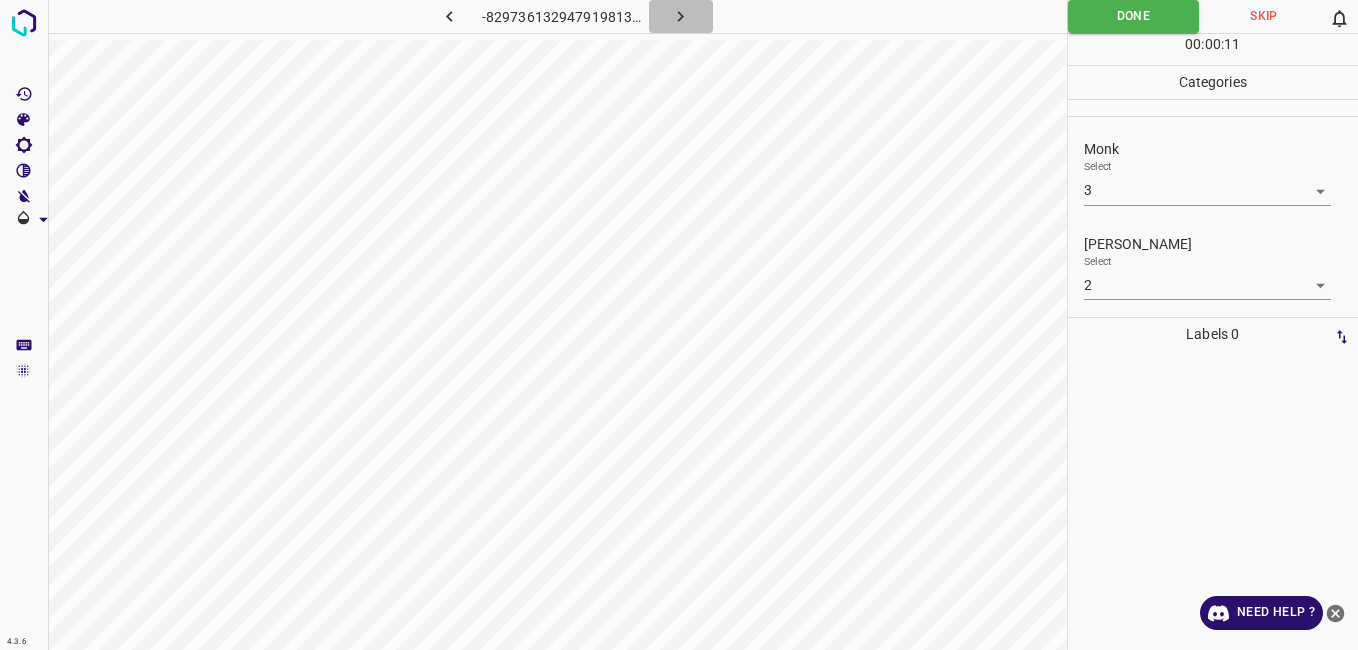click 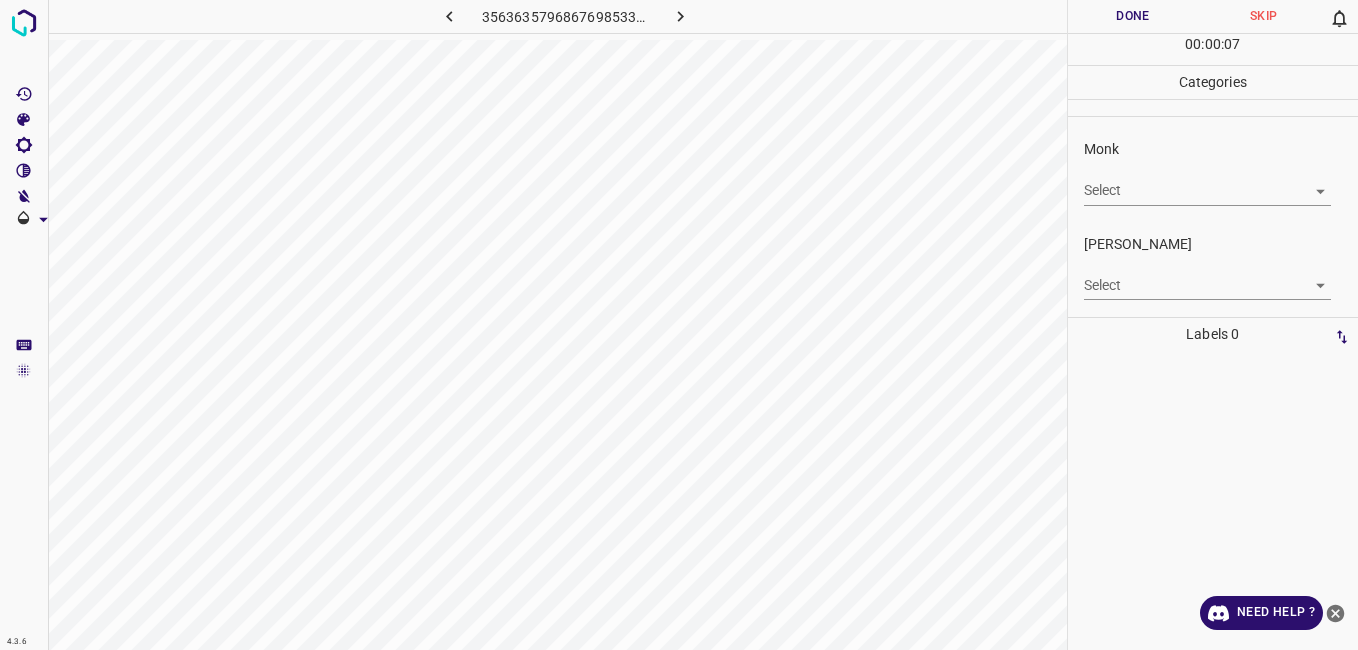 click on "4.3.6  3563635796867698533.png Done Skip 0 00   : 00   : 07   Categories Monk   Select ​  Fitzpatrick   Select ​ Labels   0 Categories 1 Monk 2  Fitzpatrick Tools Space Change between modes (Draw & Edit) I Auto labeling R Restore zoom M Zoom in N Zoom out Delete Delete selecte label Filters Z Restore filters X Saturation filter C Brightness filter V Contrast filter B Gray scale filter General O Download Need Help ? - Text - Hide - Delete" at bounding box center [679, 325] 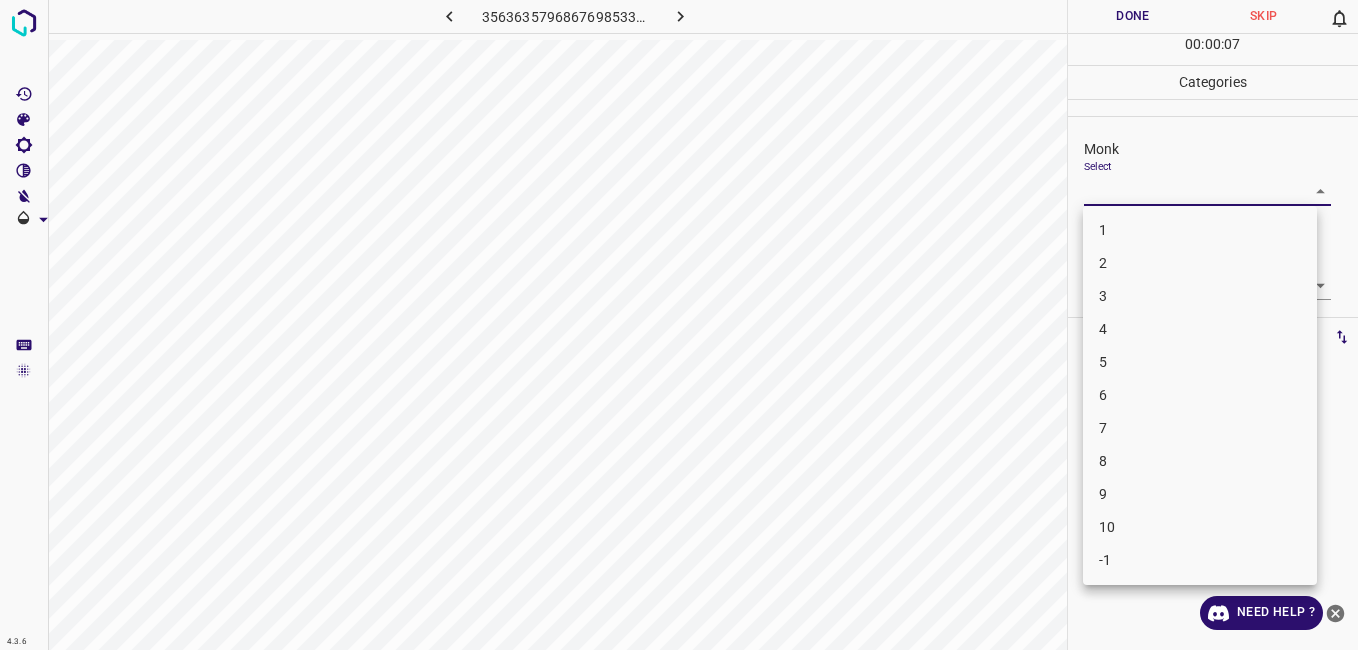 click on "3" at bounding box center [1200, 296] 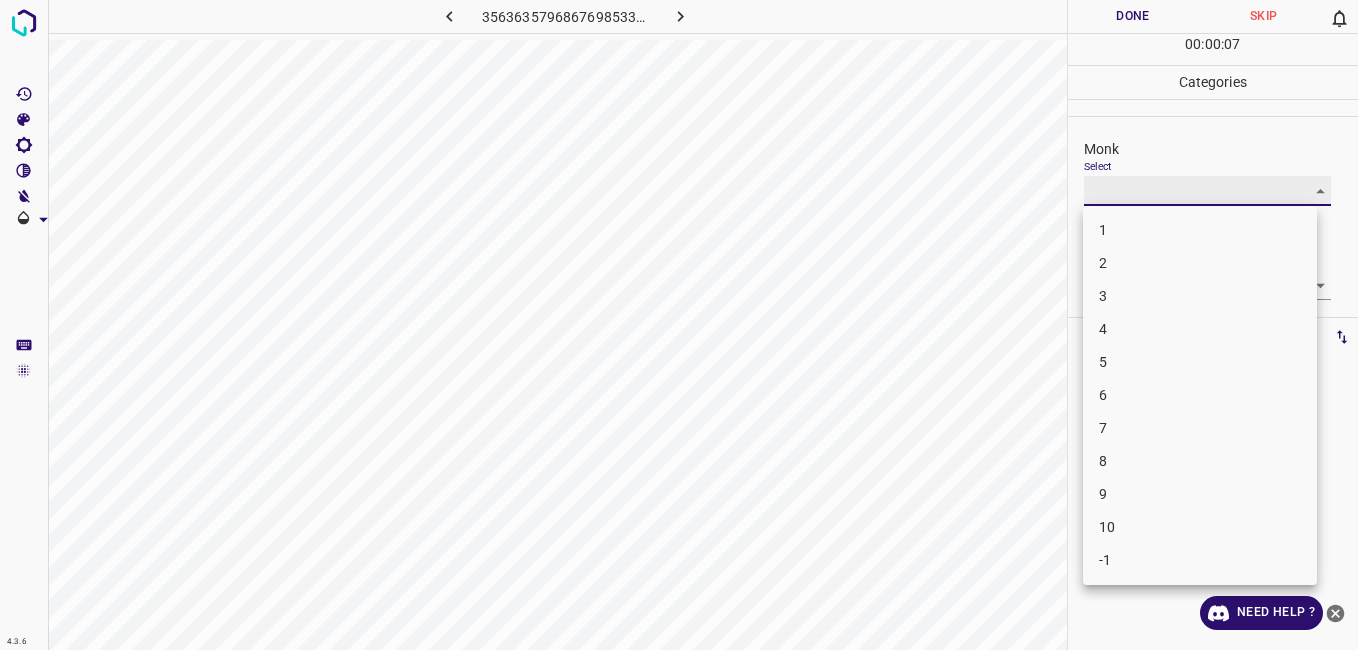 type on "3" 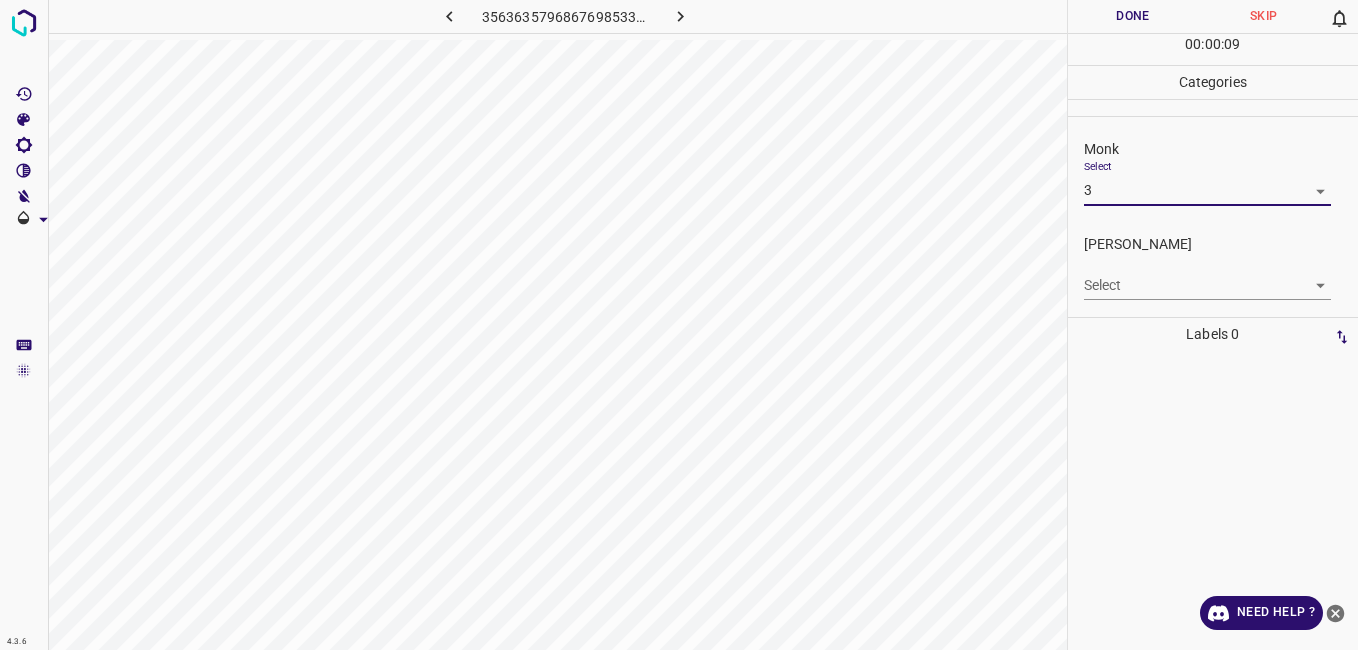 click on "4.3.6  3563635796867698533.png Done Skip 0 00   : 00   : 09   Categories Monk   Select 3 3  Fitzpatrick   Select ​ Labels   0 Categories 1 Monk 2  Fitzpatrick Tools Space Change between modes (Draw & Edit) I Auto labeling R Restore zoom M Zoom in N Zoom out Delete Delete selecte label Filters Z Restore filters X Saturation filter C Brightness filter V Contrast filter B Gray scale filter General O Download Need Help ? - Text - Hide - Delete" at bounding box center (679, 325) 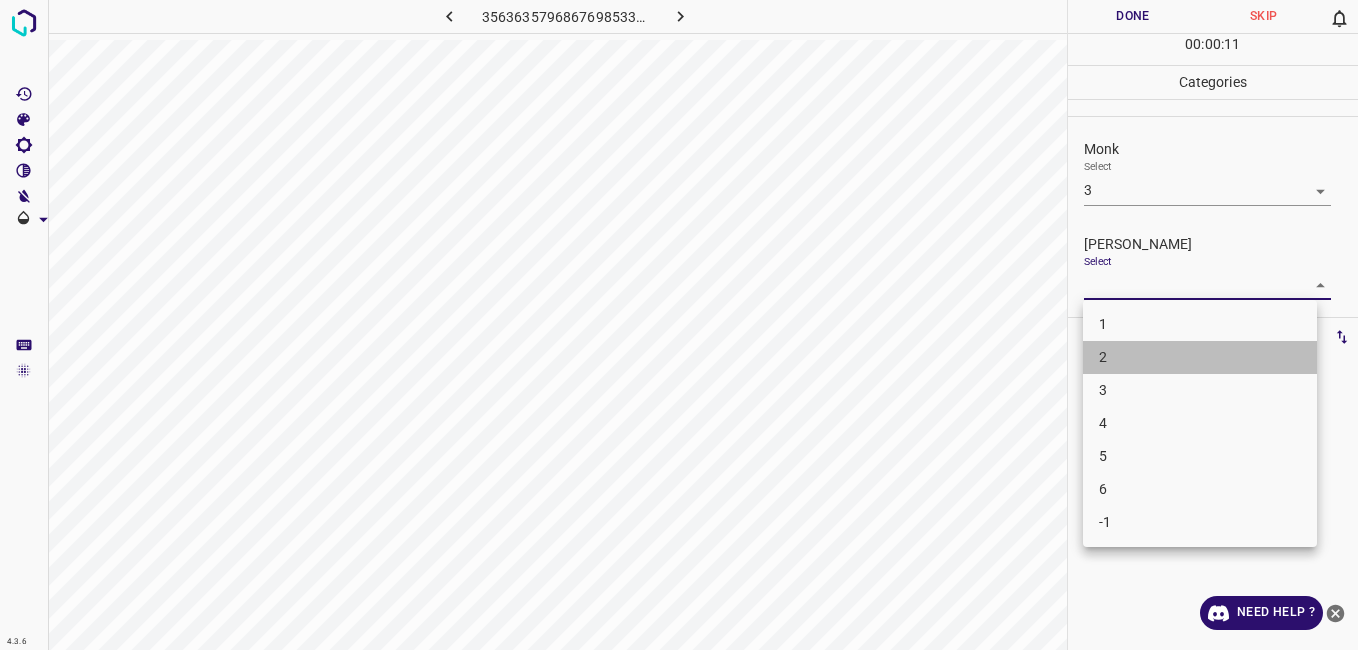 click on "2" at bounding box center [1200, 357] 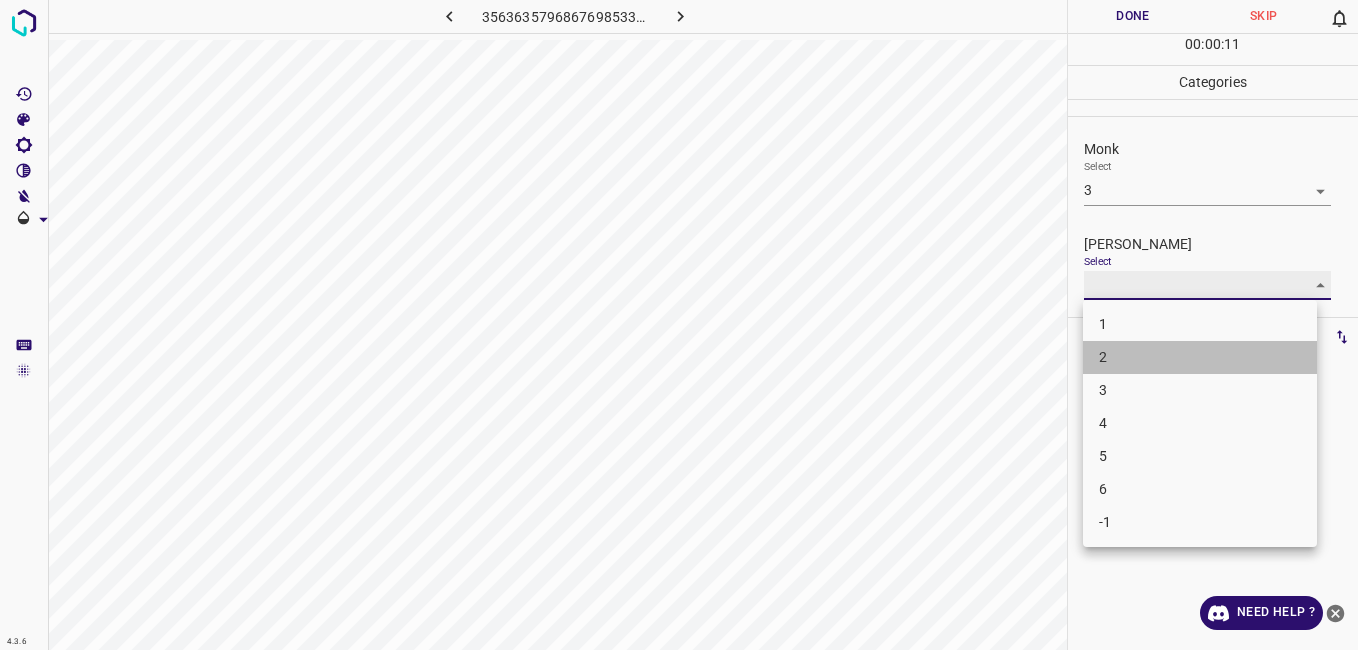 type on "2" 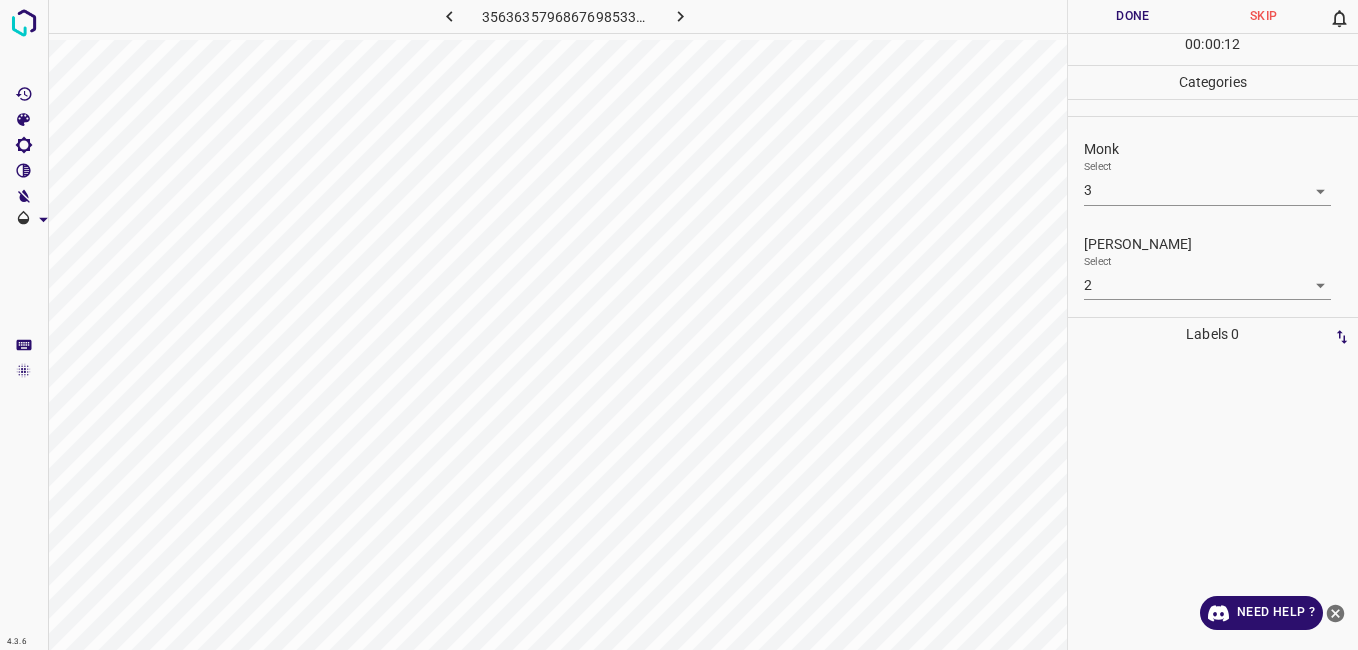 click on "00   : 00   : 12" at bounding box center (1213, 49) 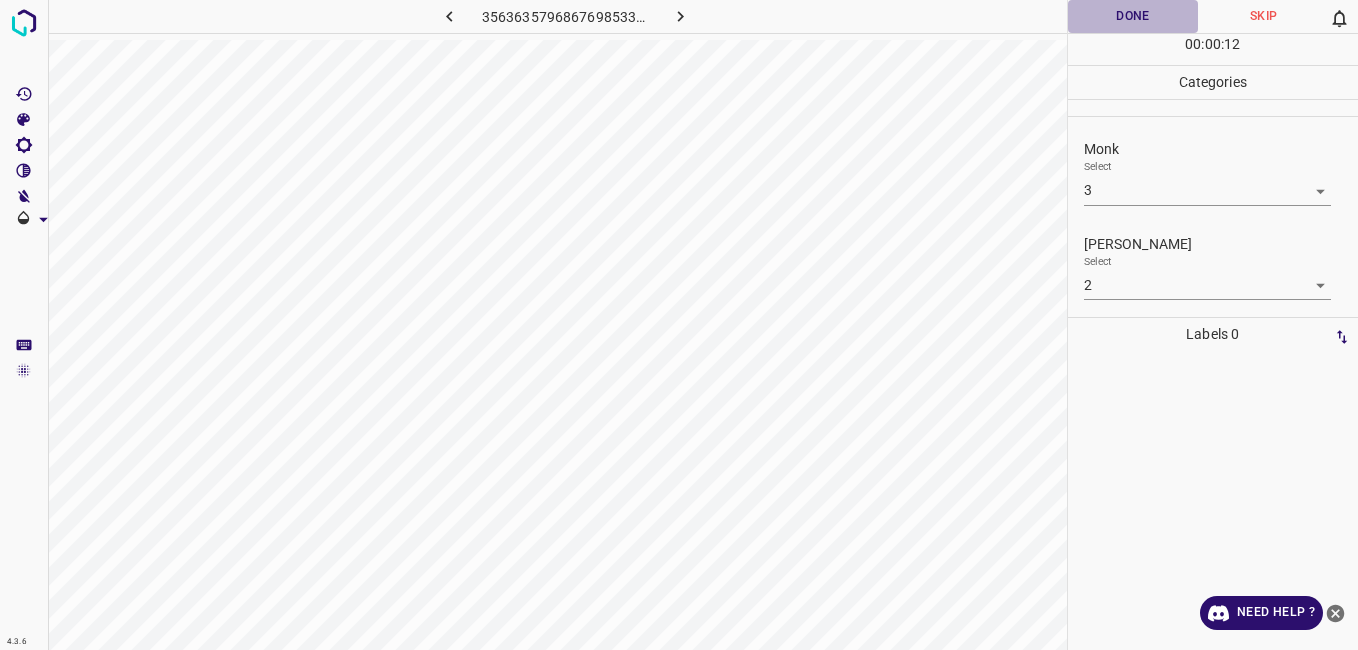 click on "Done" at bounding box center (1133, 16) 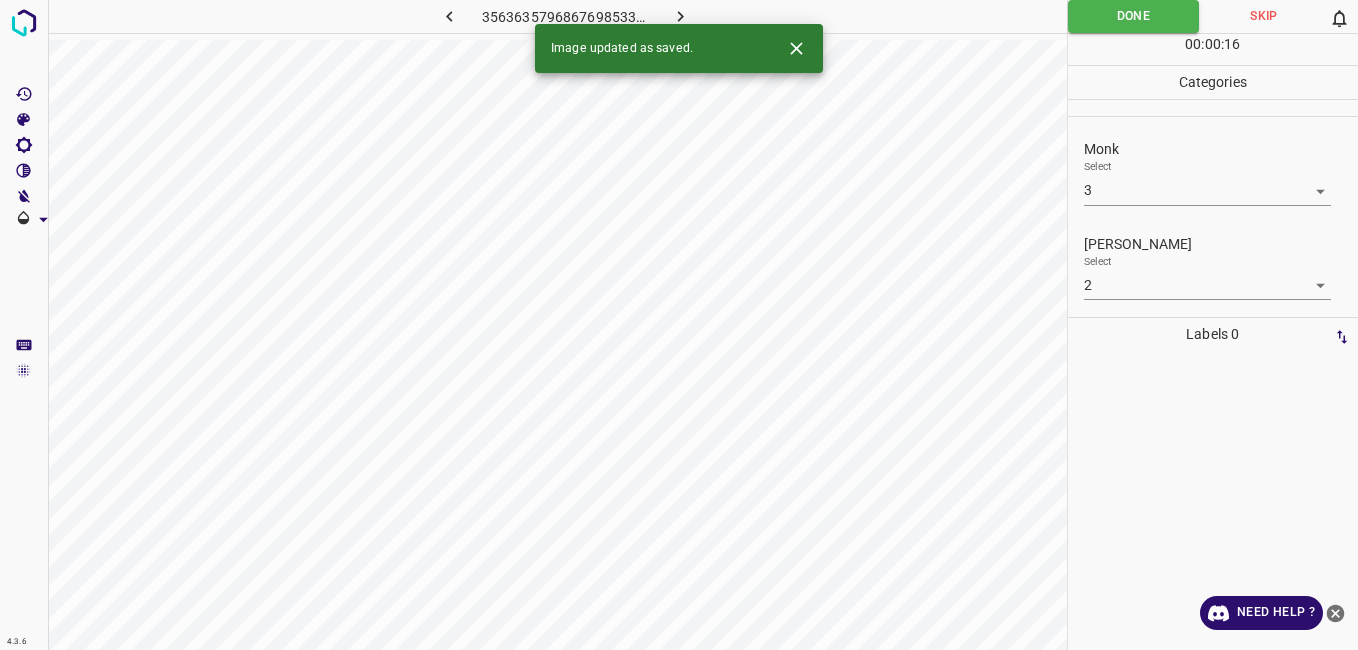 click on "Image updated as saved." at bounding box center (679, 48) 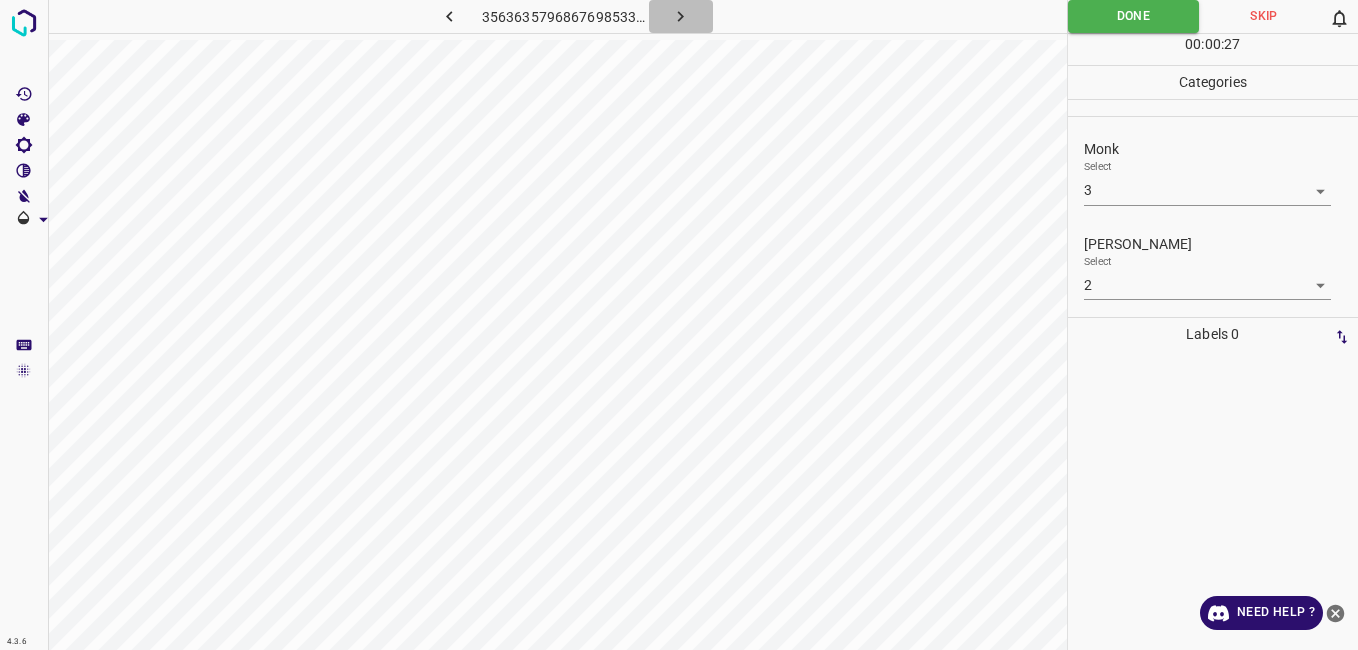 click 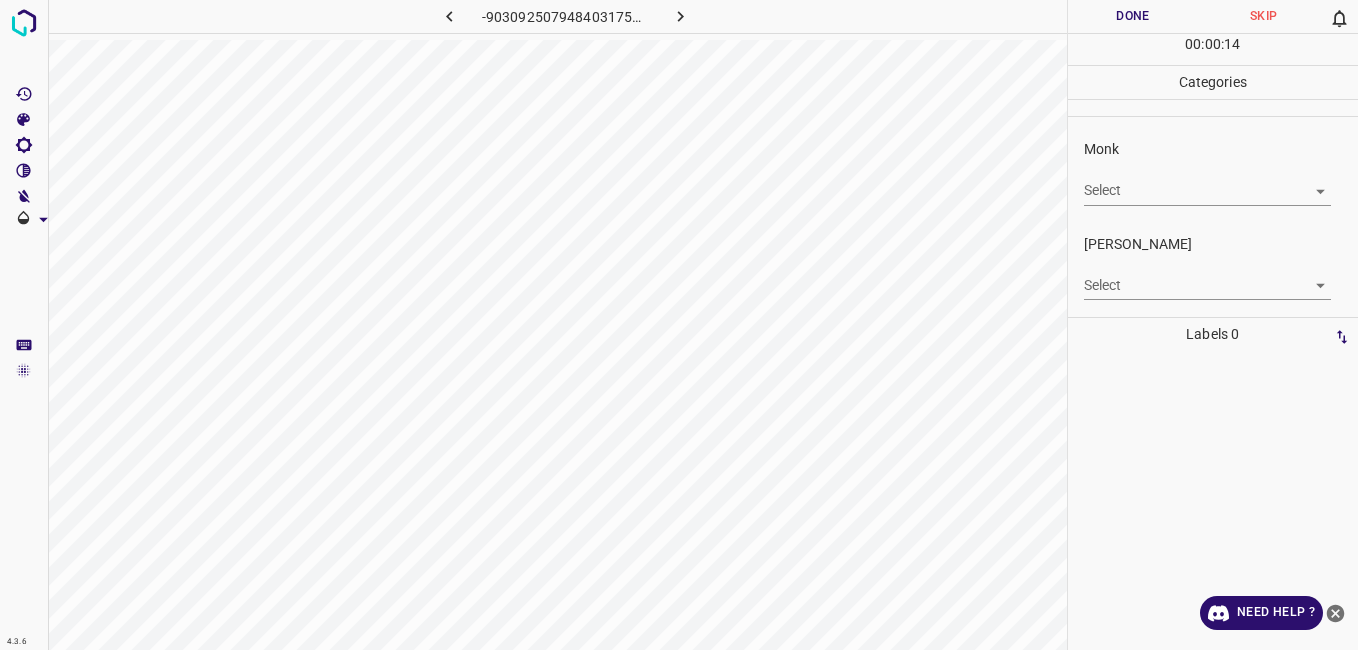 click on "4.3.6  -9030925079484031756.png Done Skip 0 00   : 00   : 14   Categories Monk   Select ​  Fitzpatrick   Select ​ Labels   0 Categories 1 Monk 2  Fitzpatrick Tools Space Change between modes (Draw & Edit) I Auto labeling R Restore zoom M Zoom in N Zoom out Delete Delete selecte label Filters Z Restore filters X Saturation filter C Brightness filter V Contrast filter B Gray scale filter General O Download Need Help ? - Text - Hide - Delete" at bounding box center [679, 325] 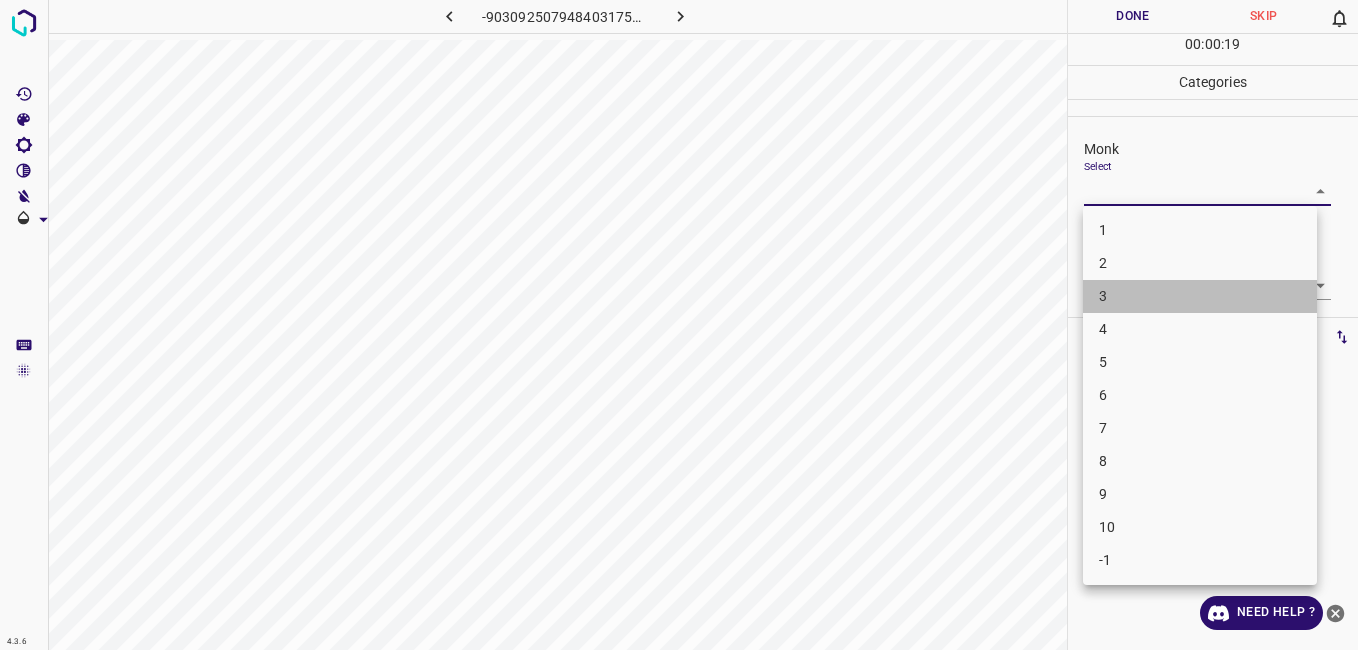 click on "3" at bounding box center (1200, 296) 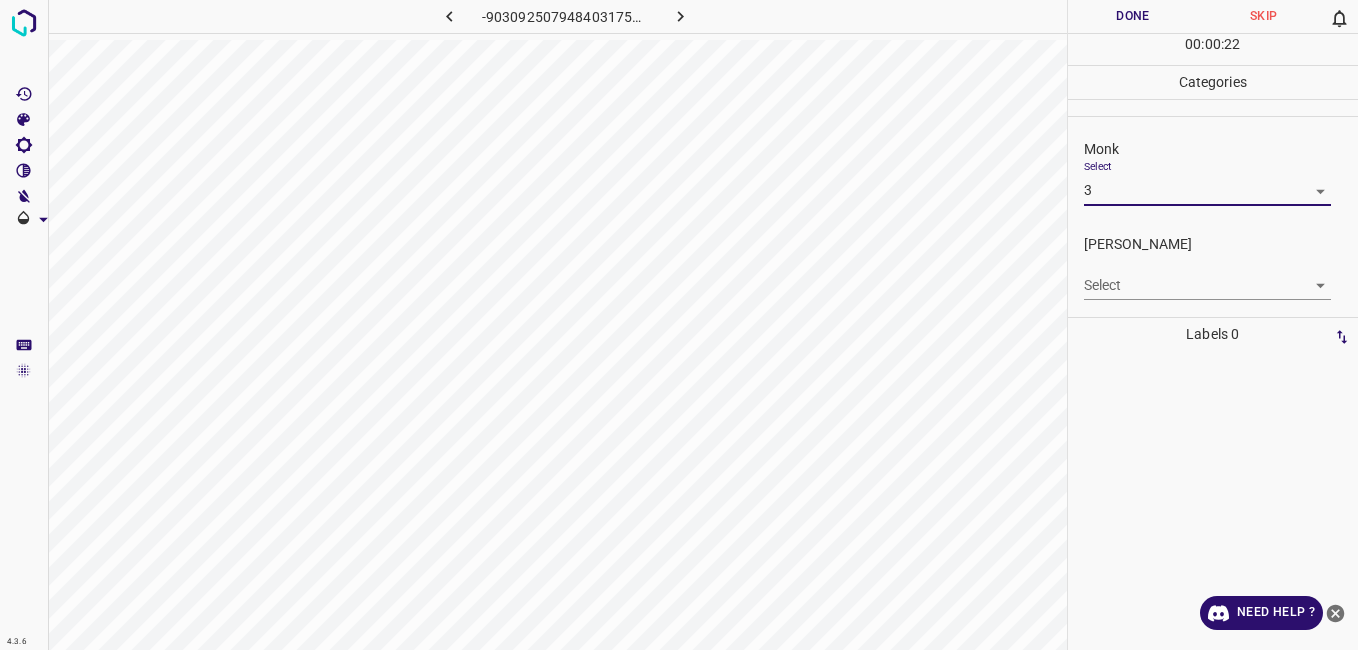 click on "Select 3 3" at bounding box center (1207, 182) 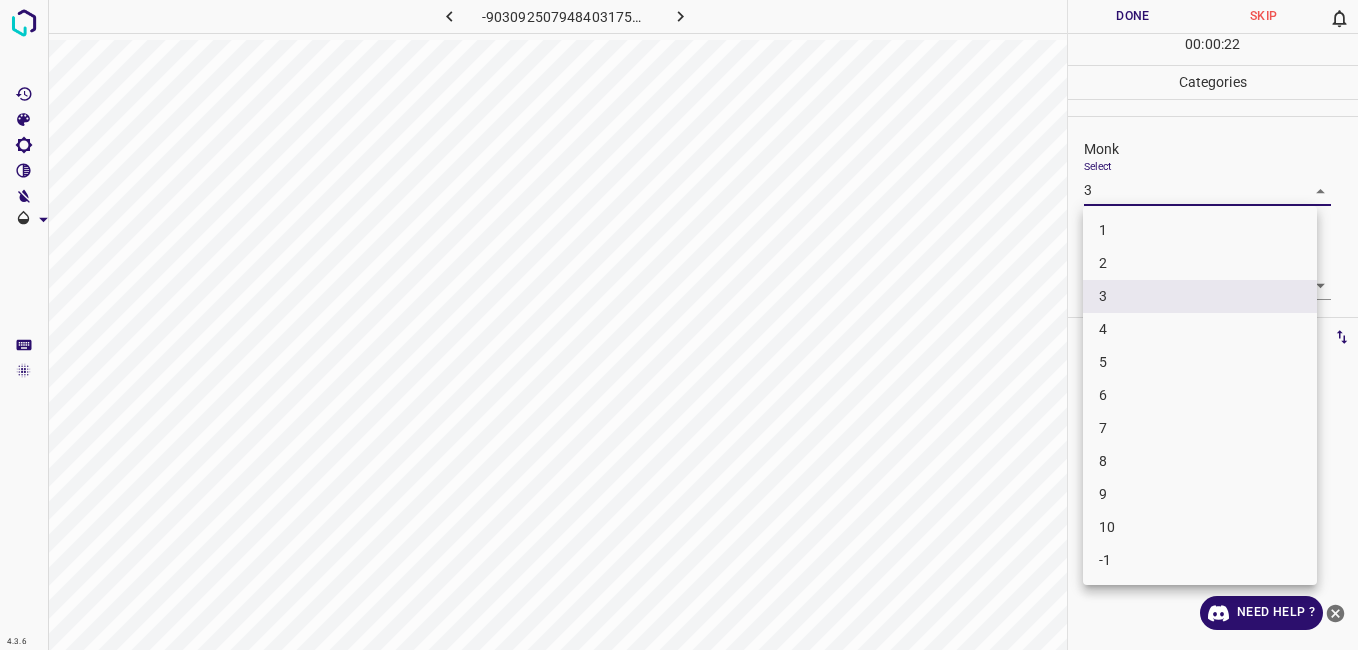 click on "4.3.6  -9030925079484031756.png Done Skip 0 00   : 00   : 22   Categories Monk   Select 3 3  Fitzpatrick   Select ​ Labels   0 Categories 1 Monk 2  Fitzpatrick Tools Space Change between modes (Draw & Edit) I Auto labeling R Restore zoom M Zoom in N Zoom out Delete Delete selecte label Filters Z Restore filters X Saturation filter C Brightness filter V Contrast filter B Gray scale filter General O Download Need Help ? - Text - Hide - Delete 1 2 3 4 5 6 7 8 9 10 -1" at bounding box center [679, 325] 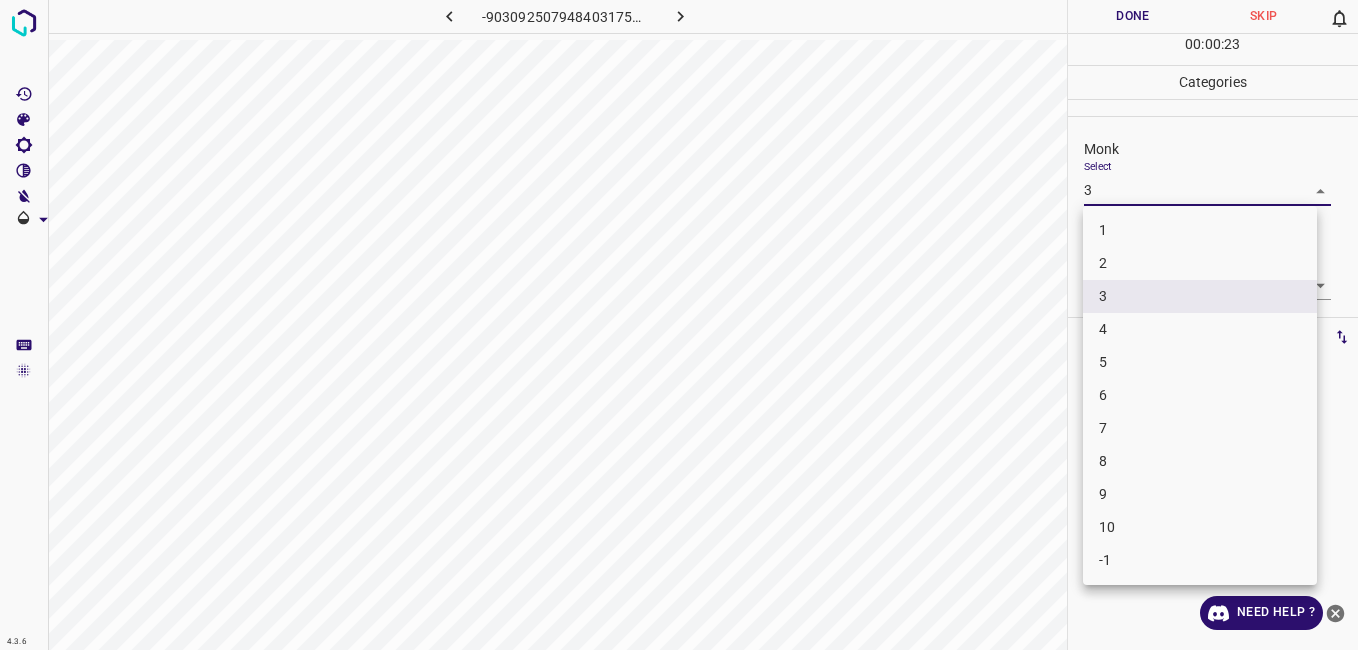 click on "4" at bounding box center [1200, 329] 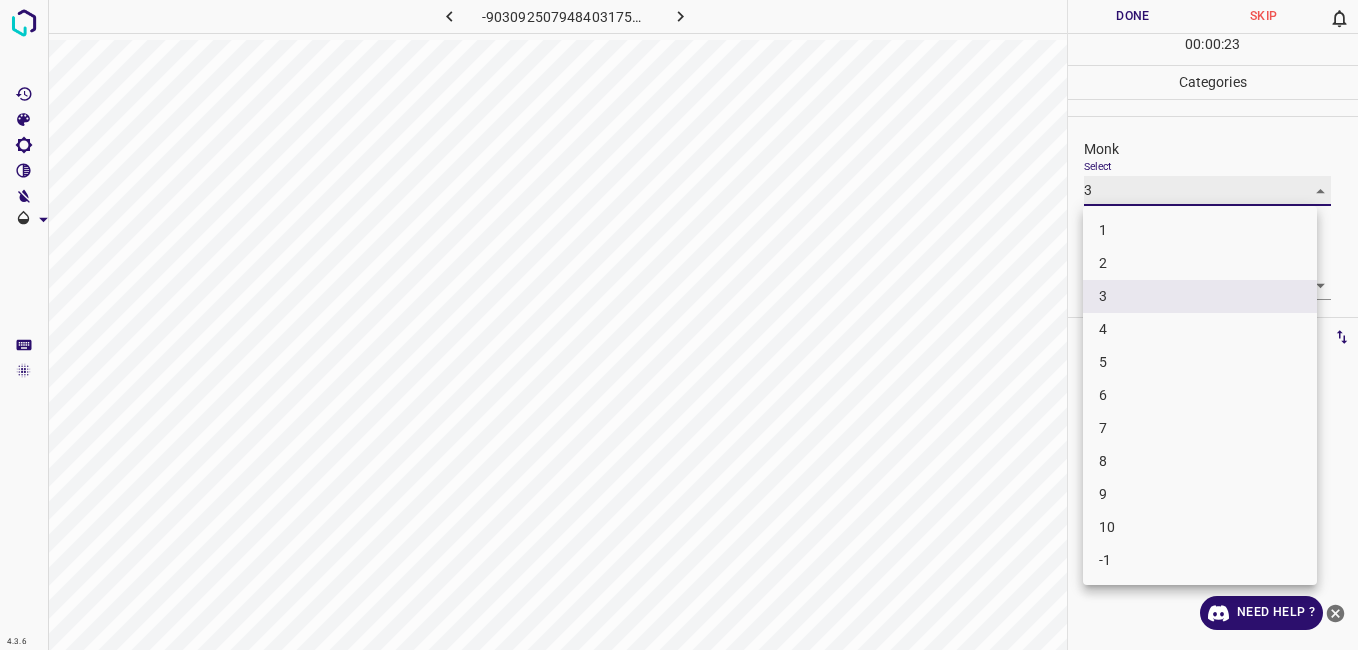 type on "4" 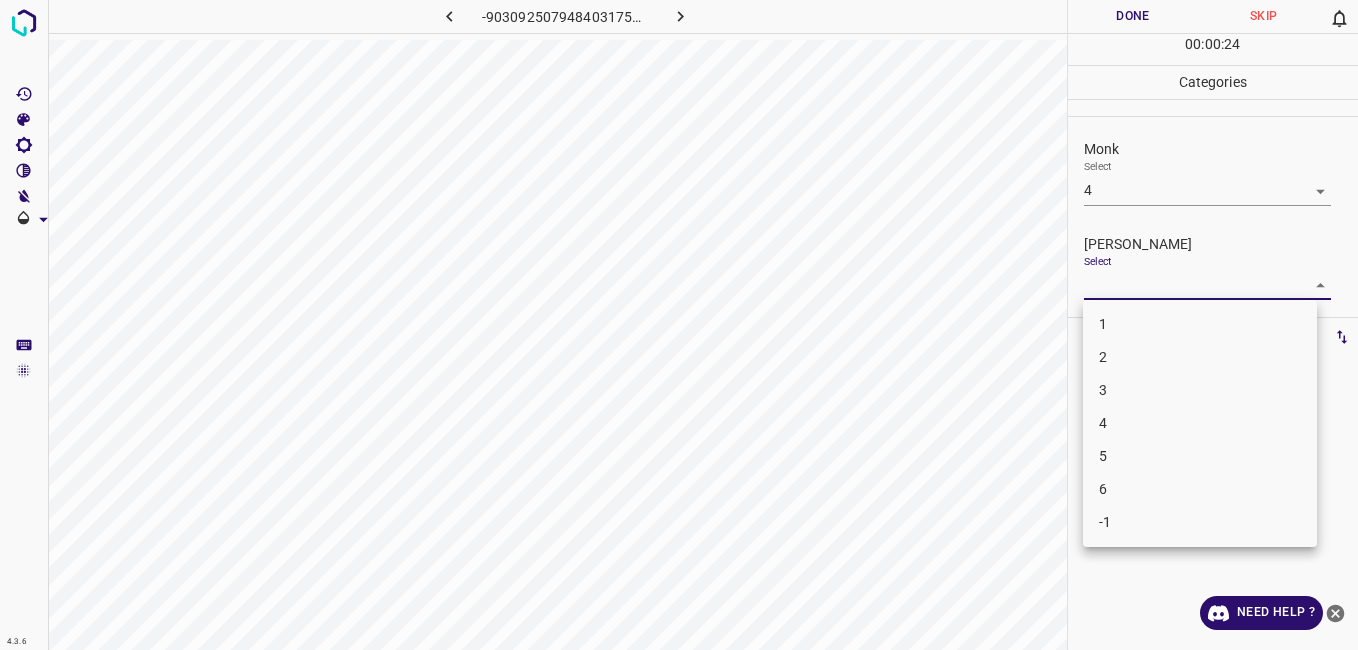 click on "4.3.6  -9030925079484031756.png Done Skip 0 00   : 00   : 24   Categories Monk   Select 4 4  Fitzpatrick   Select ​ Labels   0 Categories 1 Monk 2  Fitzpatrick Tools Space Change between modes (Draw & Edit) I Auto labeling R Restore zoom M Zoom in N Zoom out Delete Delete selecte label Filters Z Restore filters X Saturation filter C Brightness filter V Contrast filter B Gray scale filter General O Download Need Help ? - Text - Hide - Delete 1 2 3 4 5 6 -1" at bounding box center [679, 325] 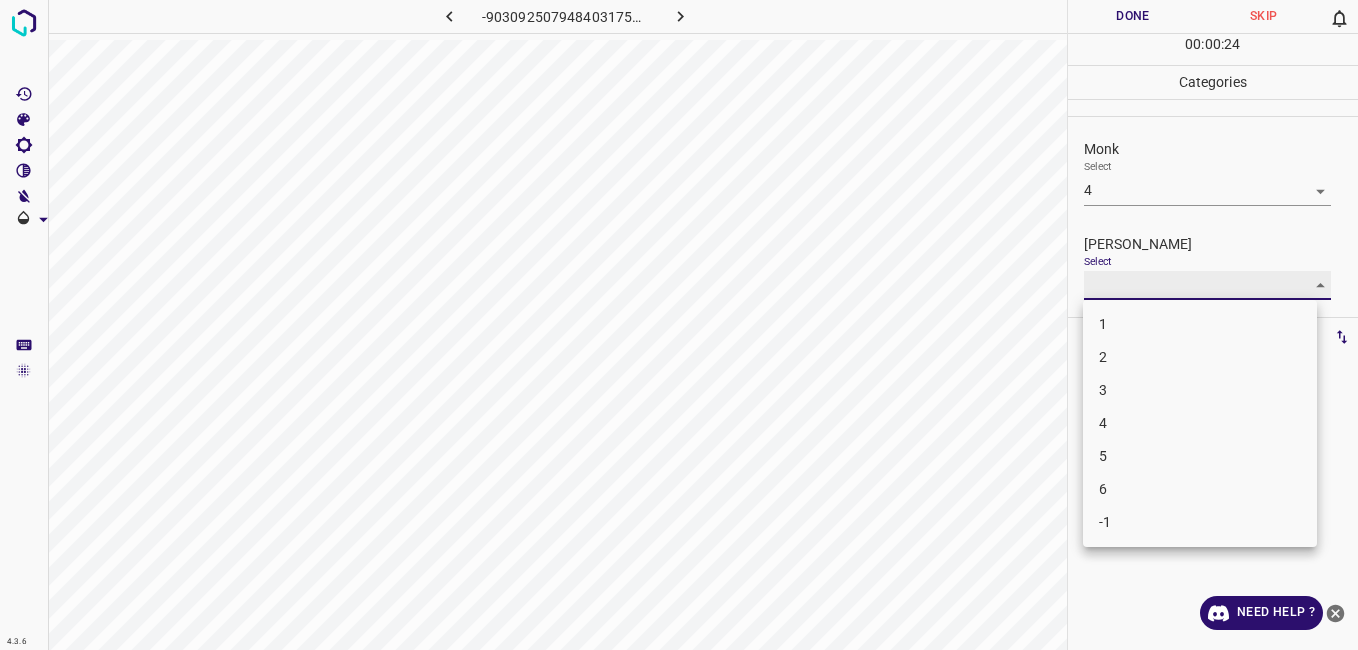 type on "3" 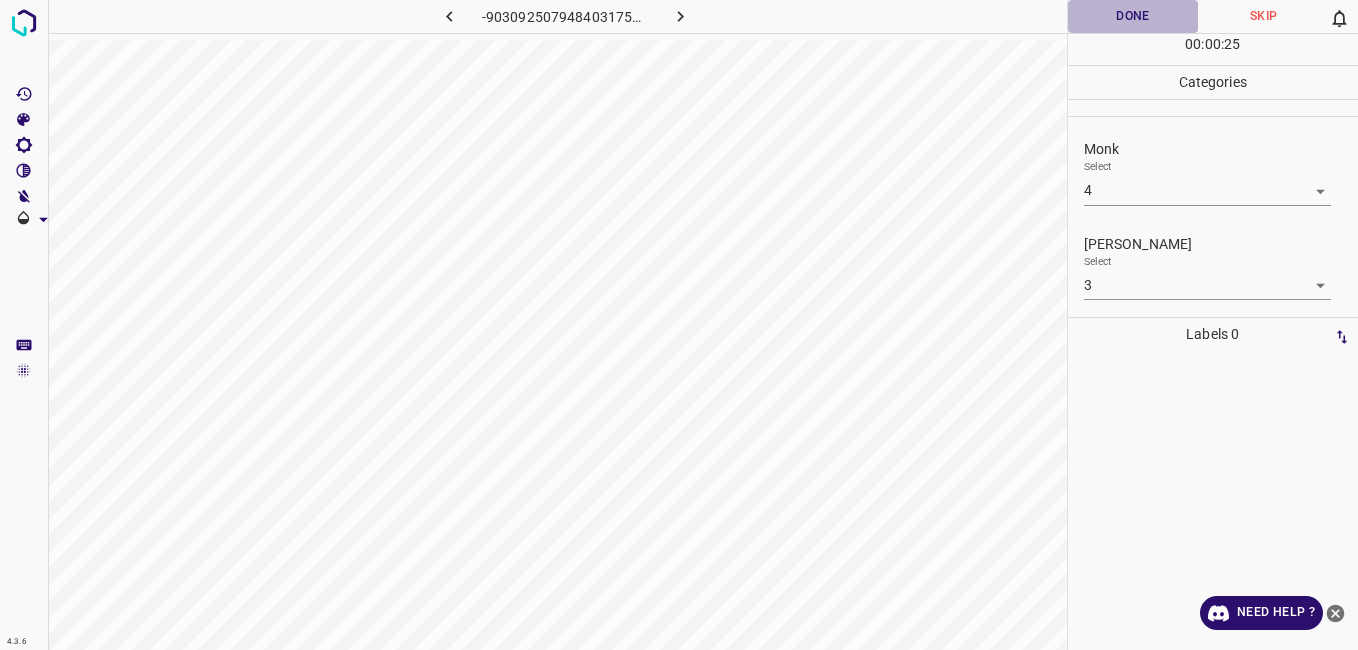 click on "Done" at bounding box center [1133, 16] 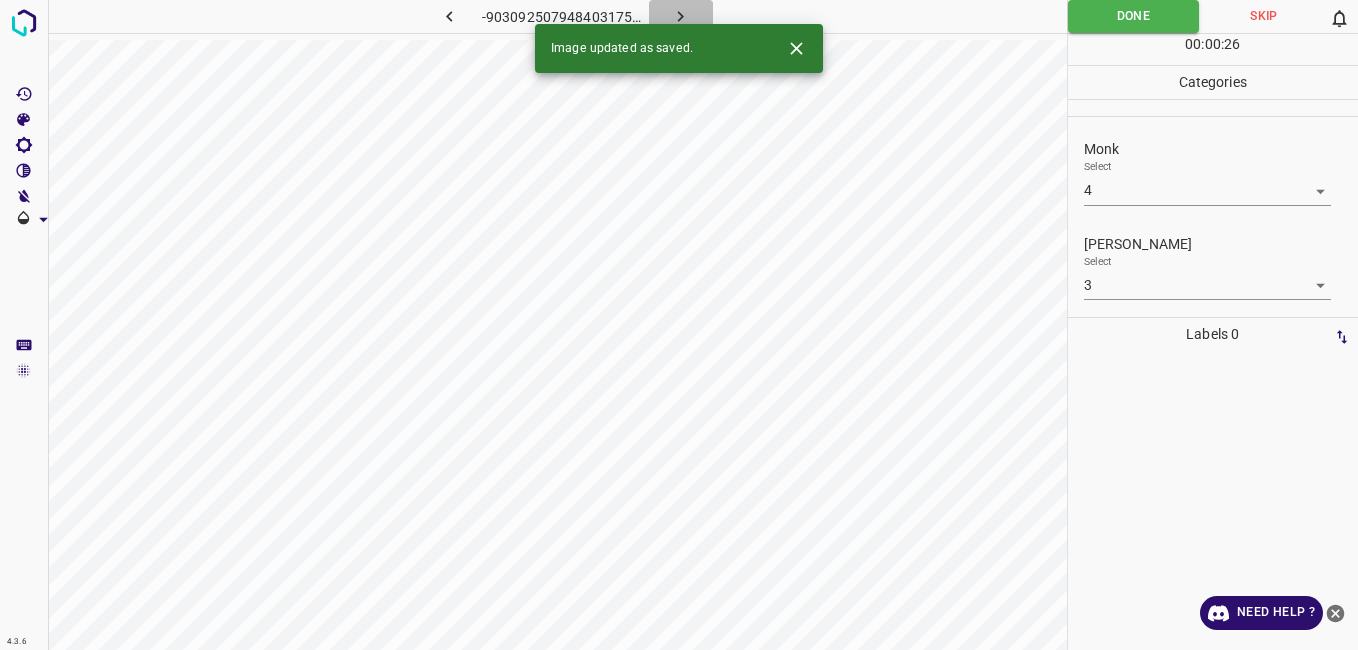 click 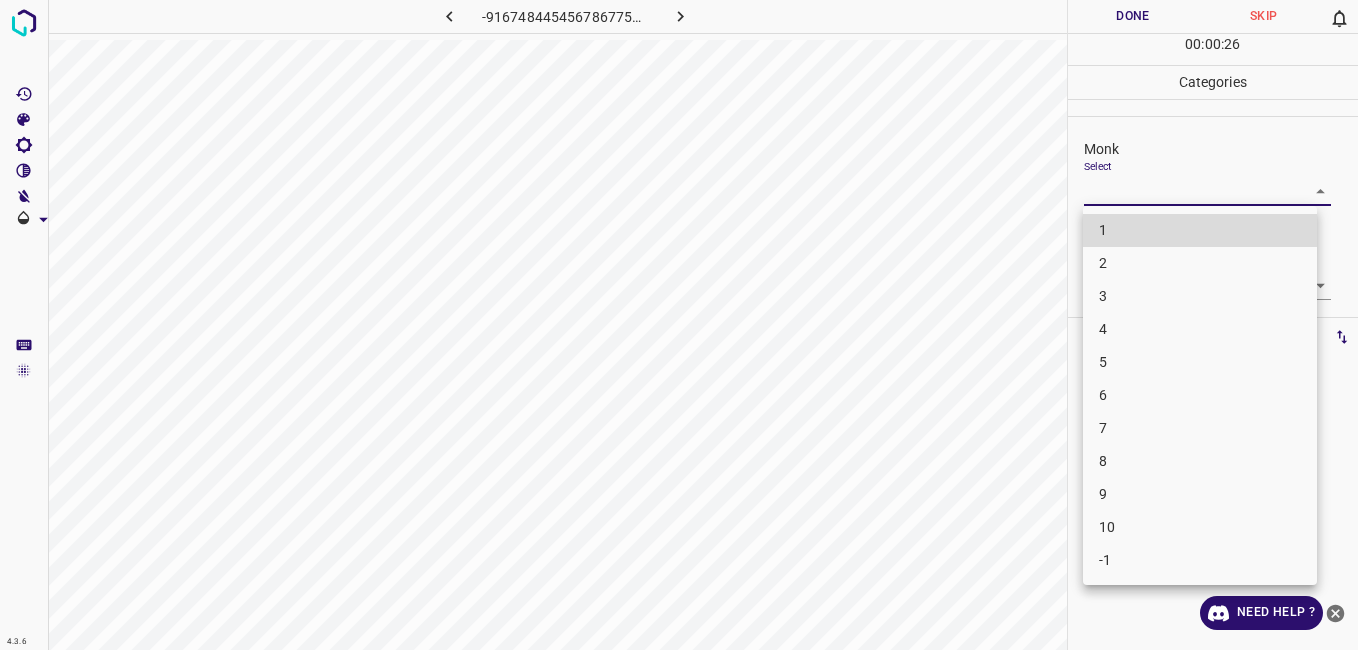 click on "4.3.6  -9167484454567867752.png Done Skip 0 00   : 00   : 26   Categories Monk   Select ​  Fitzpatrick   Select ​ Labels   0 Categories 1 Monk 2  Fitzpatrick Tools Space Change between modes (Draw & Edit) I Auto labeling R Restore zoom M Zoom in N Zoom out Delete Delete selecte label Filters Z Restore filters X Saturation filter C Brightness filter V Contrast filter B Gray scale filter General O Download Need Help ? - Text - Hide - Delete 1 2 3 4 5 6 7 8 9 10 -1" at bounding box center (679, 325) 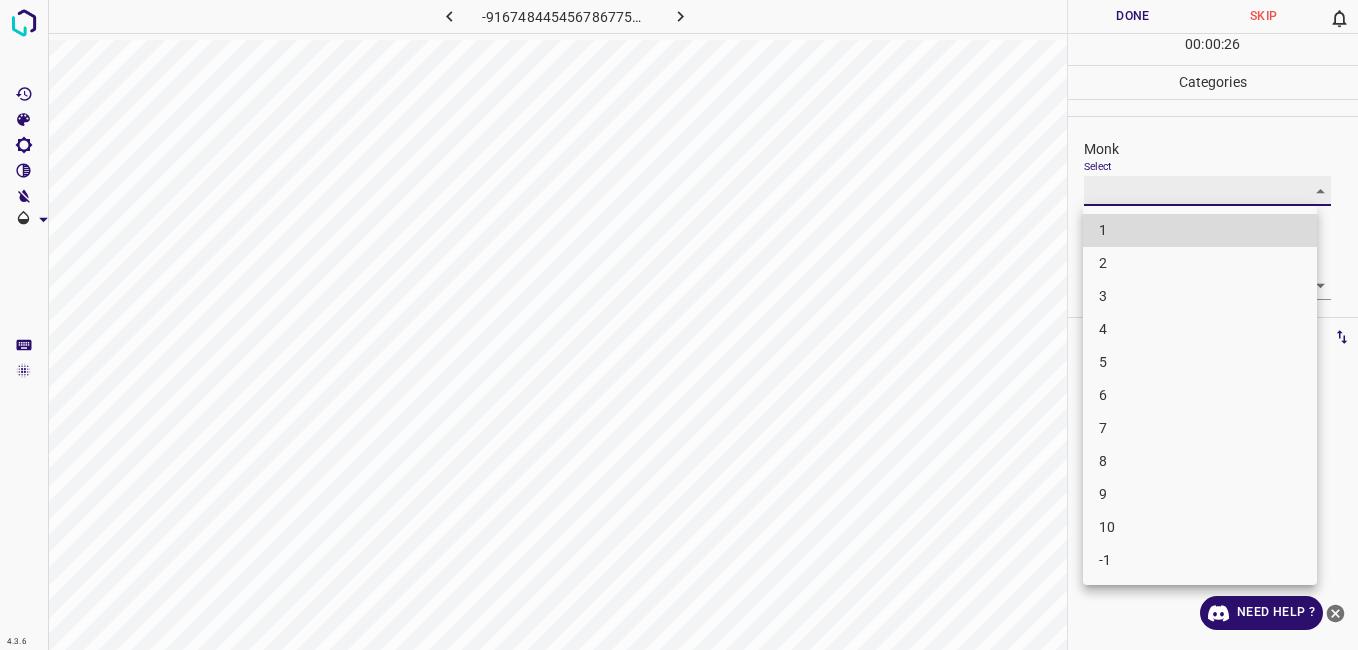 type on "2" 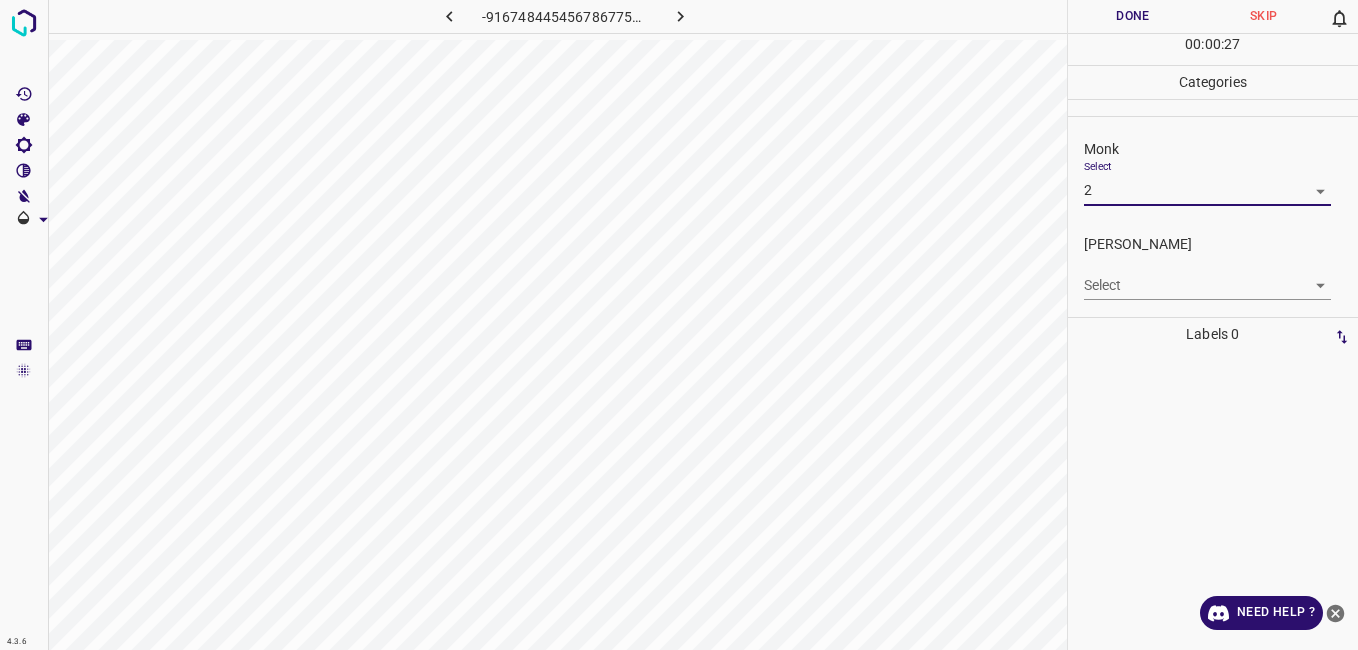 click on "4.3.6  -9167484454567867752.png Done Skip 0 00   : 00   : 27   Categories Monk   Select 2 2  Fitzpatrick   Select ​ Labels   0 Categories 1 Monk 2  Fitzpatrick Tools Space Change between modes (Draw & Edit) I Auto labeling R Restore zoom M Zoom in N Zoom out Delete Delete selecte label Filters Z Restore filters X Saturation filter C Brightness filter V Contrast filter B Gray scale filter General O Download Need Help ? - Text - Hide - Delete 1 2 3 4 5 6 7 8 9 10 -1" at bounding box center (679, 325) 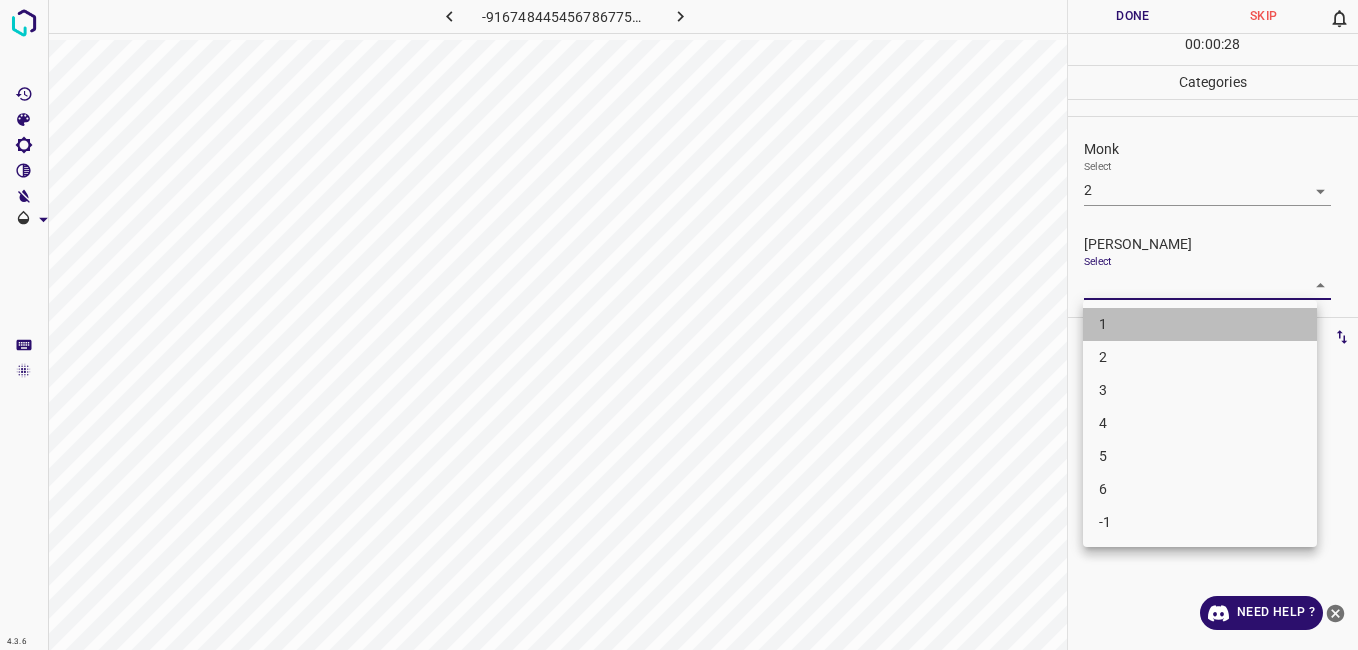 click on "1" at bounding box center (1200, 324) 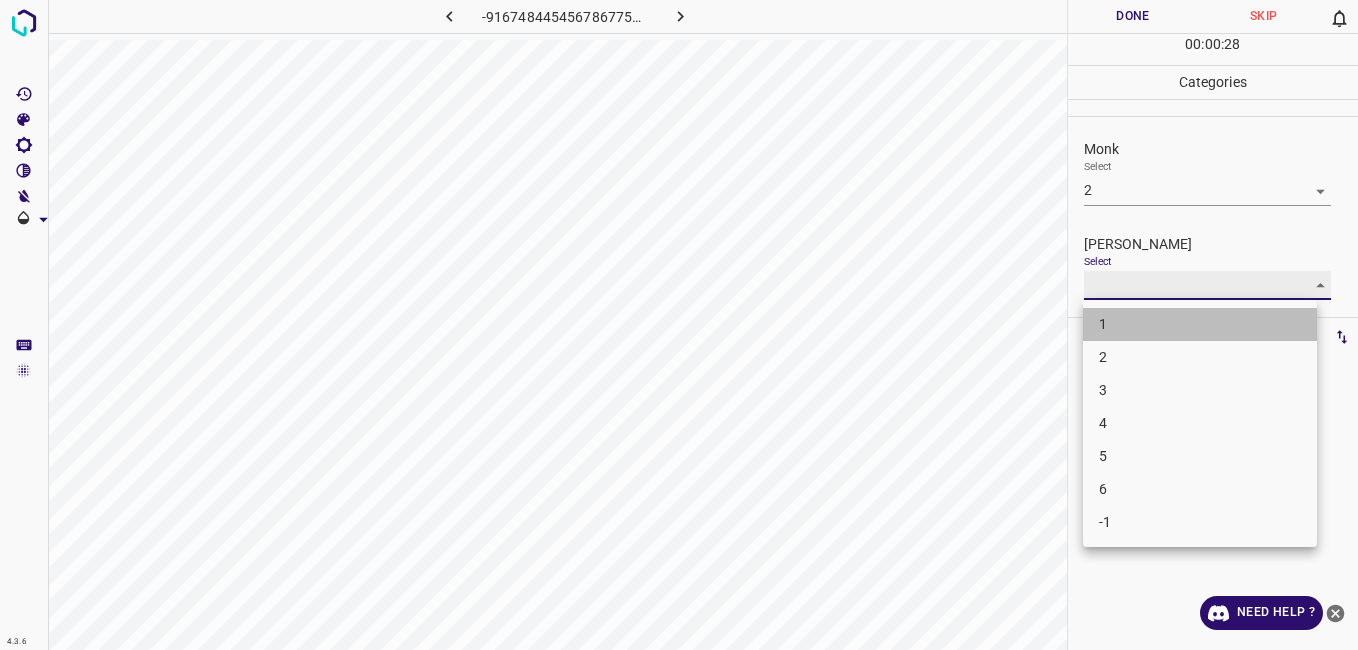 type on "1" 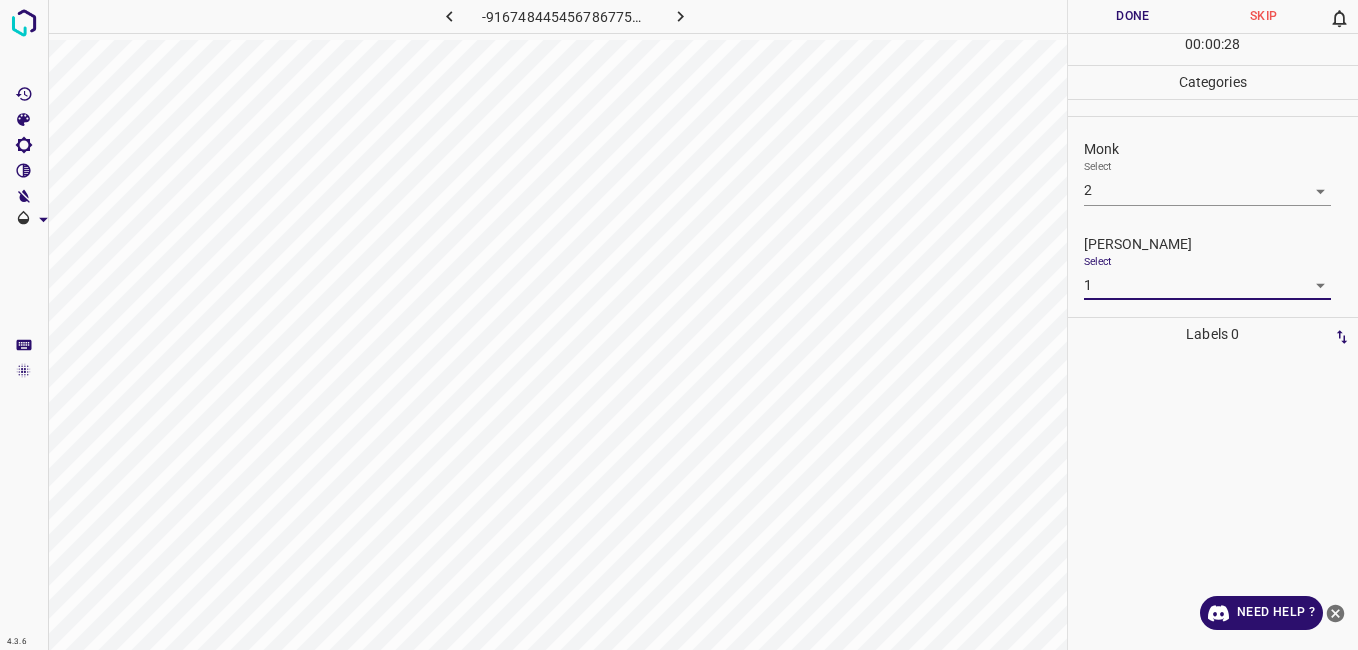 click on "Done" at bounding box center [1133, 16] 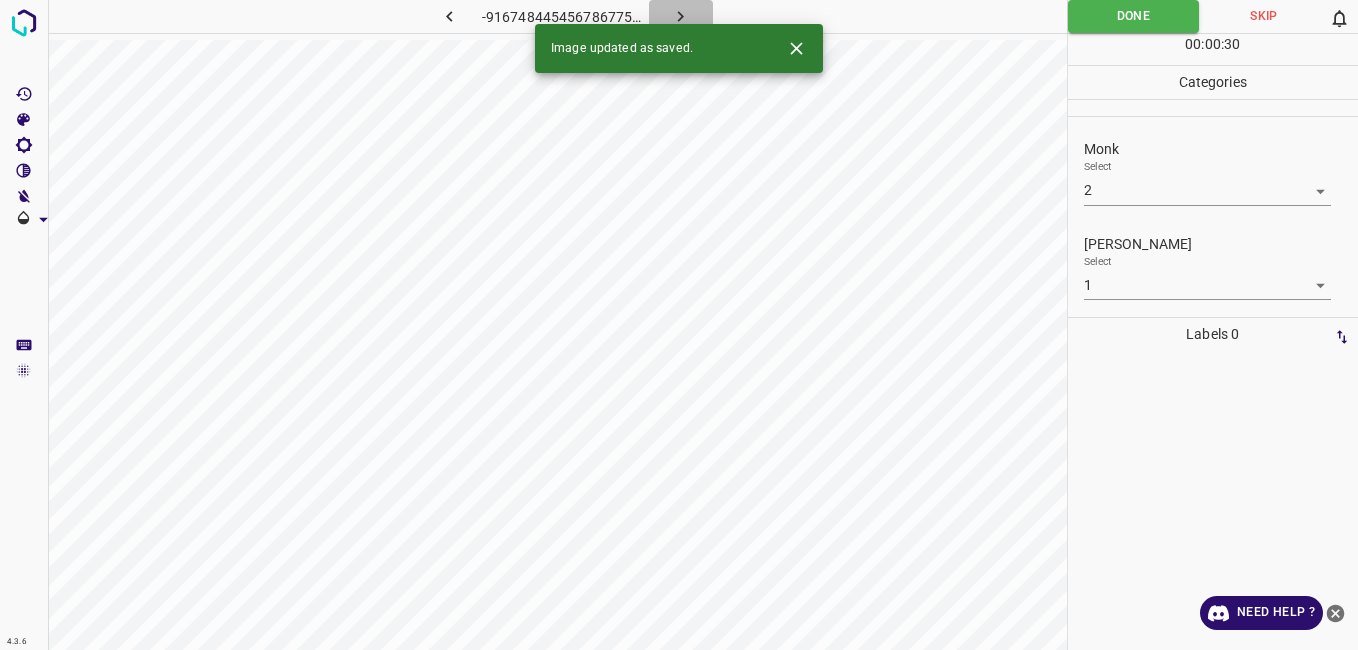 click 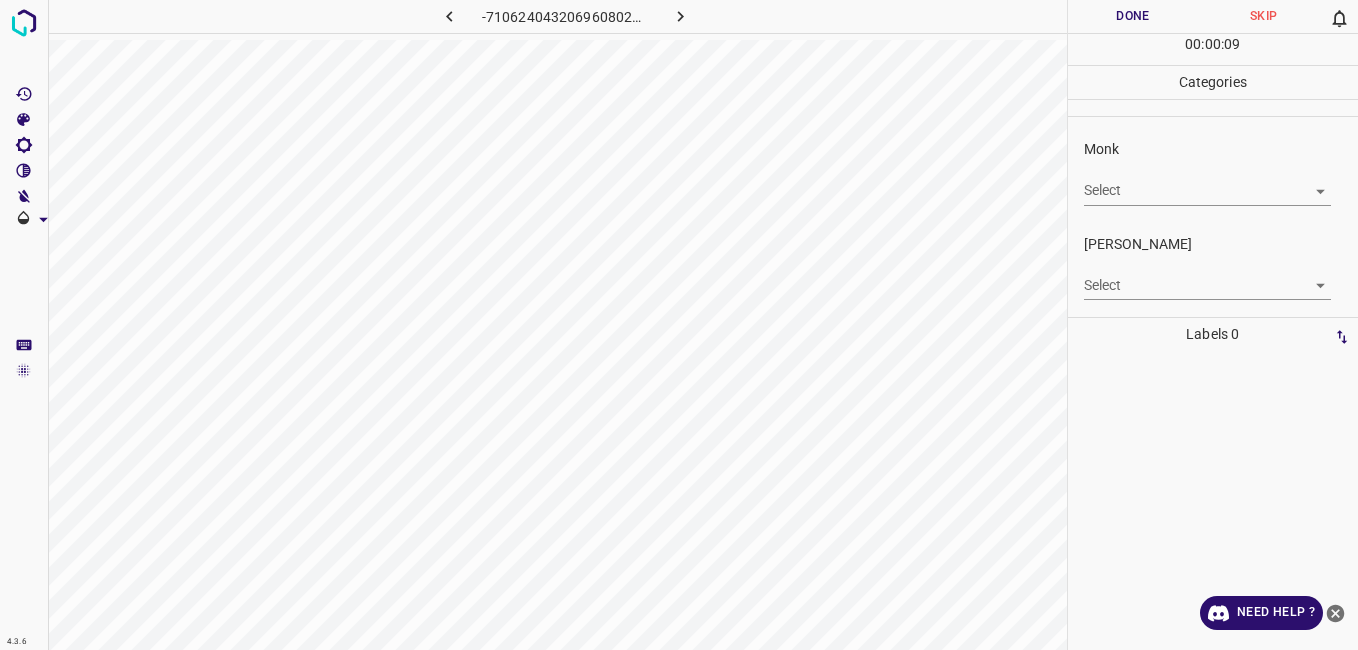 click on "4.3.6  -7106240432069608025.png Done Skip 0 00   : 00   : 09   Categories Monk   Select ​  Fitzpatrick   Select ​ Labels   0 Categories 1 Monk 2  Fitzpatrick Tools Space Change between modes (Draw & Edit) I Auto labeling R Restore zoom M Zoom in N Zoom out Delete Delete selecte label Filters Z Restore filters X Saturation filter C Brightness filter V Contrast filter B Gray scale filter General O Download Need Help ? - Text - Hide - Delete" at bounding box center (679, 325) 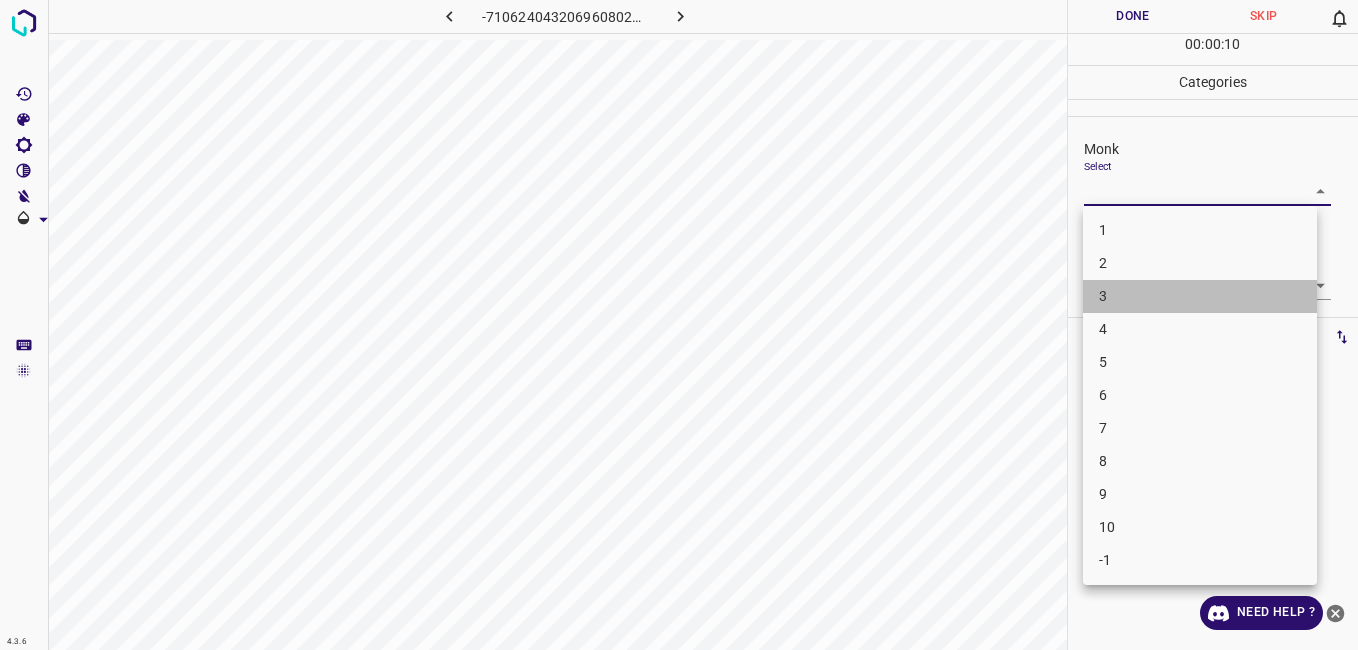 click on "3" at bounding box center (1200, 296) 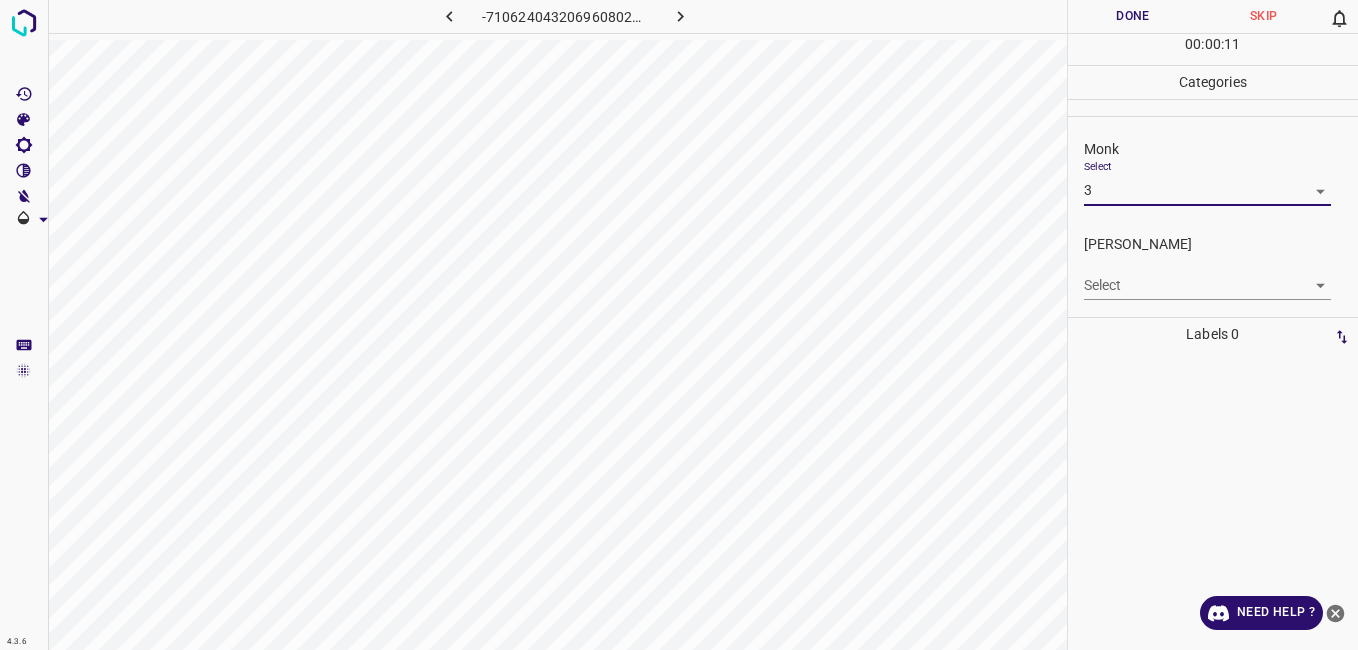 click on "4.3.6  -7106240432069608025.png Done Skip 0 00   : 00   : 11   Categories Monk   Select 3 3  Fitzpatrick   Select ​ Labels   0 Categories 1 Monk 2  Fitzpatrick Tools Space Change between modes (Draw & Edit) I Auto labeling R Restore zoom M Zoom in N Zoom out Delete Delete selecte label Filters Z Restore filters X Saturation filter C Brightness filter V Contrast filter B Gray scale filter General O Download Need Help ? - Text - Hide - Delete" at bounding box center (679, 325) 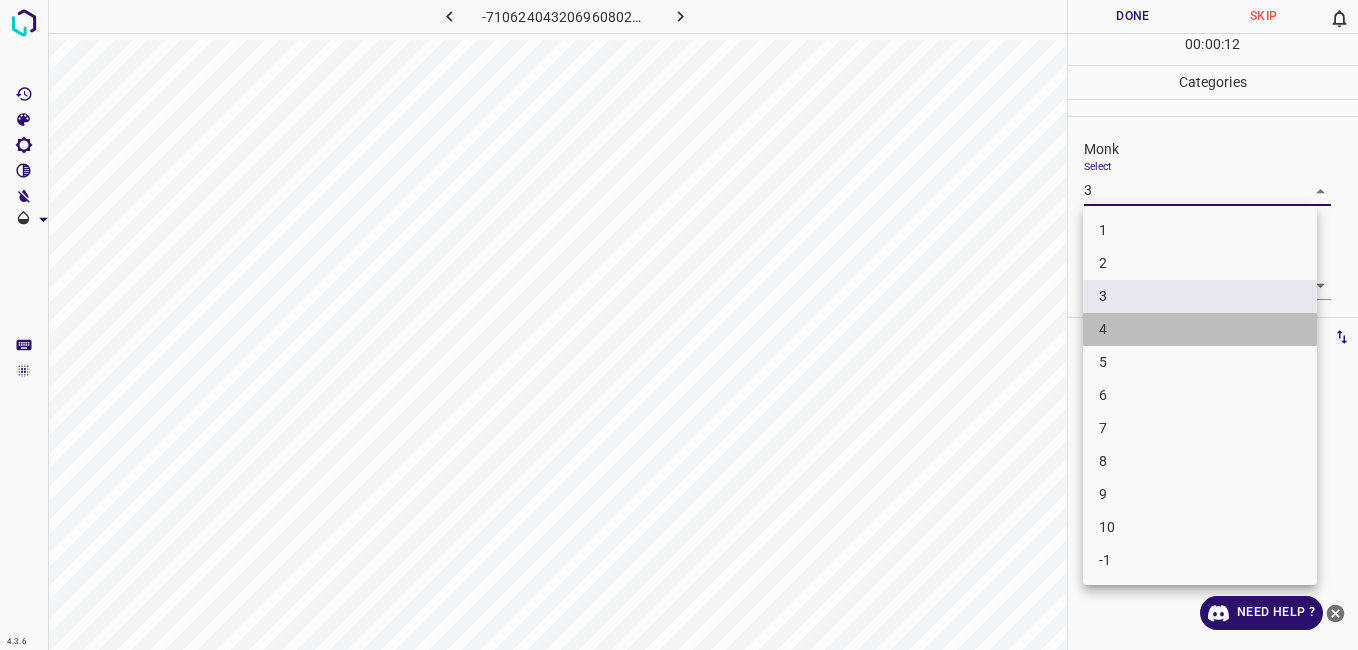 click on "4" at bounding box center [1200, 329] 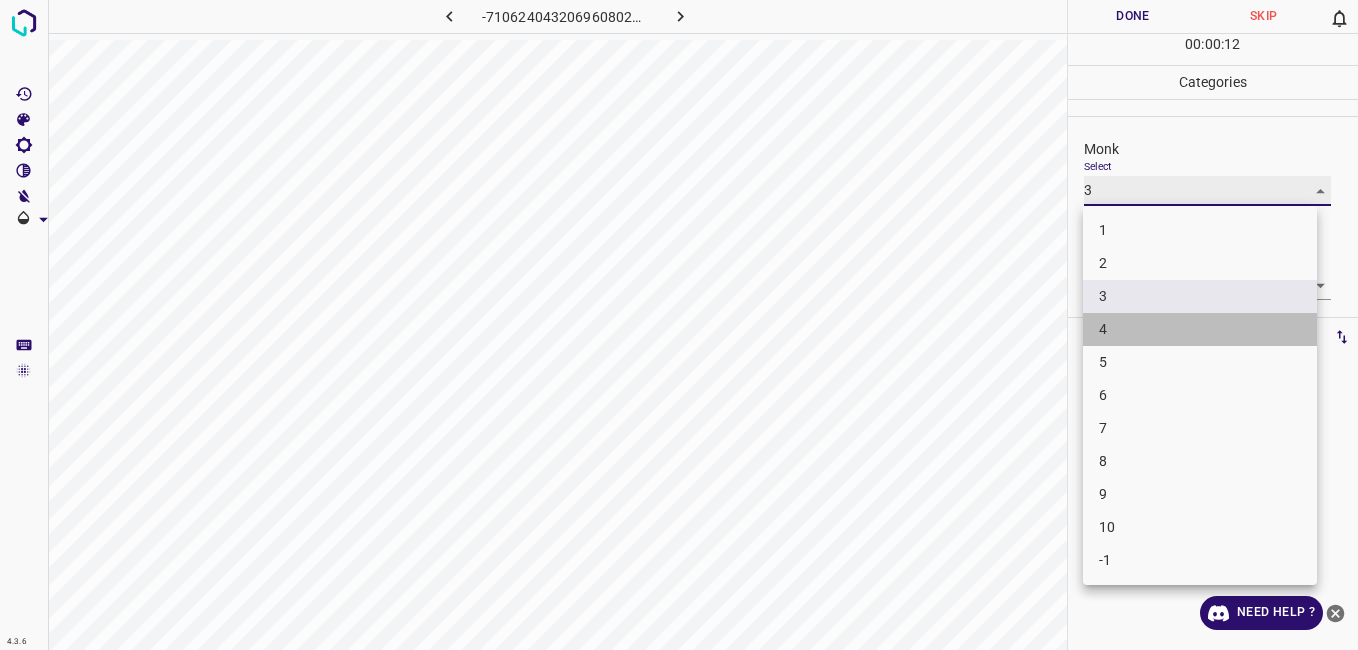 type on "4" 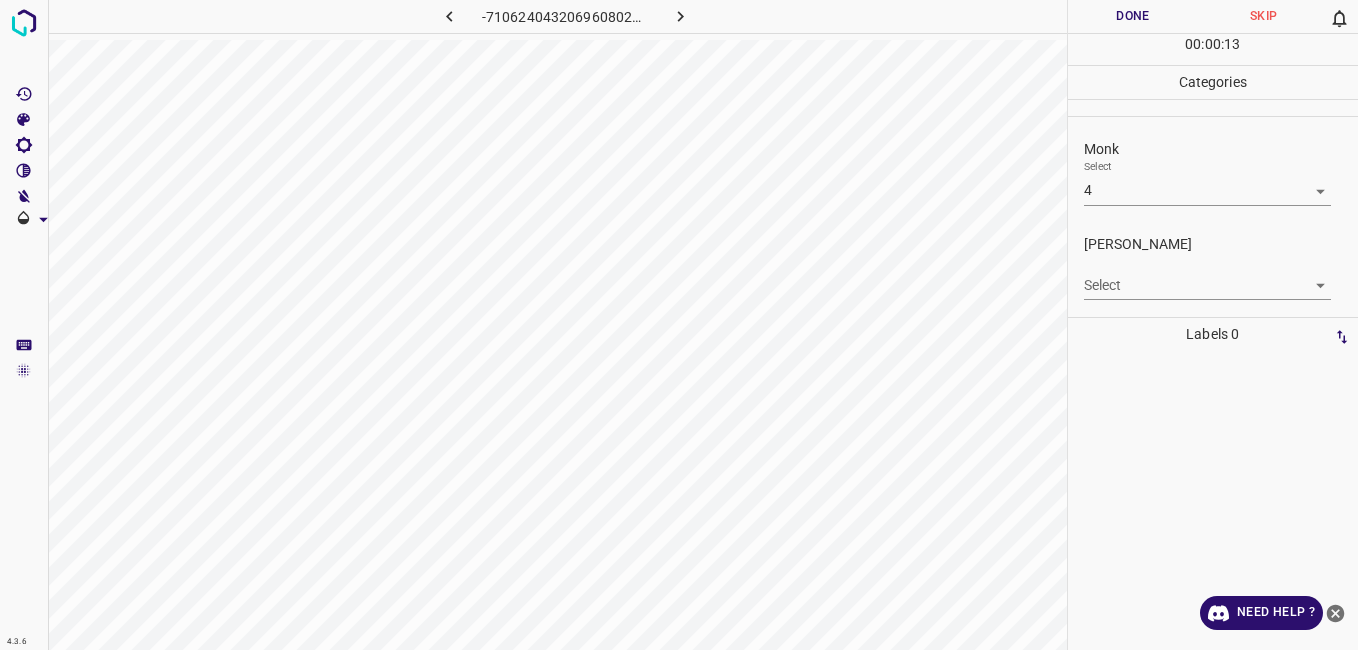 click on "4.3.6  -7106240432069608025.png Done Skip 0 00   : 00   : 13   Categories Monk   Select 4 4  Fitzpatrick   Select ​ Labels   0 Categories 1 Monk 2  Fitzpatrick Tools Space Change between modes (Draw & Edit) I Auto labeling R Restore zoom M Zoom in N Zoom out Delete Delete selecte label Filters Z Restore filters X Saturation filter C Brightness filter V Contrast filter B Gray scale filter General O Download Need Help ? - Text - Hide - Delete" at bounding box center [679, 325] 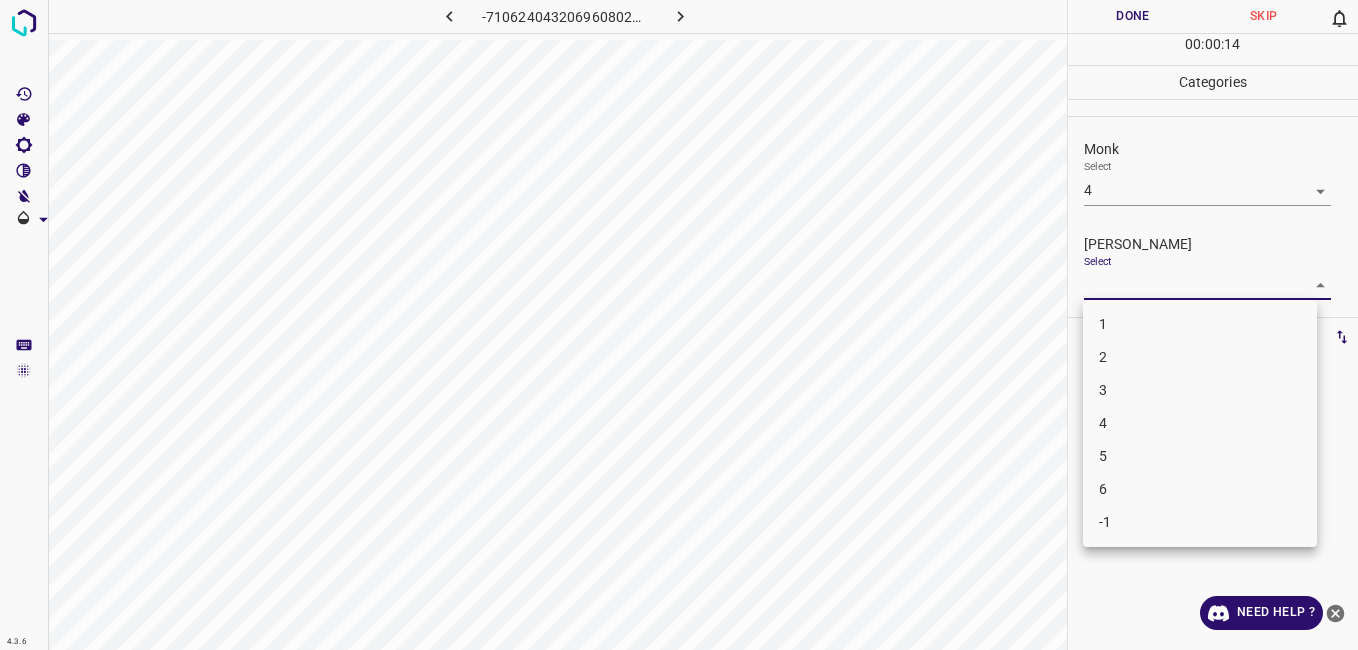 click on "3" at bounding box center (1200, 390) 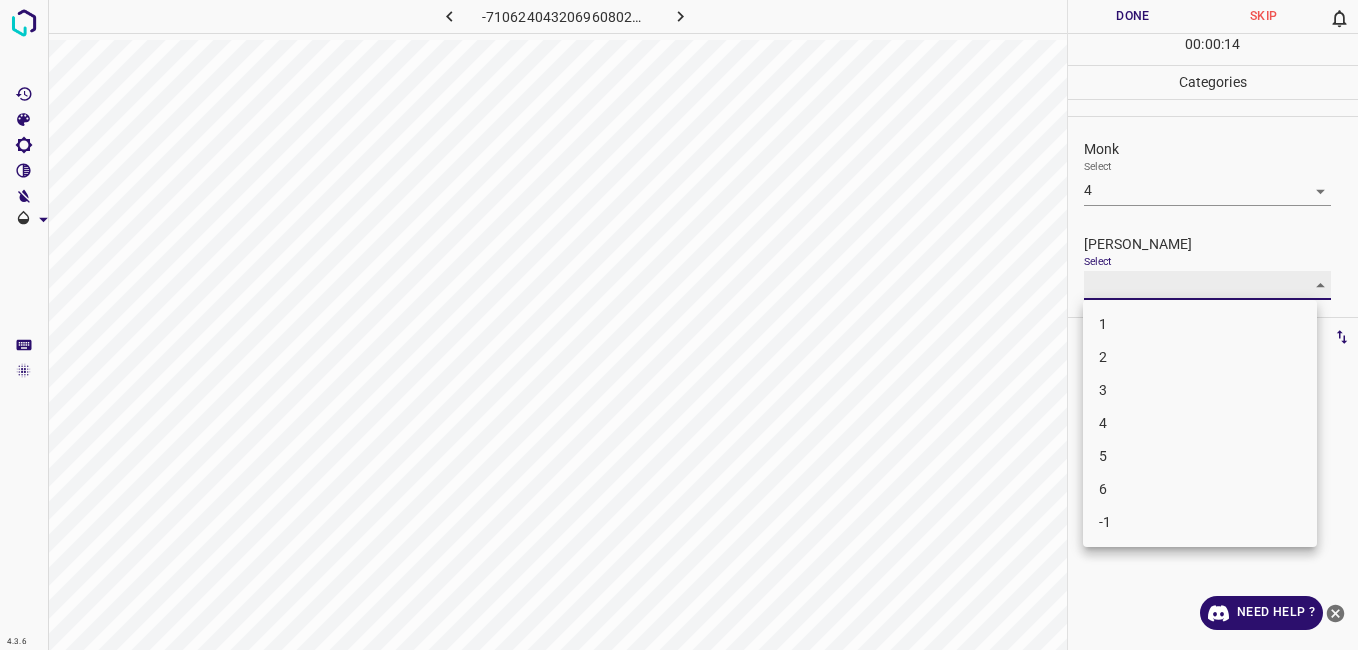 type on "3" 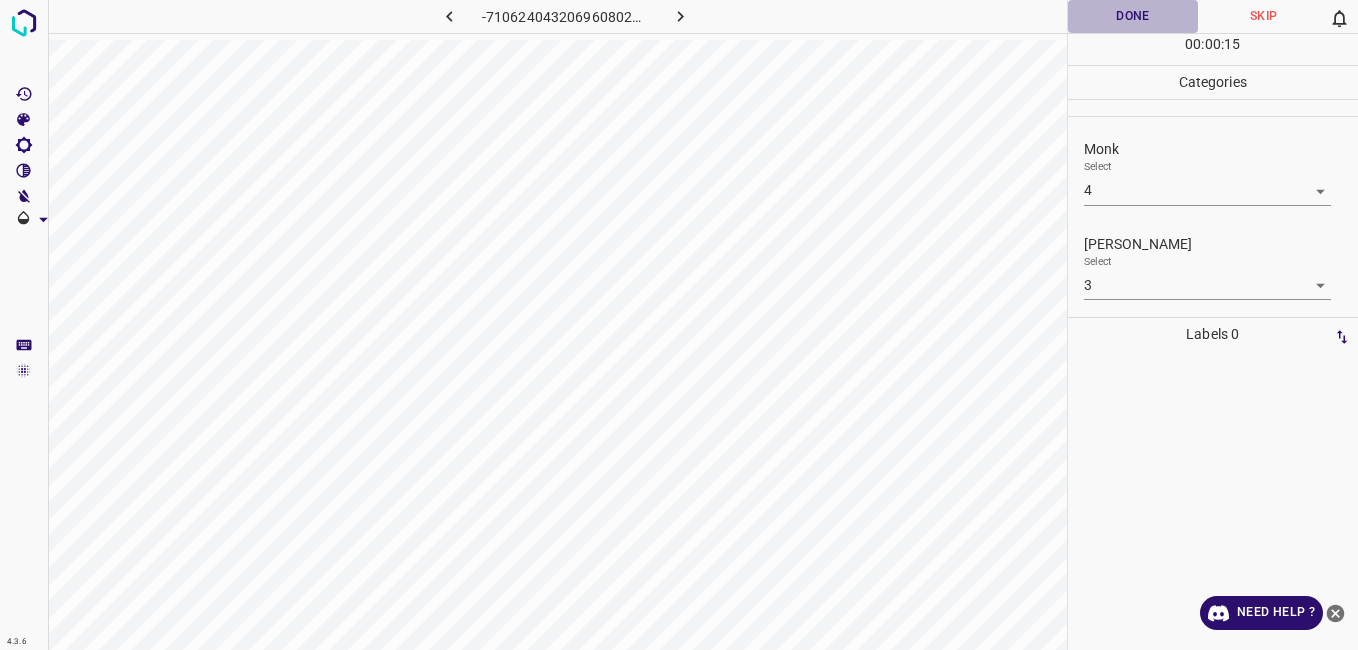 click on "Done" at bounding box center [1133, 16] 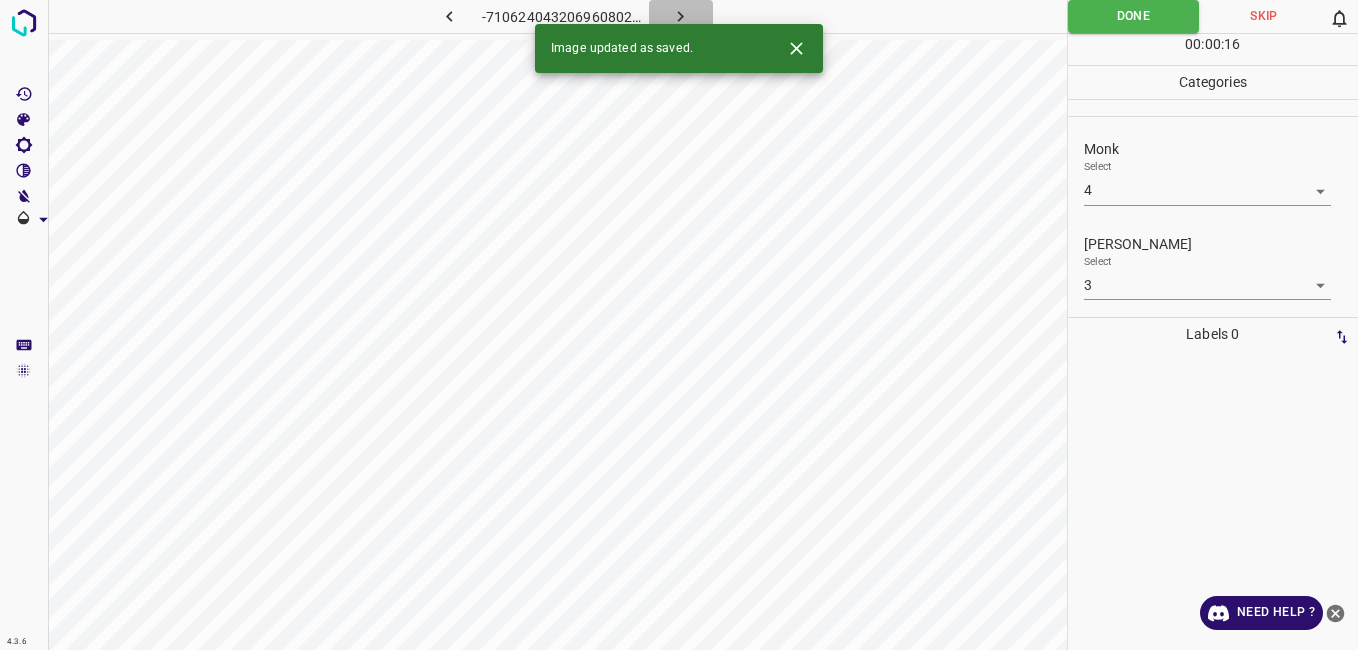 click 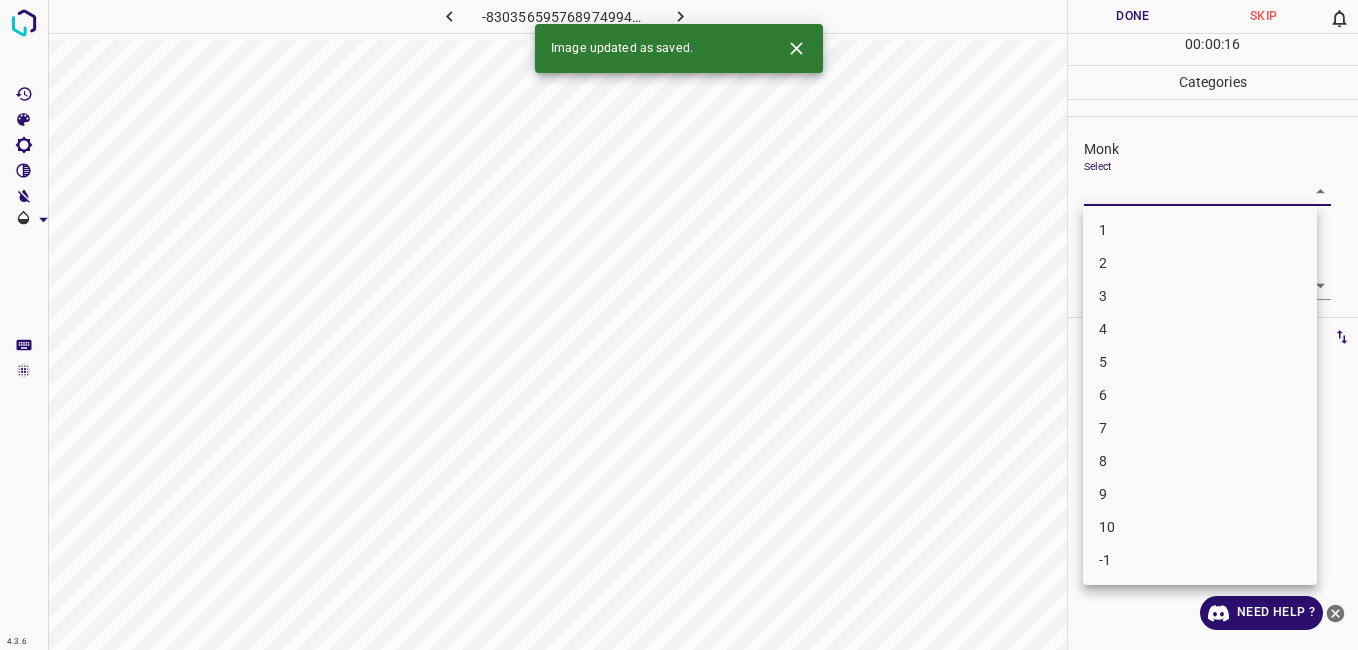 click on "4.3.6  -8303565957689749944.png Done Skip 0 00   : 00   : 16   Categories Monk   Select ​  Fitzpatrick   Select ​ Labels   0 Categories 1 Monk 2  Fitzpatrick Tools Space Change between modes (Draw & Edit) I Auto labeling R Restore zoom M Zoom in N Zoom out Delete Delete selecte label Filters Z Restore filters X Saturation filter C Brightness filter V Contrast filter B Gray scale filter General O Download Image updated as saved. Need Help ? - Text - Hide - Delete 1 2 3 4 5 6 7 8 9 10 -1" at bounding box center (679, 325) 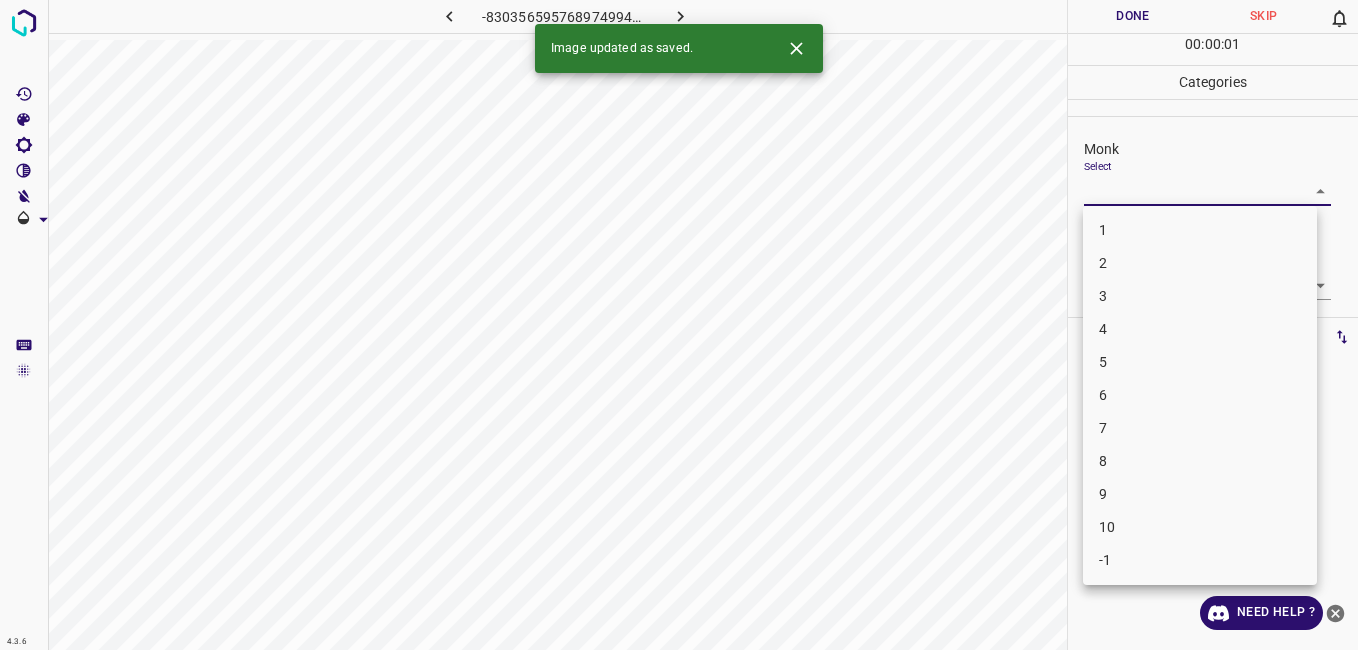 click on "2" at bounding box center (1200, 263) 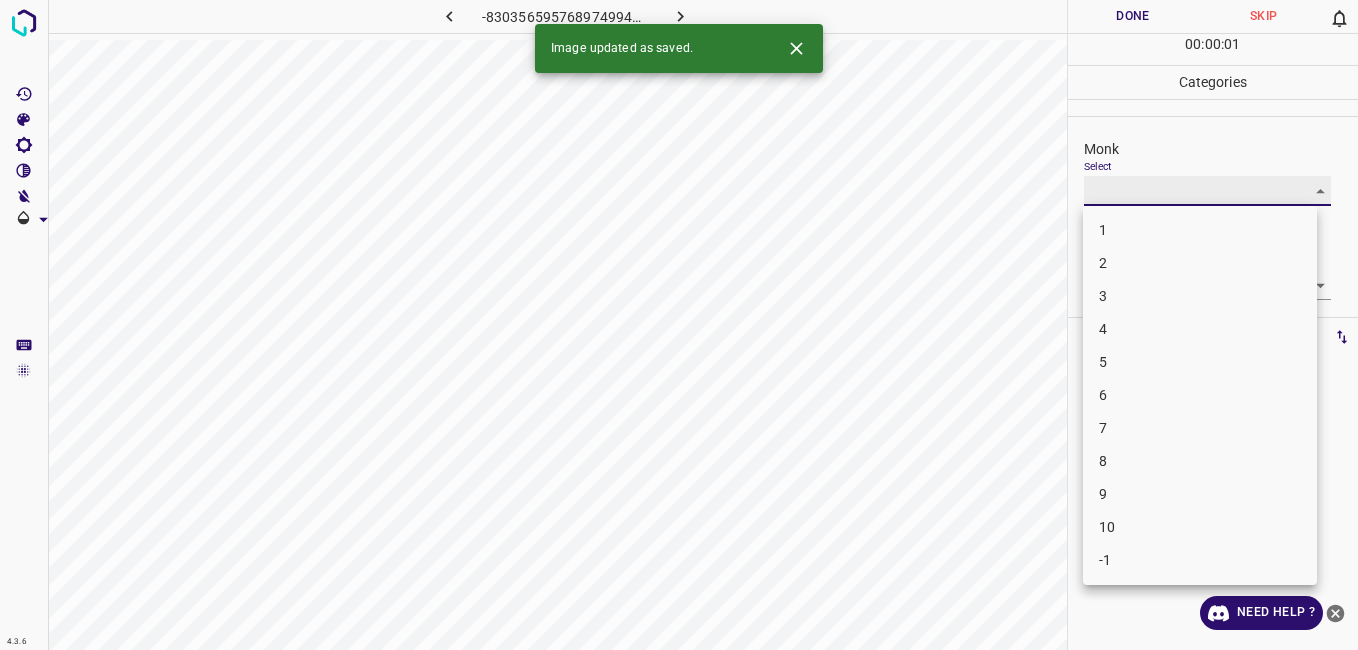type on "2" 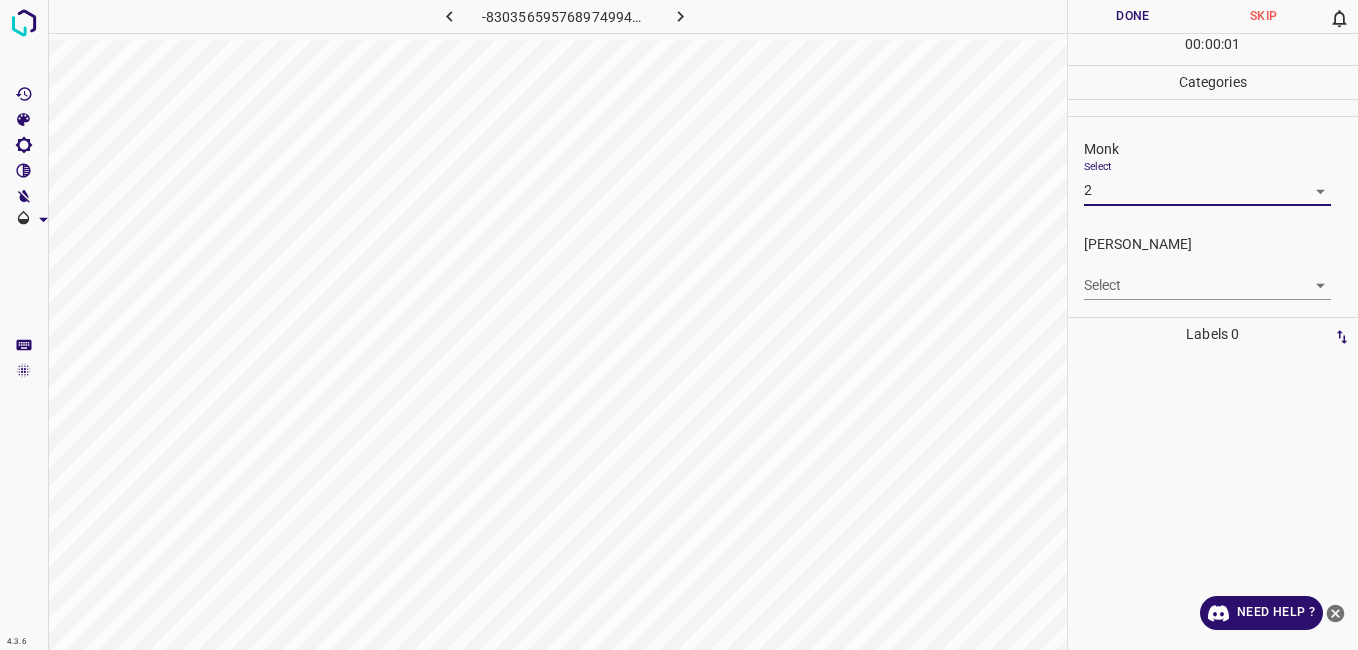 click on "4.3.6  -8303565957689749944.png Done Skip 0 00   : 00   : 01   Categories Monk   Select 2 2  Fitzpatrick   Select ​ Labels   0 Categories 1 Monk 2  Fitzpatrick Tools Space Change between modes (Draw & Edit) I Auto labeling R Restore zoom M Zoom in N Zoom out Delete Delete selecte label Filters Z Restore filters X Saturation filter C Brightness filter V Contrast filter B Gray scale filter General O Download Need Help ? - Text - Hide - Delete 1 2 3 4 5 6 7 8 9 10 -1" at bounding box center [679, 325] 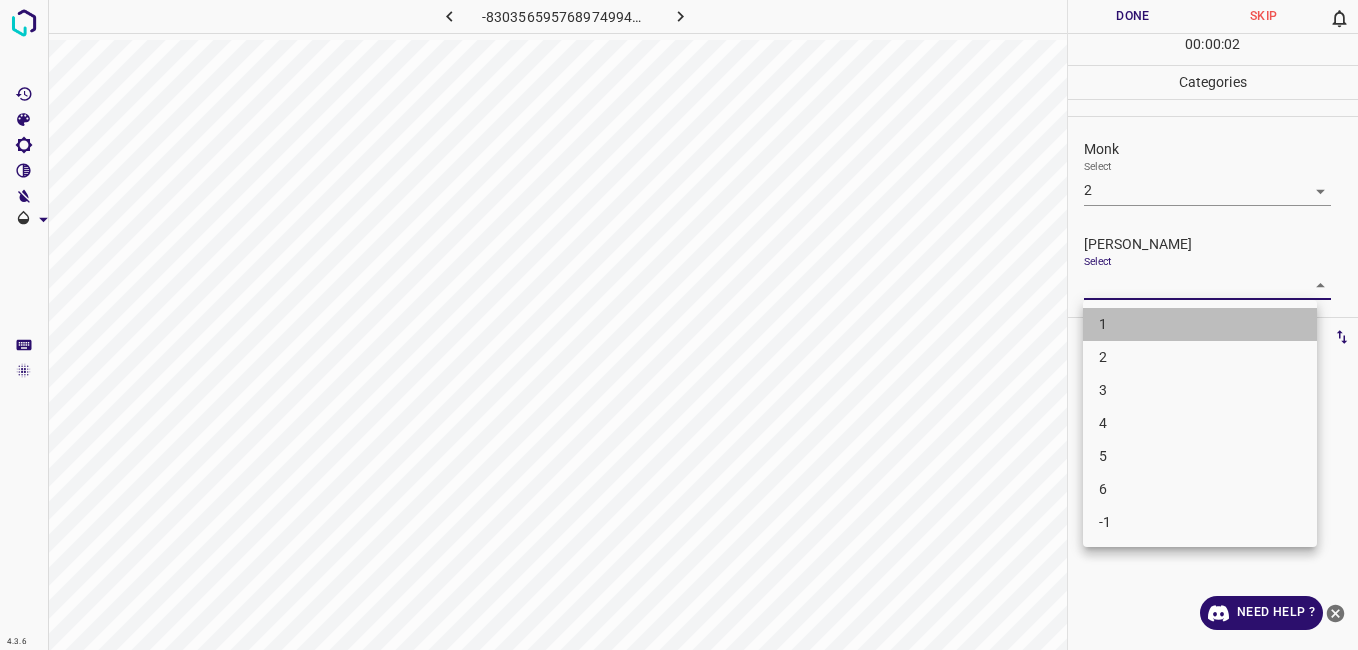 click on "1" at bounding box center (1200, 324) 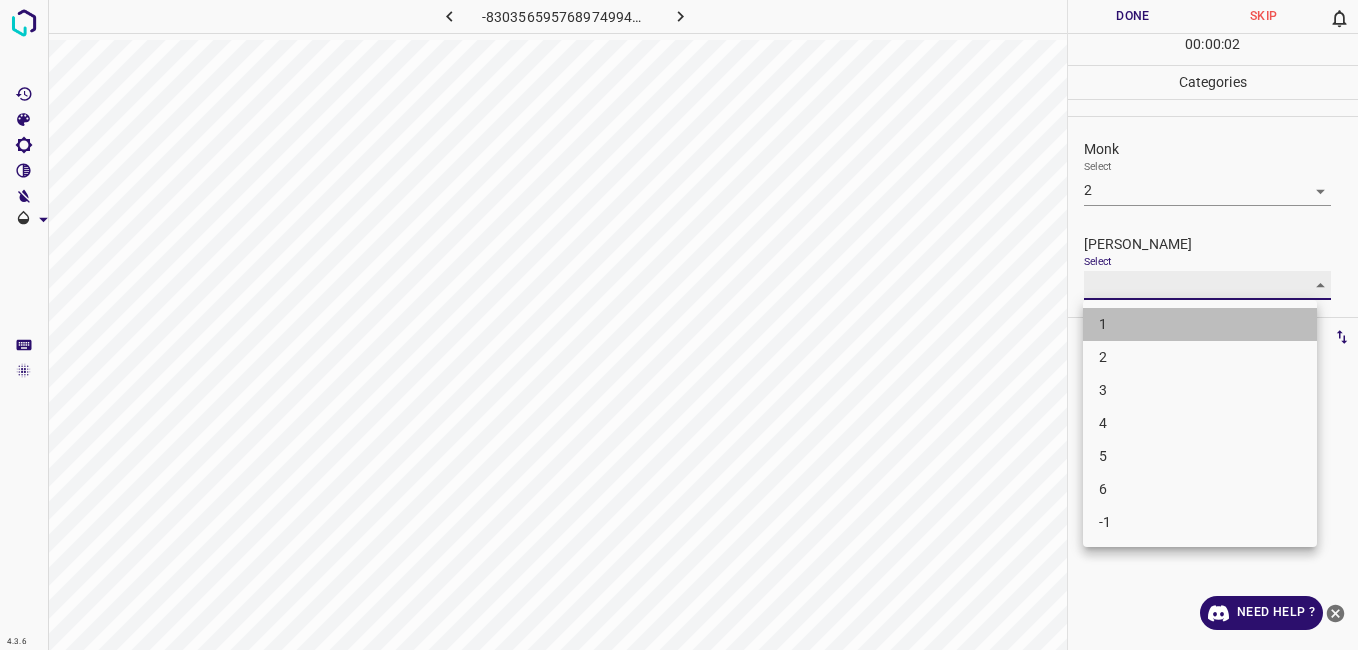 type on "1" 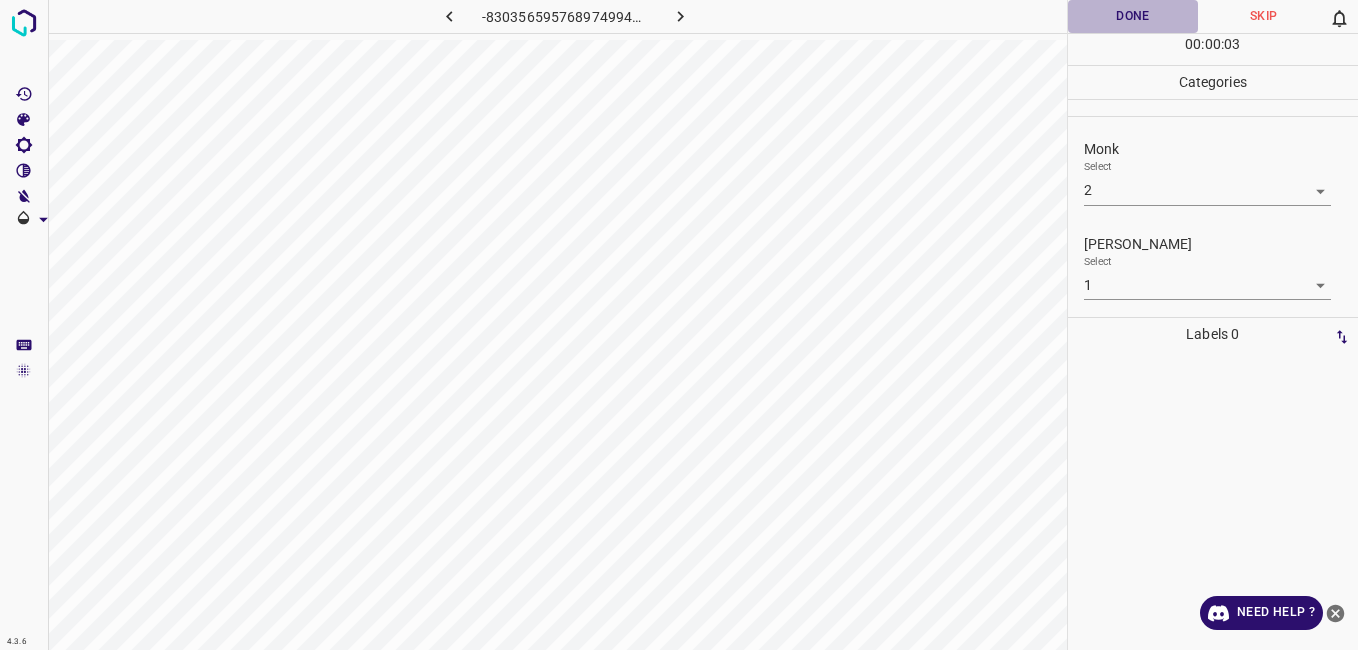 click on "Done" at bounding box center [1133, 16] 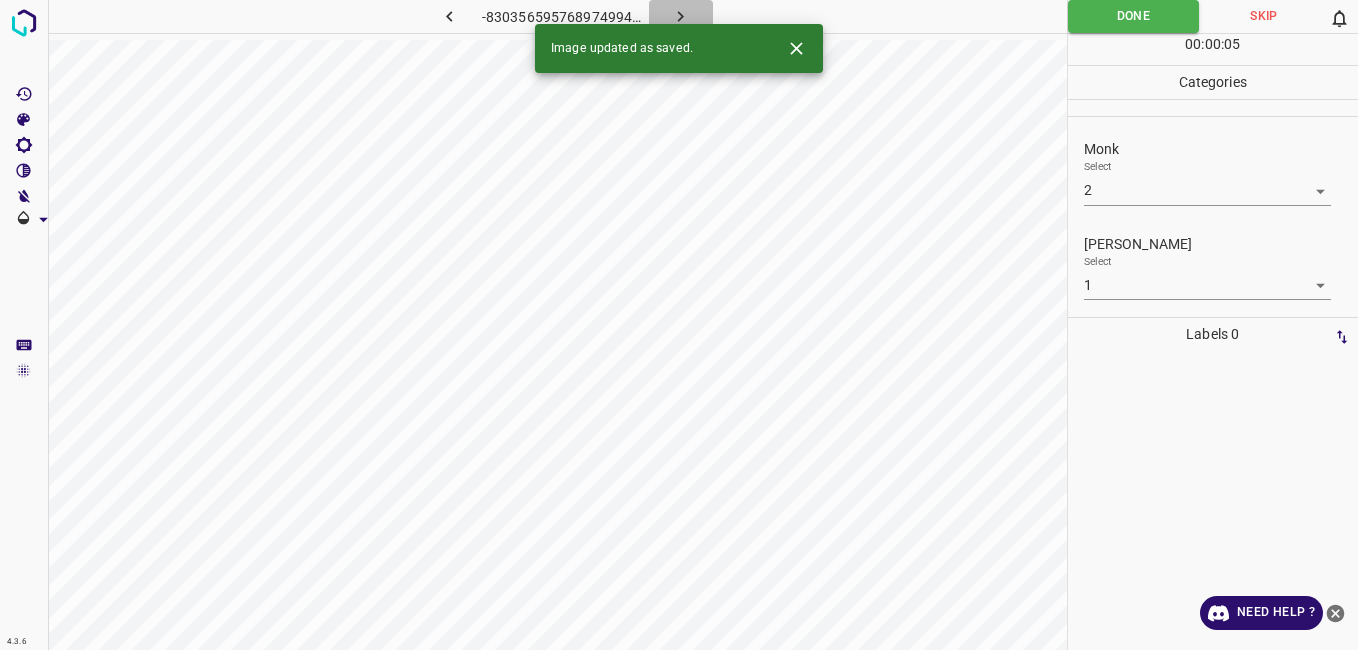 click 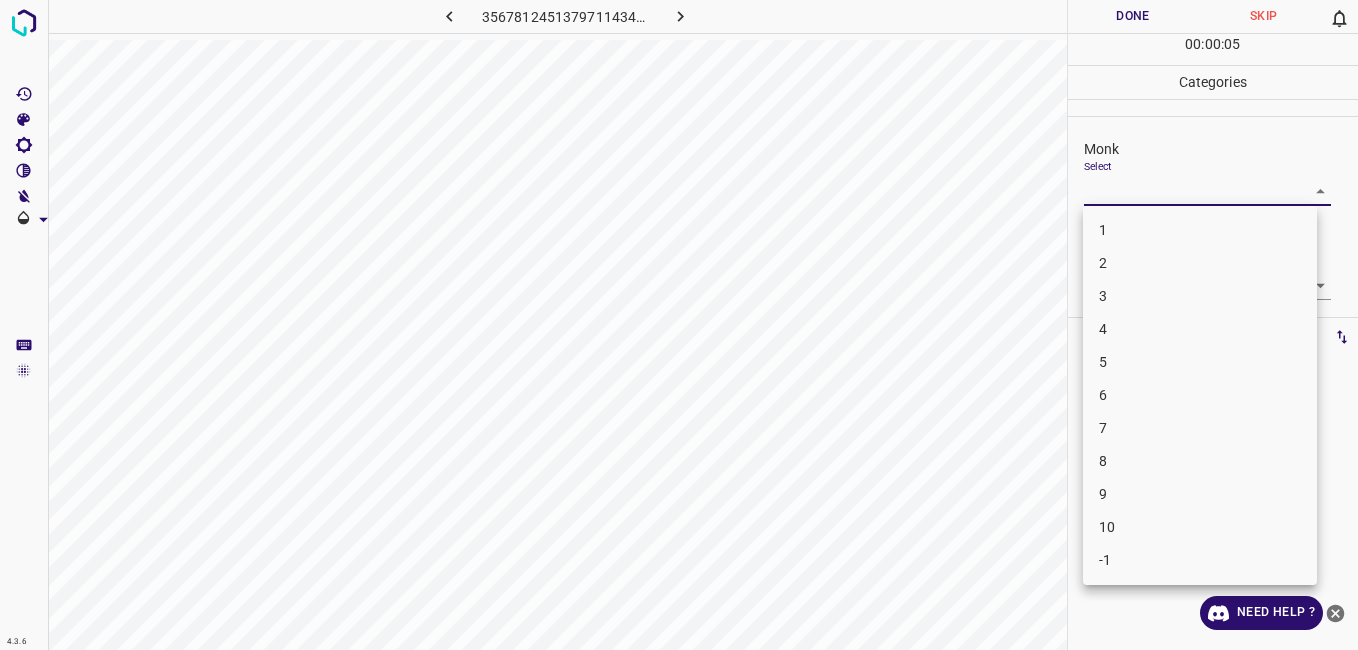 click on "4.3.6  3567812451379711434.png Done Skip 0 00   : 00   : 05   Categories Monk   Select ​  Fitzpatrick   Select ​ Labels   0 Categories 1 Monk 2  Fitzpatrick Tools Space Change between modes (Draw & Edit) I Auto labeling R Restore zoom M Zoom in N Zoom out Delete Delete selecte label Filters Z Restore filters X Saturation filter C Brightness filter V Contrast filter B Gray scale filter General O Download Need Help ? - Text - Hide - Delete 1 2 3 4 5 6 7 8 9 10 -1" at bounding box center [679, 325] 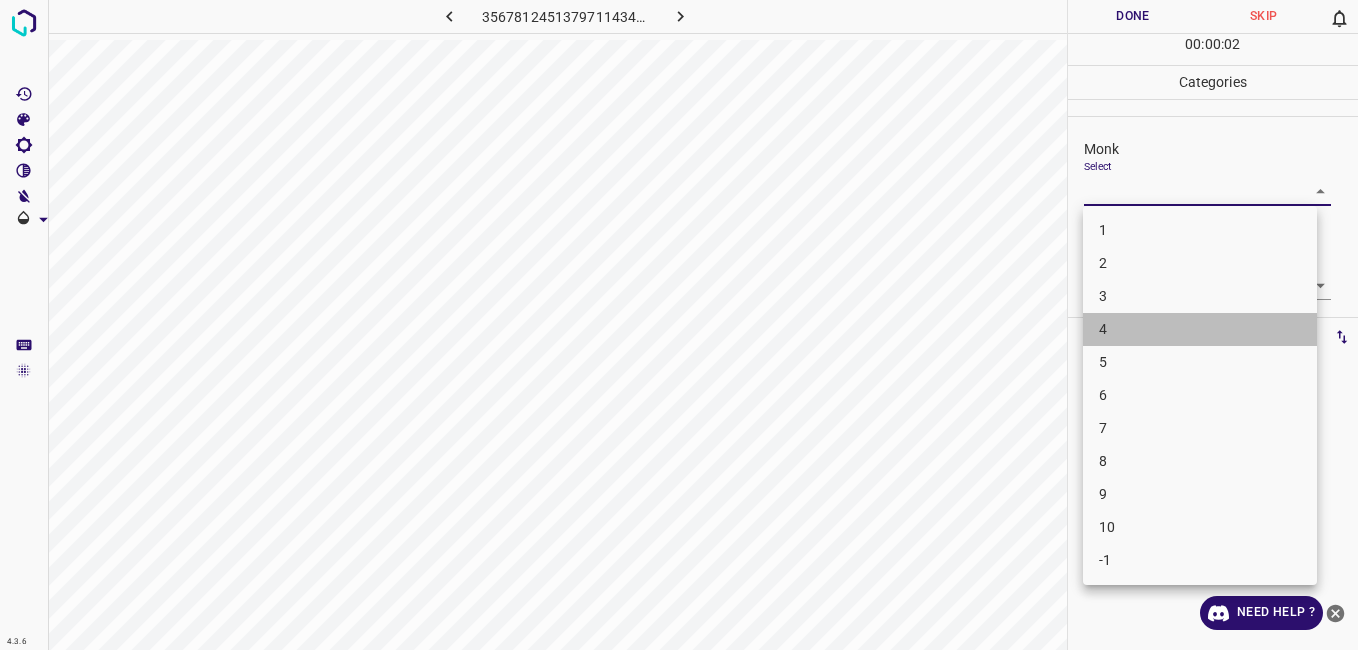 click on "4" at bounding box center [1200, 329] 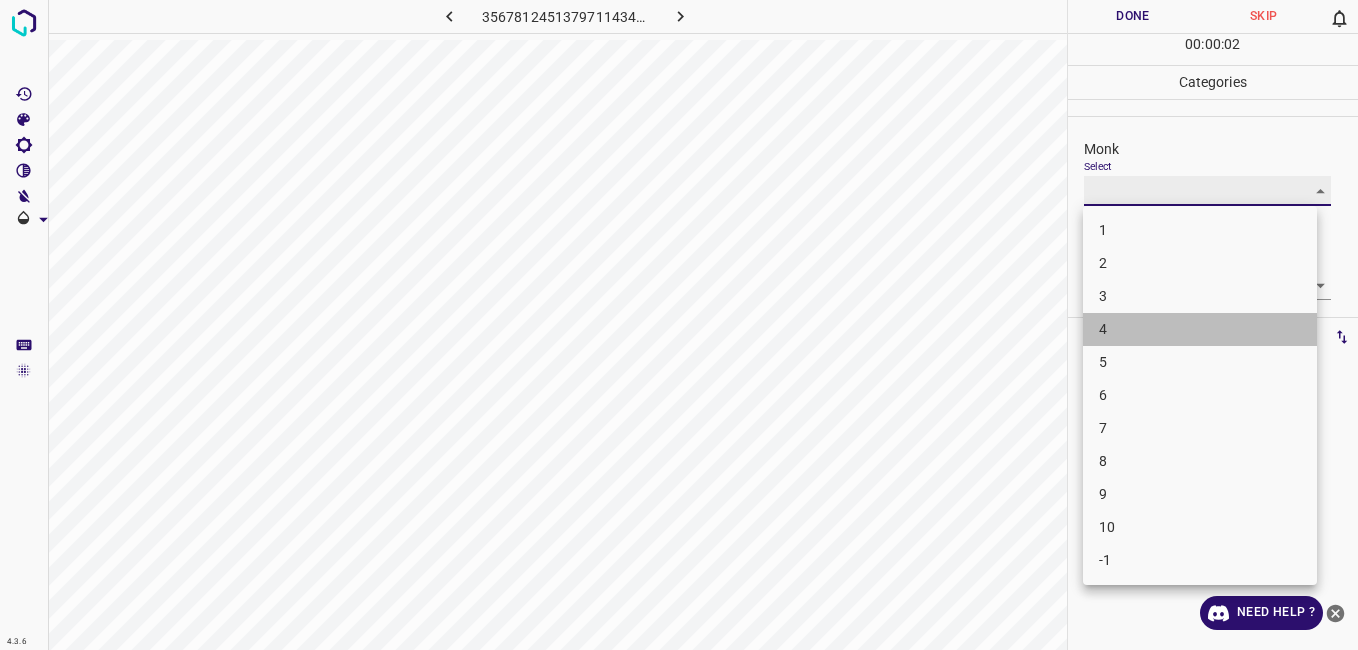 type on "4" 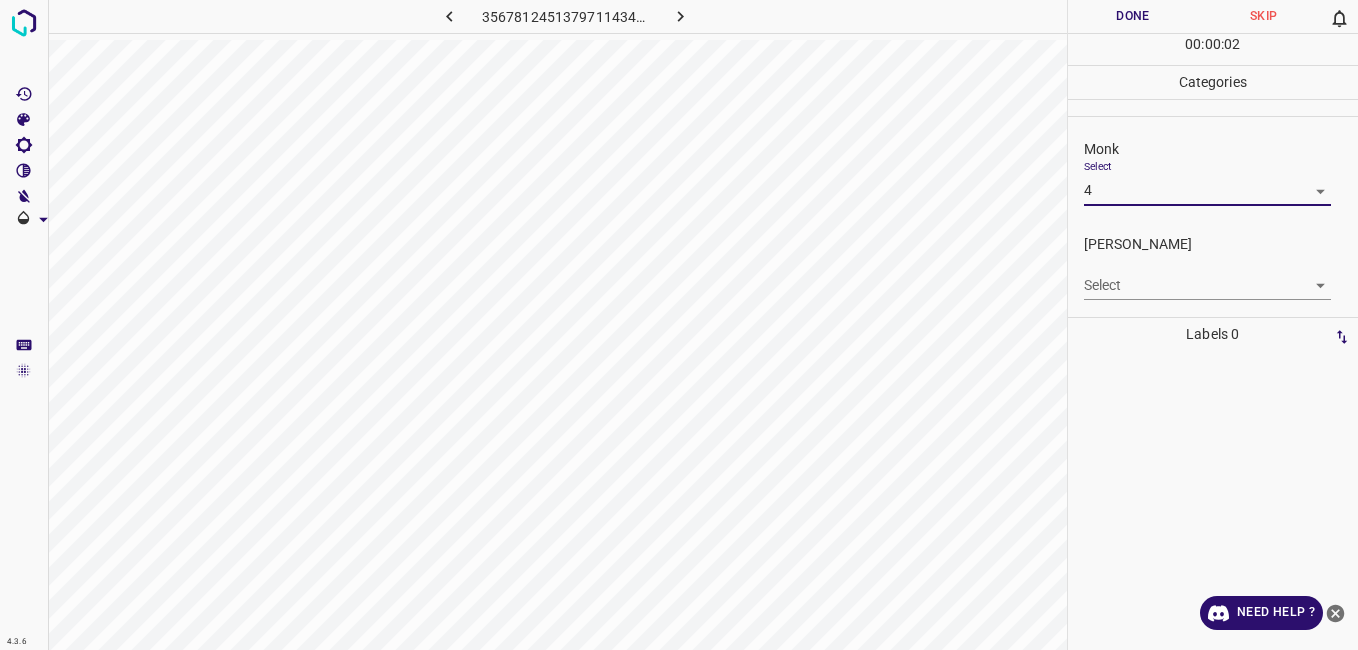 click on "4.3.6  3567812451379711434.png Done Skip 0 00   : 00   : 02   Categories Monk   Select 4 4  Fitzpatrick   Select ​ Labels   0 Categories 1 Monk 2  Fitzpatrick Tools Space Change between modes (Draw & Edit) I Auto labeling R Restore zoom M Zoom in N Zoom out Delete Delete selecte label Filters Z Restore filters X Saturation filter C Brightness filter V Contrast filter B Gray scale filter General O Download Need Help ? - Text - Hide - Delete" at bounding box center [679, 325] 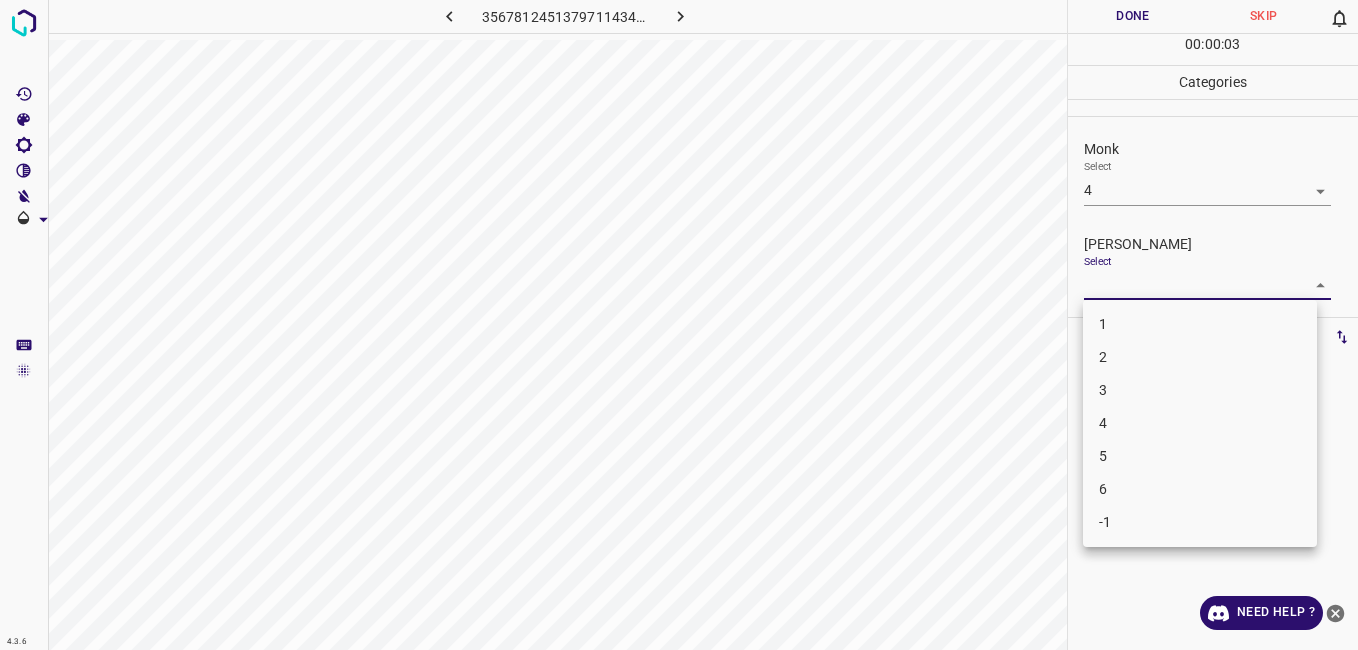 click on "3" at bounding box center [1200, 390] 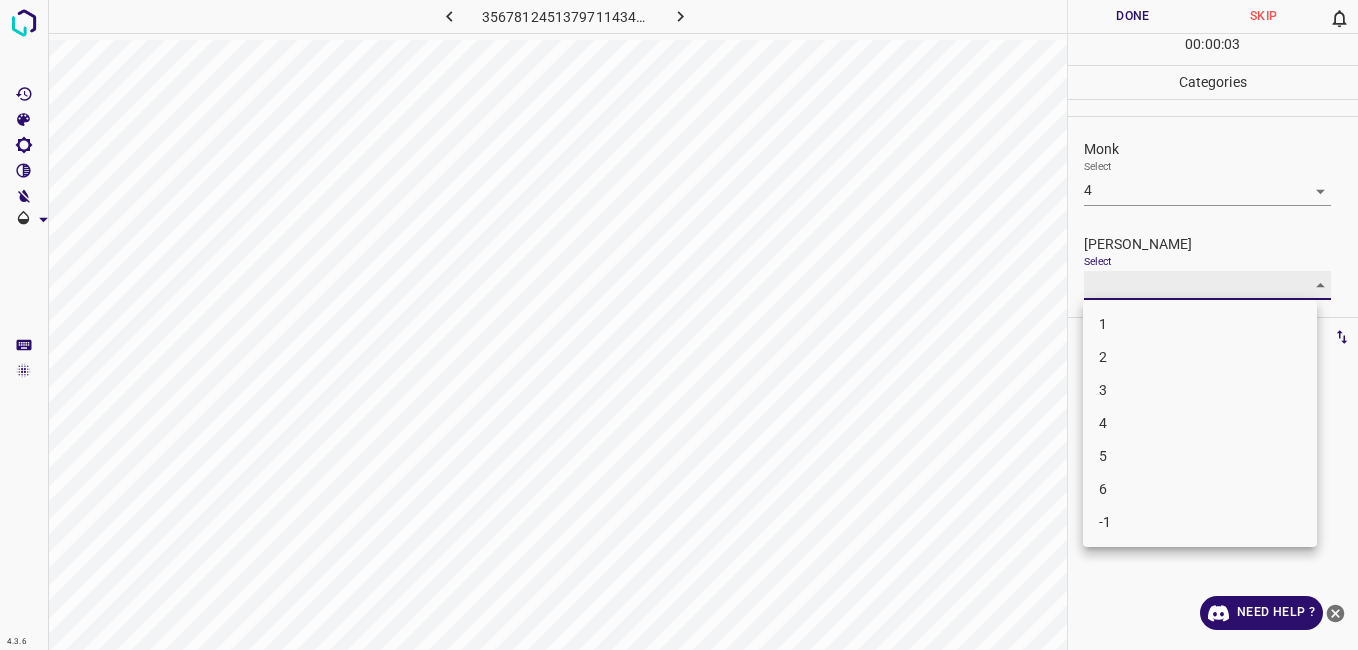 type on "3" 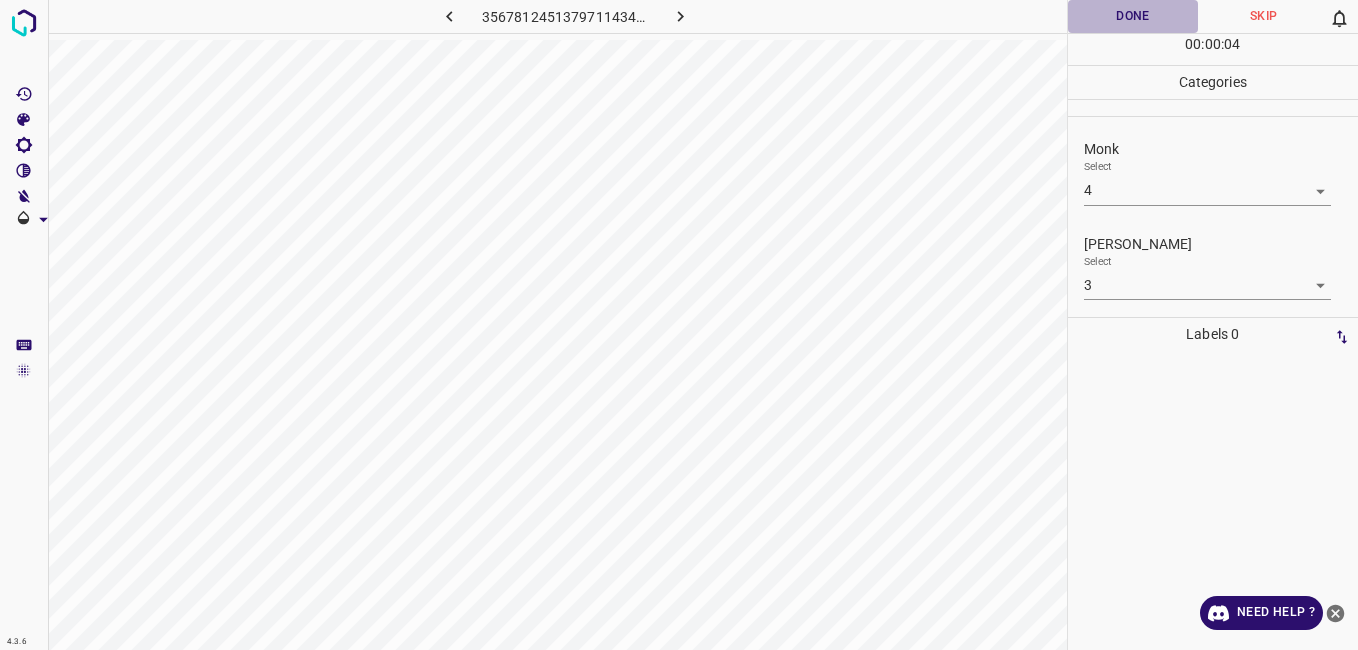 click on "Done" at bounding box center (1133, 16) 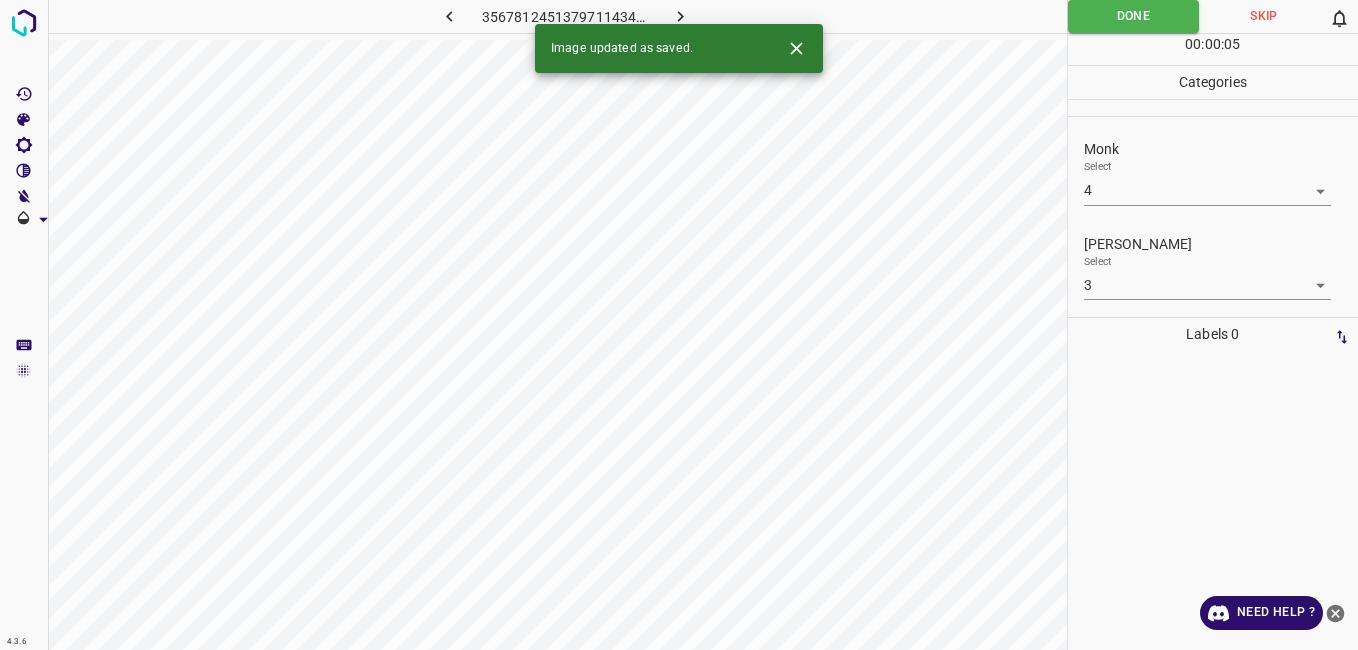 click at bounding box center (681, 16) 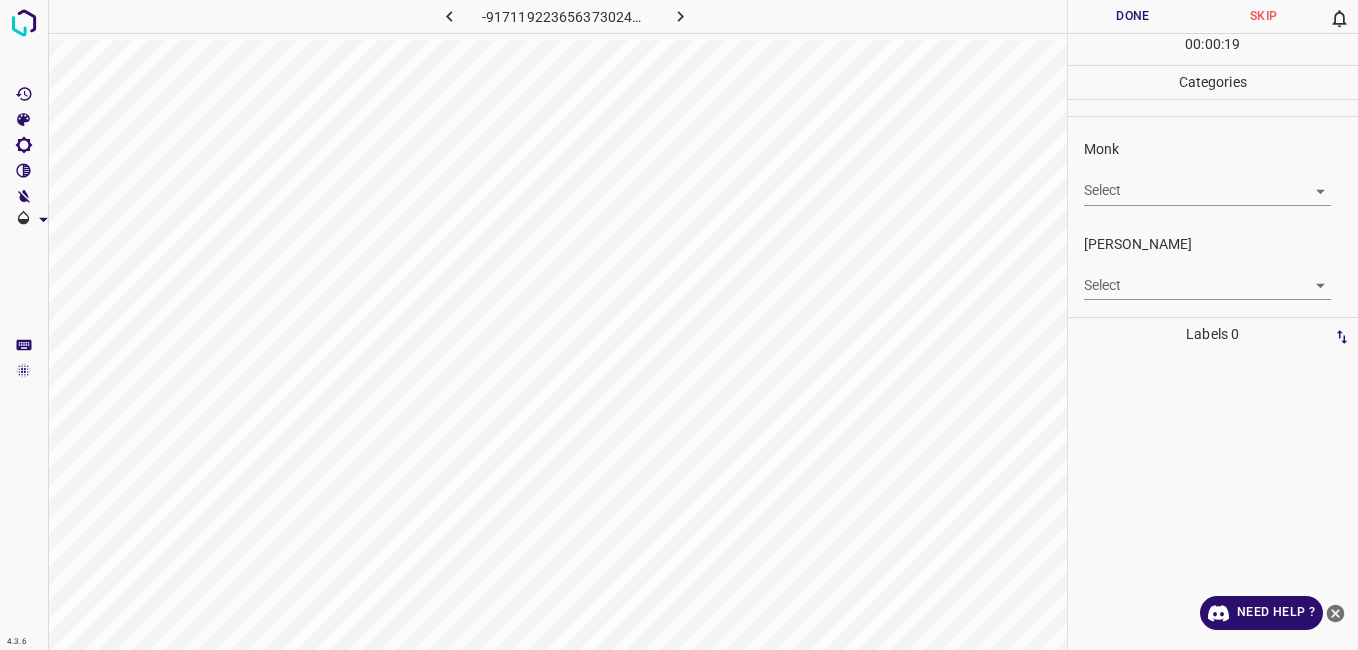 click on "4.3.6  -9171192236563730248.png Done Skip 0 00   : 00   : 19   Categories Monk   Select ​  Fitzpatrick   Select ​ Labels   0 Categories 1 Monk 2  Fitzpatrick Tools Space Change between modes (Draw & Edit) I Auto labeling R Restore zoom M Zoom in N Zoom out Delete Delete selecte label Filters Z Restore filters X Saturation filter C Brightness filter V Contrast filter B Gray scale filter General O Download Need Help ? - Text - Hide - Delete" at bounding box center (679, 325) 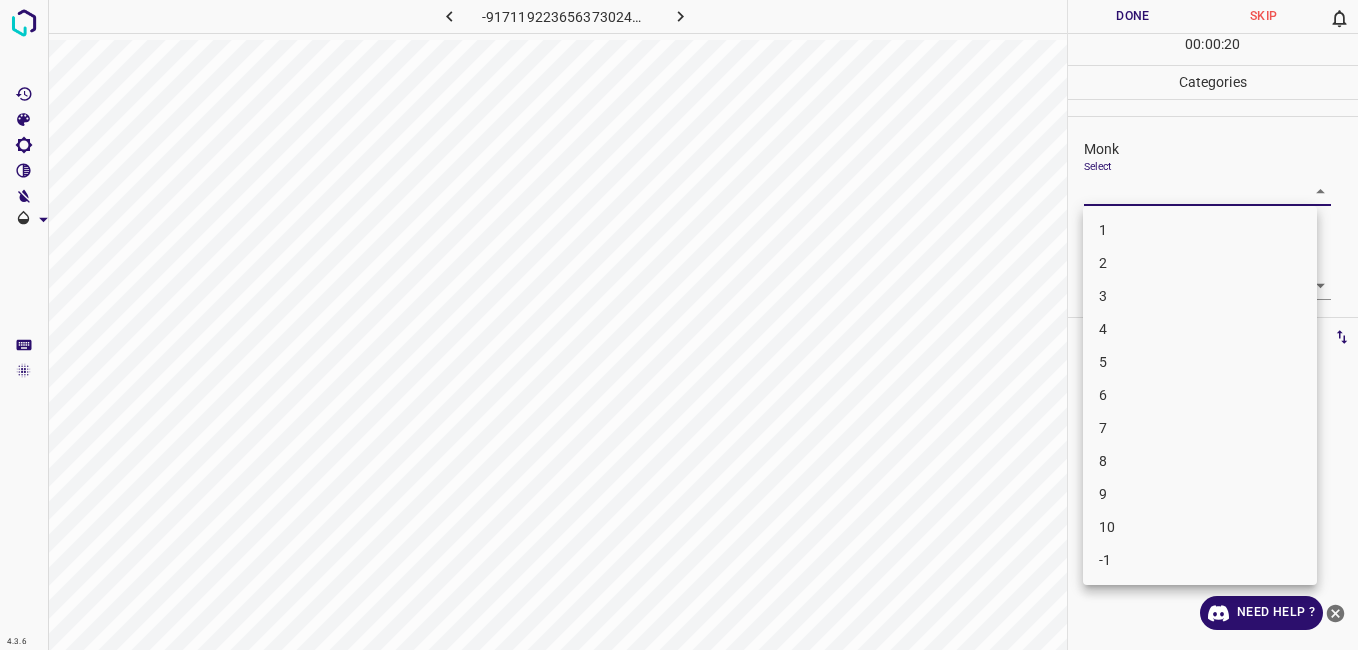click on "9" at bounding box center (1200, 494) 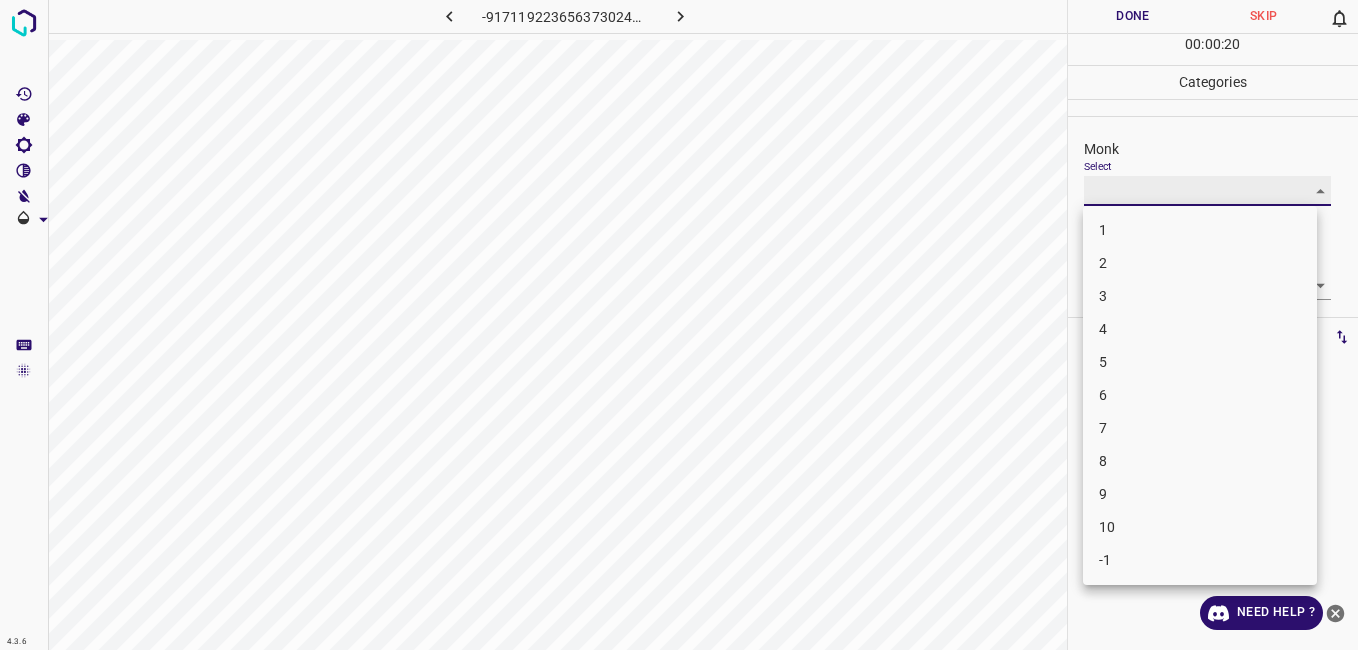 type on "9" 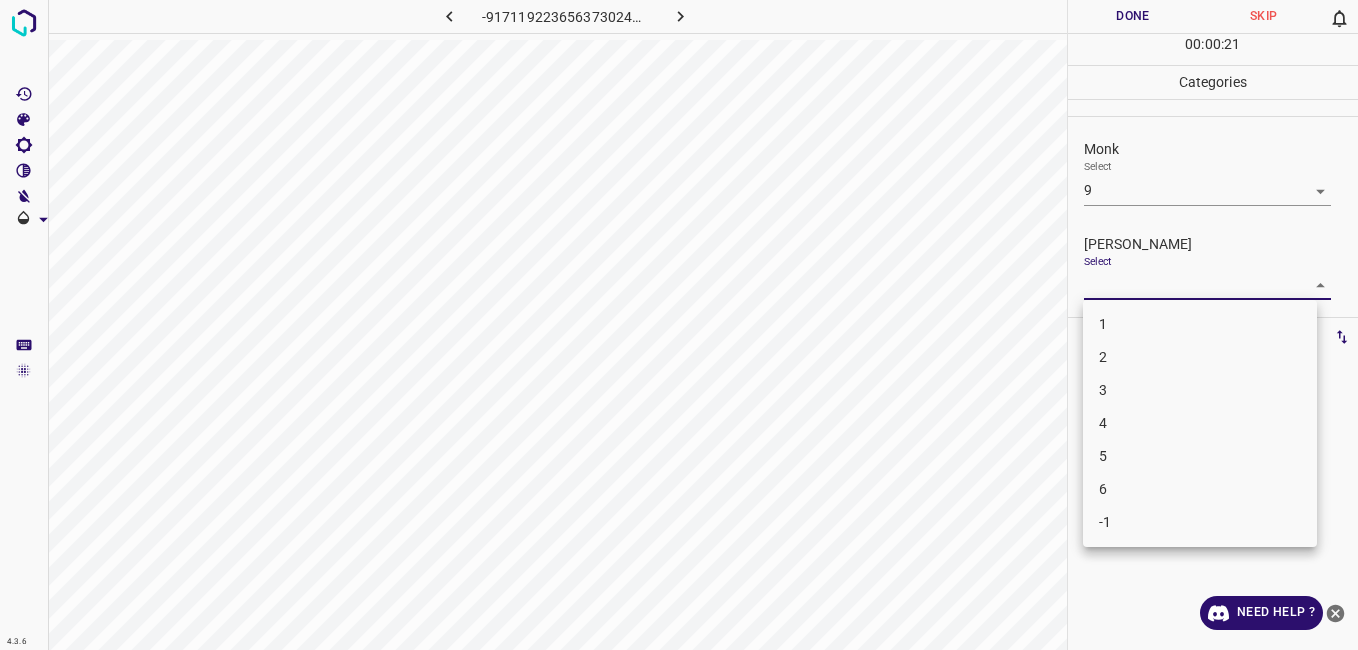 click on "4.3.6  -9171192236563730248.png Done Skip 0 00   : 00   : 21   Categories Monk   Select 9 9  Fitzpatrick   Select ​ Labels   0 Categories 1 Monk 2  Fitzpatrick Tools Space Change between modes (Draw & Edit) I Auto labeling R Restore zoom M Zoom in N Zoom out Delete Delete selecte label Filters Z Restore filters X Saturation filter C Brightness filter V Contrast filter B Gray scale filter General O Download Need Help ? - Text - Hide - Delete 1 2 3 4 5 6 -1" at bounding box center [679, 325] 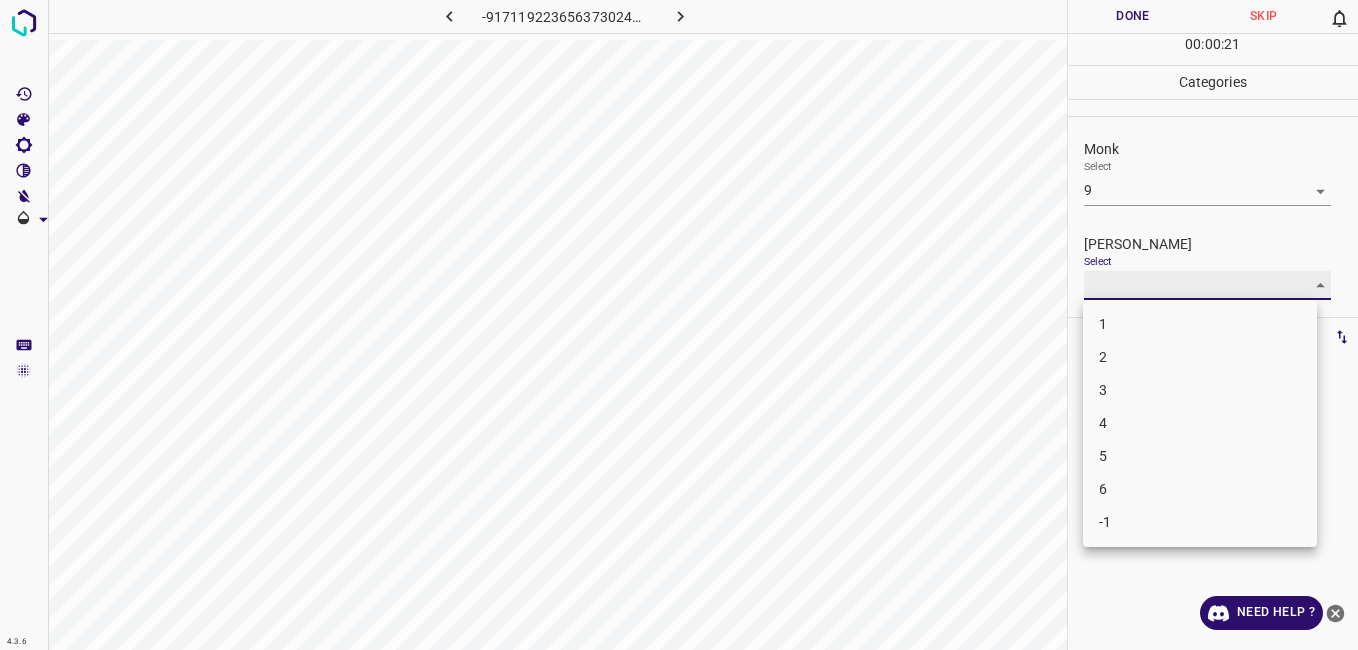 type on "6" 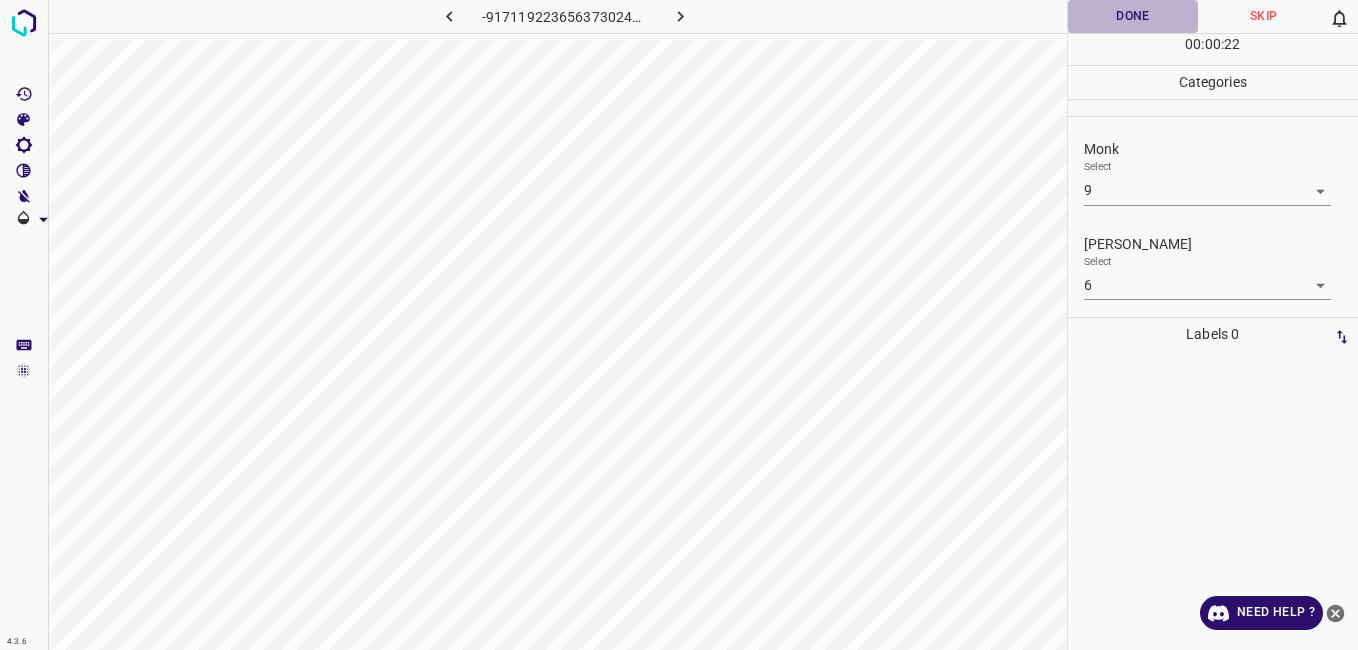 click on "Done" at bounding box center (1133, 16) 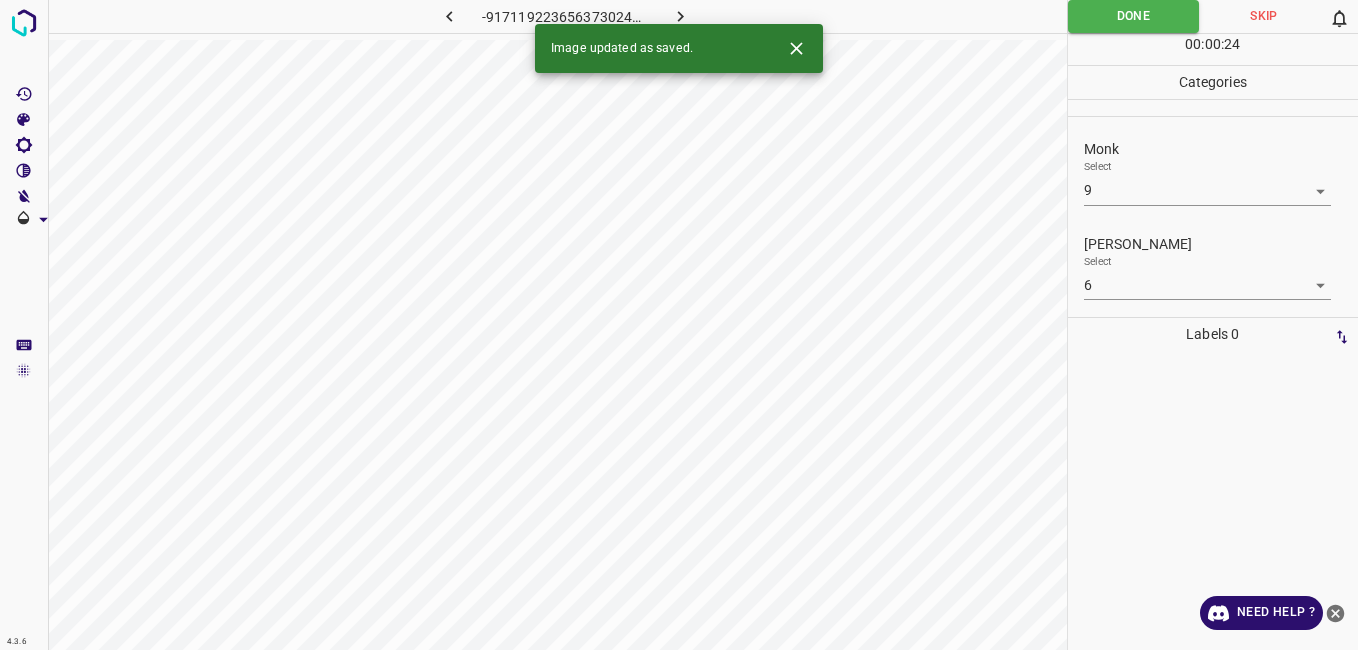 click 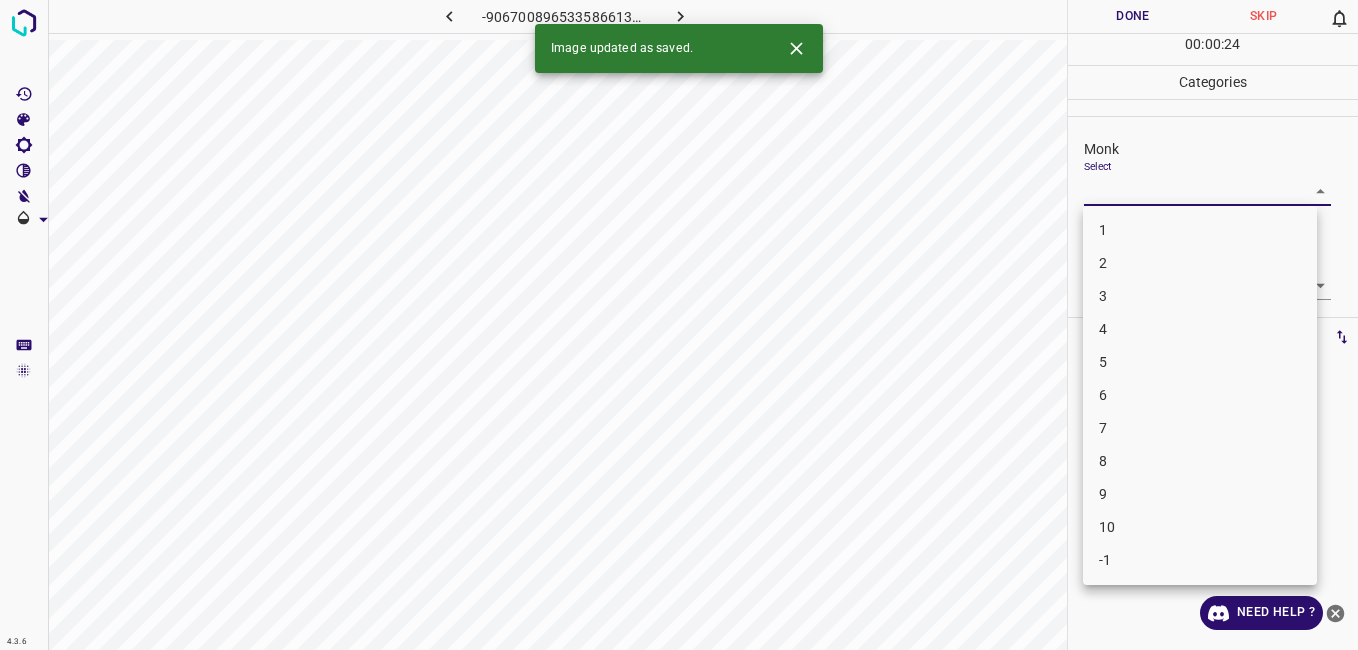 click on "4.3.6  -9067008965335866139.png Done Skip 0 00   : 00   : 24   Categories Monk   Select ​  Fitzpatrick   Select ​ Labels   0 Categories 1 Monk 2  Fitzpatrick Tools Space Change between modes (Draw & Edit) I Auto labeling R Restore zoom M Zoom in N Zoom out Delete Delete selecte label Filters Z Restore filters X Saturation filter C Brightness filter V Contrast filter B Gray scale filter General O Download Image updated as saved. Need Help ? - Text - Hide - Delete 1 2 3 4 5 6 7 8 9 10 -1" at bounding box center [679, 325] 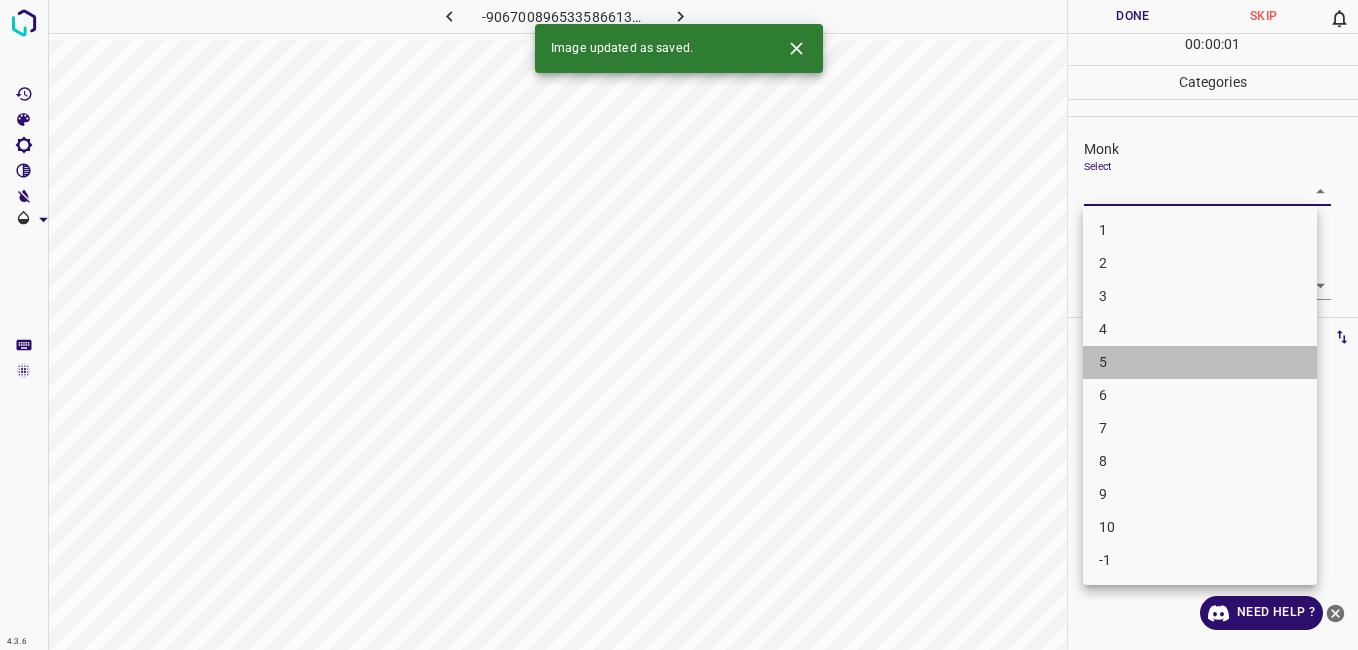 click on "5" at bounding box center (1200, 362) 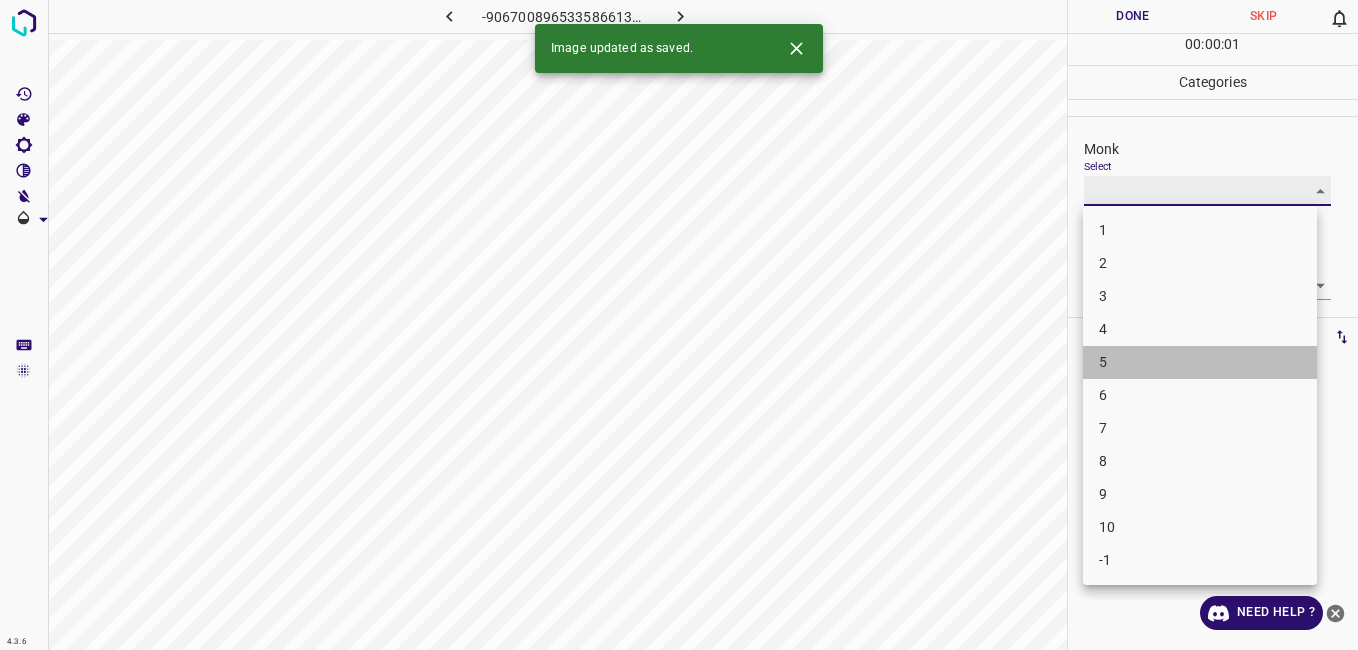 type on "5" 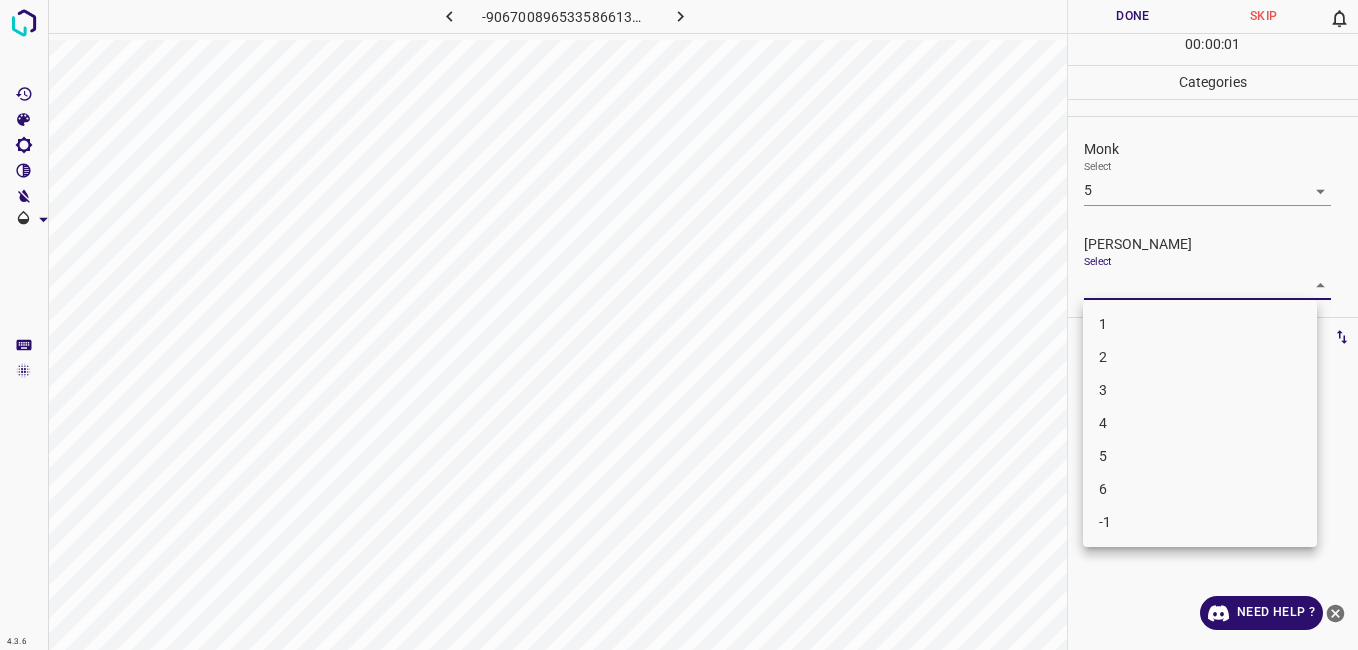 click on "4.3.6  -9067008965335866139.png Done Skip 0 00   : 00   : 01   Categories Monk   Select 5 5  Fitzpatrick   Select ​ Labels   0 Categories 1 Monk 2  Fitzpatrick Tools Space Change between modes (Draw & Edit) I Auto labeling R Restore zoom M Zoom in N Zoom out Delete Delete selecte label Filters Z Restore filters X Saturation filter C Brightness filter V Contrast filter B Gray scale filter General O Download Need Help ? - Text - Hide - Delete 1 2 3 4 5 6 -1" at bounding box center [679, 325] 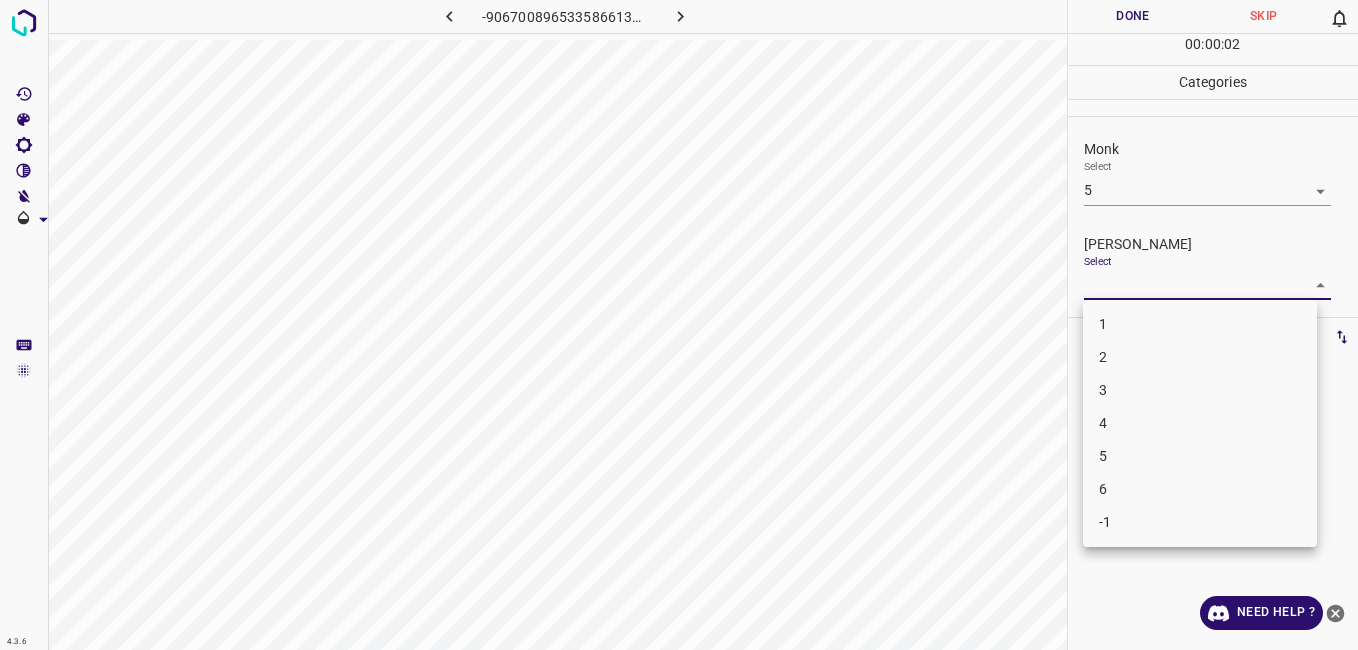 click on "4" at bounding box center (1200, 423) 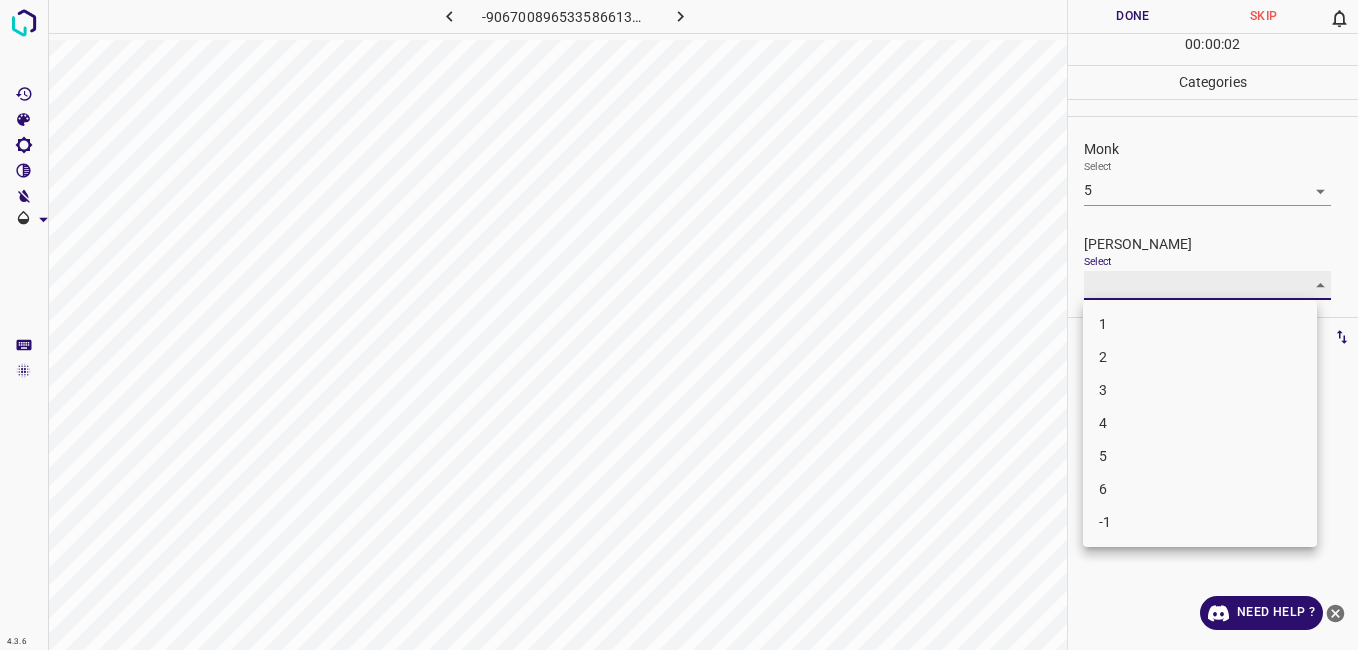 type on "4" 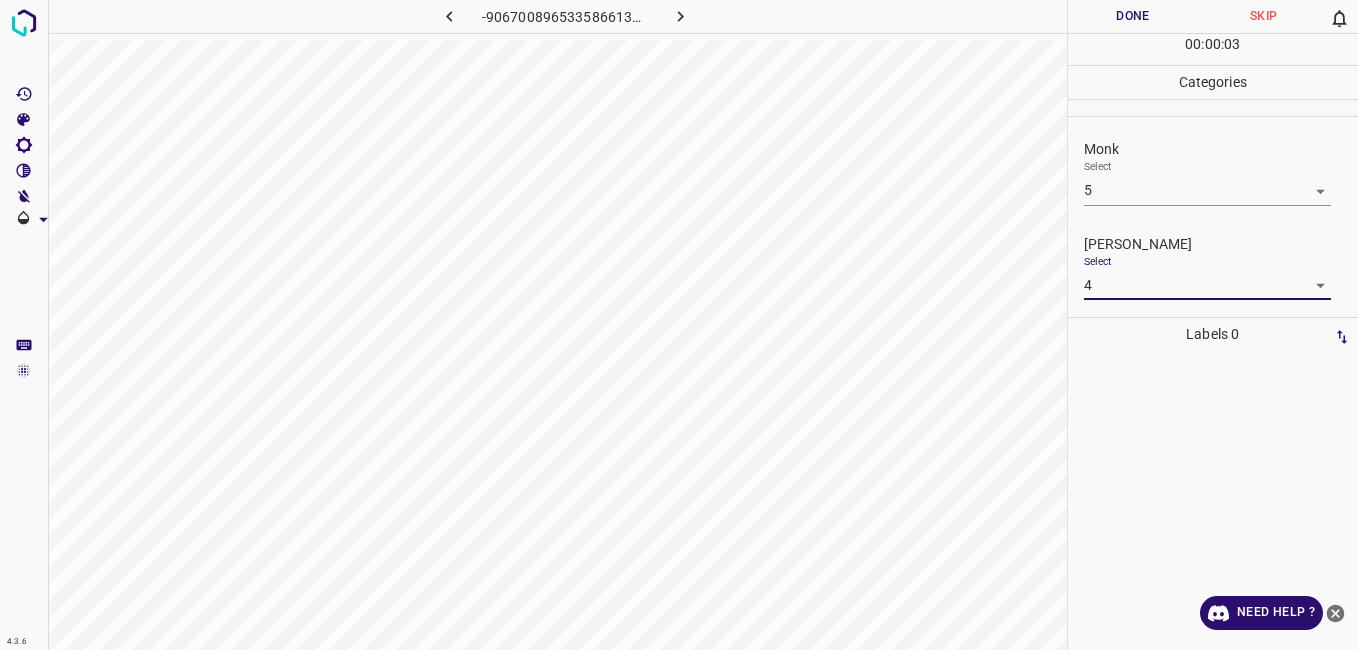 click on "Done" at bounding box center (1133, 16) 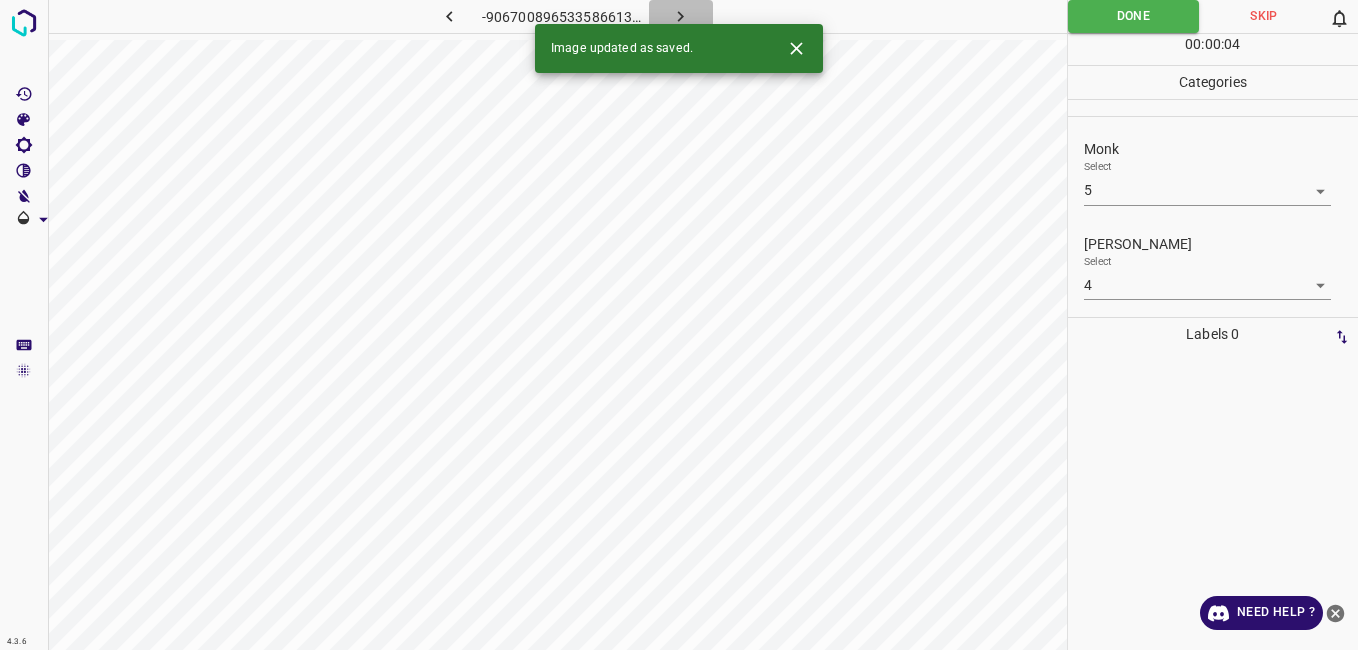 click 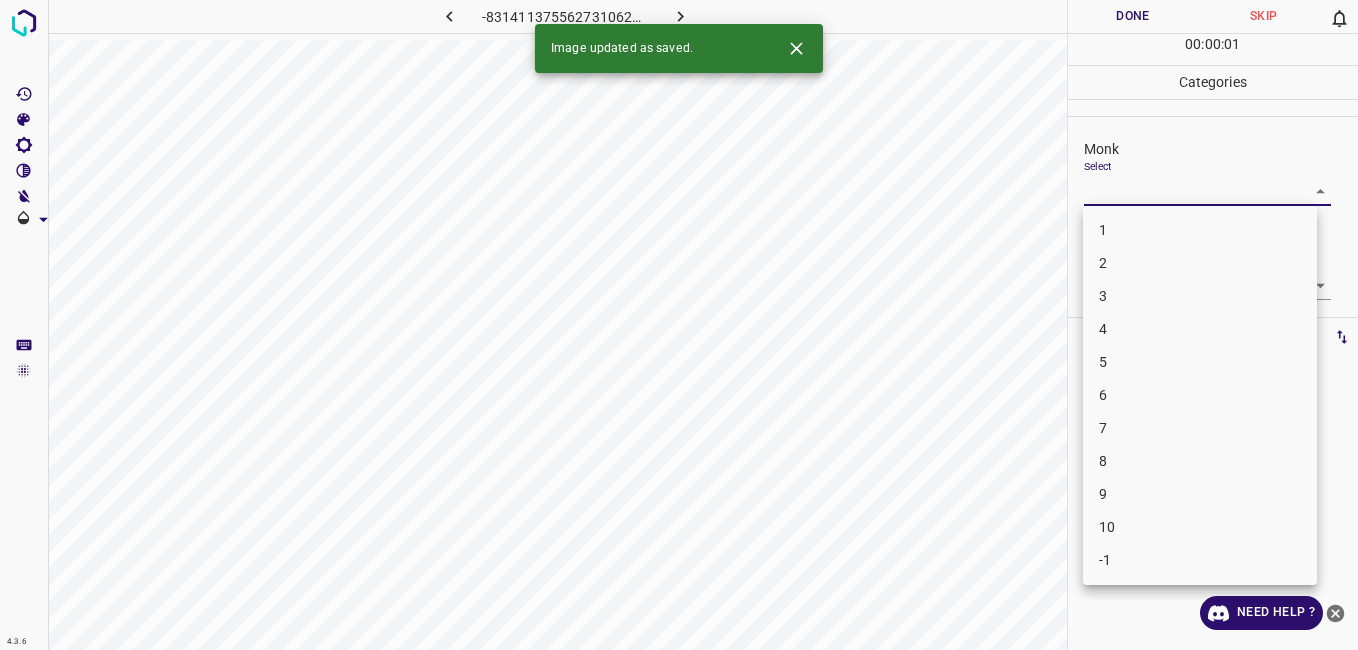 click on "4.3.6  -8314113755627310625.png Done Skip 0 00   : 00   : 01   Categories Monk   Select ​  Fitzpatrick   Select ​ Labels   0 Categories 1 Monk 2  Fitzpatrick Tools Space Change between modes (Draw & Edit) I Auto labeling R Restore zoom M Zoom in N Zoom out Delete Delete selecte label Filters Z Restore filters X Saturation filter C Brightness filter V Contrast filter B Gray scale filter General O Download Image updated as saved. Need Help ? - Text - Hide - Delete 1 2 3 4 5 6 7 8 9 10 -1" at bounding box center [679, 325] 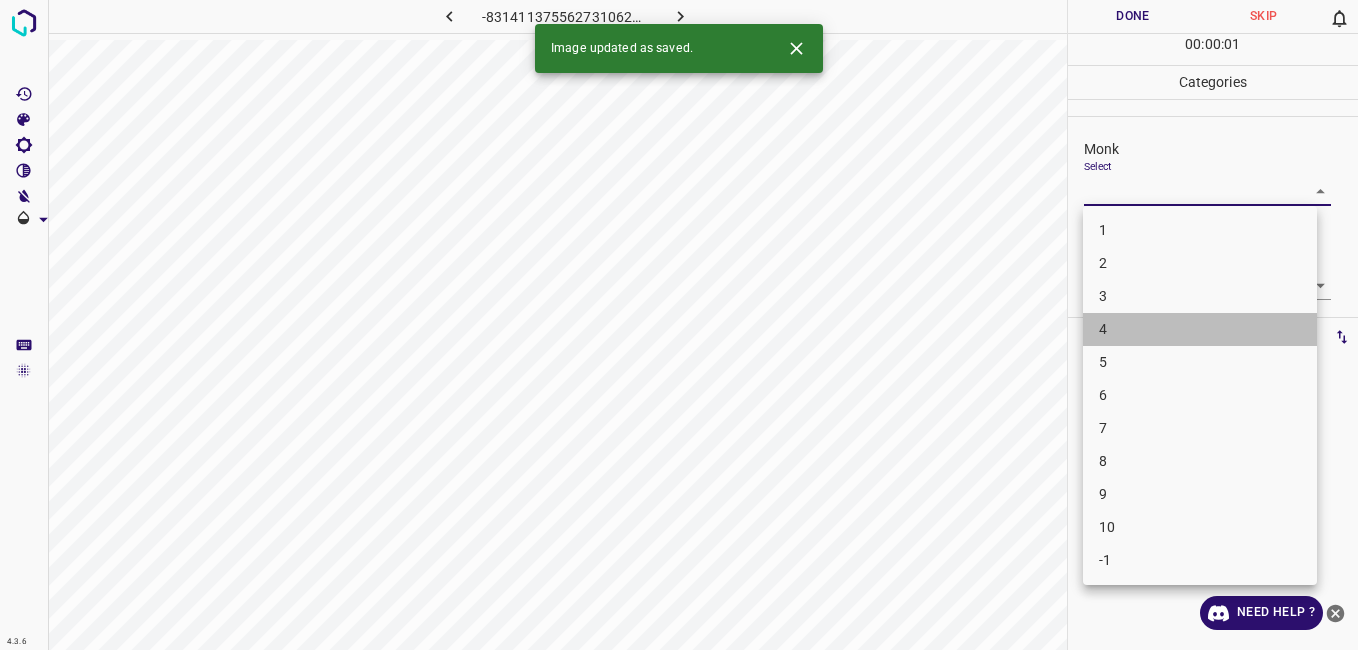click on "4" at bounding box center [1200, 329] 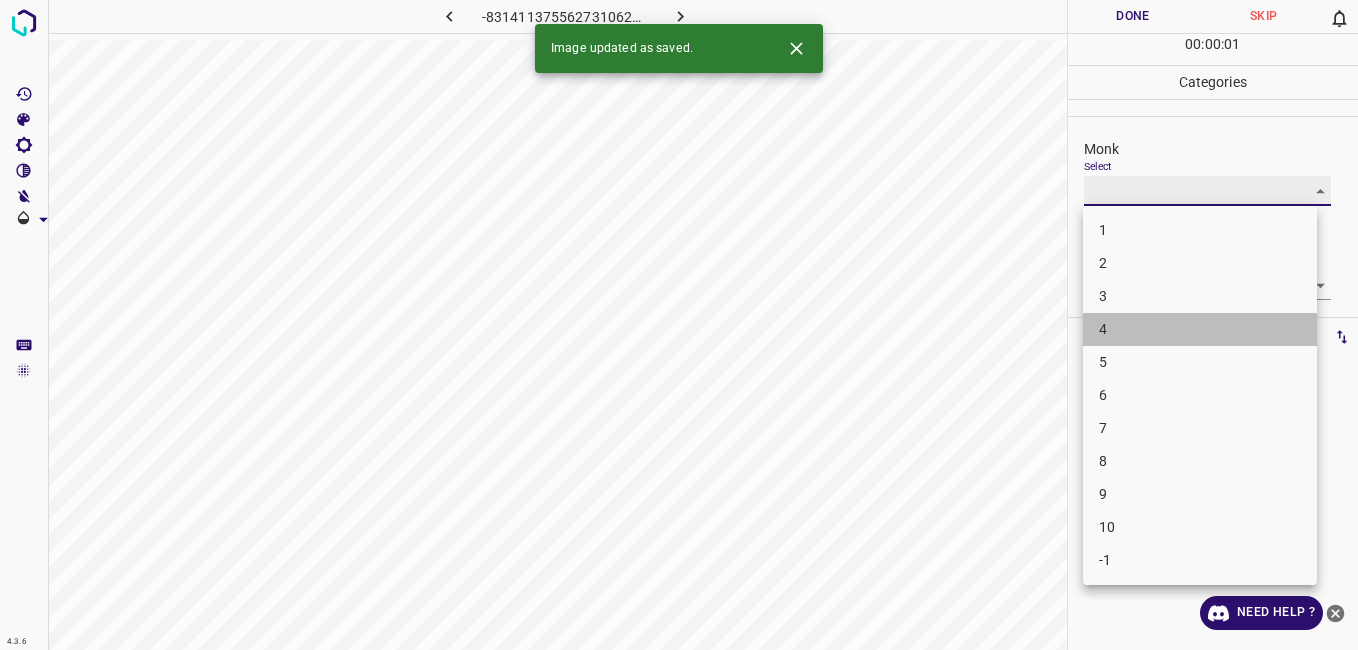 type on "4" 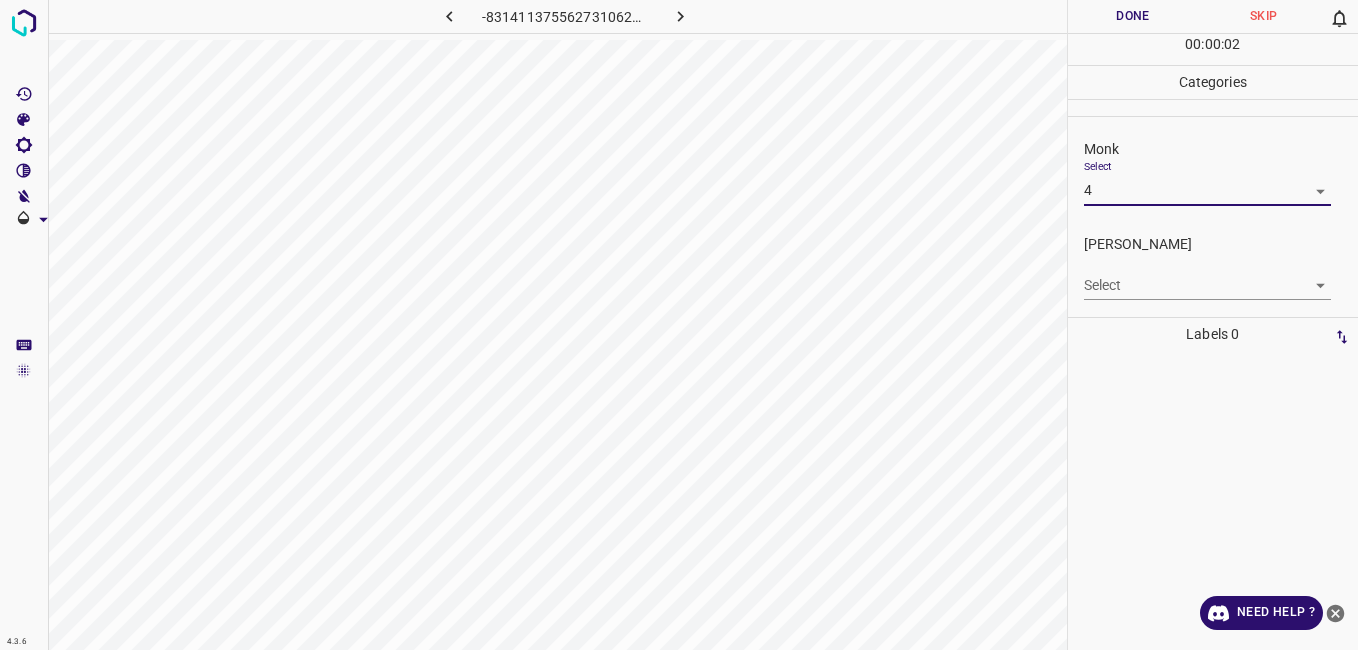 click on "4.3.6  -8314113755627310625.png Done Skip 0 00   : 00   : 02   Categories Monk   Select 4 4  Fitzpatrick   Select ​ Labels   0 Categories 1 Monk 2  Fitzpatrick Tools Space Change between modes (Draw & Edit) I Auto labeling R Restore zoom M Zoom in N Zoom out Delete Delete selecte label Filters Z Restore filters X Saturation filter C Brightness filter V Contrast filter B Gray scale filter General O Download Need Help ? - Text - Hide - Delete" at bounding box center [679, 325] 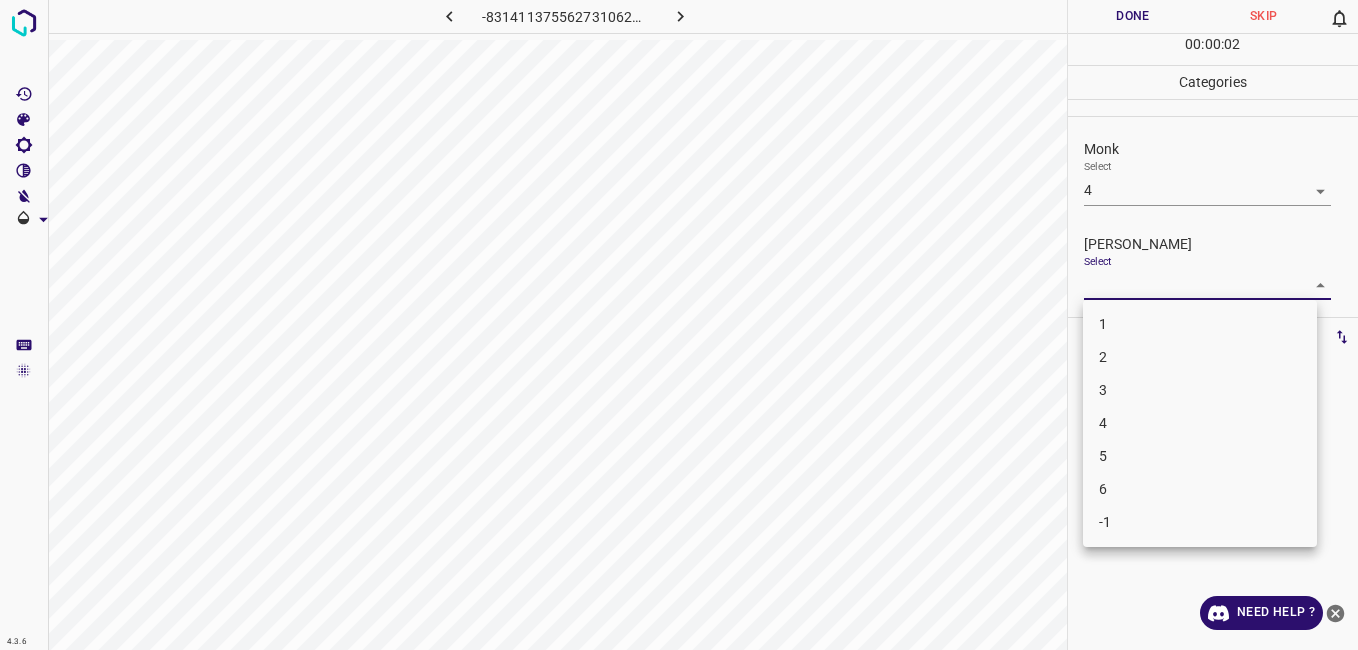 click on "3" at bounding box center [1200, 390] 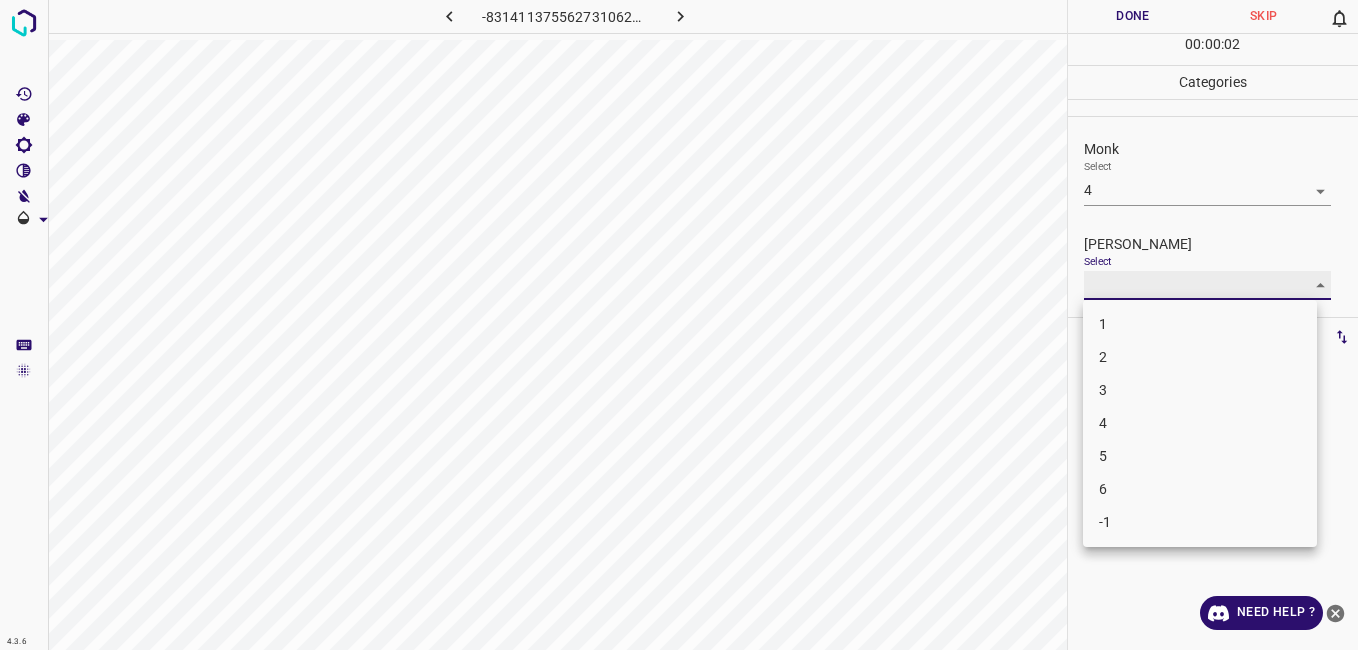 type on "3" 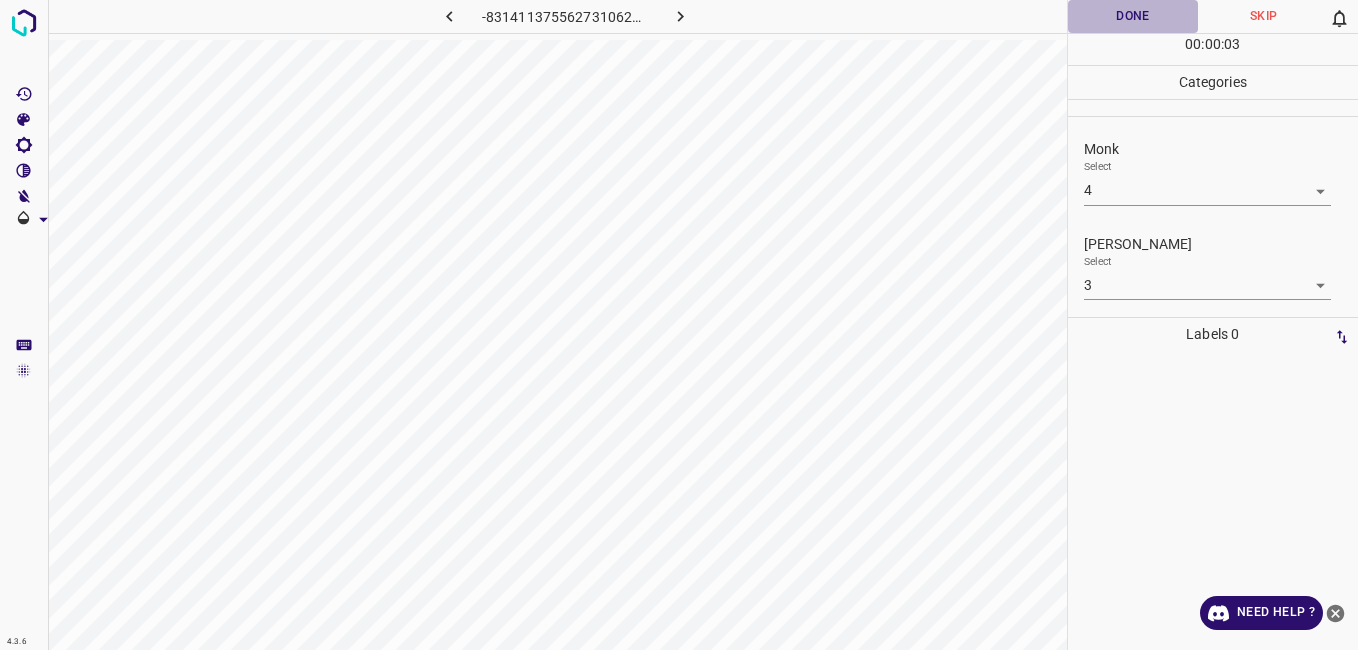 click on "Done" at bounding box center [1133, 16] 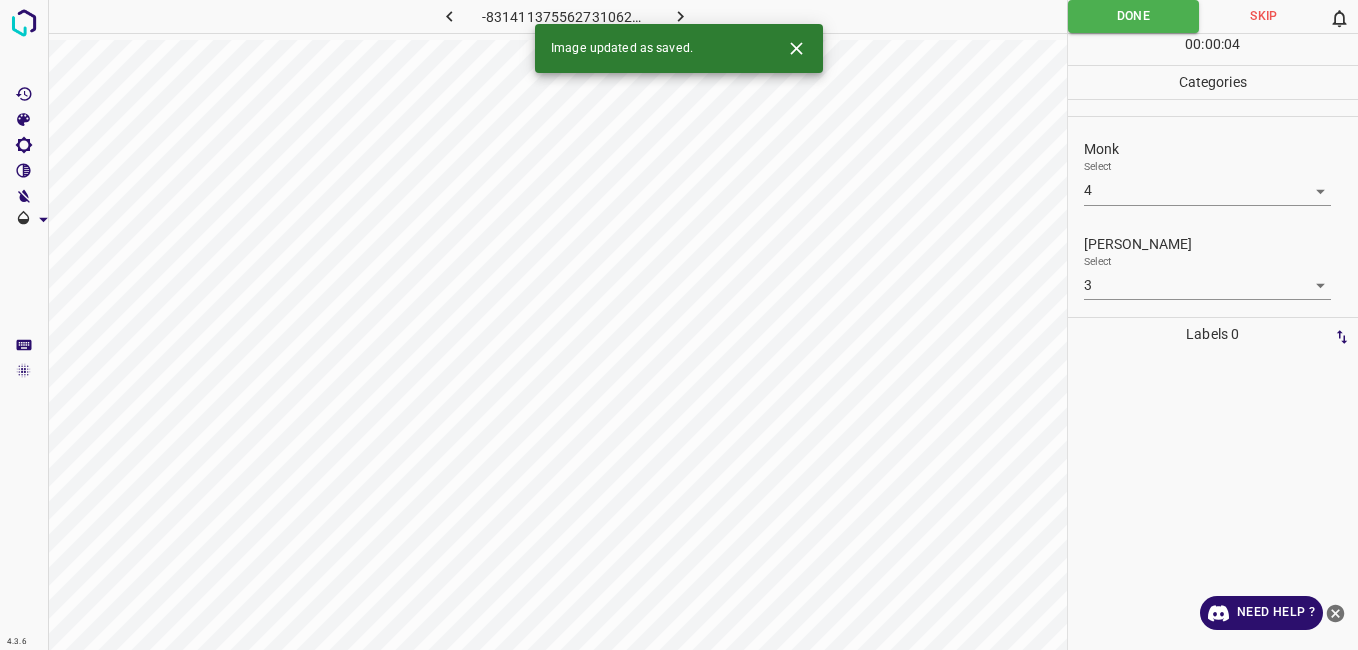 click 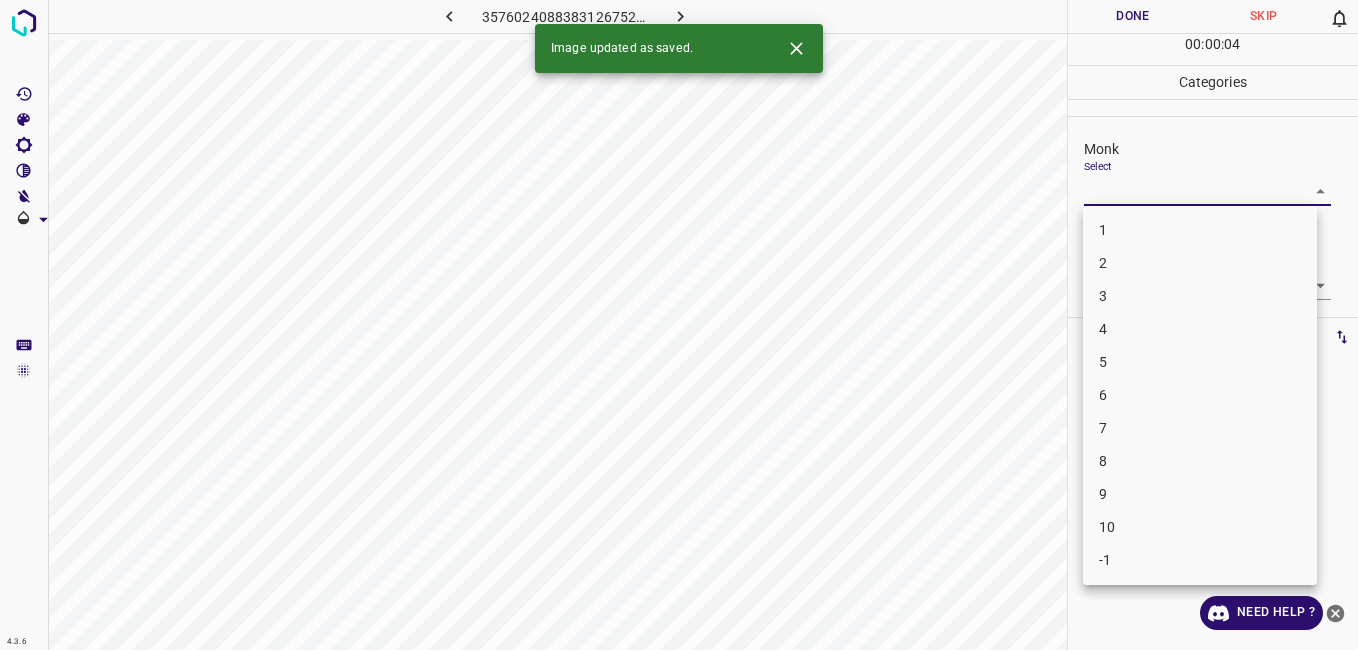 click on "4.3.6  3576024088383126752.png Done Skip 0 00   : 00   : 04   Categories Monk   Select ​  Fitzpatrick   Select ​ Labels   0 Categories 1 Monk 2  Fitzpatrick Tools Space Change between modes (Draw & Edit) I Auto labeling R Restore zoom M Zoom in N Zoom out Delete Delete selecte label Filters Z Restore filters X Saturation filter C Brightness filter V Contrast filter B Gray scale filter General O Download Image updated as saved. Need Help ? - Text - Hide - Delete 1 2 3 4 5 6 7 8 9 10 -1" at bounding box center [679, 325] 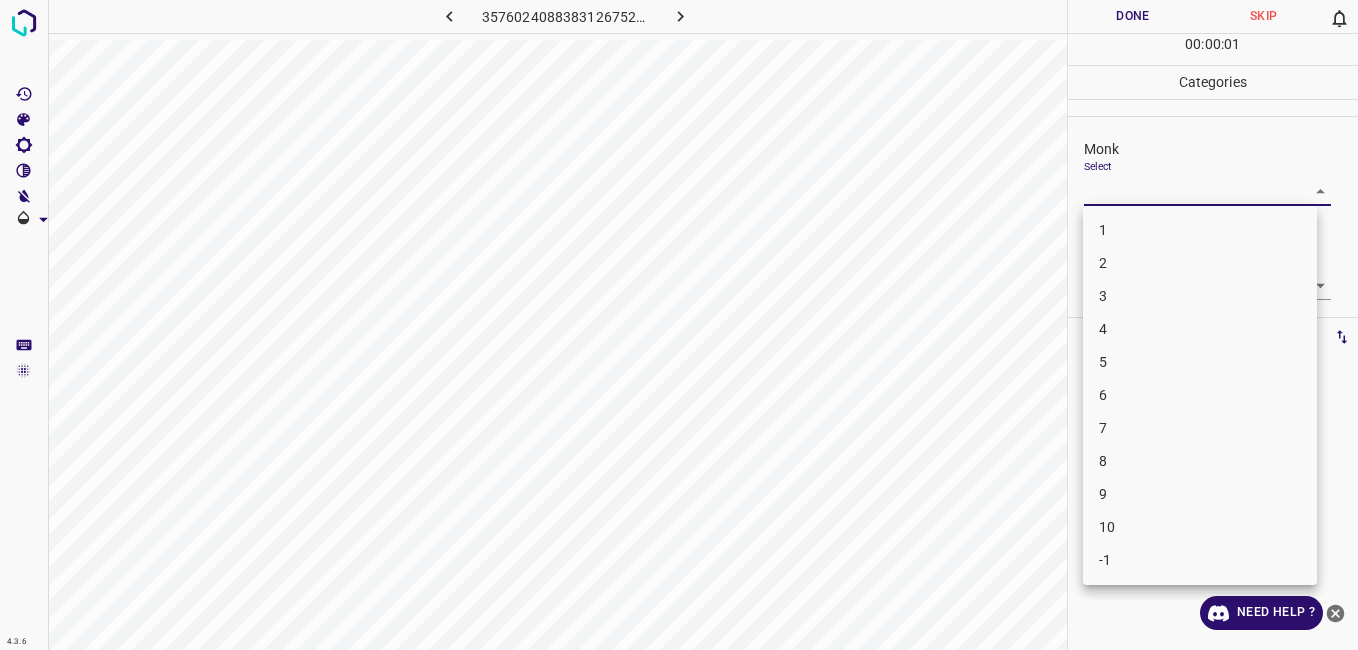 click on "4" at bounding box center (1200, 329) 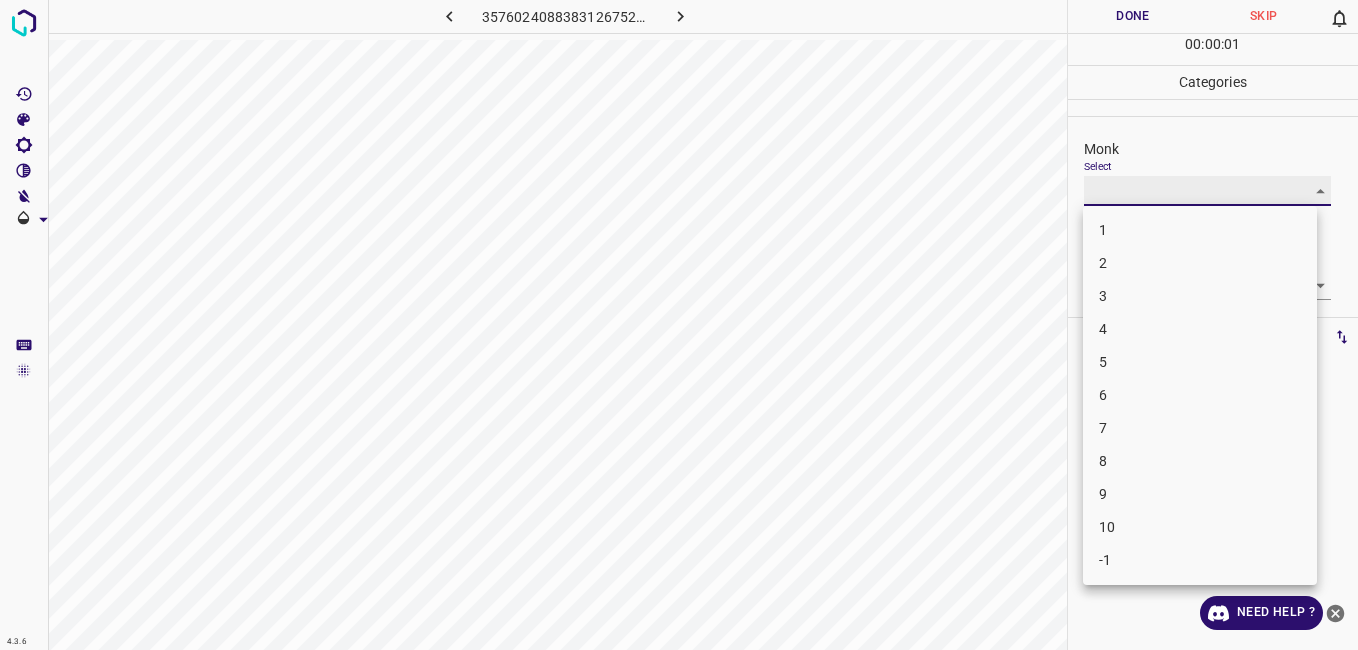 type on "4" 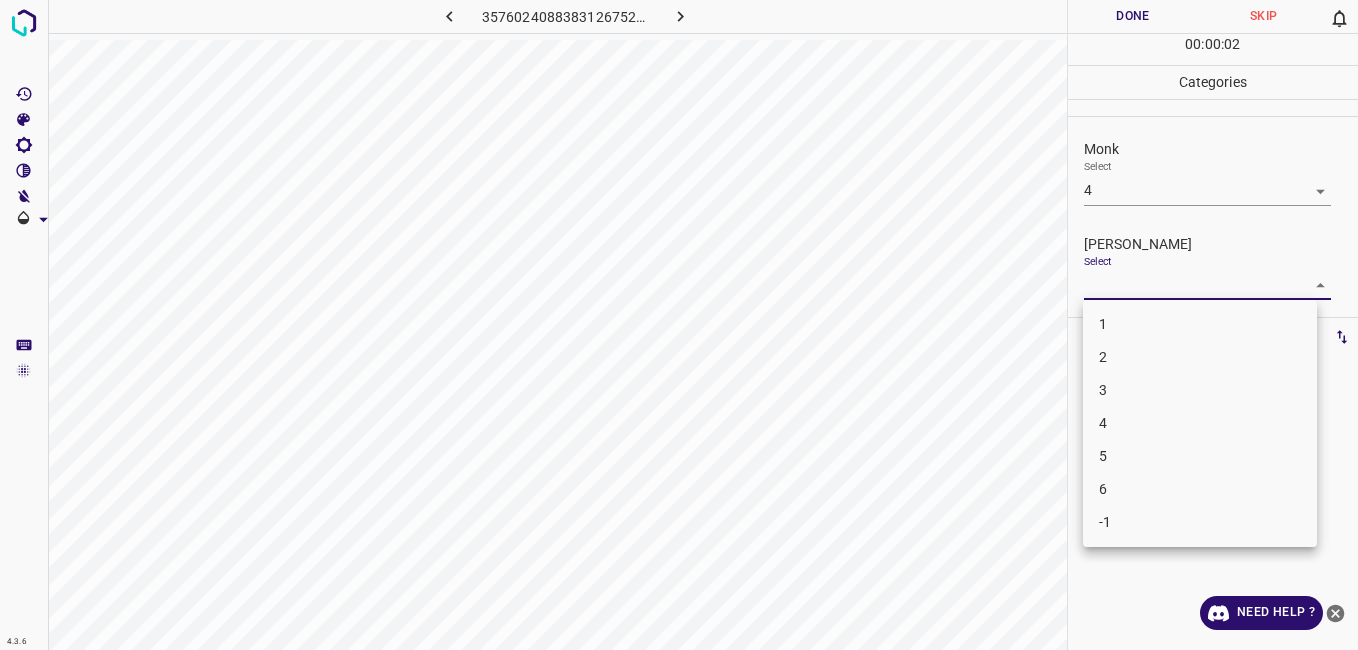 click on "4.3.6  3576024088383126752.png Done Skip 0 00   : 00   : 02   Categories Monk   Select 4 4  Fitzpatrick   Select ​ Labels   0 Categories 1 Monk 2  Fitzpatrick Tools Space Change between modes (Draw & Edit) I Auto labeling R Restore zoom M Zoom in N Zoom out Delete Delete selecte label Filters Z Restore filters X Saturation filter C Brightness filter V Contrast filter B Gray scale filter General O Download Need Help ? - Text - Hide - Delete 1 2 3 4 5 6 -1" at bounding box center [679, 325] 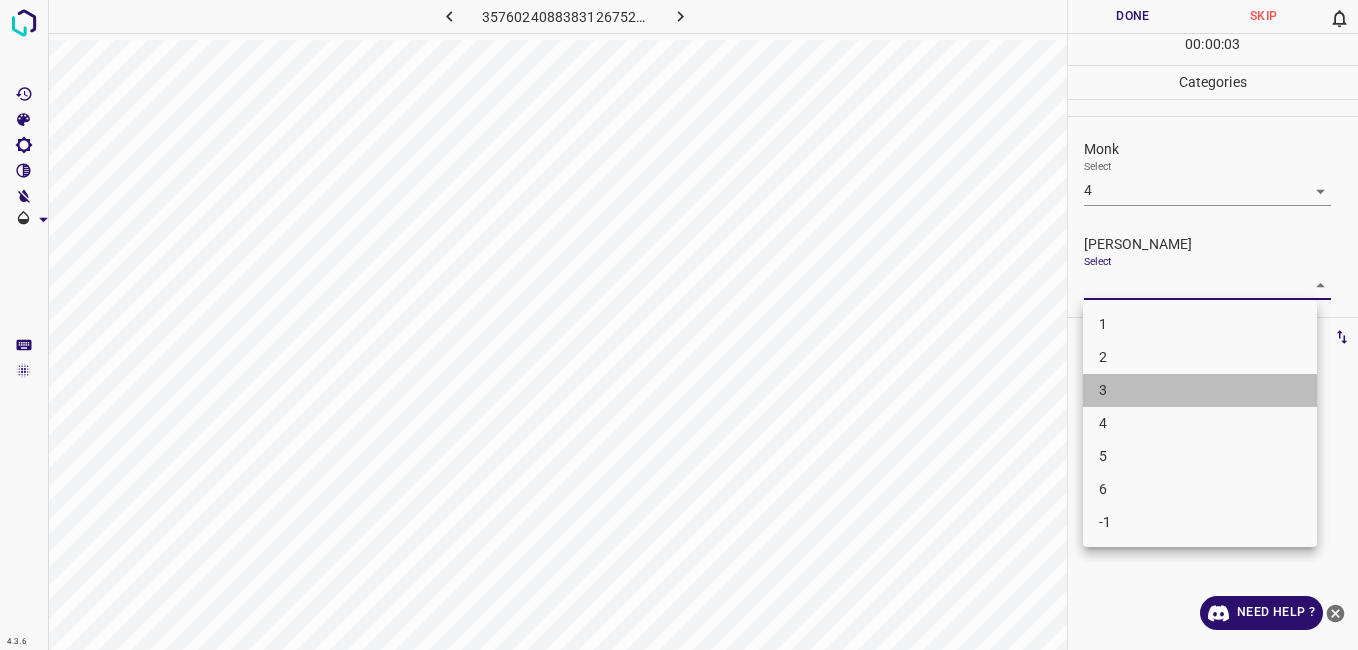 click on "3" at bounding box center [1200, 390] 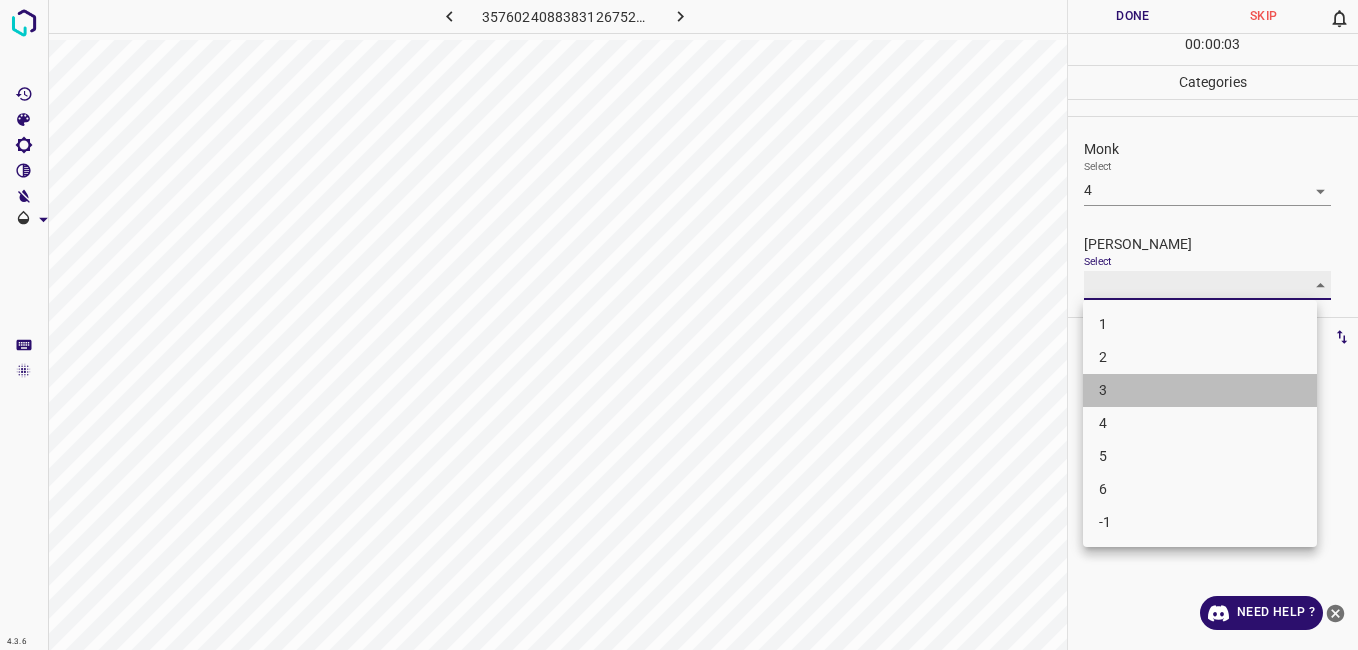 type on "3" 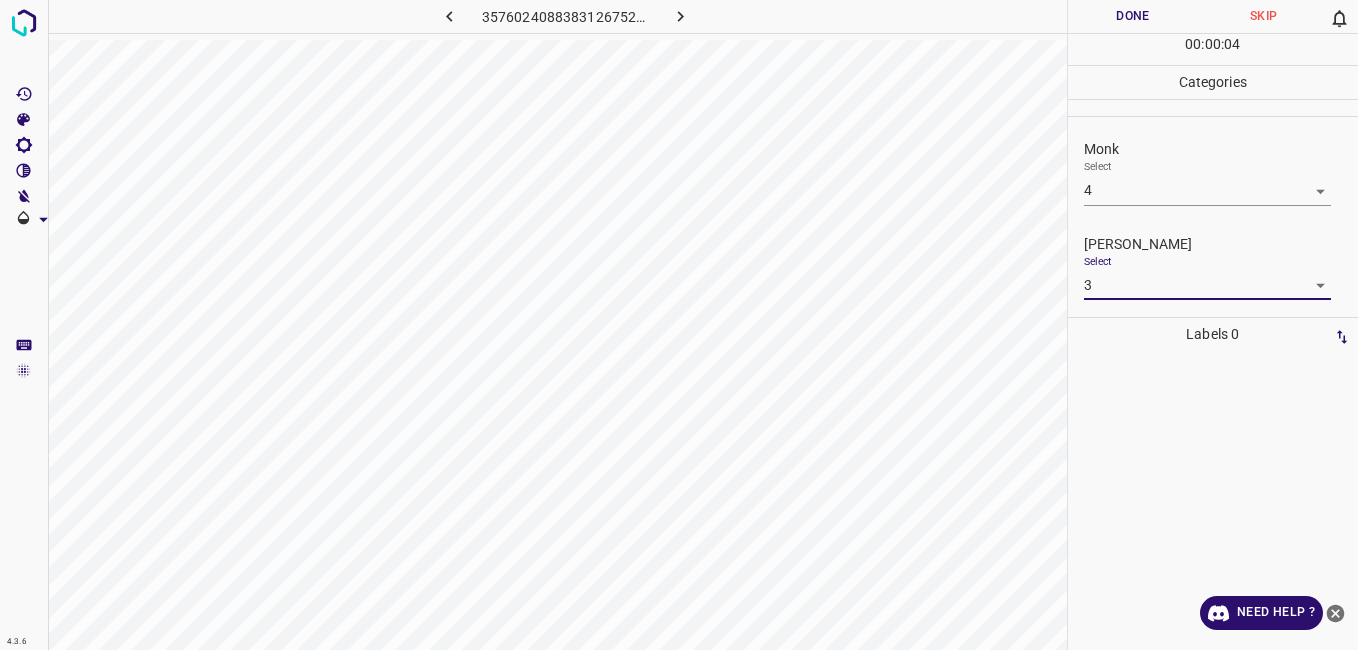 click on "Monk   Select 4 4" at bounding box center (1213, 172) 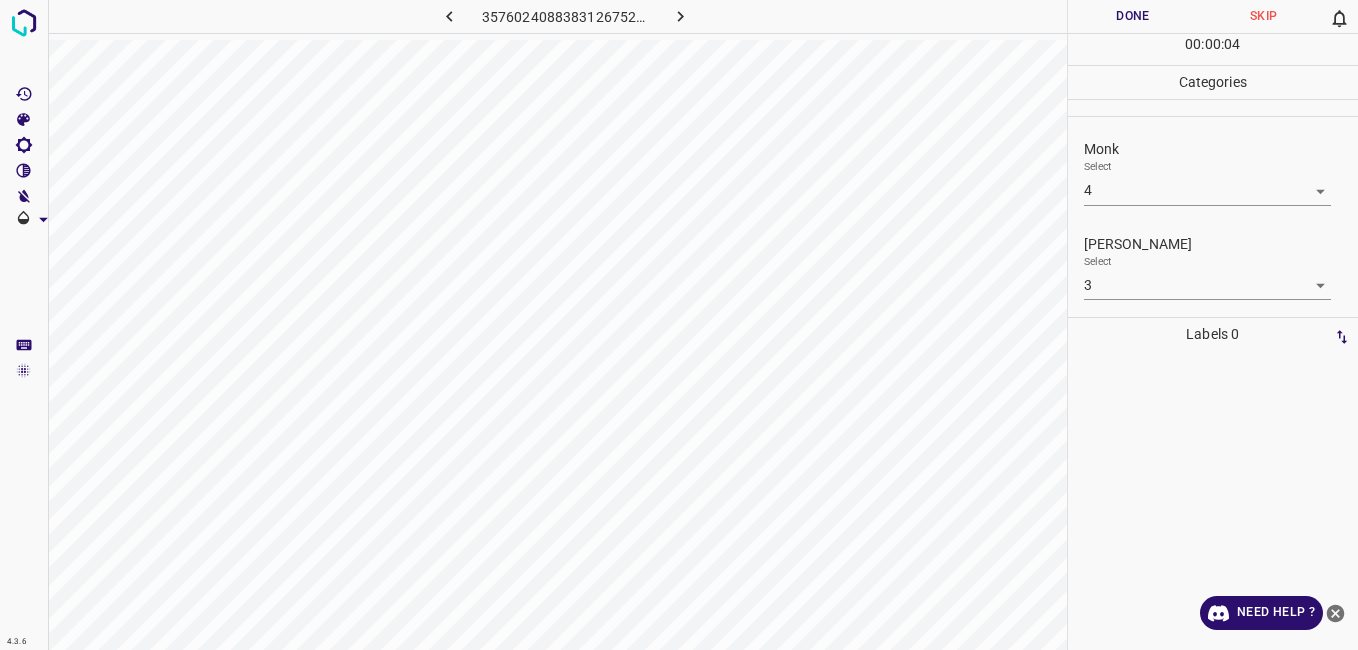 click on "4.3.6  3576024088383126752.png Done Skip 0 00   : 00   : 04   Categories Monk   Select 4 4  Fitzpatrick   Select 3 3 Labels   0 Categories 1 Monk 2  Fitzpatrick Tools Space Change between modes (Draw & Edit) I Auto labeling R Restore zoom M Zoom in N Zoom out Delete Delete selecte label Filters Z Restore filters X Saturation filter C Brightness filter V Contrast filter B Gray scale filter General O Download Need Help ? - Text - Hide - Delete" at bounding box center (679, 325) 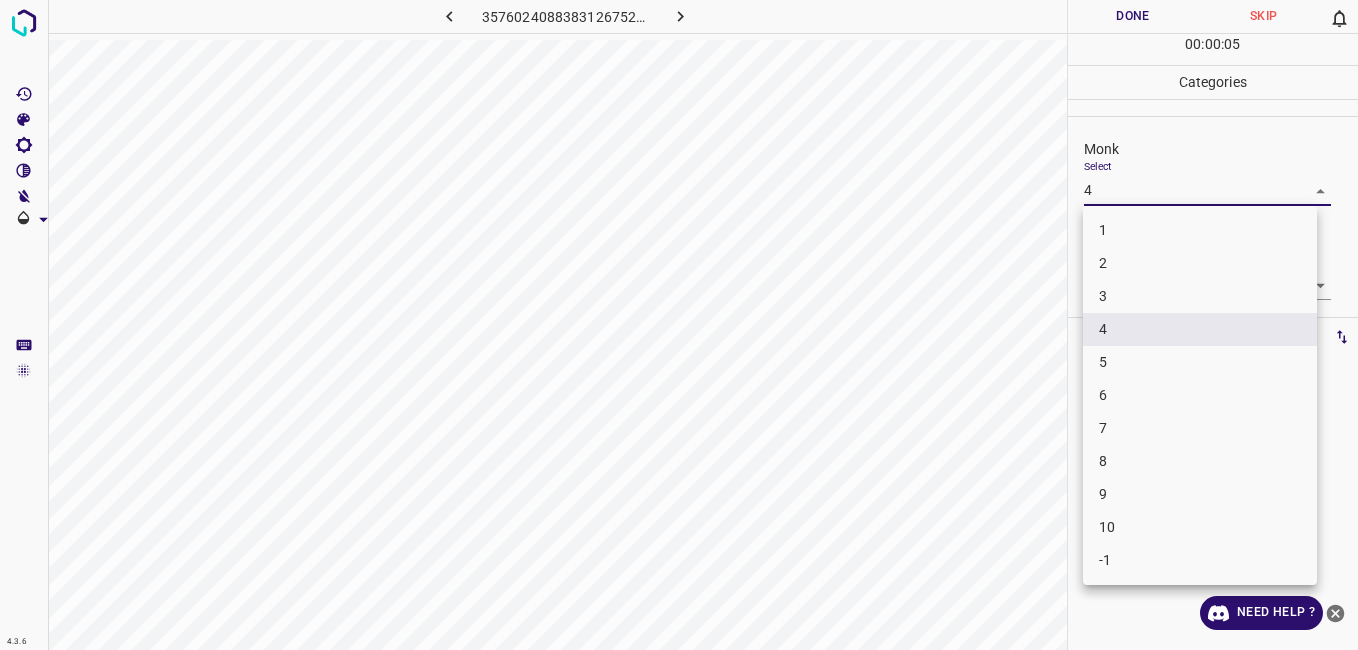 click on "5" at bounding box center (1200, 362) 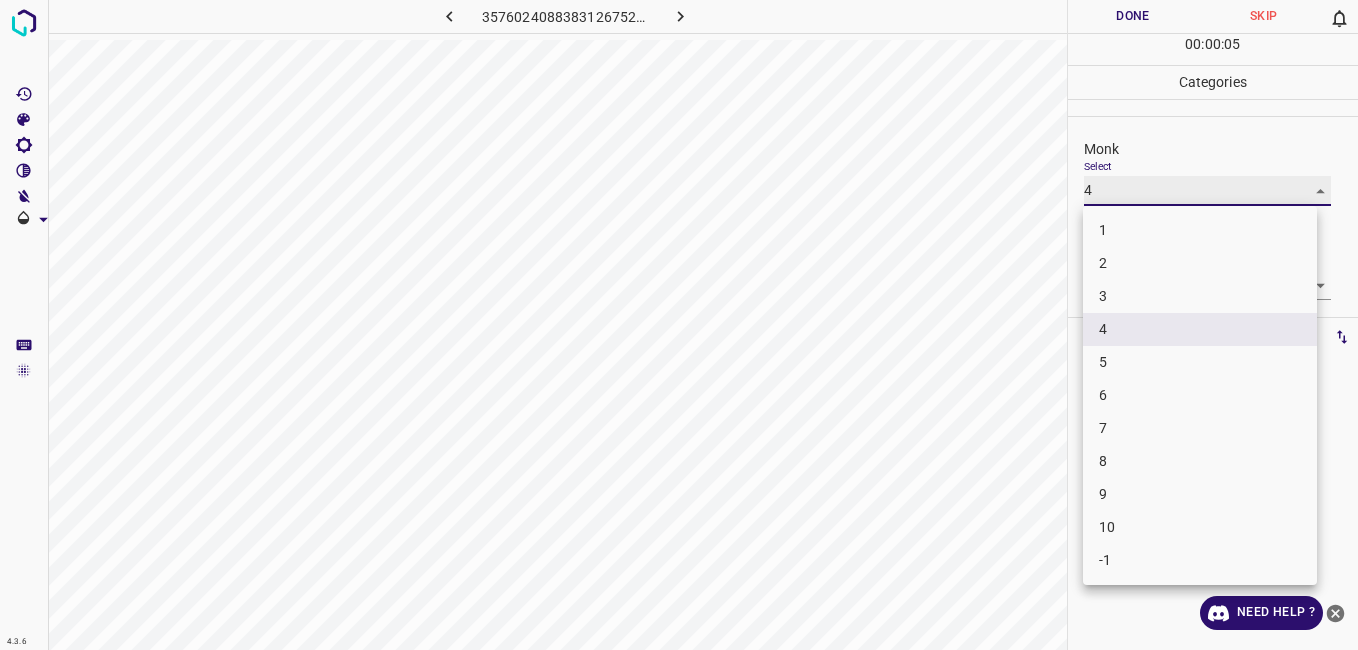 type on "5" 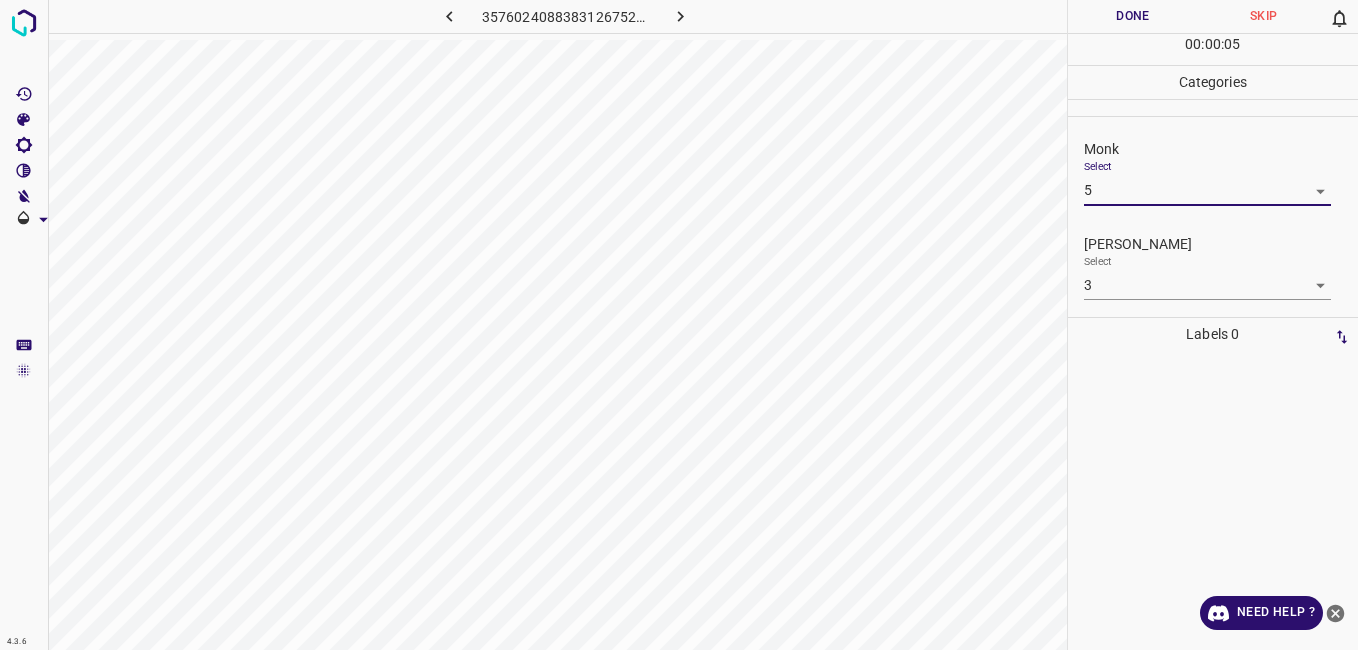 click on "4.3.6  3576024088383126752.png Done Skip 0 00   : 00   : 05   Categories Monk   Select 5 5  Fitzpatrick   Select 3 3 Labels   0 Categories 1 Monk 2  Fitzpatrick Tools Space Change between modes (Draw & Edit) I Auto labeling R Restore zoom M Zoom in N Zoom out Delete Delete selecte label Filters Z Restore filters X Saturation filter C Brightness filter V Contrast filter B Gray scale filter General O Download Need Help ? - Text - Hide - Delete" at bounding box center [679, 325] 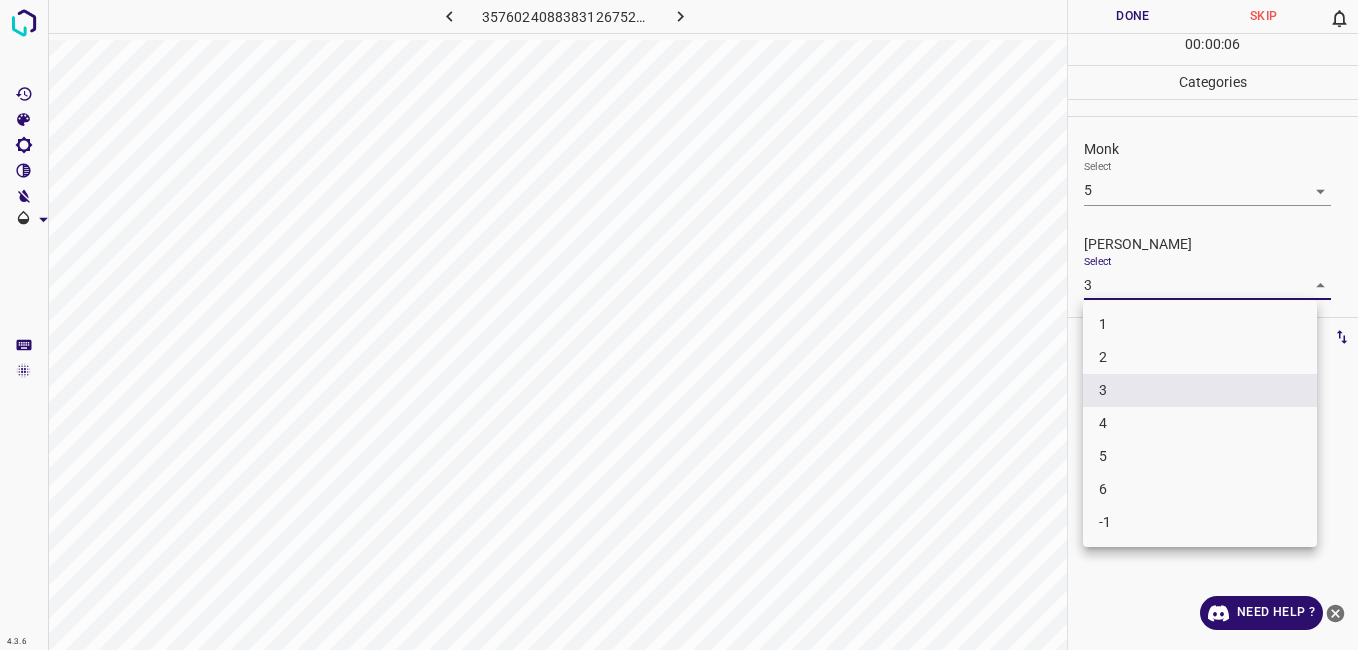 click on "4" at bounding box center [1200, 423] 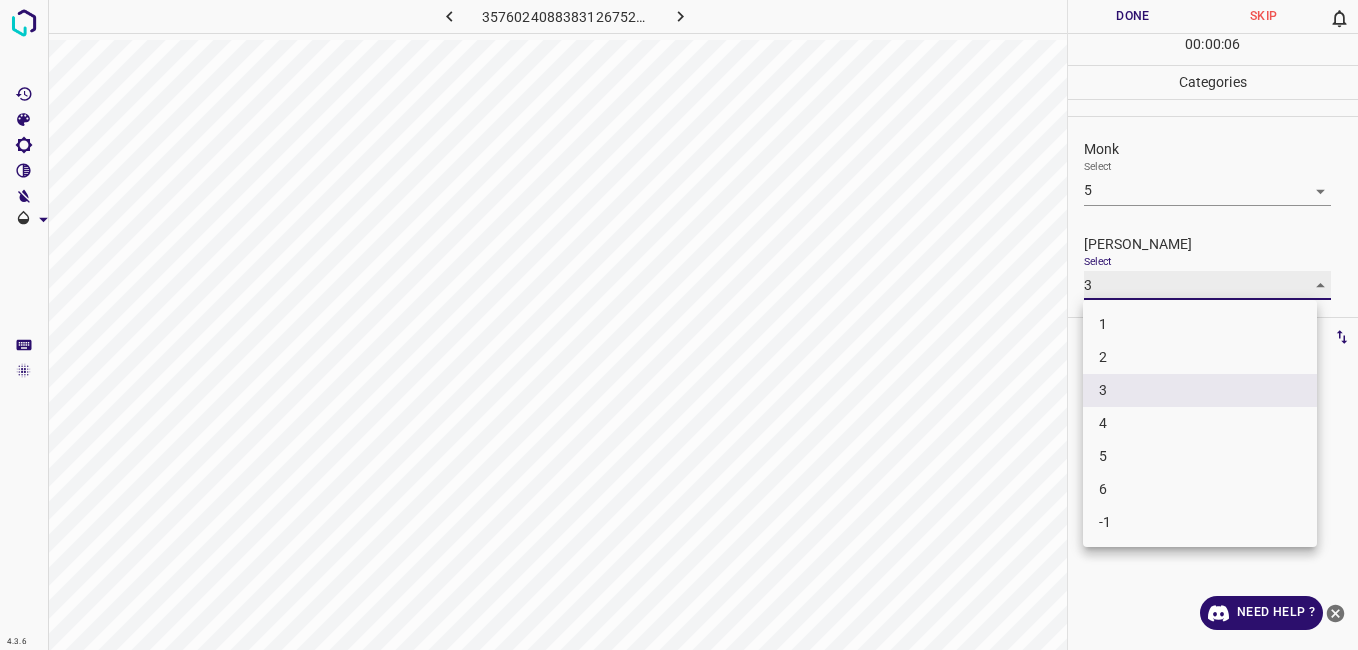 type on "4" 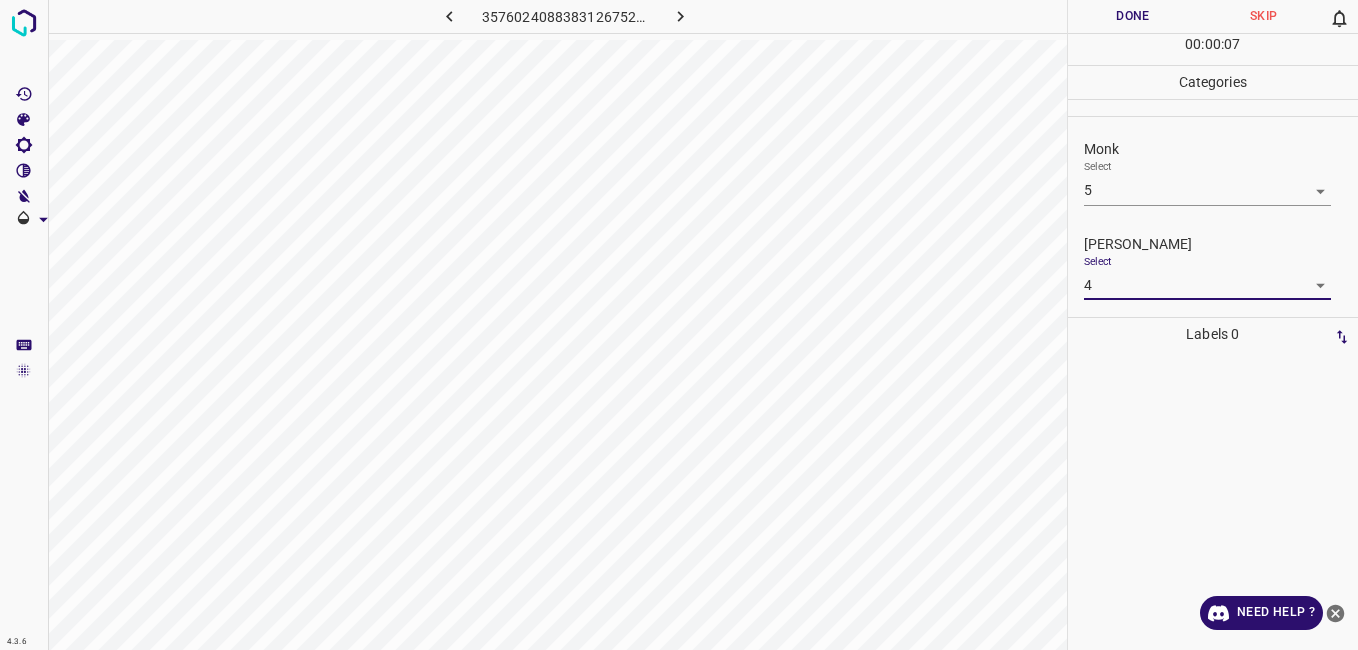 click on "Done" at bounding box center [1133, 16] 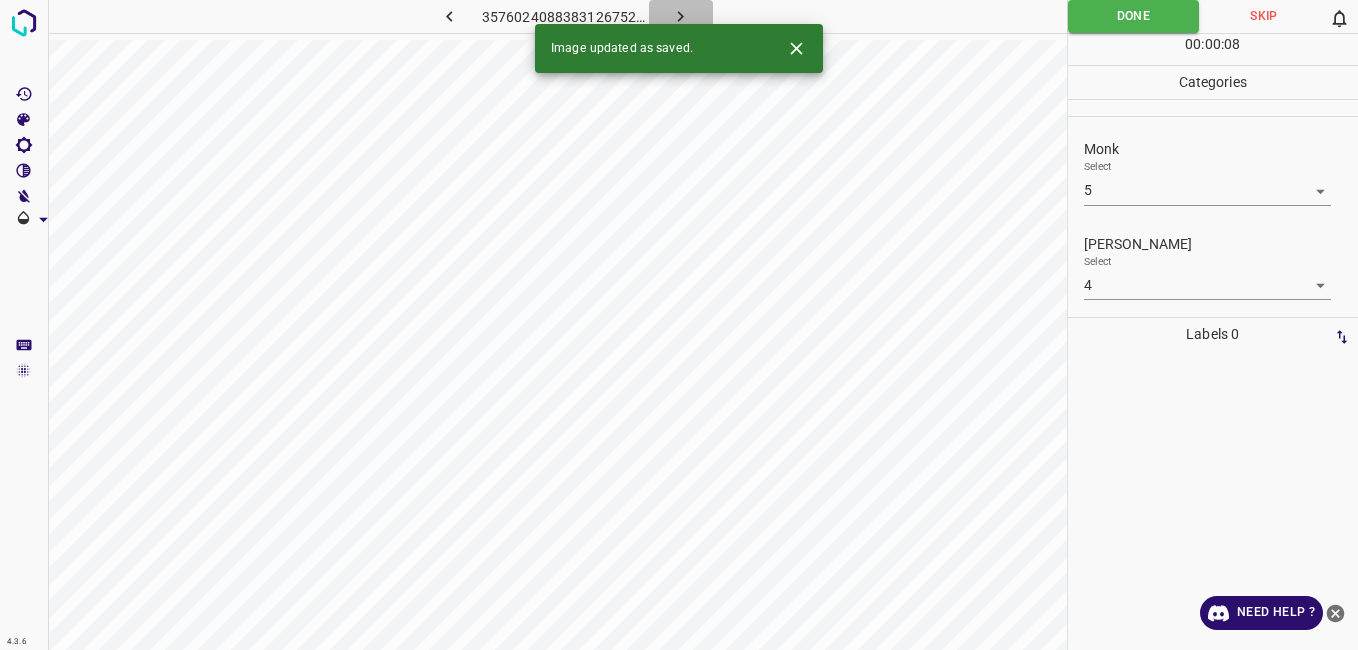 click 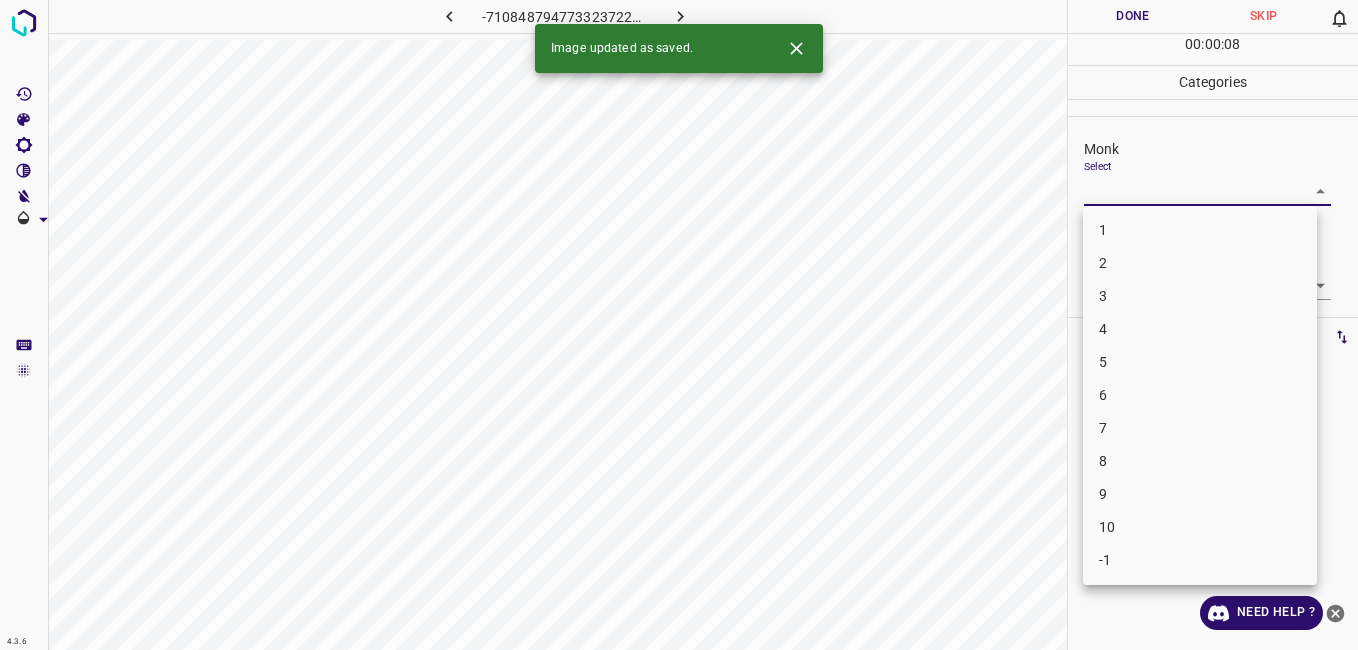 click on "4.3.6  -7108487947733237222.png Done Skip 0 00   : 00   : 08   Categories Monk   Select ​  Fitzpatrick   Select ​ Labels   0 Categories 1 Monk 2  Fitzpatrick Tools Space Change between modes (Draw & Edit) I Auto labeling R Restore zoom M Zoom in N Zoom out Delete Delete selecte label Filters Z Restore filters X Saturation filter C Brightness filter V Contrast filter B Gray scale filter General O Download Image updated as saved. Need Help ? - Text - Hide - Delete 1 2 3 4 5 6 7 8 9 10 -1" at bounding box center (679, 325) 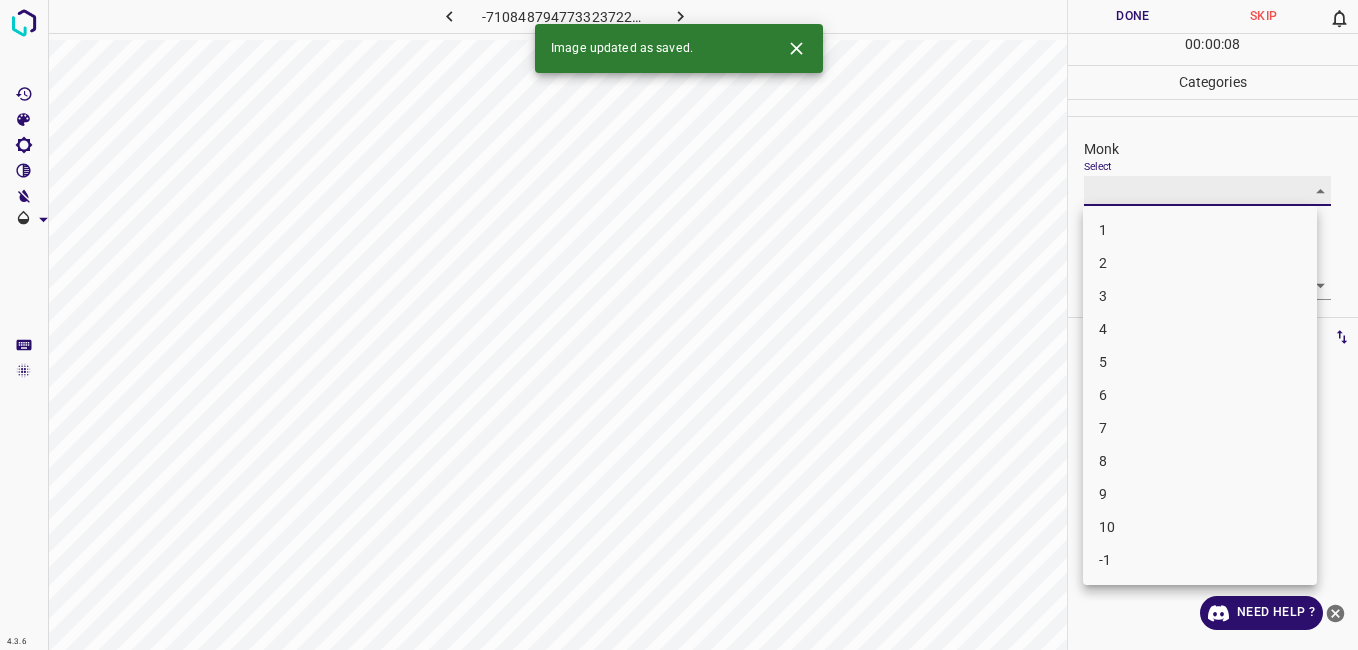 type on "4" 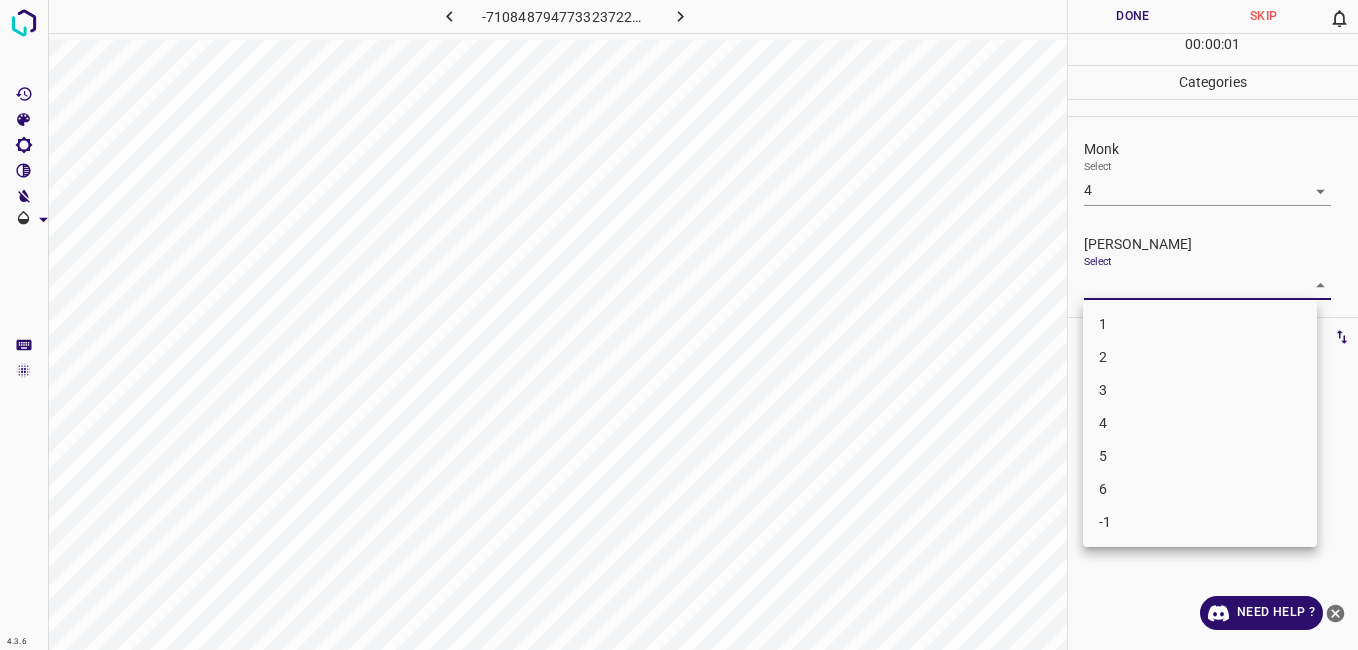 click on "4.3.6  -7108487947733237222.png Done Skip 0 00   : 00   : 01   Categories Monk   Select 4 4  Fitzpatrick   Select ​ Labels   0 Categories 1 Monk 2  Fitzpatrick Tools Space Change between modes (Draw & Edit) I Auto labeling R Restore zoom M Zoom in N Zoom out Delete Delete selecte label Filters Z Restore filters X Saturation filter C Brightness filter V Contrast filter B Gray scale filter General O Download Need Help ? - Text - Hide - Delete 1 2 3 4 5 6 -1" at bounding box center [679, 325] 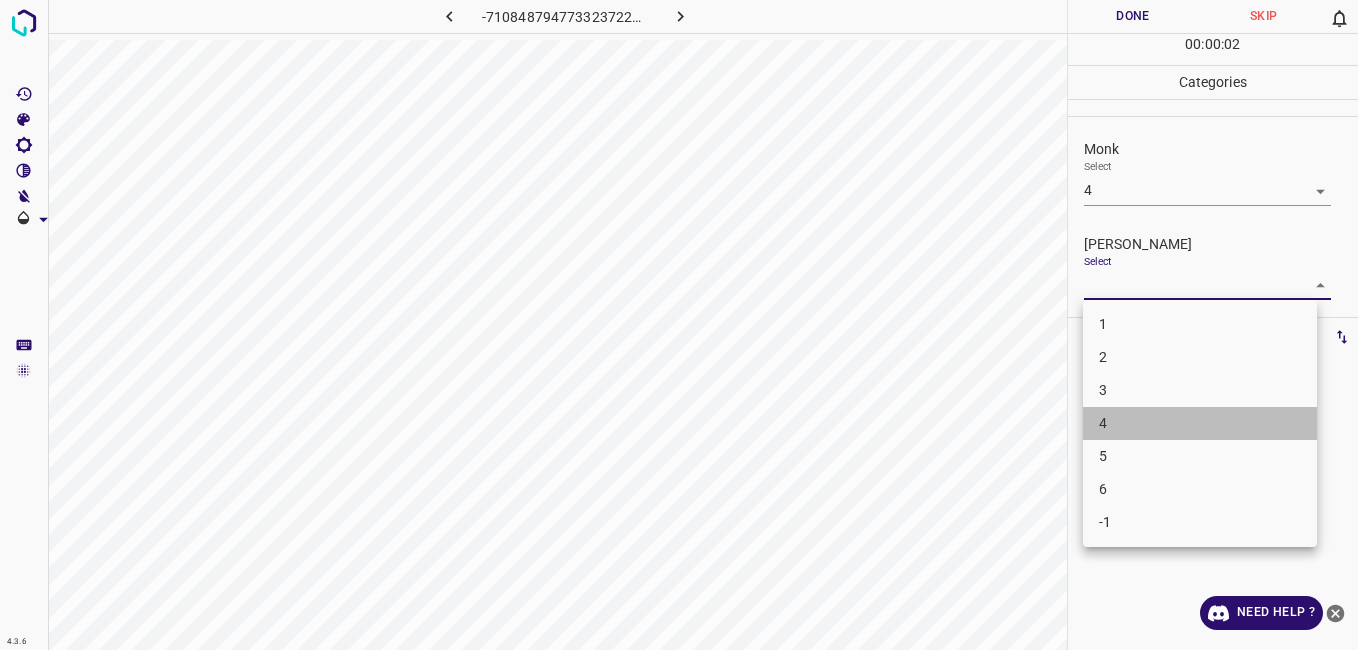 click on "4" at bounding box center [1200, 423] 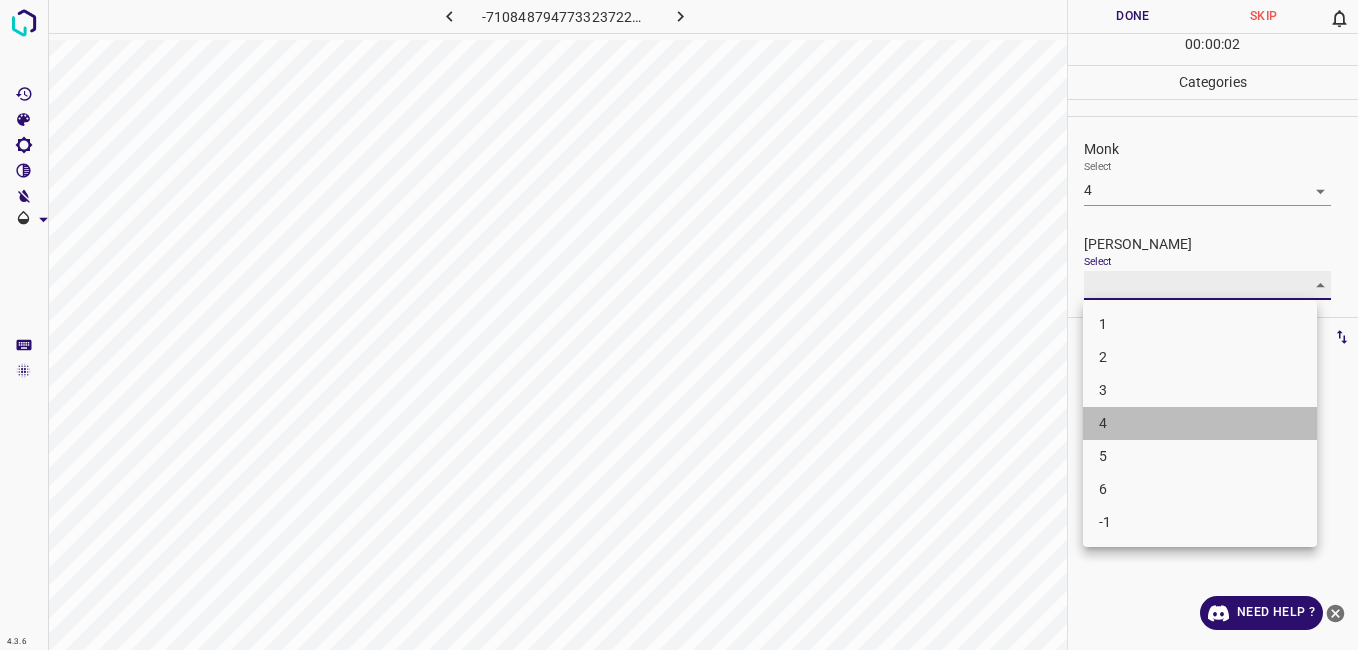 type on "4" 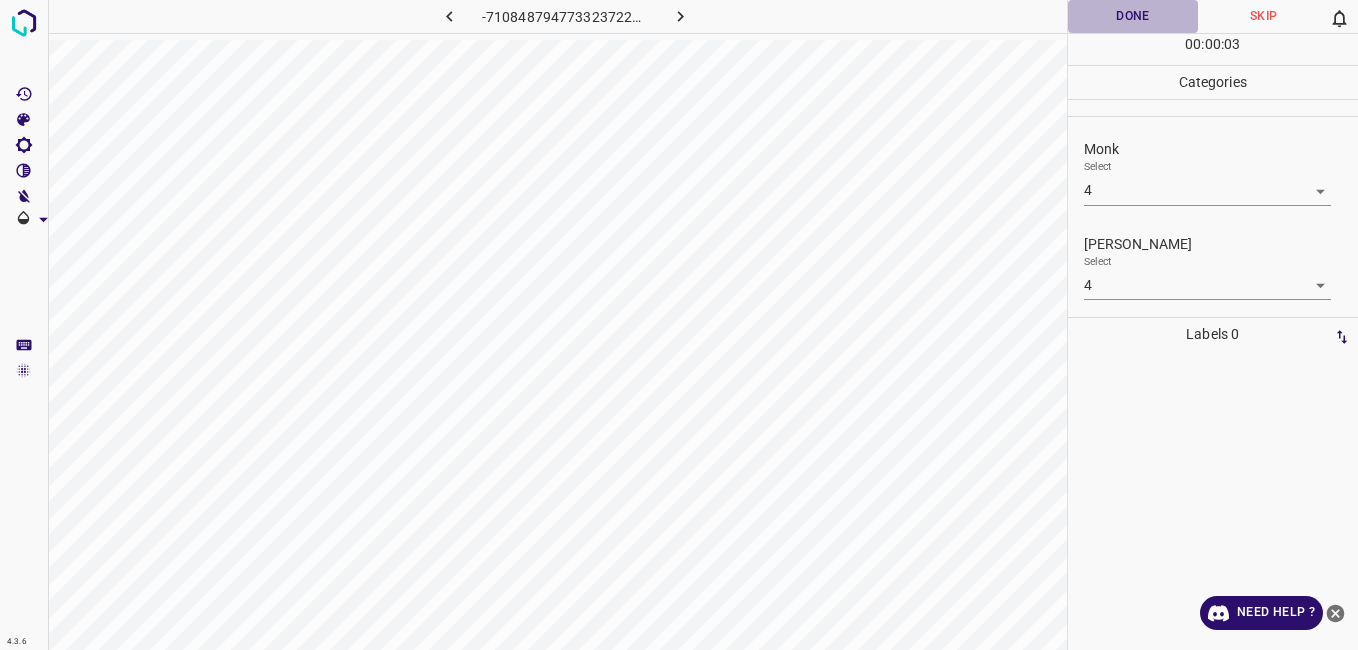 click on "Done" at bounding box center (1133, 16) 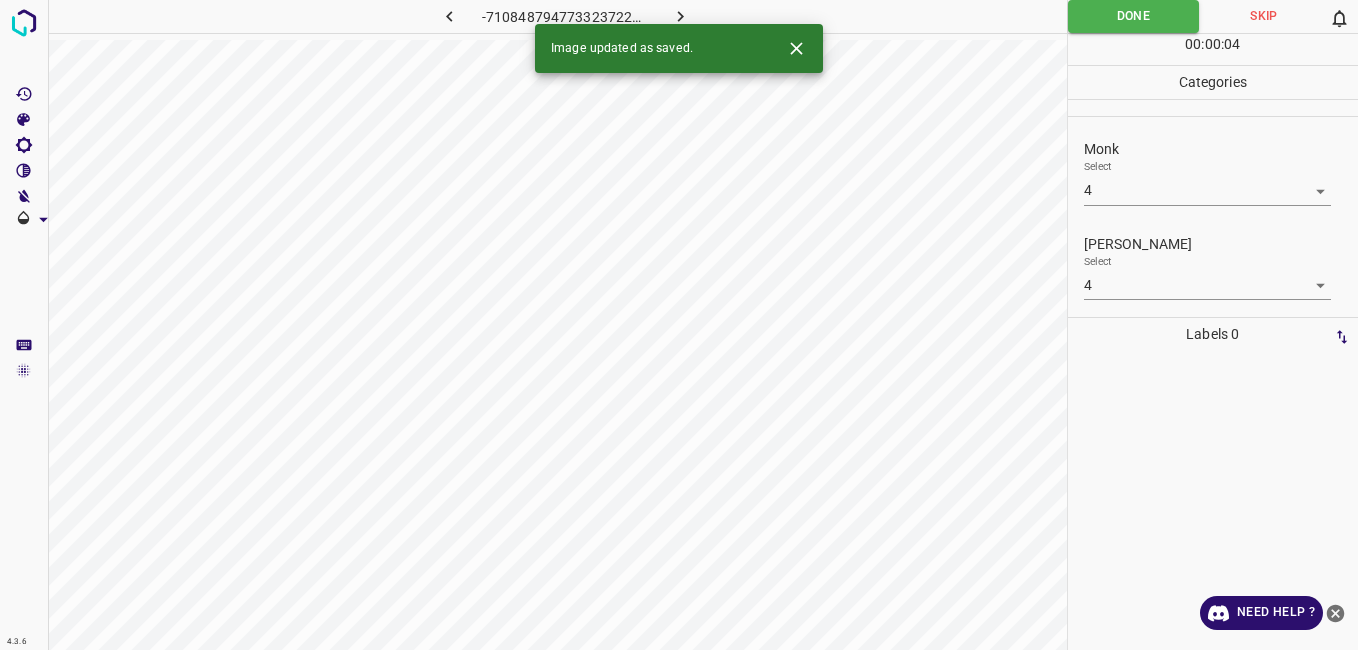 click 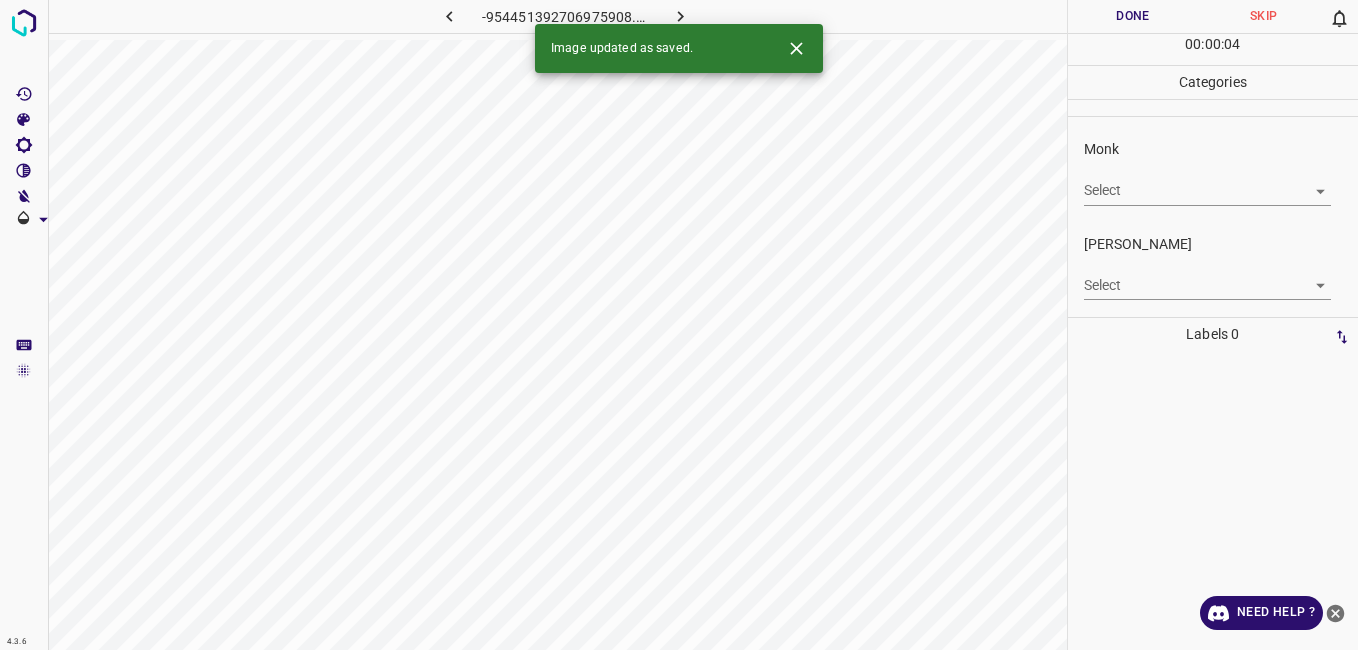 click on "4.3.6  -954451392706975908.png Done Skip 0 00   : 00   : 04   Categories Monk   Select ​  Fitzpatrick   Select ​ Labels   0 Categories 1 Monk 2  Fitzpatrick Tools Space Change between modes (Draw & Edit) I Auto labeling R Restore zoom M Zoom in N Zoom out Delete Delete selecte label Filters Z Restore filters X Saturation filter C Brightness filter V Contrast filter B Gray scale filter General O Download Image updated as saved. Need Help ? - Text - Hide - Delete" at bounding box center (679, 325) 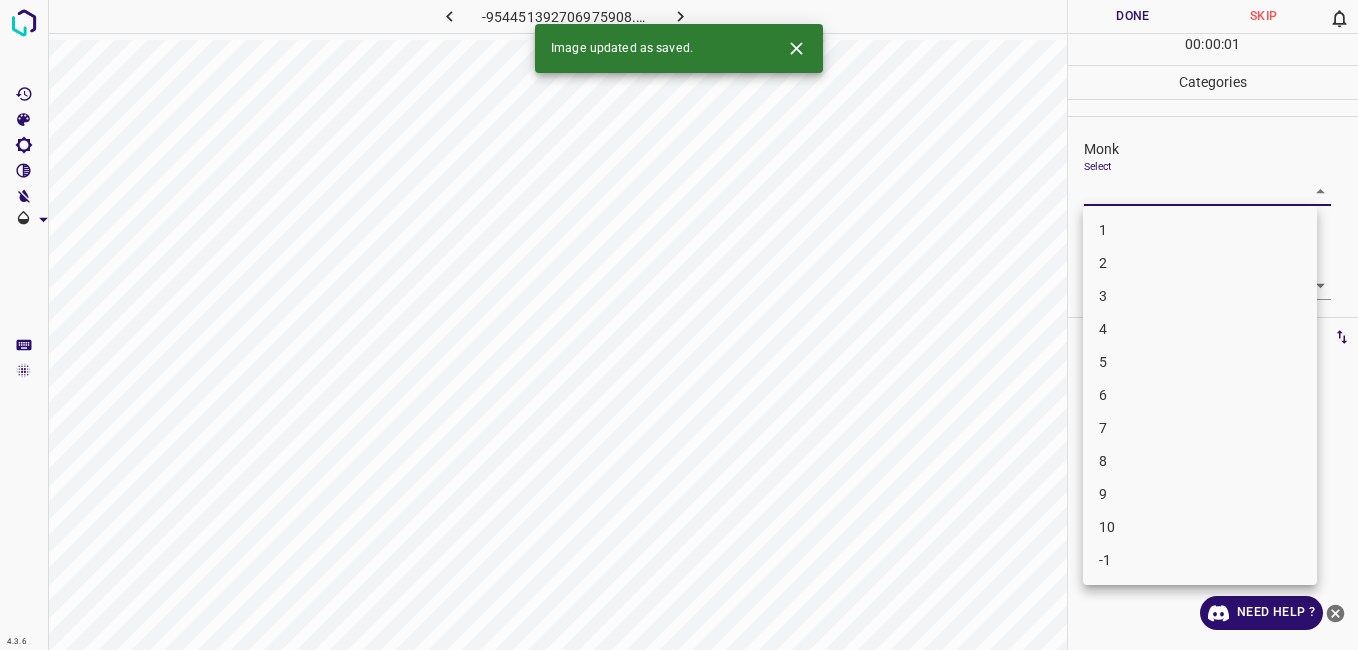 click on "2" at bounding box center [1200, 263] 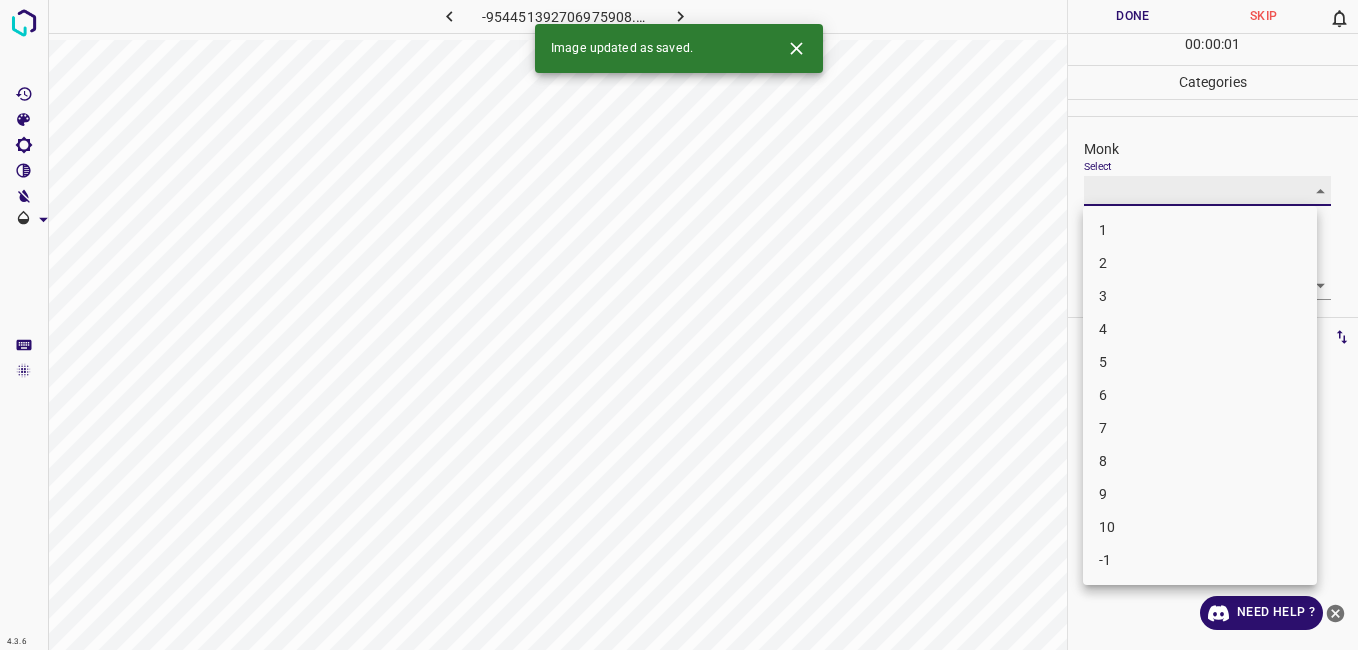 type on "2" 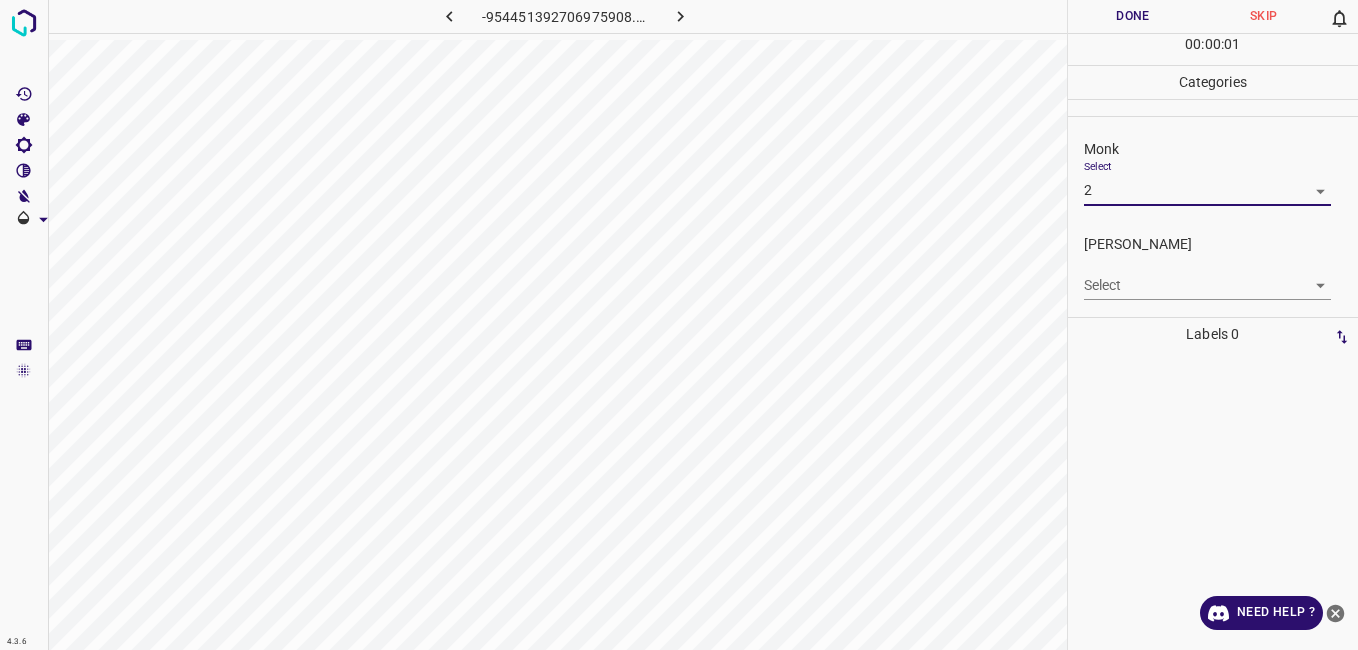 click on "4.3.6  -954451392706975908.png Done Skip 0 00   : 00   : 01   Categories Monk   Select 2 2  Fitzpatrick   Select ​ Labels   0 Categories 1 Monk 2  Fitzpatrick Tools Space Change between modes (Draw & Edit) I Auto labeling R Restore zoom M Zoom in N Zoom out Delete Delete selecte label Filters Z Restore filters X Saturation filter C Brightness filter V Contrast filter B Gray scale filter General O Download Need Help ? - Text - Hide - Delete 1 2 3 4 5 6 7 8 9 10 -1" at bounding box center (679, 325) 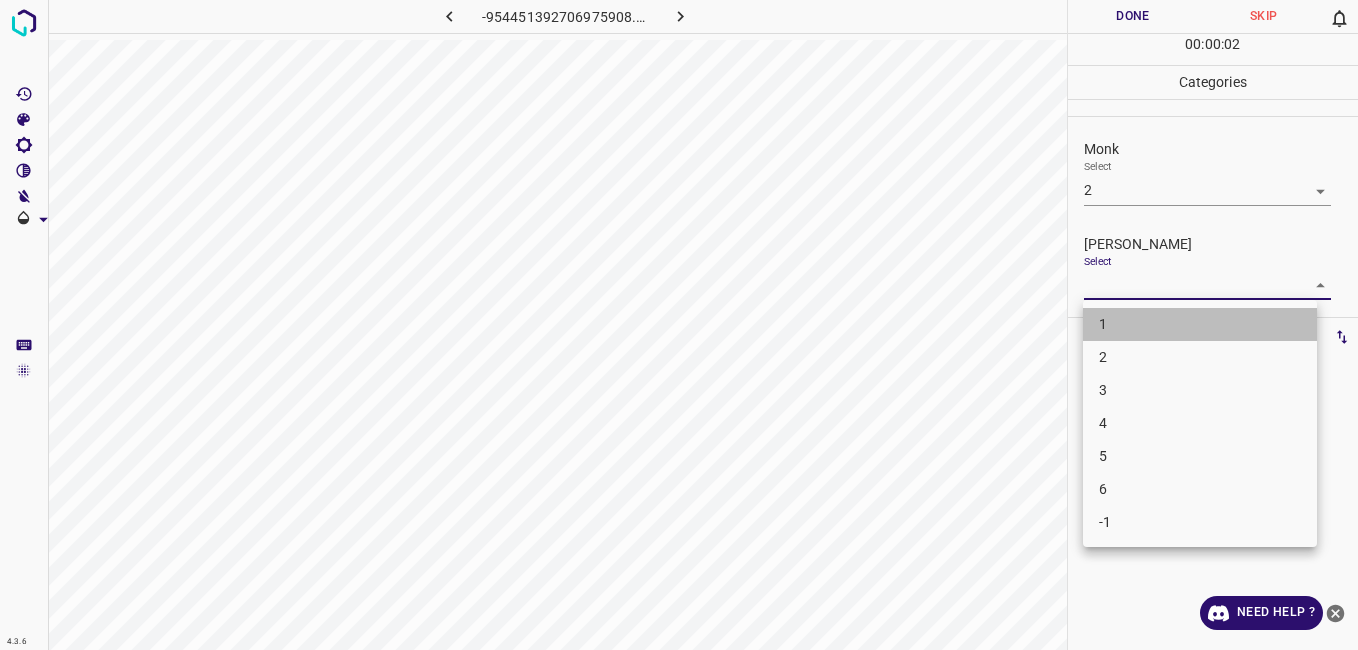 click on "1" at bounding box center (1200, 324) 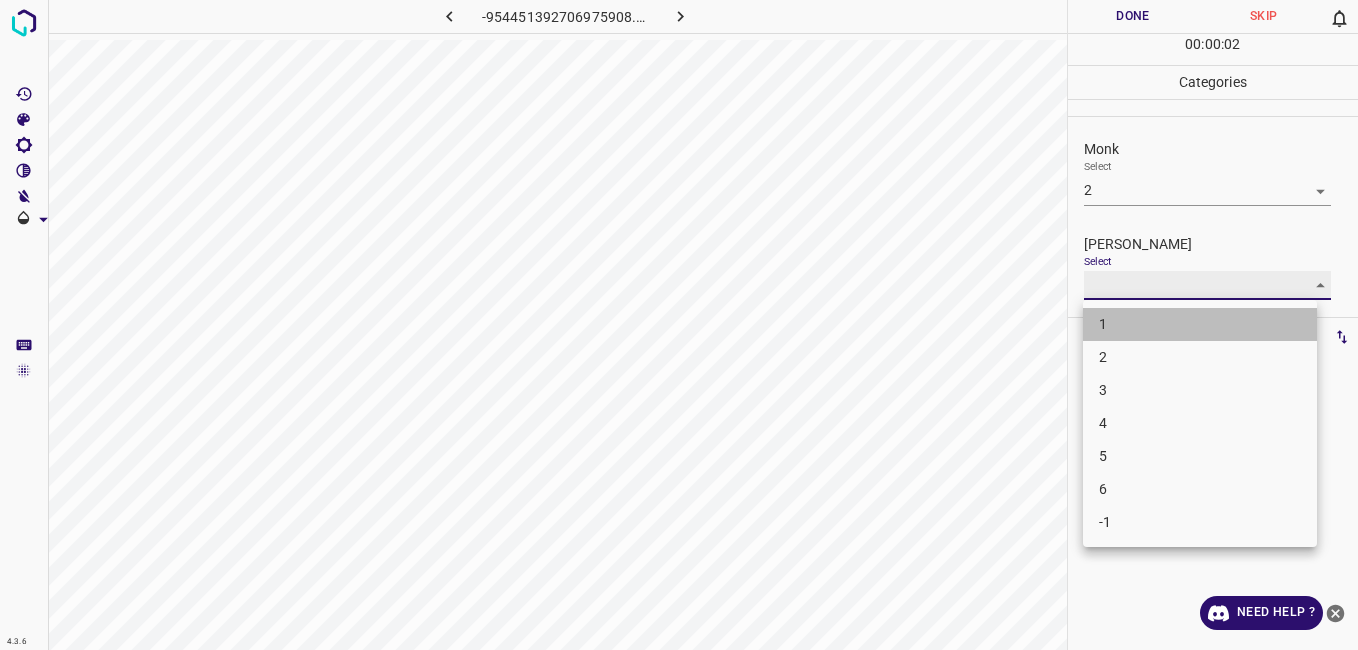 type on "1" 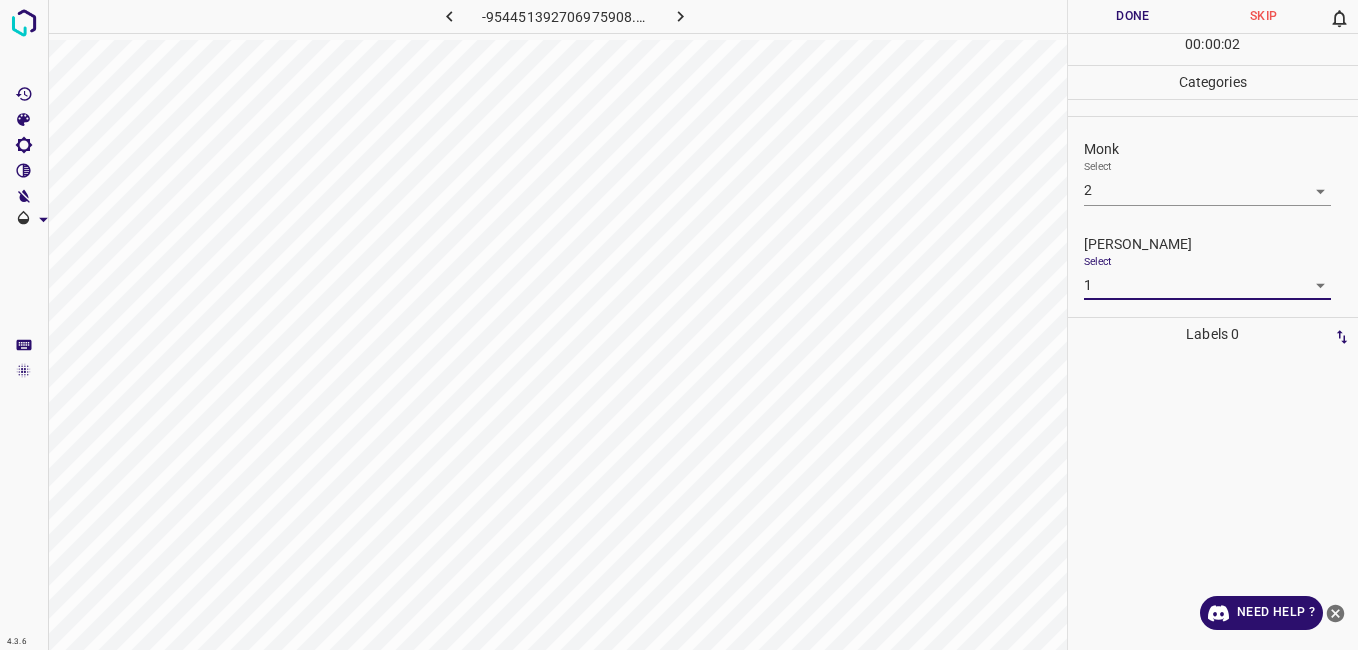 drag, startPoint x: 1098, startPoint y: 29, endPoint x: 1085, endPoint y: 29, distance: 13 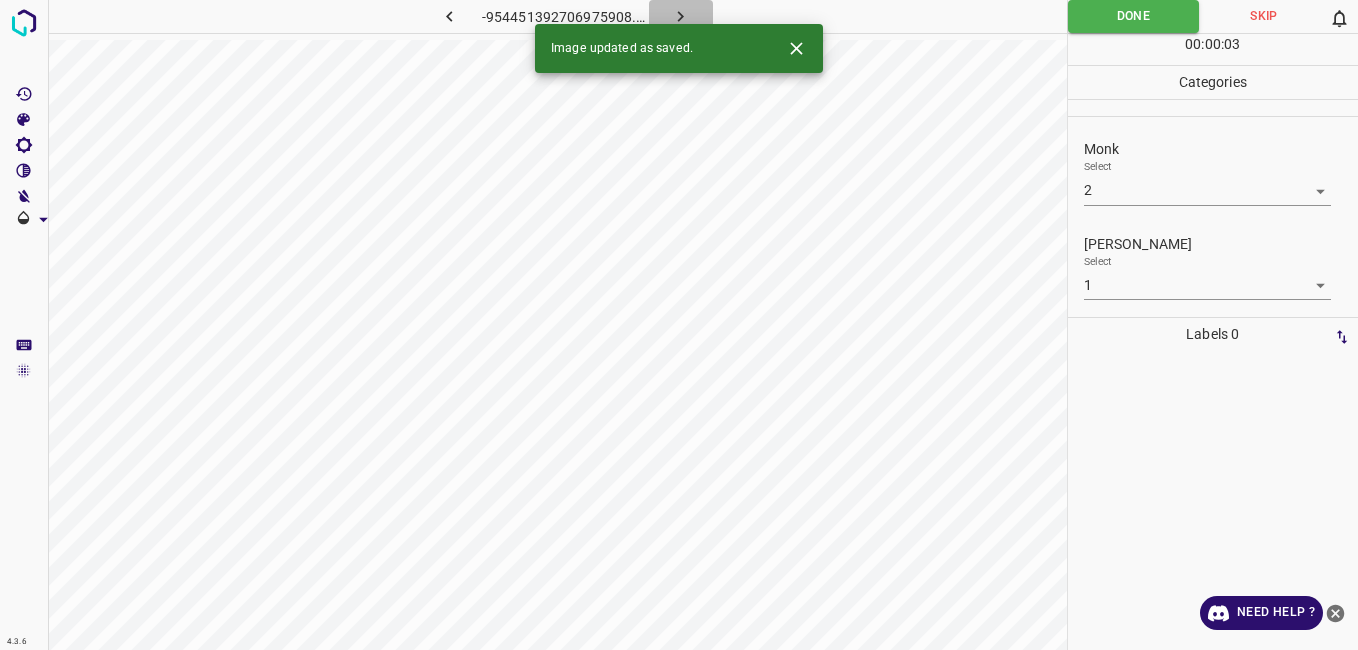 click 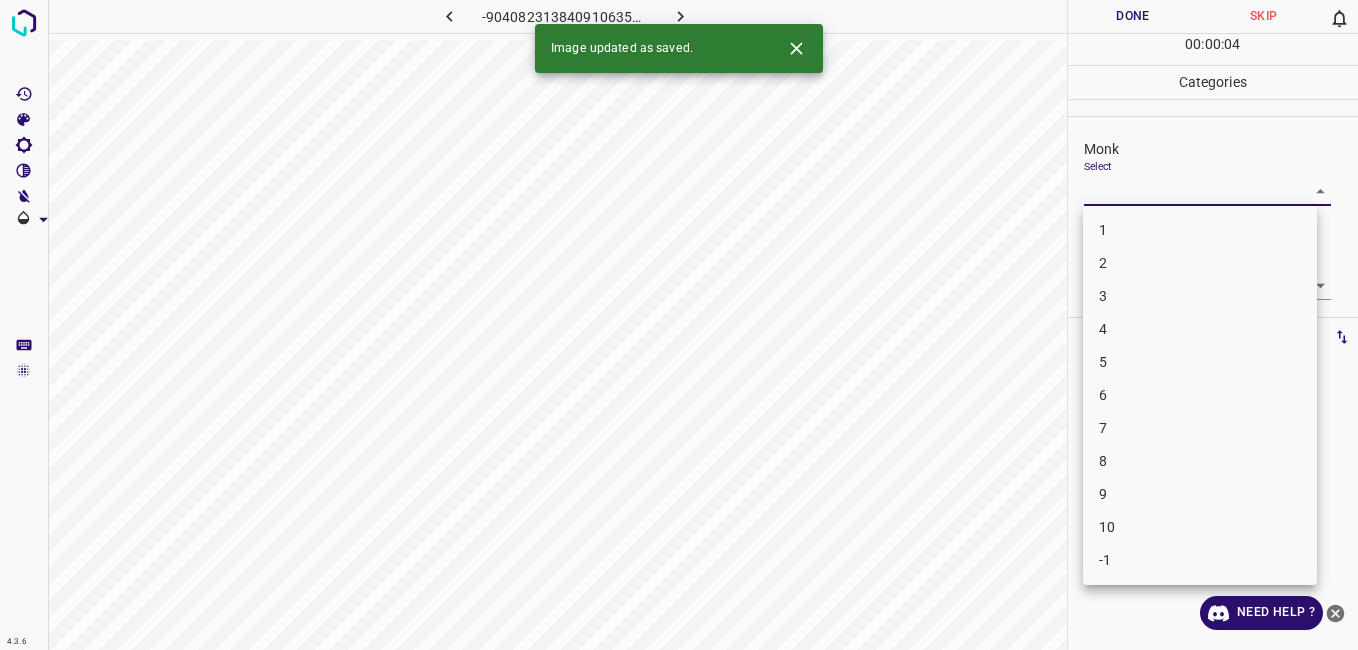 click on "4.3.6  -9040823138409106355.png Done Skip 0 00   : 00   : 04   Categories Monk   Select ​  Fitzpatrick   Select ​ Labels   0 Categories 1 Monk 2  Fitzpatrick Tools Space Change between modes (Draw & Edit) I Auto labeling R Restore zoom M Zoom in N Zoom out Delete Delete selecte label Filters Z Restore filters X Saturation filter C Brightness filter V Contrast filter B Gray scale filter General O Download Image updated as saved. Need Help ? - Text - Hide - Delete 1 2 3 4 5 6 7 8 9 10 -1" at bounding box center (679, 325) 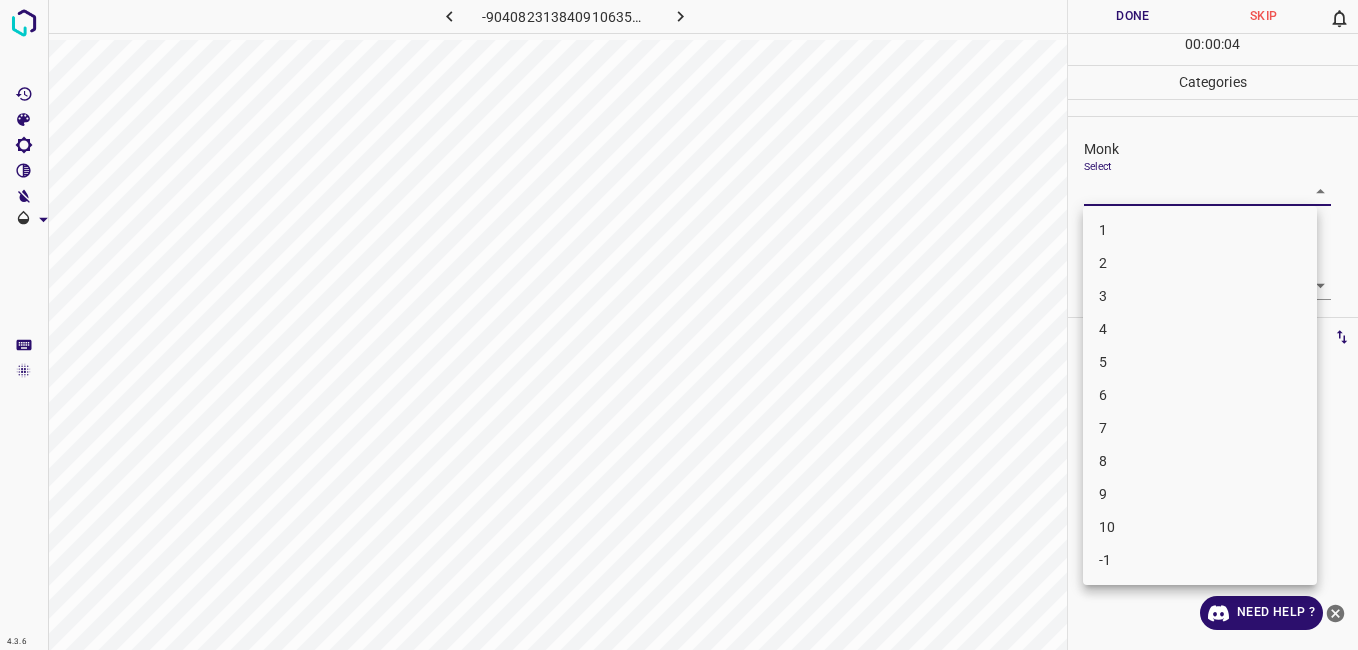 click on "4" at bounding box center [1200, 329] 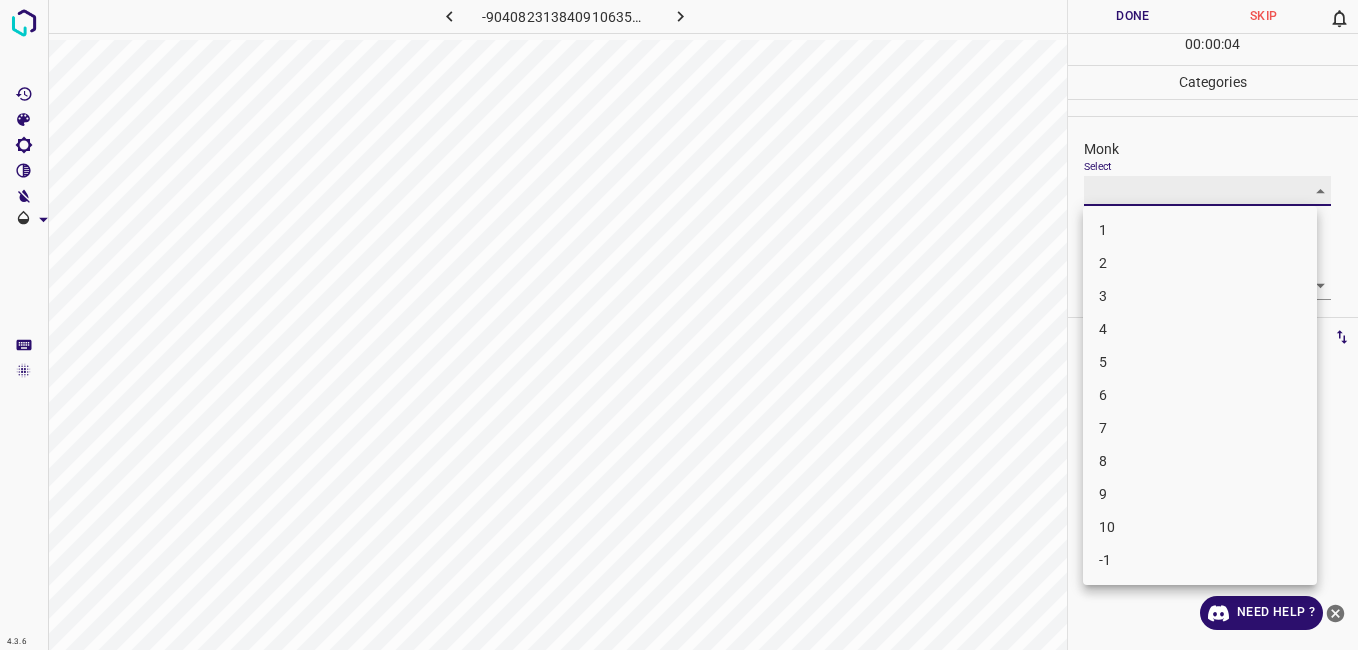 type on "4" 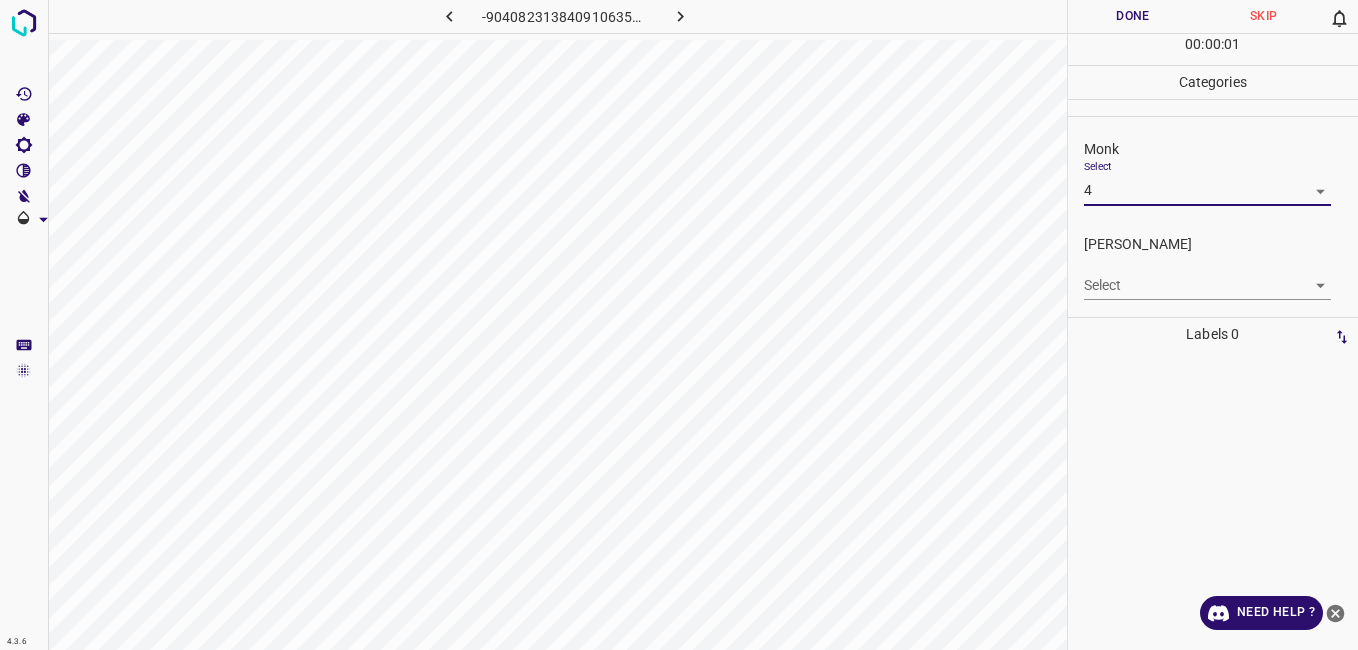 click on "4.3.6  -9040823138409106355.png Done Skip 0 00   : 00   : 01   Categories Monk   Select 4 4  Fitzpatrick   Select ​ Labels   0 Categories 1 Monk 2  Fitzpatrick Tools Space Change between modes (Draw & Edit) I Auto labeling R Restore zoom M Zoom in N Zoom out Delete Delete selecte label Filters Z Restore filters X Saturation filter C Brightness filter V Contrast filter B Gray scale filter General O Download Need Help ? - Text - Hide - Delete" at bounding box center (679, 325) 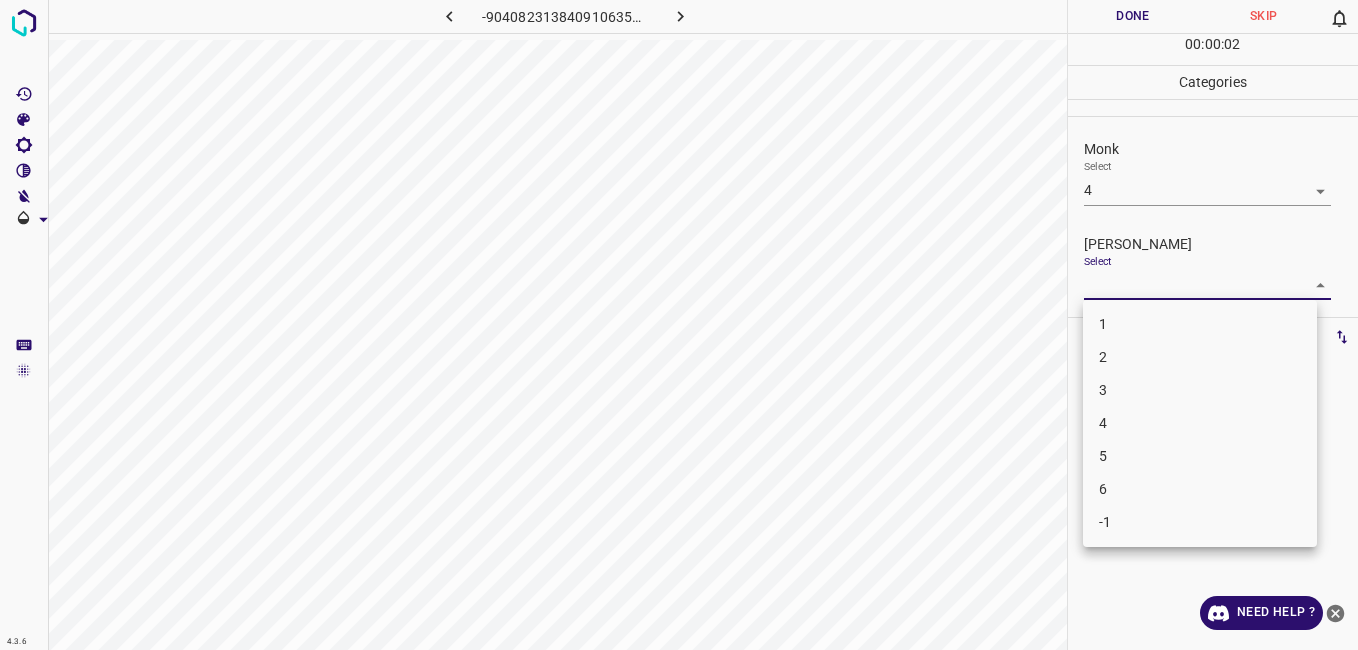 click on "3" at bounding box center (1200, 390) 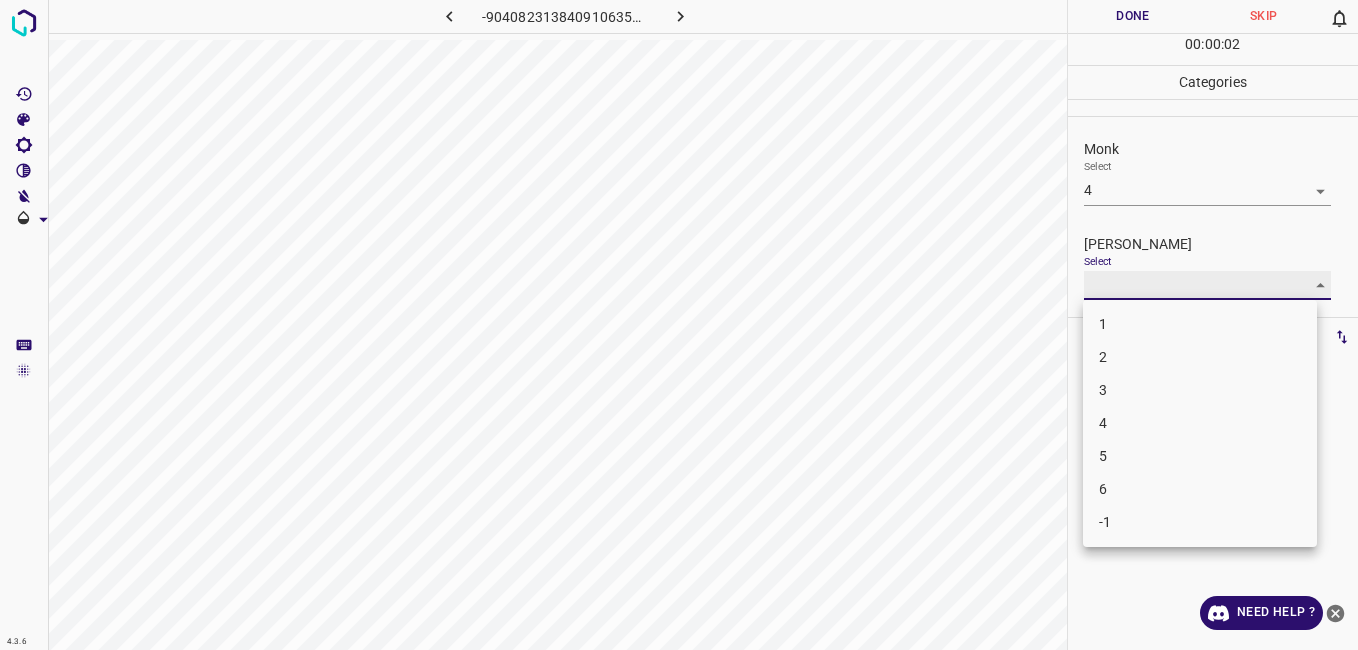 type on "3" 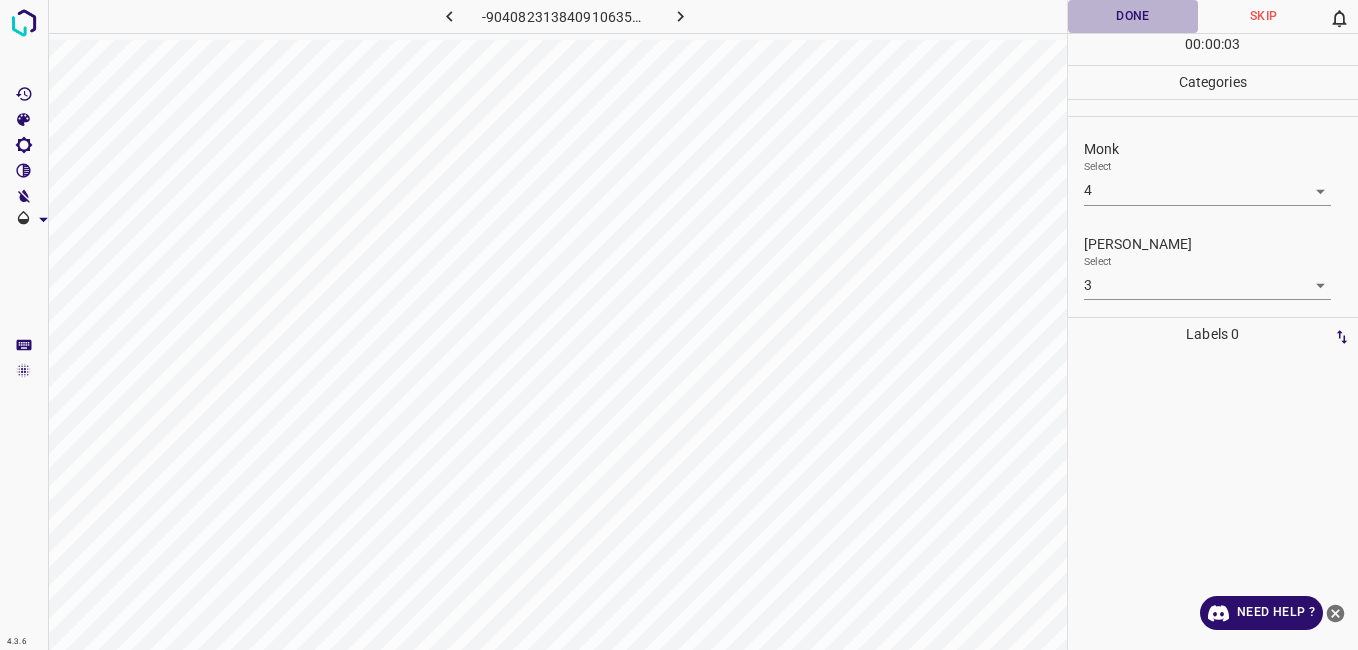 click on "Done" at bounding box center (1133, 16) 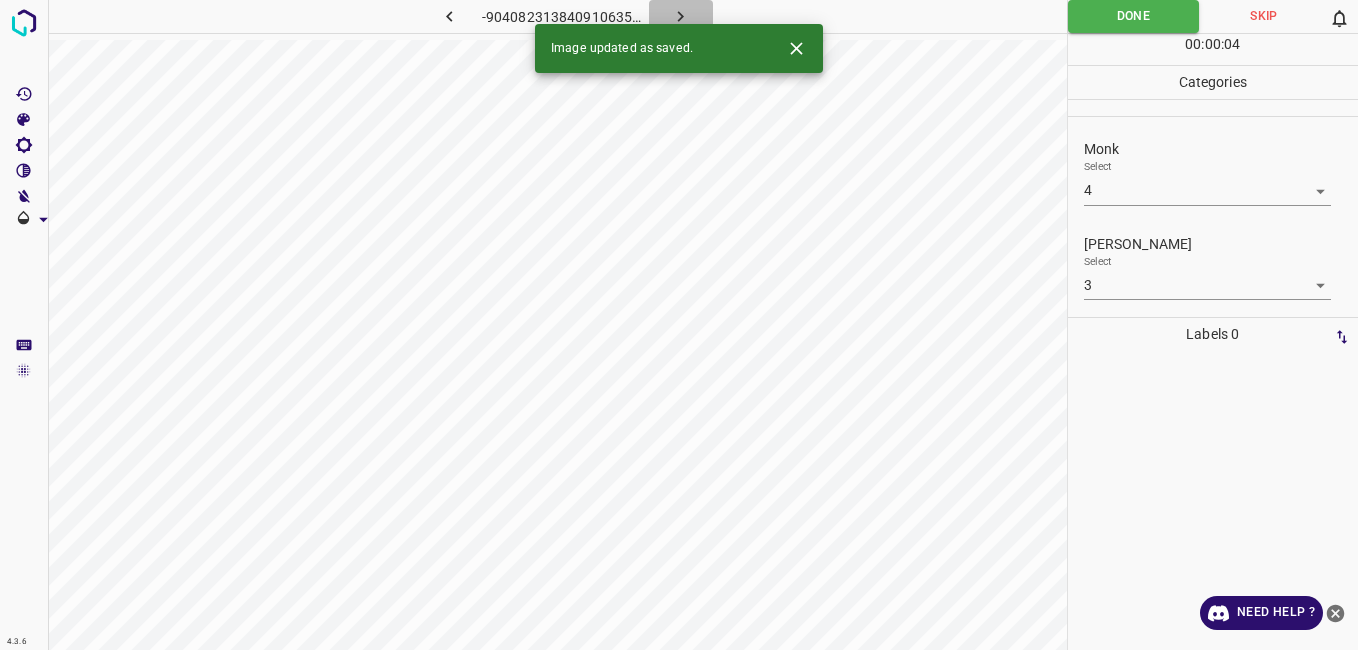 click 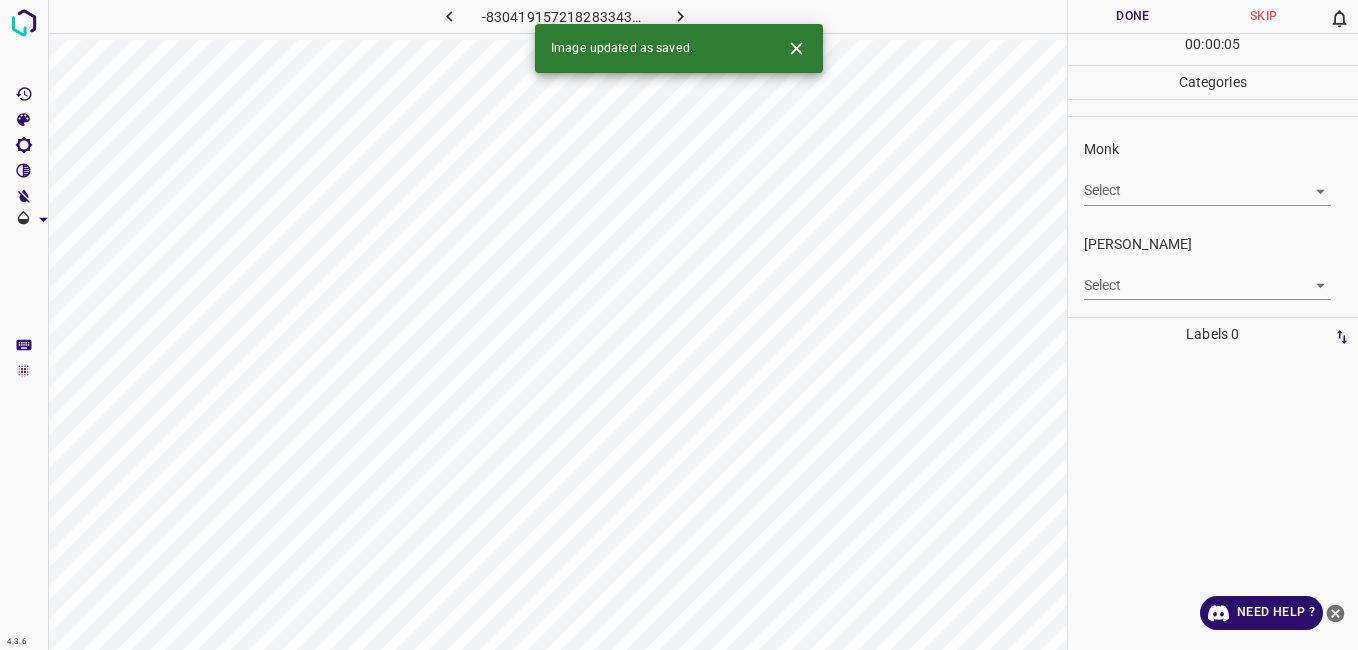 click on "4.3.6  -8304191572182833431.png Done Skip 0 00   : 00   : 05   Categories Monk   Select ​  Fitzpatrick   Select ​ Labels   0 Categories 1 Monk 2  Fitzpatrick Tools Space Change between modes (Draw & Edit) I Auto labeling R Restore zoom M Zoom in N Zoom out Delete Delete selecte label Filters Z Restore filters X Saturation filter C Brightness filter V Contrast filter B Gray scale filter General O Download Image updated as saved. Need Help ? - Text - Hide - Delete" at bounding box center [679, 325] 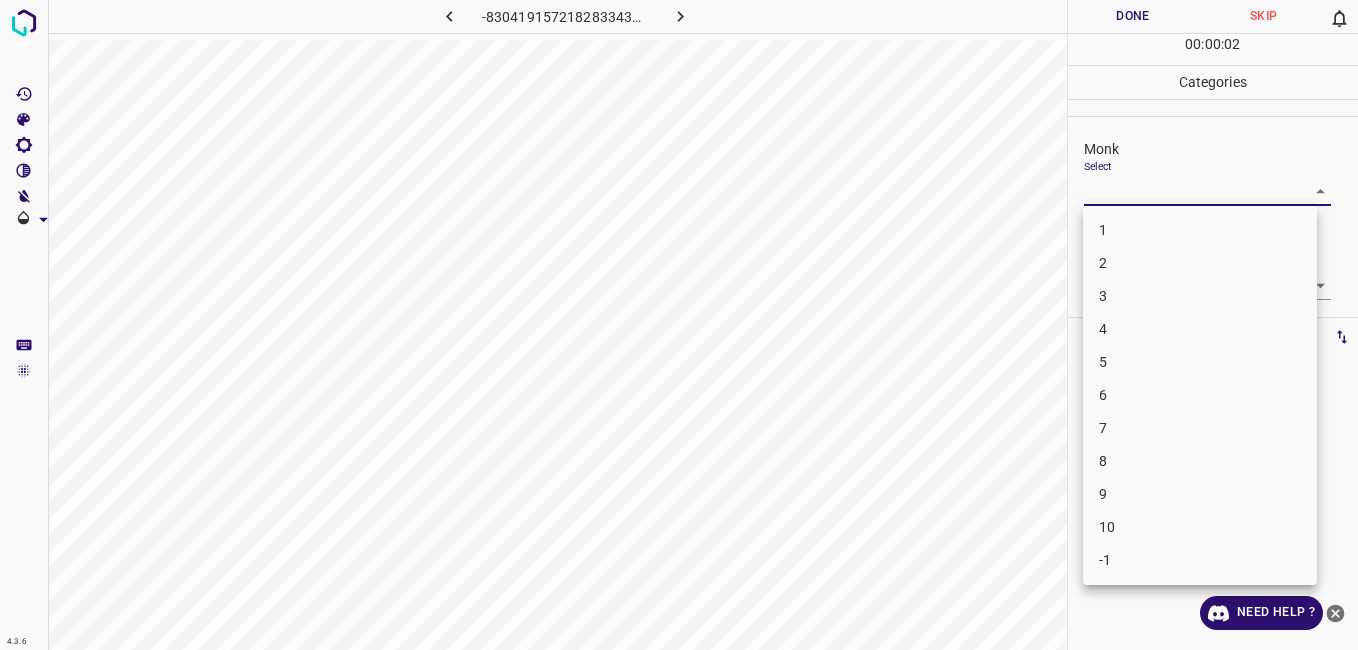 drag, startPoint x: 1130, startPoint y: 310, endPoint x: 1126, endPoint y: 333, distance: 23.345236 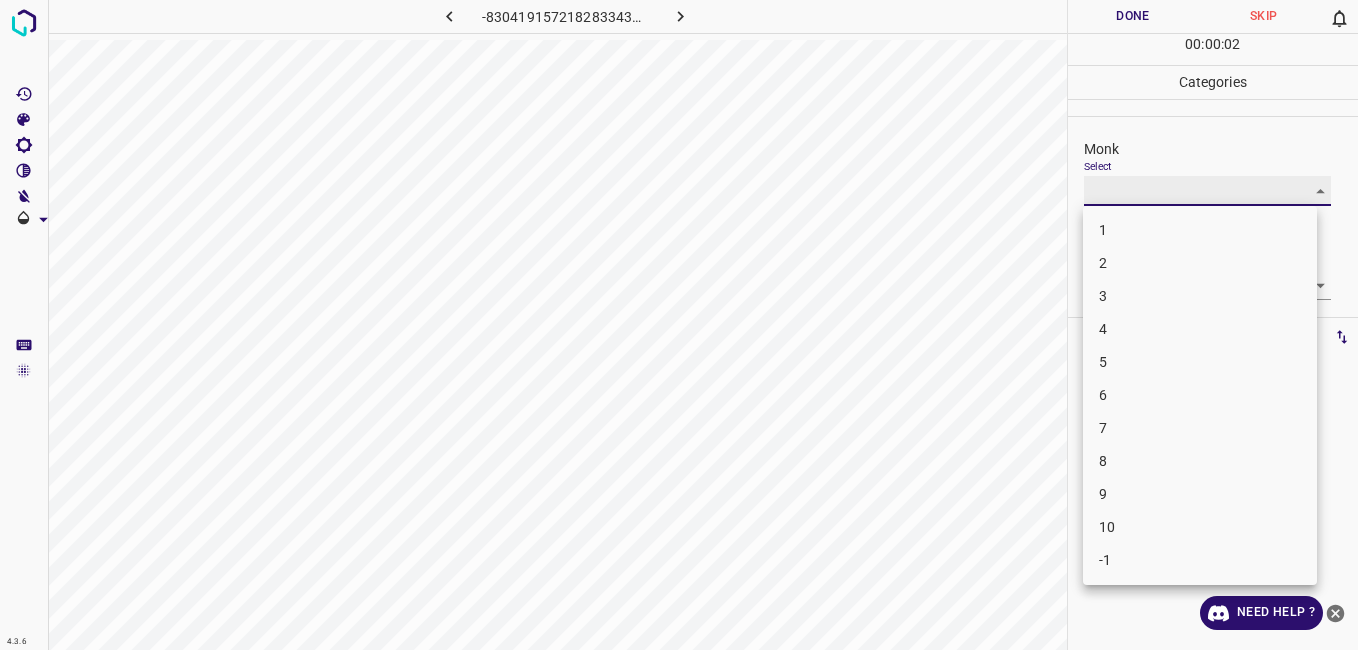 type on "4" 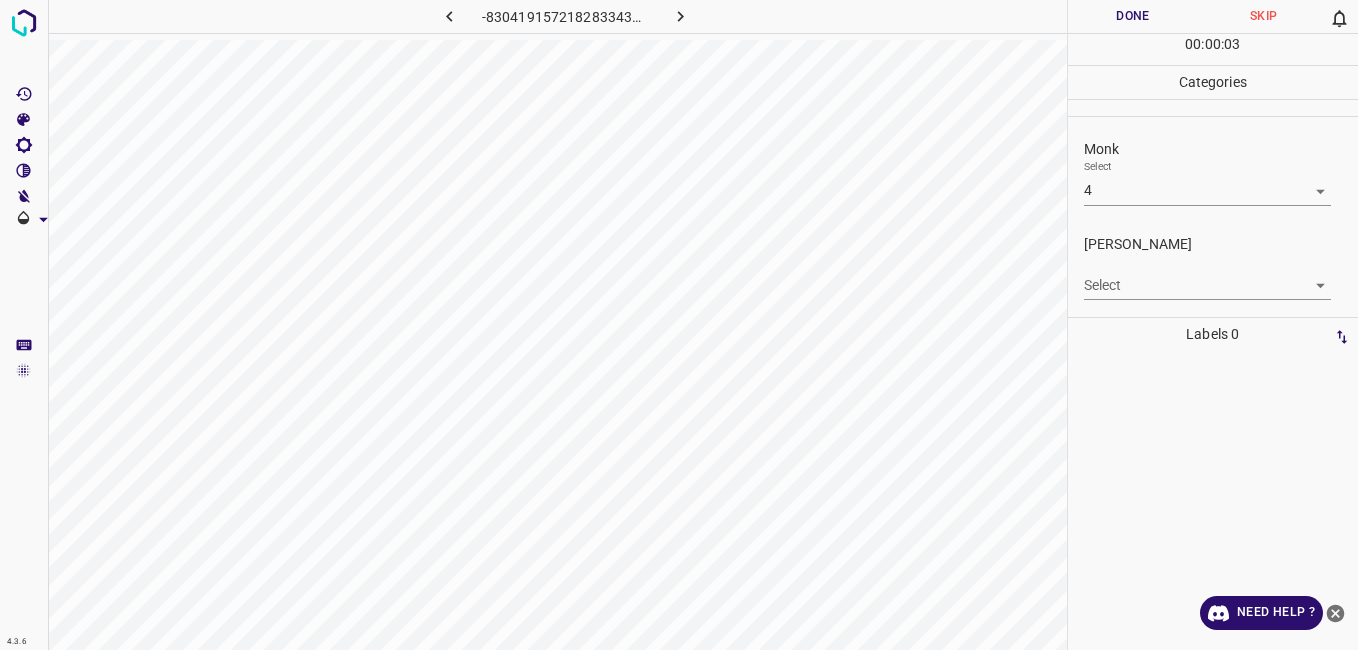 click on "4.3.6  -8304191572182833431.png Done Skip 0 00   : 00   : 03   Categories Monk   Select 4 4  Fitzpatrick   Select ​ Labels   0 Categories 1 Monk 2  Fitzpatrick Tools Space Change between modes (Draw & Edit) I Auto labeling R Restore zoom M Zoom in N Zoom out Delete Delete selecte label Filters Z Restore filters X Saturation filter C Brightness filter V Contrast filter B Gray scale filter General O Download Need Help ? - Text - Hide - Delete" at bounding box center [679, 325] 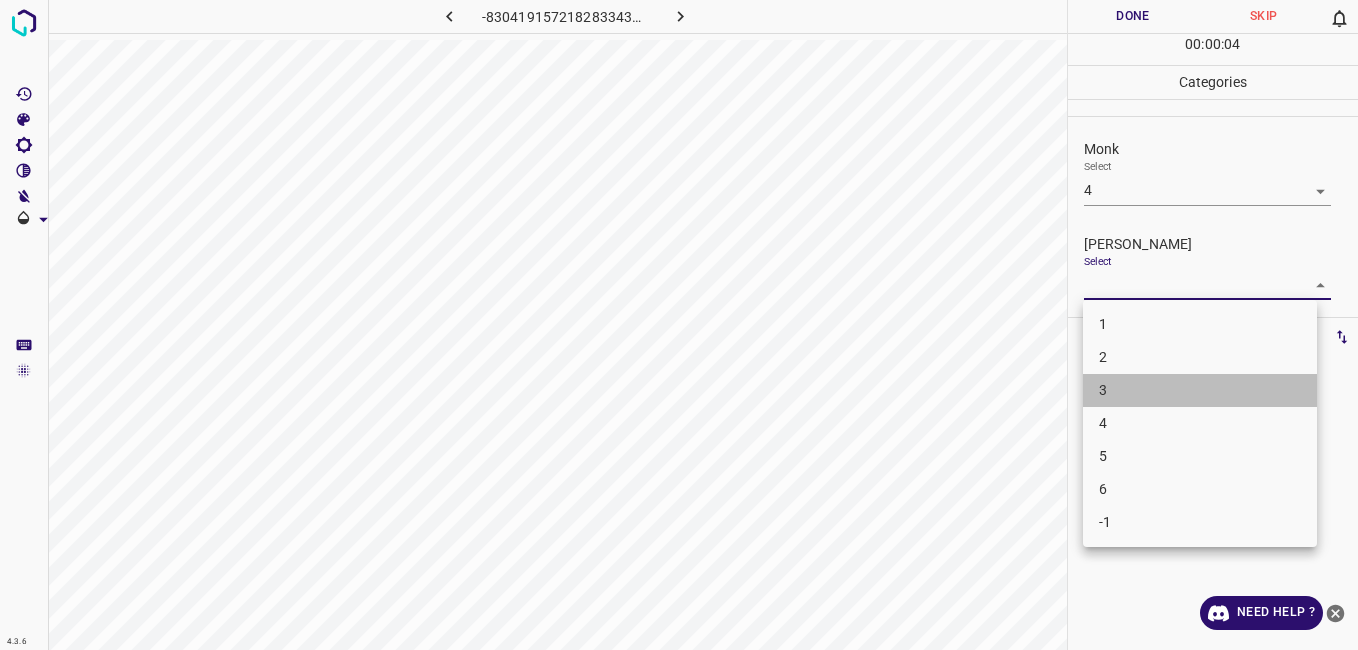 click on "3" at bounding box center (1200, 390) 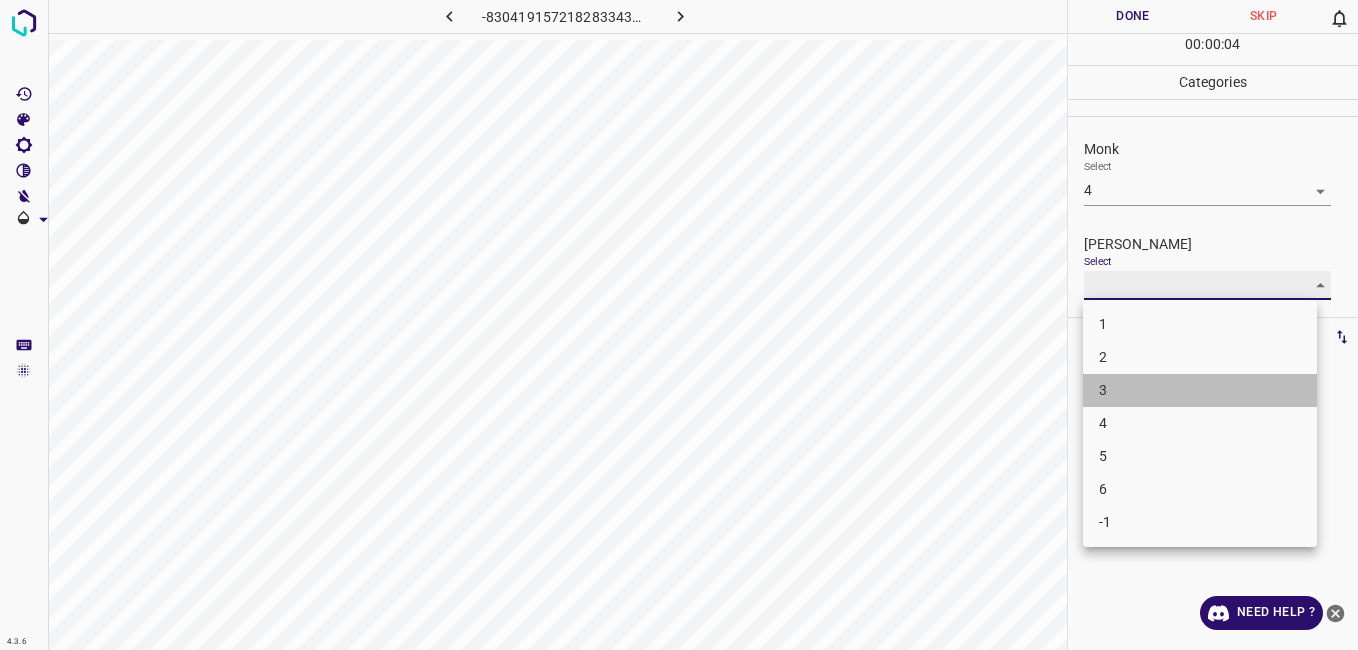 type on "3" 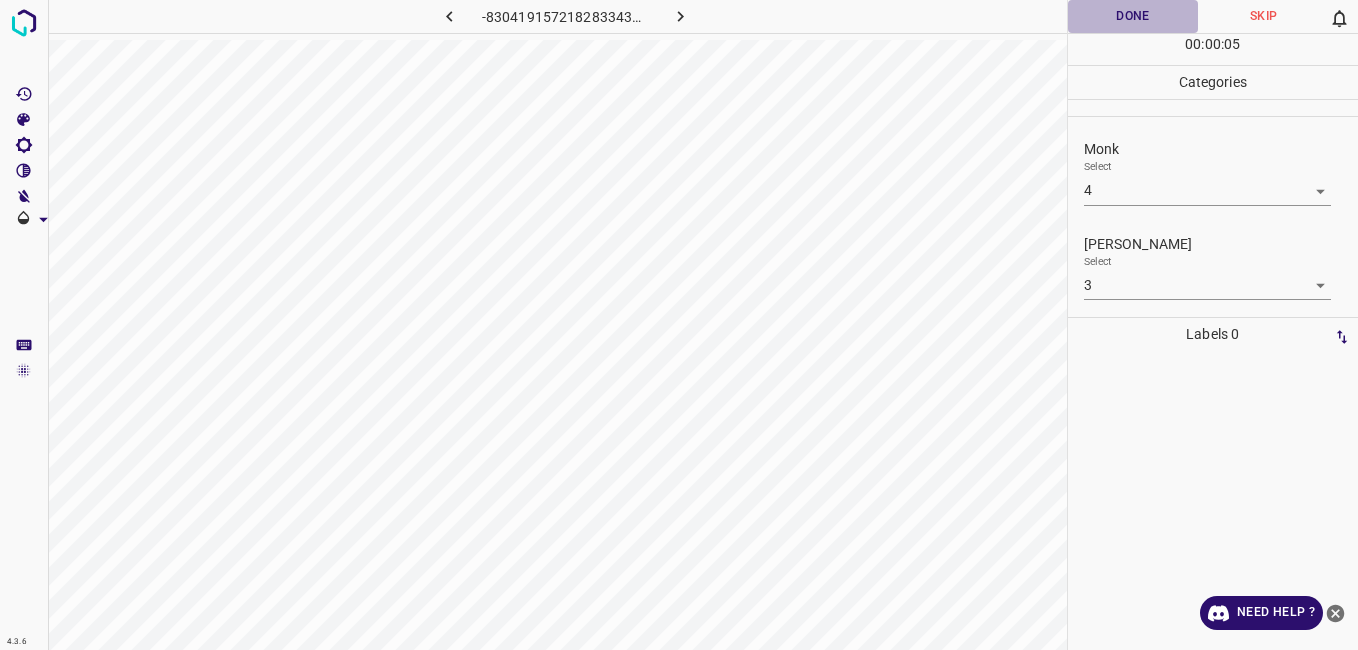 click on "Done" at bounding box center (1133, 16) 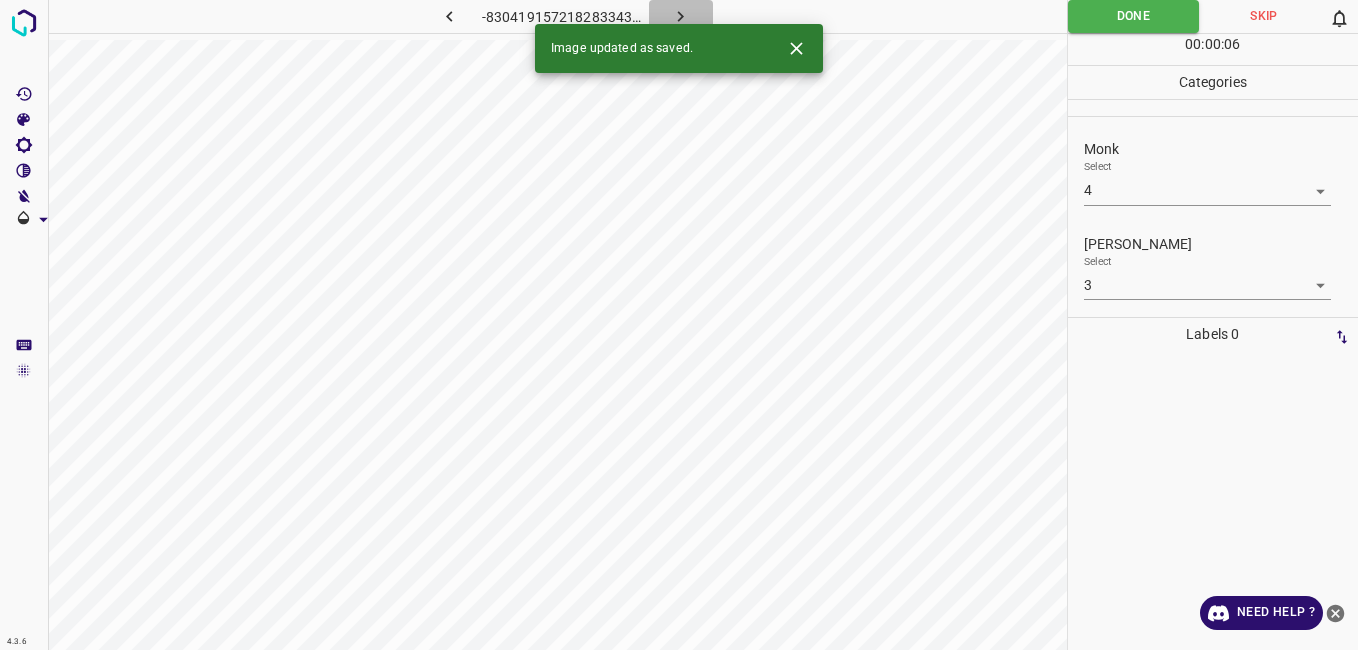 click 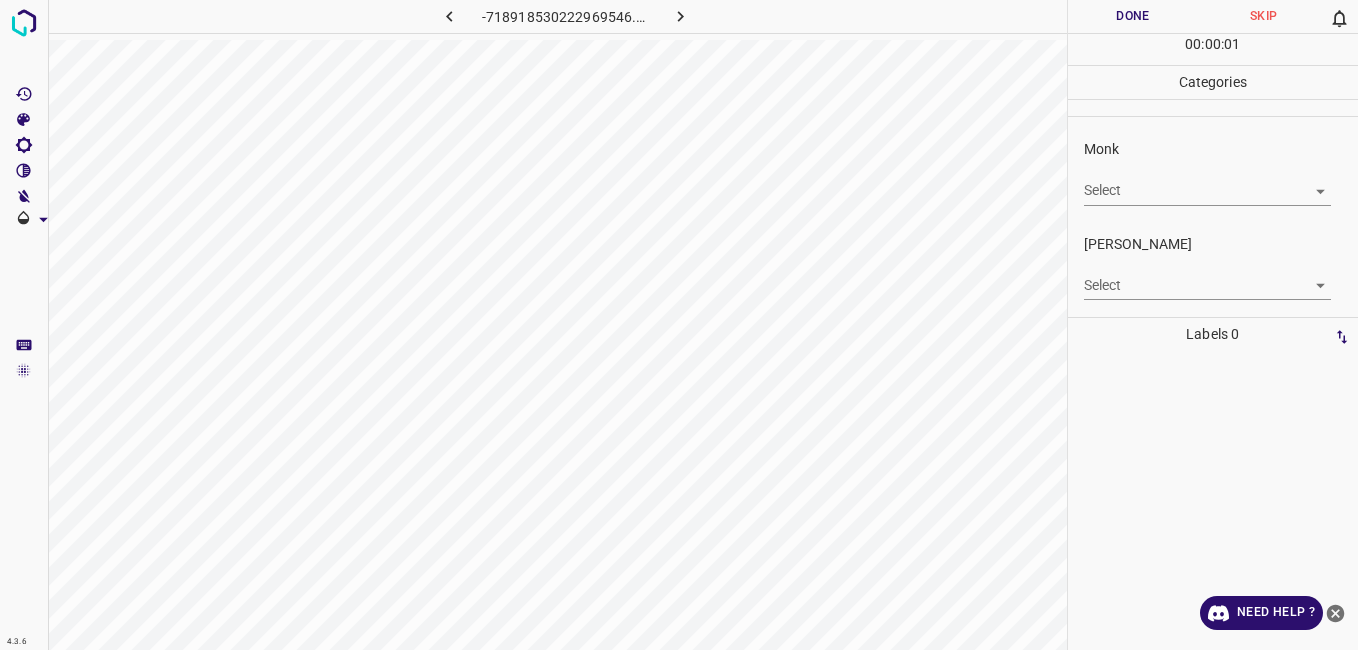 click on "Monk   Select ​" at bounding box center [1213, 172] 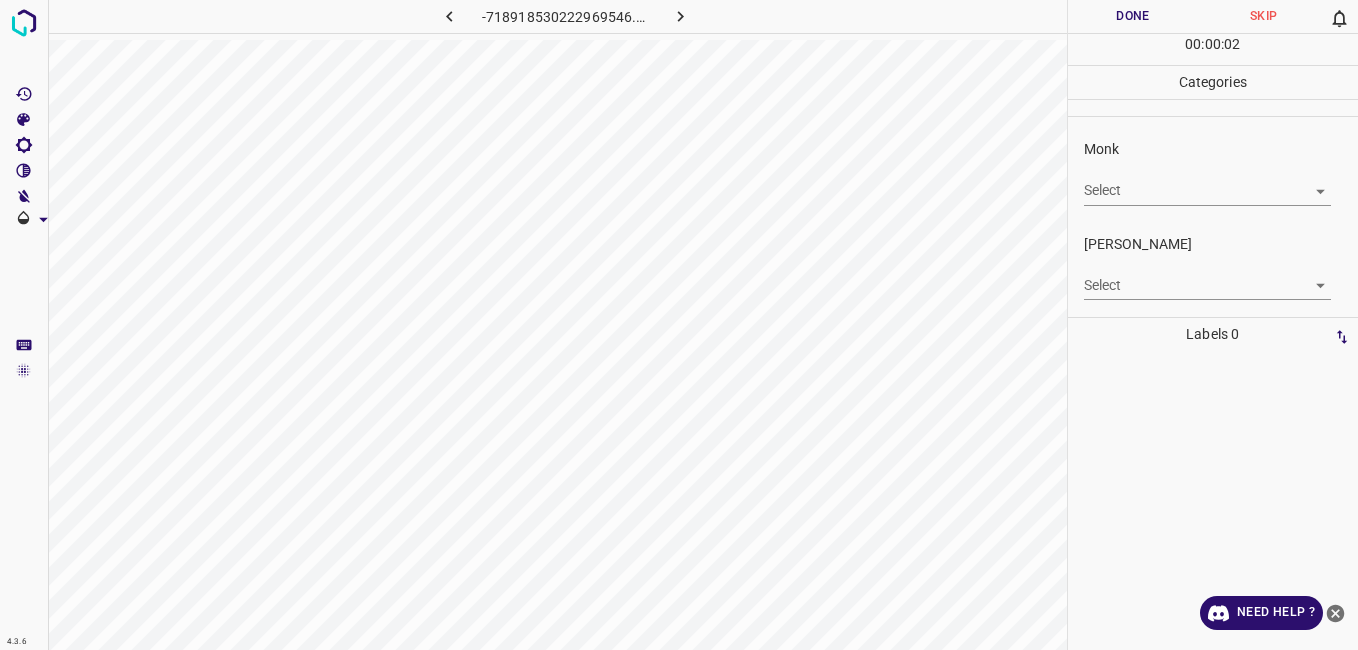 click on "Monk   Select ​" at bounding box center [1213, 172] 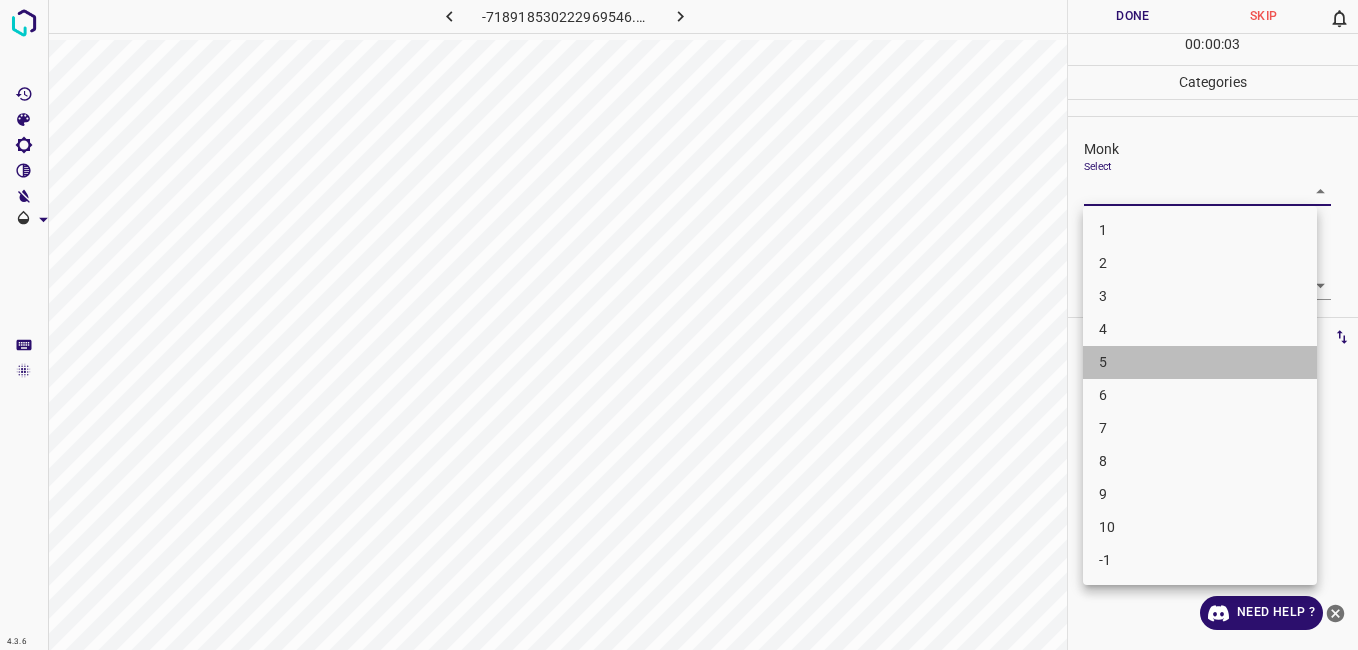 click on "5" at bounding box center [1200, 362] 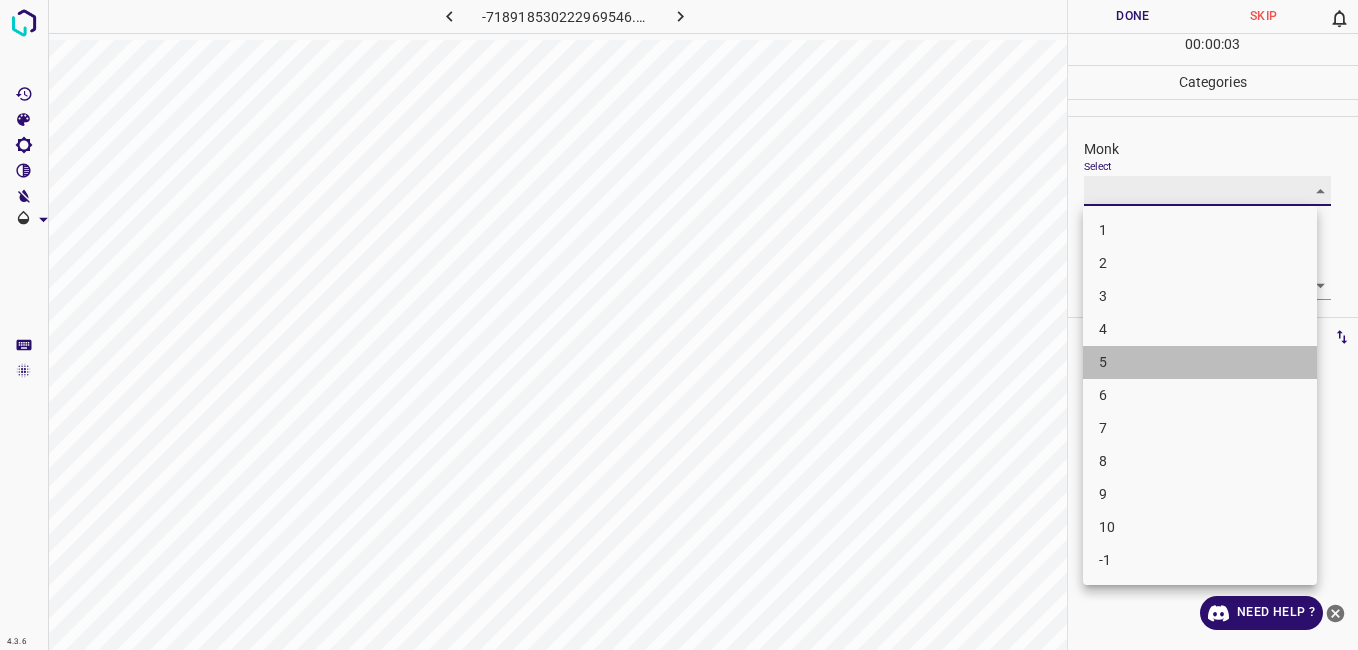 type on "5" 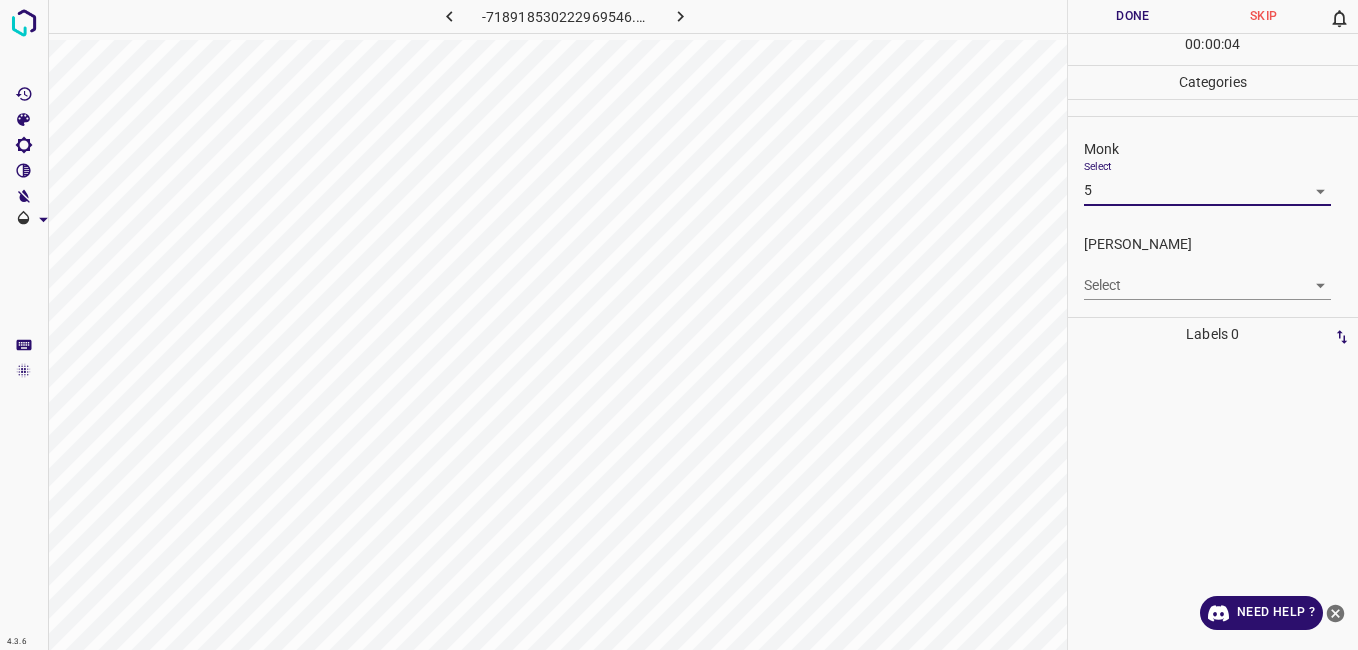 click on "4.3.6  -718918530222969546.png Done Skip 0 00   : 00   : 04   Categories Monk   Select 5 5  Fitzpatrick   Select ​ Labels   0 Categories 1 Monk 2  Fitzpatrick Tools Space Change between modes (Draw & Edit) I Auto labeling R Restore zoom M Zoom in N Zoom out Delete Delete selecte label Filters Z Restore filters X Saturation filter C Brightness filter V Contrast filter B Gray scale filter General O Download Need Help ? - Text - Hide - Delete" at bounding box center (679, 325) 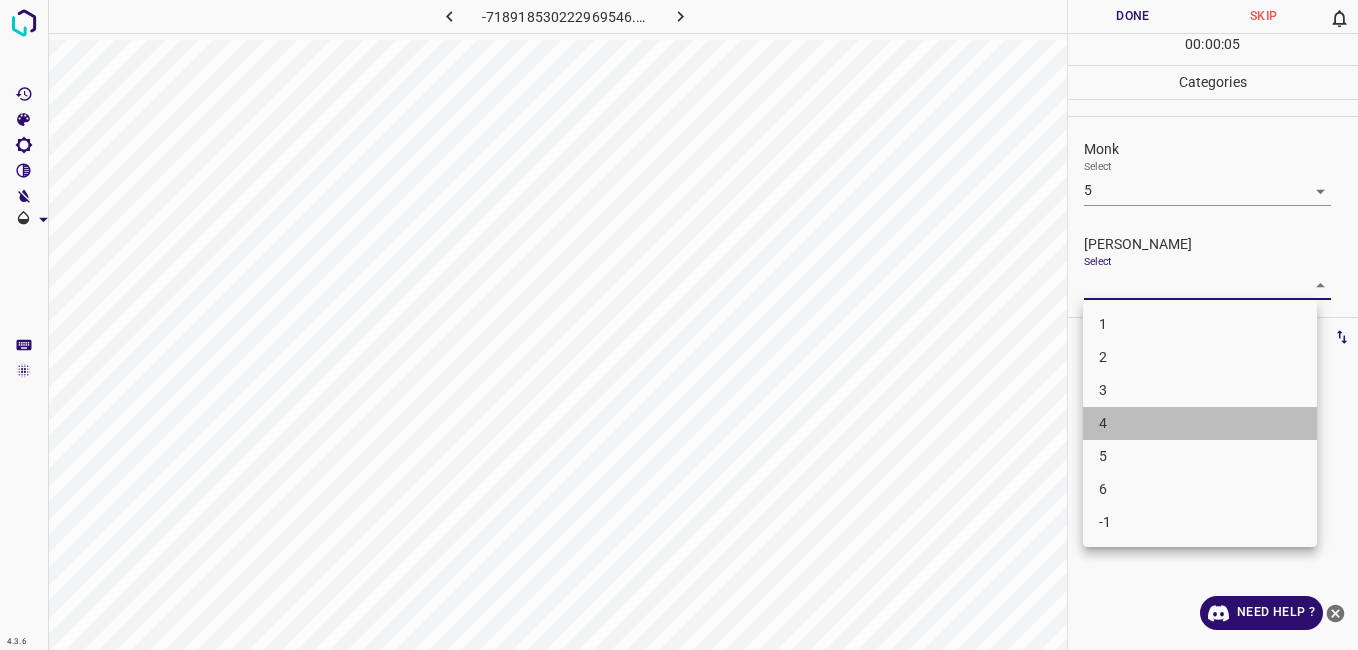 click on "4" at bounding box center (1200, 423) 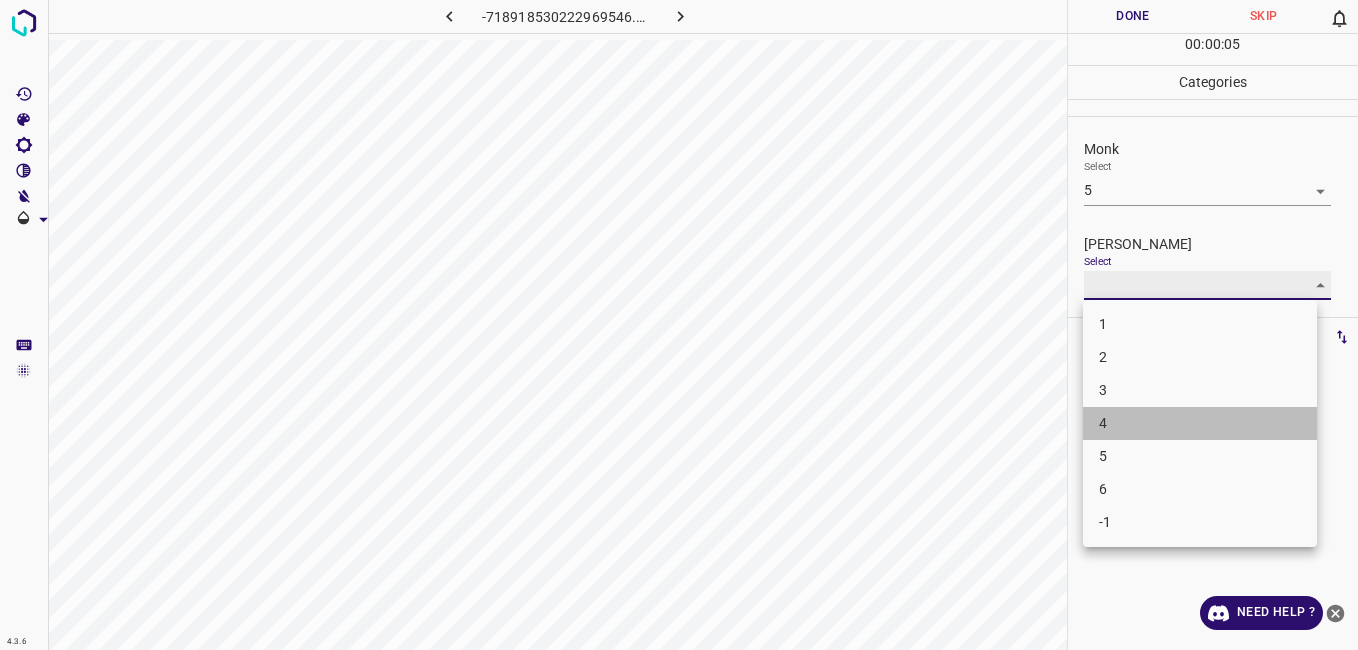 type on "4" 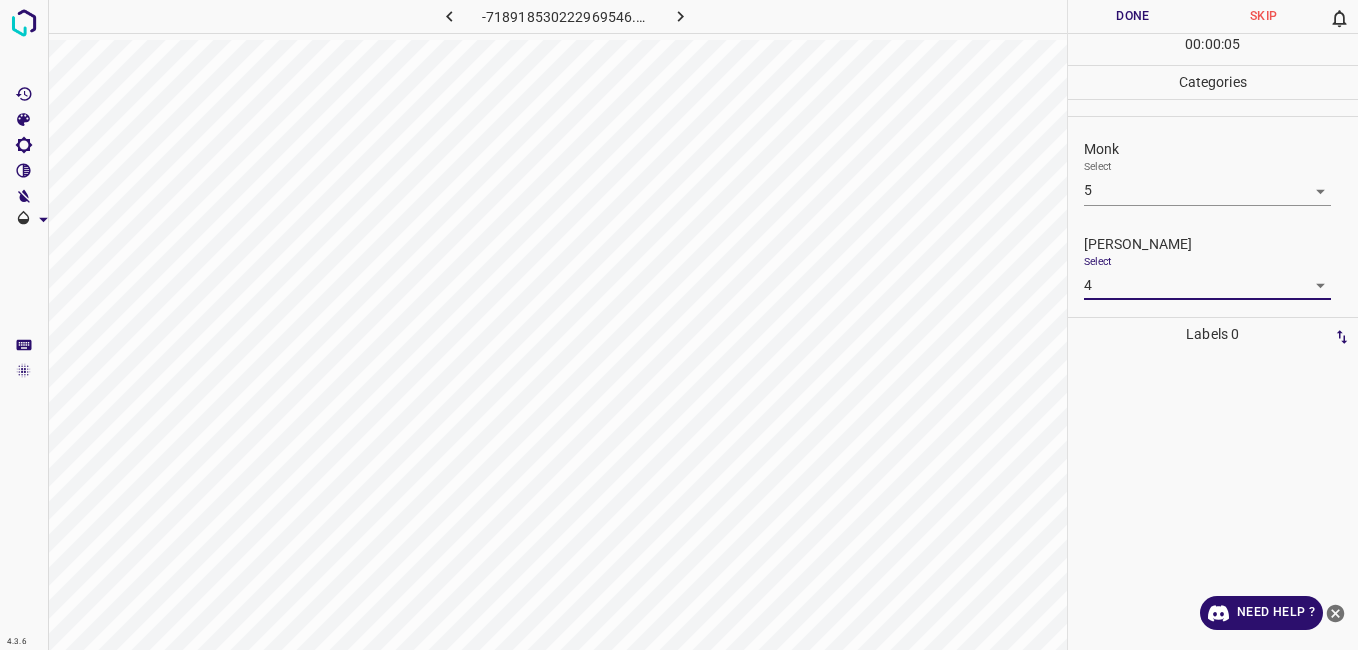 drag, startPoint x: 1132, startPoint y: 20, endPoint x: 1130, endPoint y: 33, distance: 13.152946 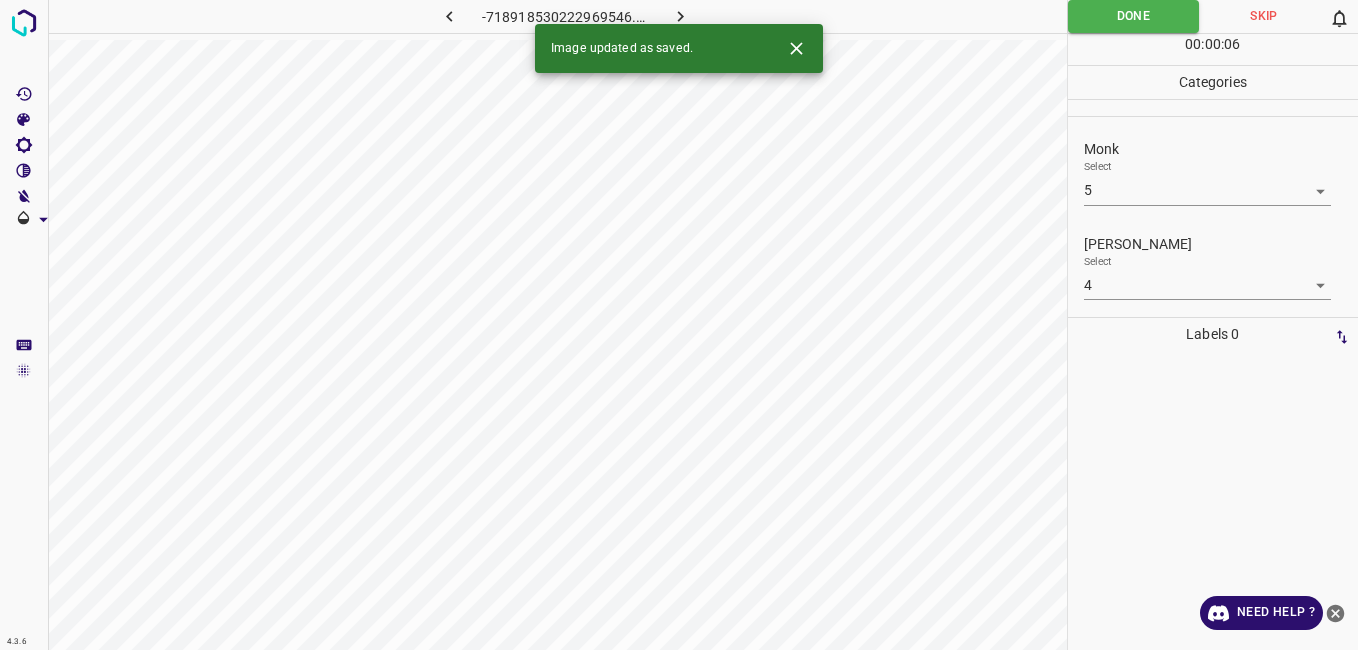 click 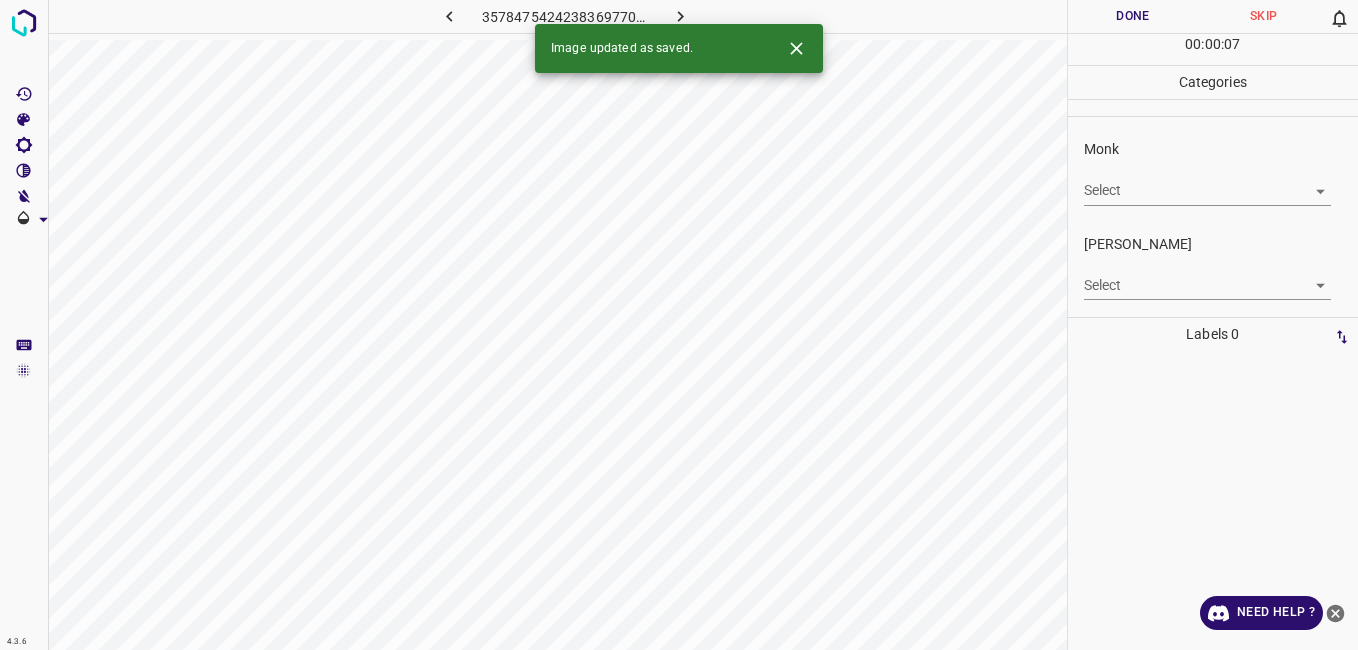 click on "4.3.6  3578475424238369770.png Done Skip 0 00   : 00   : 07   Categories Monk   Select ​  Fitzpatrick   Select ​ Labels   0 Categories 1 Monk 2  Fitzpatrick Tools Space Change between modes (Draw & Edit) I Auto labeling R Restore zoom M Zoom in N Zoom out Delete Delete selecte label Filters Z Restore filters X Saturation filter C Brightness filter V Contrast filter B Gray scale filter General O Download Image updated as saved. Need Help ? - Text - Hide - Delete" at bounding box center (679, 325) 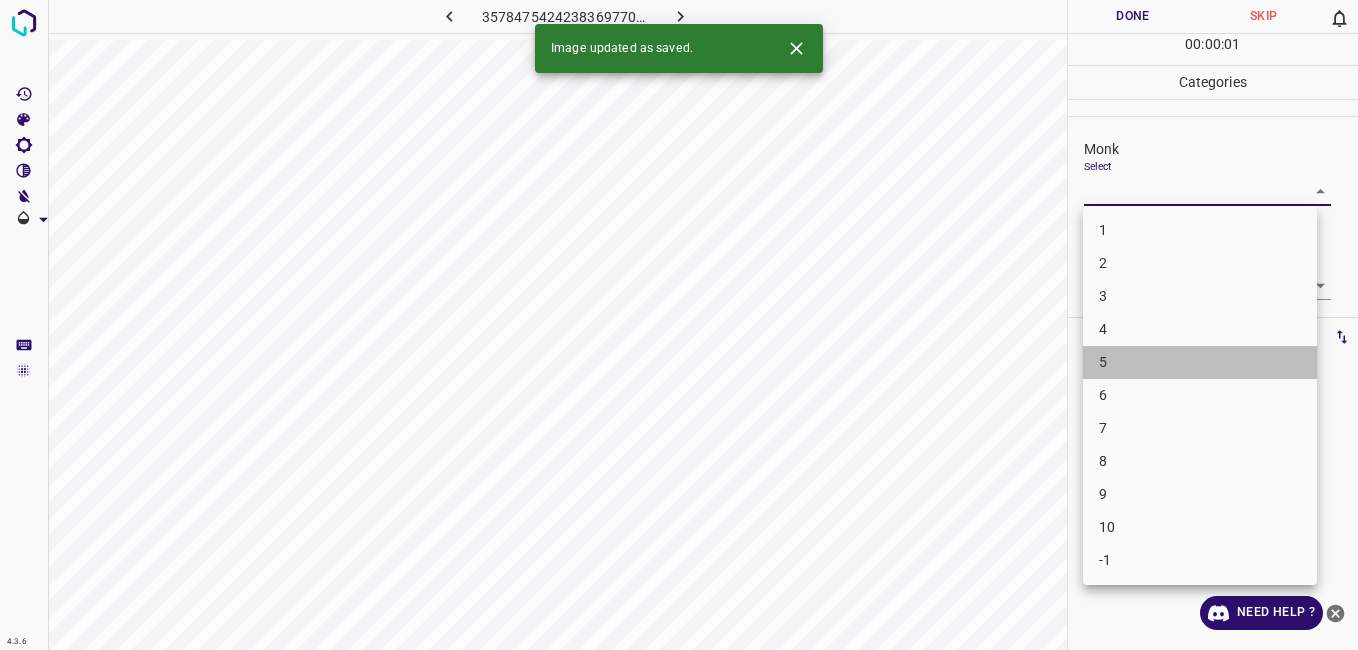 click on "5" at bounding box center [1200, 362] 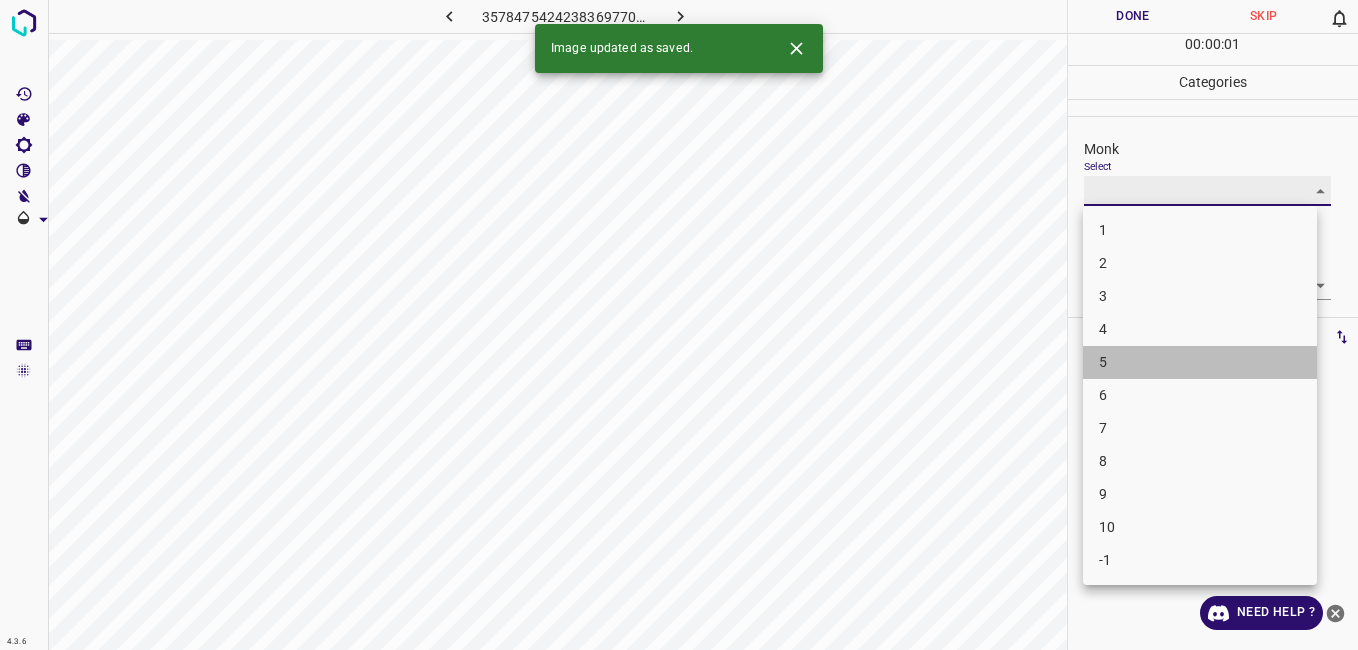 type on "5" 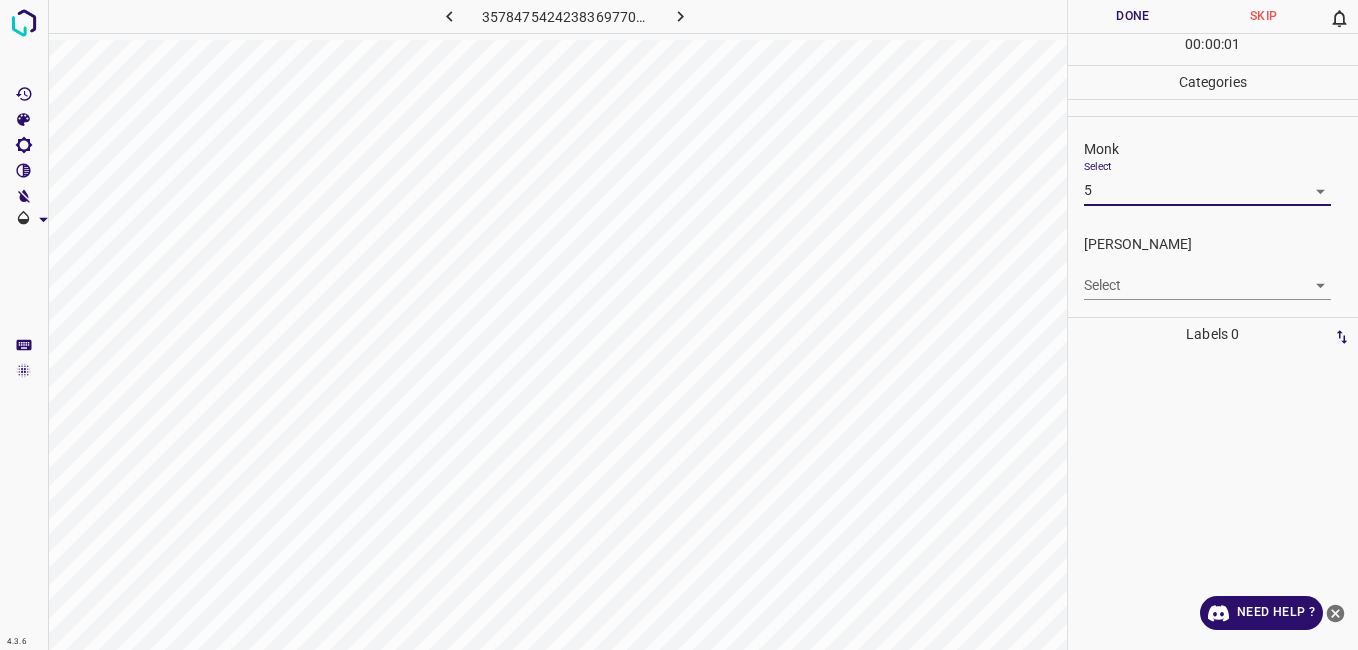 click on "4.3.6  3578475424238369770.png Done Skip 0 00   : 00   : 01   Categories Monk   Select 5 5  Fitzpatrick   Select ​ Labels   0 Categories 1 Monk 2  Fitzpatrick Tools Space Change between modes (Draw & Edit) I Auto labeling R Restore zoom M Zoom in N Zoom out Delete Delete selecte label Filters Z Restore filters X Saturation filter C Brightness filter V Contrast filter B Gray scale filter General O Download Need Help ? - Text - Hide - Delete 1 2 3 4 5 6 7 8 9 10 -1" at bounding box center (679, 325) 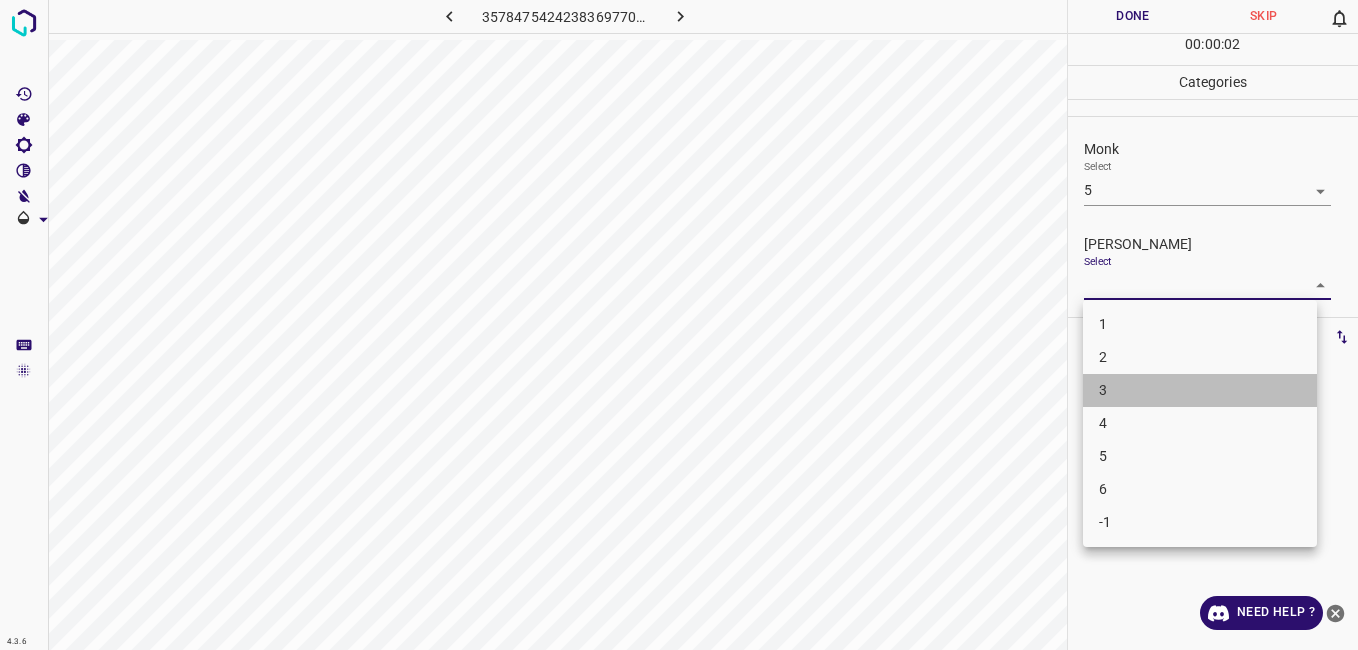 click on "3" at bounding box center [1200, 390] 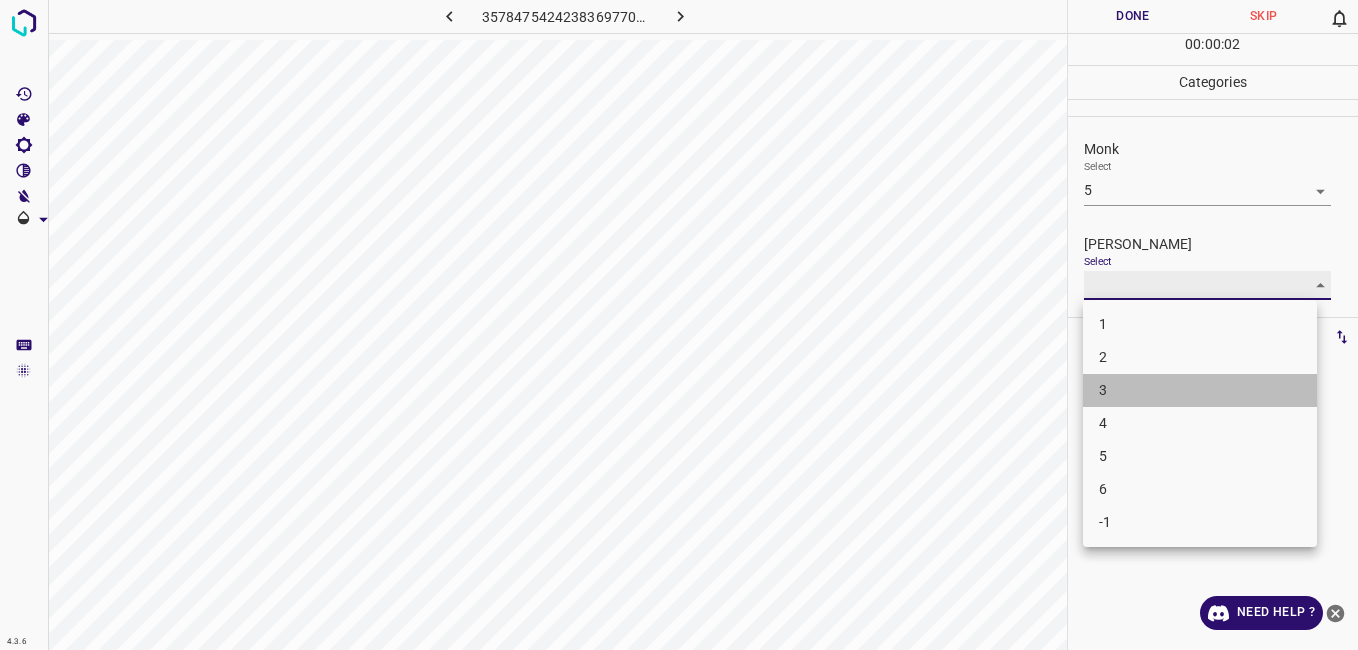 type on "3" 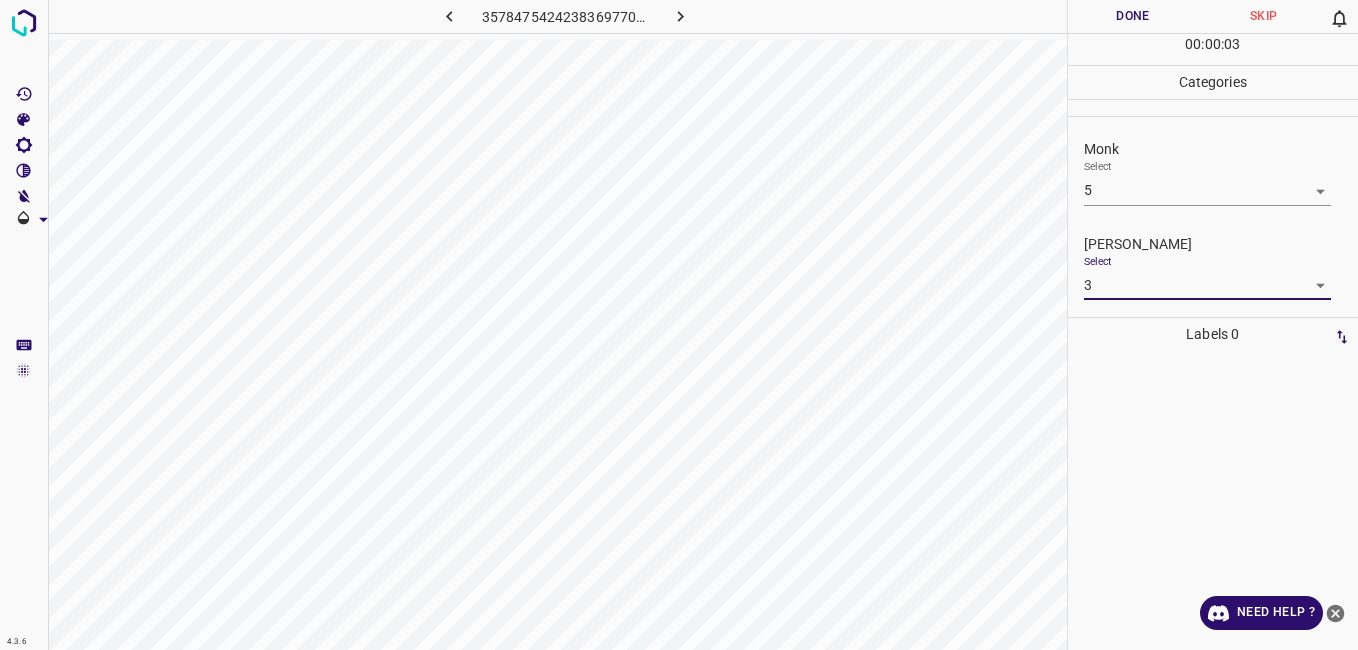 click on "Done" at bounding box center [1133, 16] 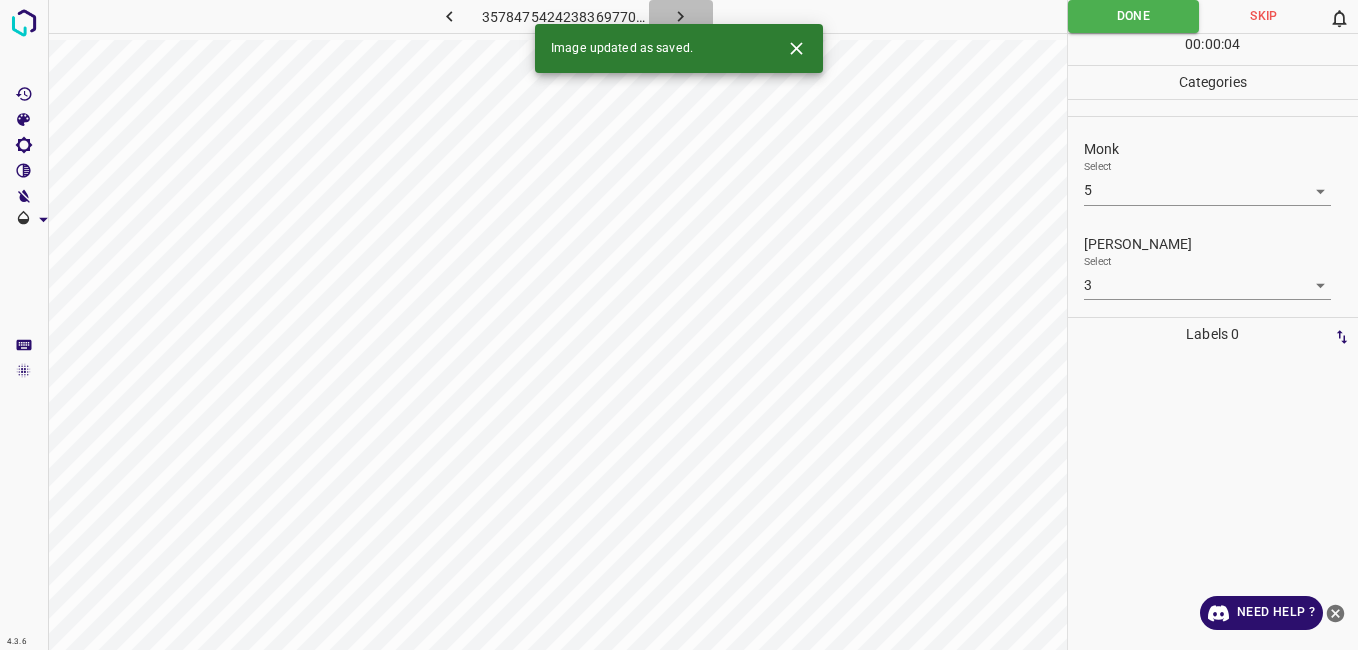 click 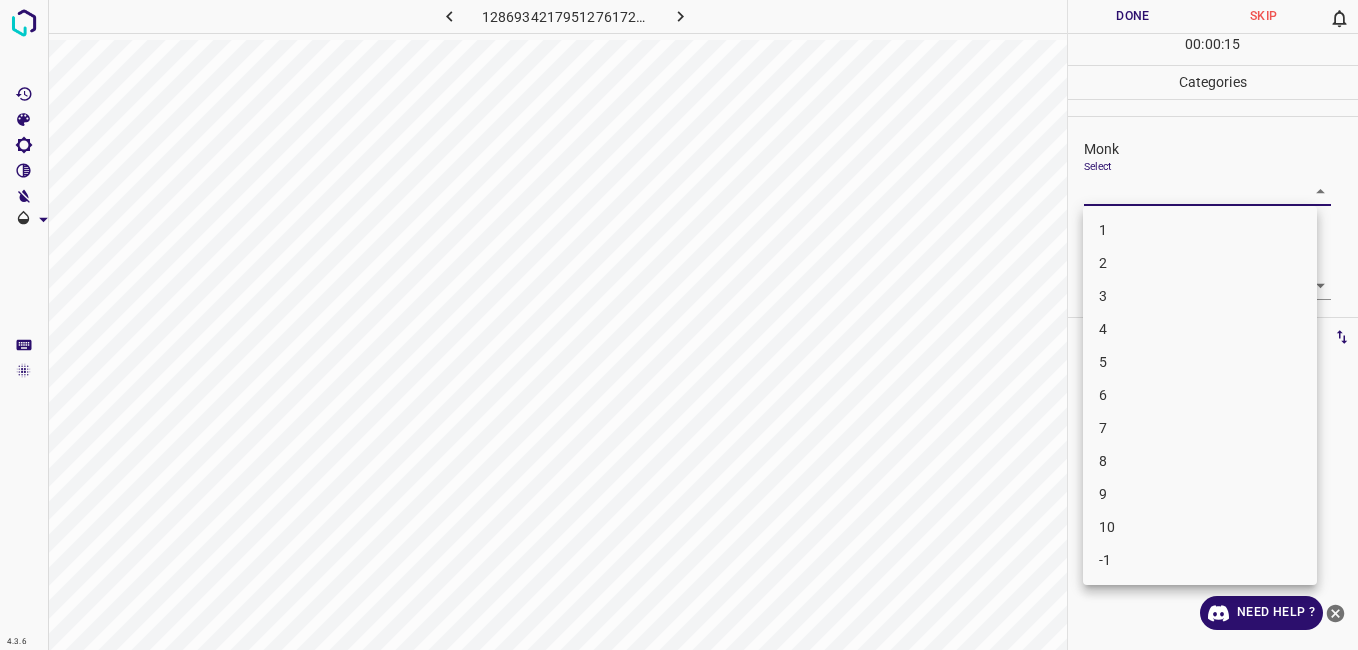 click on "4.3.6  1286934217951276172.png Done Skip 0 00   : 00   : 15   Categories Monk   Select ​  Fitzpatrick   Select ​ Labels   0 Categories 1 Monk 2  Fitzpatrick Tools Space Change between modes (Draw & Edit) I Auto labeling R Restore zoom M Zoom in N Zoom out Delete Delete selecte label Filters Z Restore filters X Saturation filter C Brightness filter V Contrast filter B Gray scale filter General O Download Need Help ? - Text - Hide - Delete 1 2 3 4 5 6 7 8 9 10 -1" at bounding box center (679, 325) 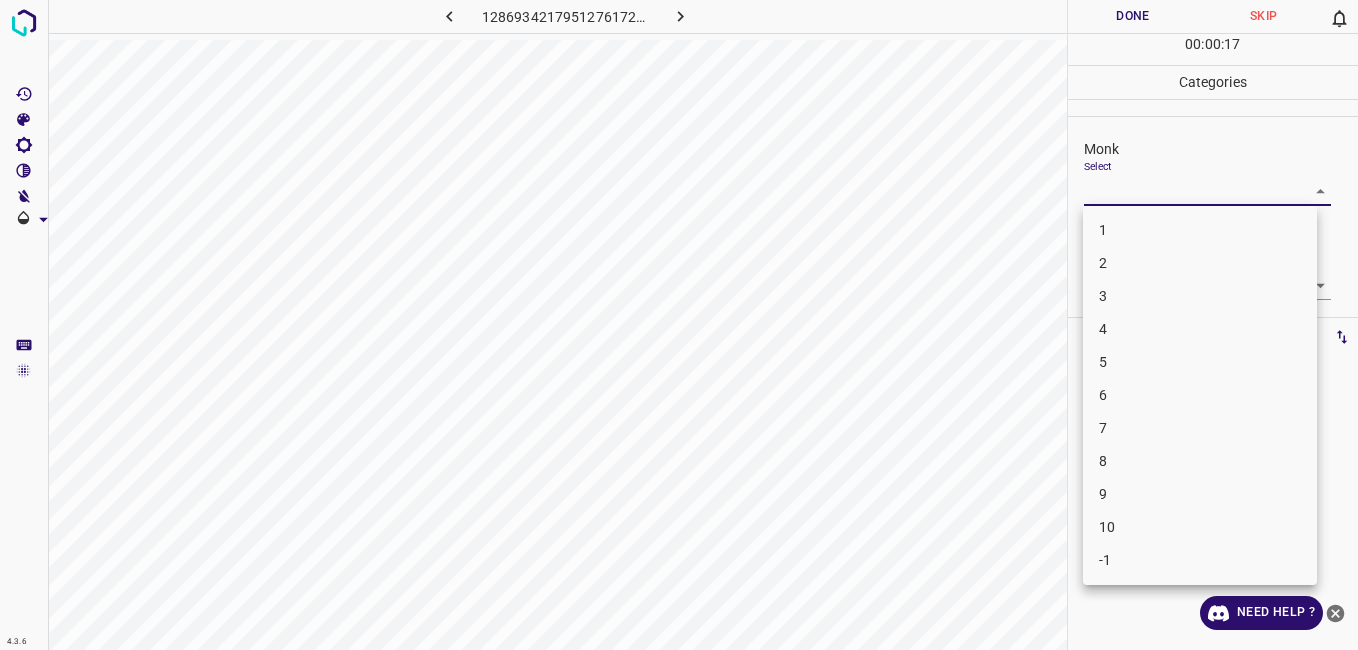 click on "5" at bounding box center [1200, 362] 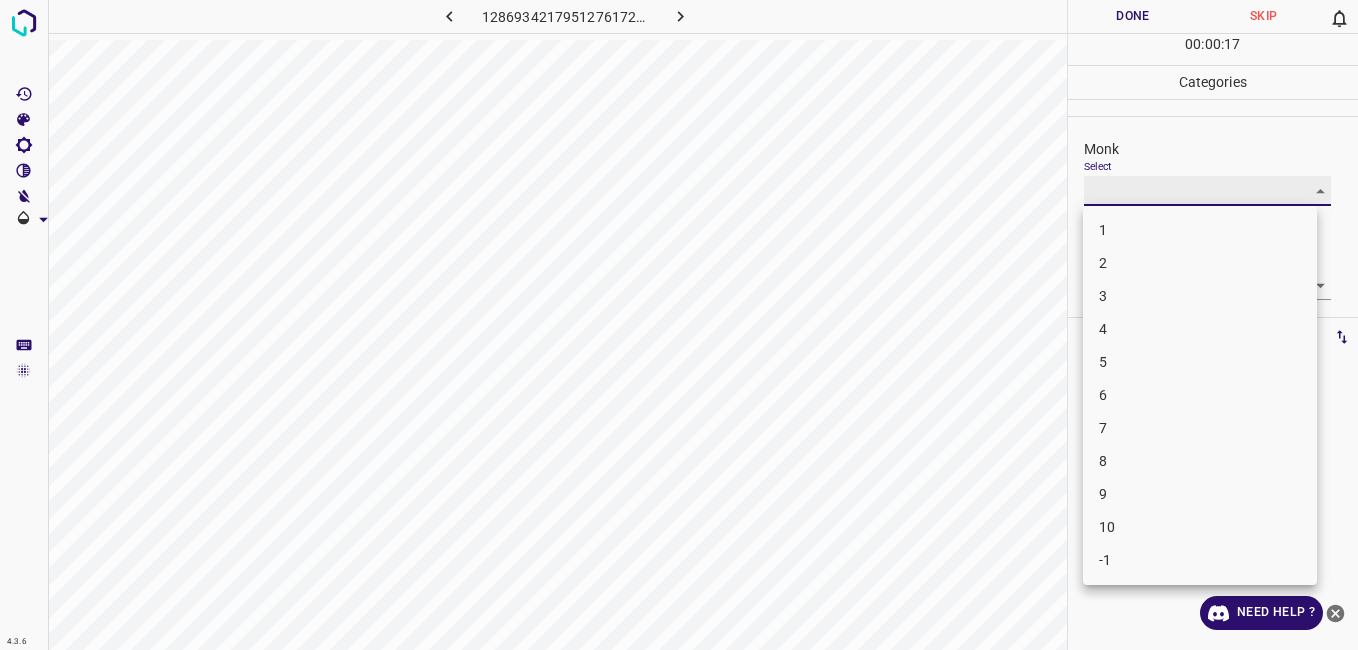 type on "5" 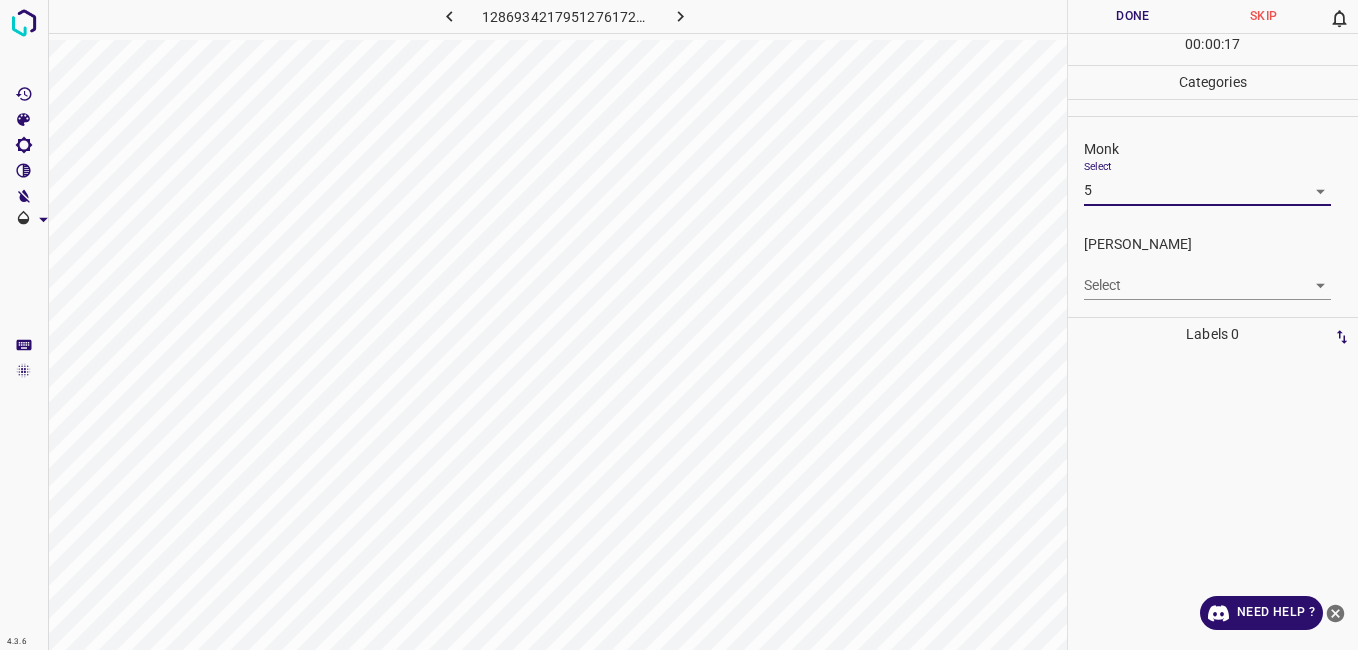click on "4.3.6  1286934217951276172.png Done Skip 0 00   : 00   : 17   Categories Monk   Select 5 5  Fitzpatrick   Select ​ Labels   0 Categories 1 Monk 2  Fitzpatrick Tools Space Change between modes (Draw & Edit) I Auto labeling R Restore zoom M Zoom in N Zoom out Delete Delete selecte label Filters Z Restore filters X Saturation filter C Brightness filter V Contrast filter B Gray scale filter General O Download Need Help ? - Text - Hide - Delete" at bounding box center [679, 325] 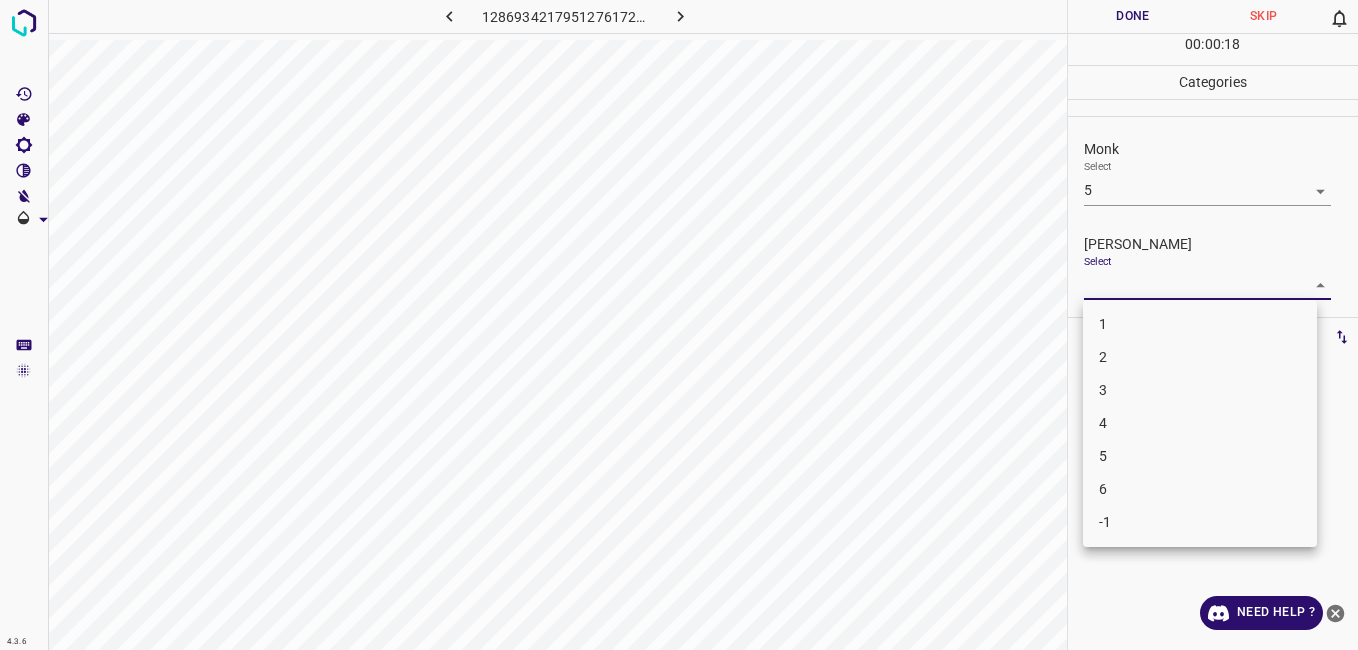 click on "3" at bounding box center (1200, 390) 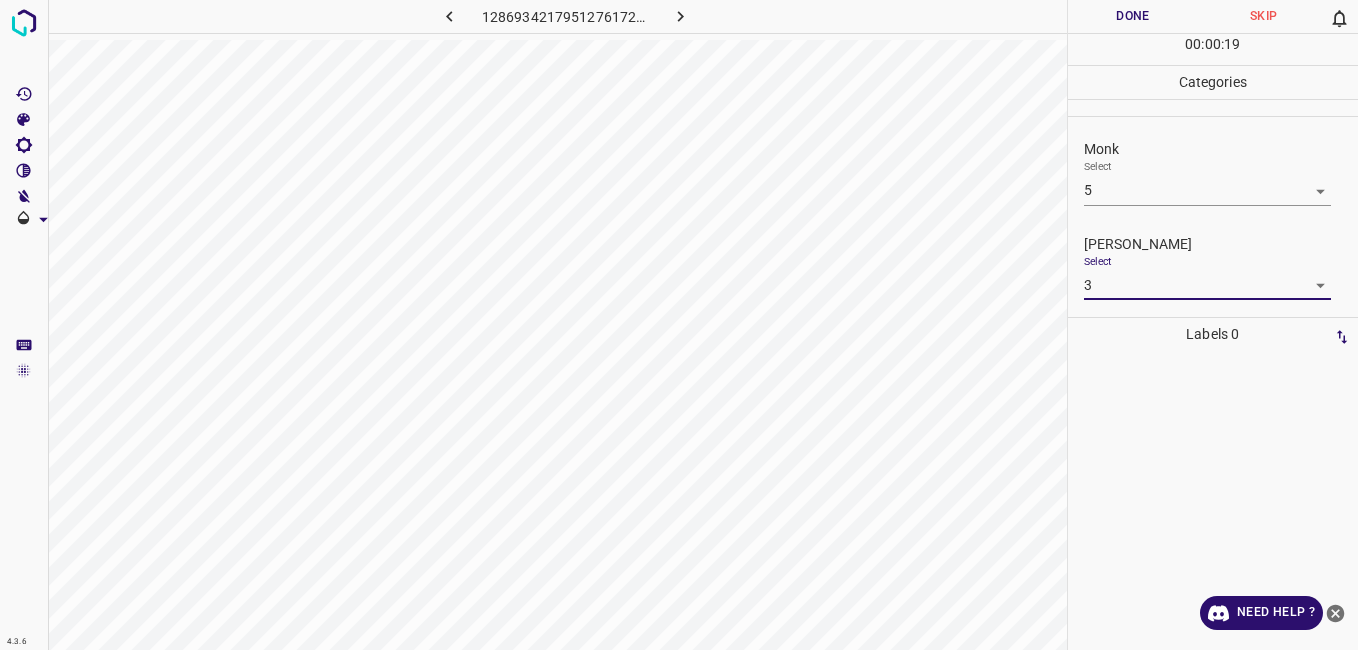 click on "4.3.6  1286934217951276172.png Done Skip 0 00   : 00   : 19   Categories Monk   Select 5 5  Fitzpatrick   Select 3 3 Labels   0 Categories 1 Monk 2  Fitzpatrick Tools Space Change between modes (Draw & Edit) I Auto labeling R Restore zoom M Zoom in N Zoom out Delete Delete selecte label Filters Z Restore filters X Saturation filter C Brightness filter V Contrast filter B Gray scale filter General O Download Need Help ? - Text - Hide - Delete" at bounding box center [679, 325] 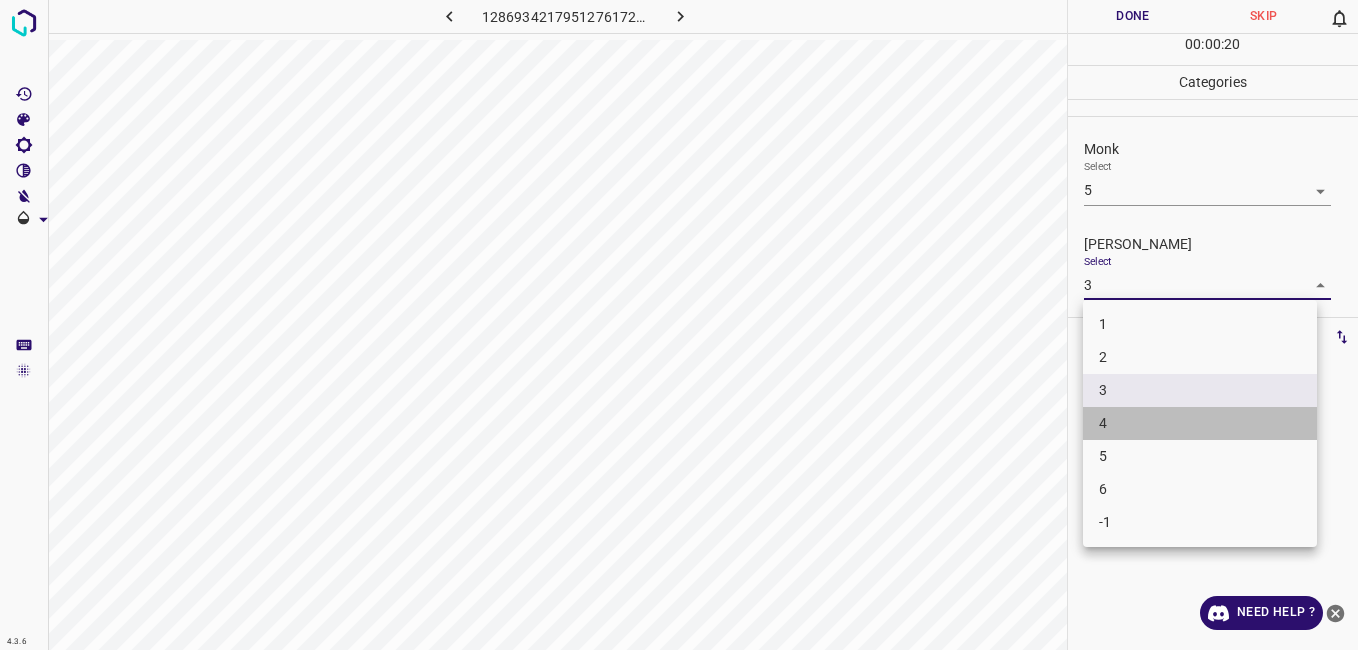 click on "4" at bounding box center [1200, 423] 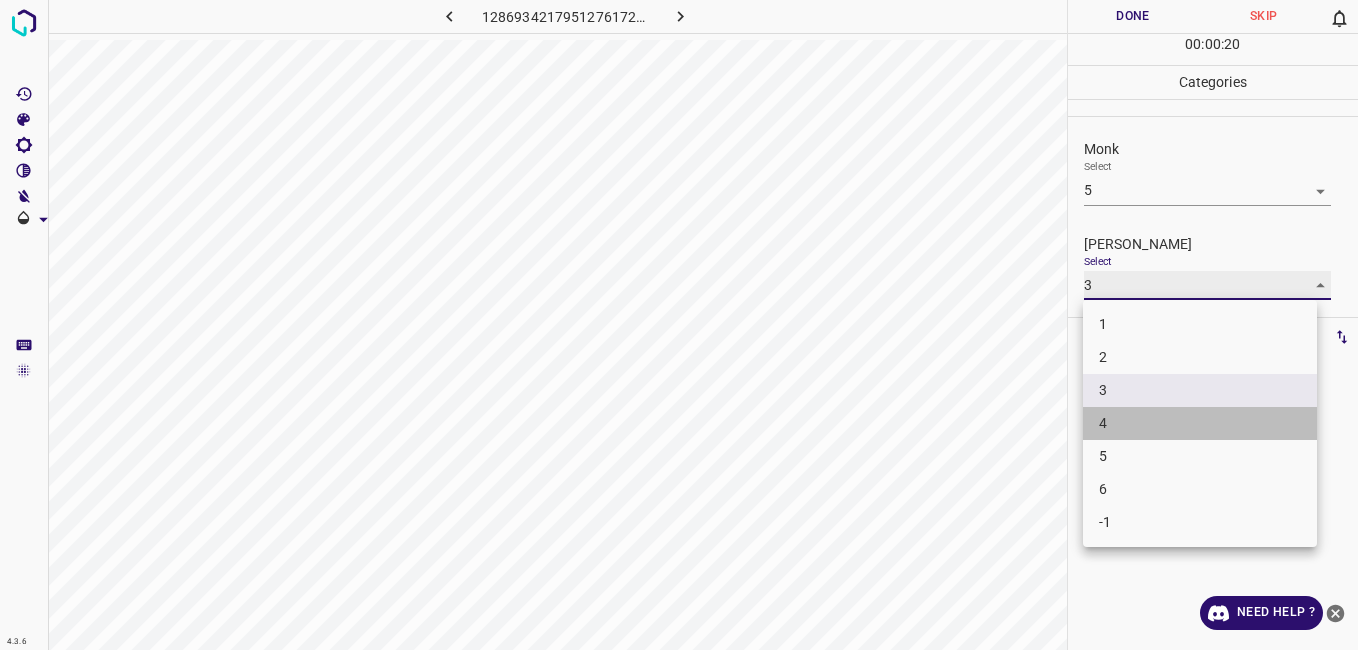 type on "4" 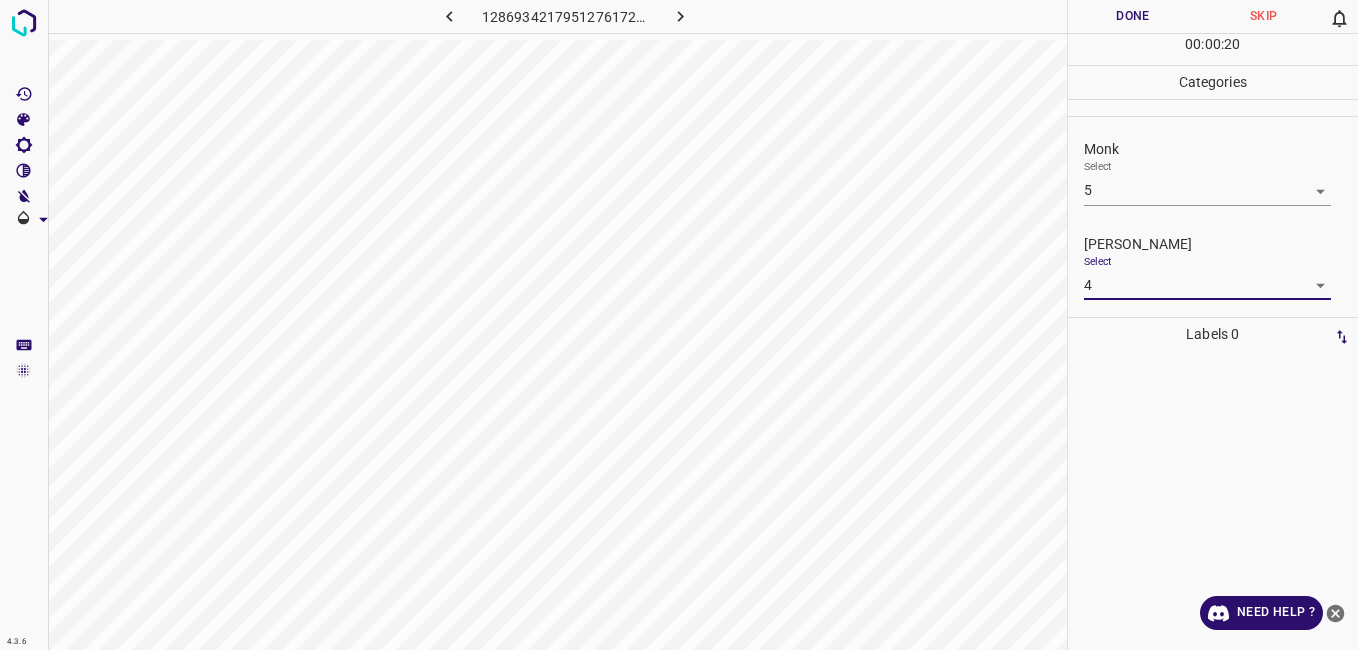 click on "Done" at bounding box center (1133, 16) 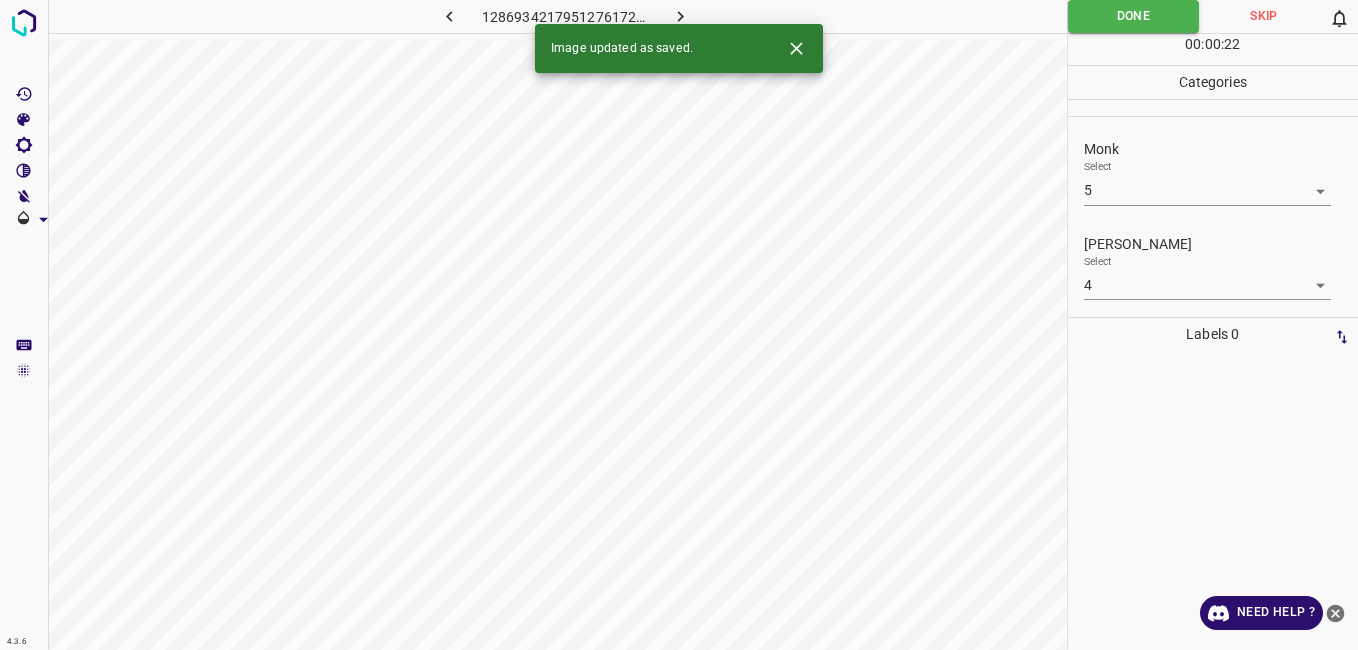 click 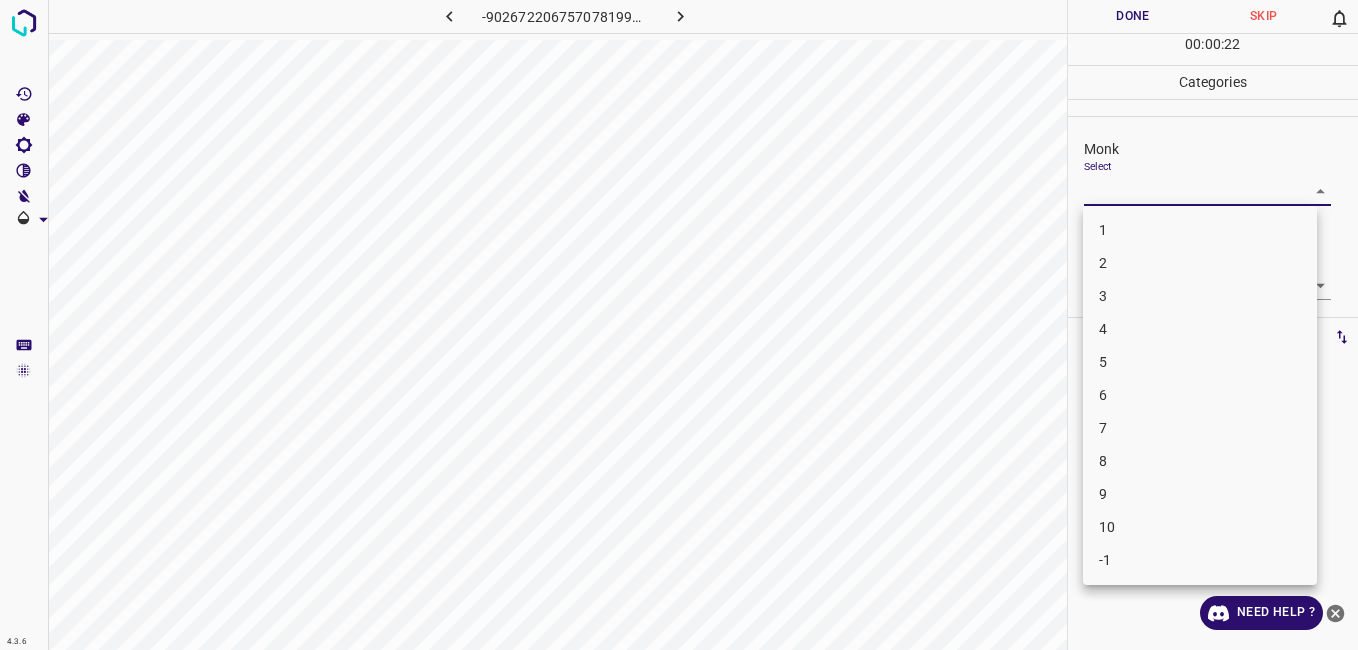 click on "4.3.6  -9026722067570781995.png Done Skip 0 00   : 00   : 22   Categories Monk   Select ​  Fitzpatrick   Select ​ Labels   0 Categories 1 Monk 2  Fitzpatrick Tools Space Change between modes (Draw & Edit) I Auto labeling R Restore zoom M Zoom in N Zoom out Delete Delete selecte label Filters Z Restore filters X Saturation filter C Brightness filter V Contrast filter B Gray scale filter General O Download Need Help ? - Text - Hide - Delete 1 2 3 4 5 6 7 8 9 10 -1" at bounding box center (679, 325) 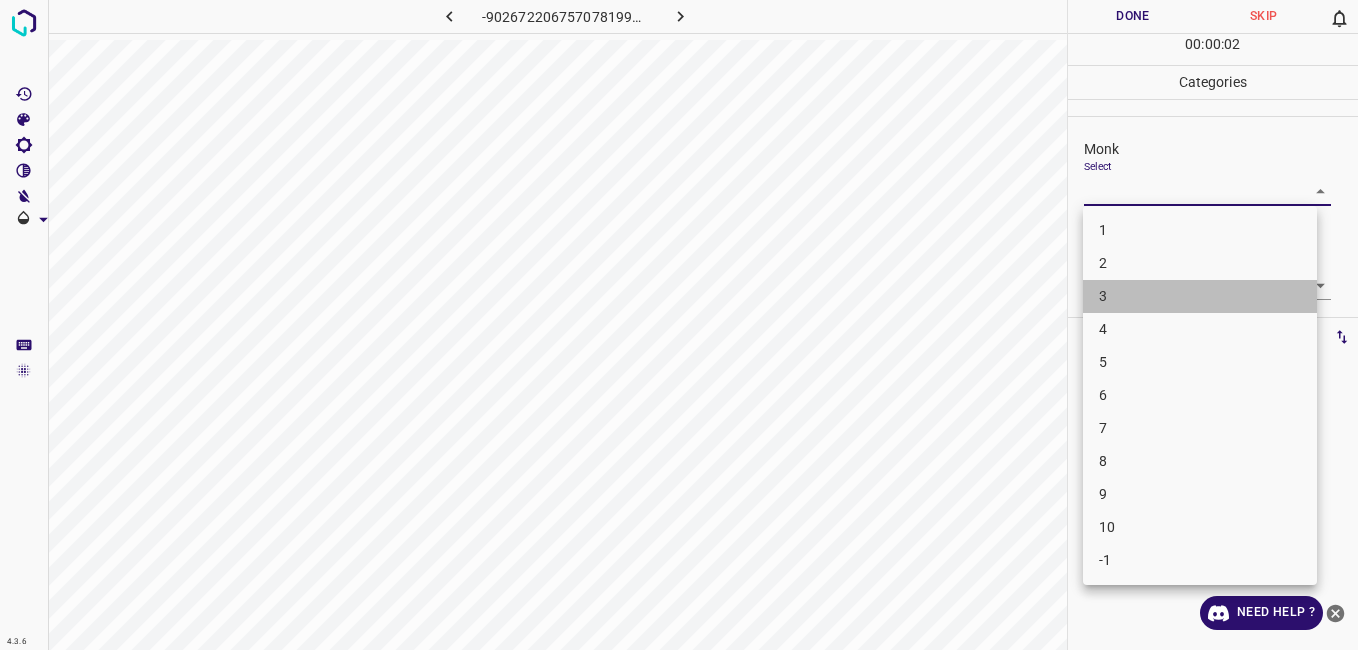click on "3" at bounding box center (1200, 296) 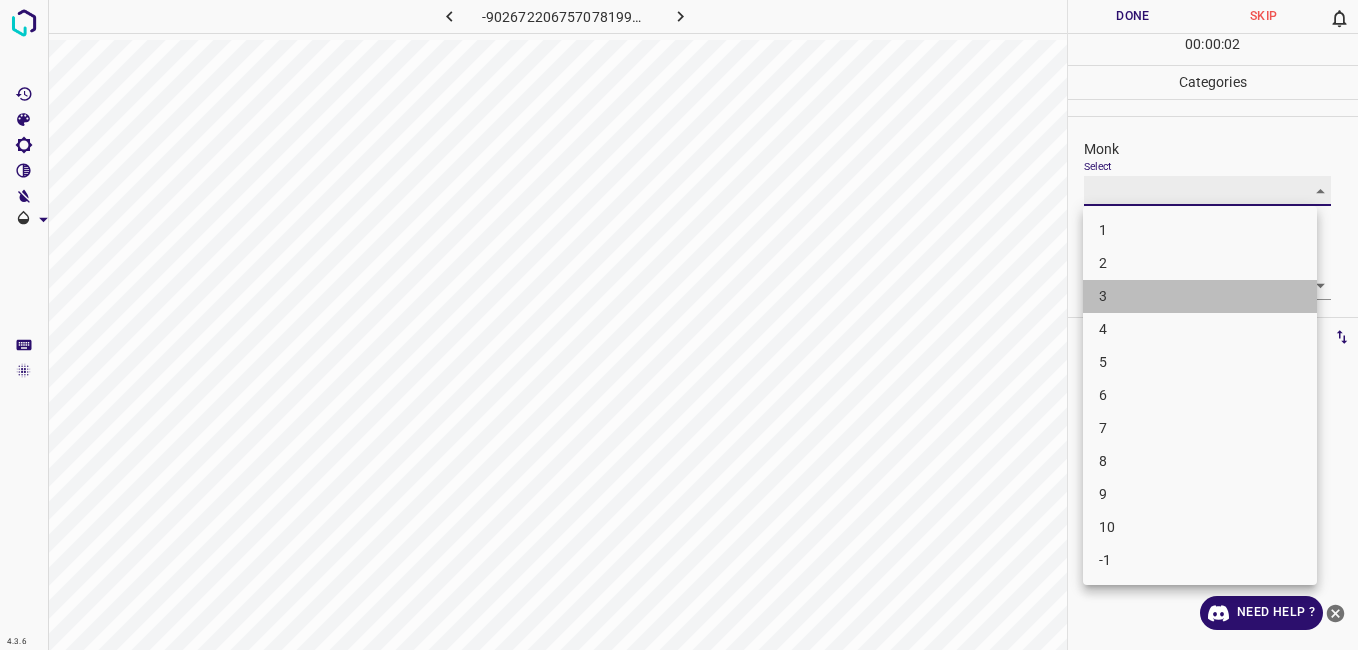 type on "3" 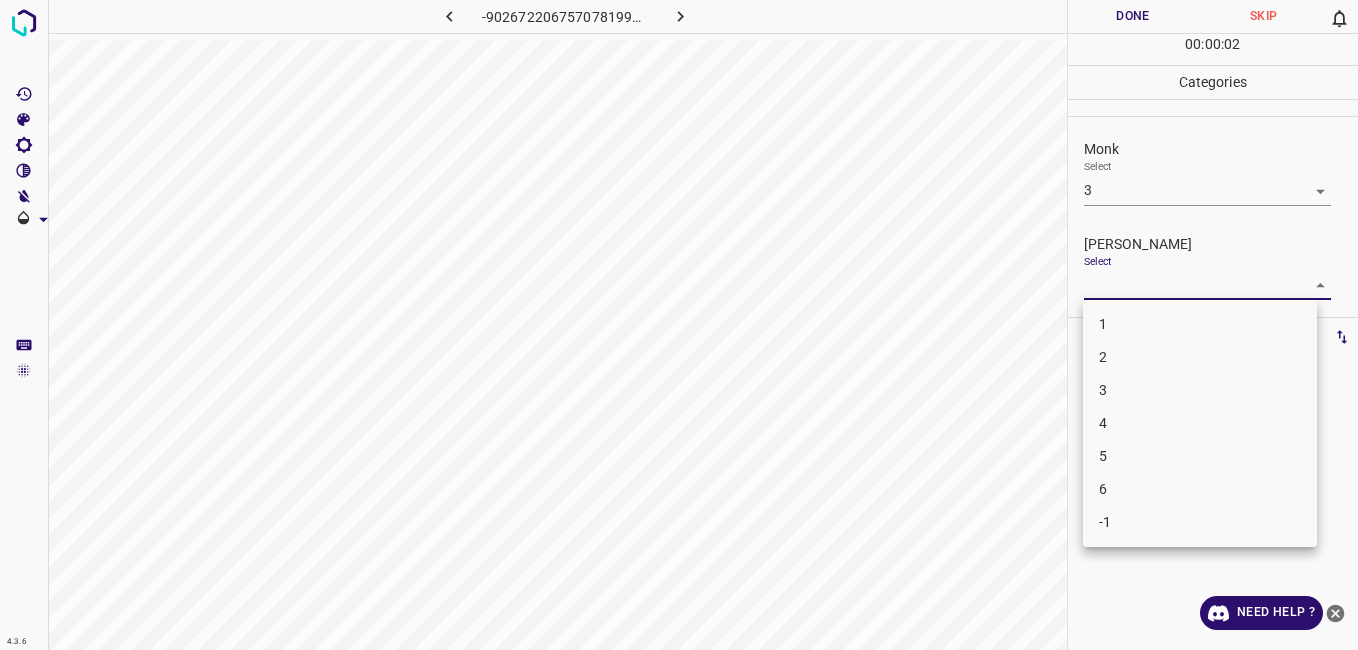click on "4.3.6  -9026722067570781995.png Done Skip 0 00   : 00   : 02   Categories Monk   Select 3 3  Fitzpatrick   Select ​ Labels   0 Categories 1 Monk 2  Fitzpatrick Tools Space Change between modes (Draw & Edit) I Auto labeling R Restore zoom M Zoom in N Zoom out Delete Delete selecte label Filters Z Restore filters X Saturation filter C Brightness filter V Contrast filter B Gray scale filter General O Download Need Help ? - Text - Hide - Delete 1 2 3 4 5 6 -1" at bounding box center [679, 325] 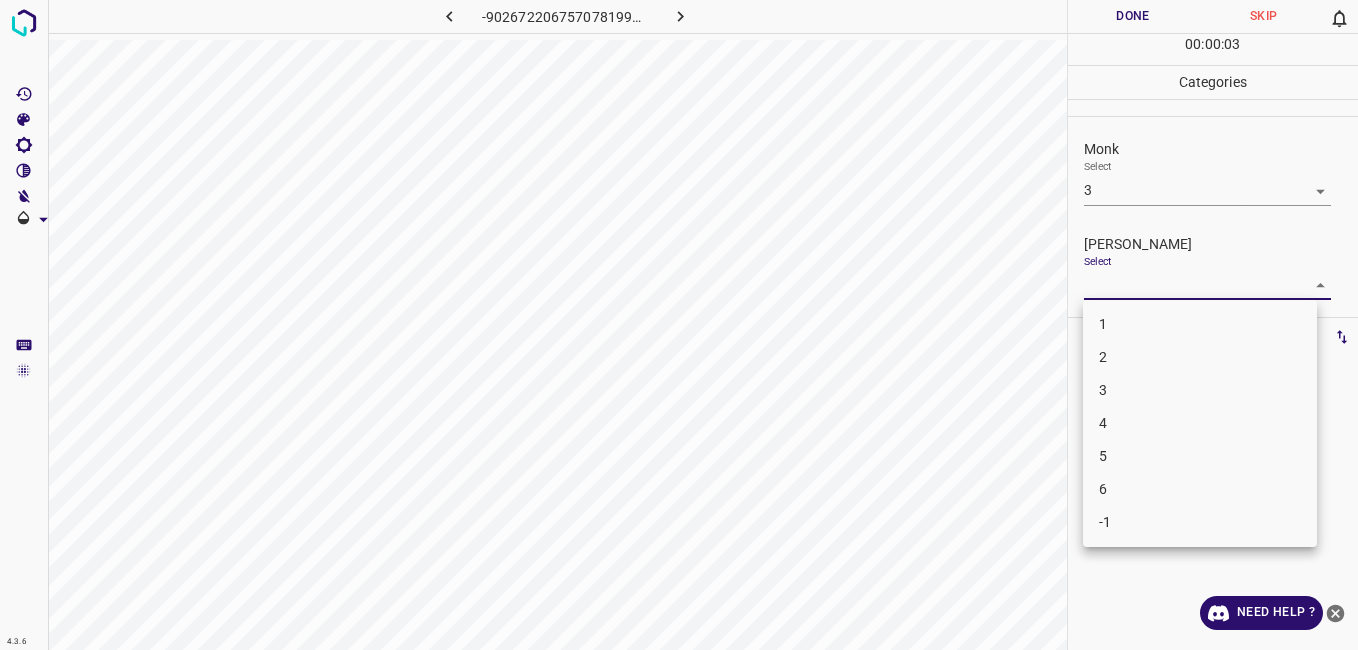 click on "2" at bounding box center [1200, 357] 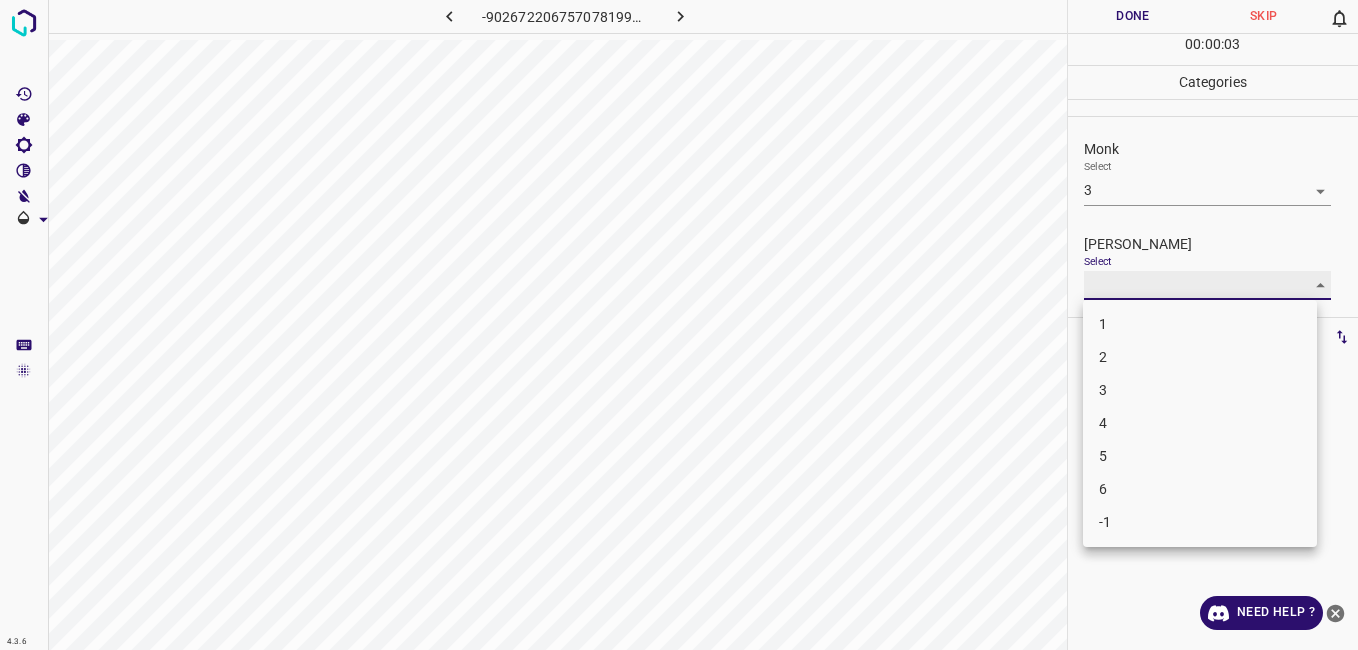 type on "2" 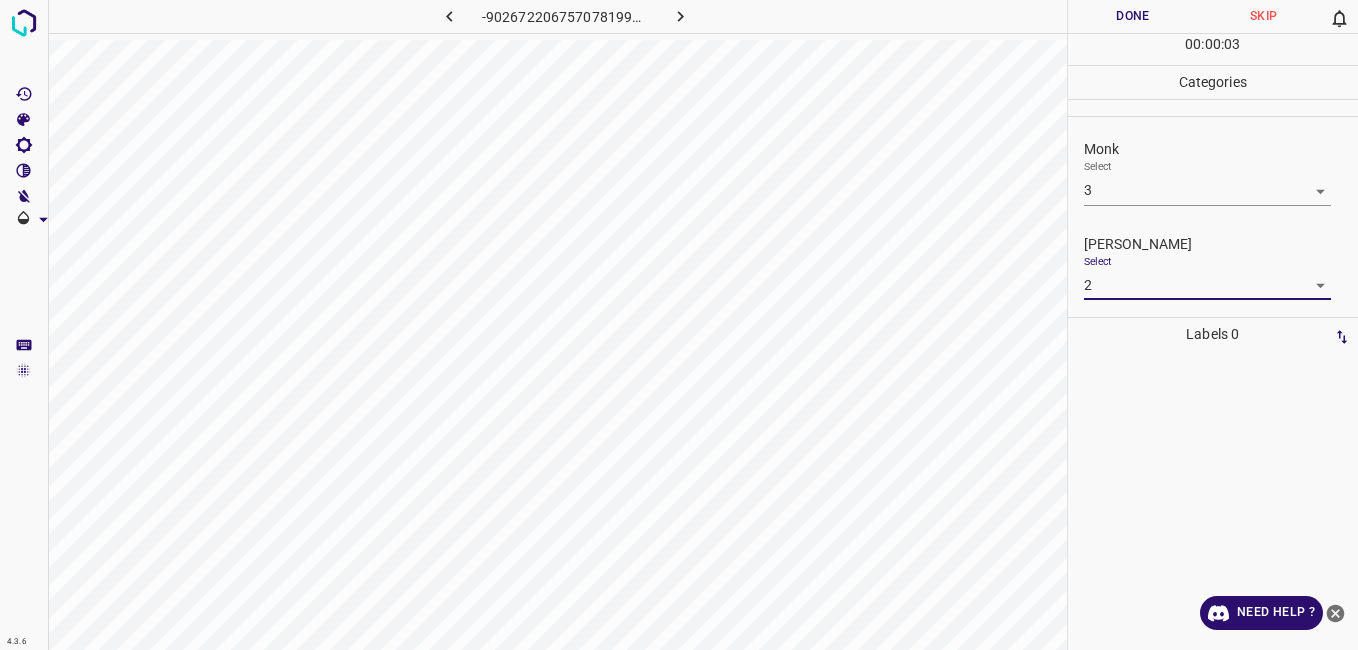 click on "Done" at bounding box center [1133, 16] 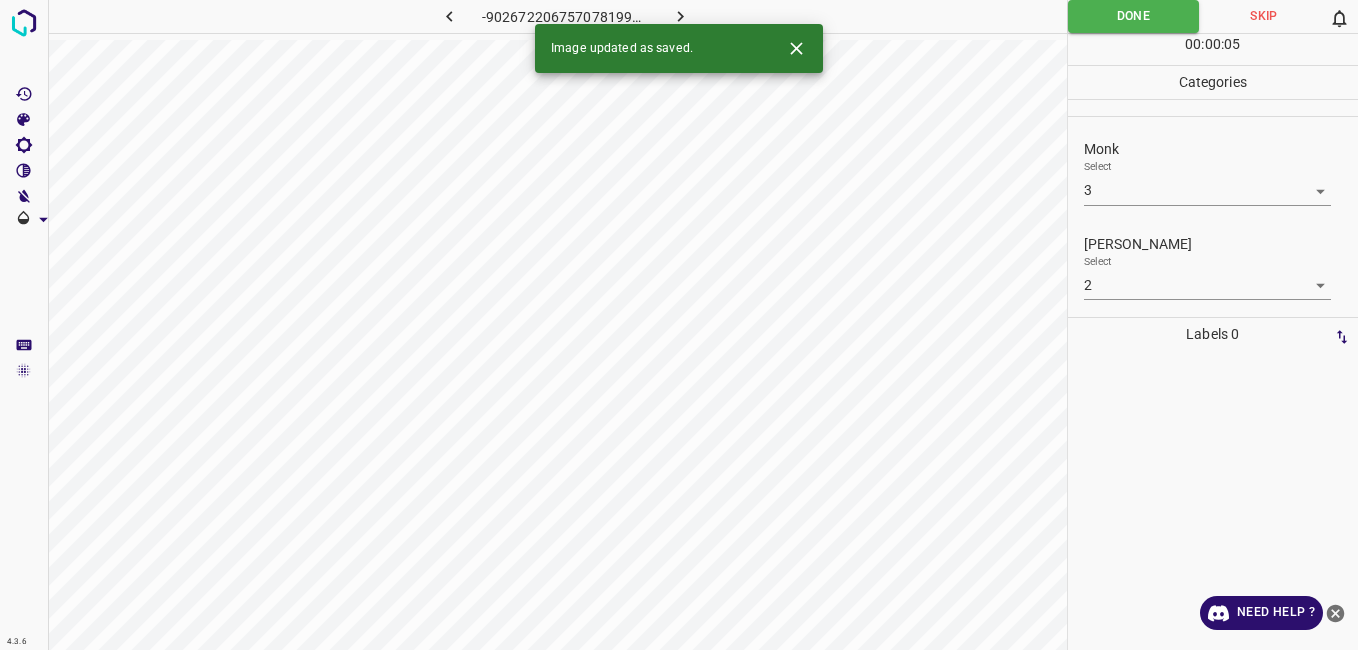 click on "Image updated as saved." at bounding box center (679, 48) 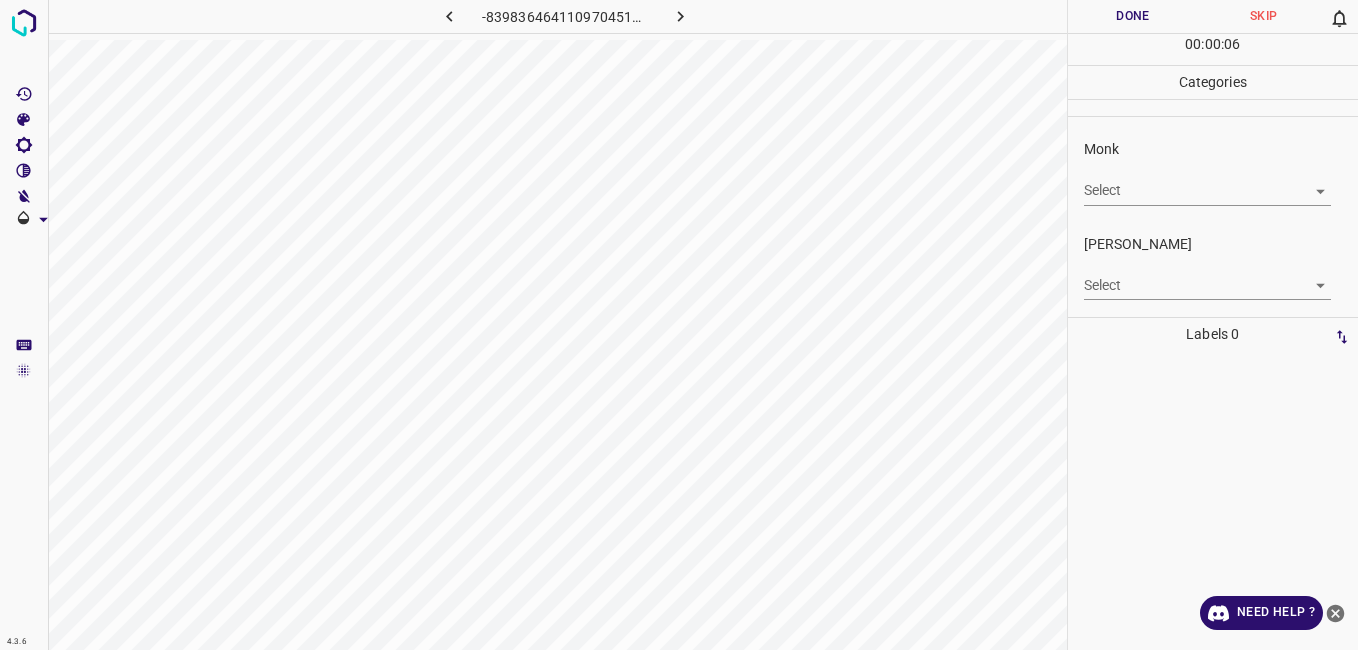 click on "Monk   Select ​" at bounding box center [1213, 172] 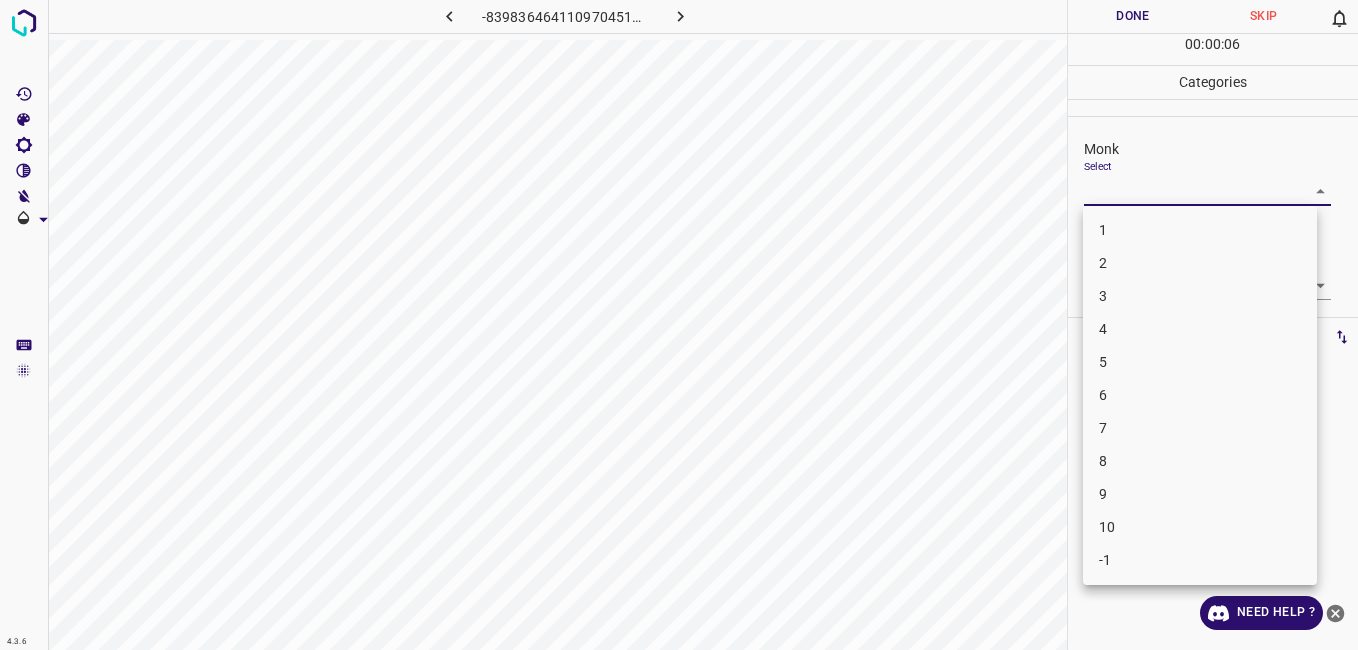 click on "4.3.6  -8398364641109704513.png Done Skip 0 00   : 00   : 06   Categories Monk   Select ​  Fitzpatrick   Select ​ Labels   0 Categories 1 Monk 2  Fitzpatrick Tools Space Change between modes (Draw & Edit) I Auto labeling R Restore zoom M Zoom in N Zoom out Delete Delete selecte label Filters Z Restore filters X Saturation filter C Brightness filter V Contrast filter B Gray scale filter General O Download Need Help ? - Text - Hide - Delete 1 2 3 4 5 6 7 8 9 10 -1" at bounding box center (679, 325) 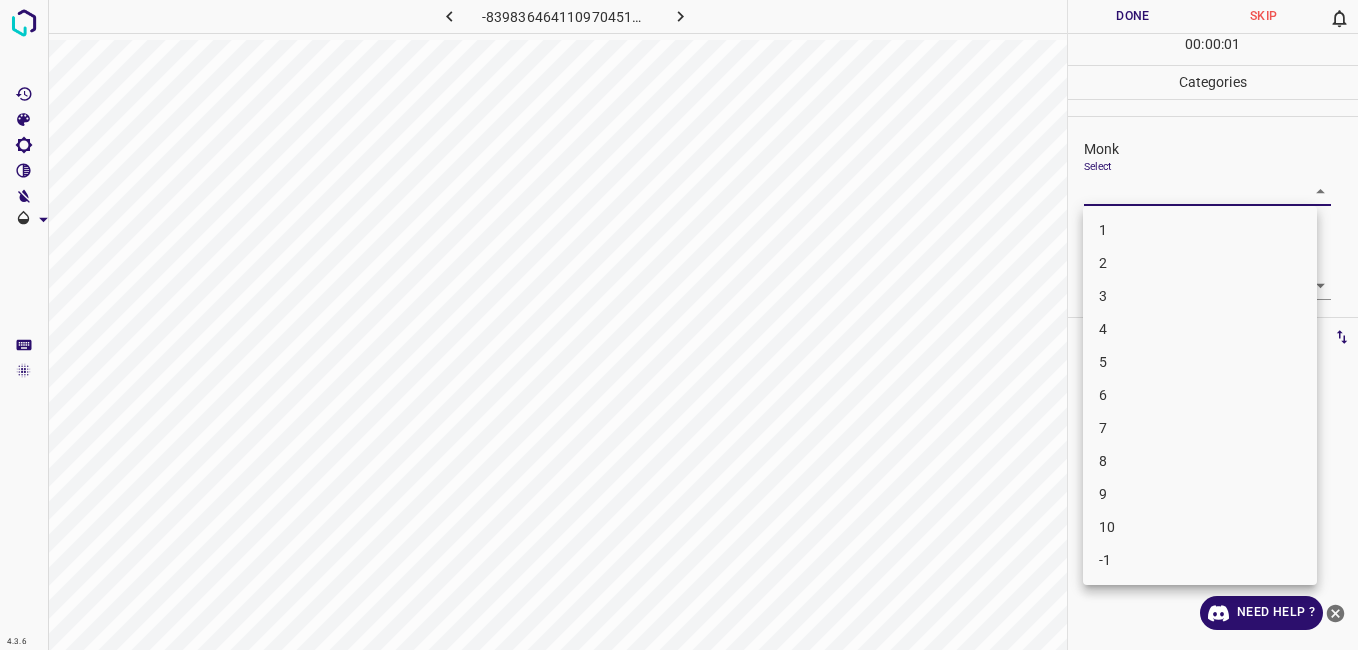 click on "5" at bounding box center (1200, 362) 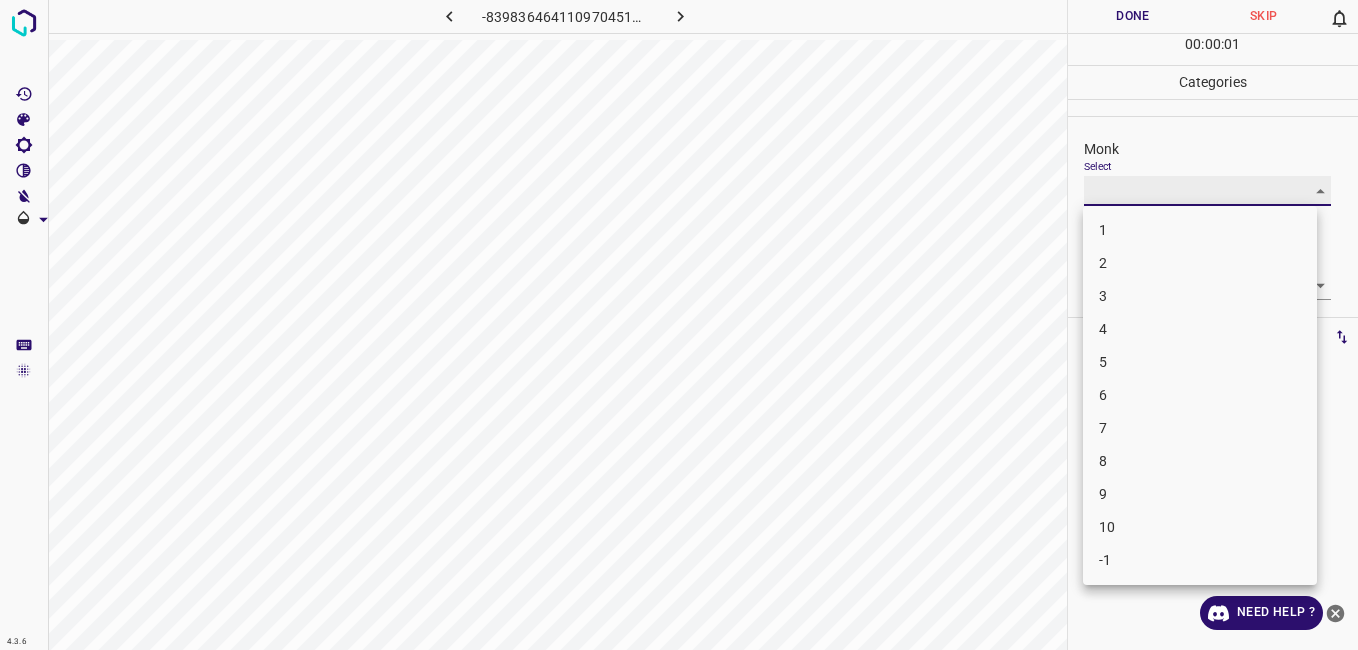 type on "5" 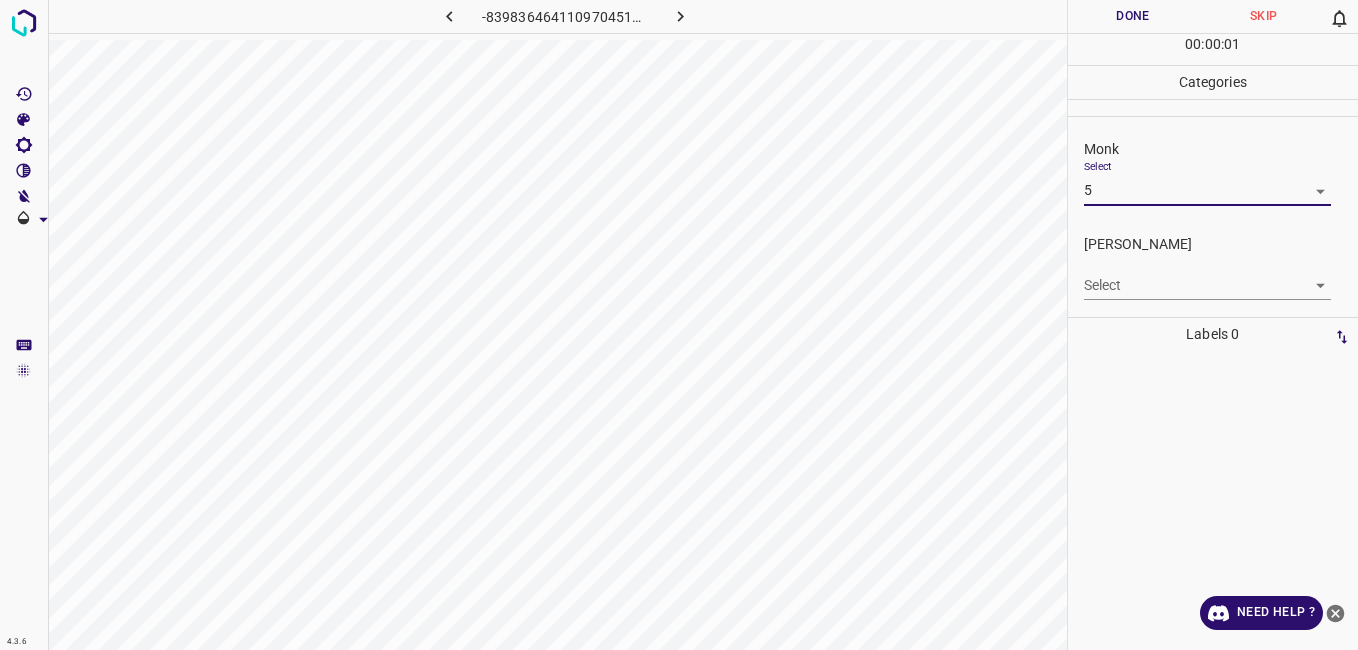 click on "4.3.6  -8398364641109704513.png Done Skip 0 00   : 00   : 01   Categories Monk   Select 5 5  Fitzpatrick   Select ​ Labels   0 Categories 1 Monk 2  Fitzpatrick Tools Space Change between modes (Draw & Edit) I Auto labeling R Restore zoom M Zoom in N Zoom out Delete Delete selecte label Filters Z Restore filters X Saturation filter C Brightness filter V Contrast filter B Gray scale filter General O Download Need Help ? - Text - Hide - Delete 1 2 3 4 5 6 7 8 9 10 -1" at bounding box center (679, 325) 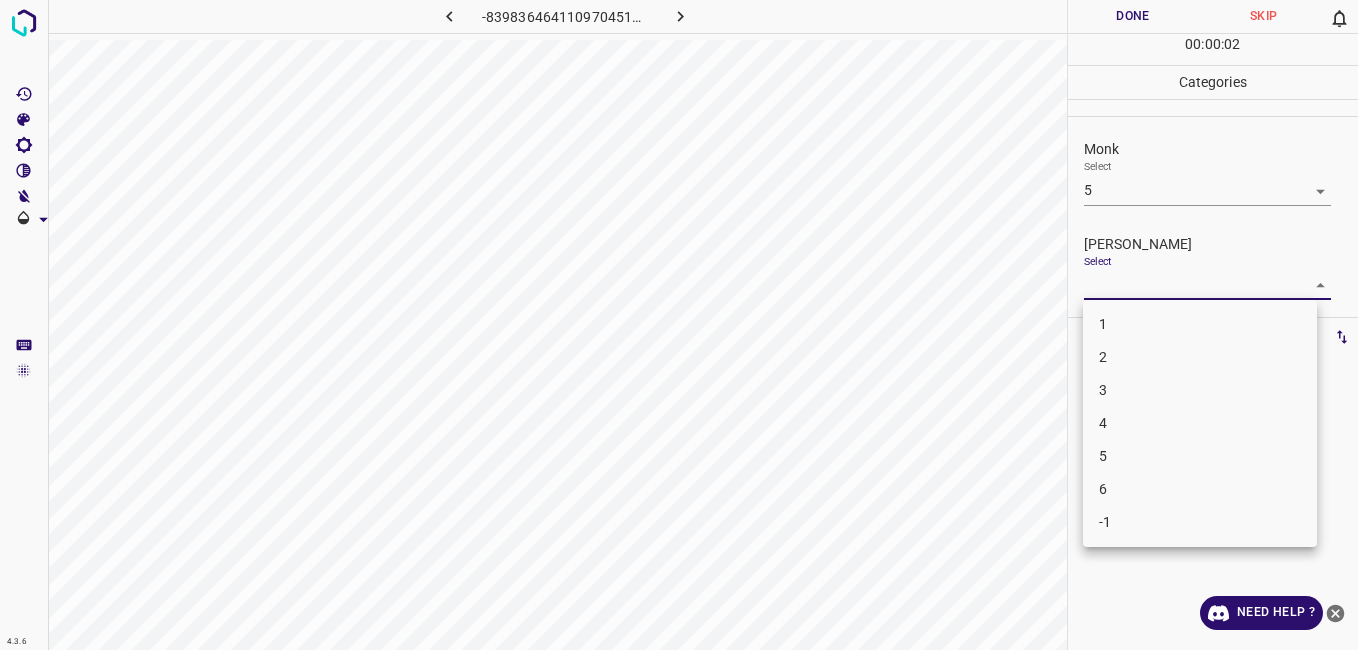 click on "4" at bounding box center [1200, 423] 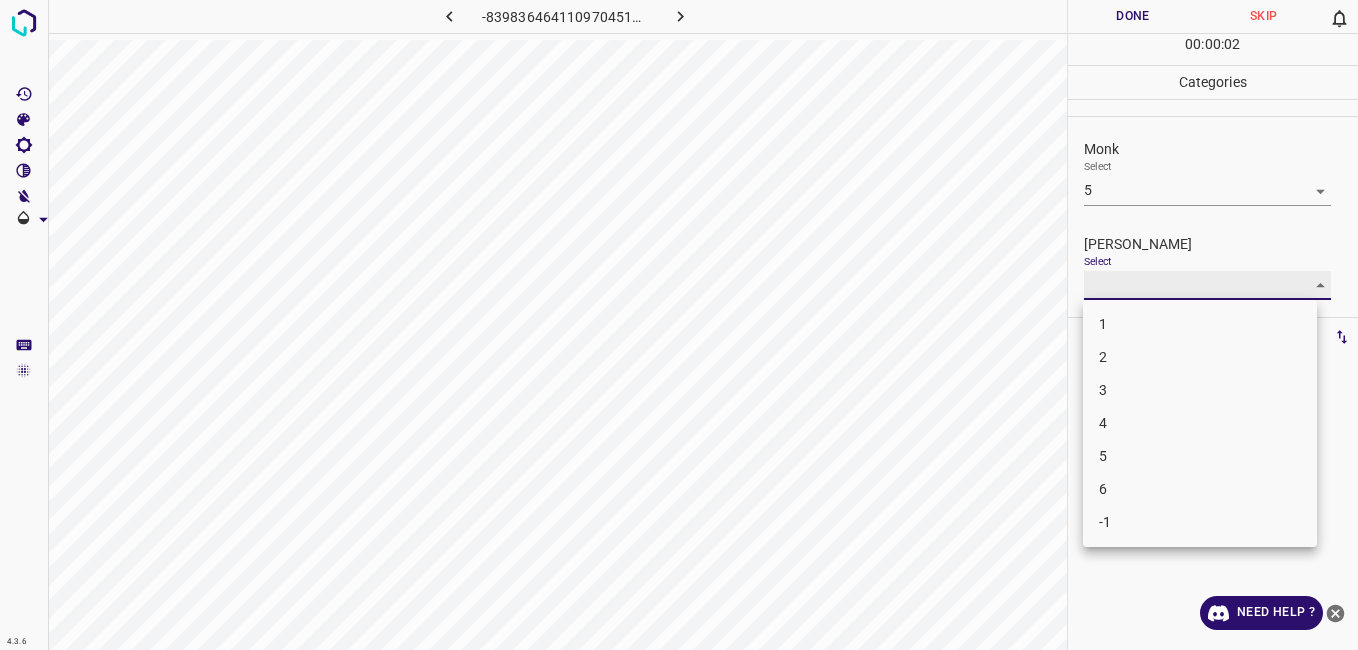 type on "4" 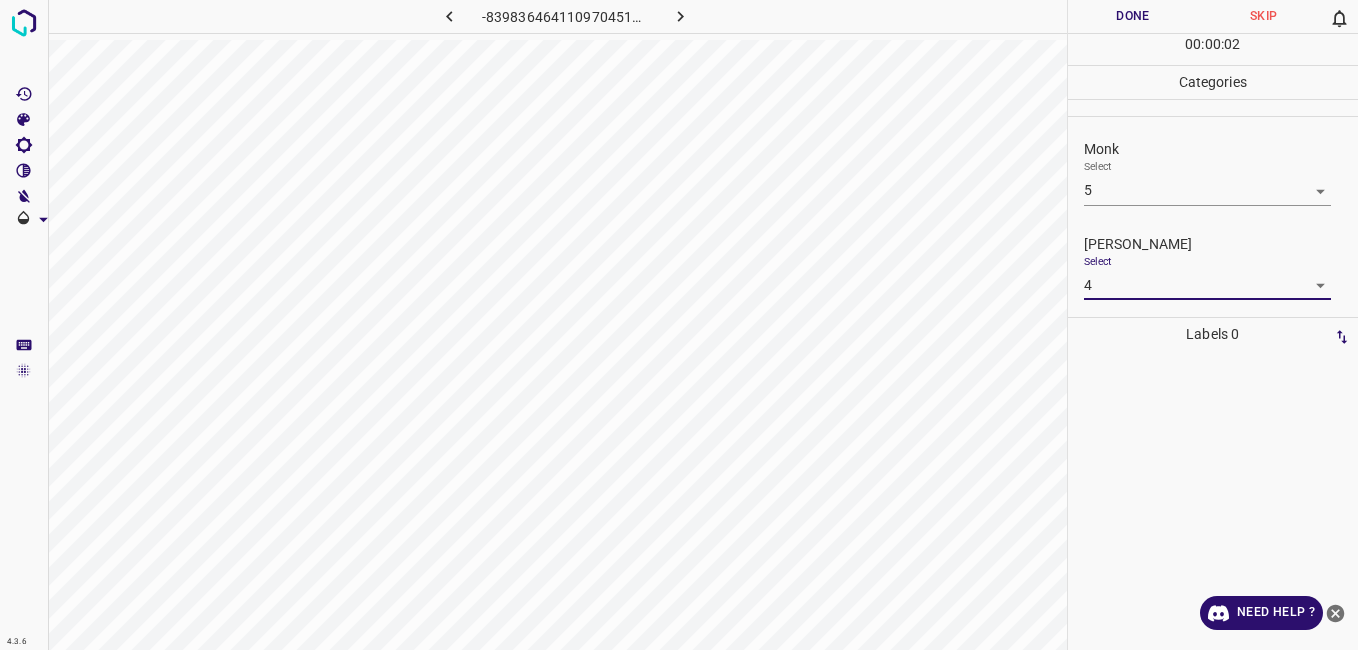 click on "Done" at bounding box center [1133, 16] 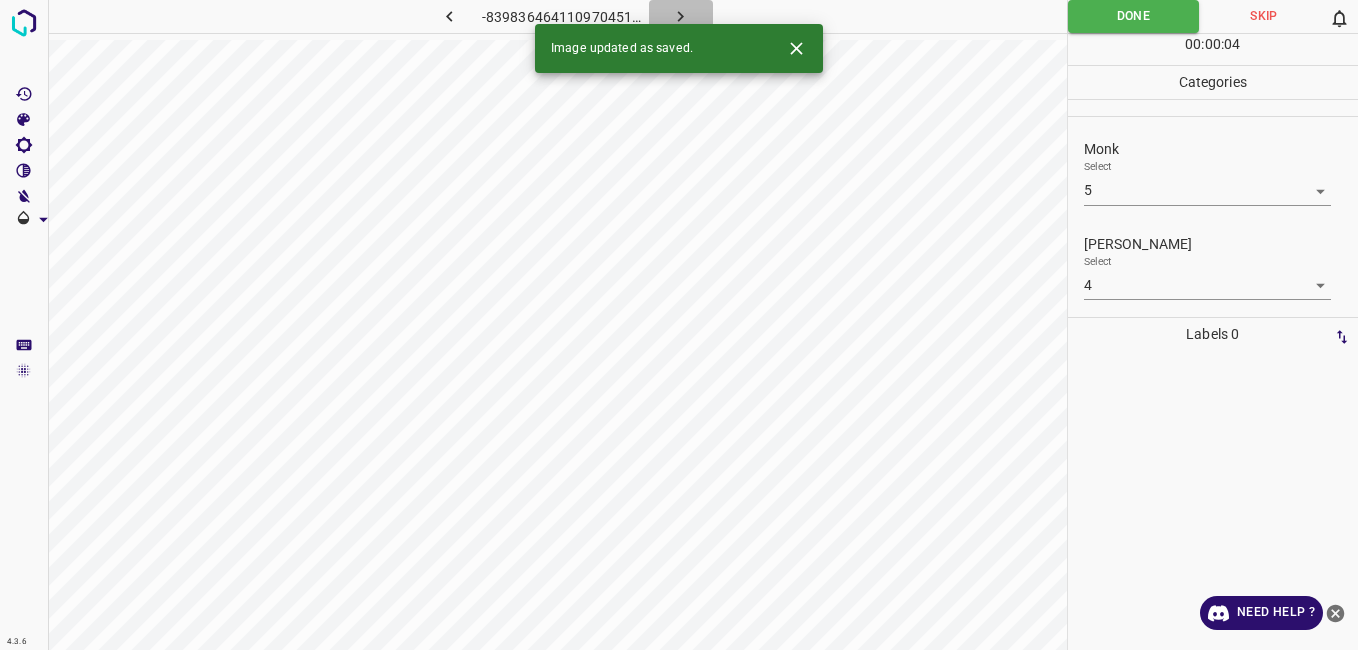 click 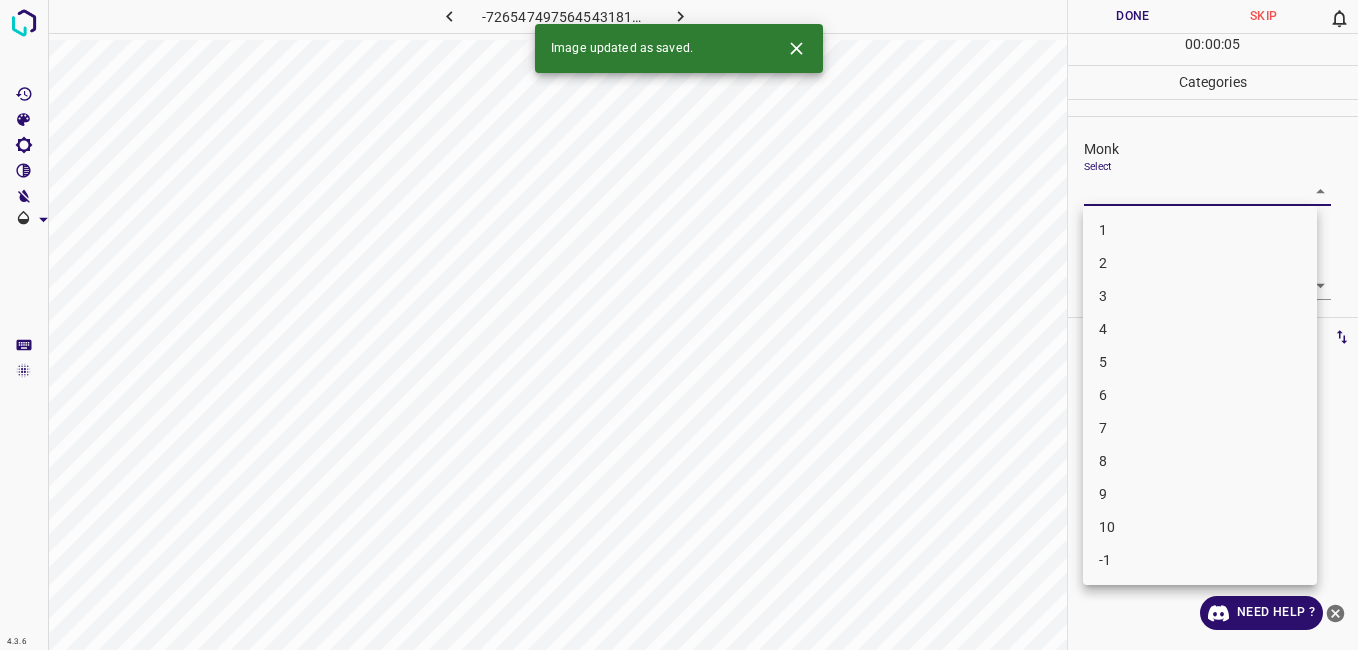 click on "4.3.6  -7265474975645431819.png Done Skip 0 00   : 00   : 05   Categories Monk   Select ​  Fitzpatrick   Select ​ Labels   0 Categories 1 Monk 2  Fitzpatrick Tools Space Change between modes (Draw & Edit) I Auto labeling R Restore zoom M Zoom in N Zoom out Delete Delete selecte label Filters Z Restore filters X Saturation filter C Brightness filter V Contrast filter B Gray scale filter General O Download Image updated as saved. Need Help ? - Text - Hide - Delete 1 2 3 4 5 6 7 8 9 10 -1" at bounding box center [679, 325] 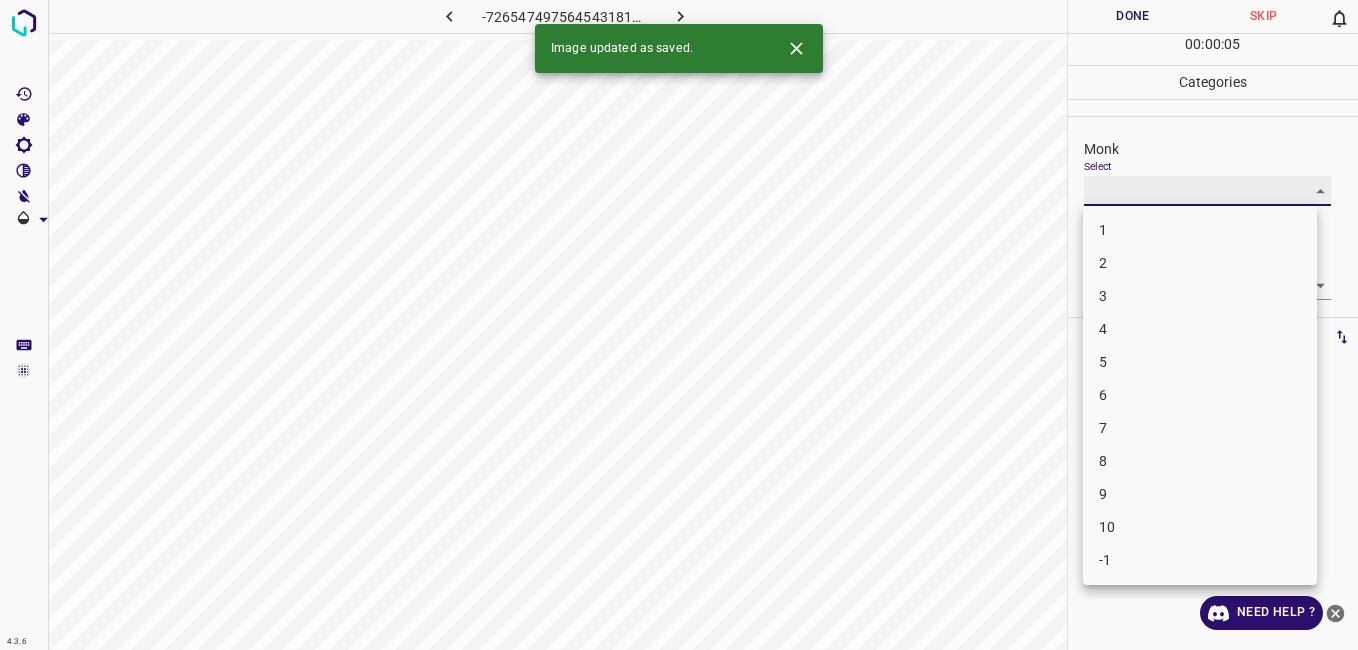 type on "4" 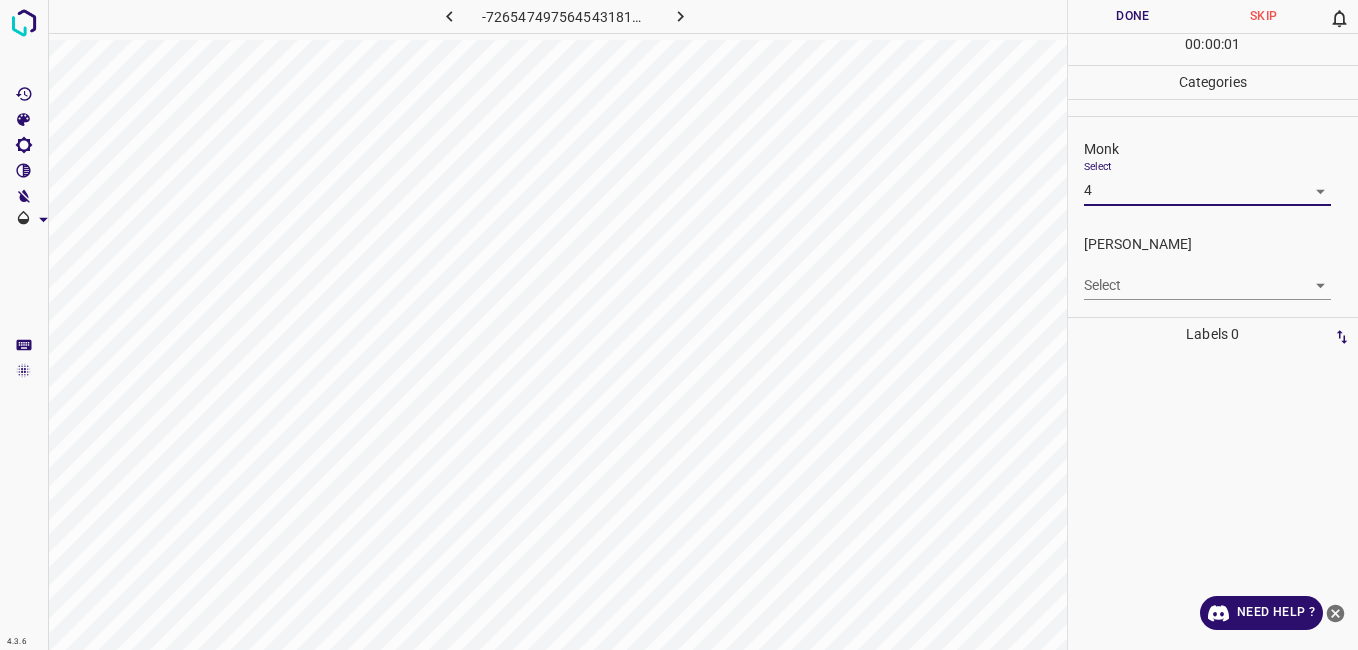 click on "Fitzpatrick   Select ​" at bounding box center [1213, 267] 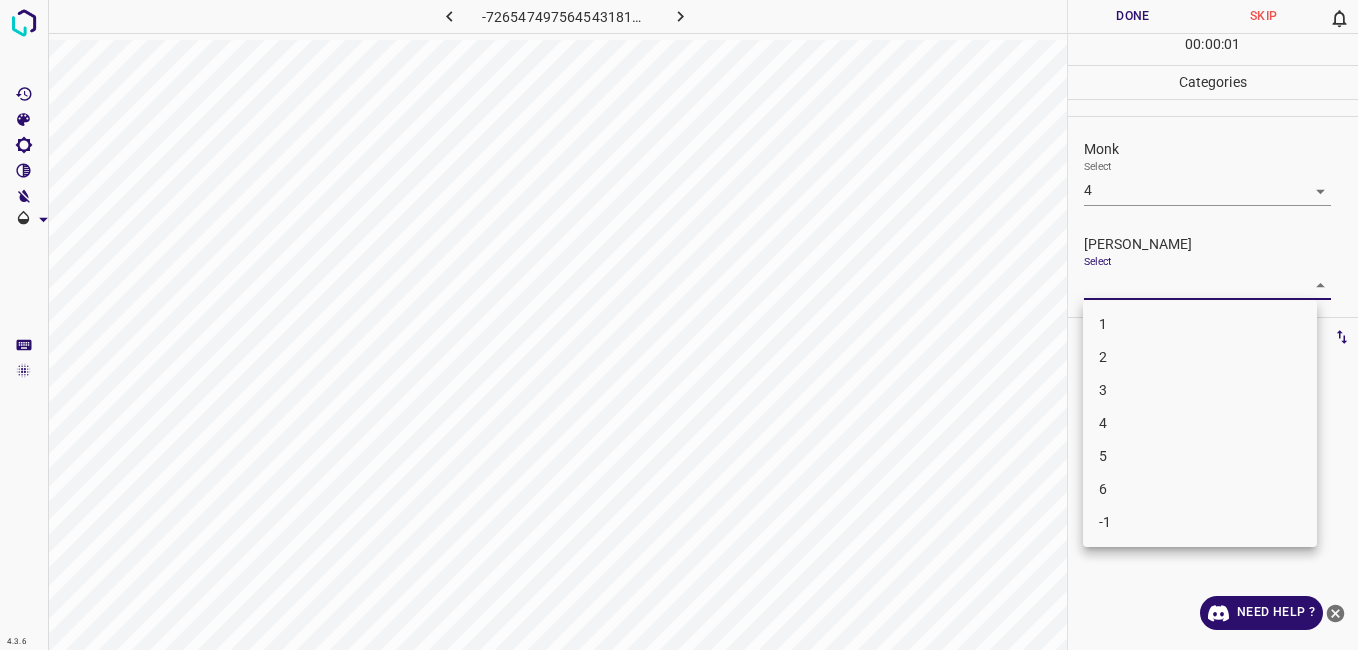 click on "4.3.6  -7265474975645431819.png Done Skip 0 00   : 00   : 01   Categories Monk   Select 4 4  Fitzpatrick   Select ​ Labels   0 Categories 1 Monk 2  Fitzpatrick Tools Space Change between modes (Draw & Edit) I Auto labeling R Restore zoom M Zoom in N Zoom out Delete Delete selecte label Filters Z Restore filters X Saturation filter C Brightness filter V Contrast filter B Gray scale filter General O Download Need Help ? - Text - Hide - Delete 1 2 3 4 5 6 -1" at bounding box center [679, 325] 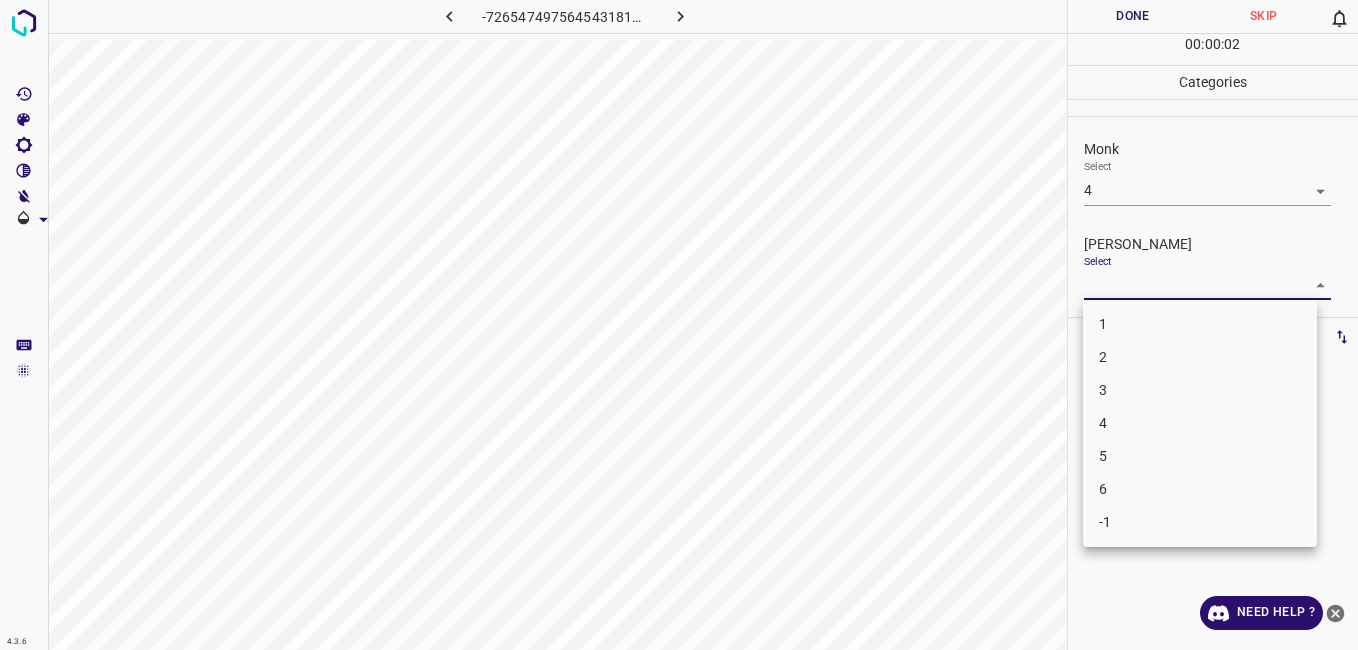 click on "3" at bounding box center (1200, 390) 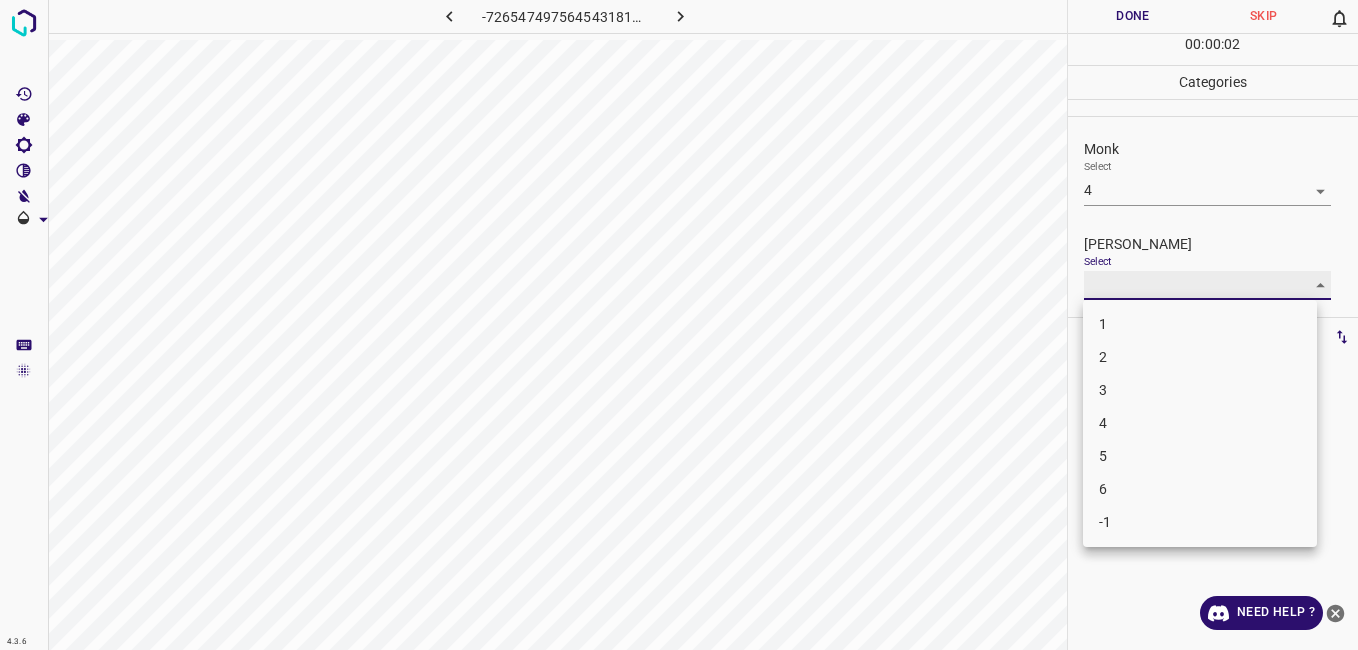 type on "3" 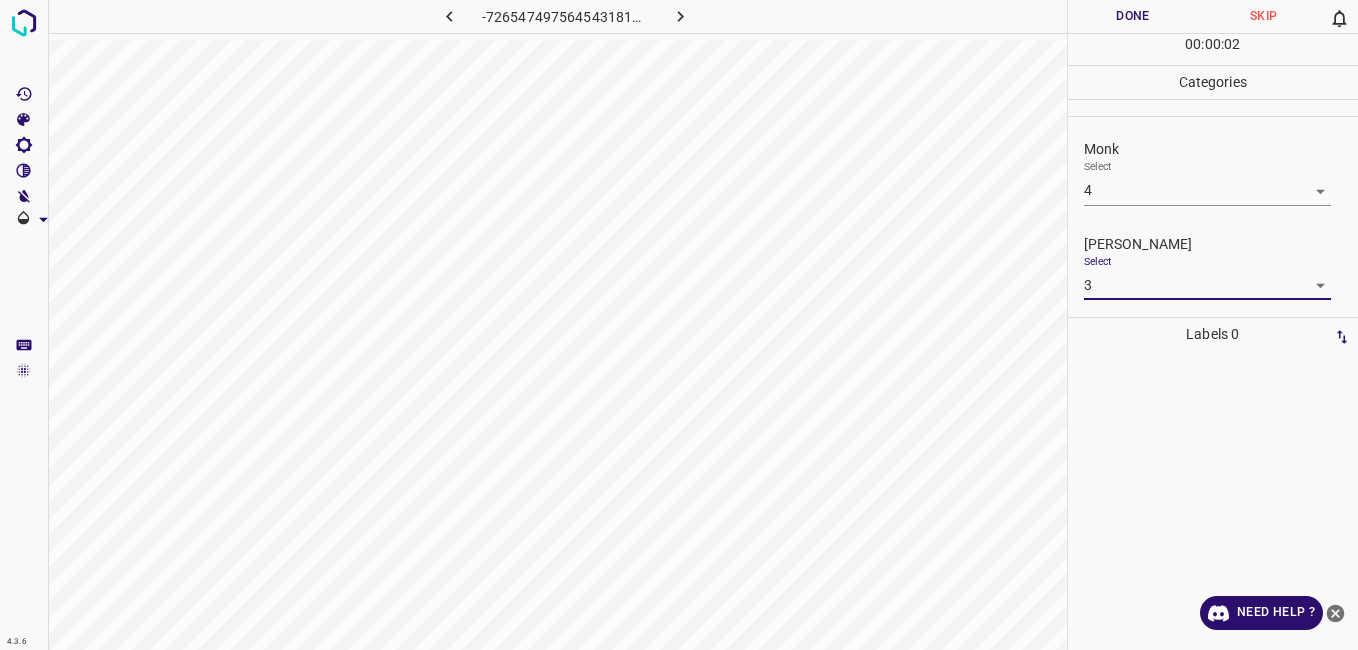 click on "Done" at bounding box center (1133, 16) 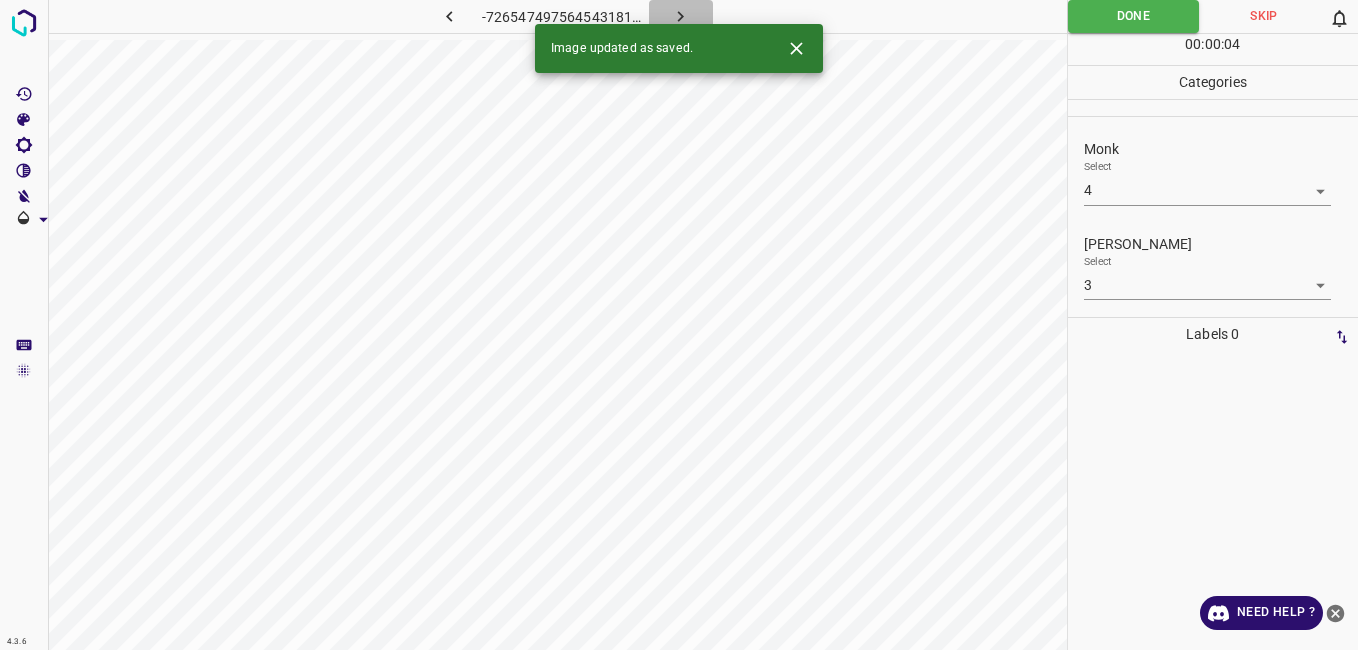click 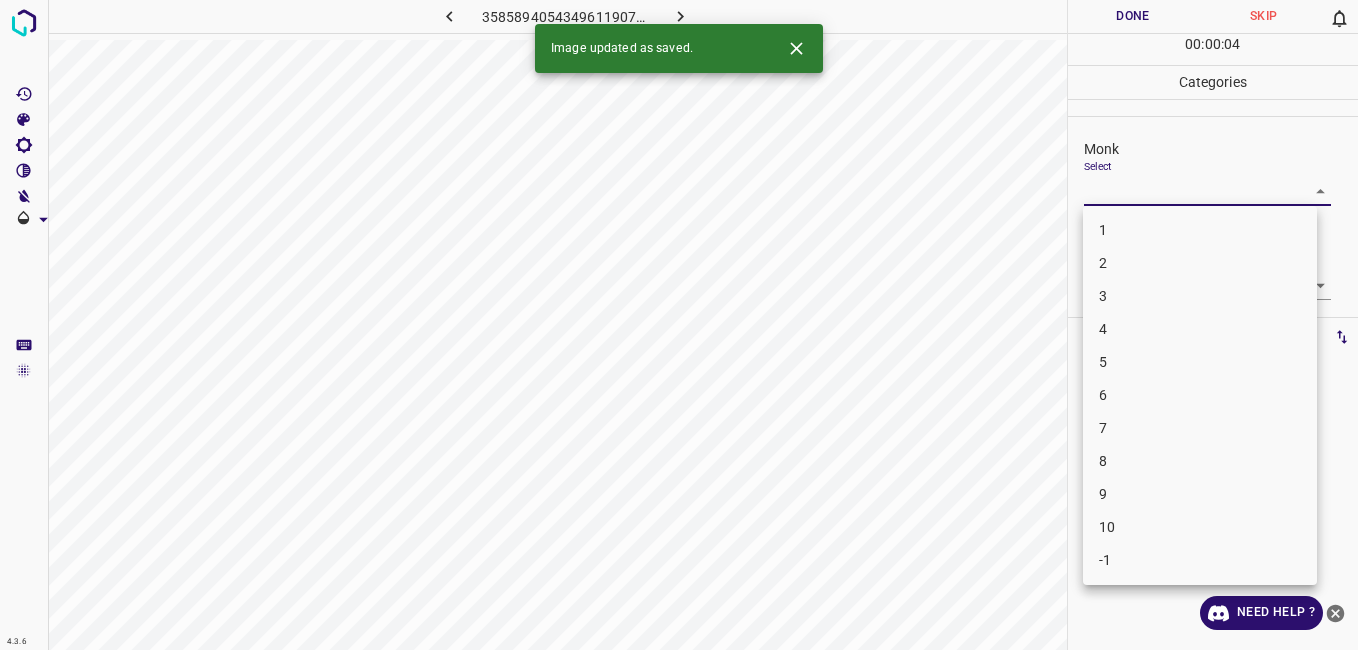 click on "4.3.6  3585894054349611907.png Done Skip 0 00   : 00   : 04   Categories Monk   Select ​  Fitzpatrick   Select ​ Labels   0 Categories 1 Monk 2  Fitzpatrick Tools Space Change between modes (Draw & Edit) I Auto labeling R Restore zoom M Zoom in N Zoom out Delete Delete selecte label Filters Z Restore filters X Saturation filter C Brightness filter V Contrast filter B Gray scale filter General O Download Image updated as saved. Need Help ? - Text - Hide - Delete 1 2 3 4 5 6 7 8 9 10 -1" at bounding box center (679, 325) 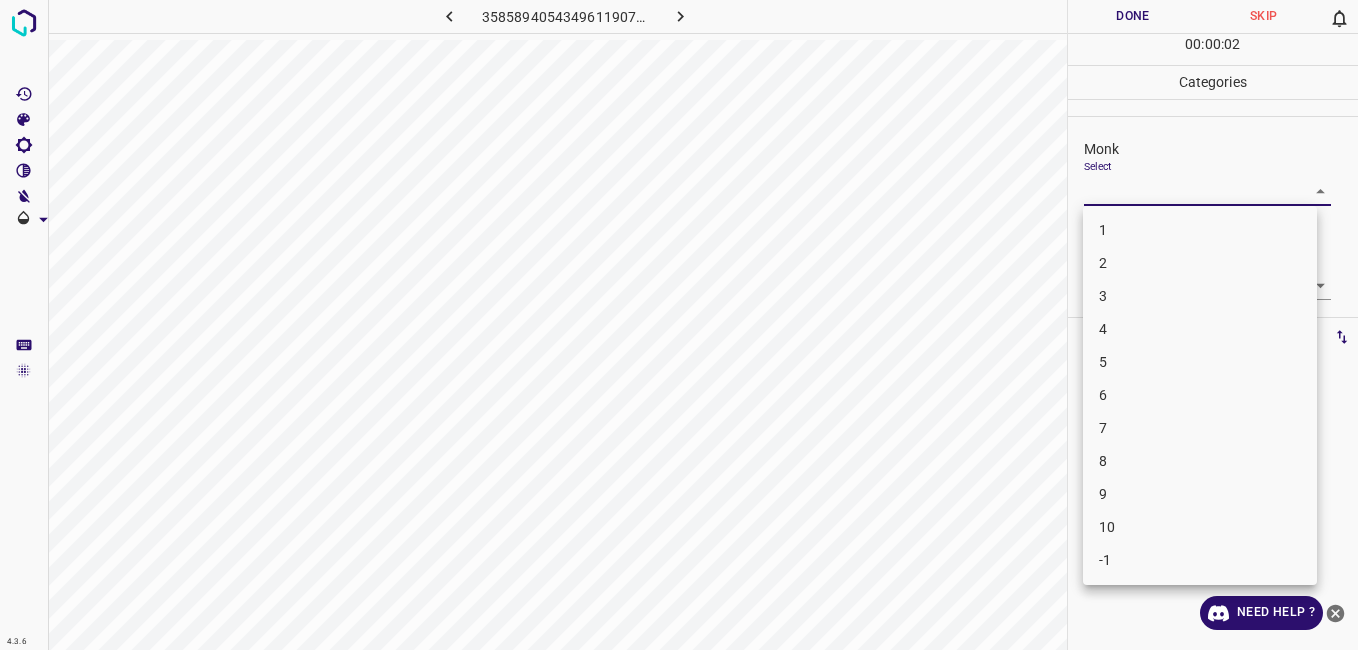 drag, startPoint x: 1113, startPoint y: 341, endPoint x: 1125, endPoint y: 370, distance: 31.38471 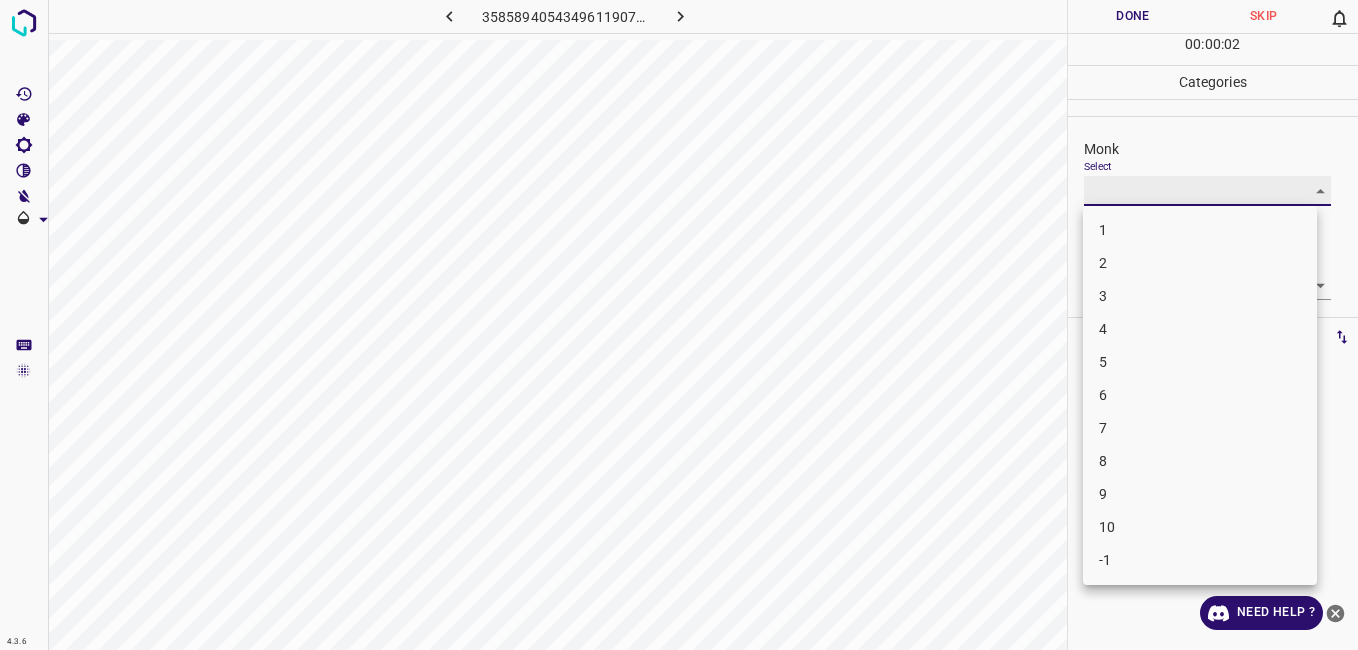 type on "5" 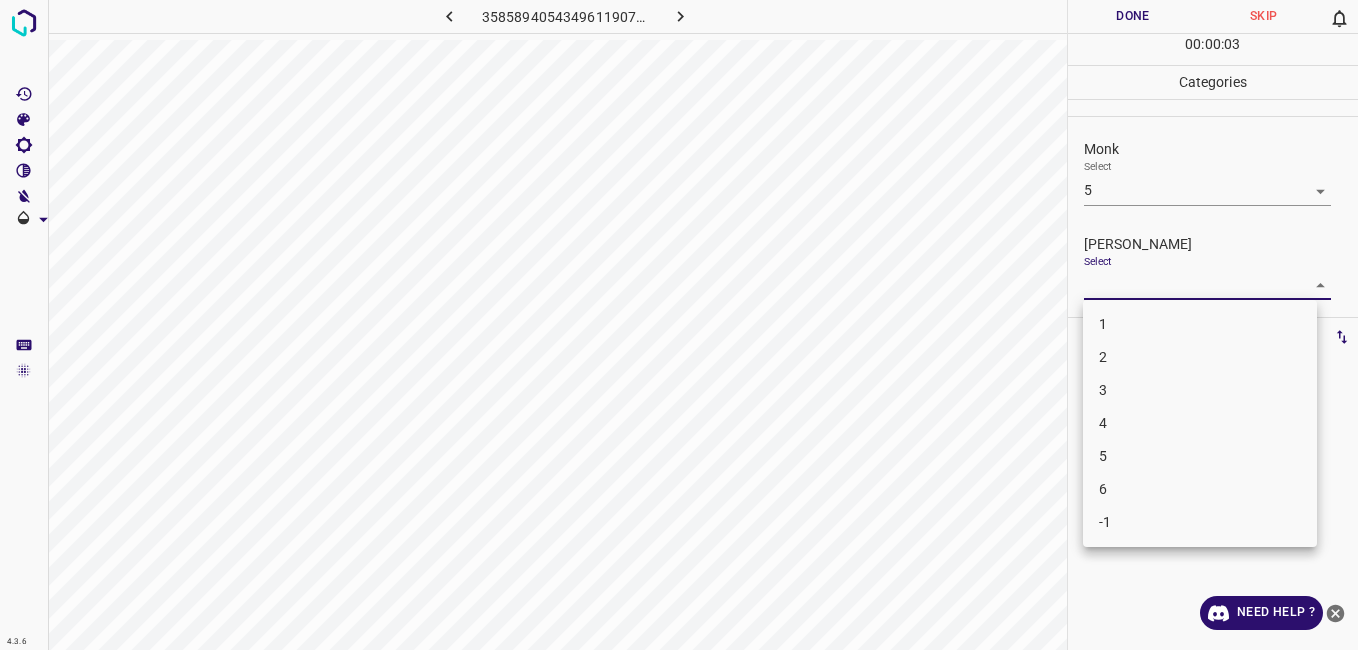 click on "4.3.6  3585894054349611907.png Done Skip 0 00   : 00   : 03   Categories Monk   Select 5 5  Fitzpatrick   Select ​ Labels   0 Categories 1 Monk 2  Fitzpatrick Tools Space Change between modes (Draw & Edit) I Auto labeling R Restore zoom M Zoom in N Zoom out Delete Delete selecte label Filters Z Restore filters X Saturation filter C Brightness filter V Contrast filter B Gray scale filter General O Download Need Help ? - Text - Hide - Delete 1 2 3 4 5 6 -1" at bounding box center (679, 325) 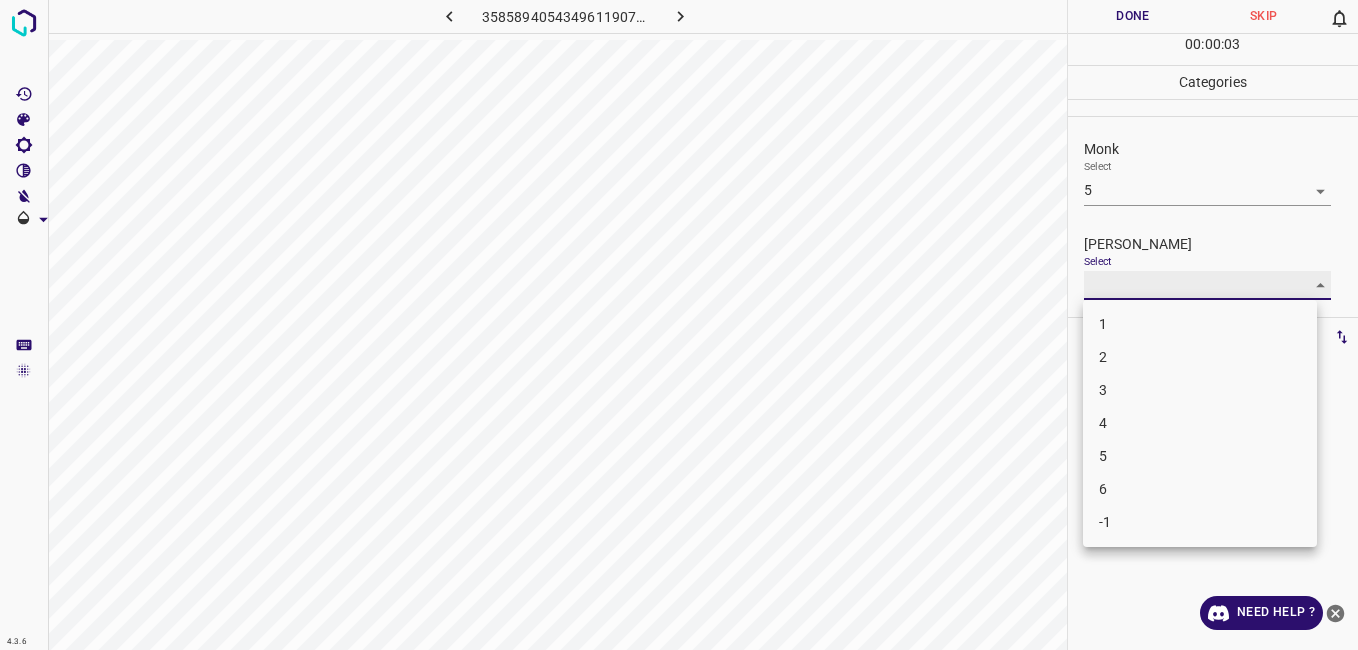 type on "4" 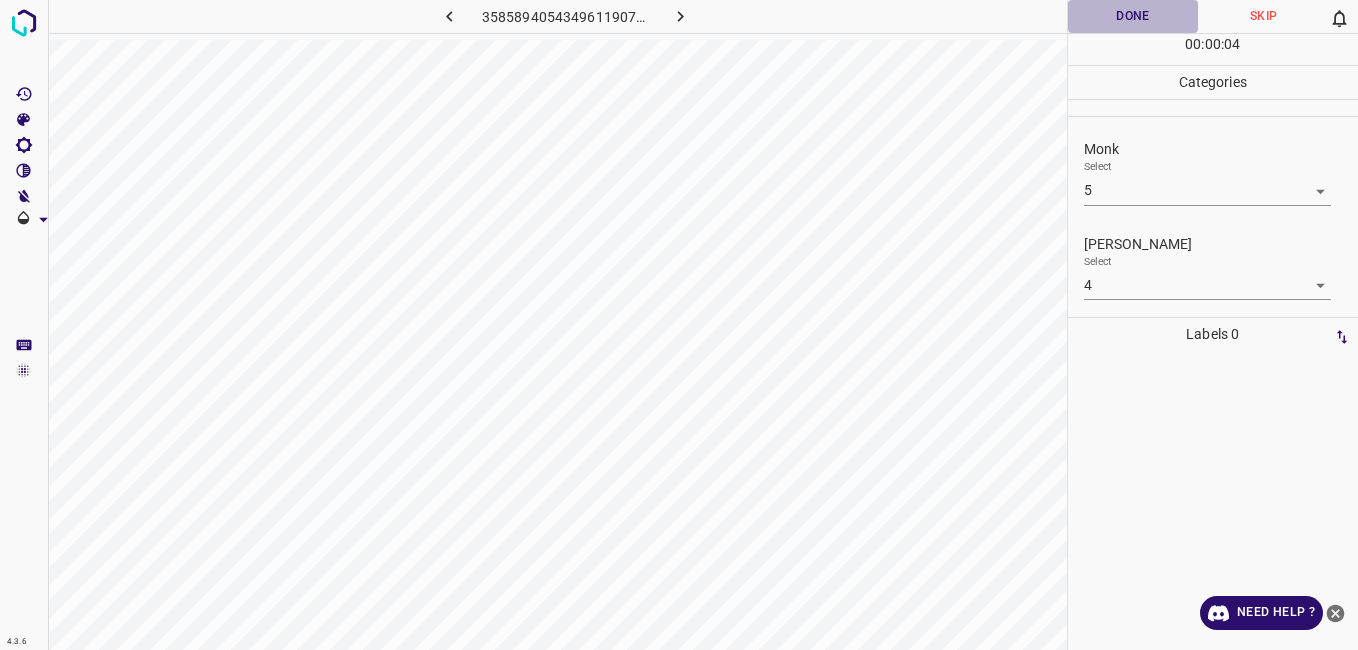 click on "Done" at bounding box center (1133, 16) 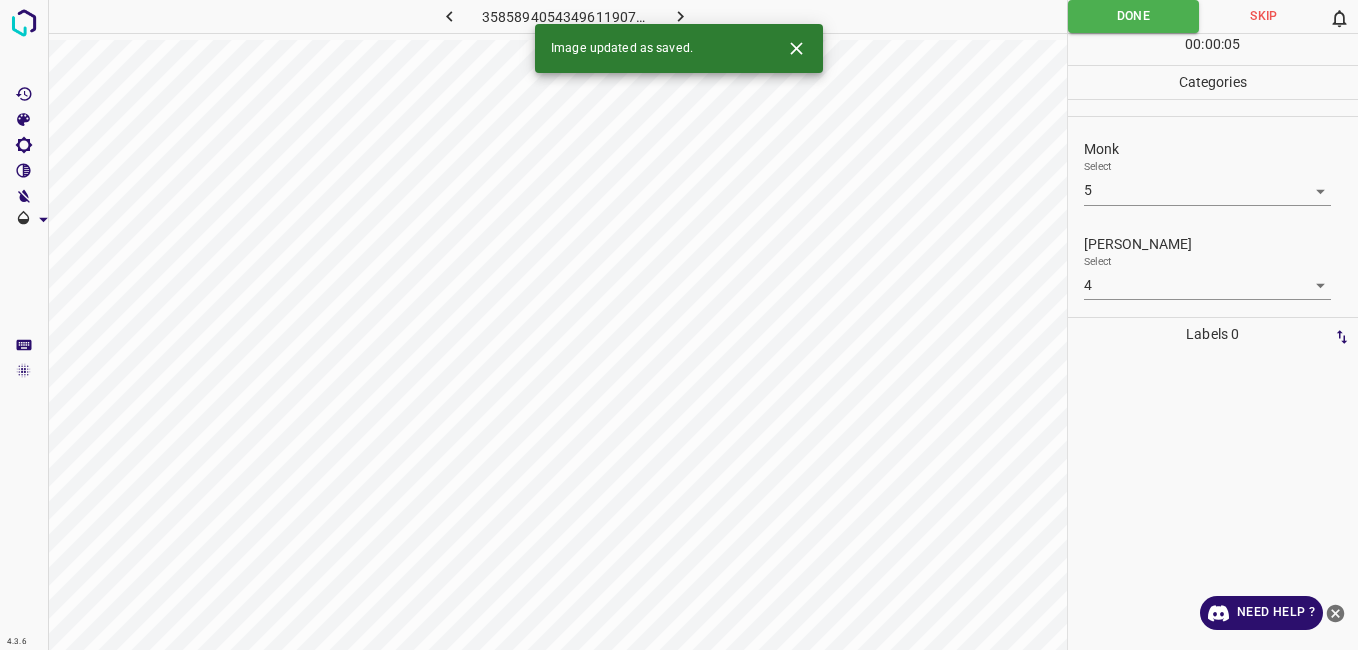click at bounding box center (681, 16) 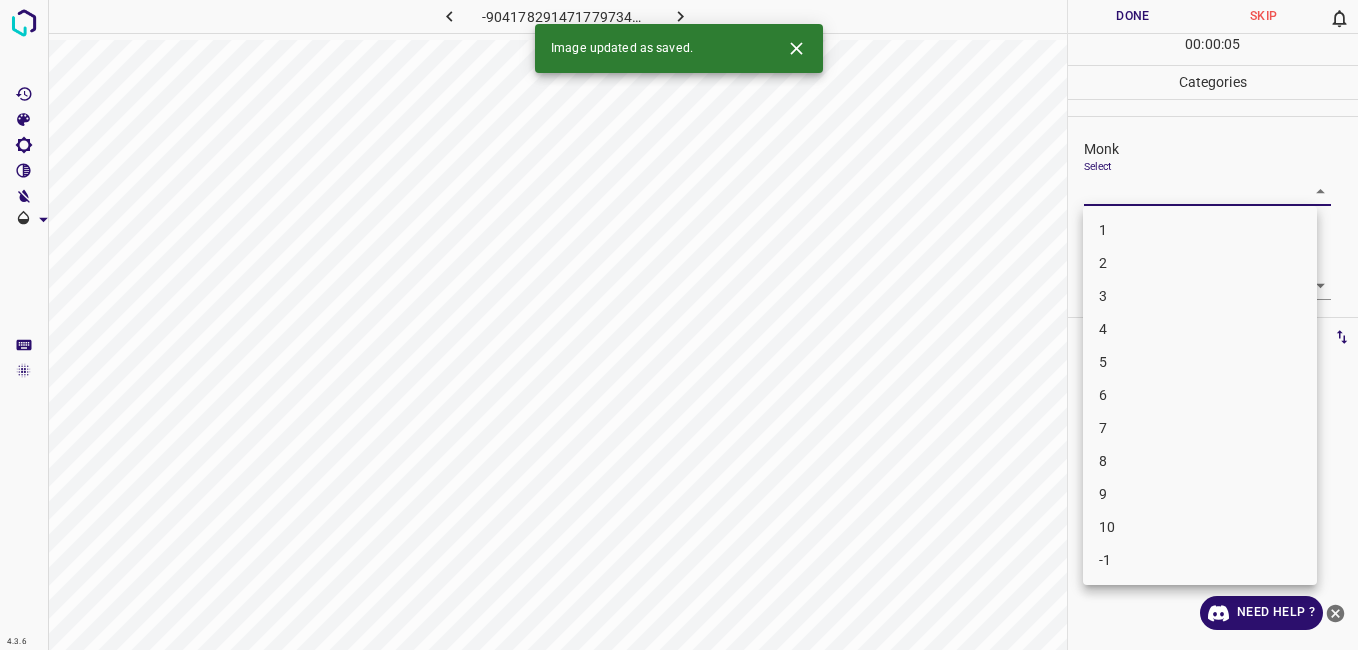 click on "4.3.6  -9041782914717797347.png Done Skip 0 00   : 00   : 05   Categories Monk   Select ​  Fitzpatrick   Select ​ Labels   0 Categories 1 Monk 2  Fitzpatrick Tools Space Change between modes (Draw & Edit) I Auto labeling R Restore zoom M Zoom in N Zoom out Delete Delete selecte label Filters Z Restore filters X Saturation filter C Brightness filter V Contrast filter B Gray scale filter General O Download Image updated as saved. Need Help ? - Text - Hide - Delete 1 2 3 4 5 6 7 8 9 10 -1" at bounding box center (679, 325) 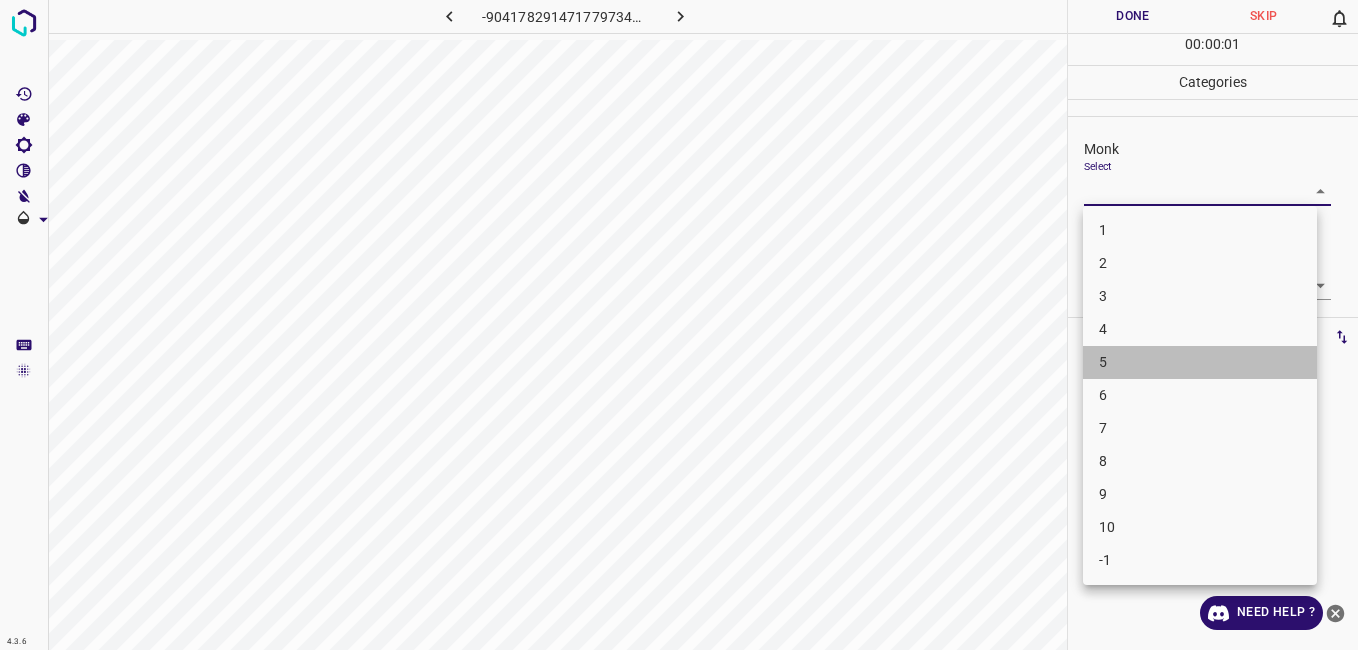 click on "5" at bounding box center (1200, 362) 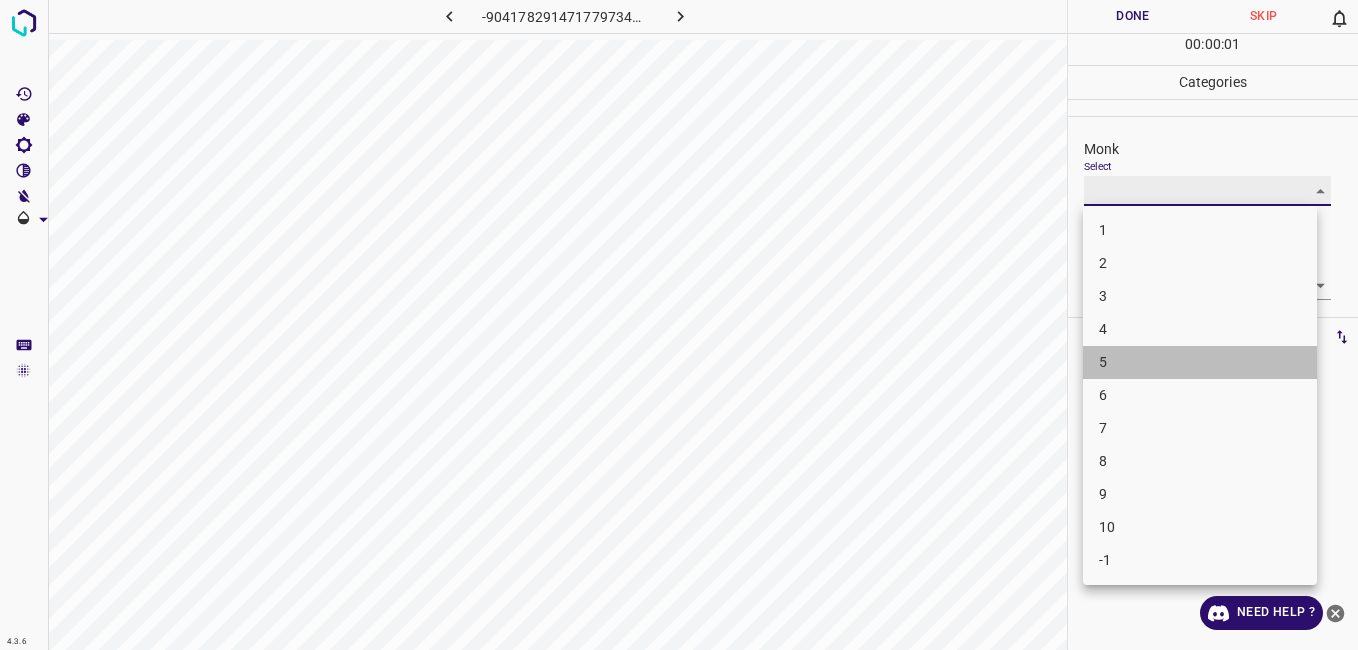 type on "5" 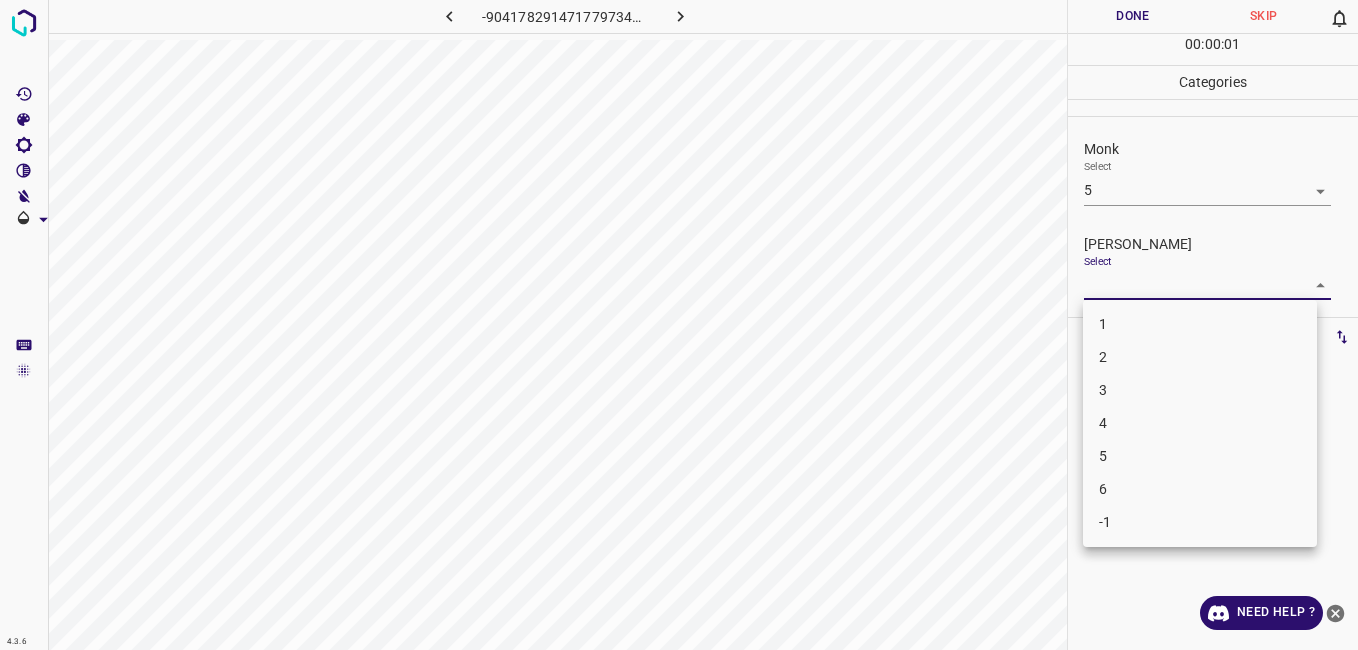 click on "4.3.6  -9041782914717797347.png Done Skip 0 00   : 00   : 01   Categories Monk   Select 5 5  Fitzpatrick   Select ​ Labels   0 Categories 1 Monk 2  Fitzpatrick Tools Space Change between modes (Draw & Edit) I Auto labeling R Restore zoom M Zoom in N Zoom out Delete Delete selecte label Filters Z Restore filters X Saturation filter C Brightness filter V Contrast filter B Gray scale filter General O Download Need Help ? - Text - Hide - Delete 1 2 3 4 5 6 -1" at bounding box center (679, 325) 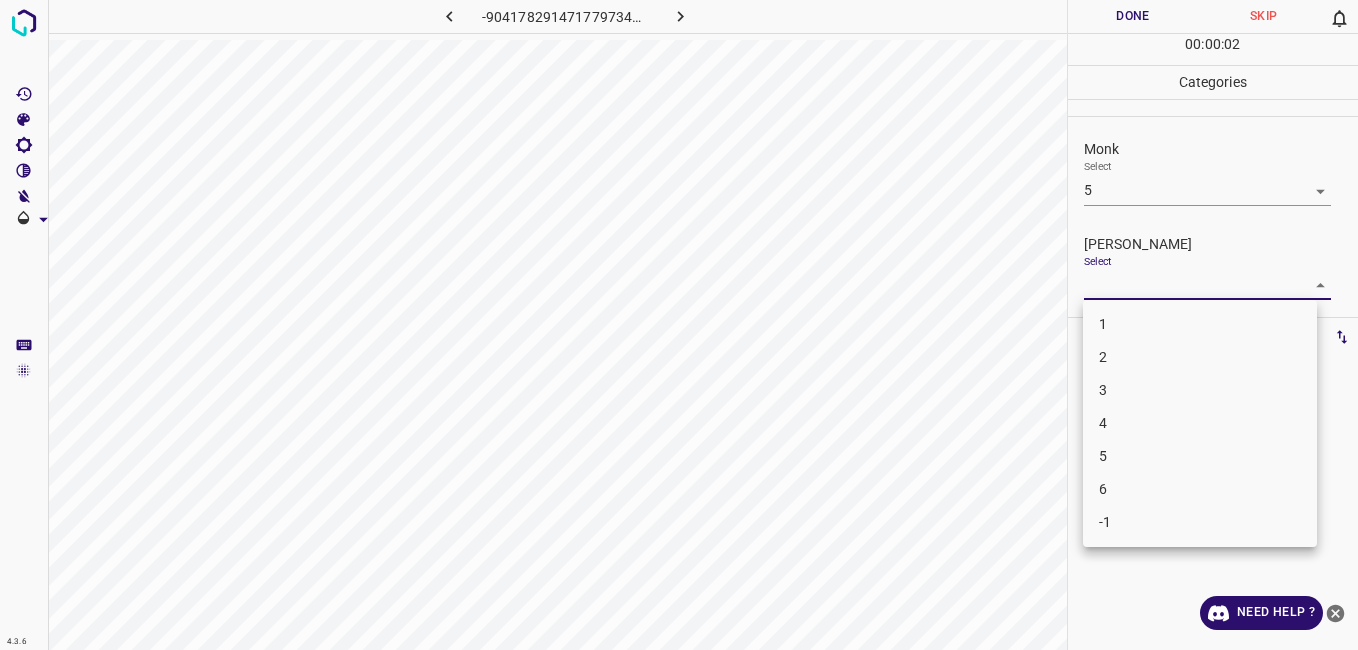 click on "4" at bounding box center [1200, 423] 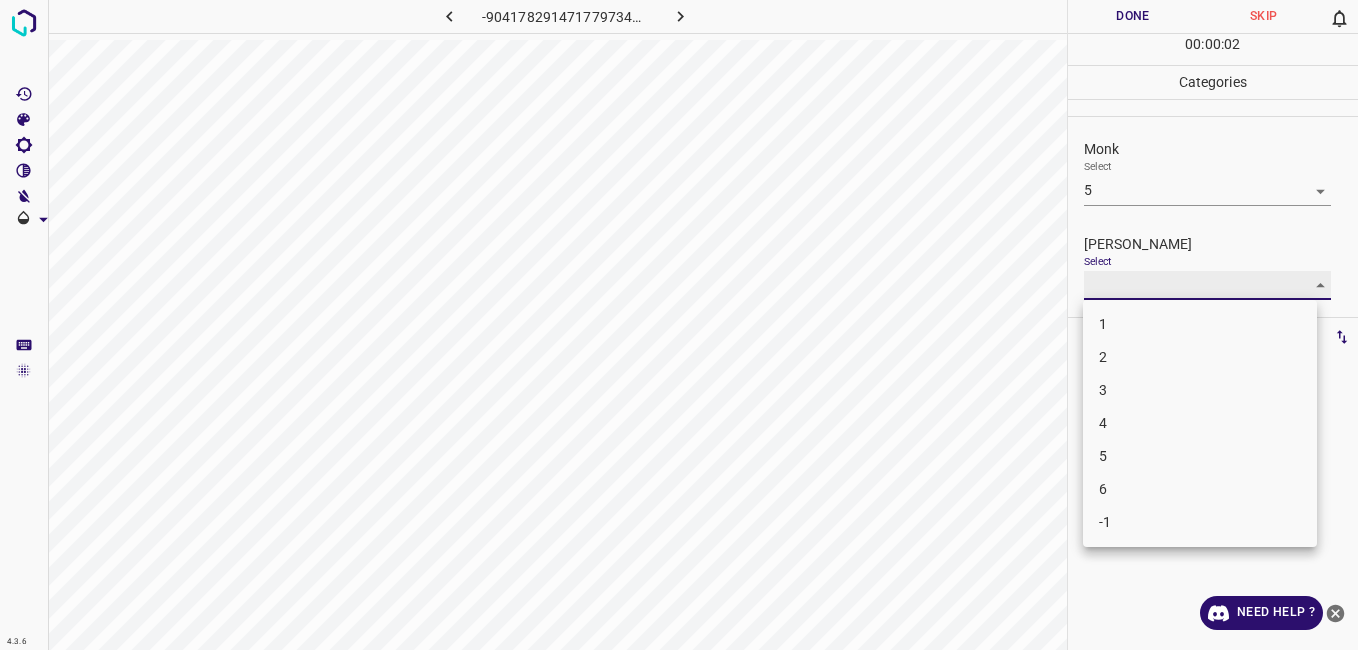 type on "4" 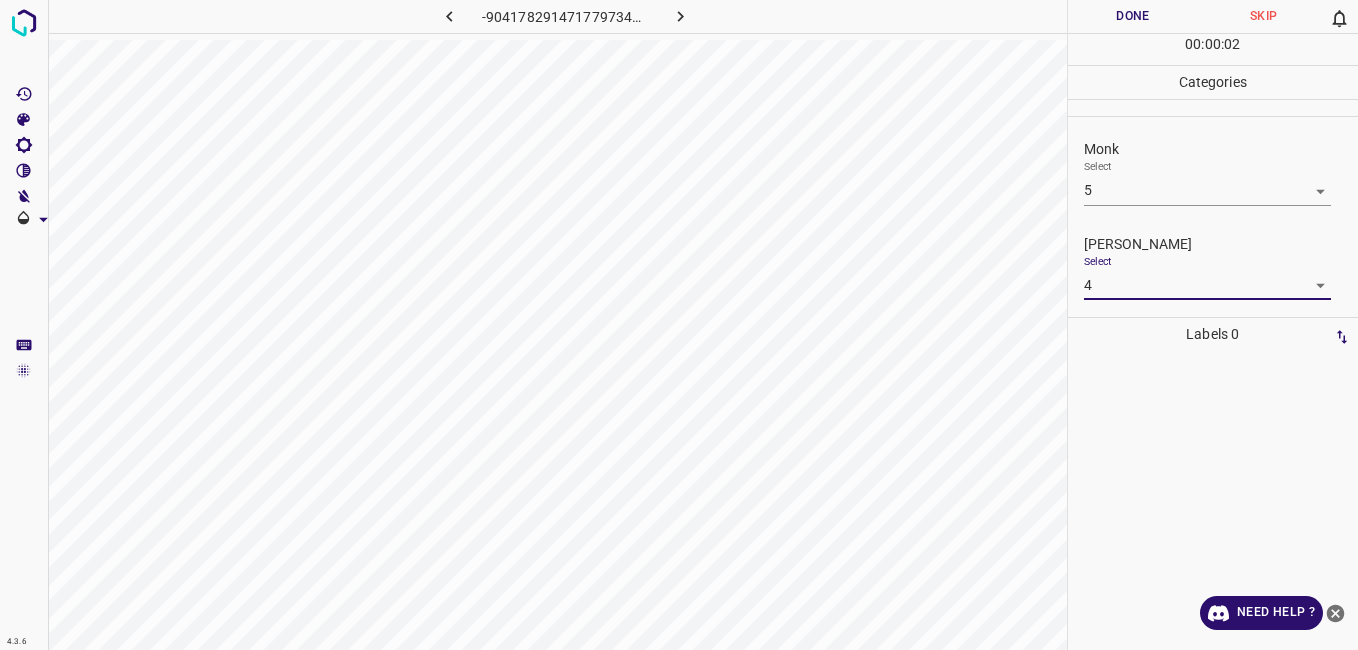 click on "Done" at bounding box center [1133, 16] 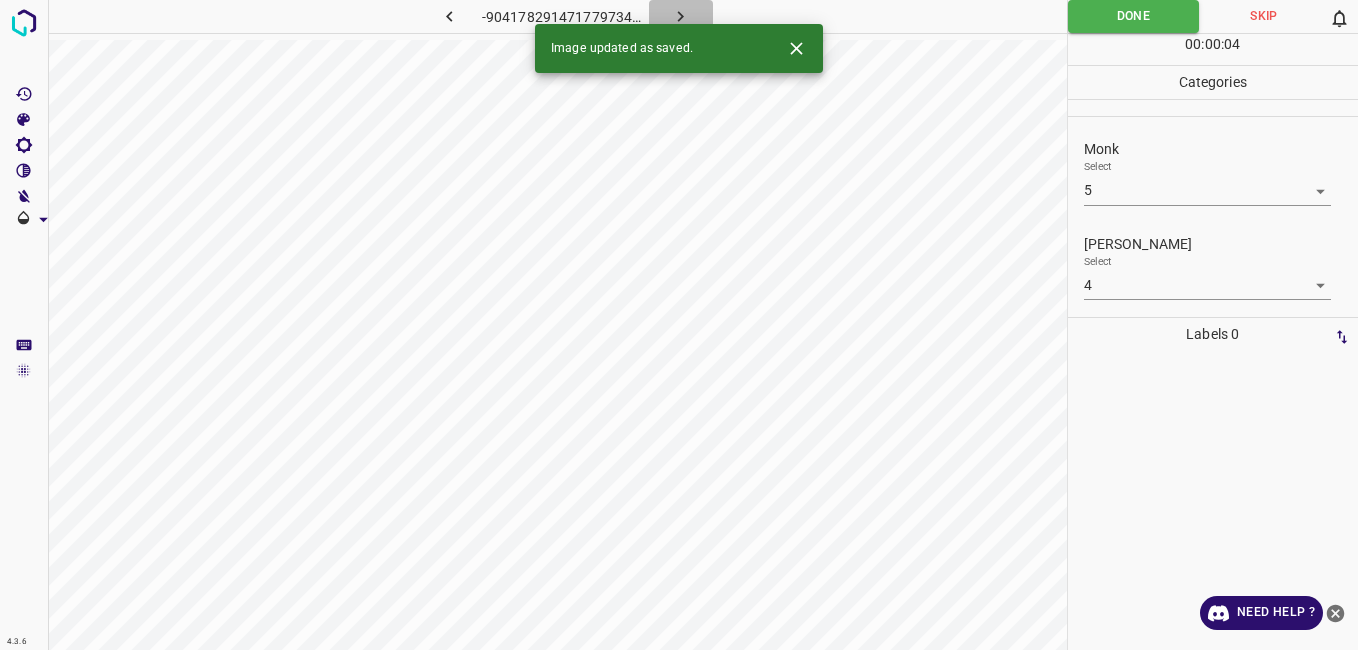 click 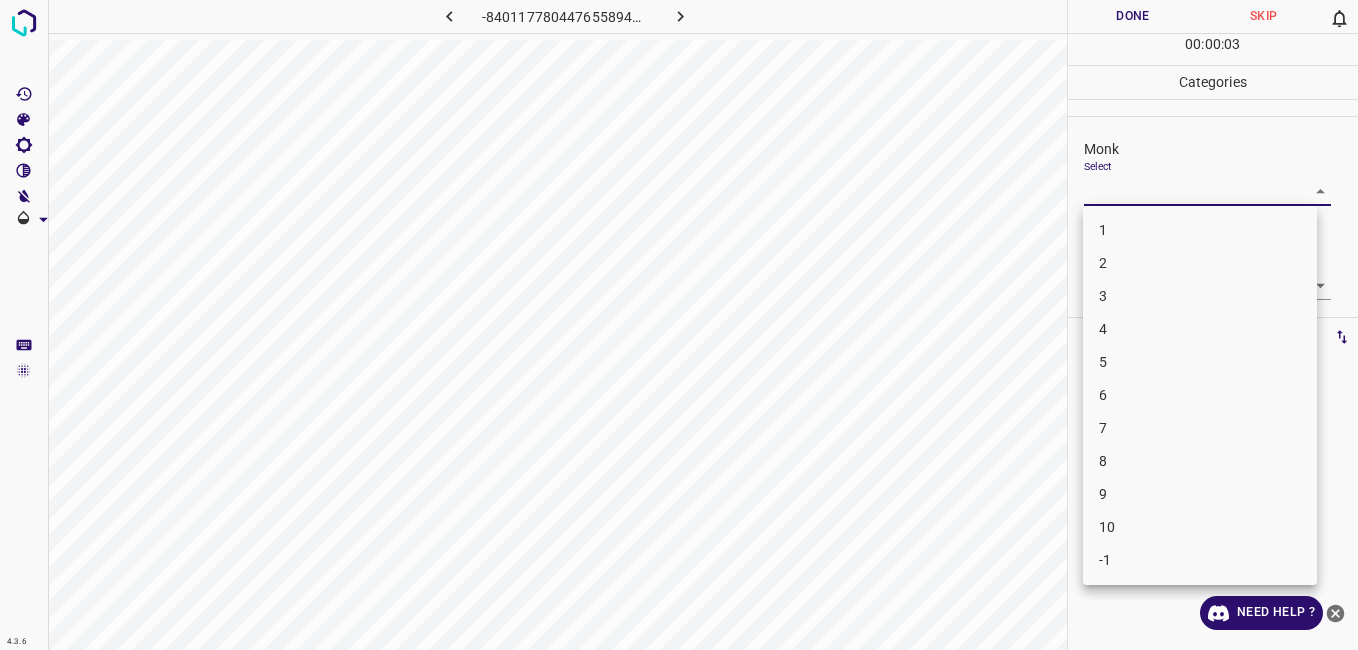 click on "4.3.6  -8401177804476558942.png Done Skip 0 00   : 00   : 03   Categories Monk   Select ​  Fitzpatrick   Select ​ Labels   0 Categories 1 Monk 2  Fitzpatrick Tools Space Change between modes (Draw & Edit) I Auto labeling R Restore zoom M Zoom in N Zoom out Delete Delete selecte label Filters Z Restore filters X Saturation filter C Brightness filter V Contrast filter B Gray scale filter General O Download Need Help ? - Text - Hide - Delete 1 2 3 4 5 6 7 8 9 10 -1" at bounding box center (679, 325) 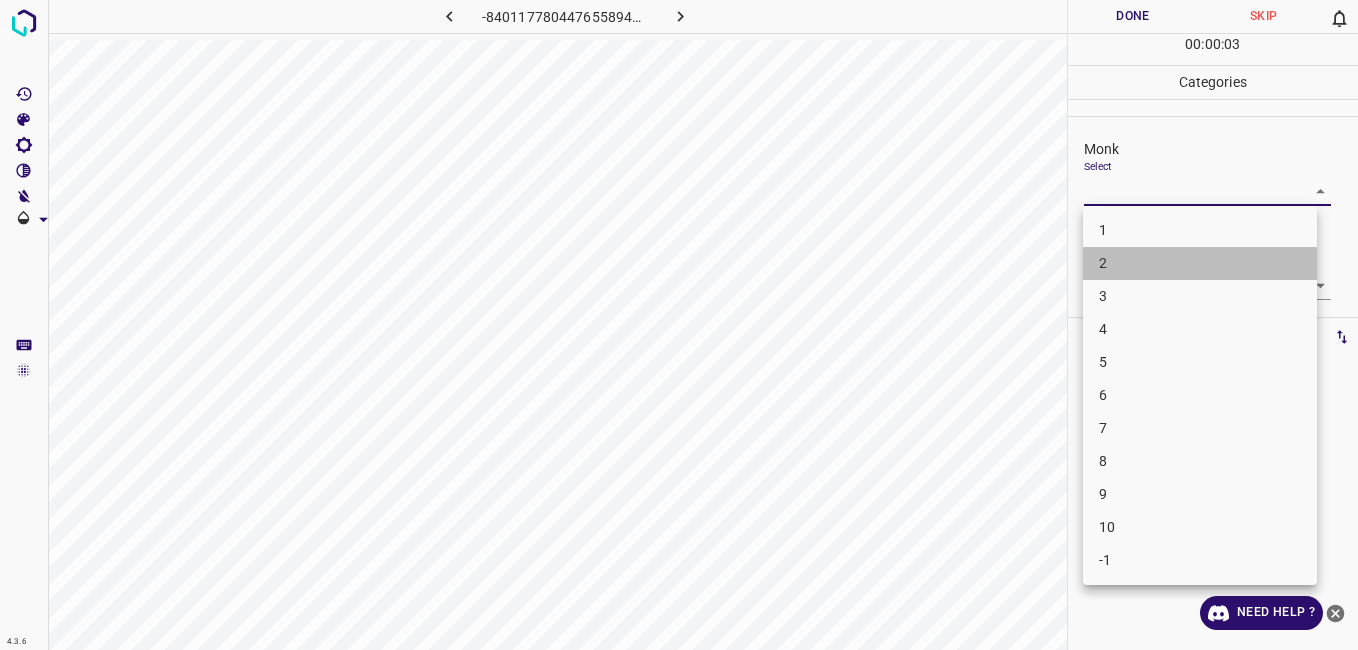 click on "2" at bounding box center [1200, 263] 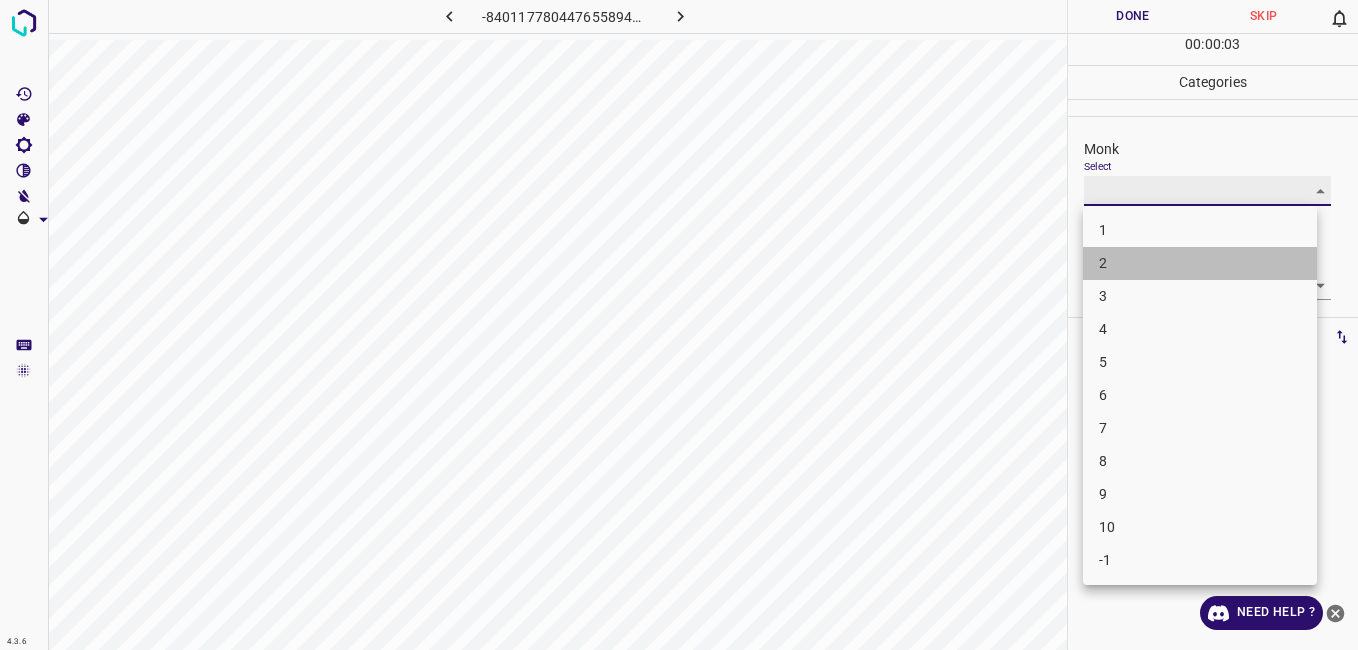 type on "2" 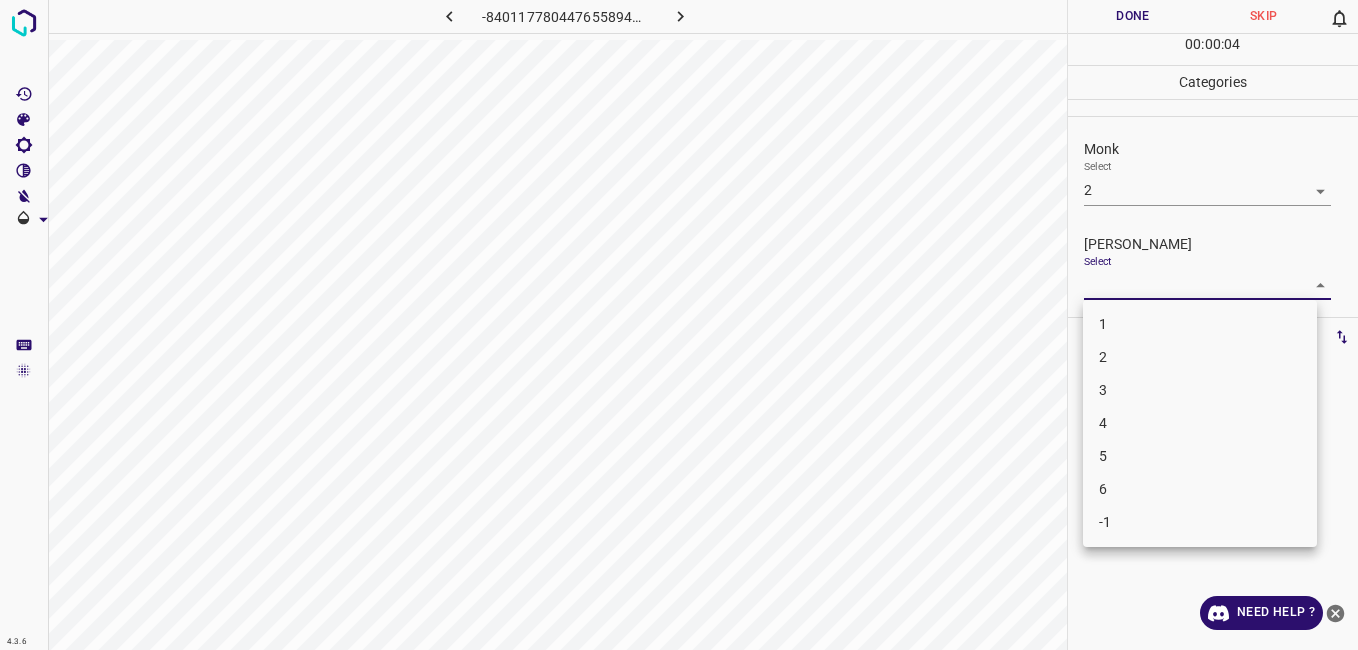 click on "4.3.6  -8401177804476558942.png Done Skip 0 00   : 00   : 04   Categories Monk   Select 2 2  Fitzpatrick   Select ​ Labels   0 Categories 1 Monk 2  Fitzpatrick Tools Space Change between modes (Draw & Edit) I Auto labeling R Restore zoom M Zoom in N Zoom out Delete Delete selecte label Filters Z Restore filters X Saturation filter C Brightness filter V Contrast filter B Gray scale filter General O Download Need Help ? - Text - Hide - Delete 1 2 3 4 5 6 -1" at bounding box center [679, 325] 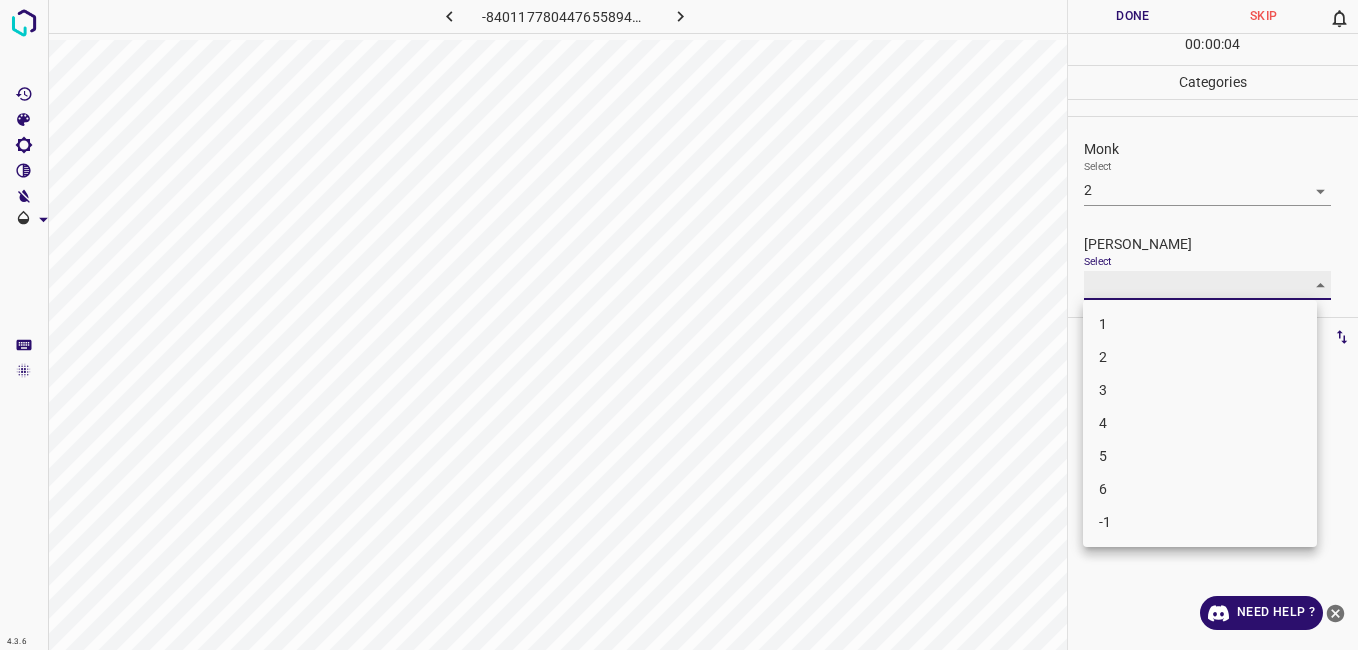 type on "1" 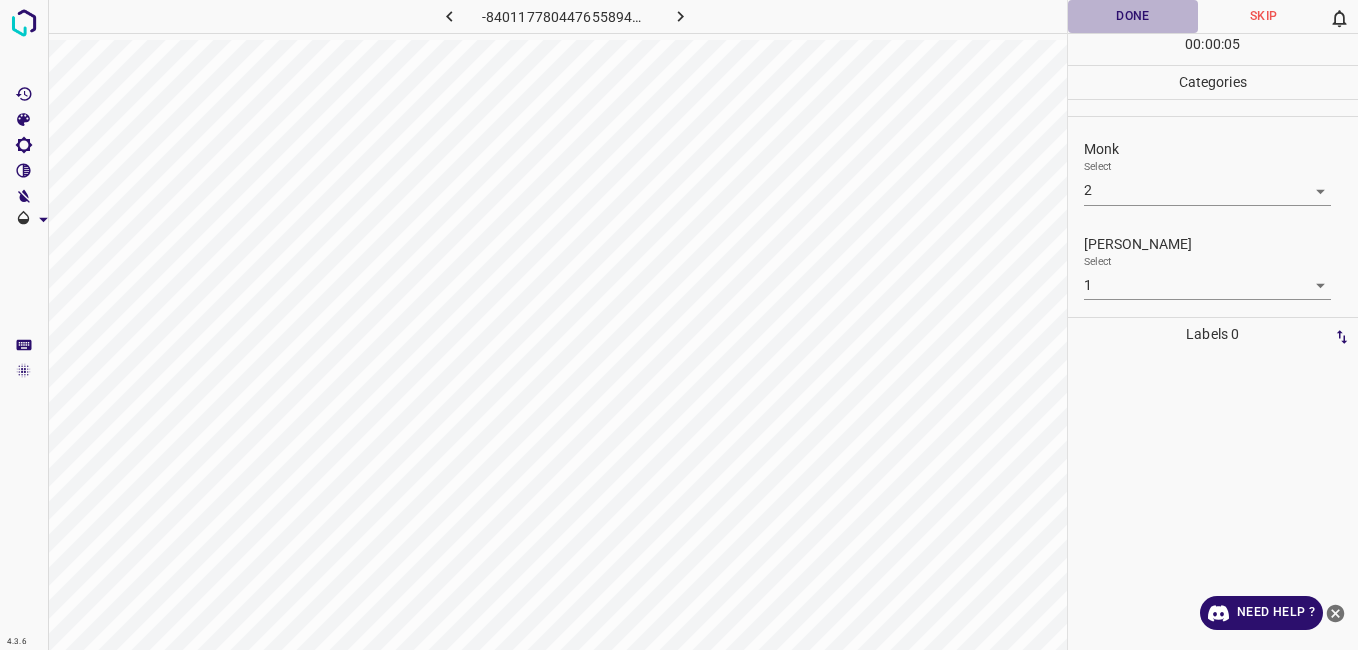 click on "Done" at bounding box center (1133, 16) 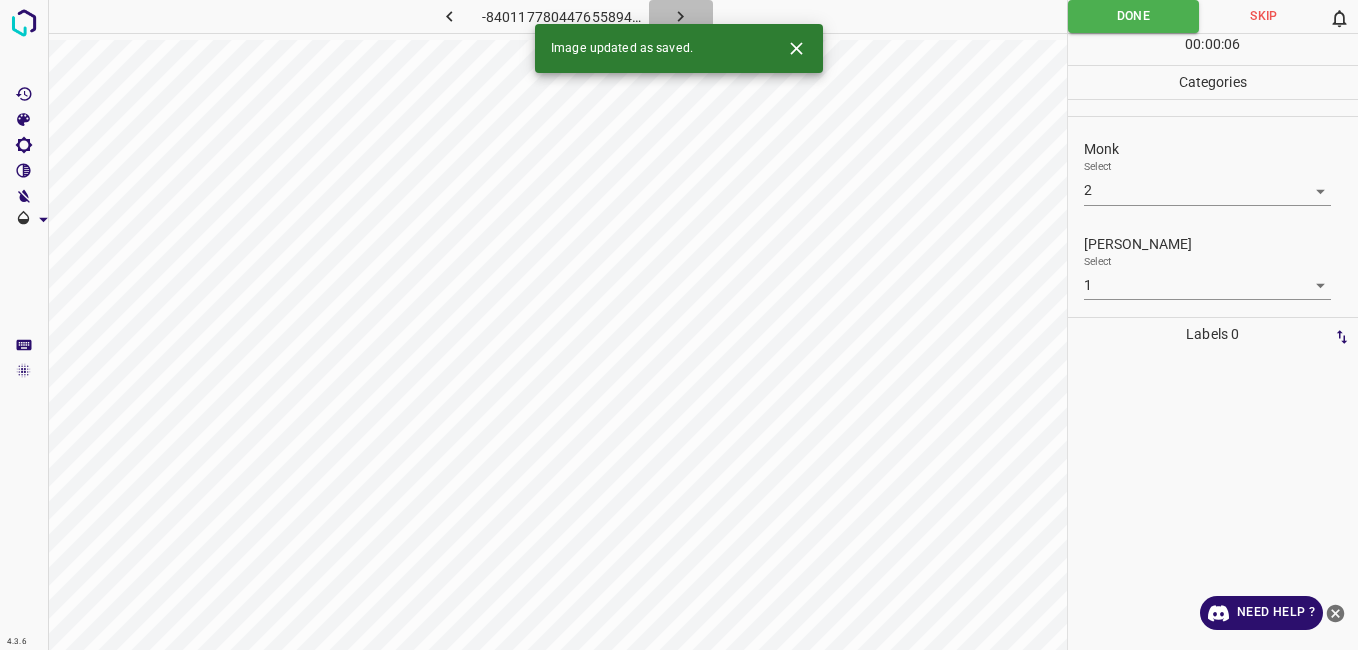 click 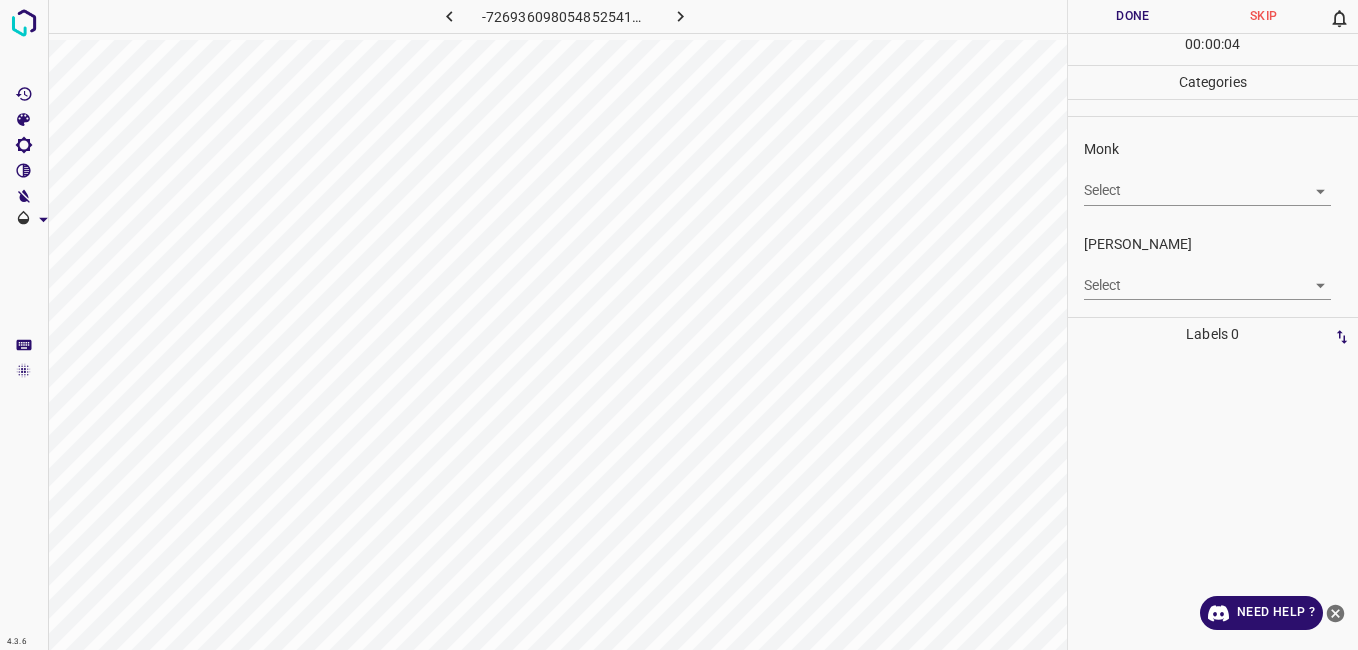 click on "4.3.6  -7269360980548525413.png Done Skip 0 00   : 00   : 04   Categories Monk   Select ​  Fitzpatrick   Select ​ Labels   0 Categories 1 Monk 2  Fitzpatrick Tools Space Change between modes (Draw & Edit) I Auto labeling R Restore zoom M Zoom in N Zoom out Delete Delete selecte label Filters Z Restore filters X Saturation filter C Brightness filter V Contrast filter B Gray scale filter General O Download Need Help ? - Text - Hide - Delete" at bounding box center (679, 325) 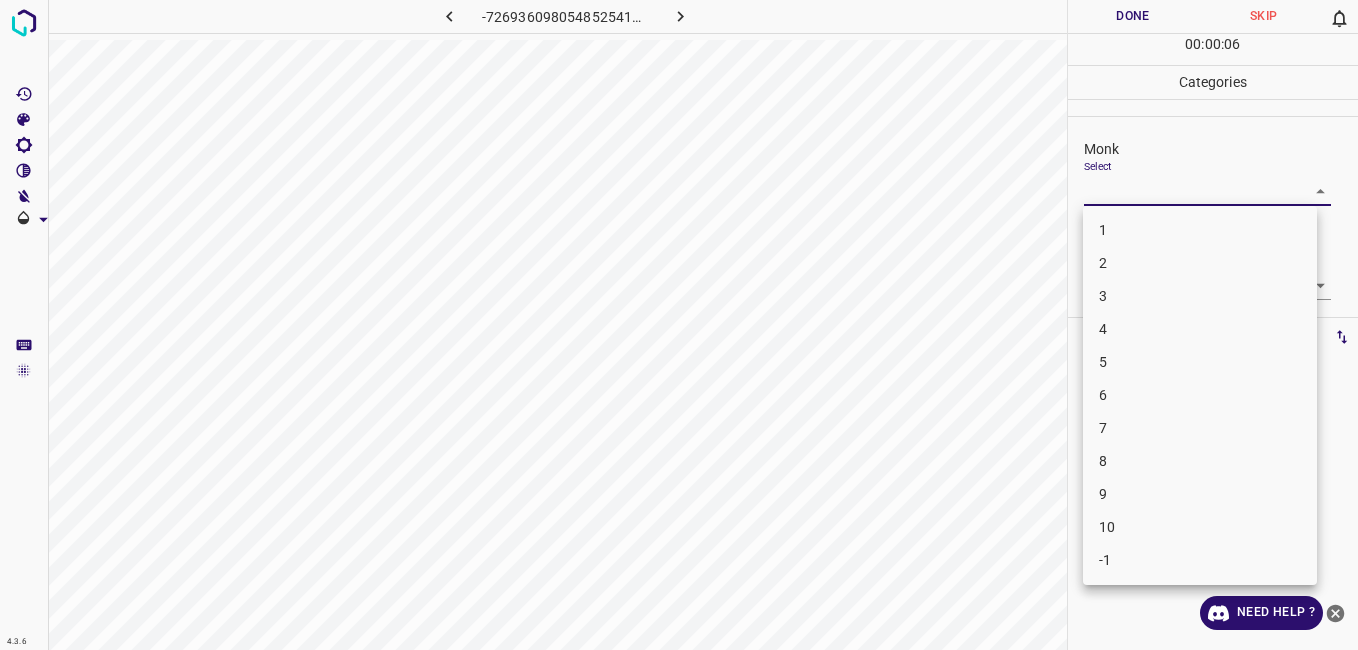 click on "4" at bounding box center (1200, 329) 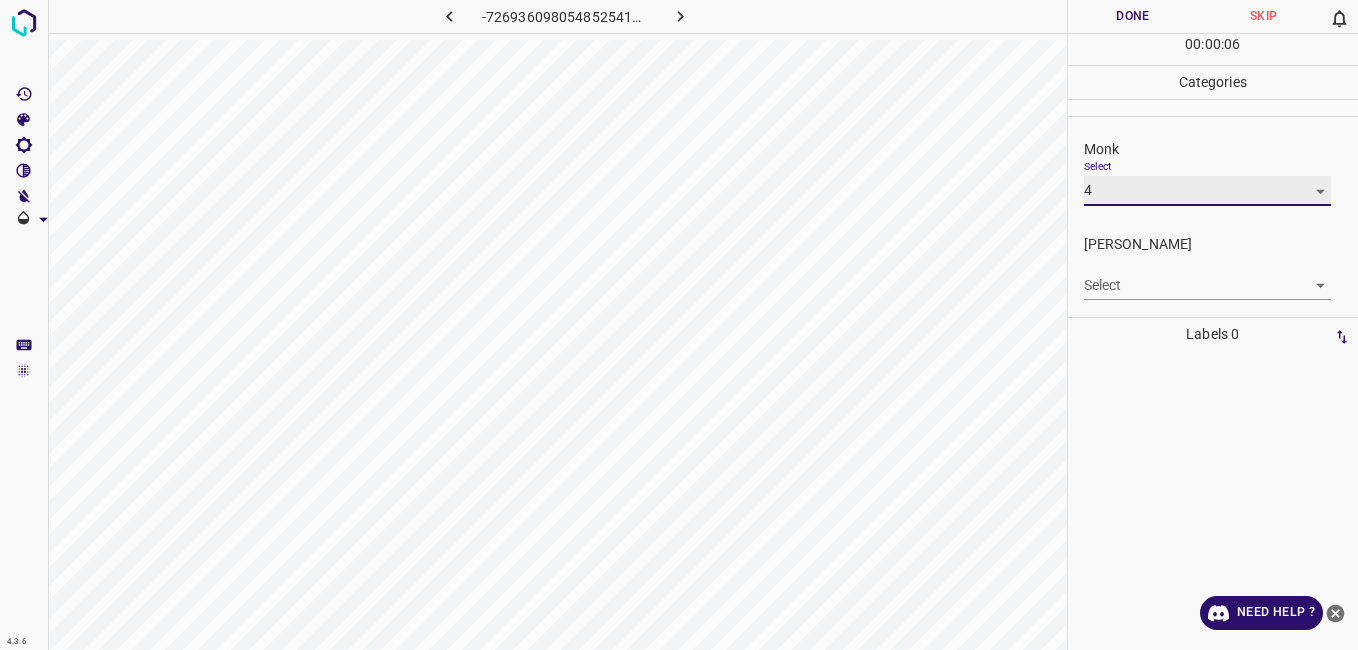 type on "4" 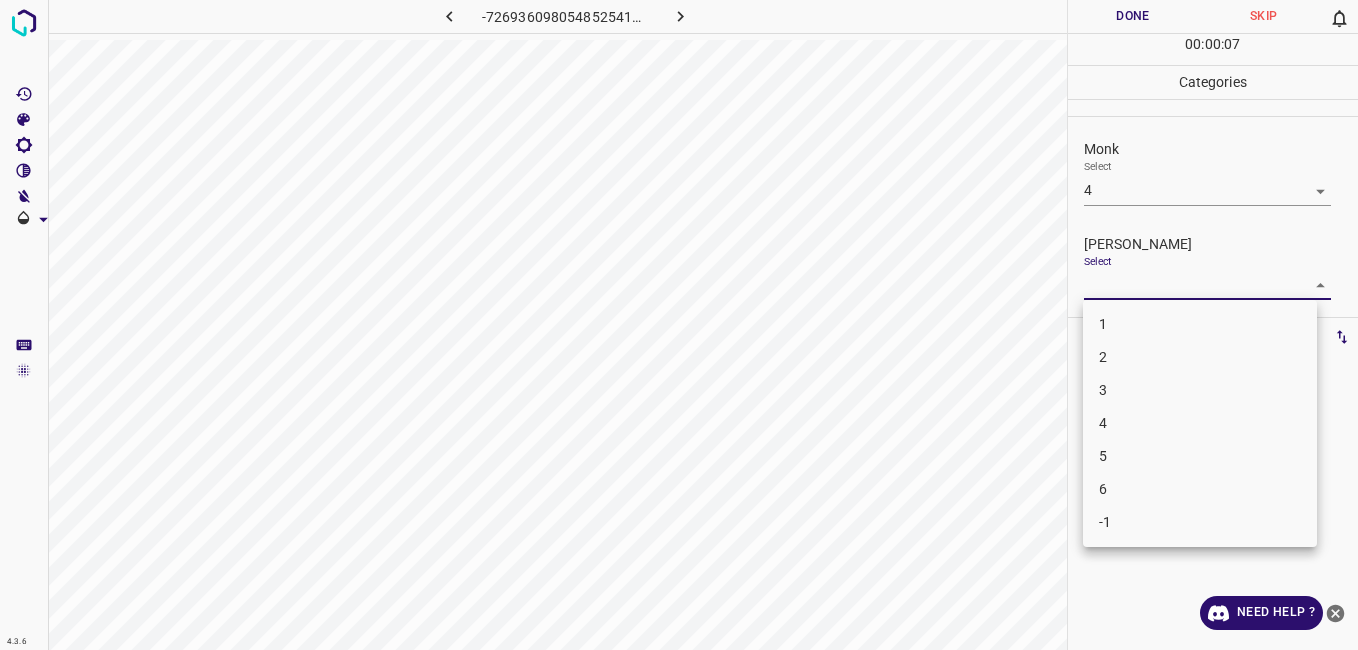 click on "4.3.6  -7269360980548525413.png Done Skip 0 00   : 00   : 07   Categories Monk   Select 4 4  Fitzpatrick   Select ​ Labels   0 Categories 1 Monk 2  Fitzpatrick Tools Space Change between modes (Draw & Edit) I Auto labeling R Restore zoom M Zoom in N Zoom out Delete Delete selecte label Filters Z Restore filters X Saturation filter C Brightness filter V Contrast filter B Gray scale filter General O Download Need Help ? - Text - Hide - Delete 1 2 3 4 5 6 -1" at bounding box center (679, 325) 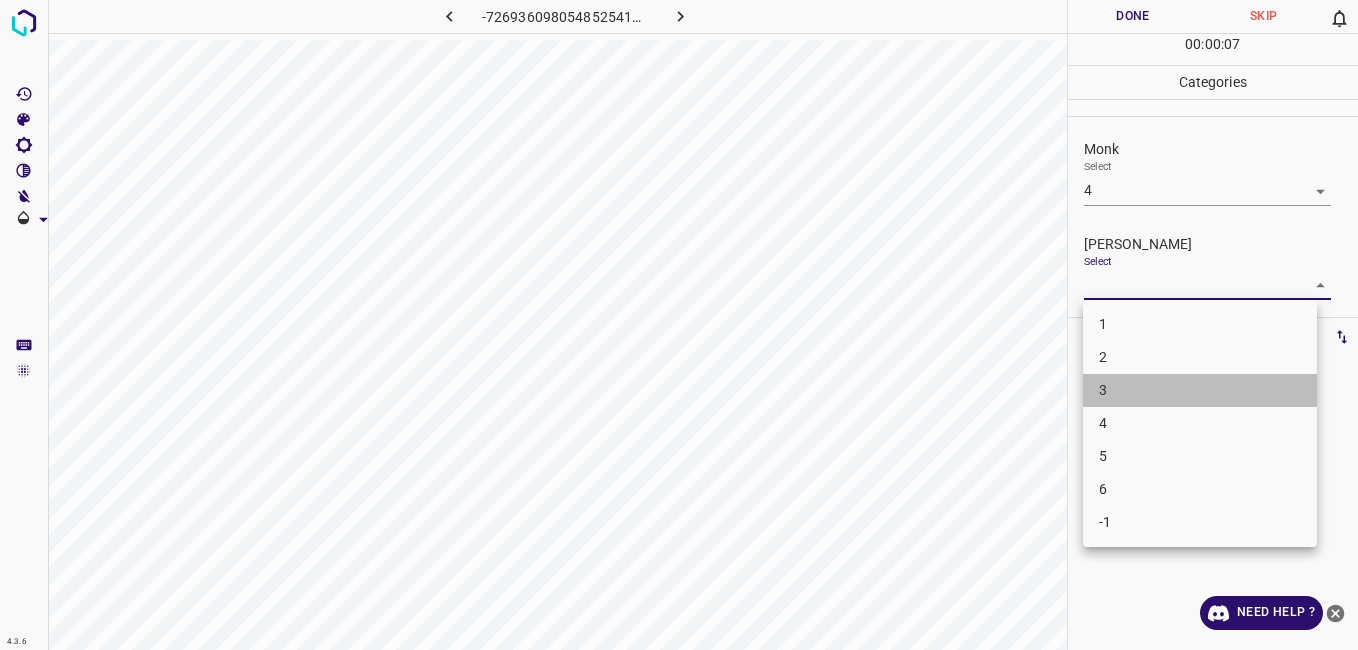 click on "3" at bounding box center [1200, 390] 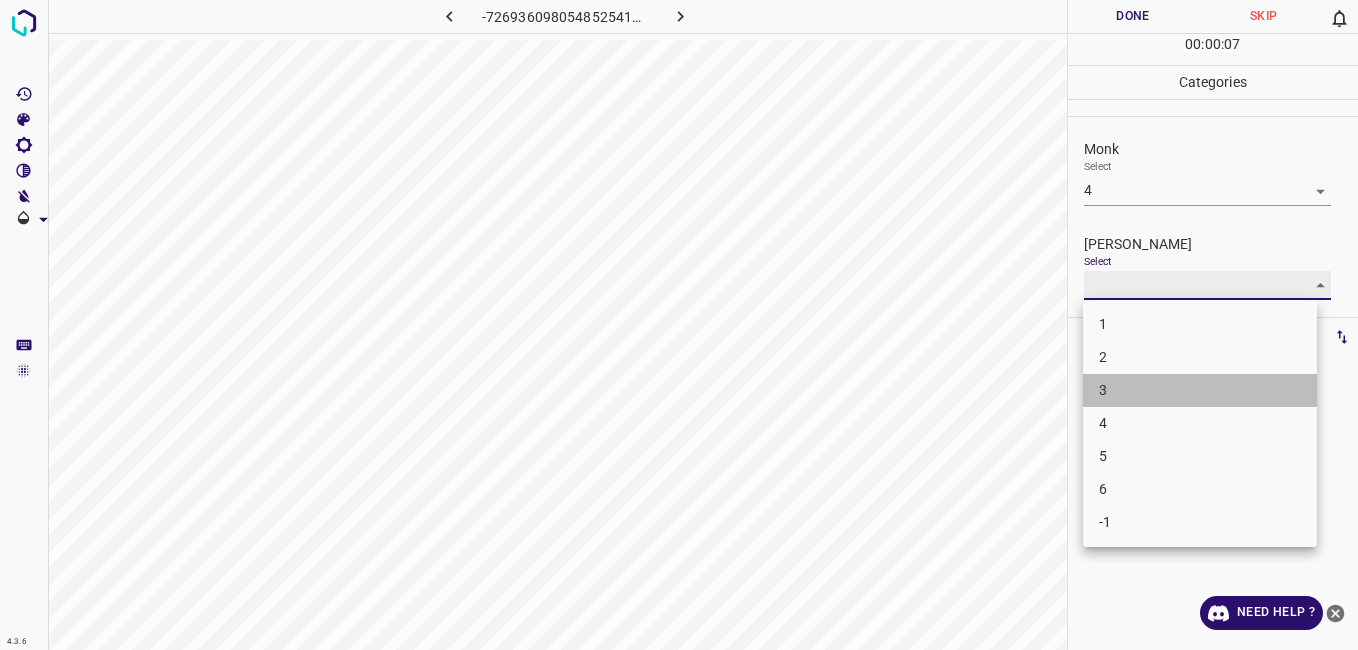 type on "3" 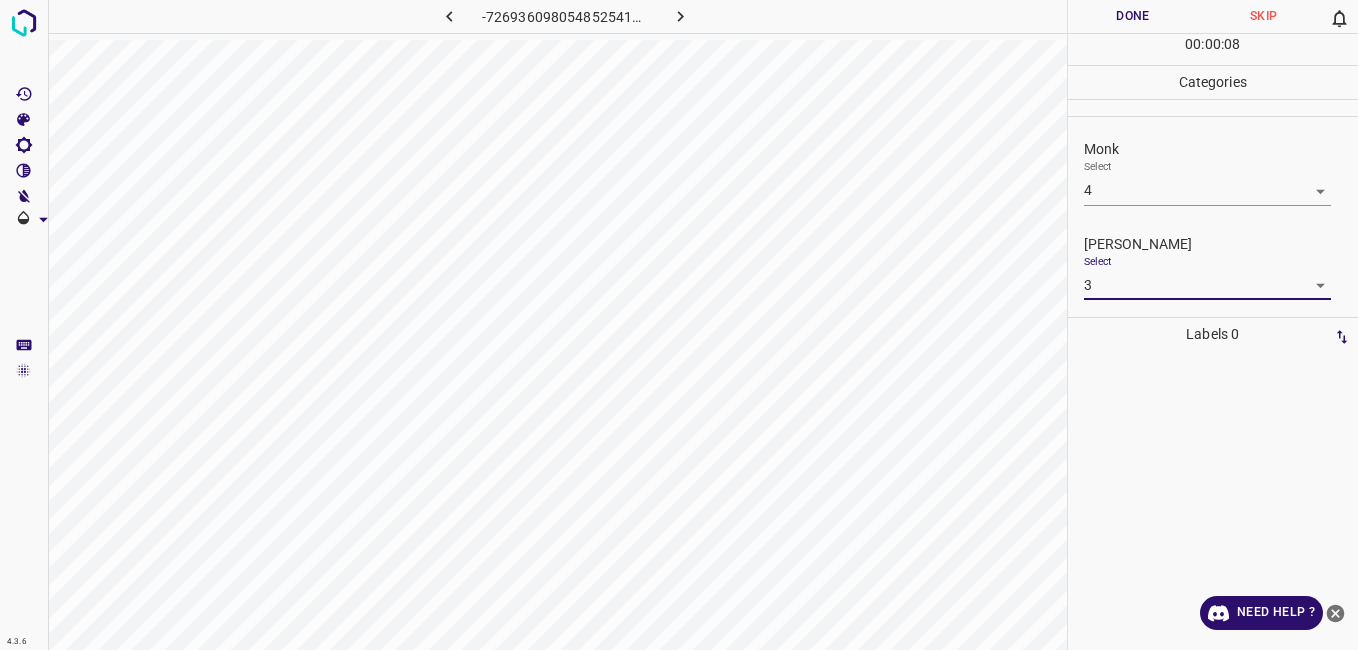 click on "Done" at bounding box center [1133, 16] 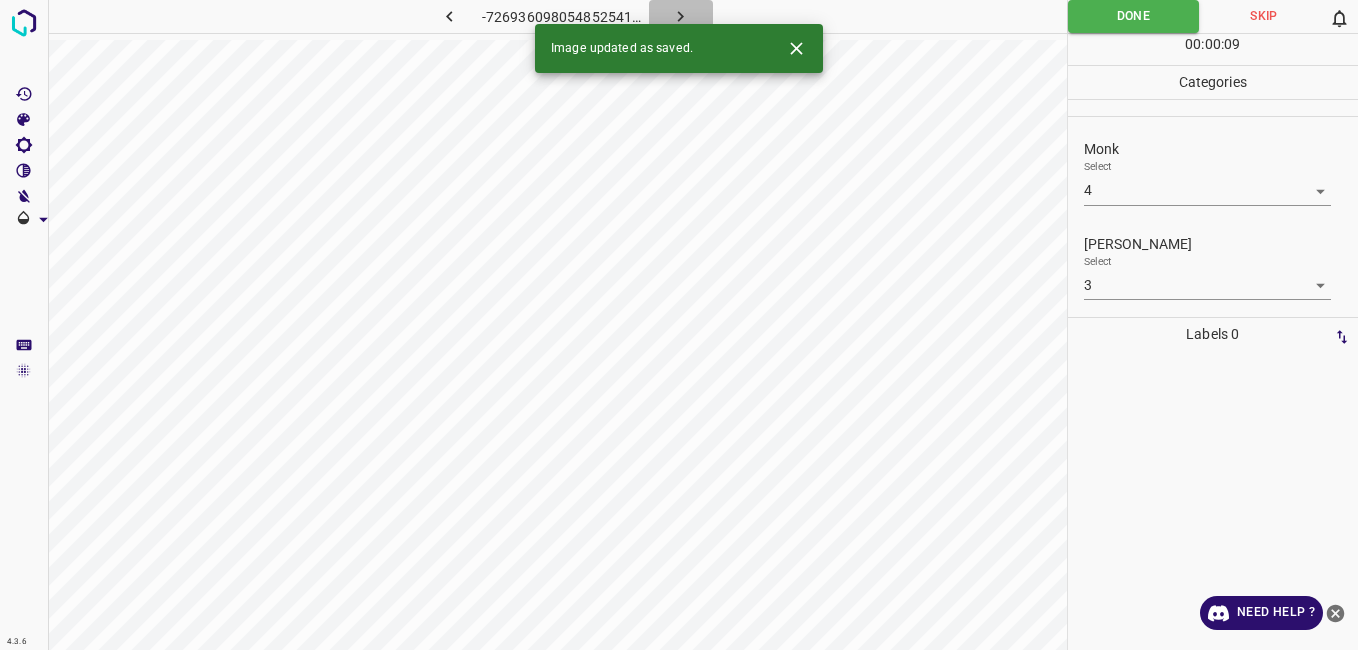 click 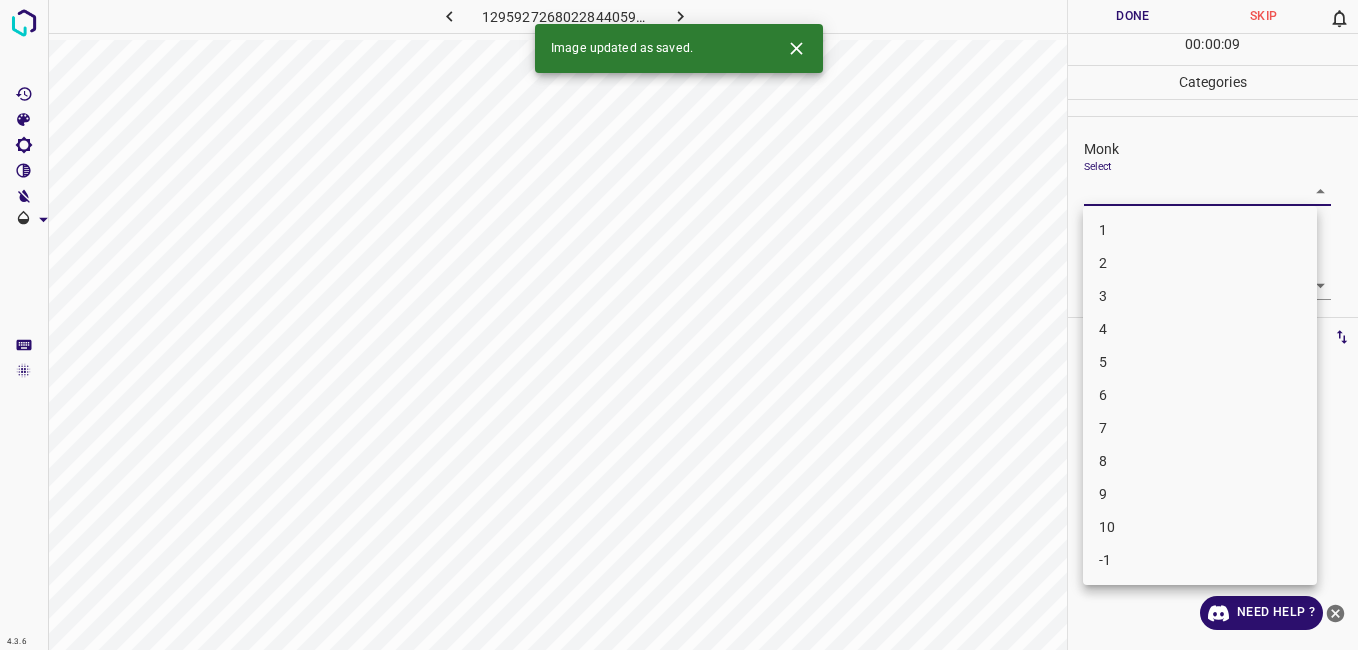 click on "4.3.6  1295927268022844059.png Done Skip 0 00   : 00   : 09   Categories Monk   Select ​  Fitzpatrick   Select ​ Labels   0 Categories 1 Monk 2  Fitzpatrick Tools Space Change between modes (Draw & Edit) I Auto labeling R Restore zoom M Zoom in N Zoom out Delete Delete selecte label Filters Z Restore filters X Saturation filter C Brightness filter V Contrast filter B Gray scale filter General O Download Image updated as saved. Need Help ? - Text - Hide - Delete 1 2 3 4 5 6 7 8 9 10 -1" at bounding box center [679, 325] 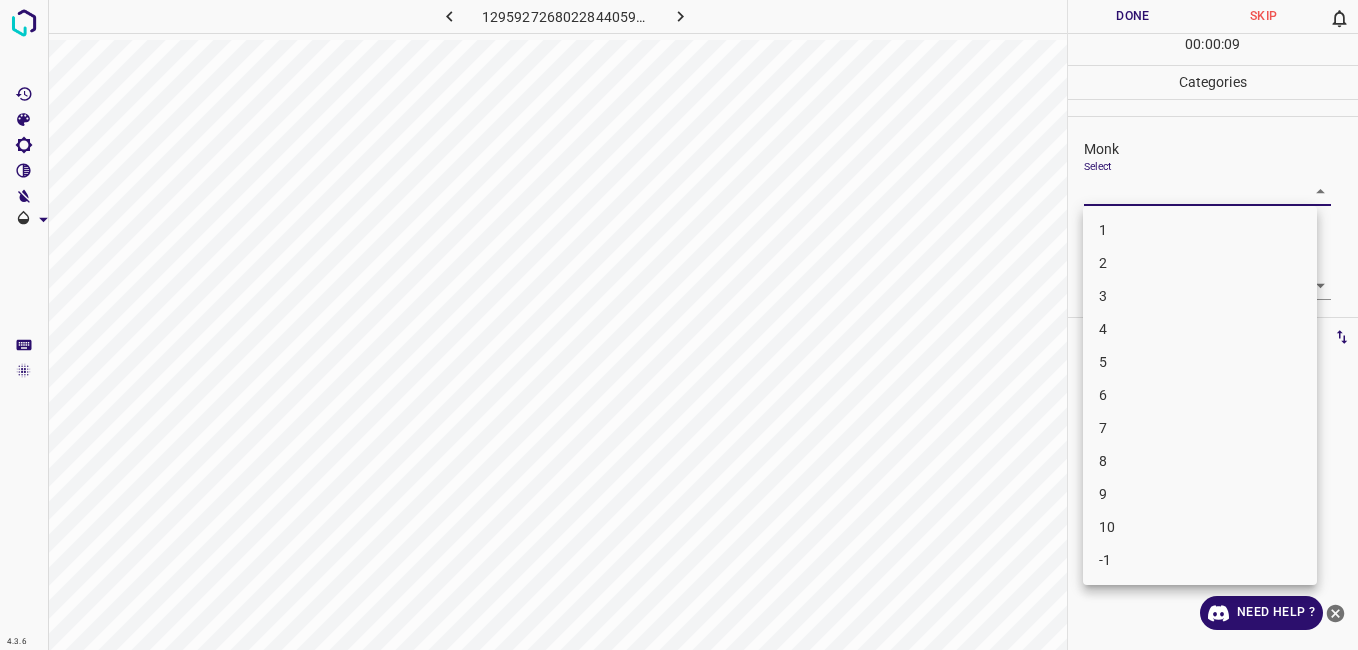 click on "2" at bounding box center (1200, 263) 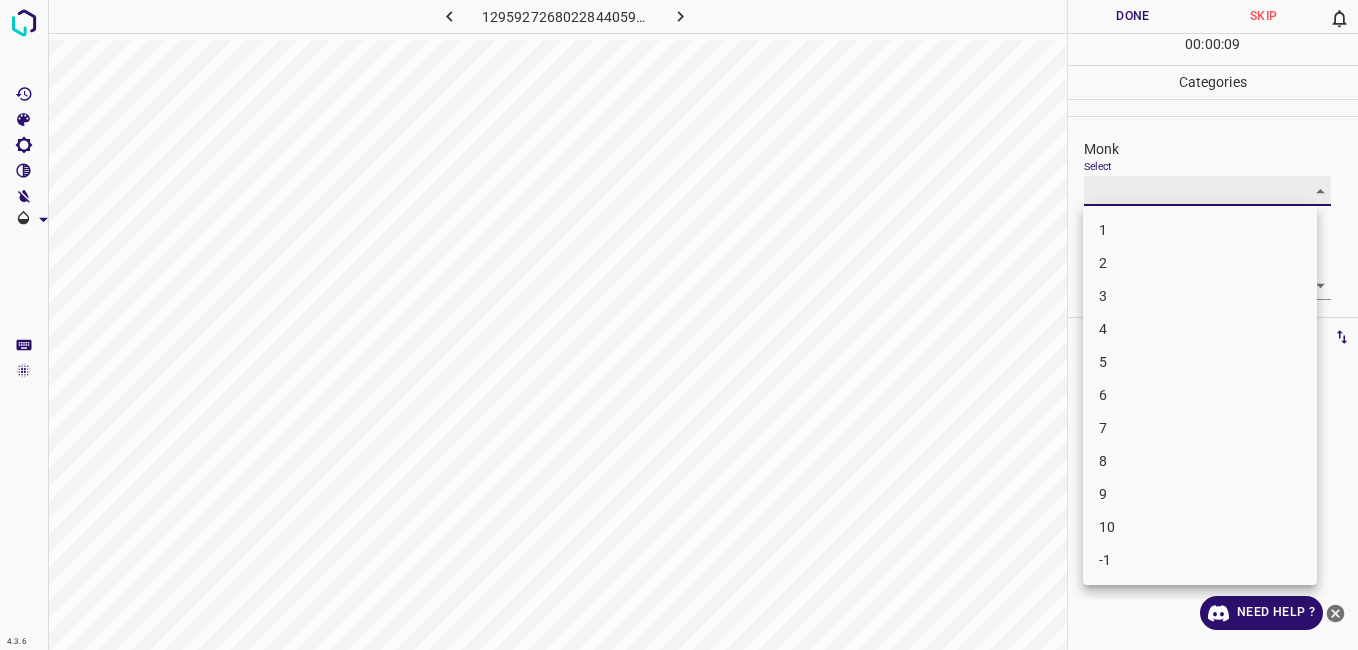 type on "2" 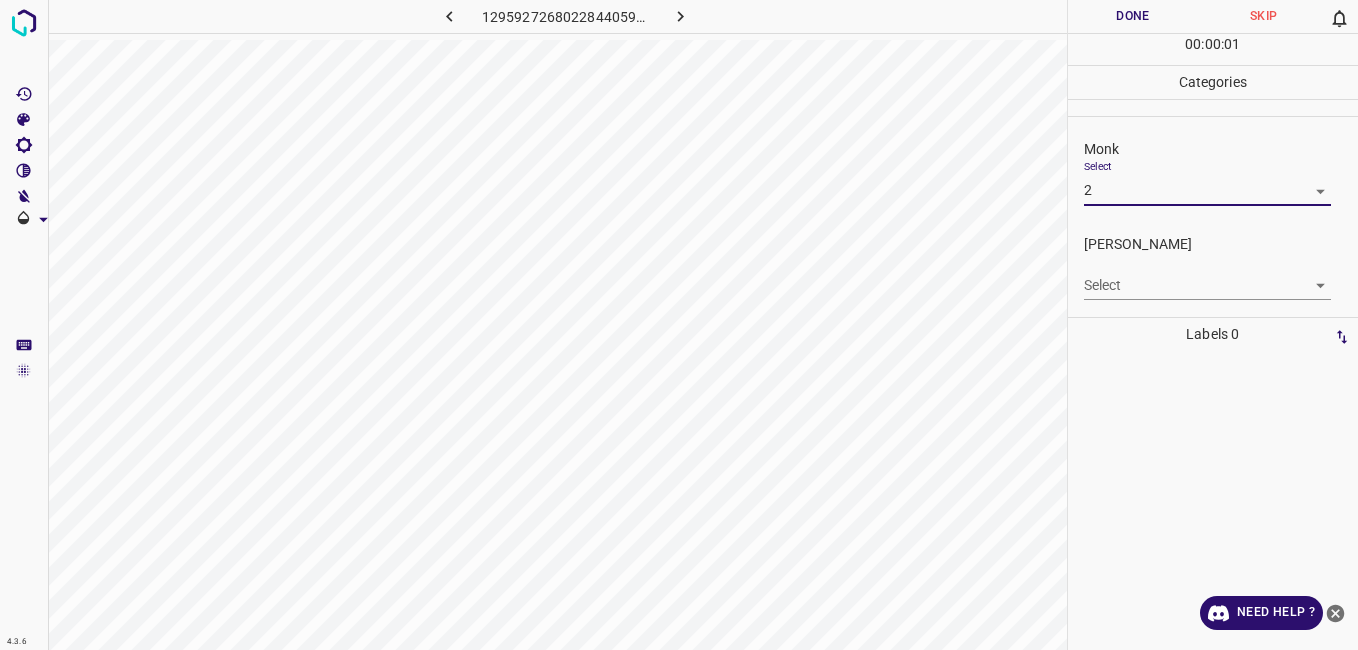 click on "4.3.6  1295927268022844059.png Done Skip 0 00   : 00   : 01   Categories Monk   Select 2 2  Fitzpatrick   Select ​ Labels   0 Categories 1 Monk 2  Fitzpatrick Tools Space Change between modes (Draw & Edit) I Auto labeling R Restore zoom M Zoom in N Zoom out Delete Delete selecte label Filters Z Restore filters X Saturation filter C Brightness filter V Contrast filter B Gray scale filter General O Download Need Help ? - Text - Hide - Delete" at bounding box center (679, 325) 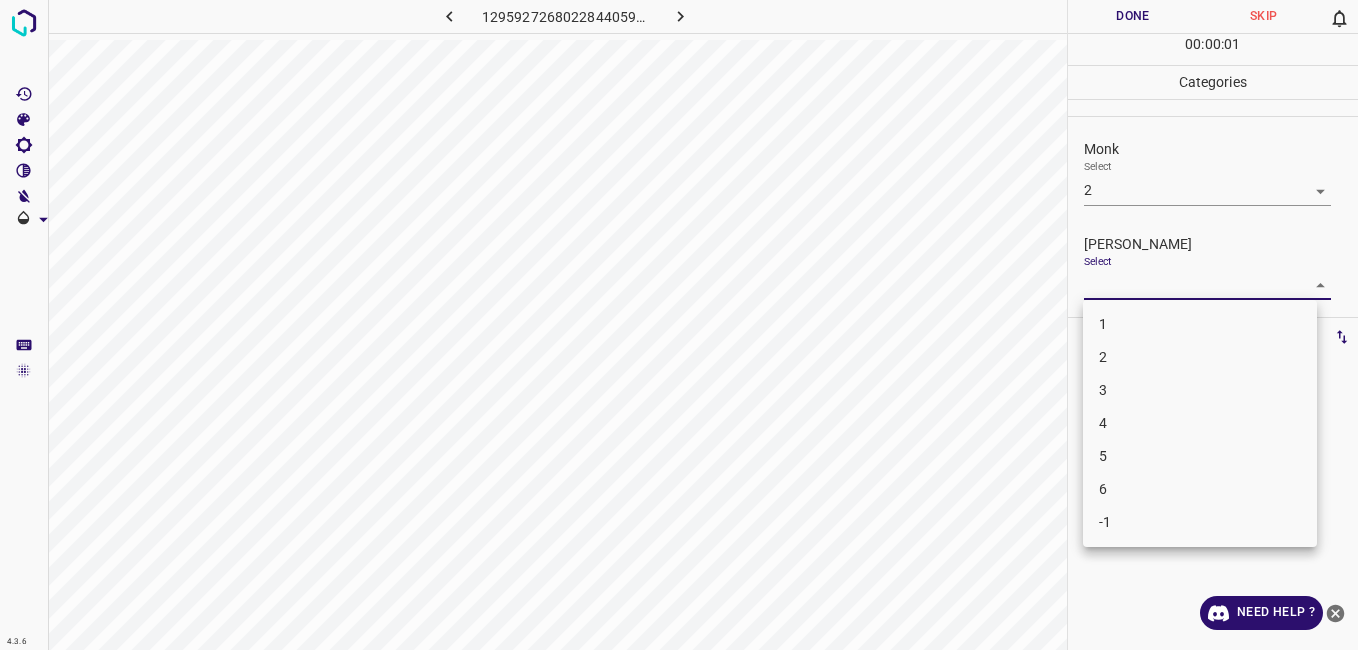 click on "1" at bounding box center [1200, 324] 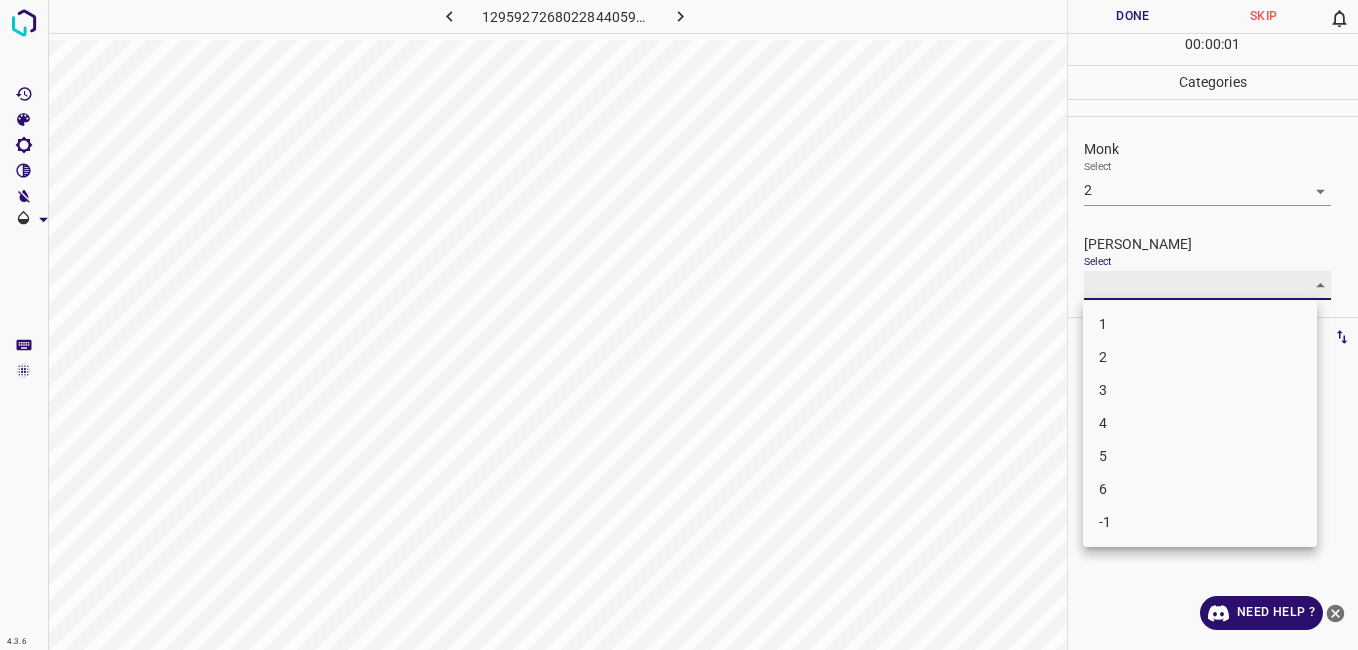 type on "1" 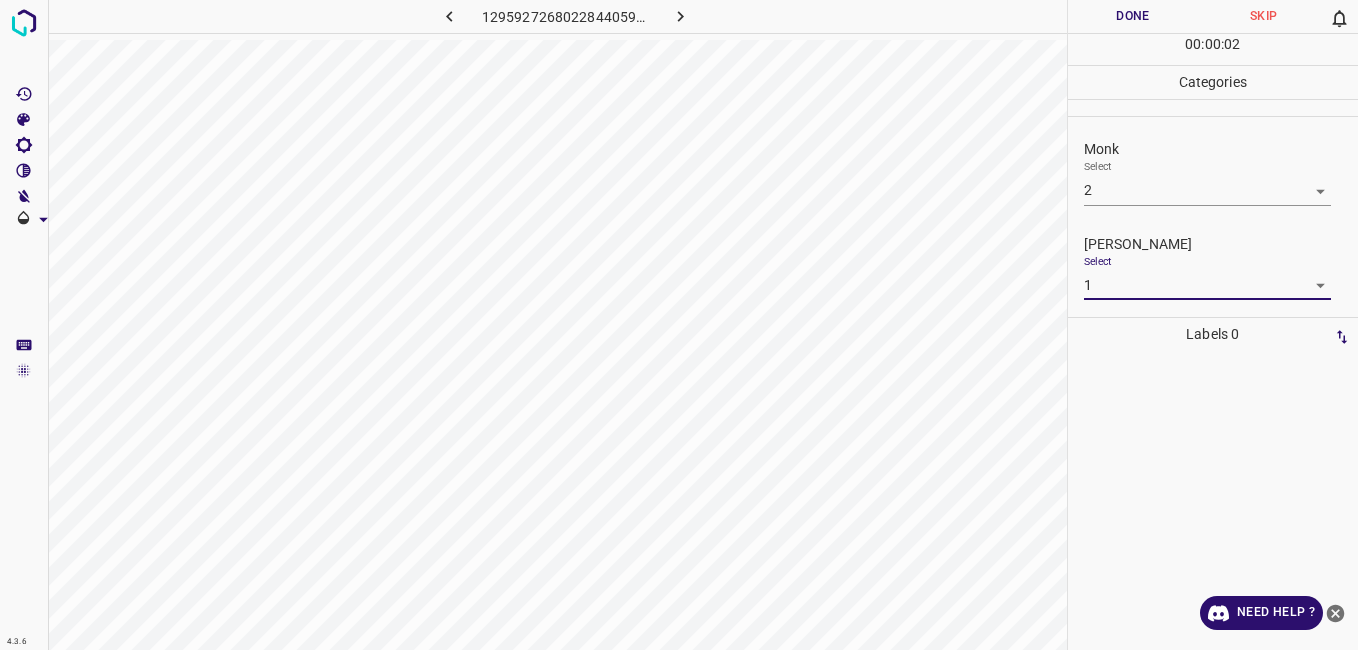click on "Done" at bounding box center (1133, 16) 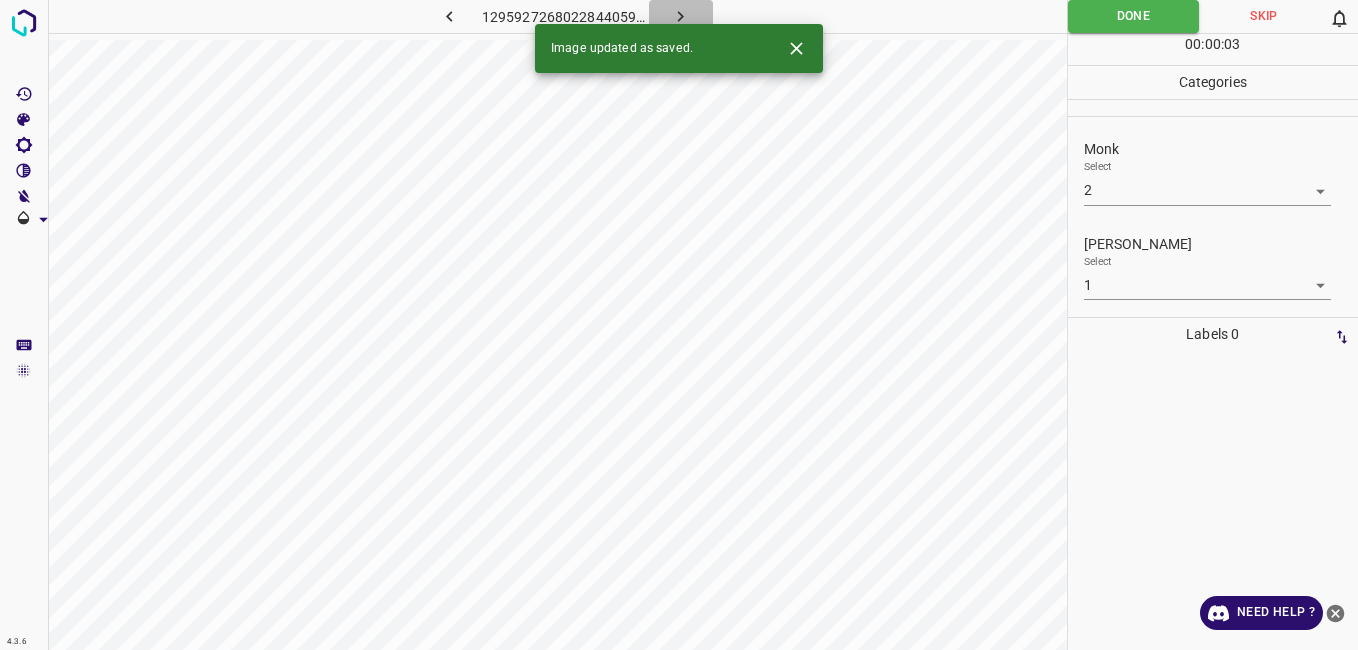 click 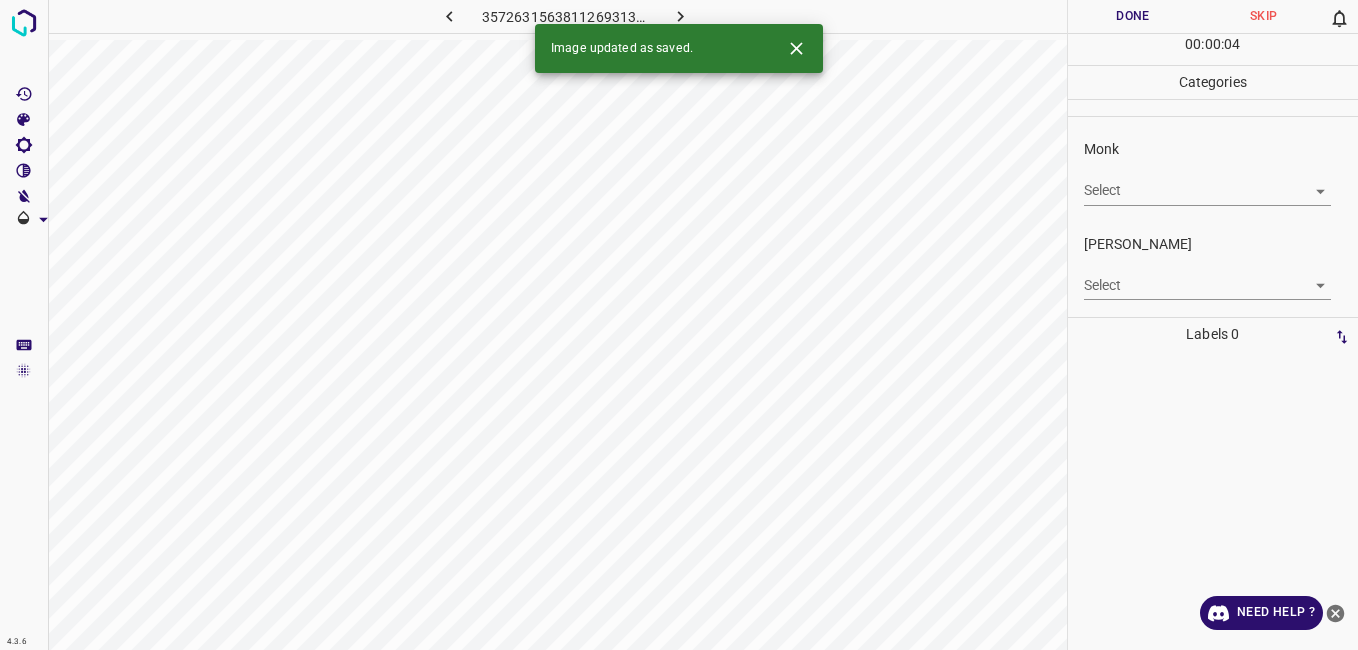 click on "4.3.6  3572631563811269313.png Done Skip 0 00   : 00   : 04   Categories Monk   Select ​  Fitzpatrick   Select ​ Labels   0 Categories 1 Monk 2  Fitzpatrick Tools Space Change between modes (Draw & Edit) I Auto labeling R Restore zoom M Zoom in N Zoom out Delete Delete selecte label Filters Z Restore filters X Saturation filter C Brightness filter V Contrast filter B Gray scale filter General O Download Image updated as saved. Need Help ? - Text - Hide - Delete" at bounding box center [679, 325] 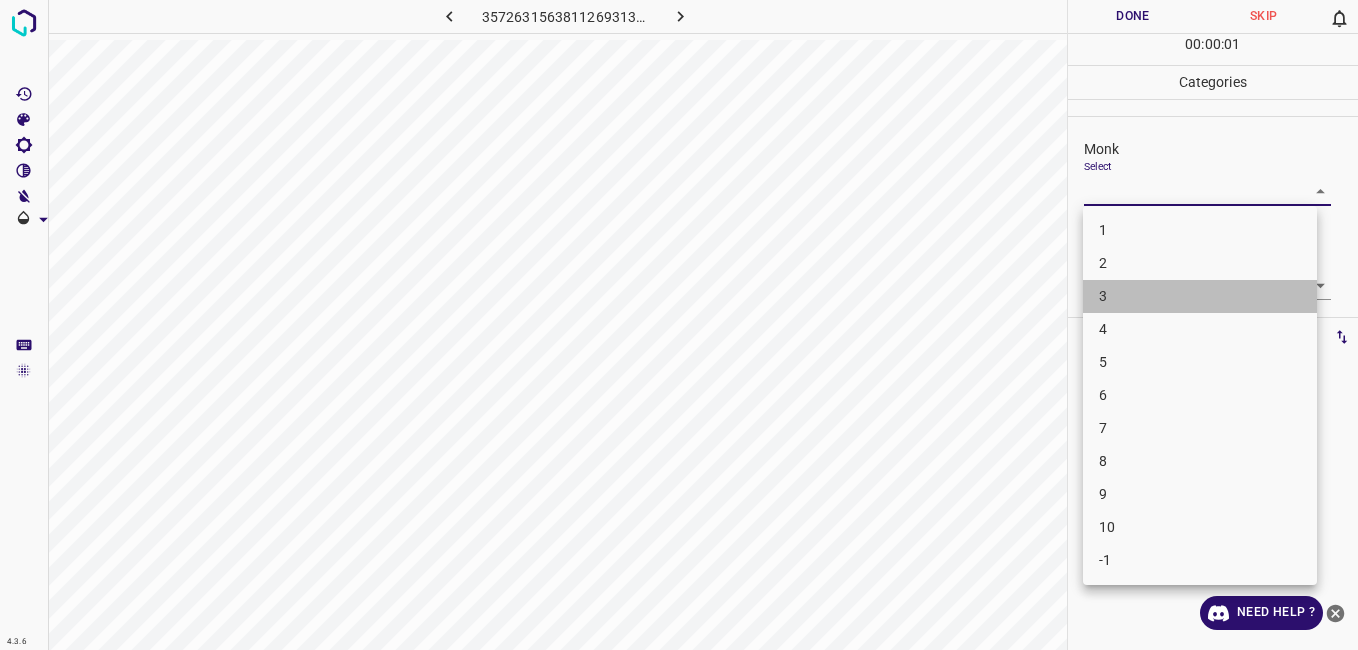 click on "3" at bounding box center [1200, 296] 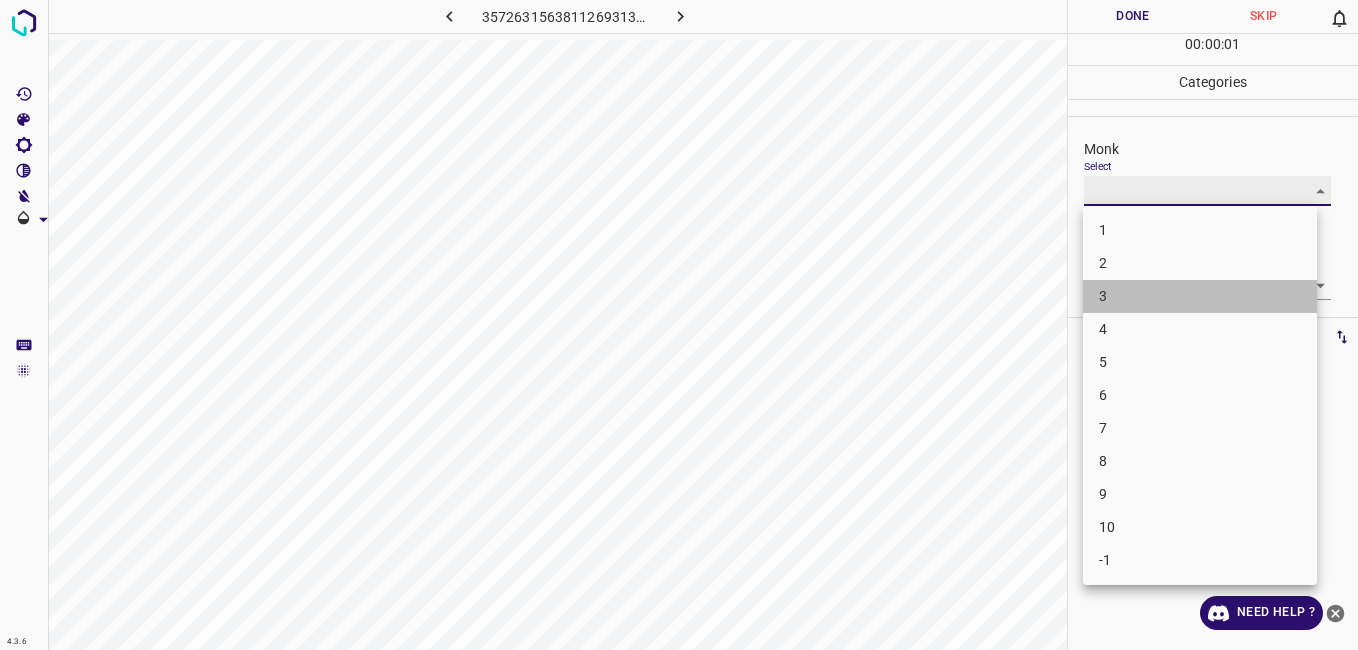 type on "3" 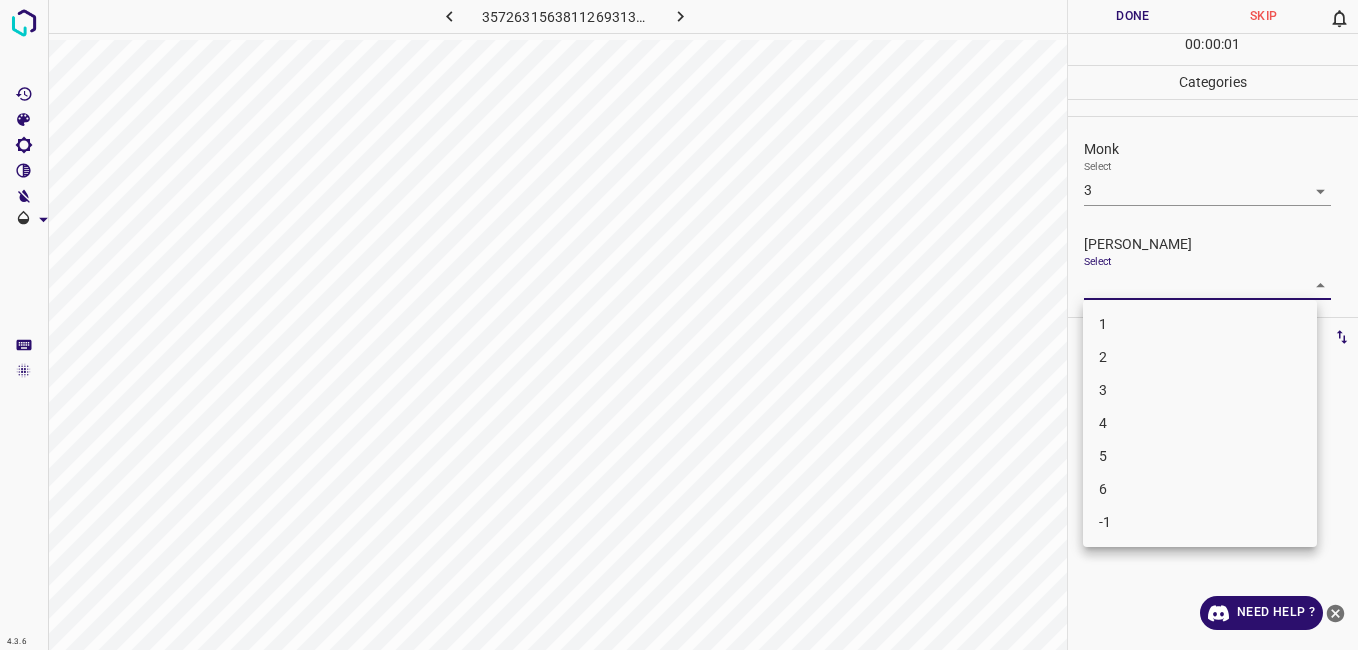 click on "4.3.6  3572631563811269313.png Done Skip 0 00   : 00   : 01   Categories Monk   Select 3 3  Fitzpatrick   Select ​ Labels   0 Categories 1 Monk 2  Fitzpatrick Tools Space Change between modes (Draw & Edit) I Auto labeling R Restore zoom M Zoom in N Zoom out Delete Delete selecte label Filters Z Restore filters X Saturation filter C Brightness filter V Contrast filter B Gray scale filter General O Download Need Help ? - Text - Hide - Delete 1 2 3 4 5 6 -1" at bounding box center [679, 325] 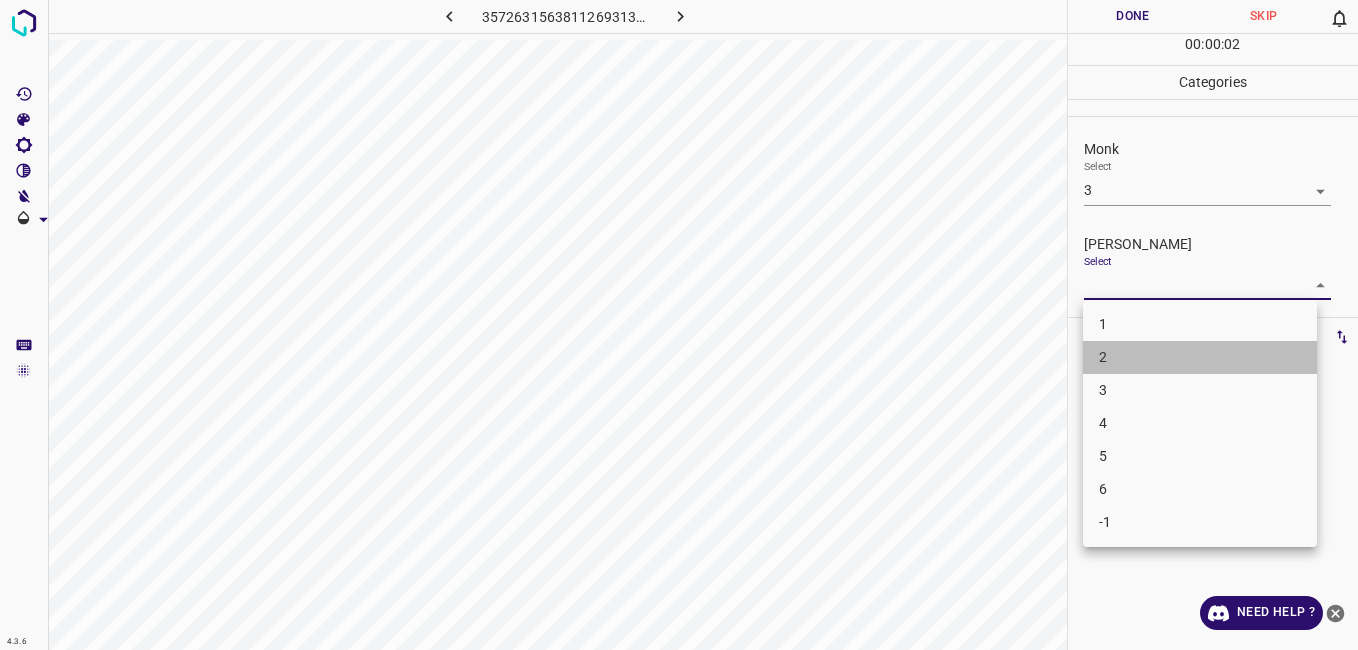 click on "2" at bounding box center [1200, 357] 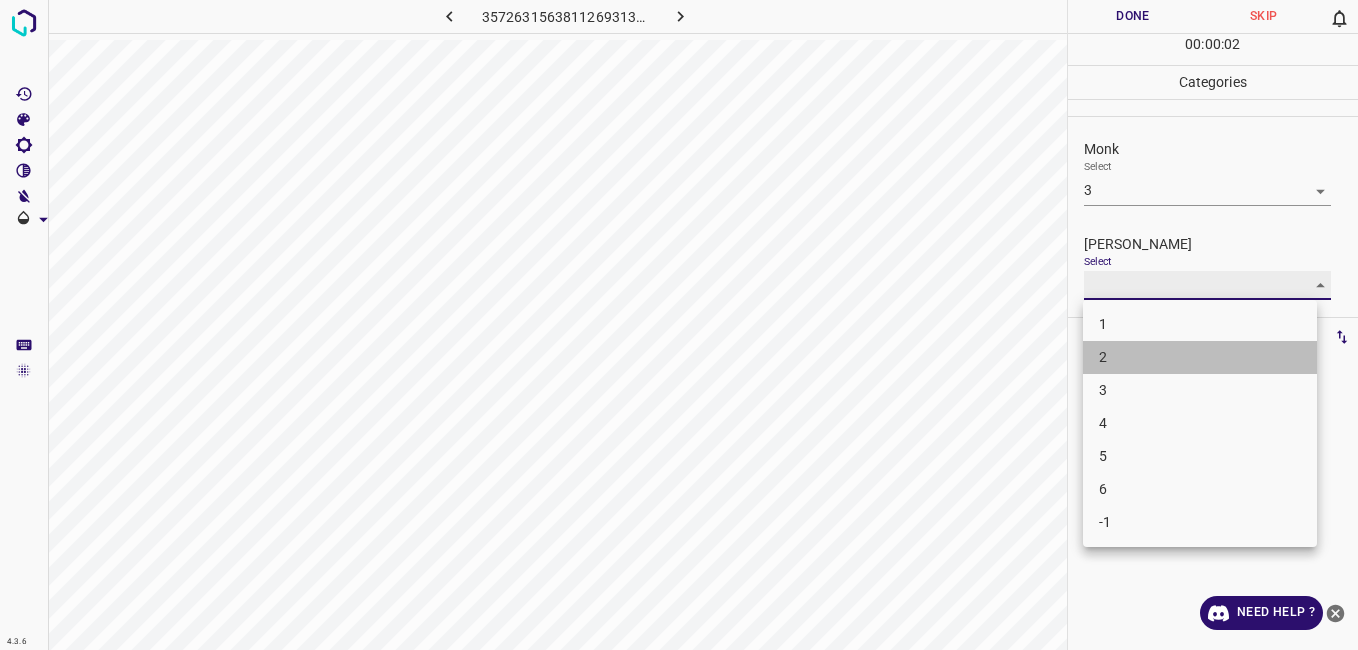 type on "2" 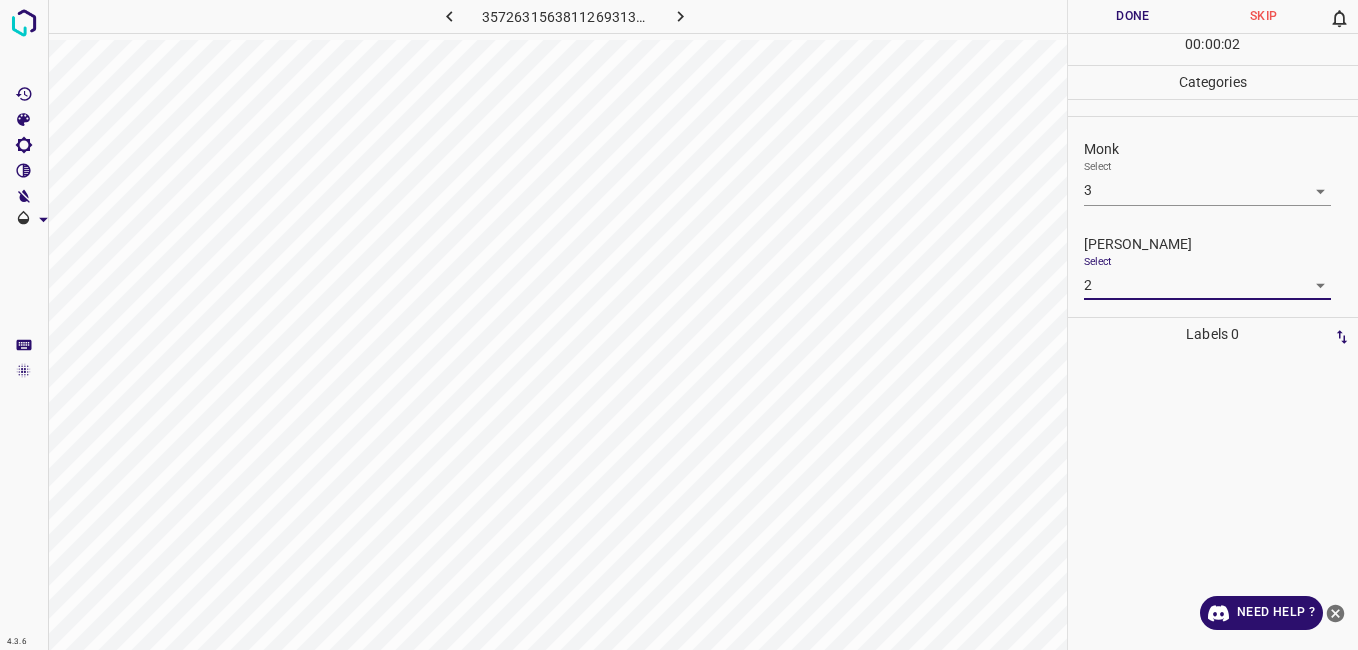 click on "Done" at bounding box center [1133, 16] 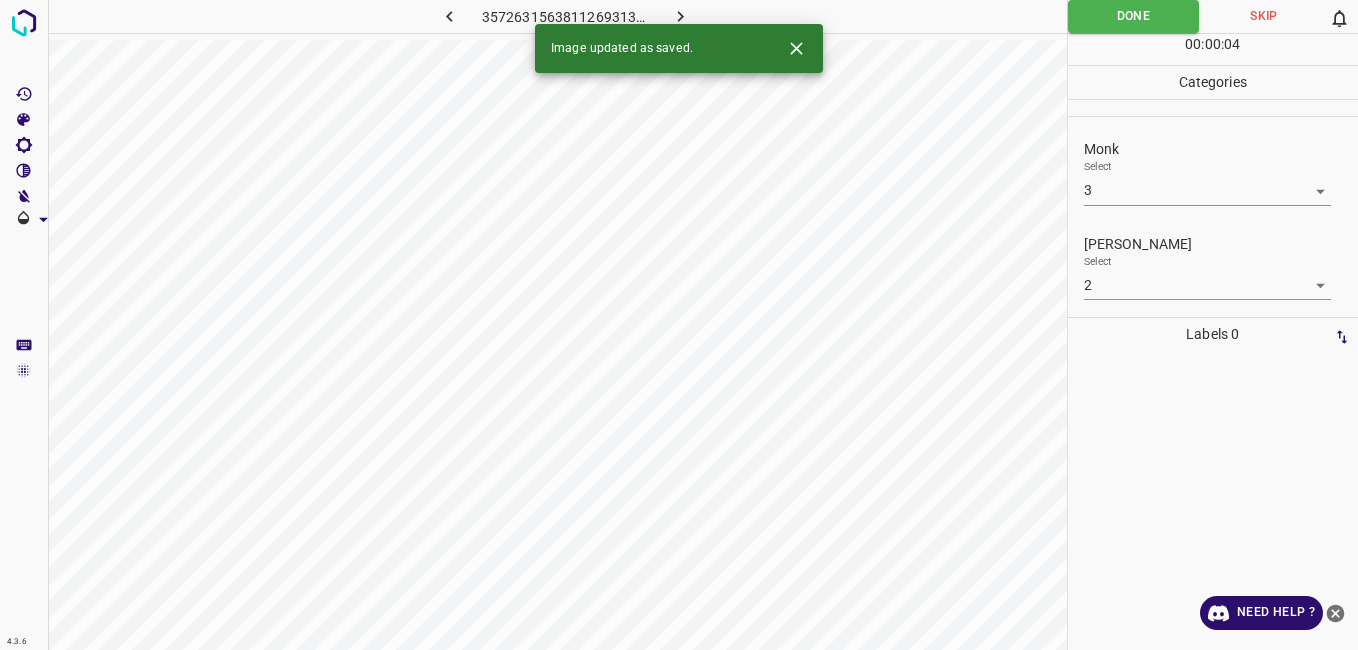 click 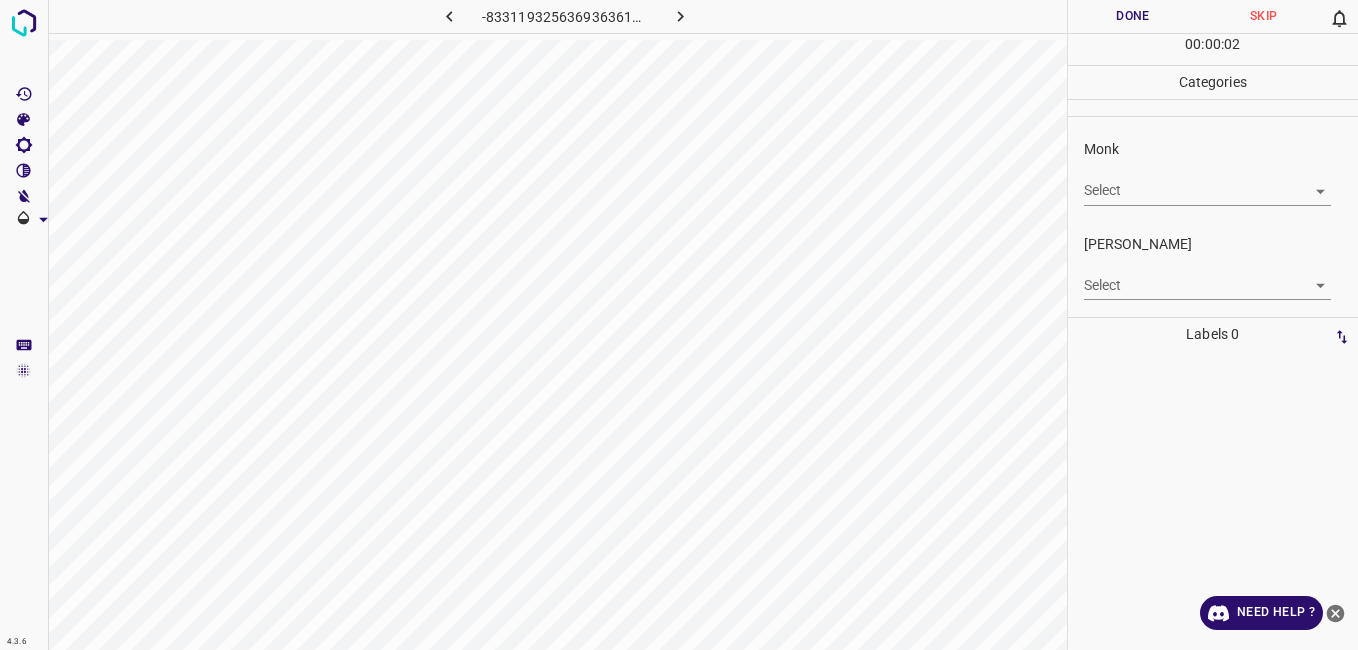 click on "4.3.6  -8331193256369363619.png Done Skip 0 00   : 00   : 02   Categories Monk   Select ​  Fitzpatrick   Select ​ Labels   0 Categories 1 Monk 2  Fitzpatrick Tools Space Change between modes (Draw & Edit) I Auto labeling R Restore zoom M Zoom in N Zoom out Delete Delete selecte label Filters Z Restore filters X Saturation filter C Brightness filter V Contrast filter B Gray scale filter General O Download Need Help ? - Text - Hide - Delete" at bounding box center (679, 325) 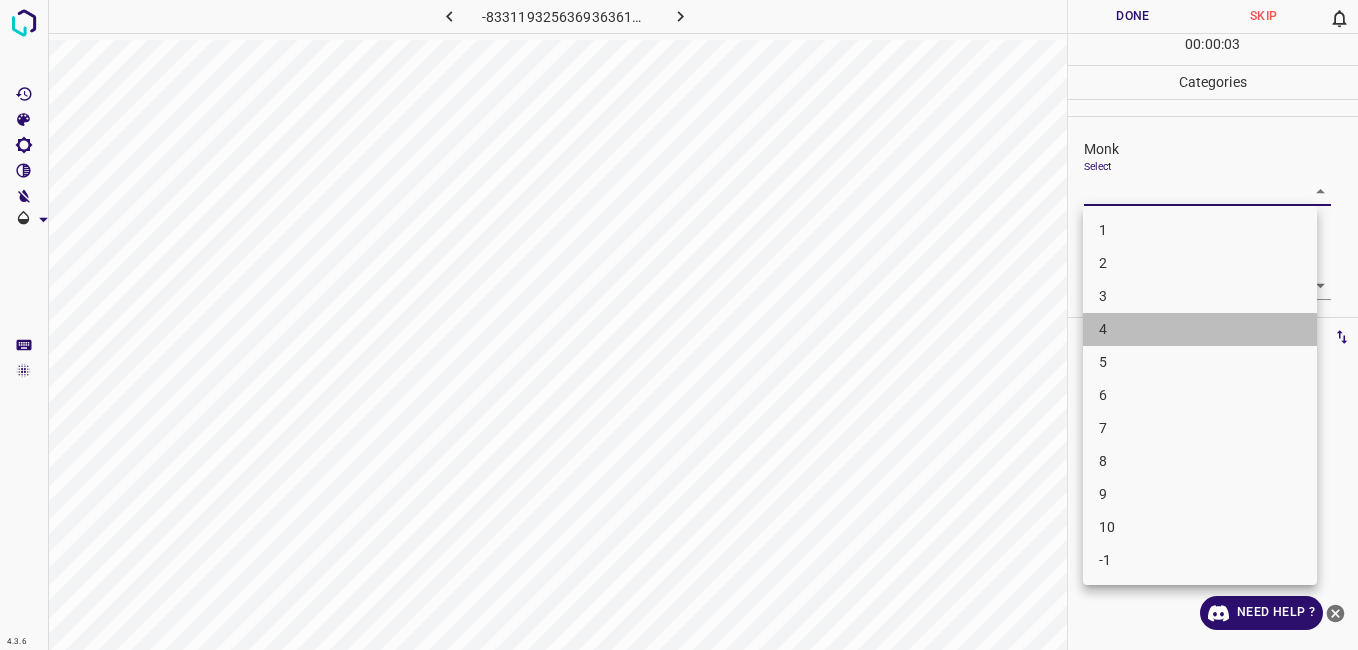 click on "4" at bounding box center [1200, 329] 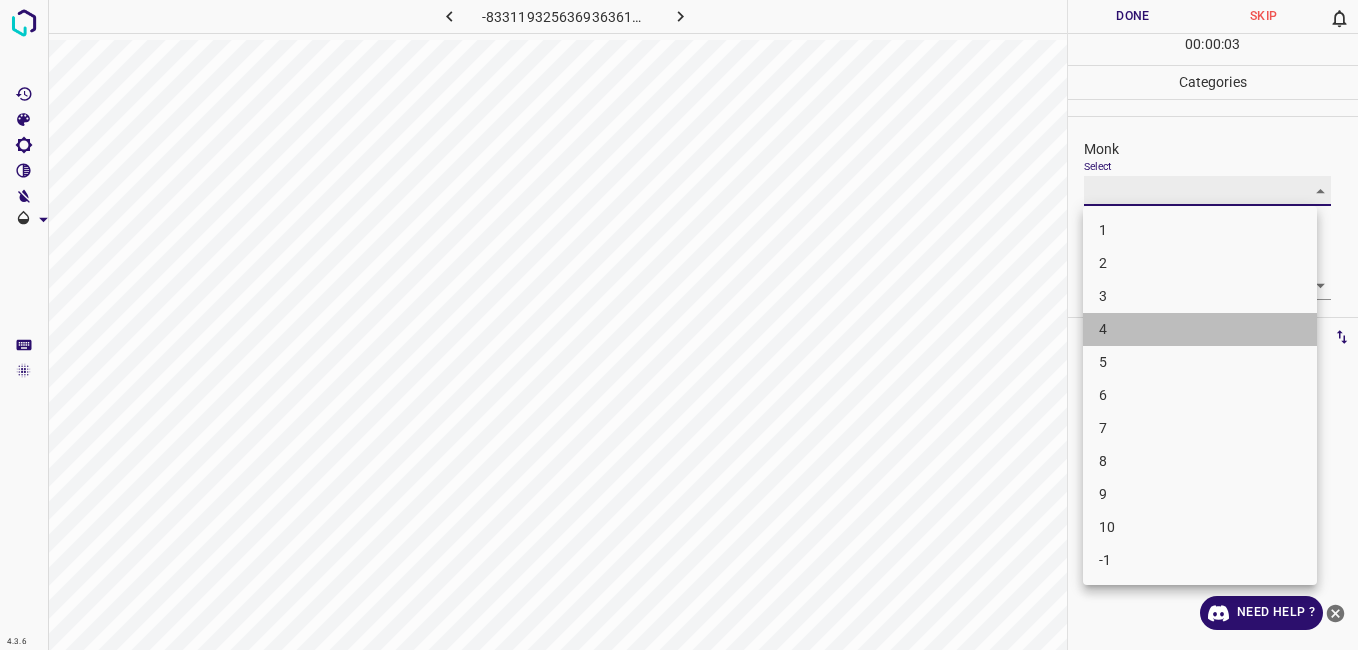 type on "4" 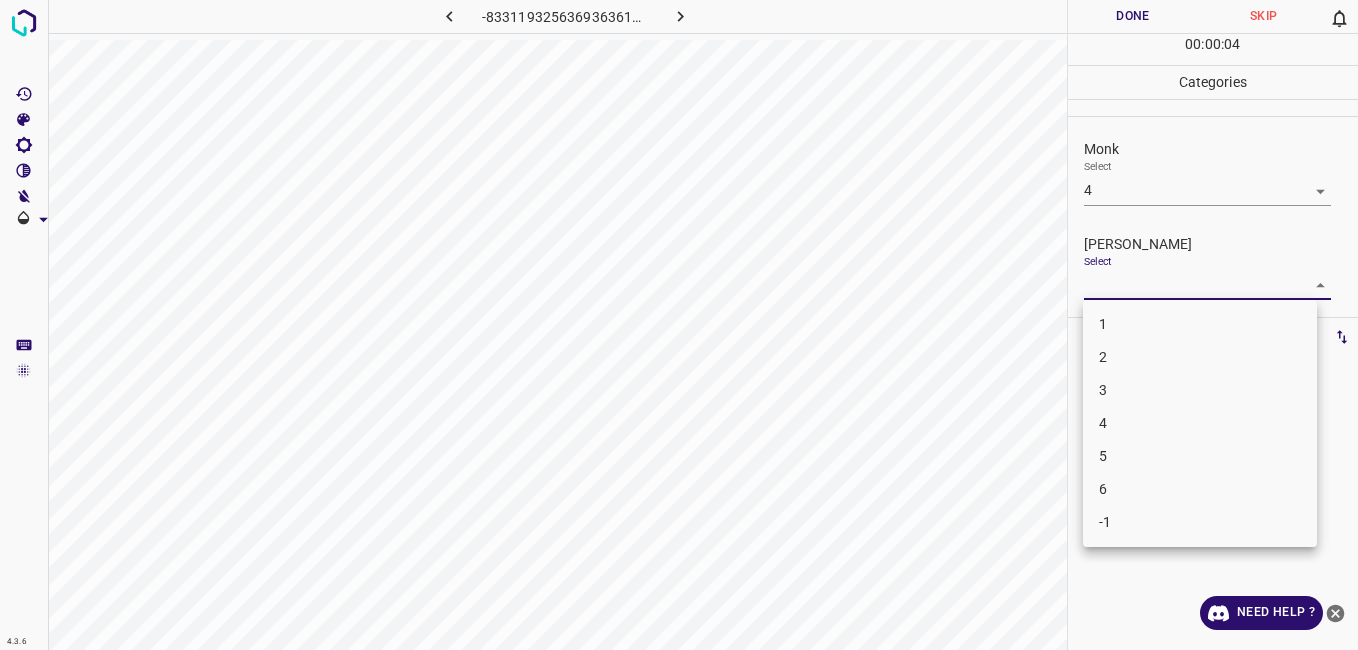 click on "4.3.6  -8331193256369363619.png Done Skip 0 00   : 00   : 04   Categories Monk   Select 4 4  Fitzpatrick   Select ​ Labels   0 Categories 1 Monk 2  Fitzpatrick Tools Space Change between modes (Draw & Edit) I Auto labeling R Restore zoom M Zoom in N Zoom out Delete Delete selecte label Filters Z Restore filters X Saturation filter C Brightness filter V Contrast filter B Gray scale filter General O Download Need Help ? - Text - Hide - Delete 1 2 3 4 5 6 -1" at bounding box center [679, 325] 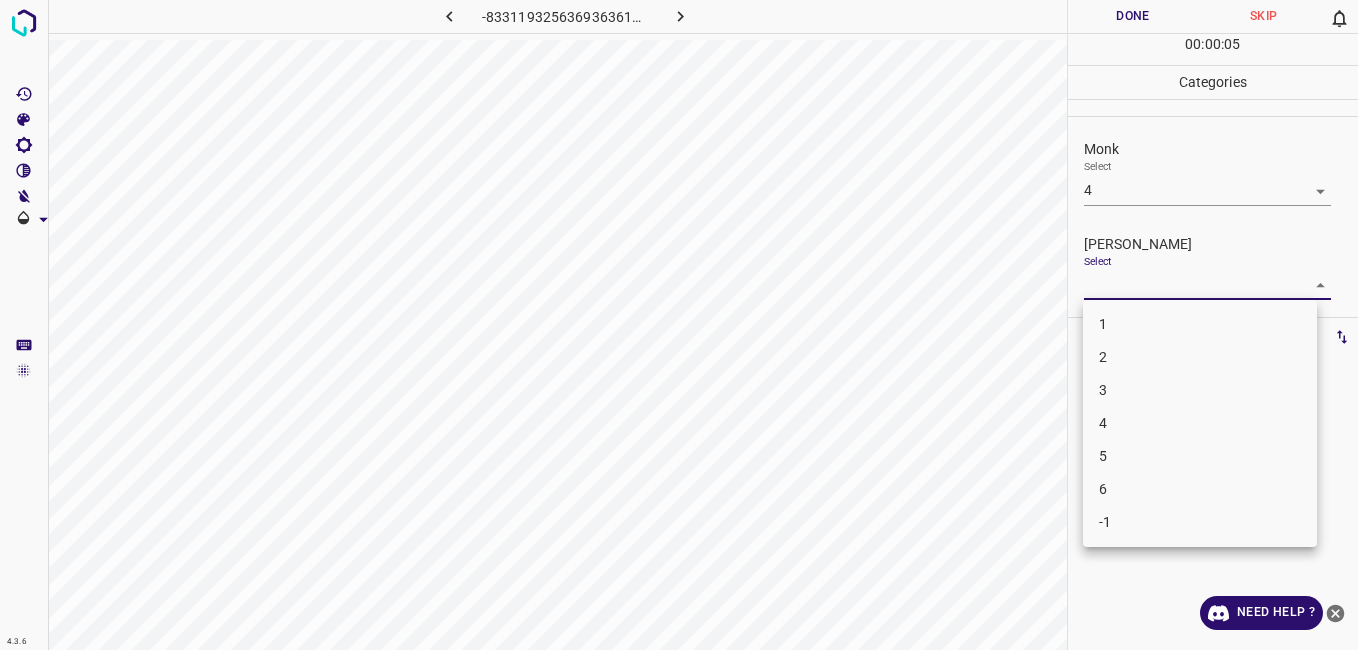 click on "3" at bounding box center (1200, 390) 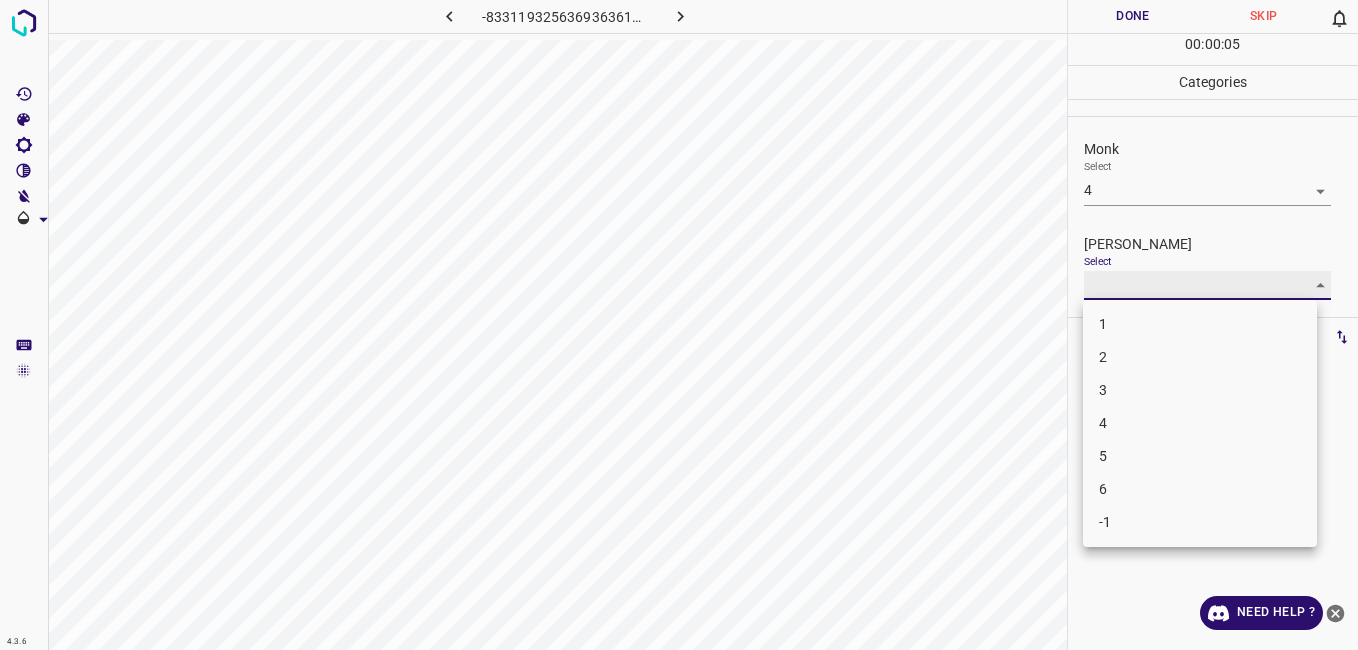 type on "3" 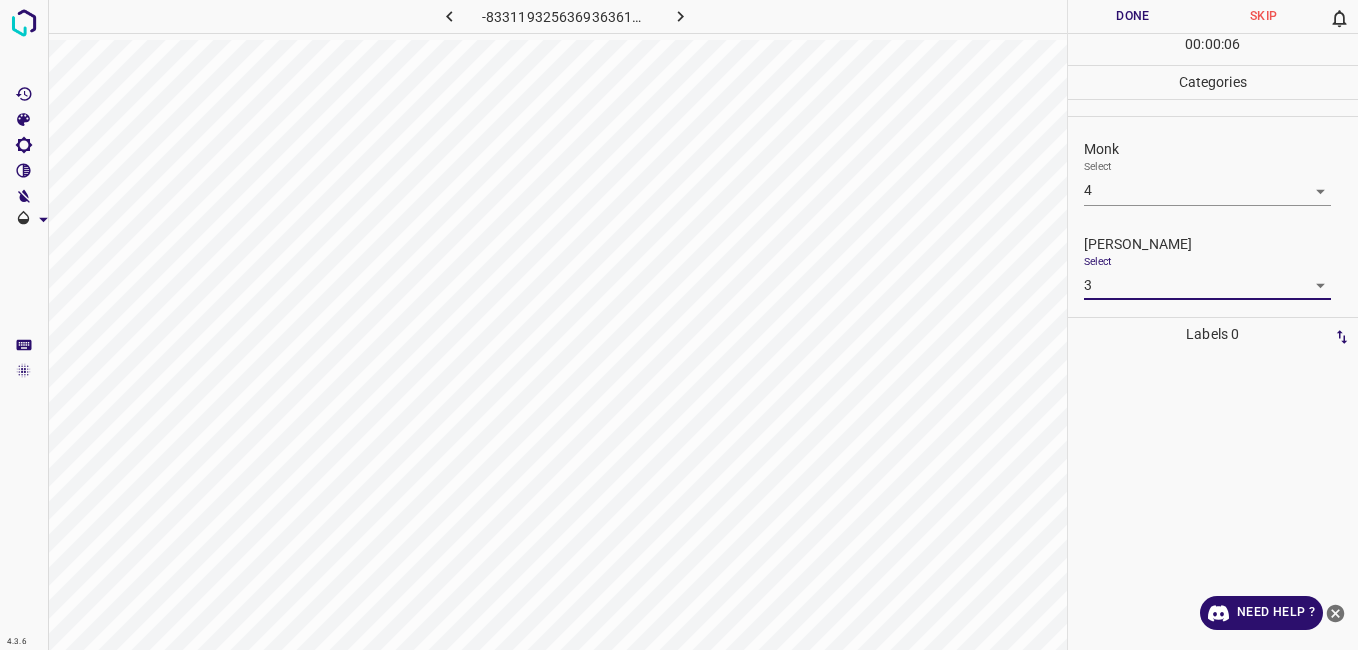 click on "Done" at bounding box center (1133, 16) 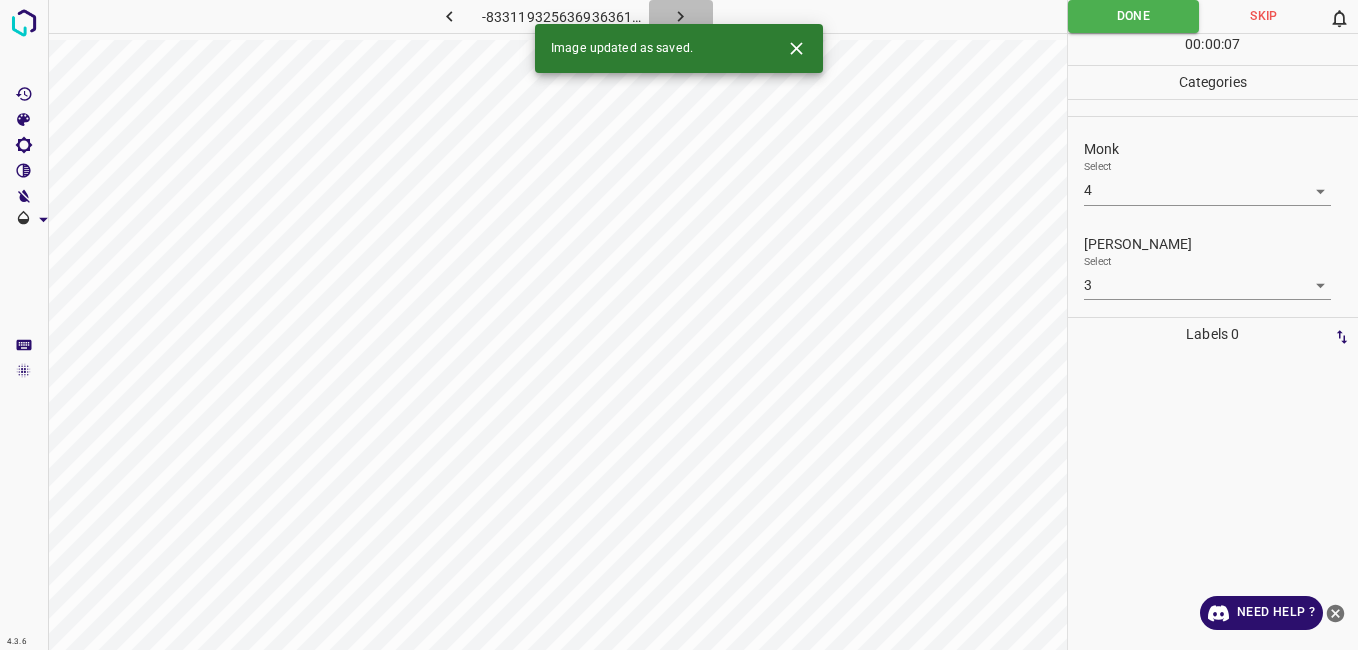 click 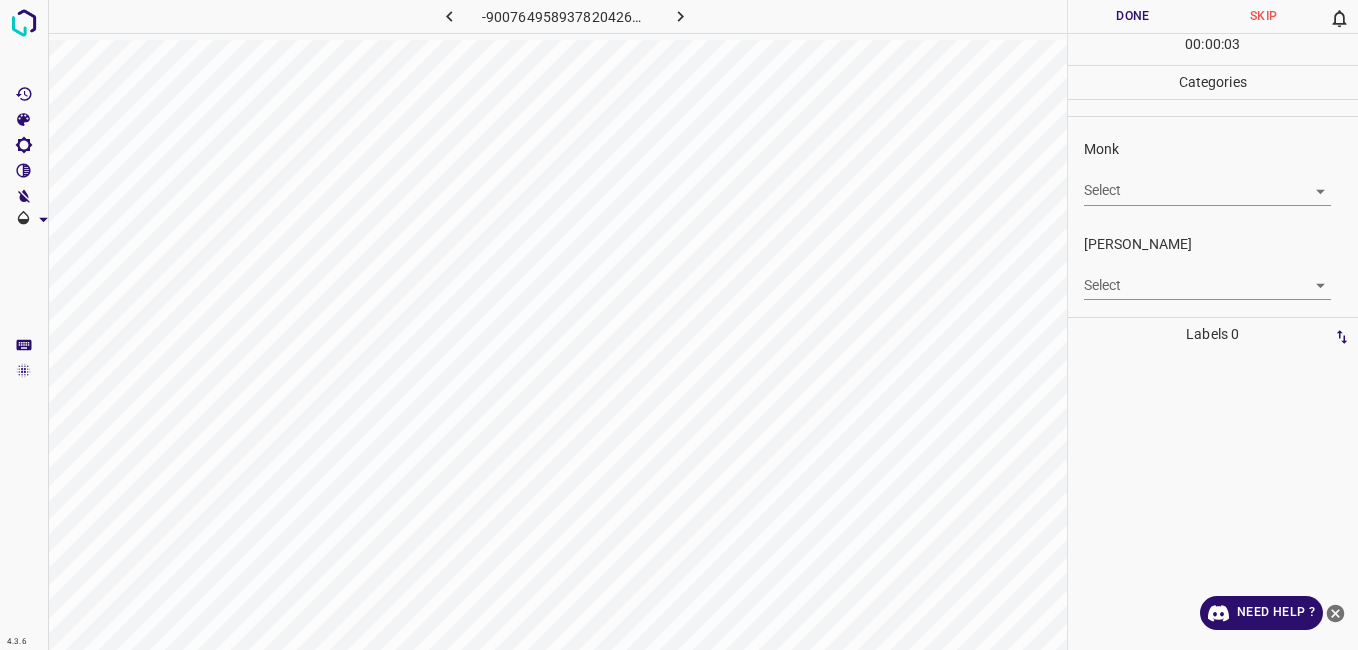 click on "4.3.6  -9007649589378204267.png Done Skip 0 00   : 00   : 03   Categories Monk   Select ​  Fitzpatrick   Select ​ Labels   0 Categories 1 Monk 2  Fitzpatrick Tools Space Change between modes (Draw & Edit) I Auto labeling R Restore zoom M Zoom in N Zoom out Delete Delete selecte label Filters Z Restore filters X Saturation filter C Brightness filter V Contrast filter B Gray scale filter General O Download Need Help ? - Text - Hide - Delete" at bounding box center [679, 325] 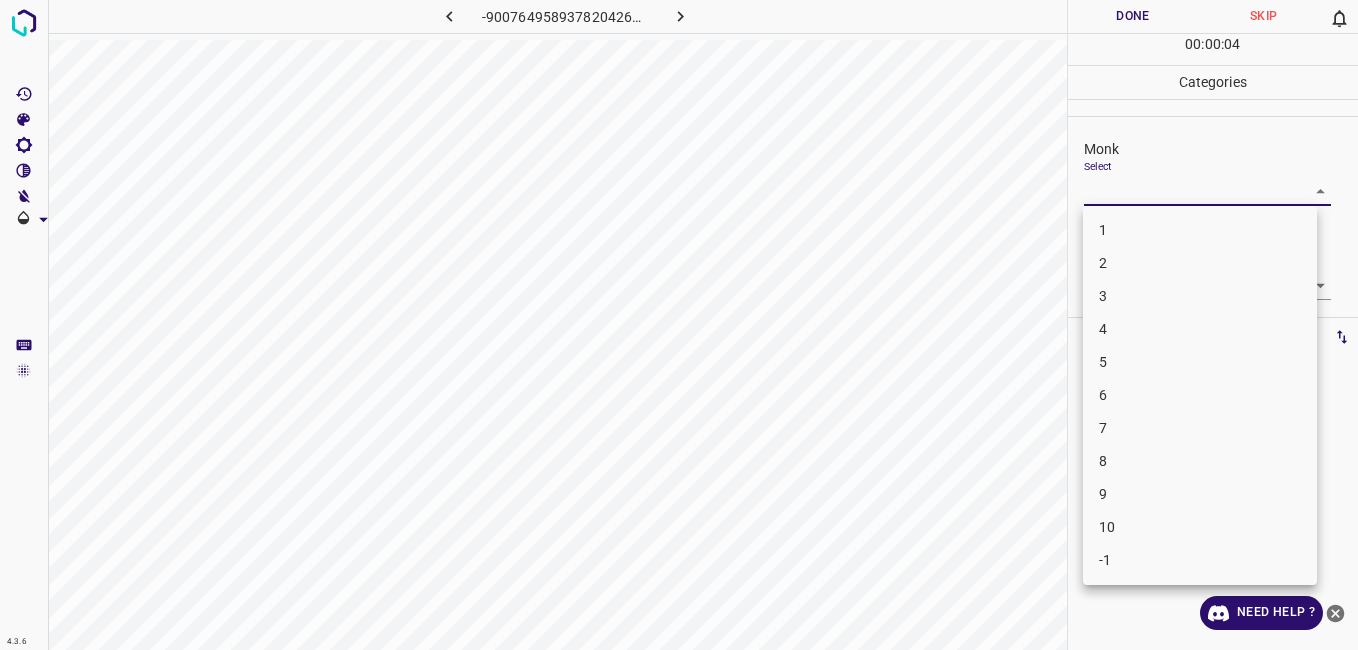 click on "3" at bounding box center [1200, 296] 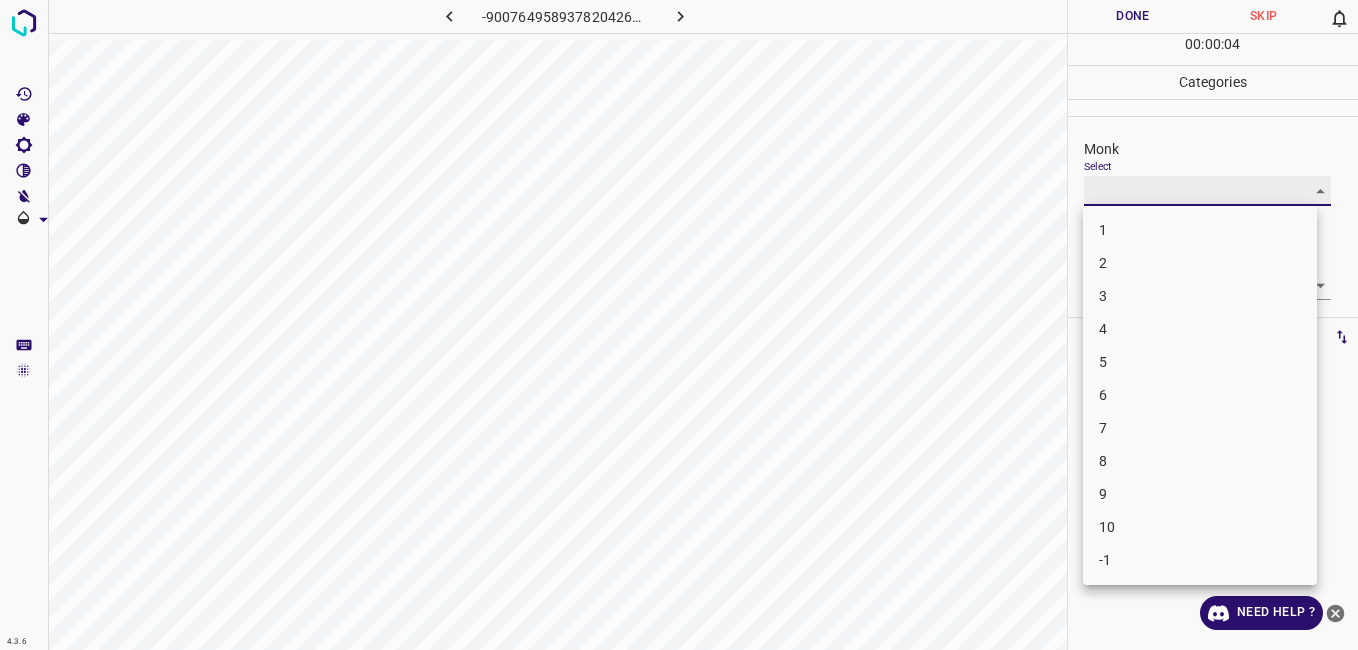 type on "3" 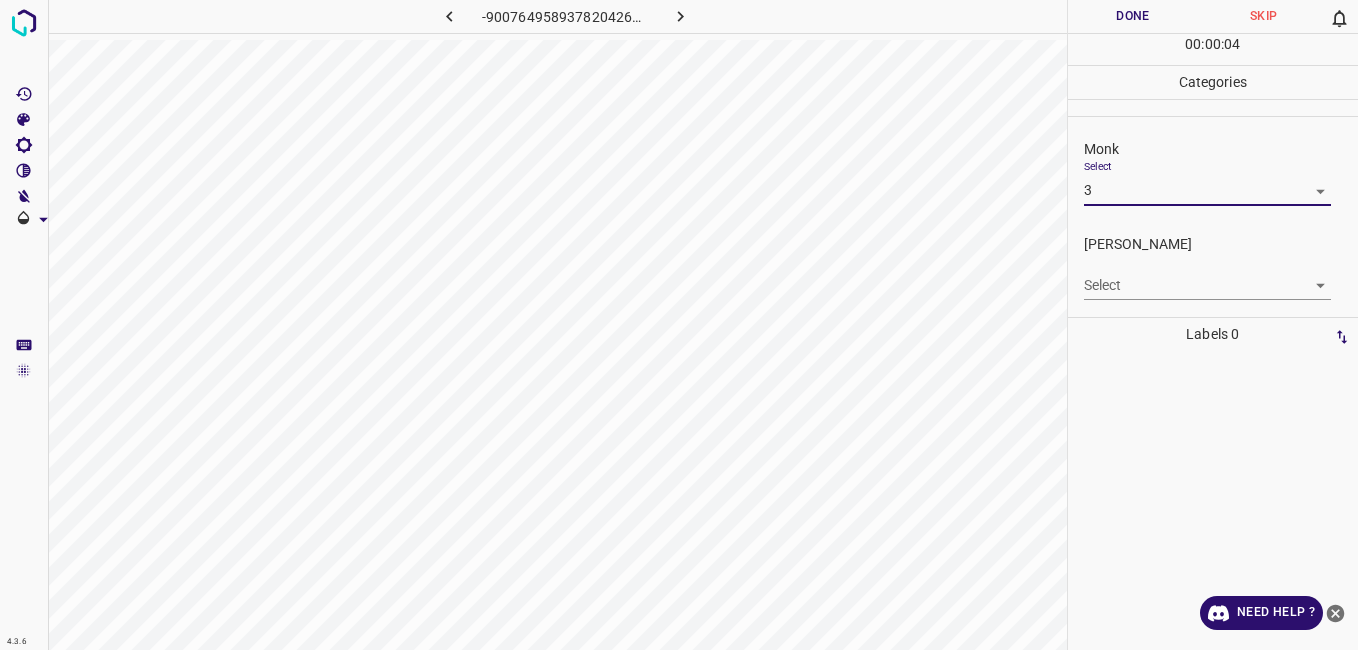 click on "4.3.6  -9007649589378204267.png Done Skip 0 00   : 00   : 04   Categories Monk   Select 3 3  Fitzpatrick   Select ​ Labels   0 Categories 1 Monk 2  Fitzpatrick Tools Space Change between modes (Draw & Edit) I Auto labeling R Restore zoom M Zoom in N Zoom out Delete Delete selecte label Filters Z Restore filters X Saturation filter C Brightness filter V Contrast filter B Gray scale filter General O Download Need Help ? - Text - Hide - Delete 1 2 3 4 5 6 7 8 9 10 -1" at bounding box center [679, 325] 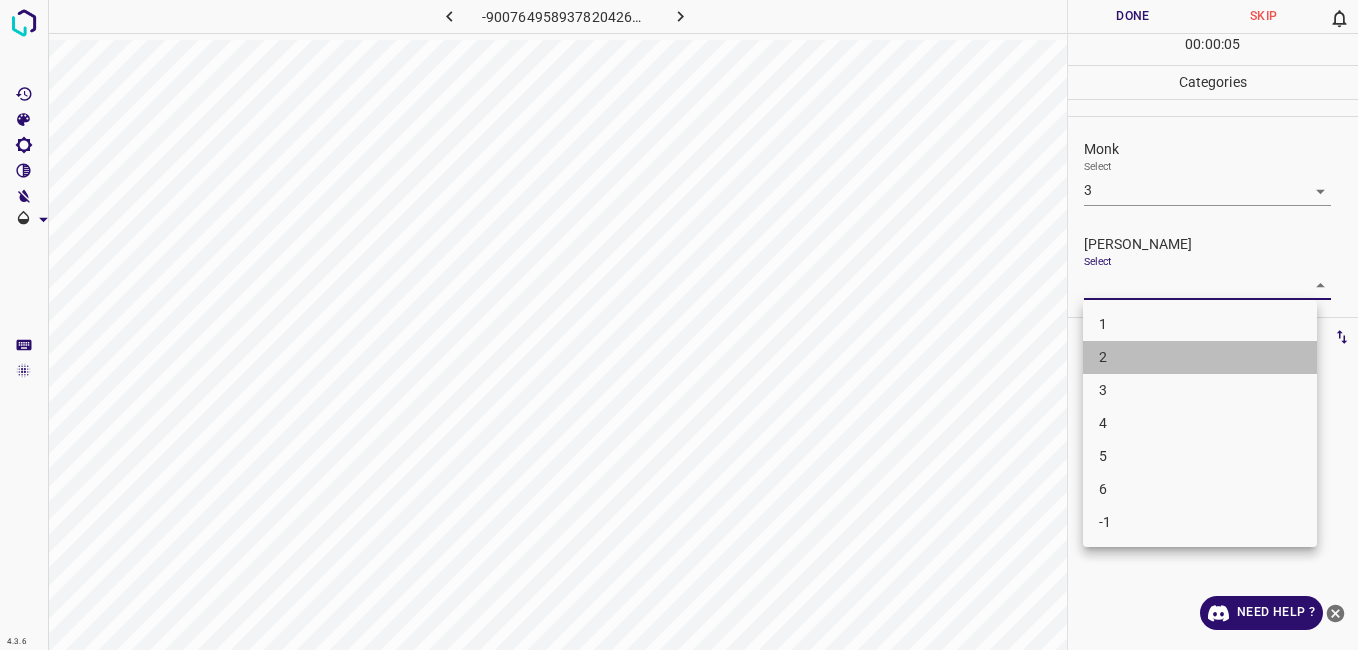 click on "2" at bounding box center [1200, 357] 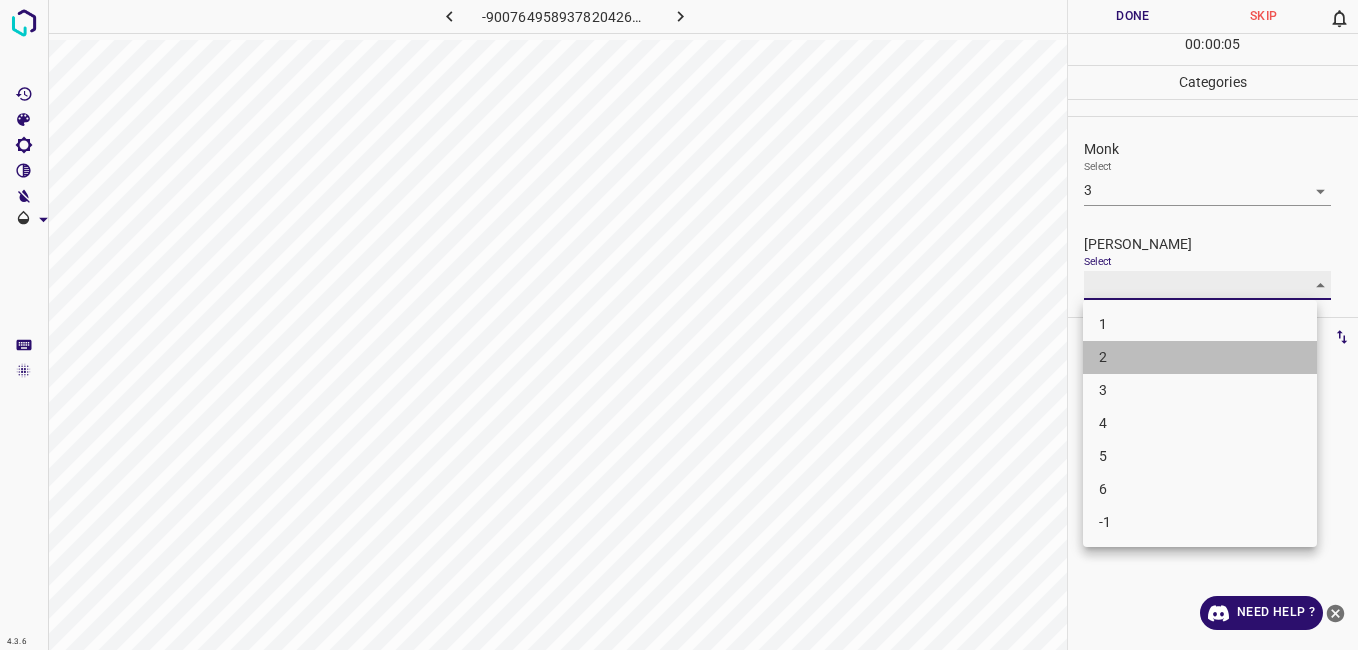 type on "2" 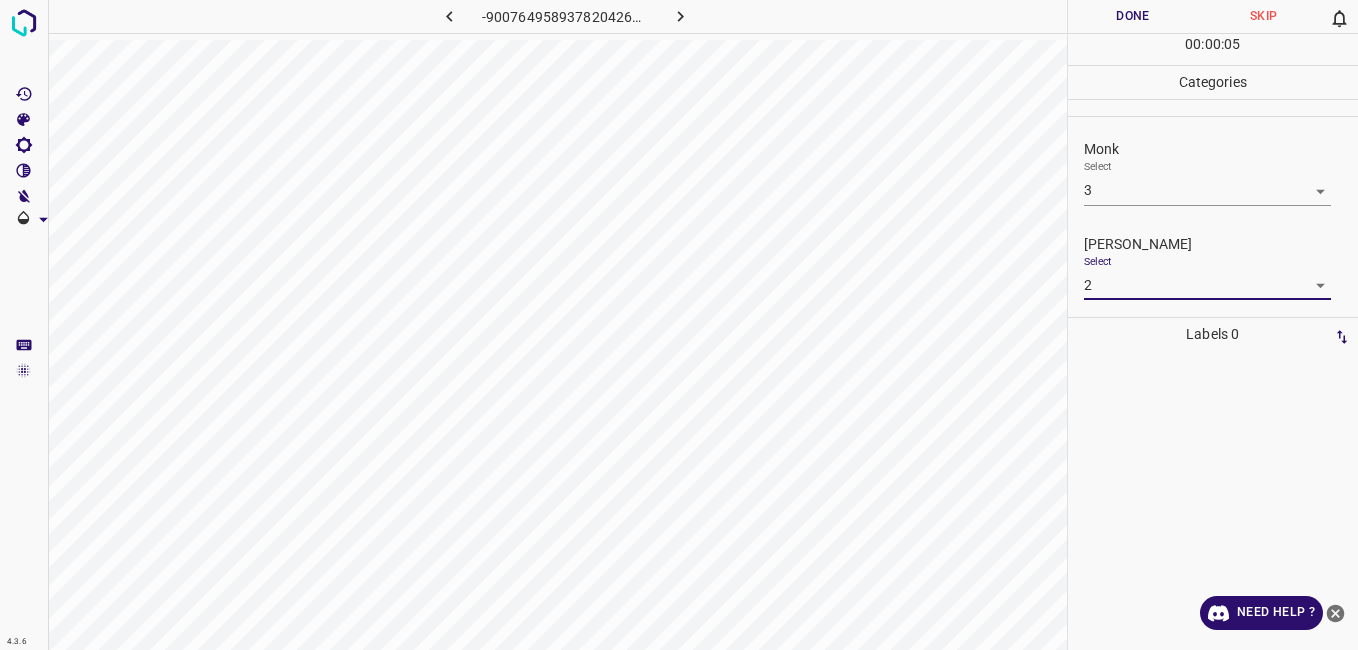 click on "Done" at bounding box center [1133, 16] 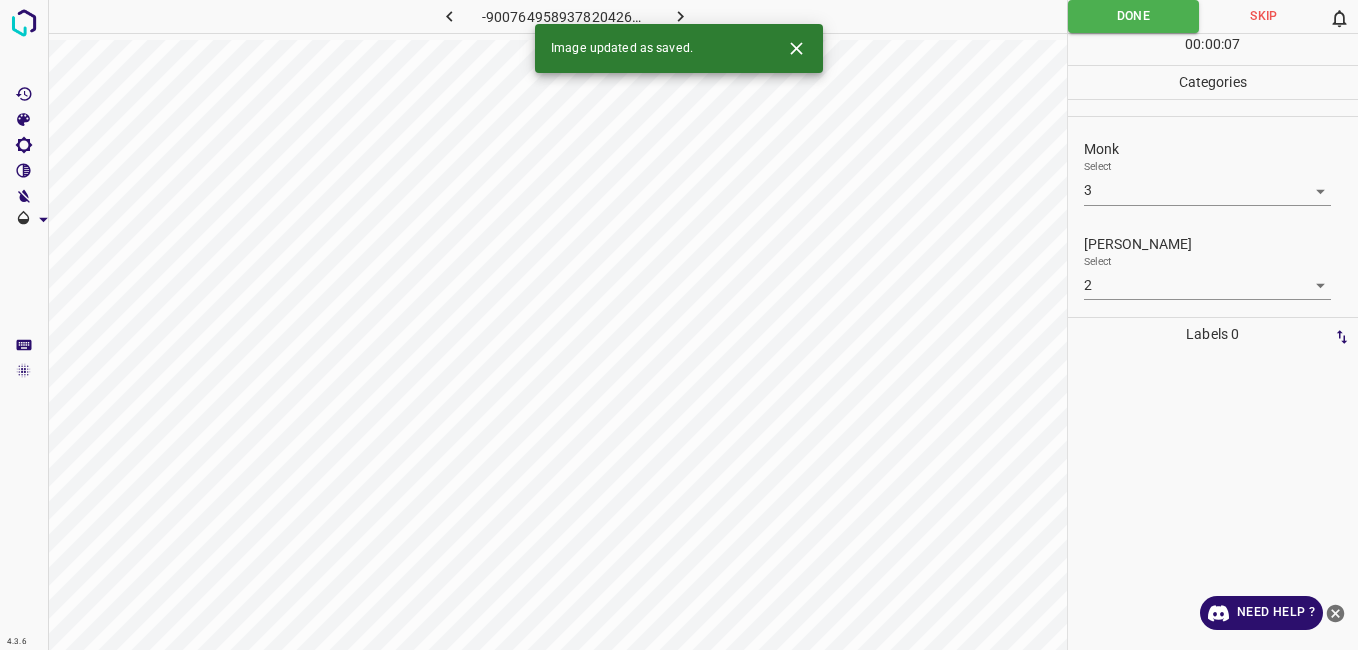 click at bounding box center [681, 16] 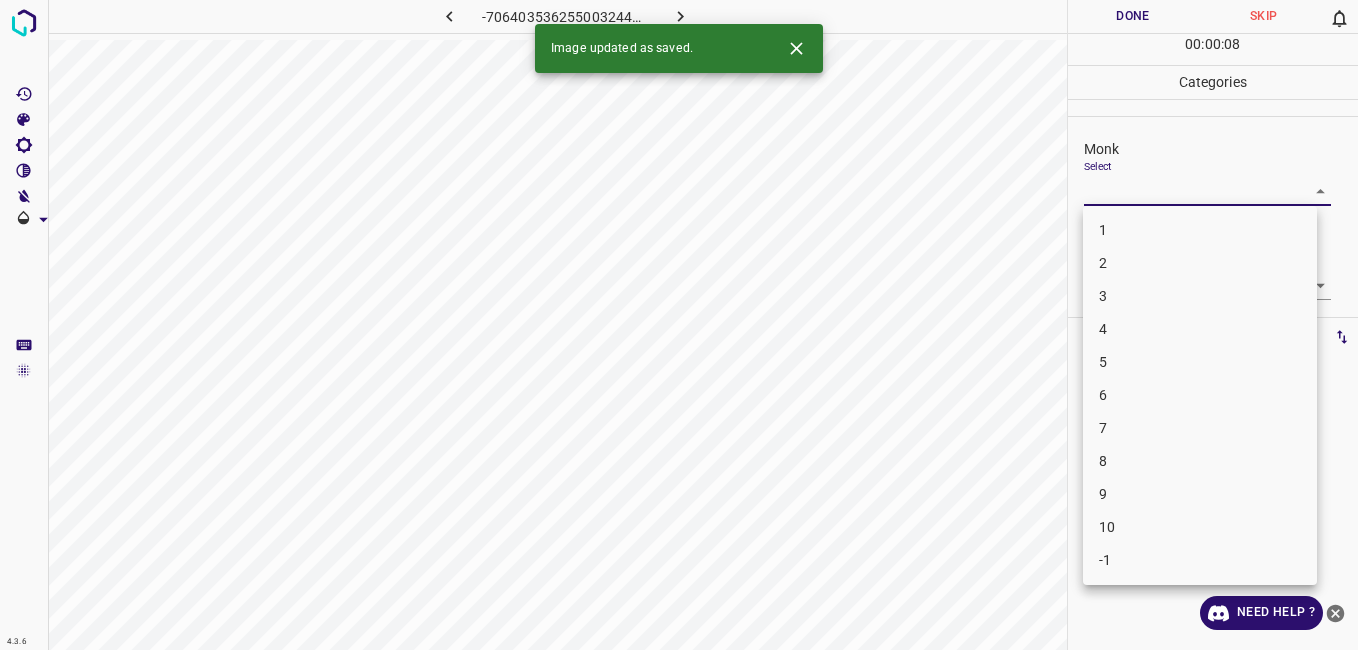 click on "4.3.6  -7064035362550032444.png Done Skip 0 00   : 00   : 08   Categories Monk   Select ​  Fitzpatrick   Select ​ Labels   0 Categories 1 Monk 2  Fitzpatrick Tools Space Change between modes (Draw & Edit) I Auto labeling R Restore zoom M Zoom in N Zoom out Delete Delete selecte label Filters Z Restore filters X Saturation filter C Brightness filter V Contrast filter B Gray scale filter General O Download Image updated as saved. Need Help ? - Text - Hide - Delete 1 2 3 4 5 6 7 8 9 10 -1" at bounding box center (679, 325) 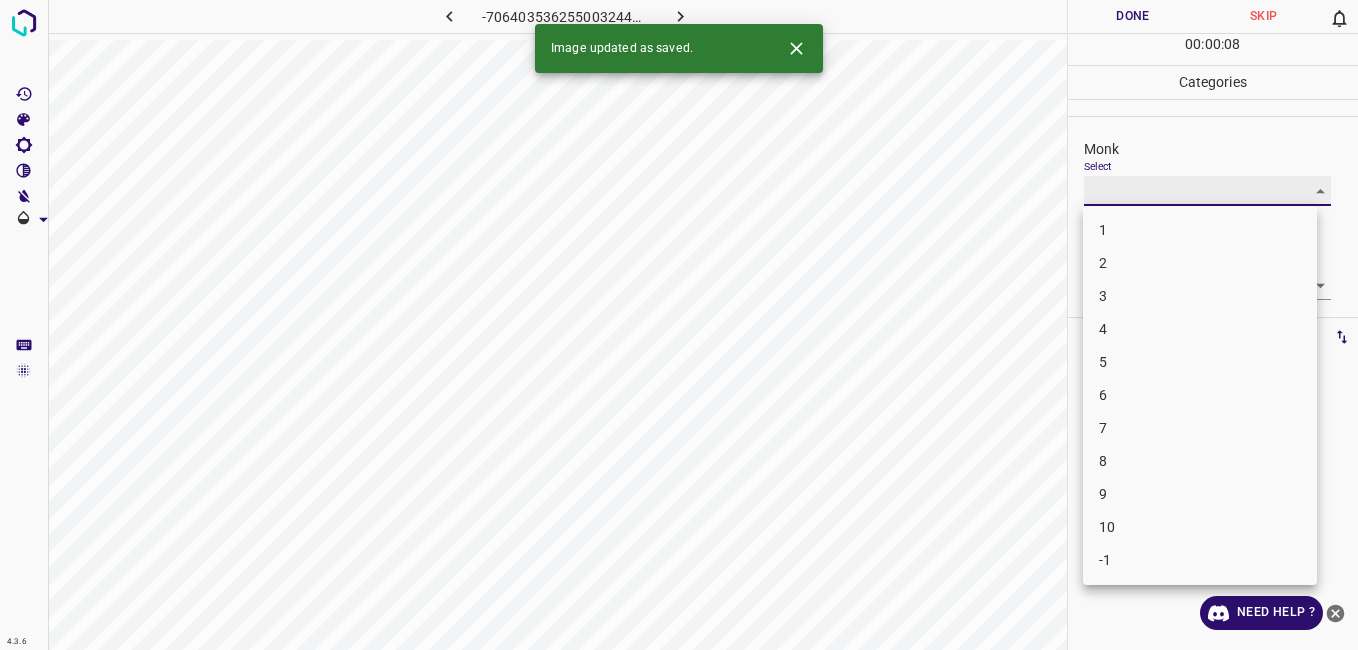 type on "3" 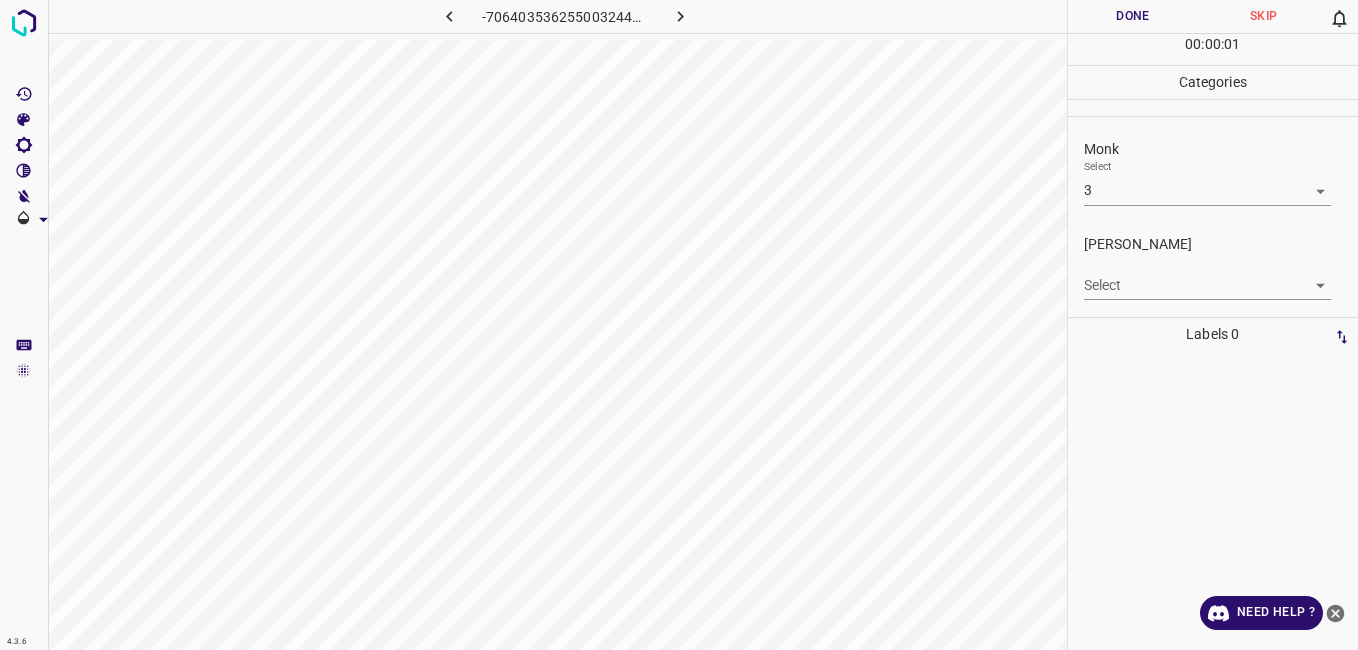 click on "4.3.6  -7064035362550032444.png Done Skip 0 00   : 00   : 01   Categories Monk   Select 3 3  Fitzpatrick   Select ​ Labels   0 Categories 1 Monk 2  Fitzpatrick Tools Space Change between modes (Draw & Edit) I Auto labeling R Restore zoom M Zoom in N Zoom out Delete Delete selecte label Filters Z Restore filters X Saturation filter C Brightness filter V Contrast filter B Gray scale filter General O Download Need Help ? - Text - Hide - Delete" at bounding box center (679, 325) 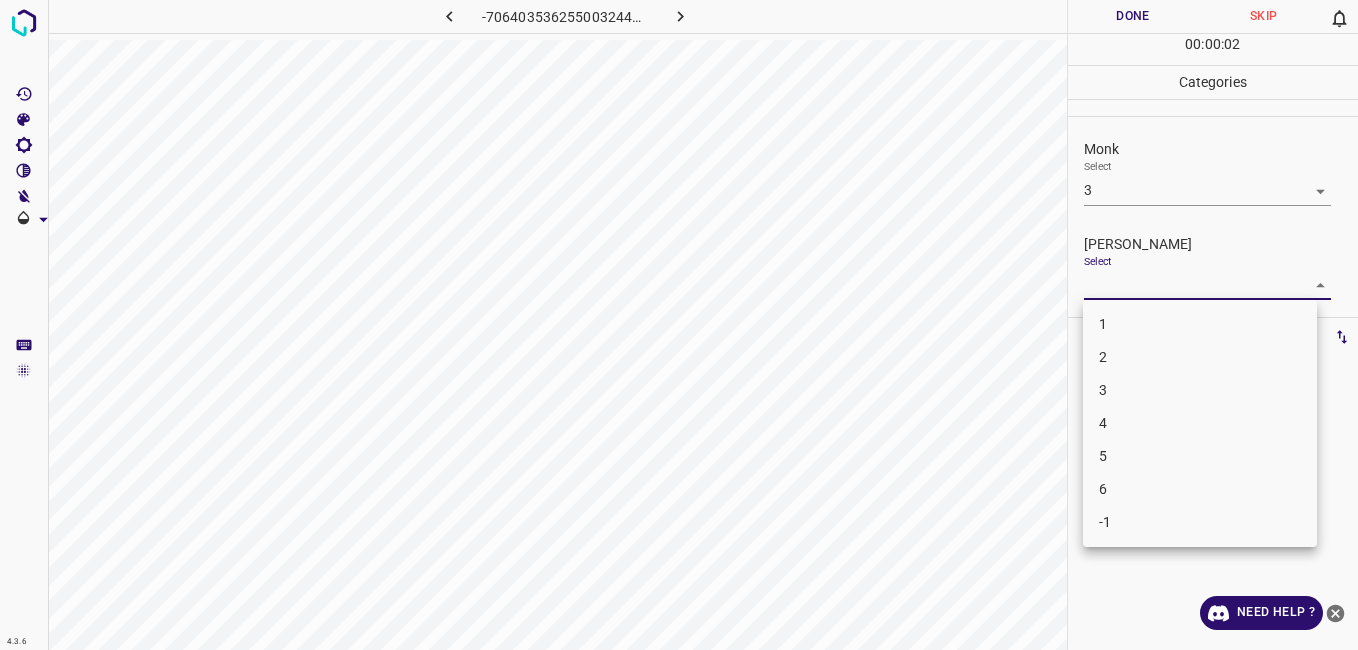 click on "3" at bounding box center (1200, 390) 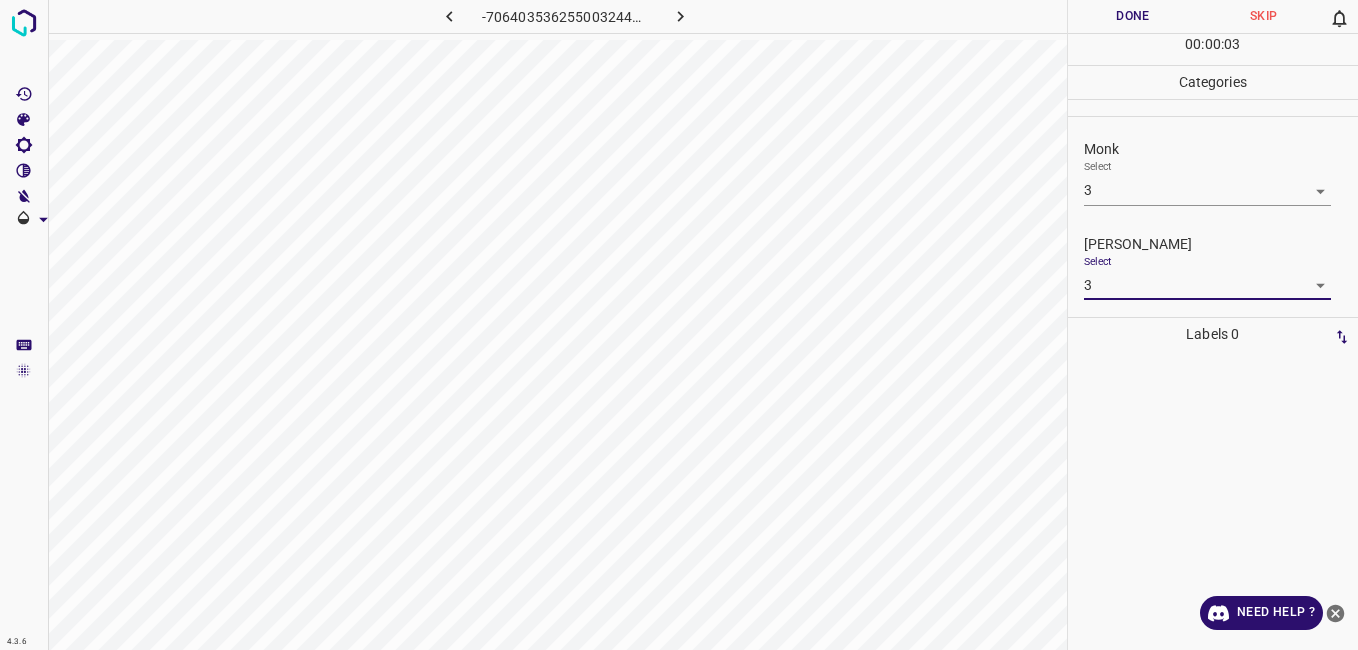click on "4.3.6  -7064035362550032444.png Done Skip 0 00   : 00   : 03   Categories Monk   Select 3 3  Fitzpatrick   Select 3 3 Labels   0 Categories 1 Monk 2  Fitzpatrick Tools Space Change between modes (Draw & Edit) I Auto labeling R Restore zoom M Zoom in N Zoom out Delete Delete selecte label Filters Z Restore filters X Saturation filter C Brightness filter V Contrast filter B Gray scale filter General O Download Need Help ? - Text - Hide - Delete" at bounding box center (679, 325) 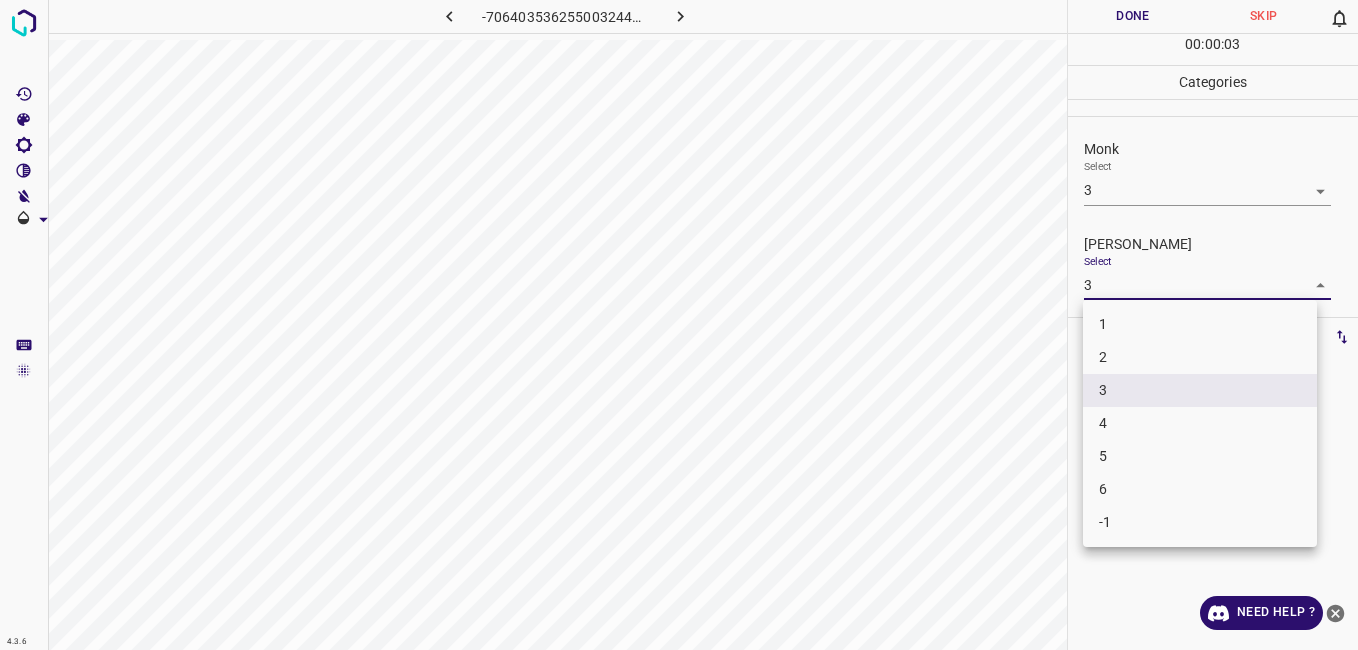 click on "3" at bounding box center (1200, 390) 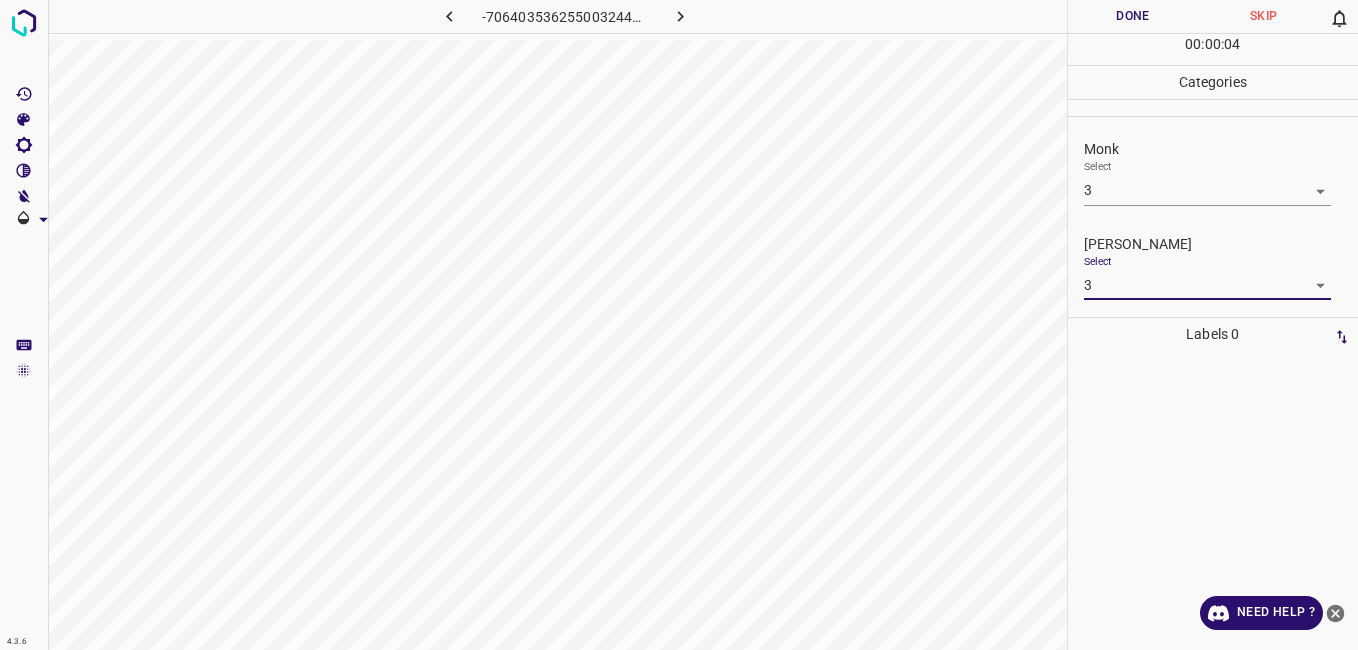 click on "4.3.6  -7064035362550032444.png Done Skip 0 00   : 00   : 04   Categories Monk   Select 3 3  Fitzpatrick   Select 3 3 Labels   0 Categories 1 Monk 2  Fitzpatrick Tools Space Change between modes (Draw & Edit) I Auto labeling R Restore zoom M Zoom in N Zoom out Delete Delete selecte label Filters Z Restore filters X Saturation filter C Brightness filter V Contrast filter B Gray scale filter General O Download Need Help ? - Text - Hide - Delete" at bounding box center (679, 325) 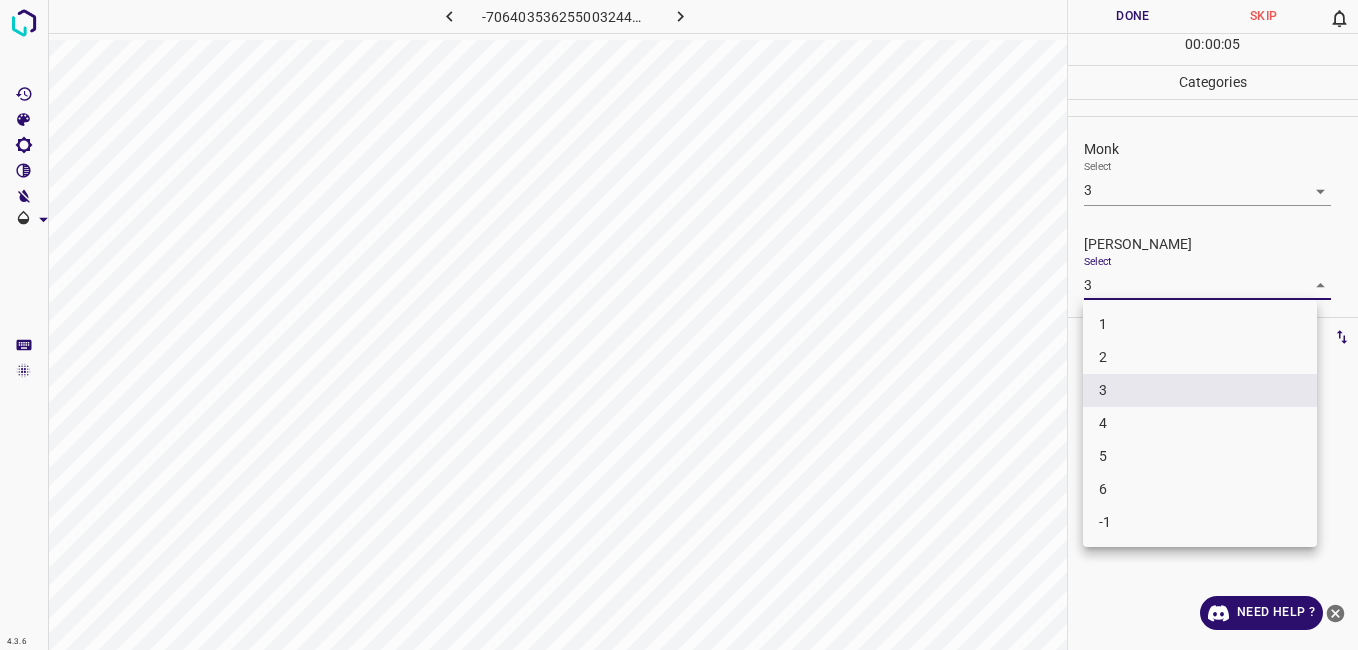 click on "2" at bounding box center (1200, 357) 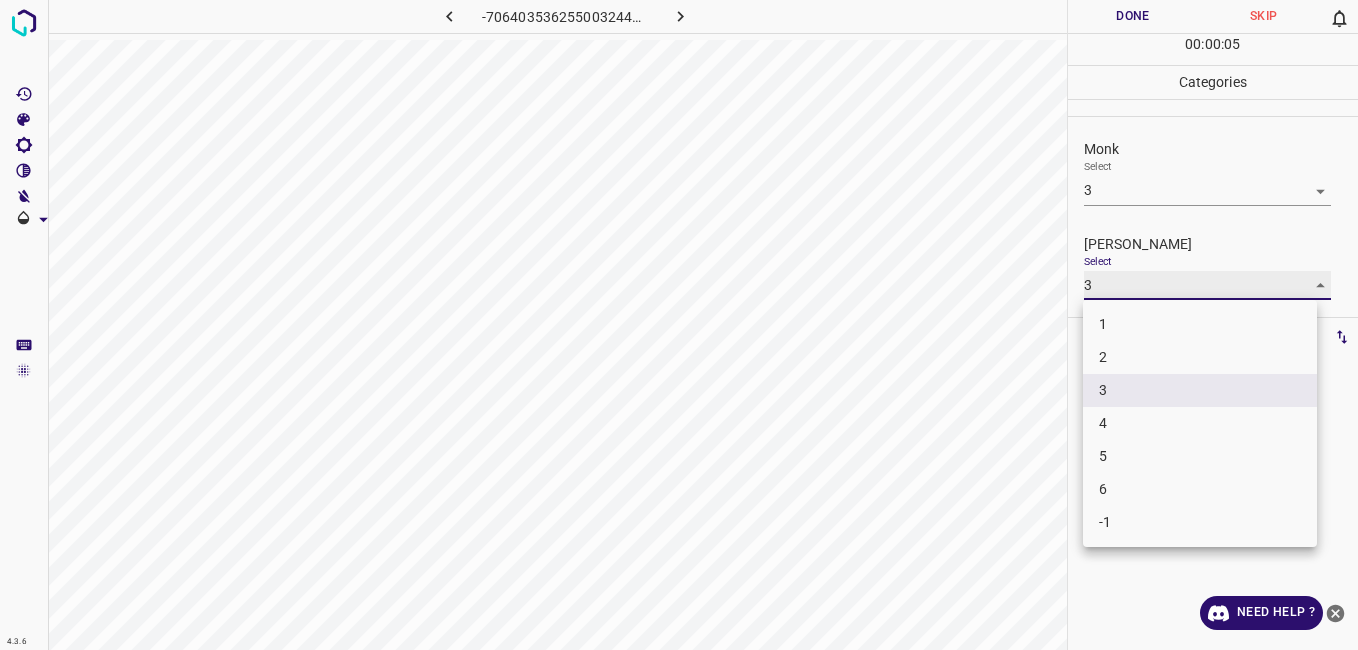 type on "2" 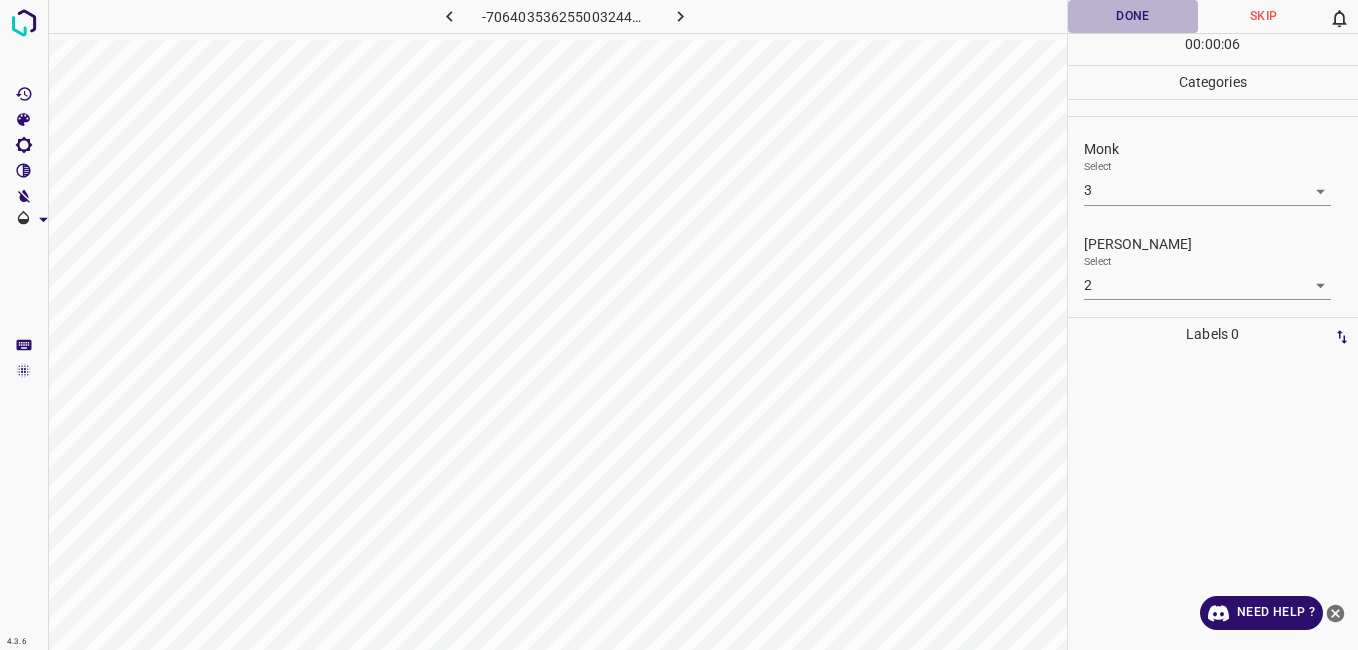 click on "Done" at bounding box center (1133, 16) 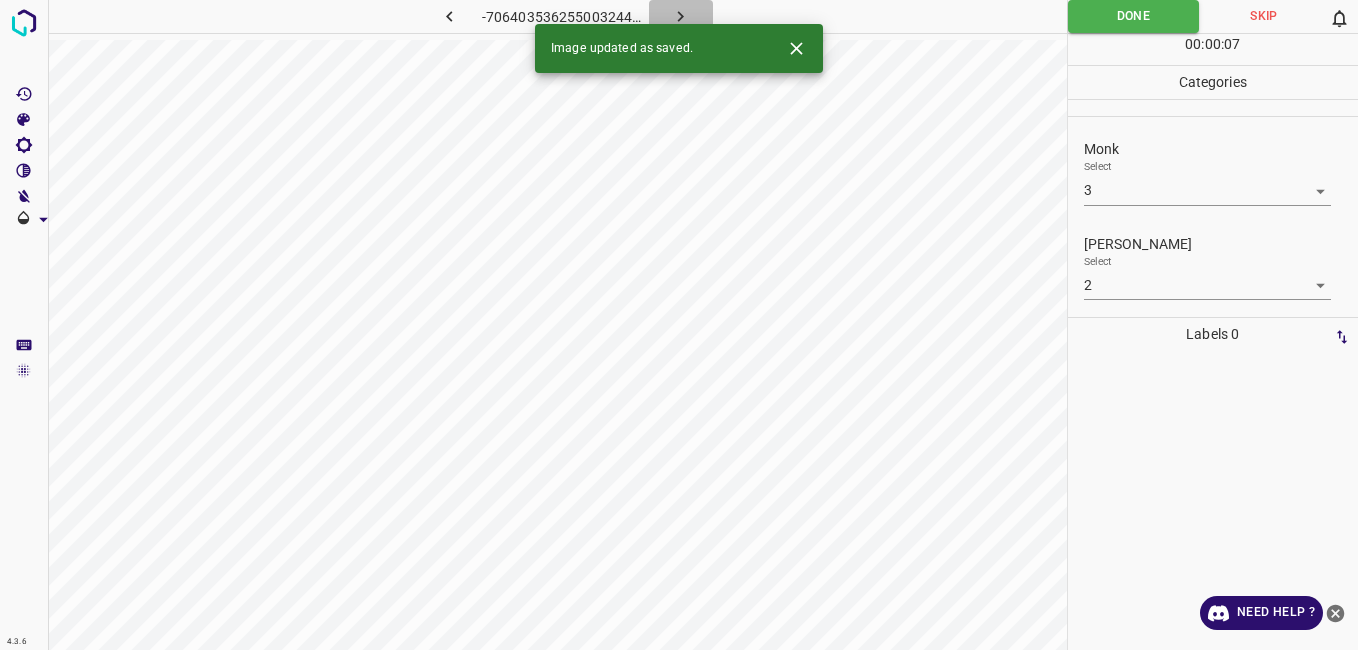 click 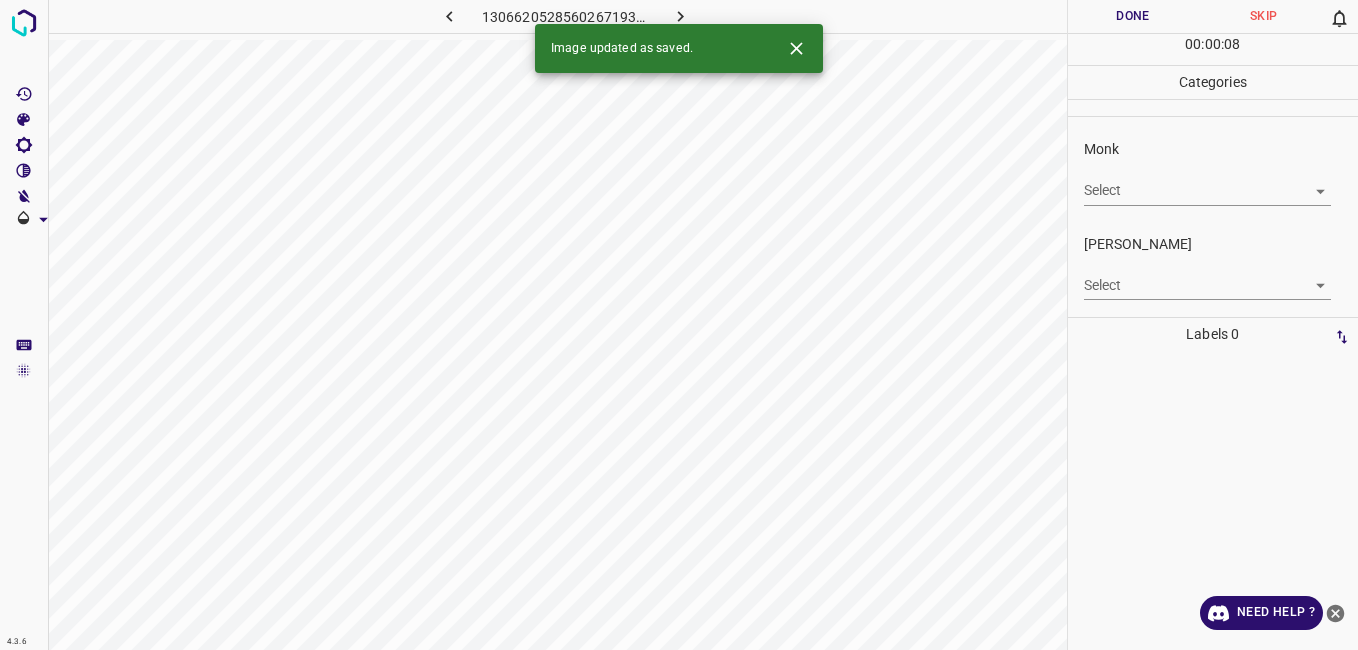click on "4.3.6  1306620528560267193.png Done Skip 0 00   : 00   : 08   Categories Monk   Select ​  Fitzpatrick   Select ​ Labels   0 Categories 1 Monk 2  Fitzpatrick Tools Space Change between modes (Draw & Edit) I Auto labeling R Restore zoom M Zoom in N Zoom out Delete Delete selecte label Filters Z Restore filters X Saturation filter C Brightness filter V Contrast filter B Gray scale filter General O Download Image updated as saved. Need Help ? - Text - Hide - Delete" at bounding box center (679, 325) 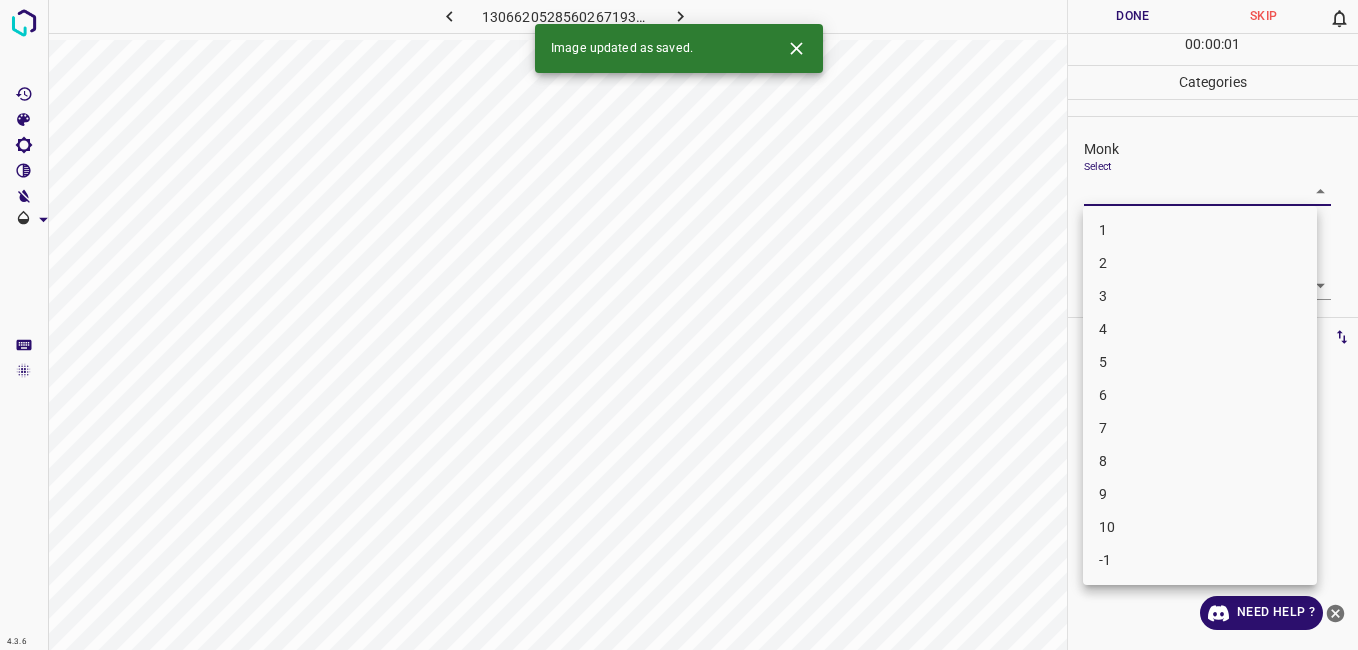 click on "3" at bounding box center (1200, 296) 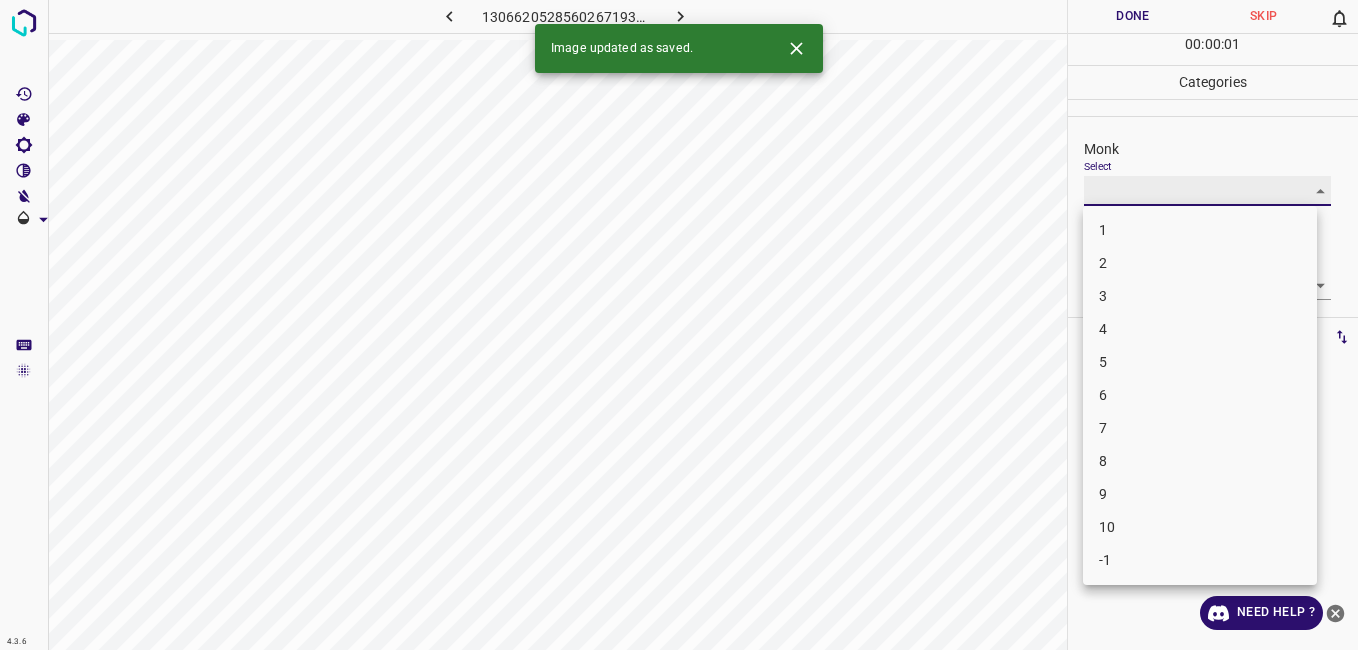 type on "3" 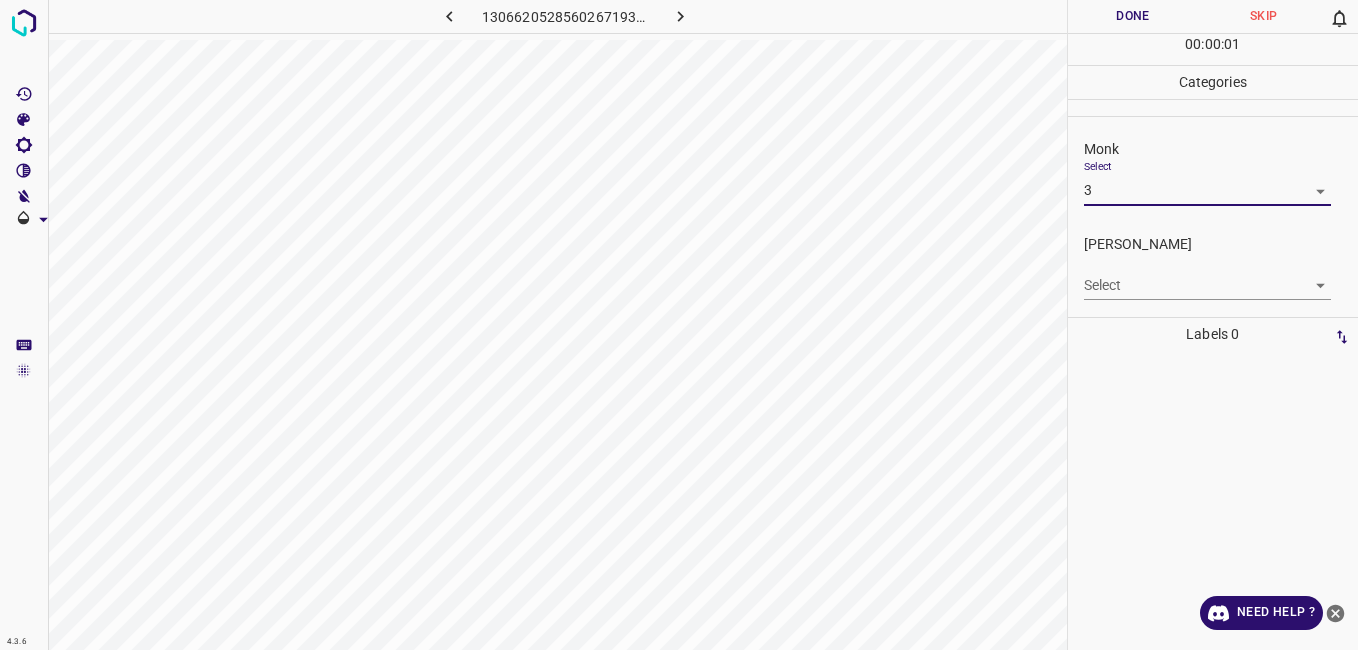 click on "4.3.6  1306620528560267193.png Done Skip 0 00   : 00   : 01   Categories Monk   Select 3 3  Fitzpatrick   Select ​ Labels   0 Categories 1 Monk 2  Fitzpatrick Tools Space Change between modes (Draw & Edit) I Auto labeling R Restore zoom M Zoom in N Zoom out Delete Delete selecte label Filters Z Restore filters X Saturation filter C Brightness filter V Contrast filter B Gray scale filter General O Download Need Help ? - Text - Hide - Delete 1 2 3 4 5 6 7 8 9 10 -1" at bounding box center (679, 325) 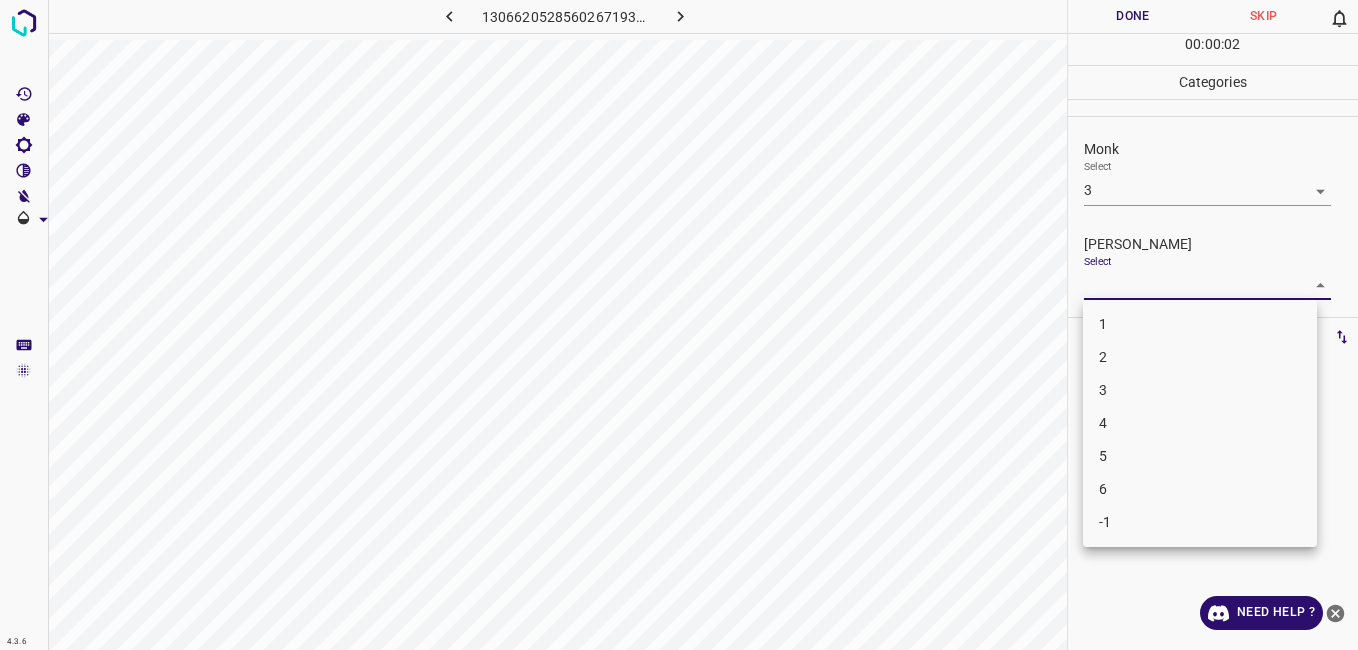 click on "2" at bounding box center (1200, 357) 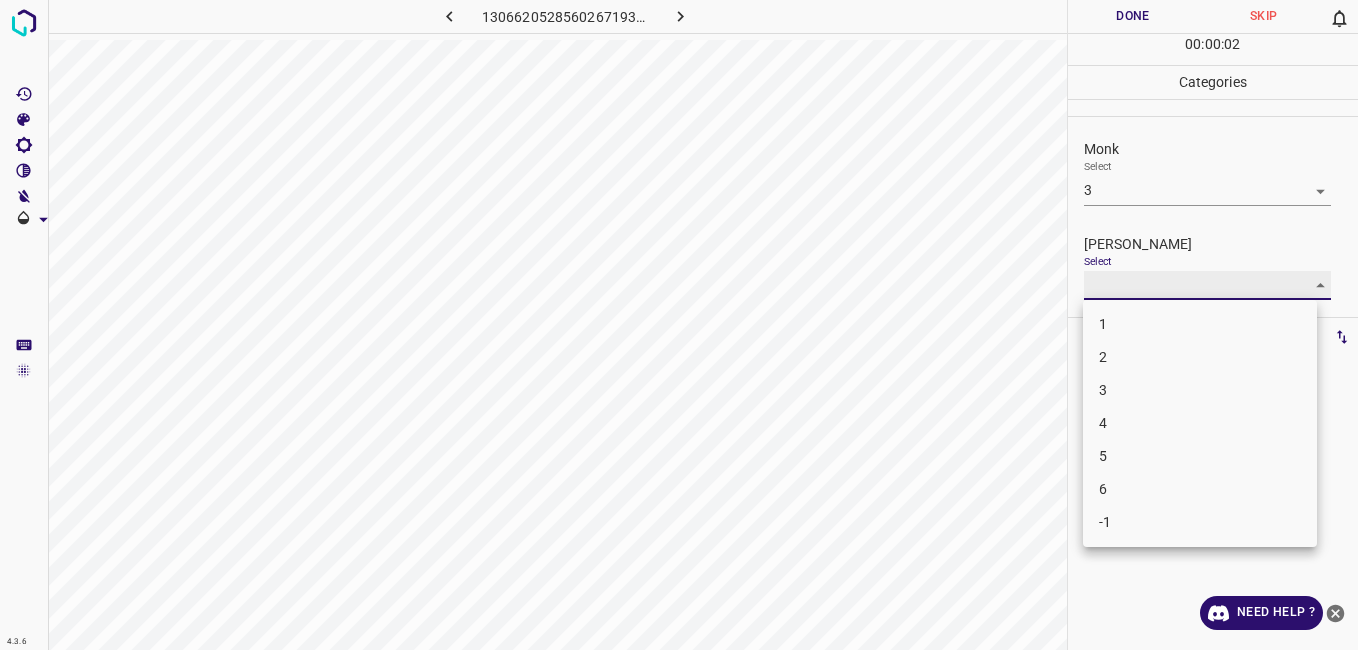type on "2" 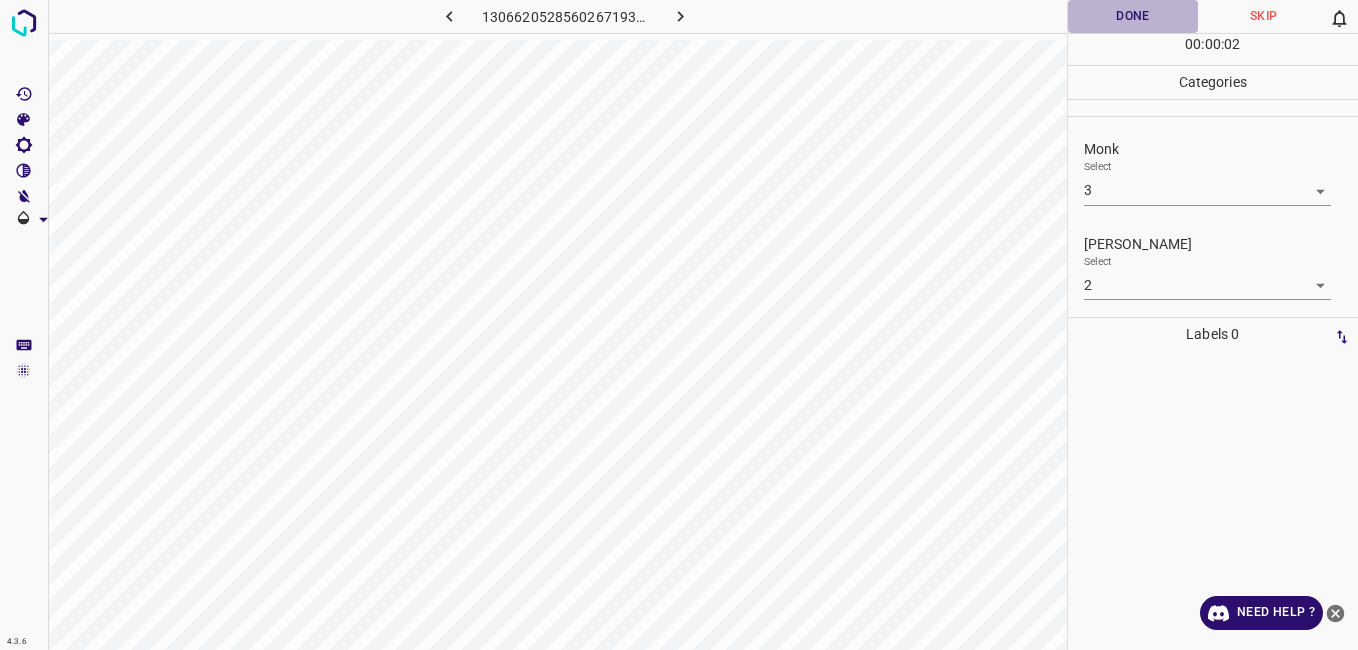 click on "Done" at bounding box center (1133, 16) 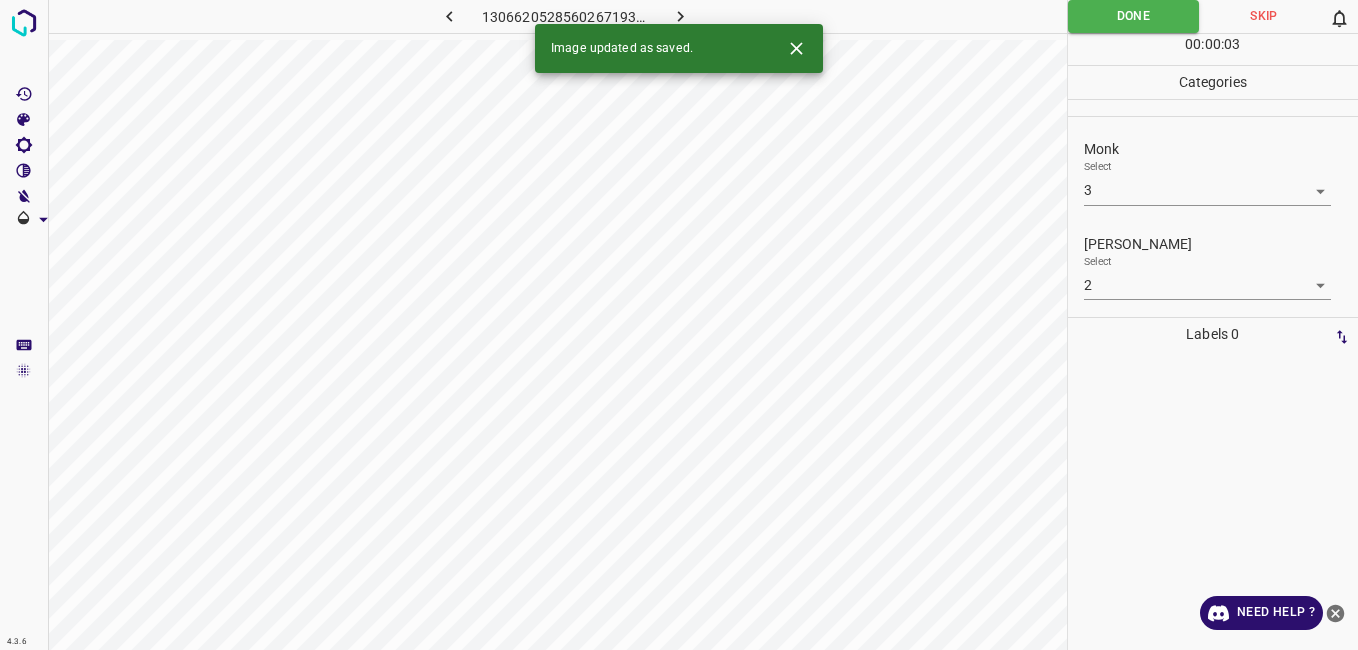 click 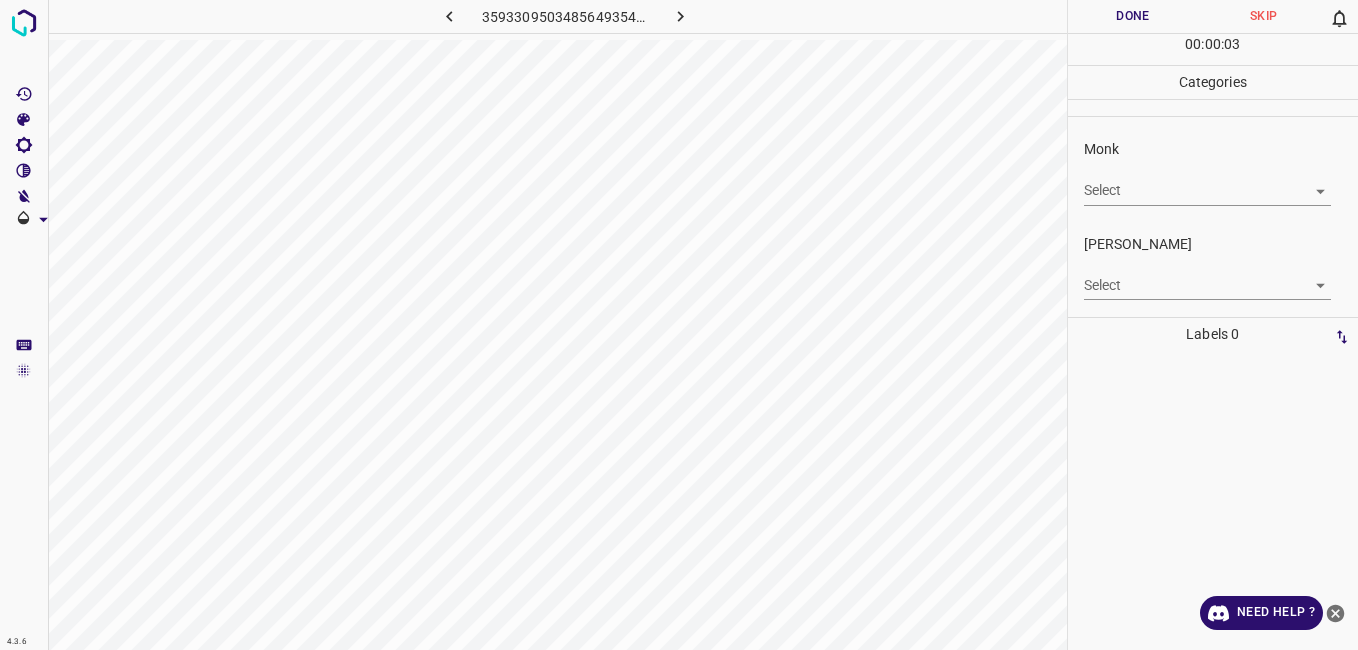 click on "4.3.6  3593309503485649354.png Done Skip 0 00   : 00   : 03   Categories Monk   Select ​  Fitzpatrick   Select ​ Labels   0 Categories 1 Monk 2  Fitzpatrick Tools Space Change between modes (Draw & Edit) I Auto labeling R Restore zoom M Zoom in N Zoom out Delete Delete selecte label Filters Z Restore filters X Saturation filter C Brightness filter V Contrast filter B Gray scale filter General O Download Need Help ? - Text - Hide - Delete" at bounding box center [679, 325] 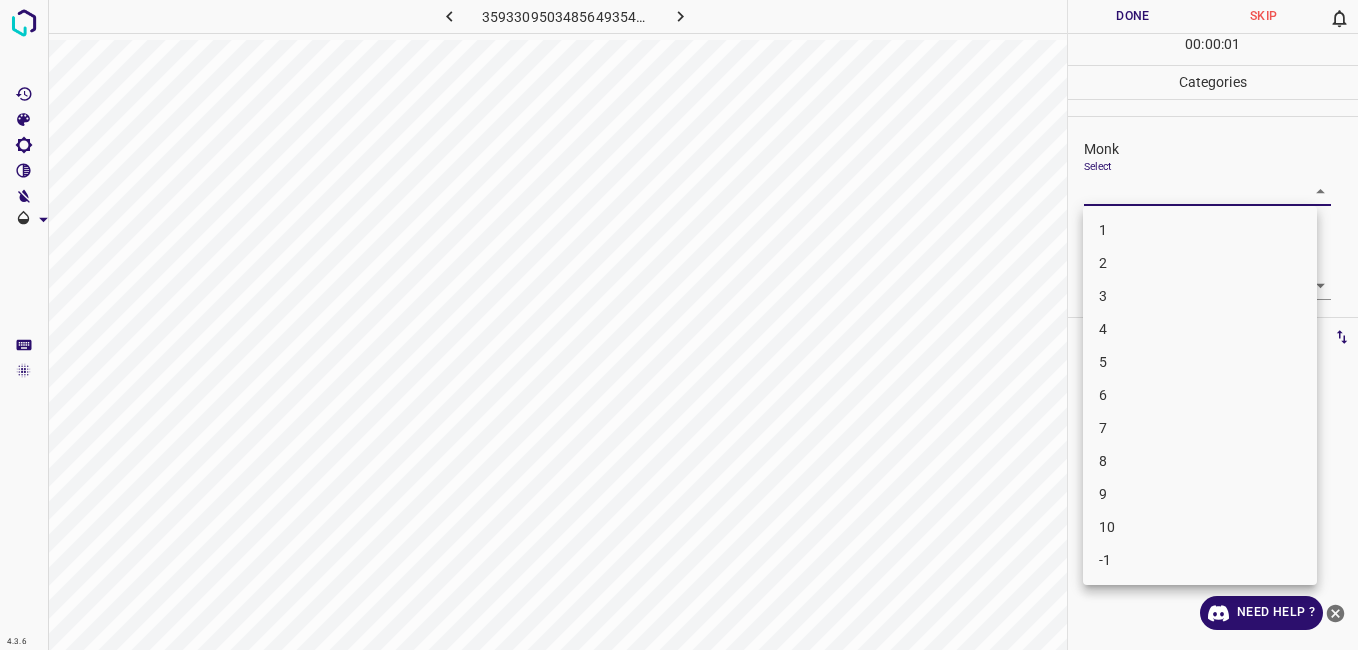 click on "4" at bounding box center (1200, 329) 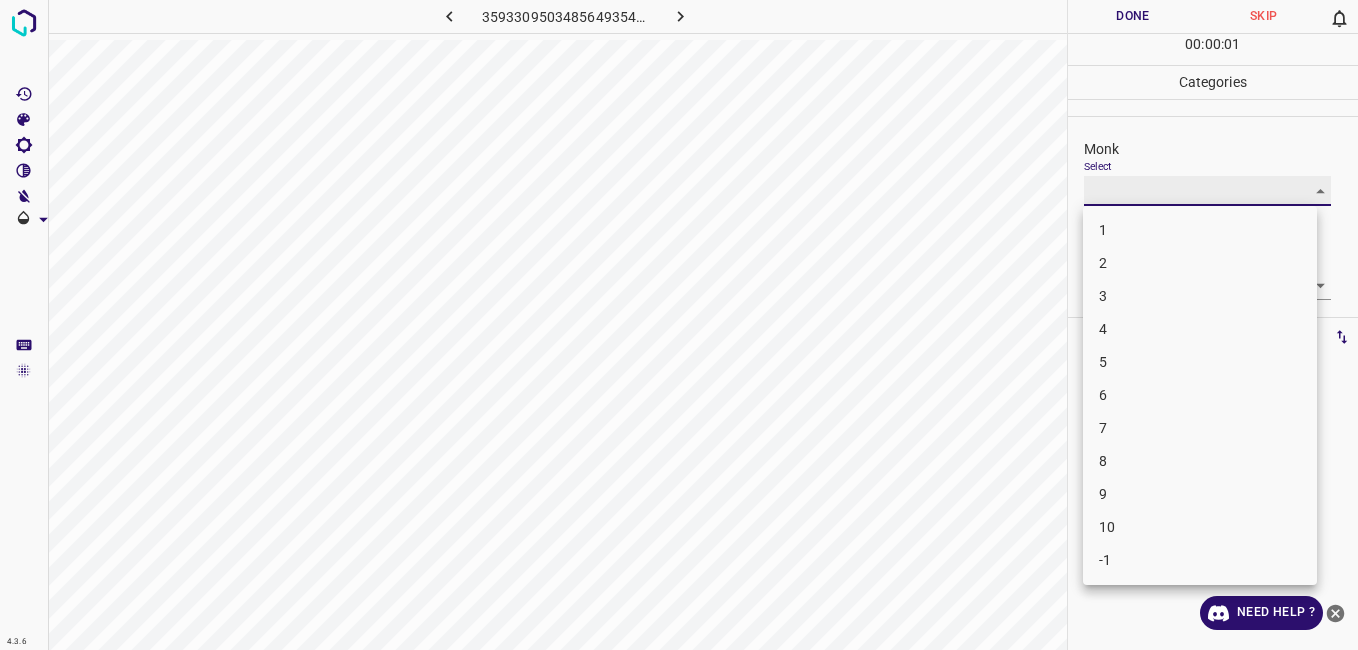 type on "4" 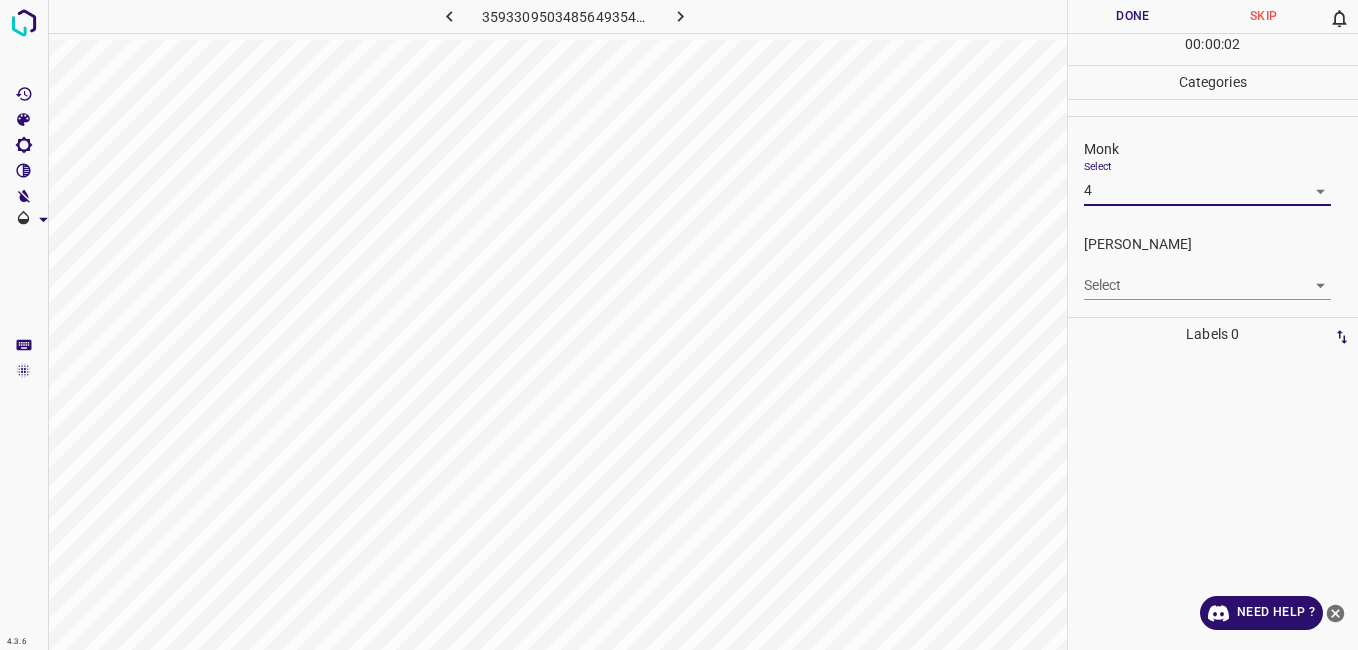 click on "4.3.6  3593309503485649354.png Done Skip 0 00   : 00   : 02   Categories Monk   Select 4 4  Fitzpatrick   Select ​ Labels   0 Categories 1 Monk 2  Fitzpatrick Tools Space Change between modes (Draw & Edit) I Auto labeling R Restore zoom M Zoom in N Zoom out Delete Delete selecte label Filters Z Restore filters X Saturation filter C Brightness filter V Contrast filter B Gray scale filter General O Download Need Help ? - Text - Hide - Delete 1 2 3 4 5 6 7 8 9 10 -1" at bounding box center (679, 325) 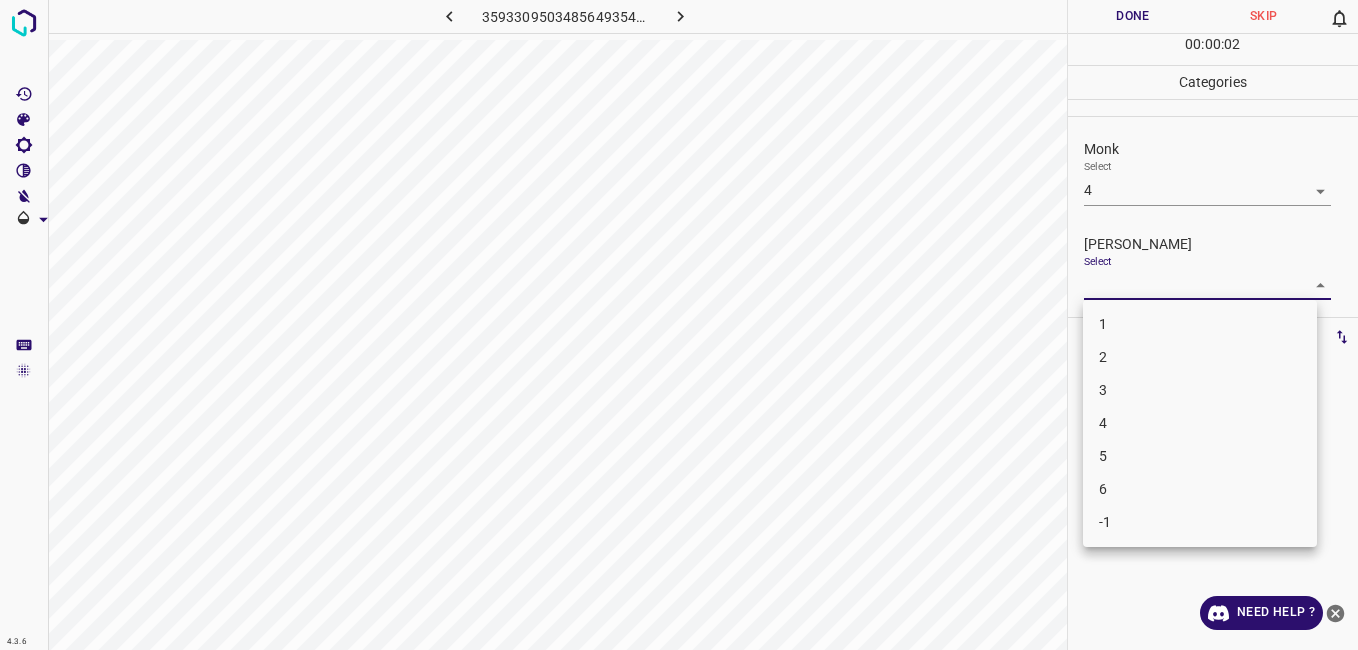 click on "3" at bounding box center [1200, 390] 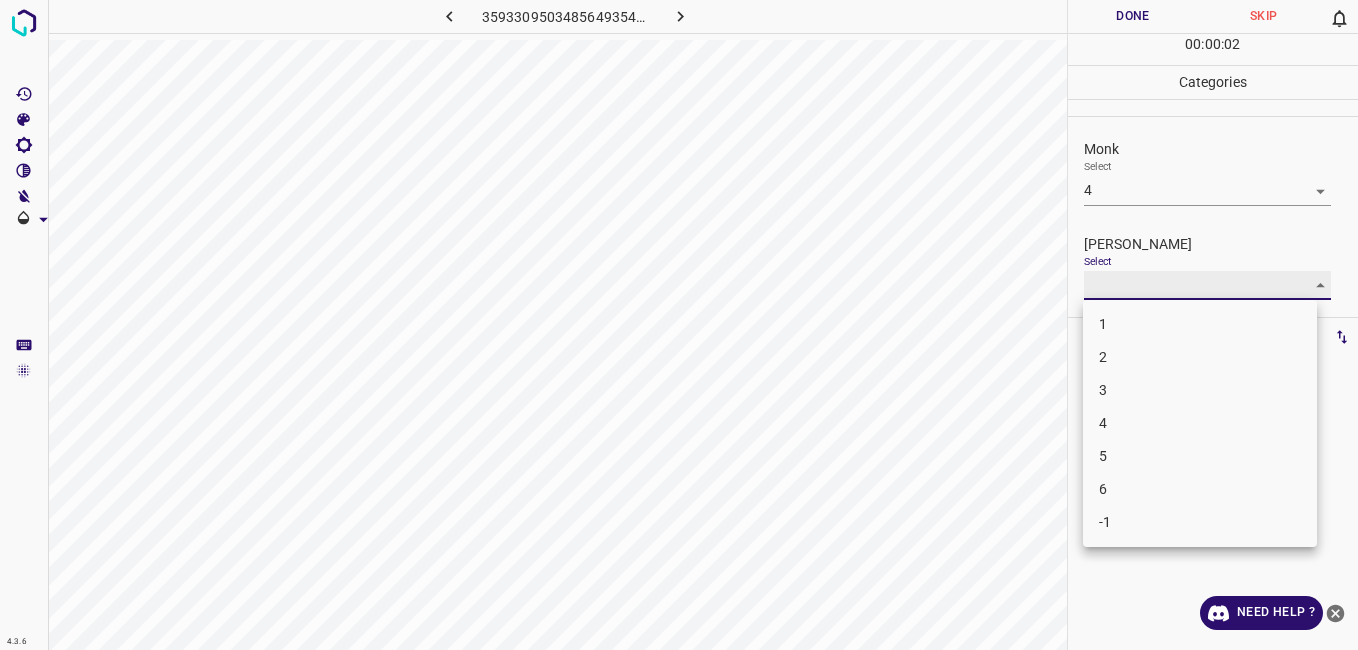 type on "3" 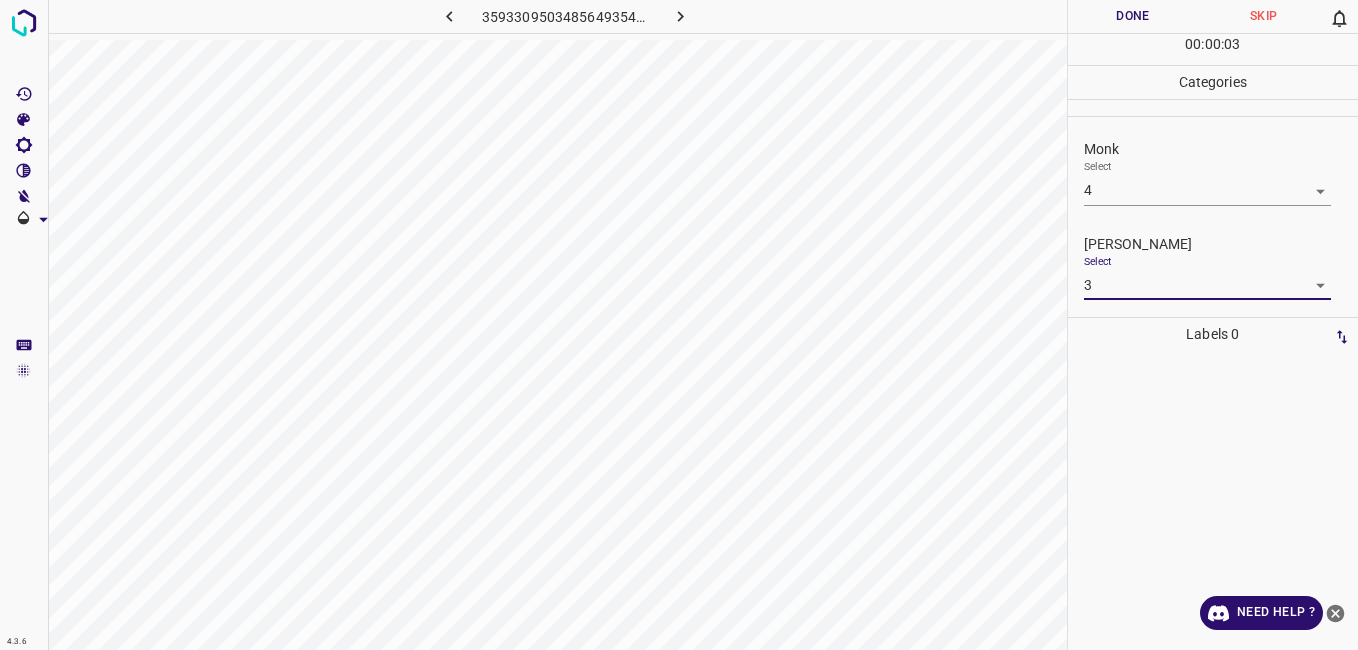 click on "Done" at bounding box center [1133, 16] 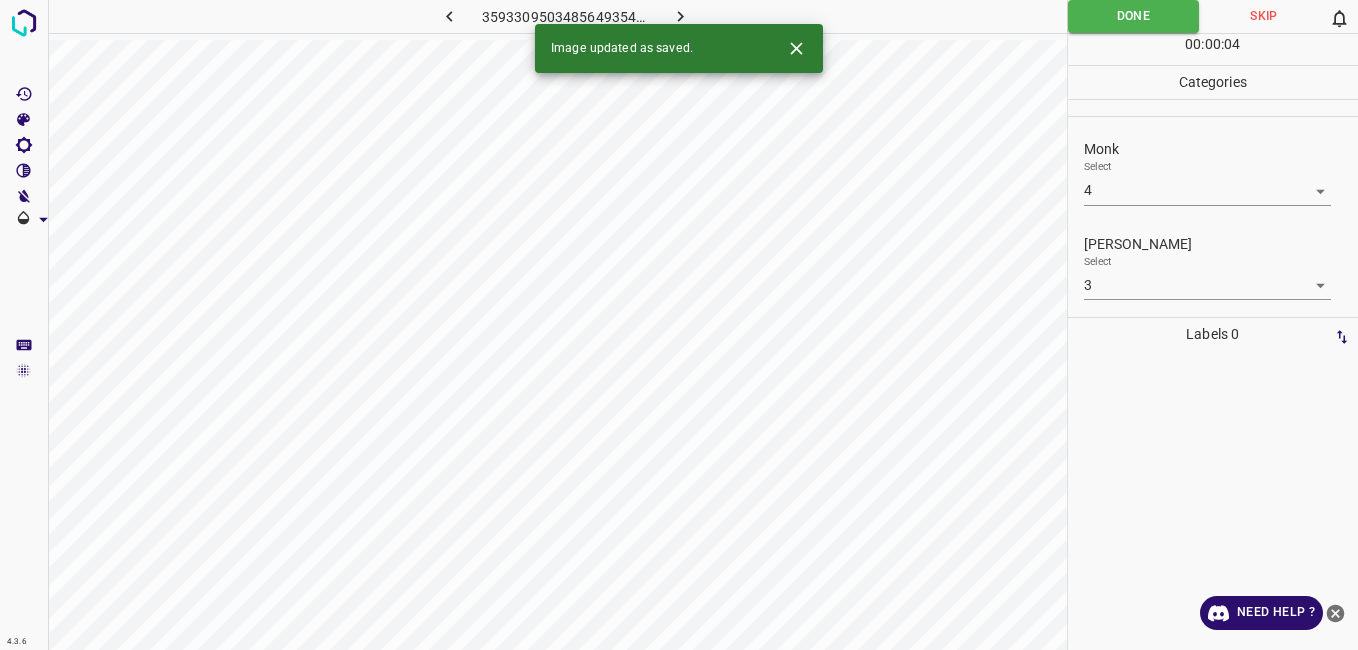 click at bounding box center [681, 16] 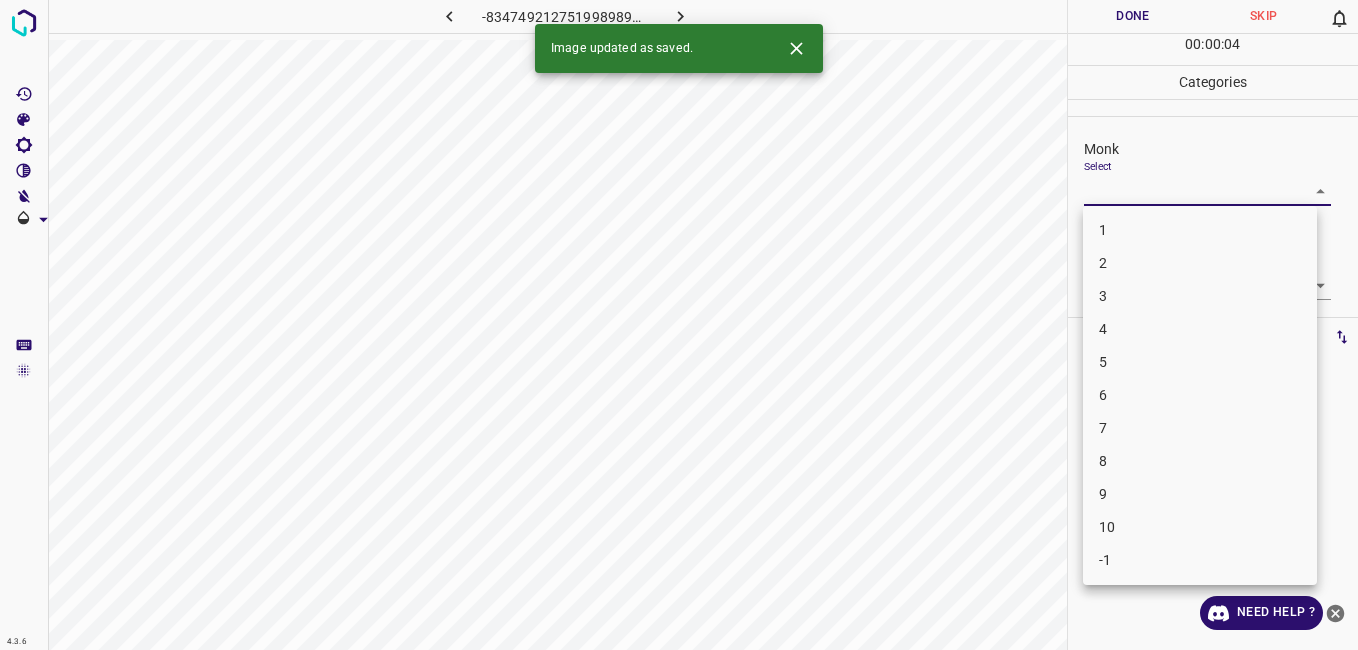 click on "4.3.6  -8347492127519989895.png Done Skip 0 00   : 00   : 04   Categories Monk   Select ​  Fitzpatrick   Select ​ Labels   0 Categories 1 Monk 2  Fitzpatrick Tools Space Change between modes (Draw & Edit) I Auto labeling R Restore zoom M Zoom in N Zoom out Delete Delete selecte label Filters Z Restore filters X Saturation filter C Brightness filter V Contrast filter B Gray scale filter General O Download Image updated as saved. Need Help ? - Text - Hide - Delete 1 2 3 4 5 6 7 8 9 10 -1" at bounding box center (679, 325) 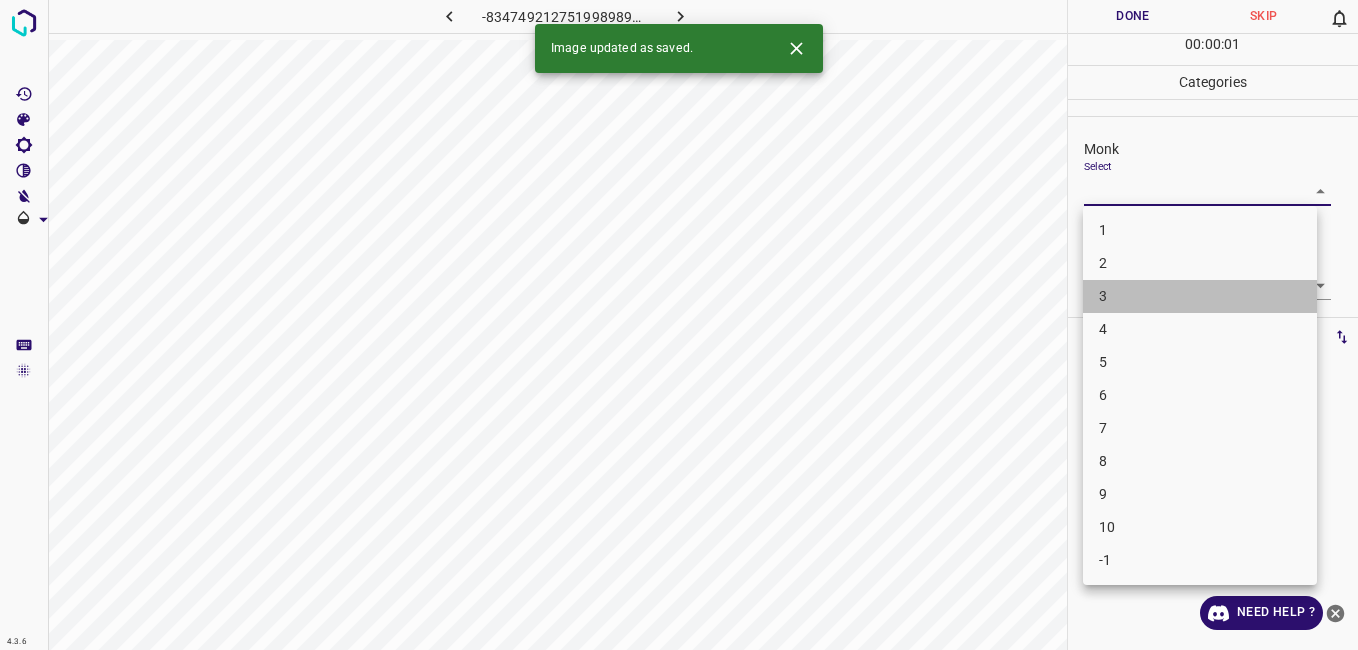 click on "3" at bounding box center [1200, 296] 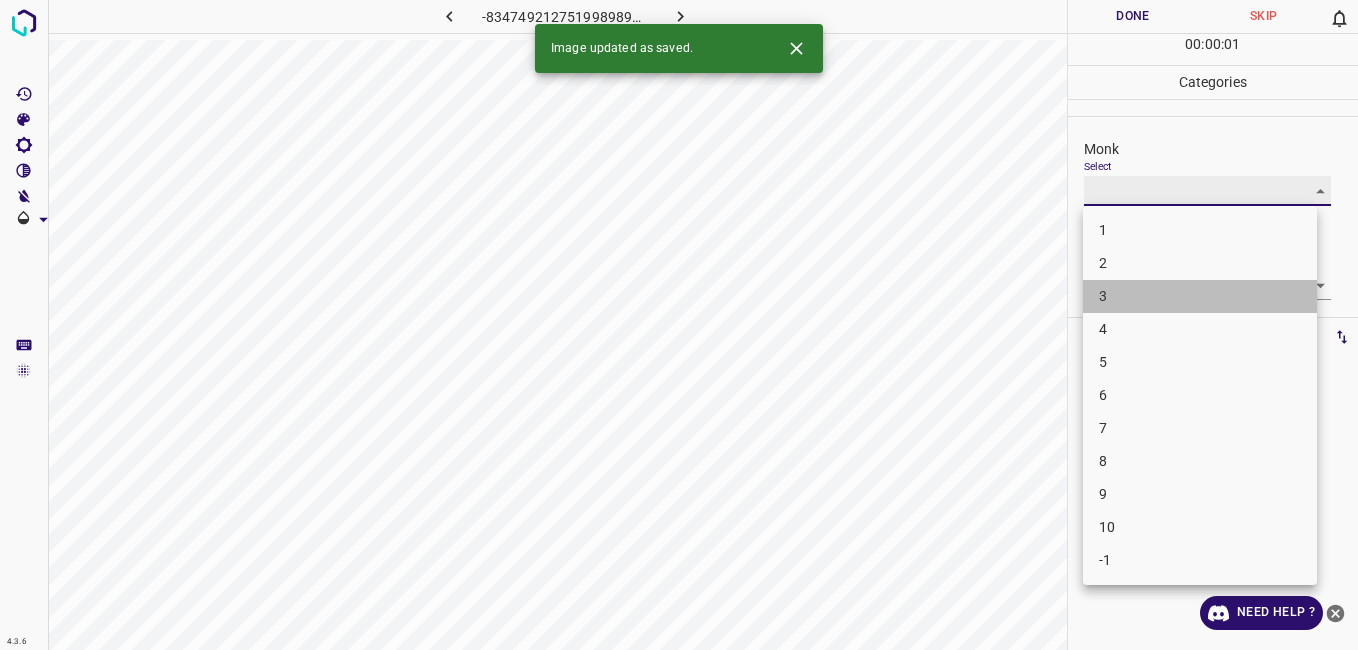 type on "3" 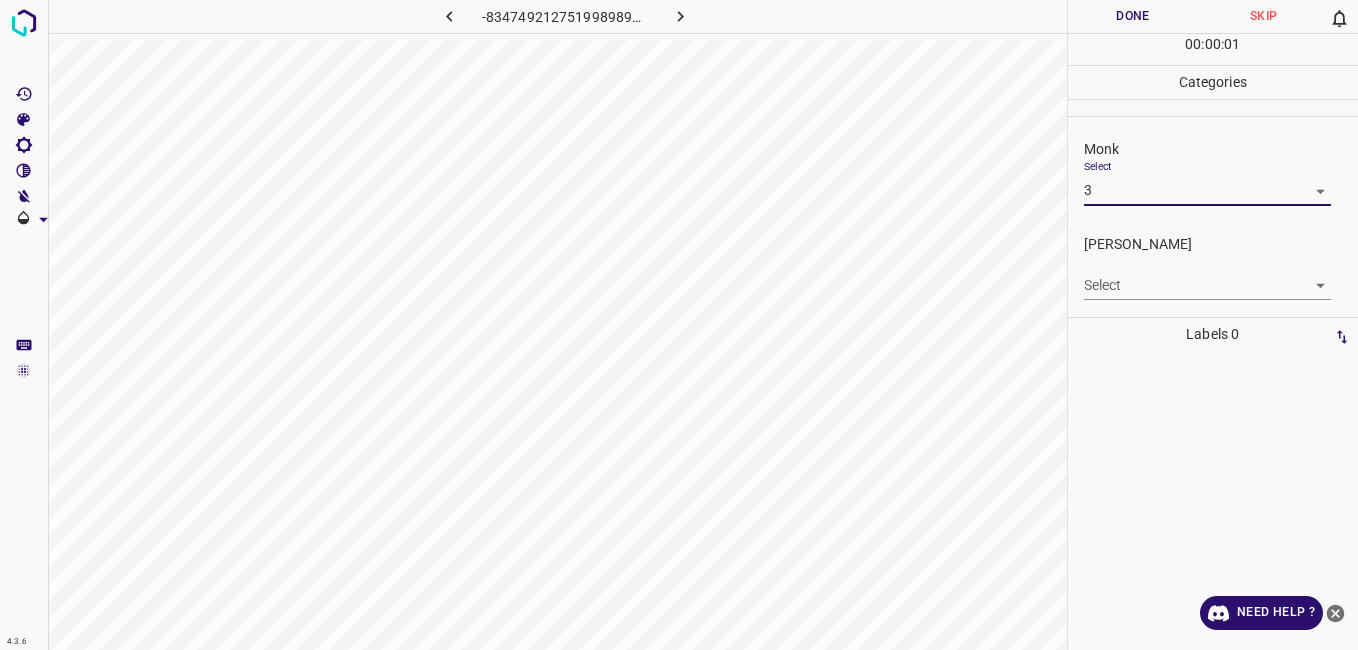 click on "Select ​" at bounding box center [1207, 277] 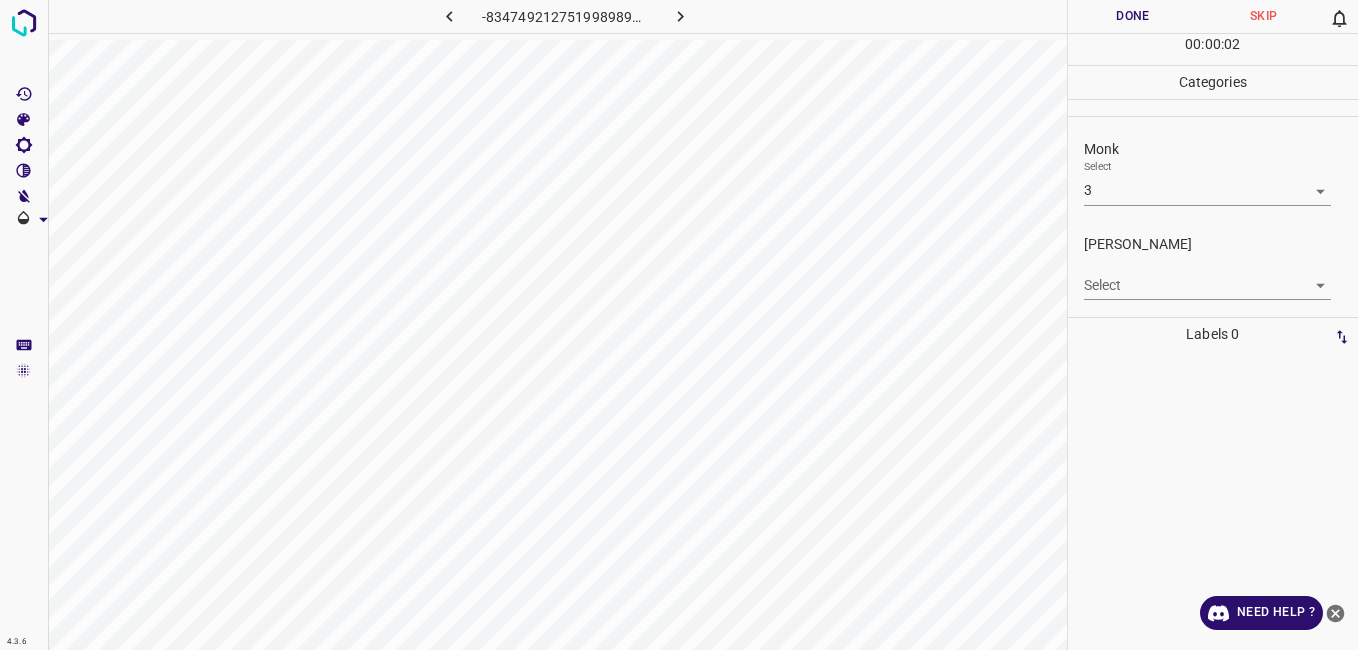 click on "4.3.6  -8347492127519989895.png Done Skip 0 00   : 00   : 02   Categories Monk   Select 3 3  Fitzpatrick   Select ​ Labels   0 Categories 1 Monk 2  Fitzpatrick Tools Space Change between modes (Draw & Edit) I Auto labeling R Restore zoom M Zoom in N Zoom out Delete Delete selecte label Filters Z Restore filters X Saturation filter C Brightness filter V Contrast filter B Gray scale filter General O Download Need Help ? - Text - Hide - Delete" at bounding box center (679, 325) 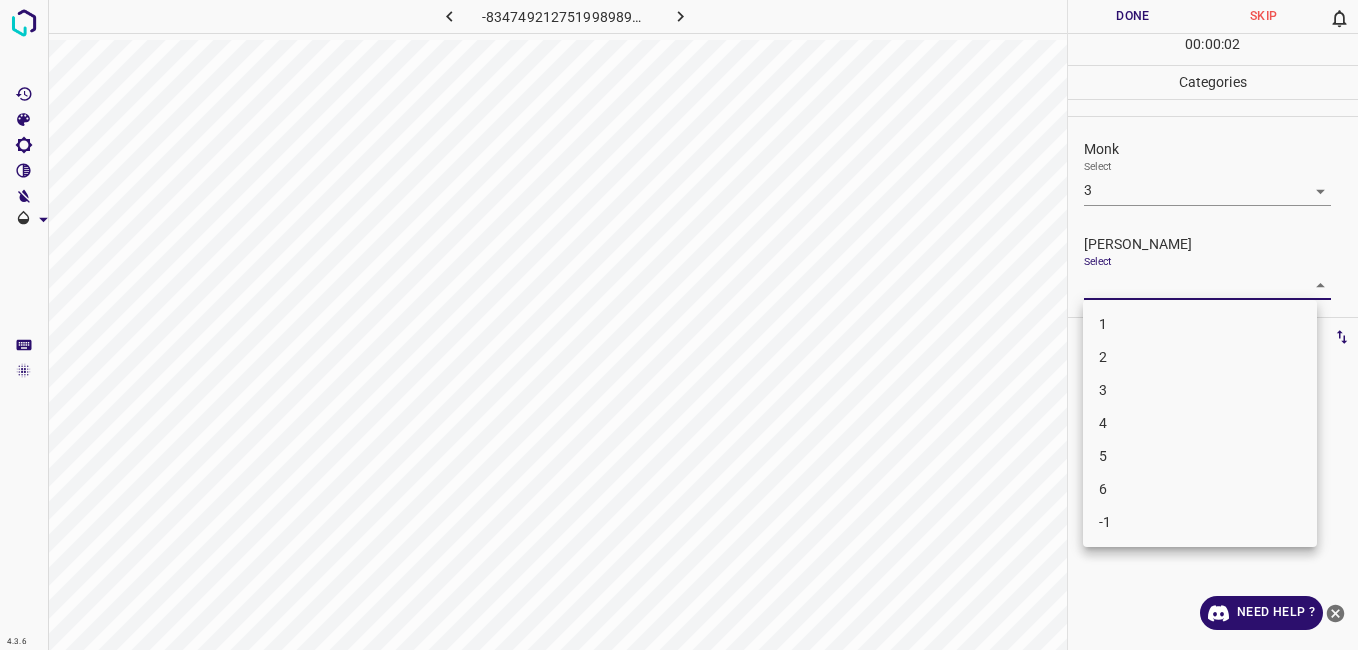 click on "2" at bounding box center [1200, 357] 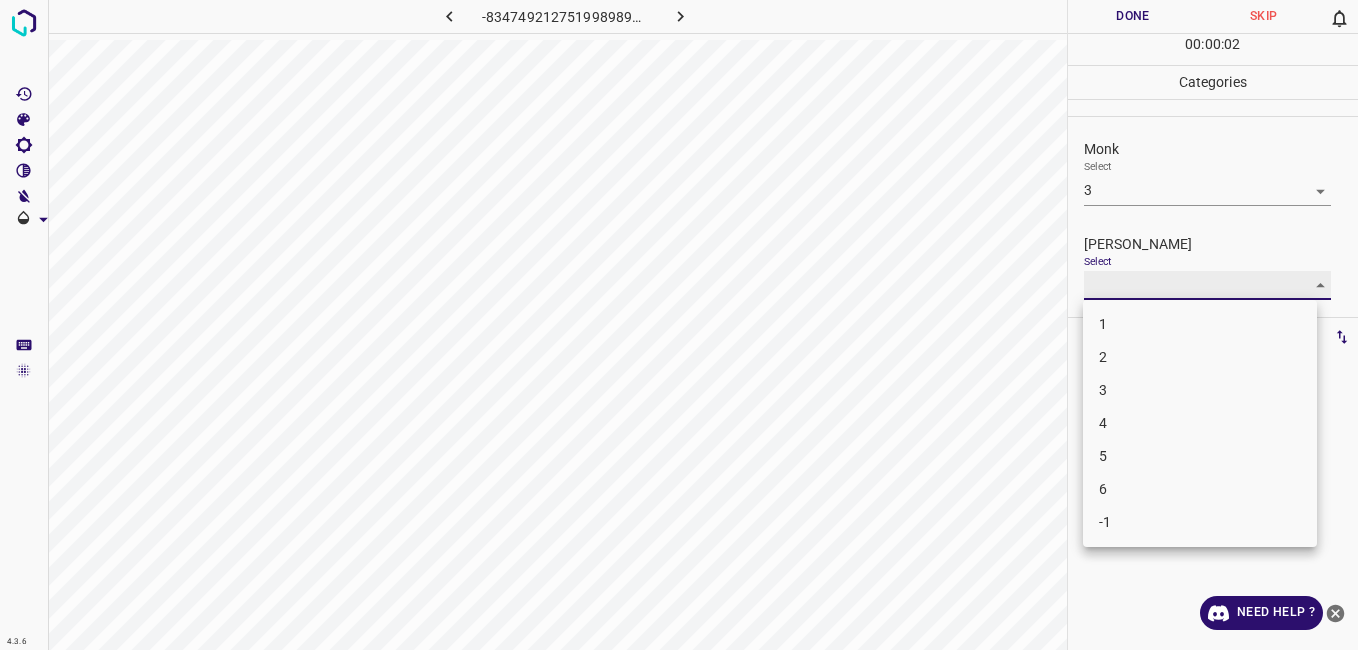 type on "2" 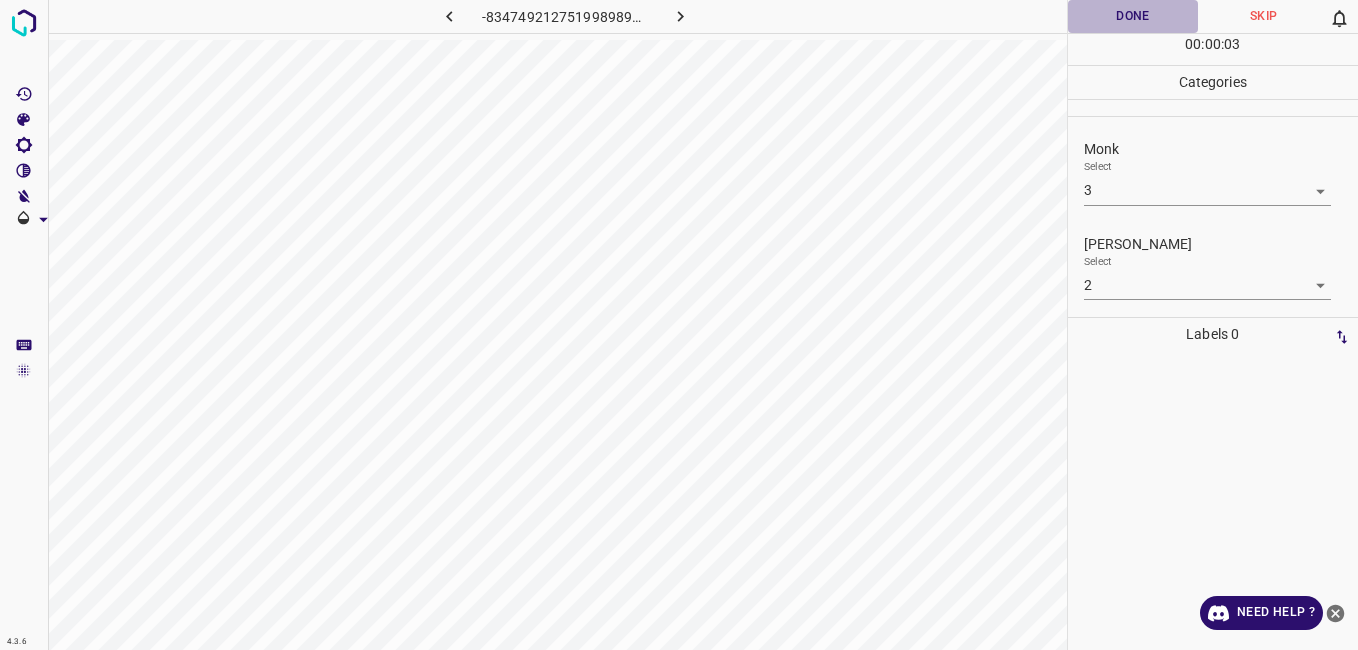 click on "Done" at bounding box center [1133, 16] 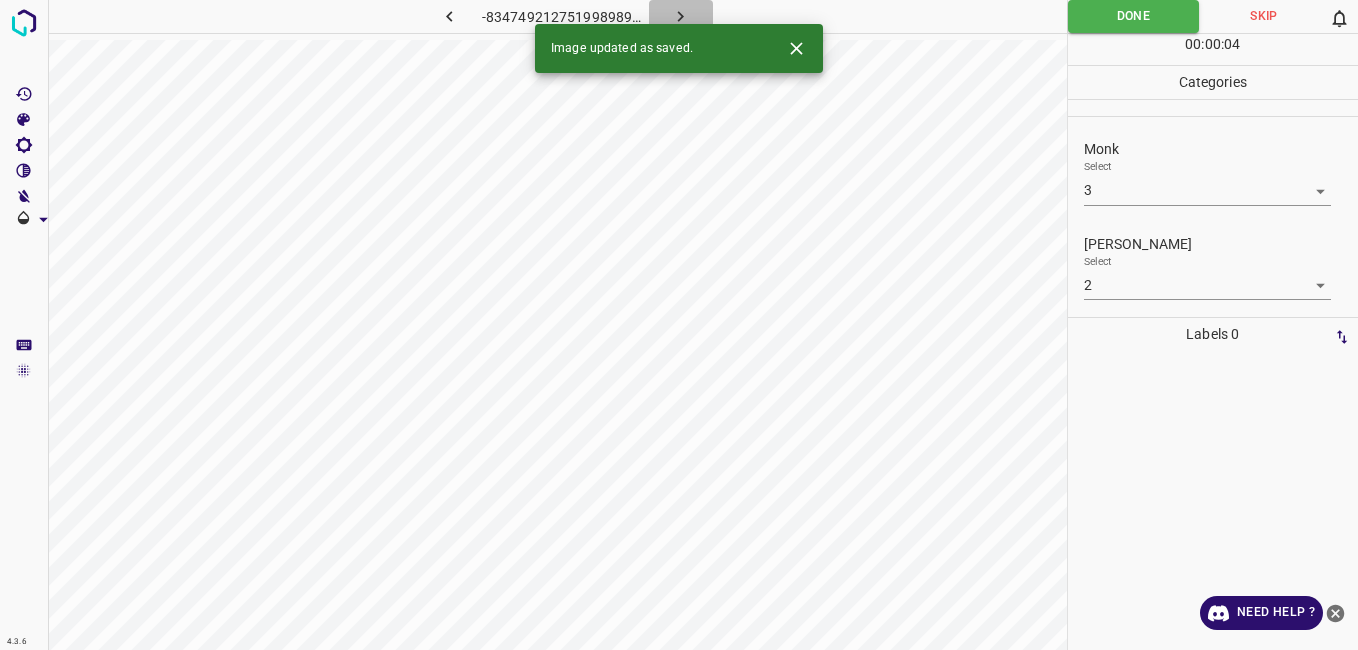 click 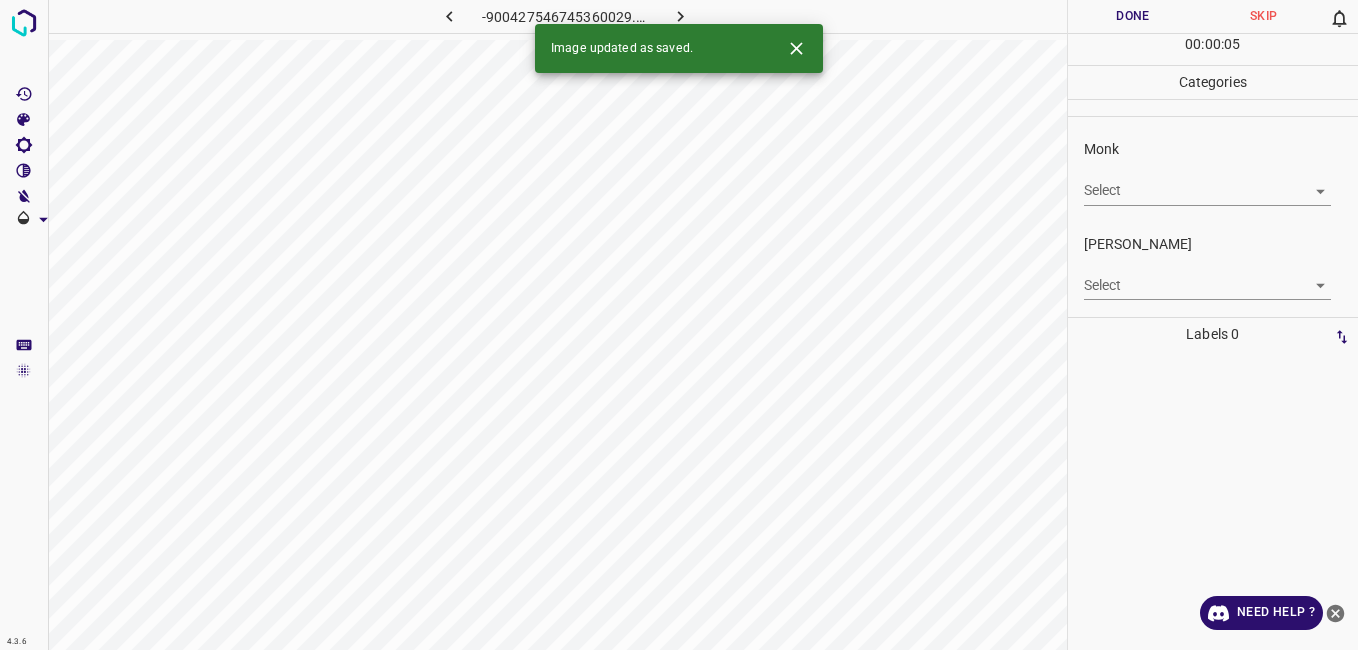 click on "4.3.6  -900427546745360029.png Done Skip 0 00   : 00   : 05   Categories Monk   Select ​  Fitzpatrick   Select ​ Labels   0 Categories 1 Monk 2  Fitzpatrick Tools Space Change between modes (Draw & Edit) I Auto labeling R Restore zoom M Zoom in N Zoom out Delete Delete selecte label Filters Z Restore filters X Saturation filter C Brightness filter V Contrast filter B Gray scale filter General O Download Image updated as saved. Need Help ? - Text - Hide - Delete" at bounding box center [679, 325] 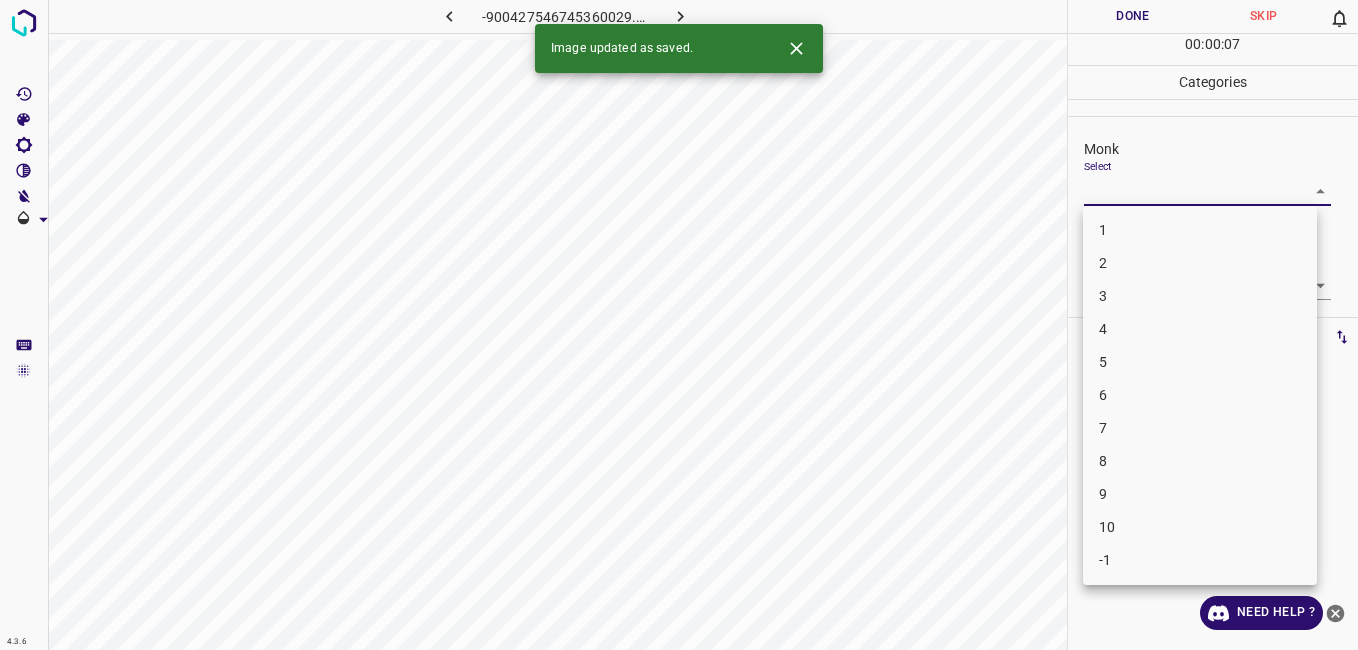 click on "4" at bounding box center (1200, 329) 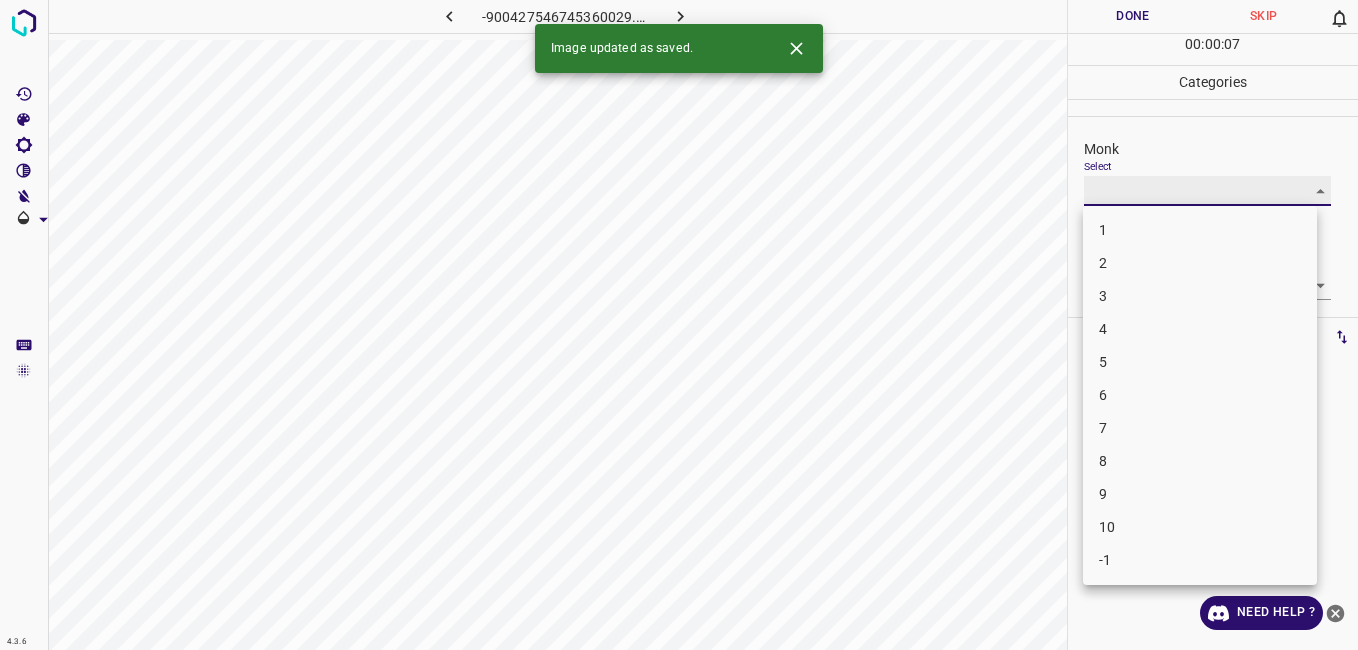 type on "4" 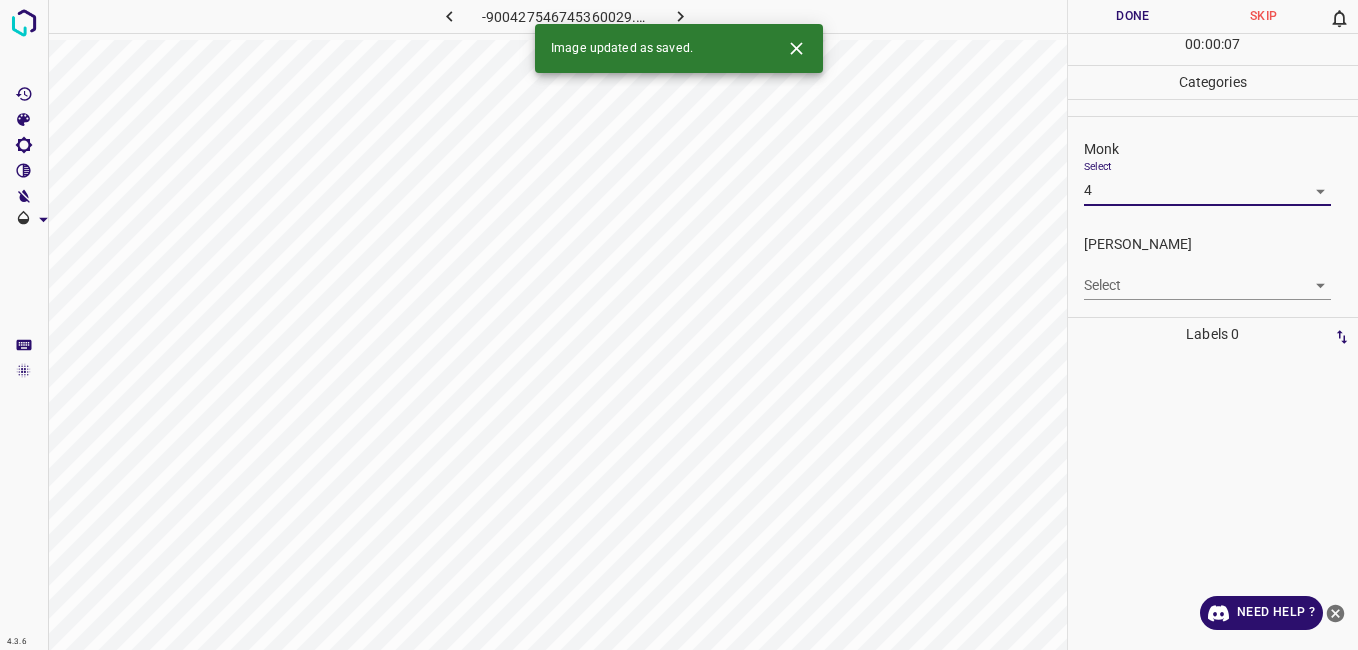 click on "4.3.6  -900427546745360029.png Done Skip 0 00   : 00   : 07   Categories Monk   Select 4 4  Fitzpatrick   Select ​ Labels   0 Categories 1 Monk 2  Fitzpatrick Tools Space Change between modes (Draw & Edit) I Auto labeling R Restore zoom M Zoom in N Zoom out Delete Delete selecte label Filters Z Restore filters X Saturation filter C Brightness filter V Contrast filter B Gray scale filter General O Download Image updated as saved. Need Help ? - Text - Hide - Delete 1 2 3 4 5 6 7 8 9 10 -1" at bounding box center (679, 325) 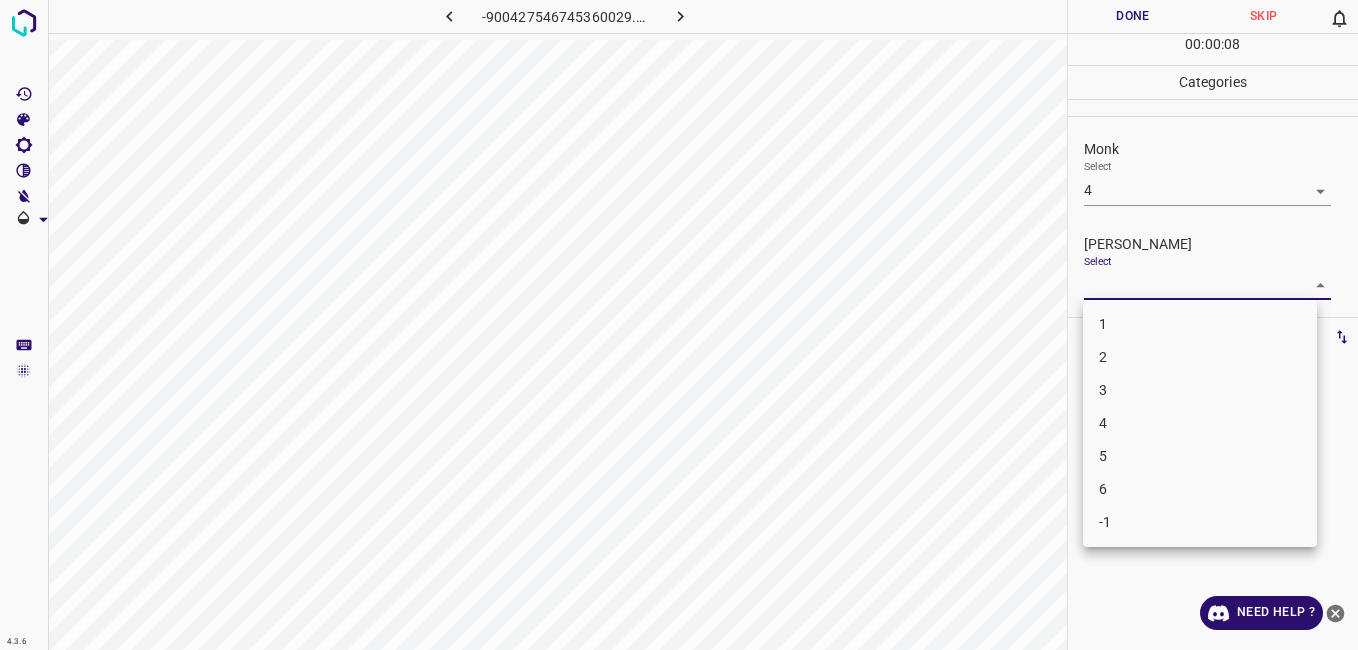 click on "3" at bounding box center (1200, 390) 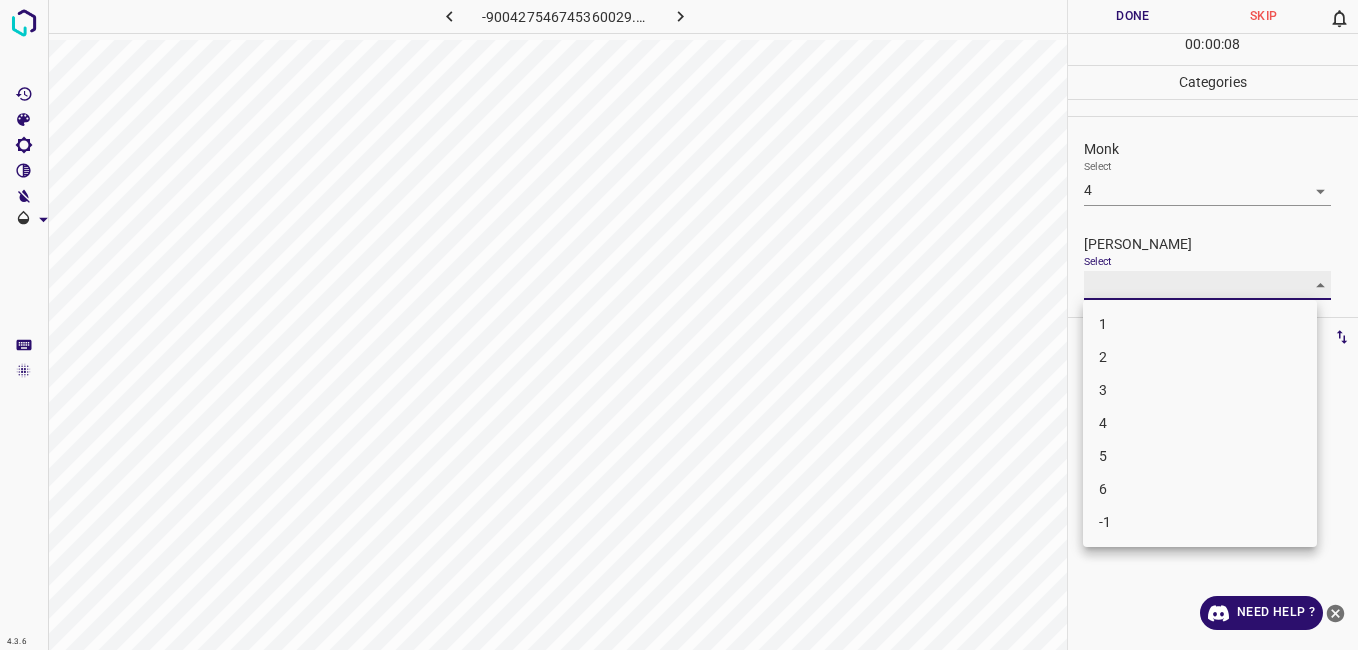 type on "3" 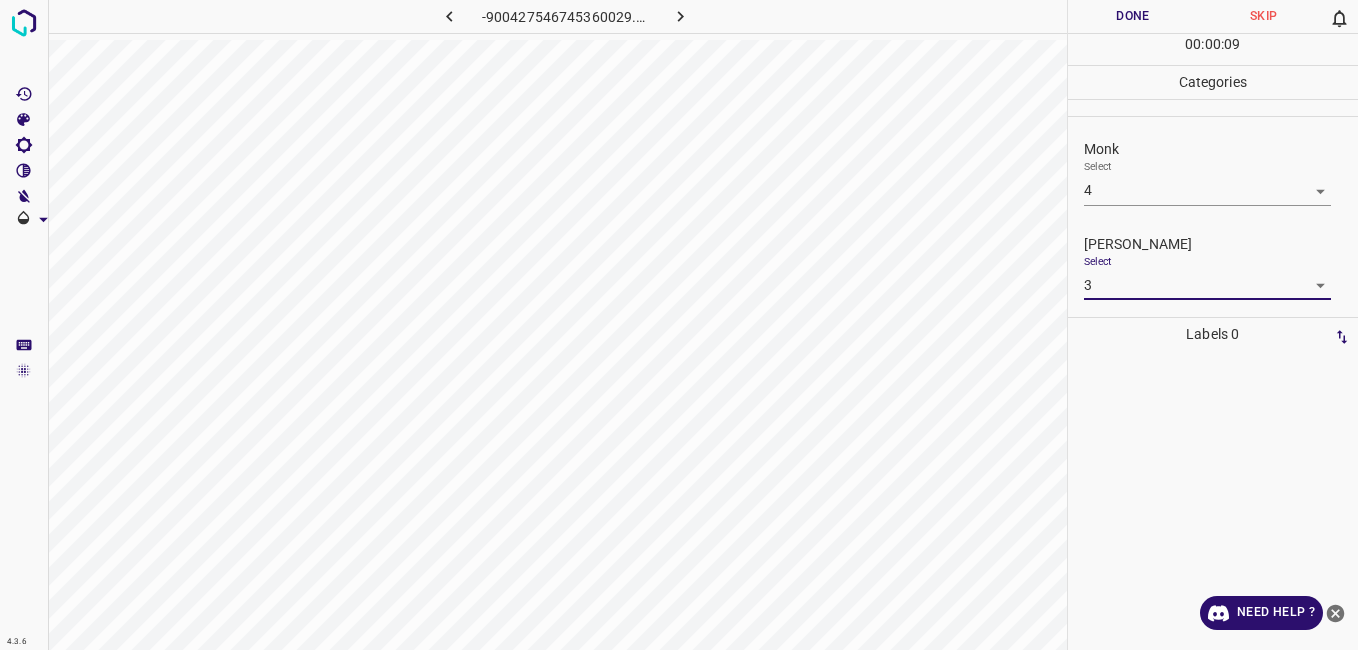 click on "Done" at bounding box center [1133, 16] 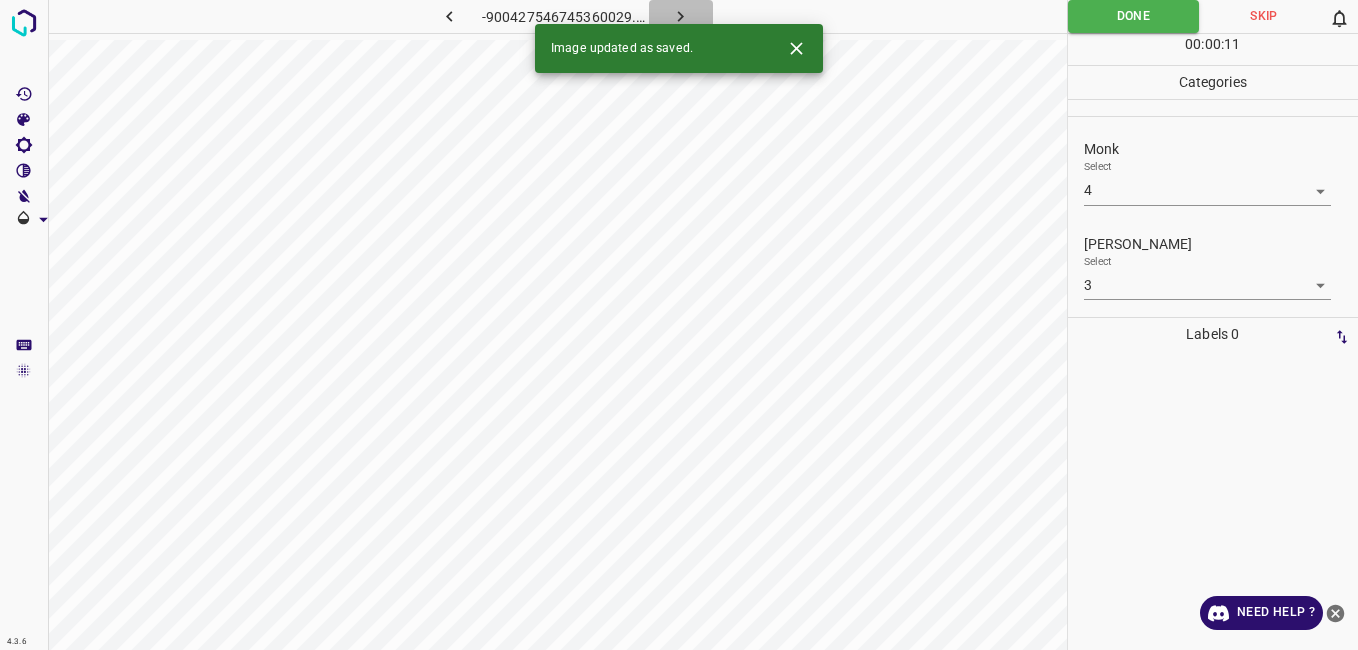 click 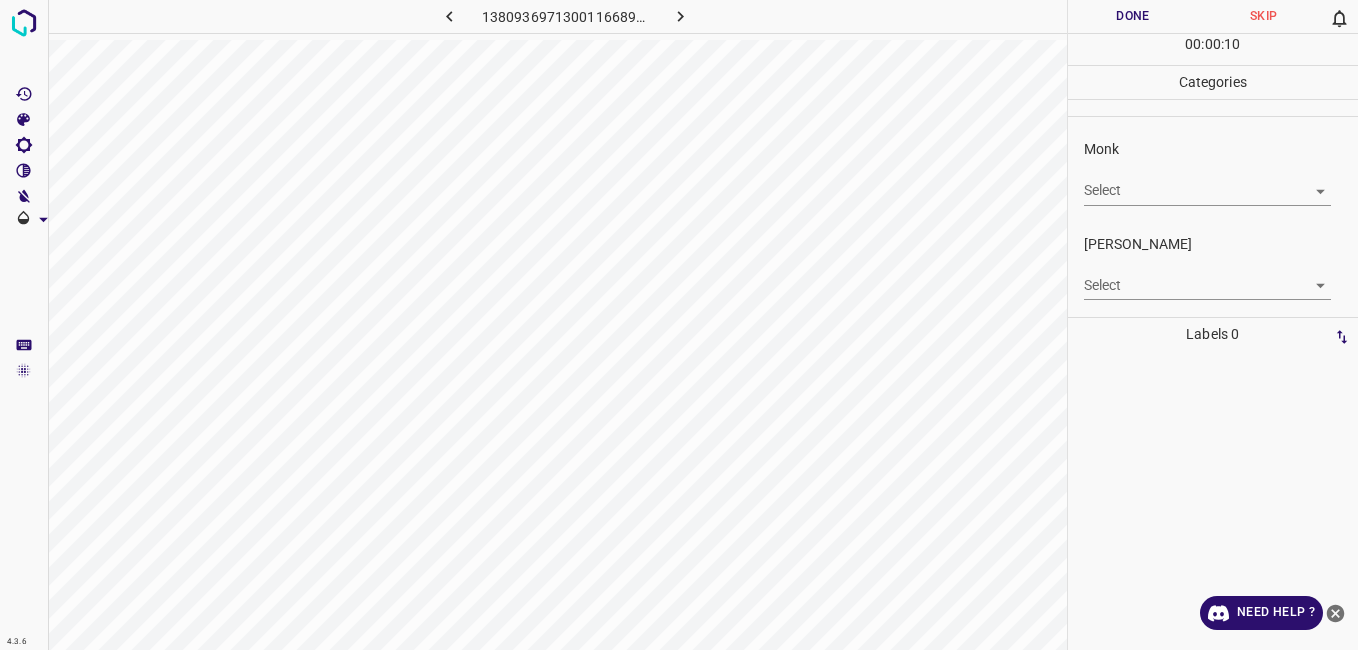 click on "4.3.6  1380936971300116689.png Done Skip 0 00   : 00   : 10   Categories Monk   Select ​  Fitzpatrick   Select ​ Labels   0 Categories 1 Monk 2  Fitzpatrick Tools Space Change between modes (Draw & Edit) I Auto labeling R Restore zoom M Zoom in N Zoom out Delete Delete selecte label Filters Z Restore filters X Saturation filter C Brightness filter V Contrast filter B Gray scale filter General O Download Need Help ? - Text - Hide - Delete" at bounding box center [679, 325] 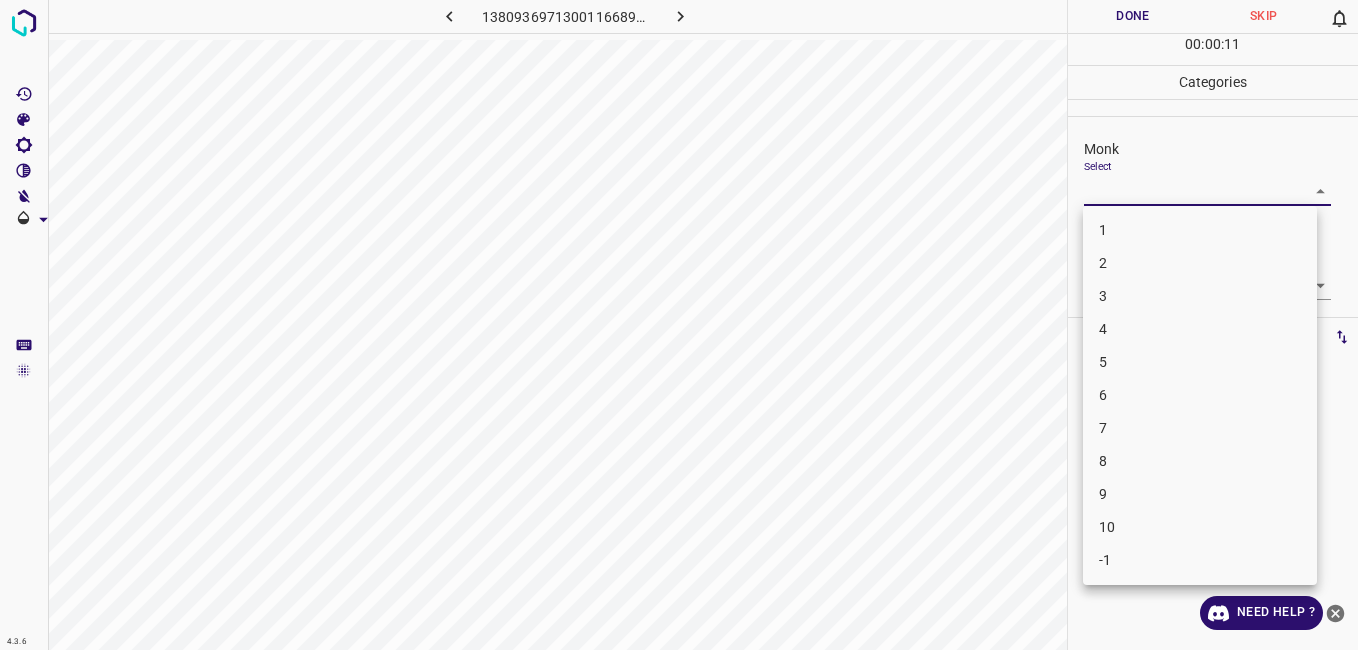 click on "5" at bounding box center [1200, 362] 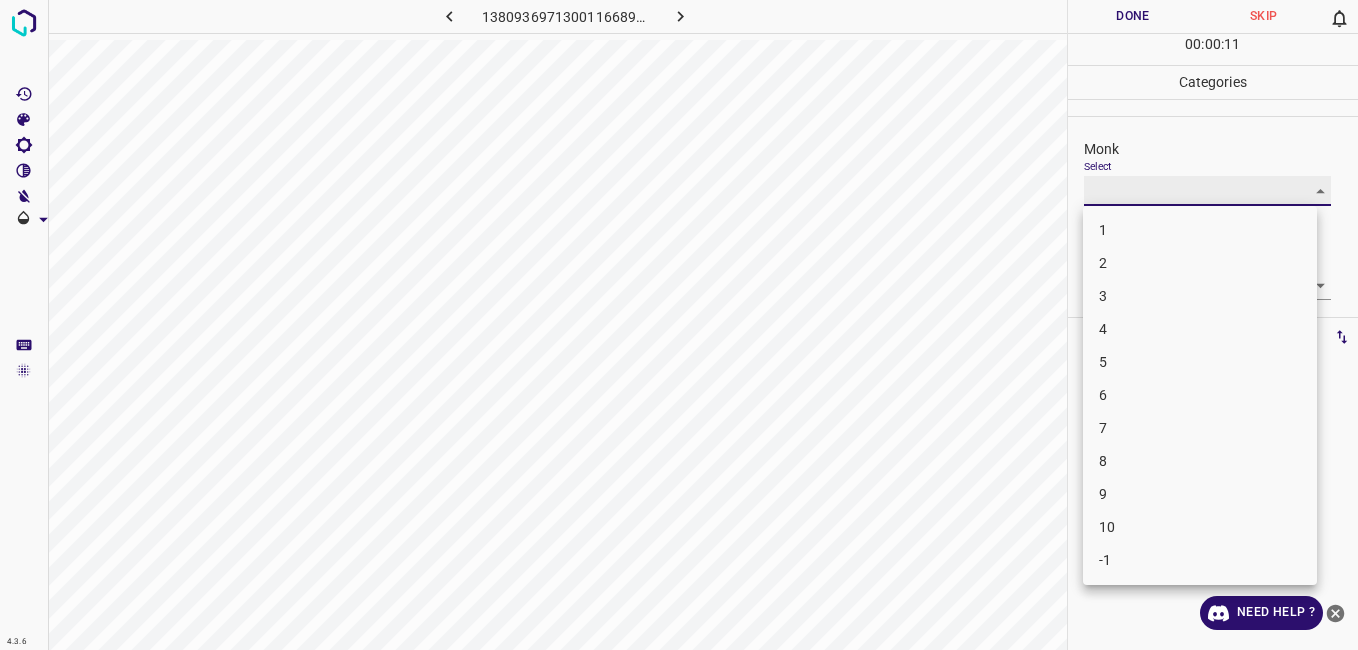 type on "5" 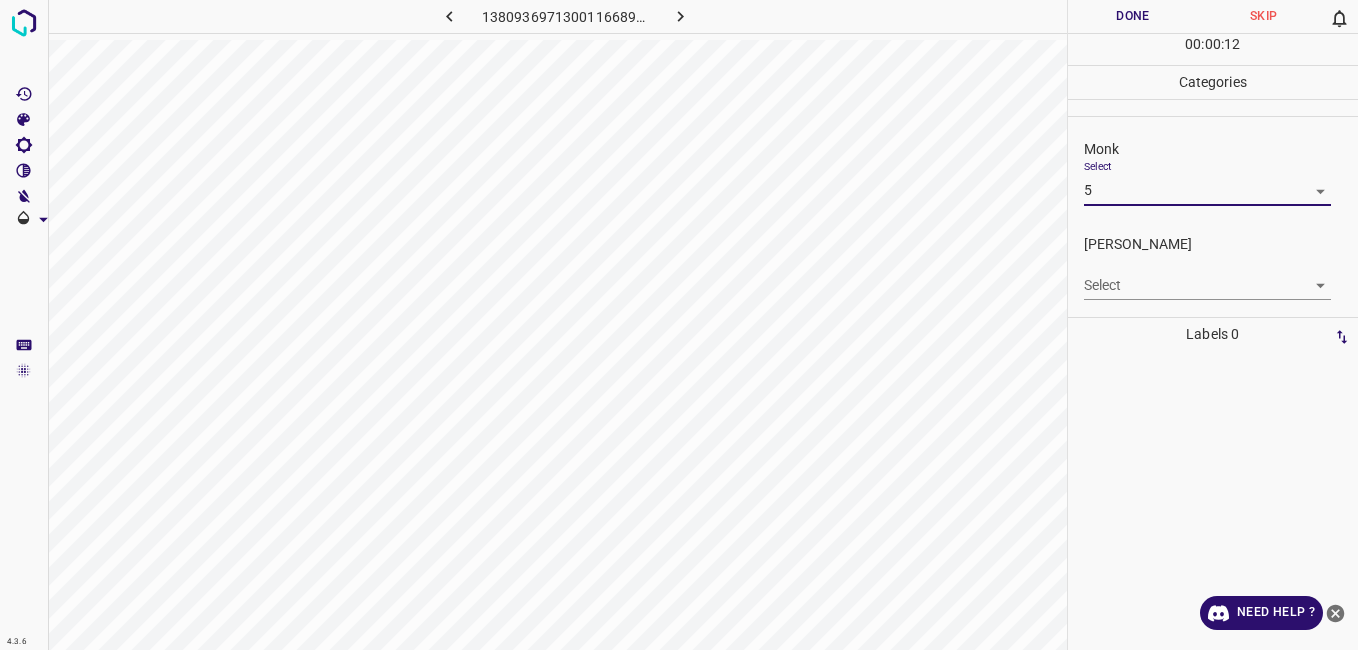 click on "4.3.6  1380936971300116689.png Done Skip 0 00   : 00   : 12   Categories Monk   Select 5 5  Fitzpatrick   Select ​ Labels   0 Categories 1 Monk 2  Fitzpatrick Tools Space Change between modes (Draw & Edit) I Auto labeling R Restore zoom M Zoom in N Zoom out Delete Delete selecte label Filters Z Restore filters X Saturation filter C Brightness filter V Contrast filter B Gray scale filter General O Download Need Help ? - Text - Hide - Delete" at bounding box center [679, 325] 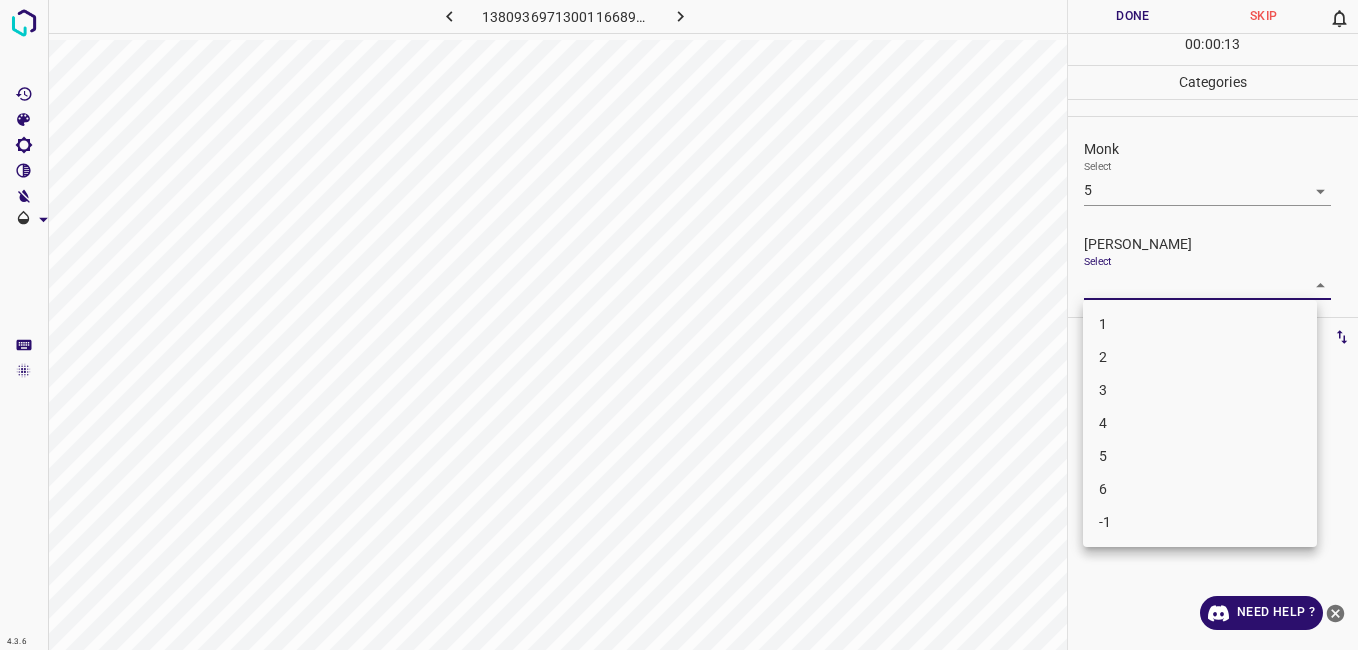 click on "4" at bounding box center (1200, 423) 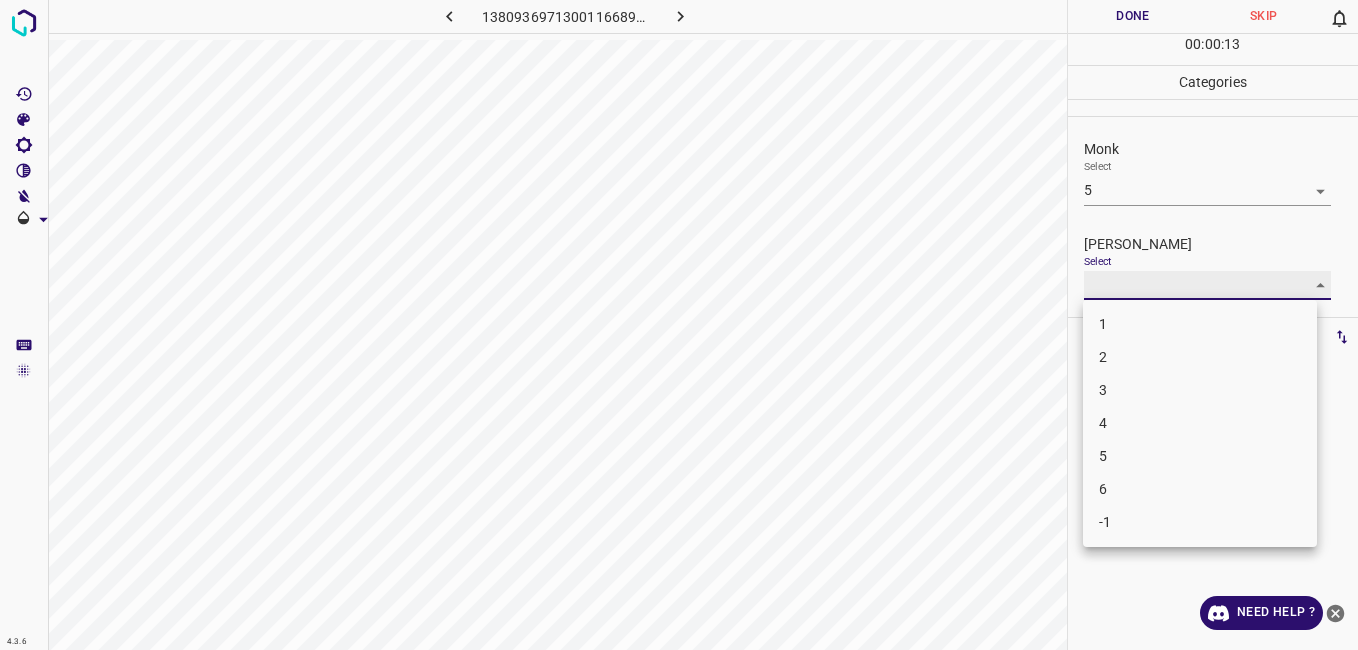 type on "4" 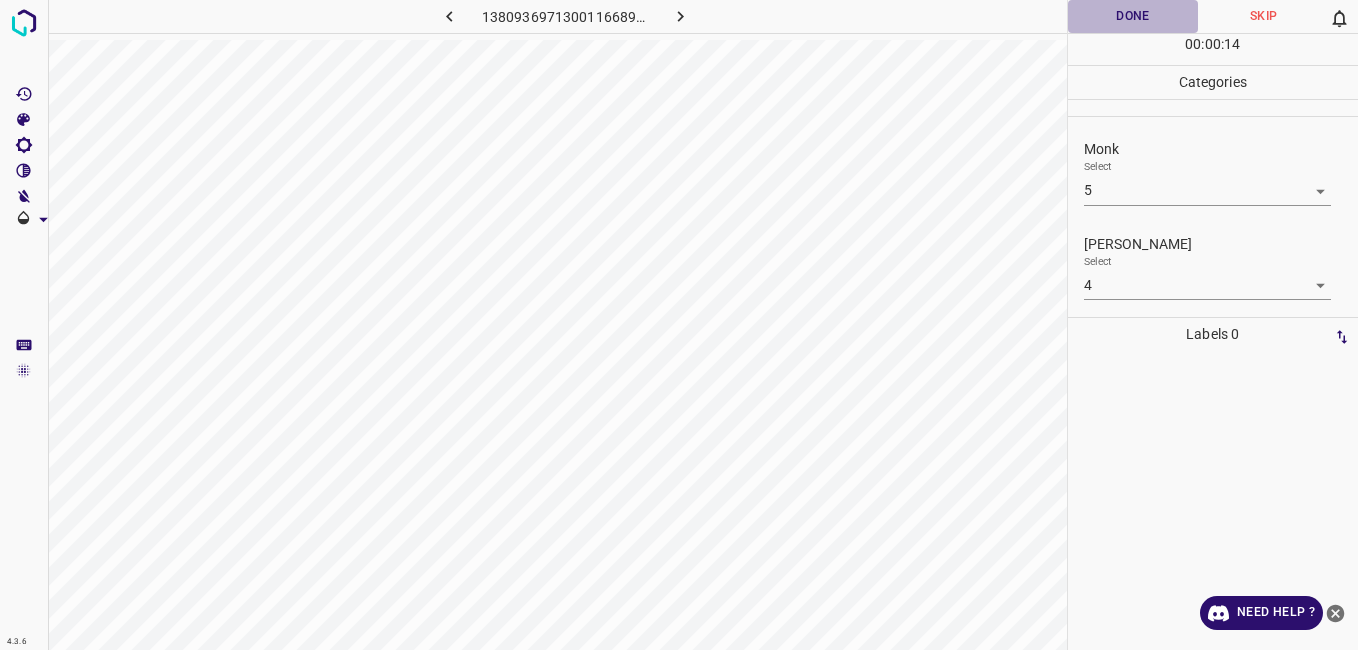 click on "Done" at bounding box center (1133, 16) 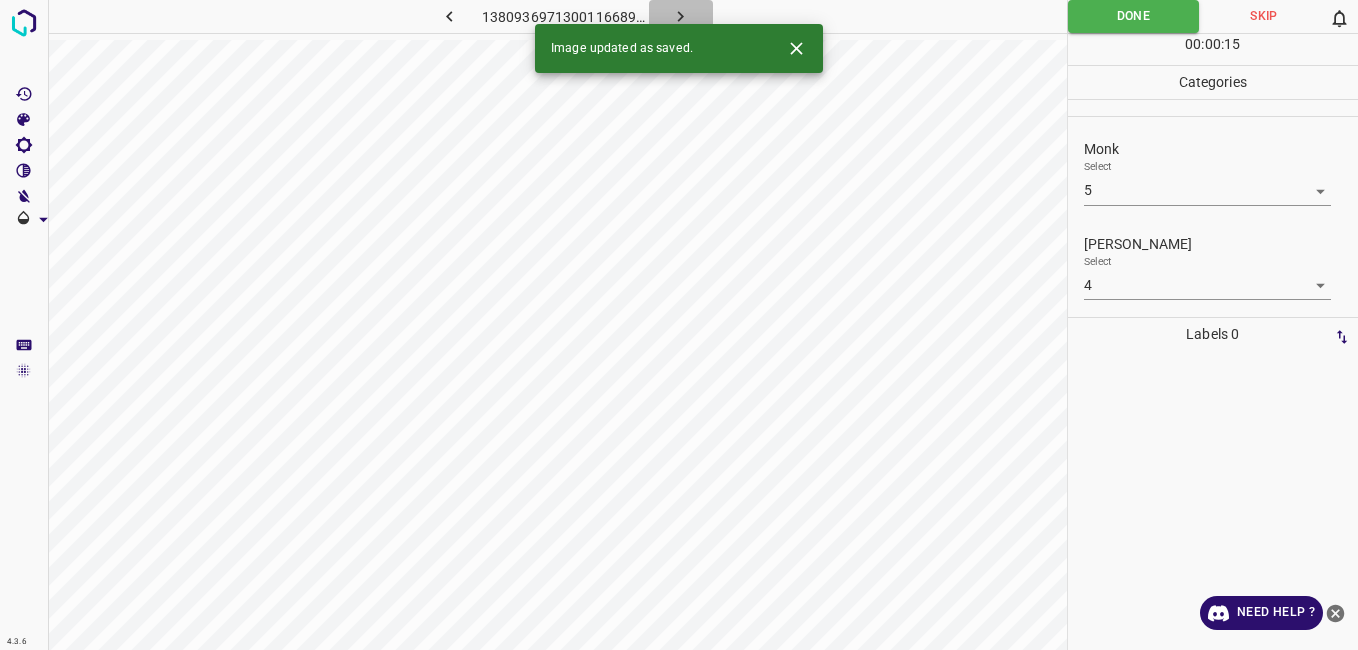 click at bounding box center [681, 16] 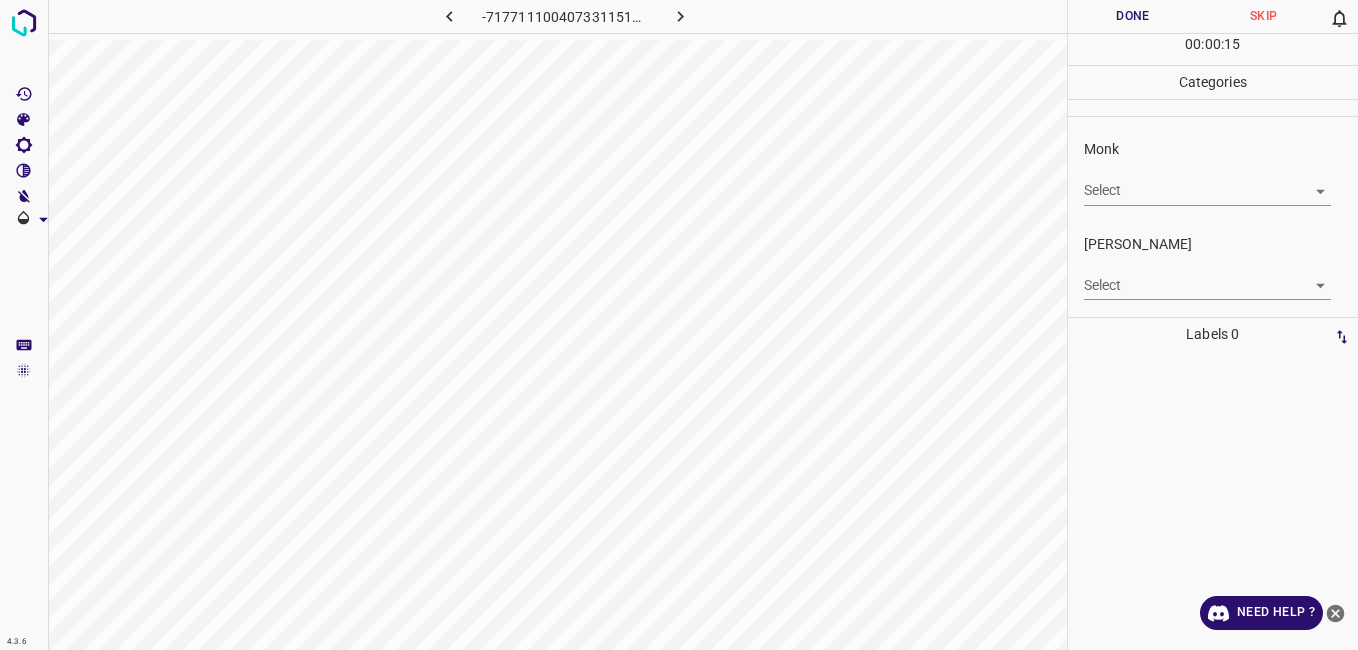 click on "4.3.6  -7177111004073311513.png Done Skip 0 00   : 00   : 15   Categories Monk   Select ​  Fitzpatrick   Select ​ Labels   0 Categories 1 Monk 2  Fitzpatrick Tools Space Change between modes (Draw & Edit) I Auto labeling R Restore zoom M Zoom in N Zoom out Delete Delete selecte label Filters Z Restore filters X Saturation filter C Brightness filter V Contrast filter B Gray scale filter General O Download Need Help ? - Text - Hide - Delete" at bounding box center [679, 325] 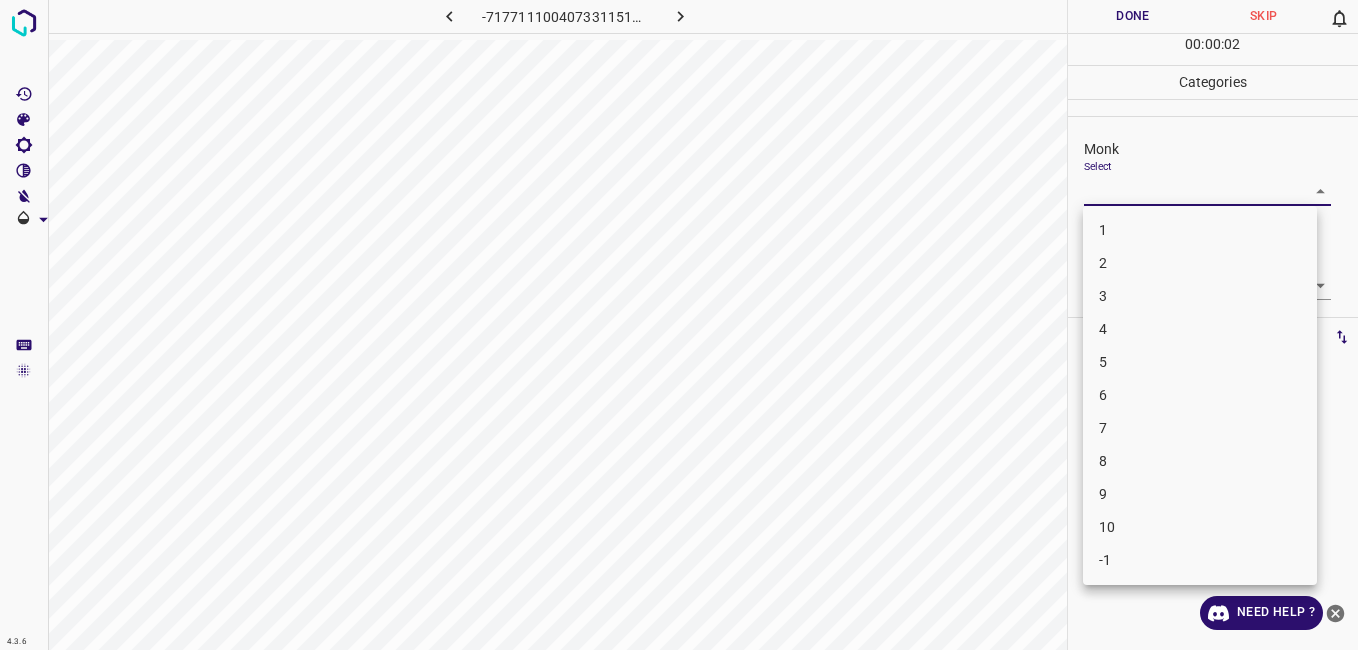 click on "5" at bounding box center [1200, 362] 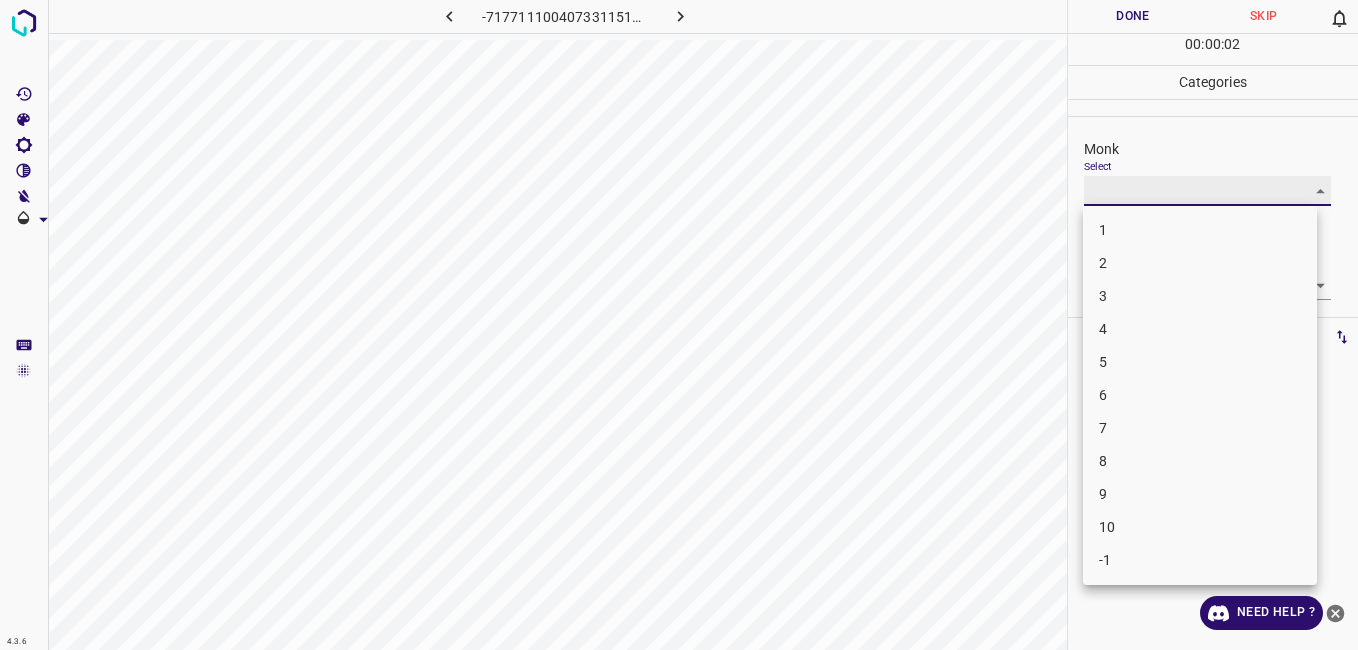type on "5" 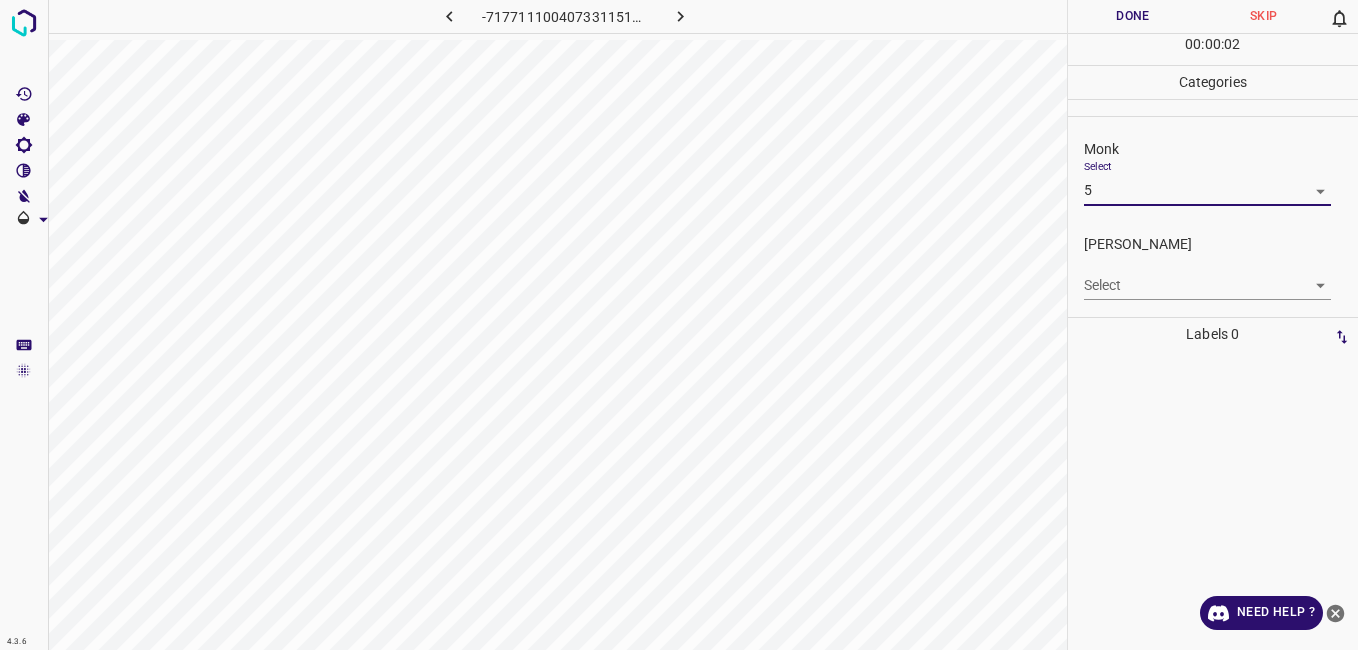click on "4.3.6  -7177111004073311513.png Done Skip 0 00   : 00   : 02   Categories Monk   Select 5 5  Fitzpatrick   Select ​ Labels   0 Categories 1 Monk 2  Fitzpatrick Tools Space Change between modes (Draw & Edit) I Auto labeling R Restore zoom M Zoom in N Zoom out Delete Delete selecte label Filters Z Restore filters X Saturation filter C Brightness filter V Contrast filter B Gray scale filter General O Download Need Help ? - Text - Hide - Delete 1 2 3 4 5 6 7 8 9 10 -1" at bounding box center [679, 325] 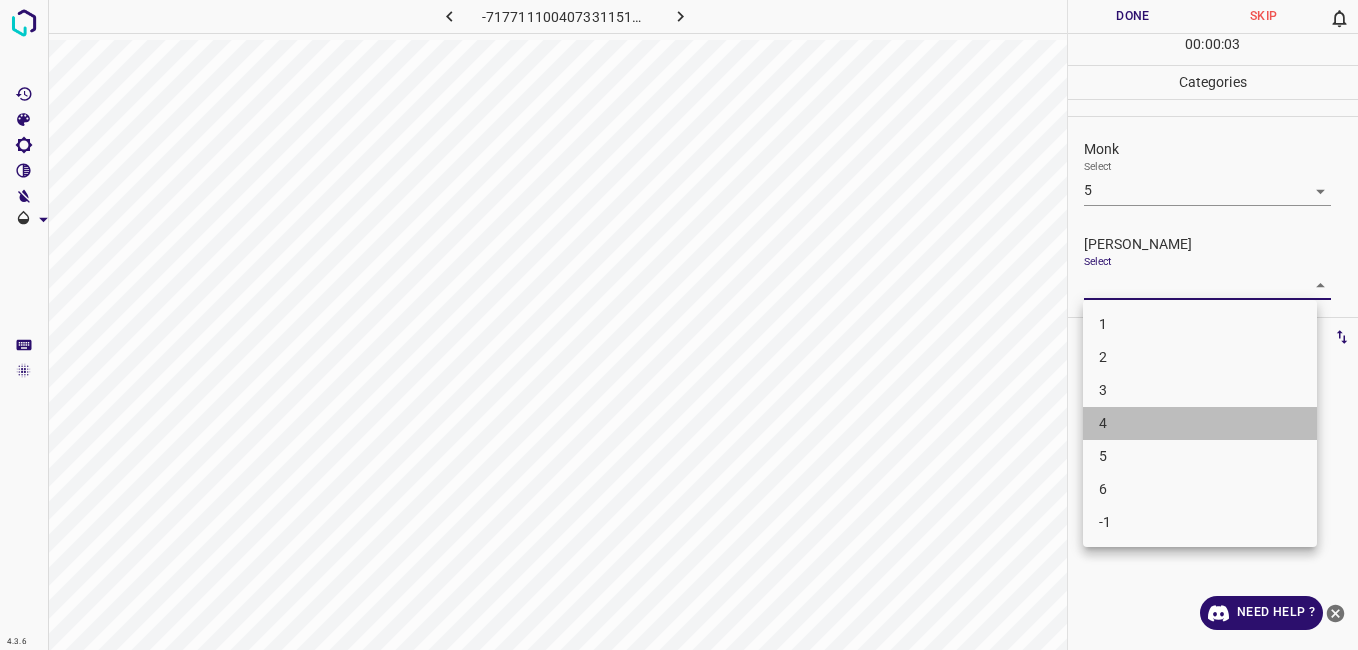 click on "4" at bounding box center (1200, 423) 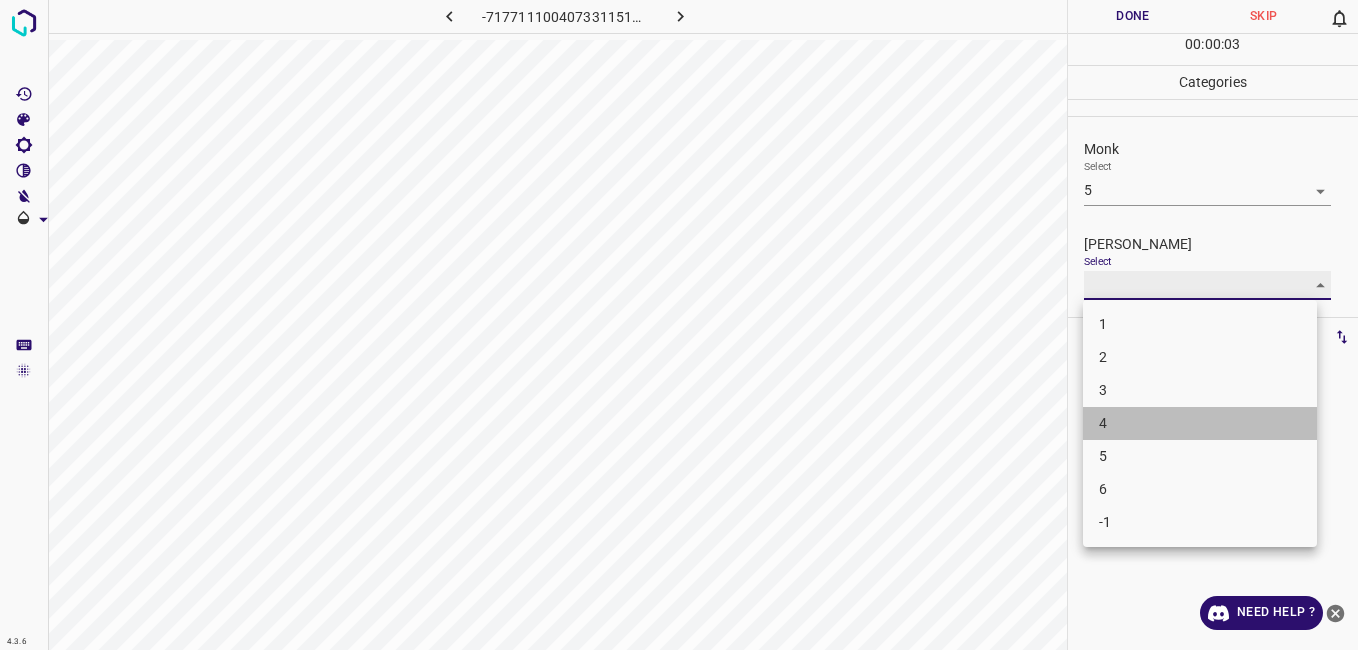 type on "4" 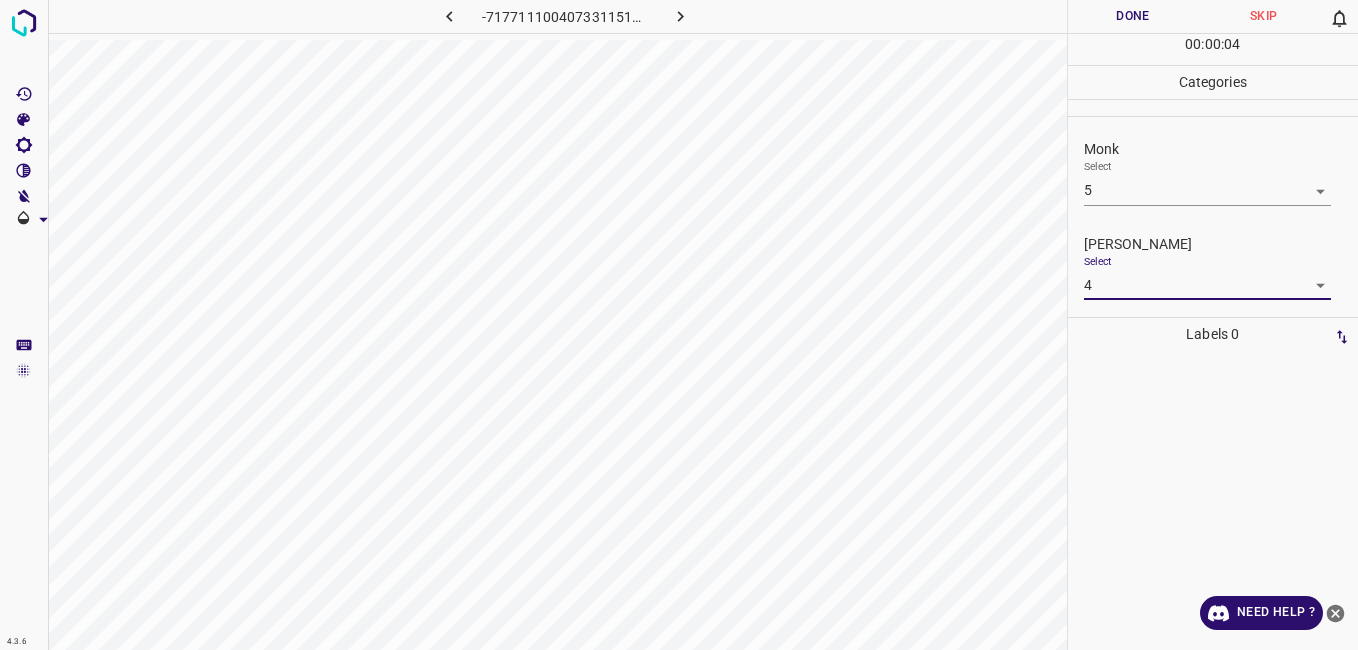 click on "Done" at bounding box center (1133, 16) 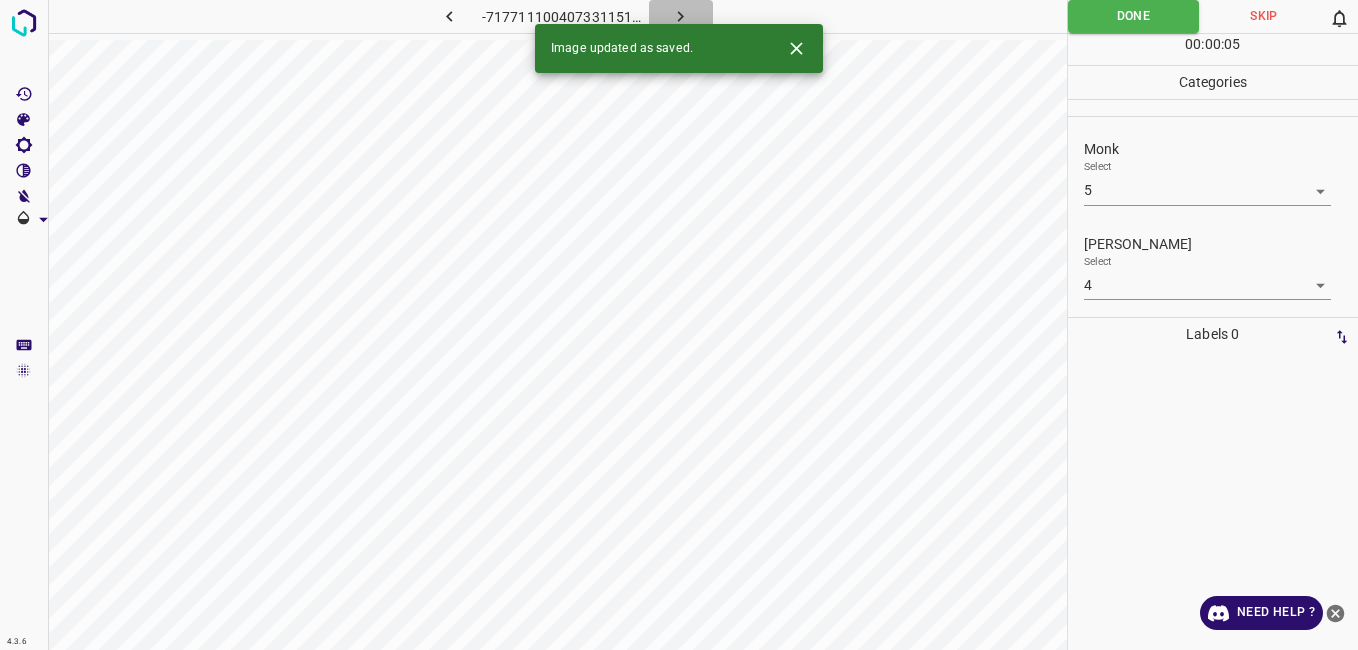 click 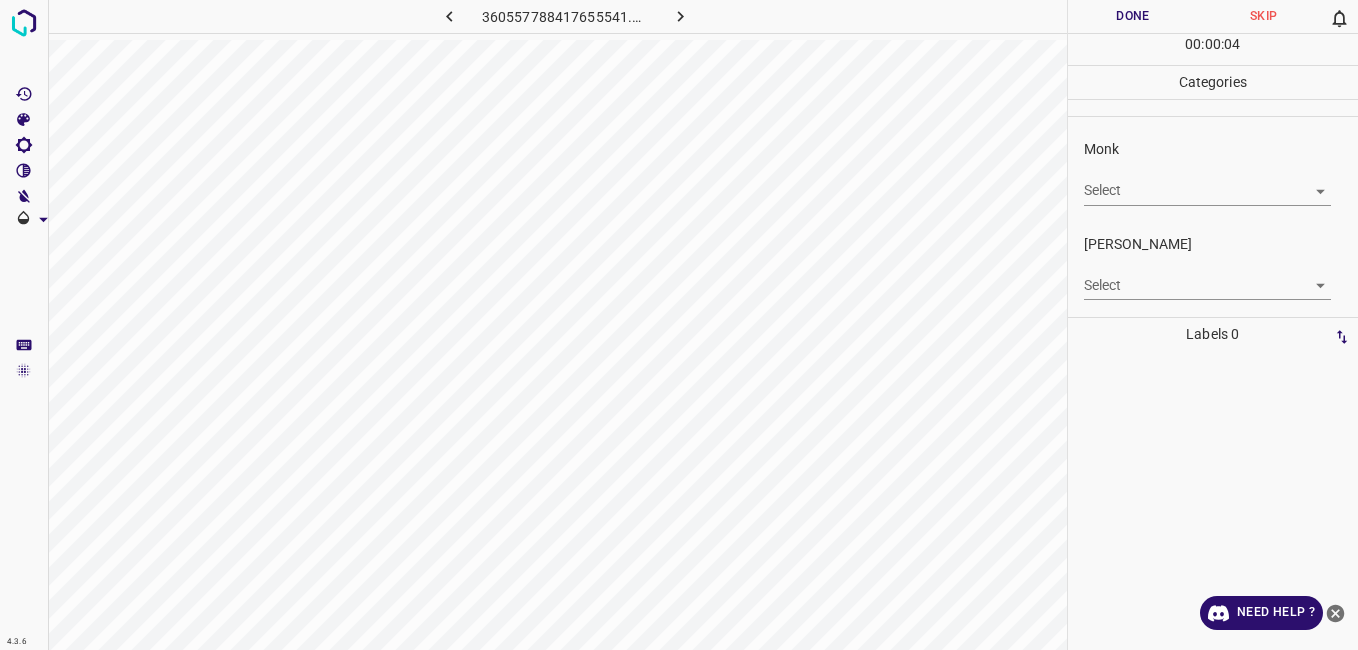 click on "Monk   Select ​" at bounding box center (1213, 172) 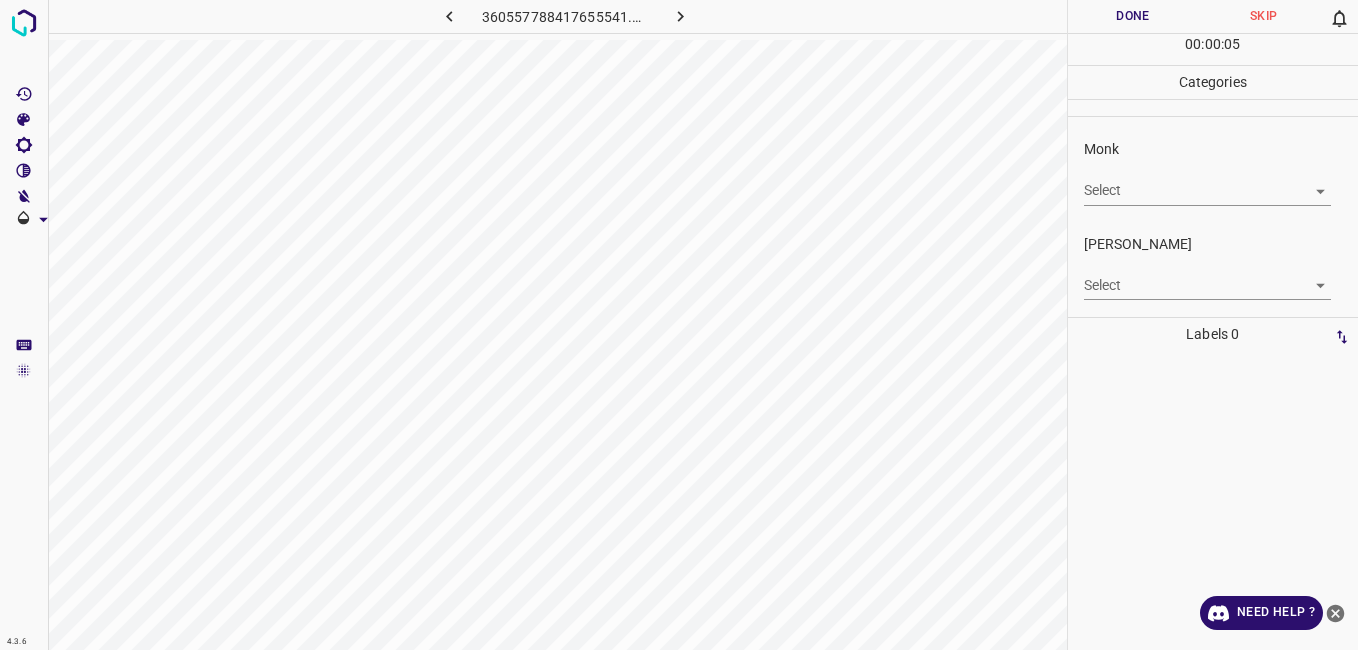 click on "4.3.6  360557788417655541.png Done Skip 0 00   : 00   : 05   Categories Monk   Select ​  Fitzpatrick   Select ​ Labels   0 Categories 1 Monk 2  Fitzpatrick Tools Space Change between modes (Draw & Edit) I Auto labeling R Restore zoom M Zoom in N Zoom out Delete Delete selecte label Filters Z Restore filters X Saturation filter C Brightness filter V Contrast filter B Gray scale filter General O Download Need Help ? - Text - Hide - Delete" at bounding box center [679, 325] 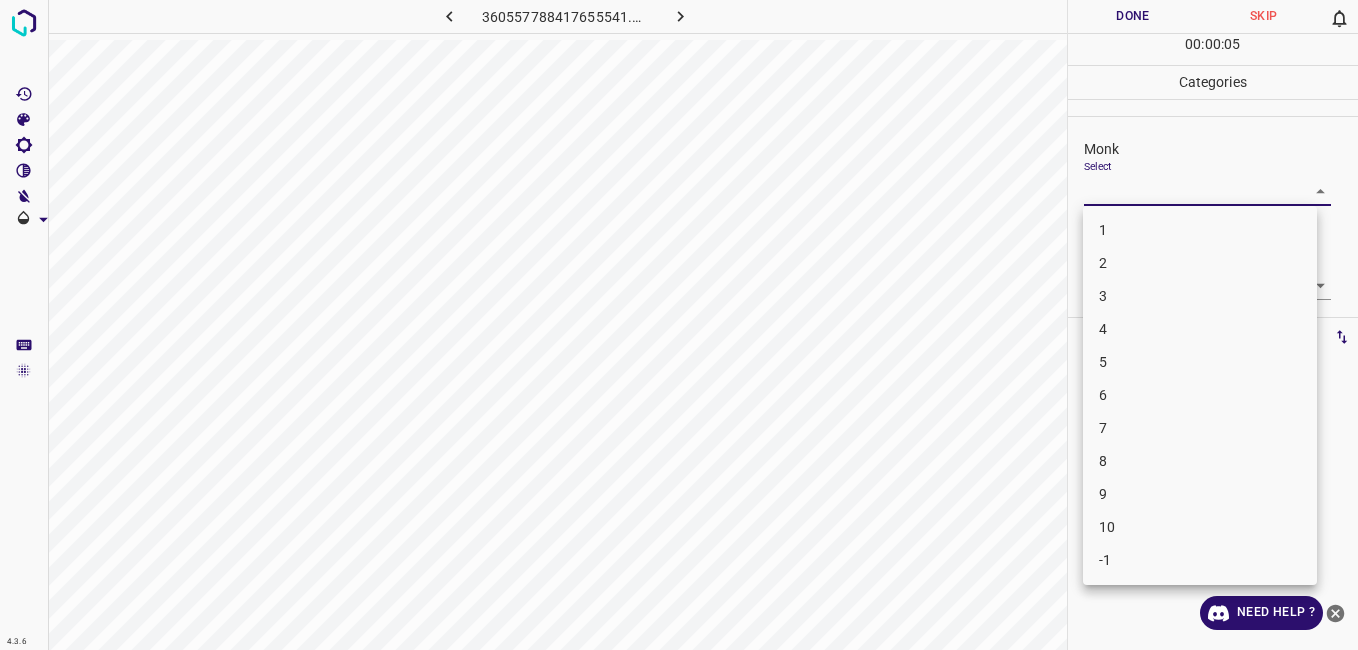 click on "7" at bounding box center (1200, 428) 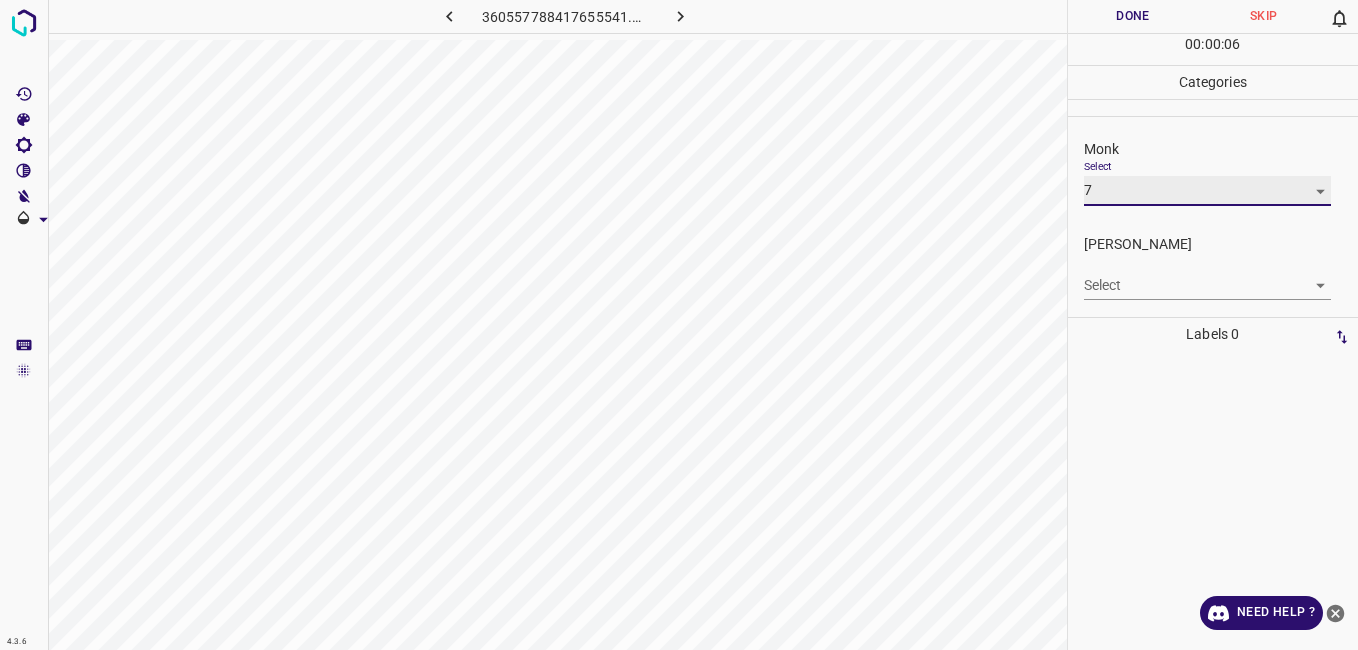 type on "7" 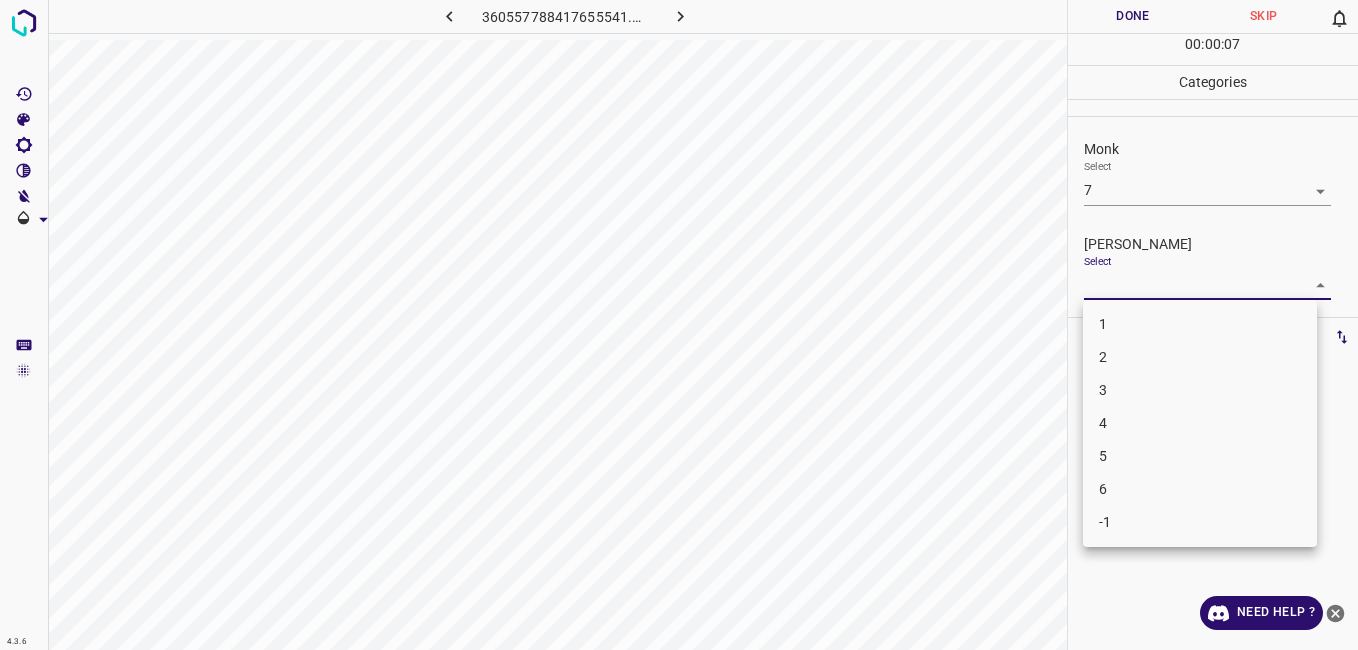 click on "4.3.6  360557788417655541.png Done Skip 0 00   : 00   : 07   Categories Monk   Select 7 7  Fitzpatrick   Select ​ Labels   0 Categories 1 Monk 2  Fitzpatrick Tools Space Change between modes (Draw & Edit) I Auto labeling R Restore zoom M Zoom in N Zoom out Delete Delete selecte label Filters Z Restore filters X Saturation filter C Brightness filter V Contrast filter B Gray scale filter General O Download Need Help ? - Text - Hide - Delete 1 2 3 4 5 6 -1" at bounding box center (679, 325) 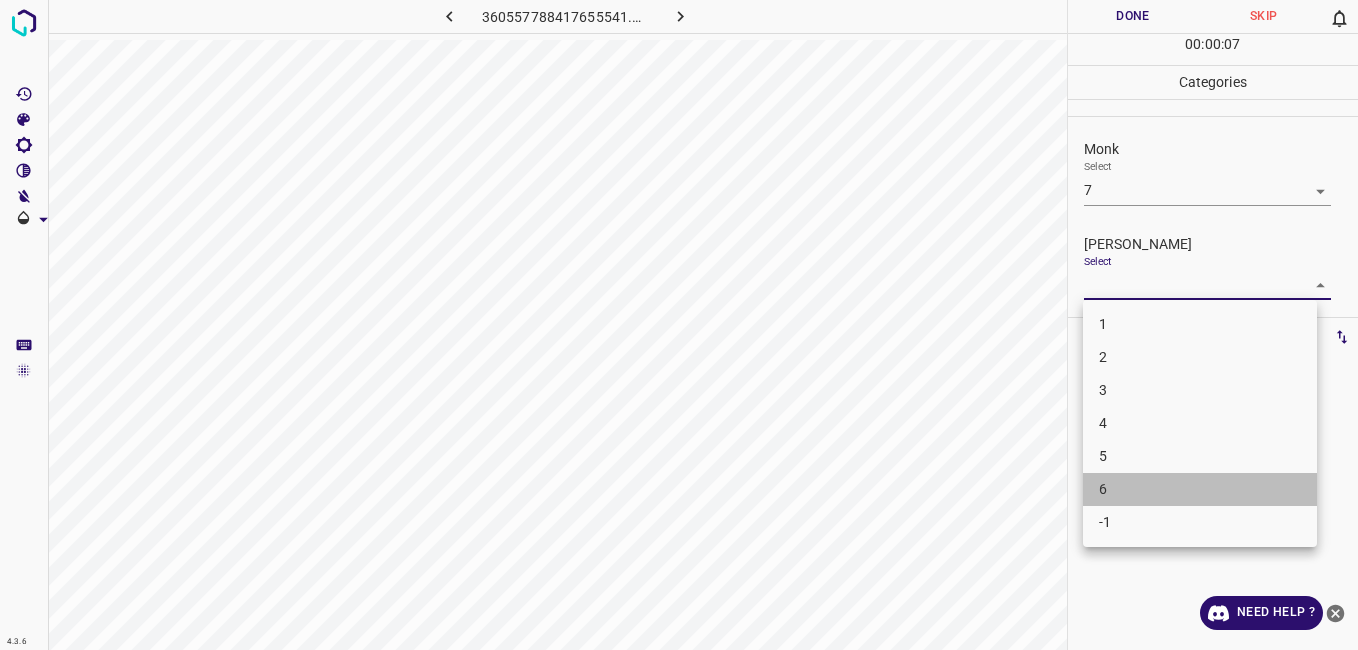 click on "6" at bounding box center [1200, 489] 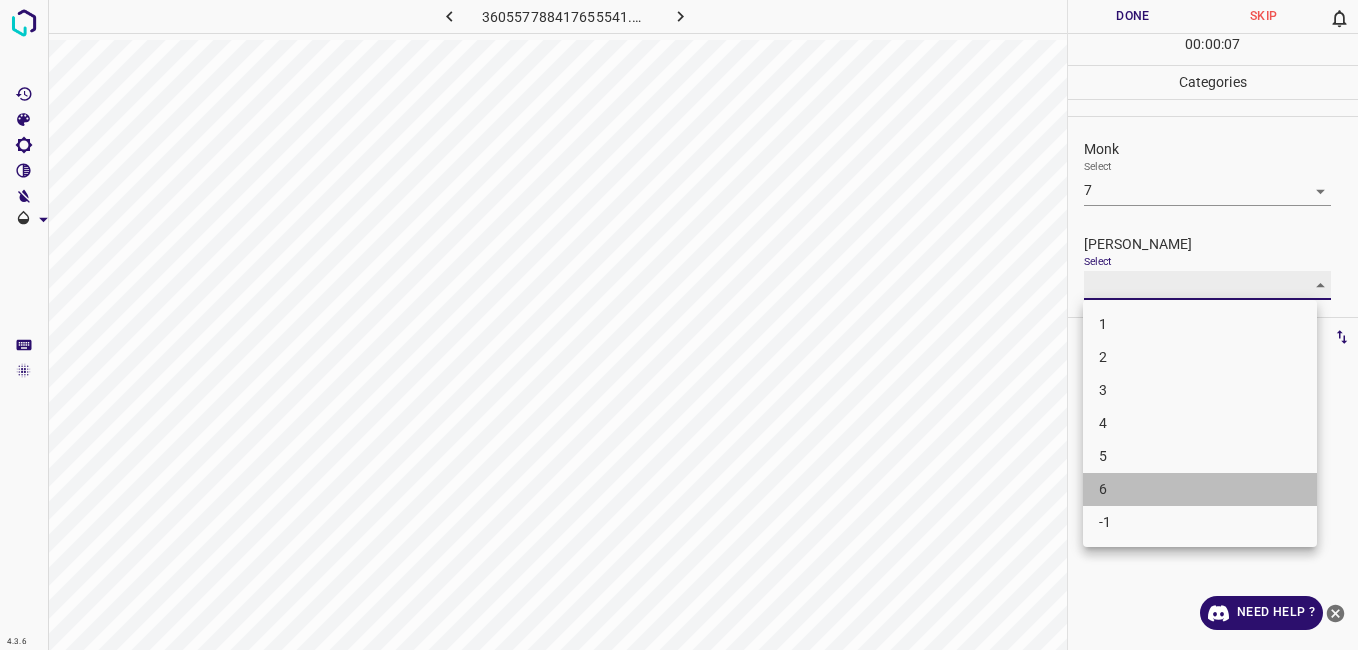 type on "6" 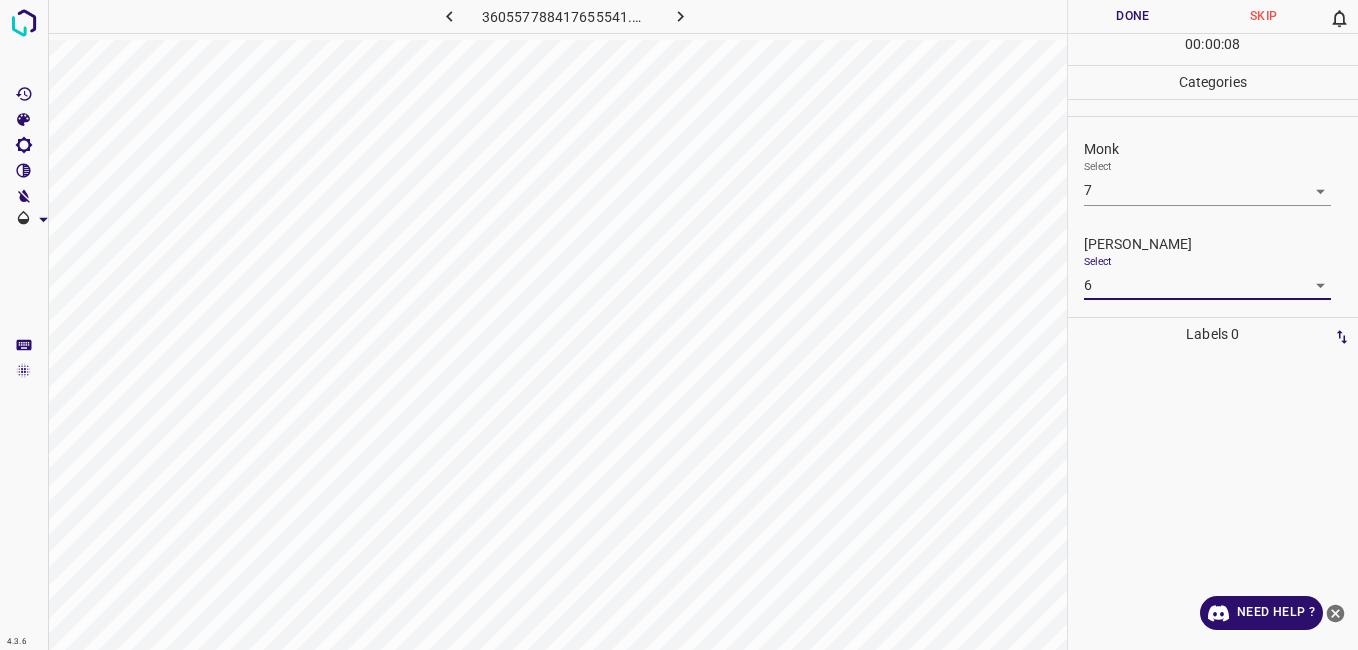 click on "Done" at bounding box center (1133, 16) 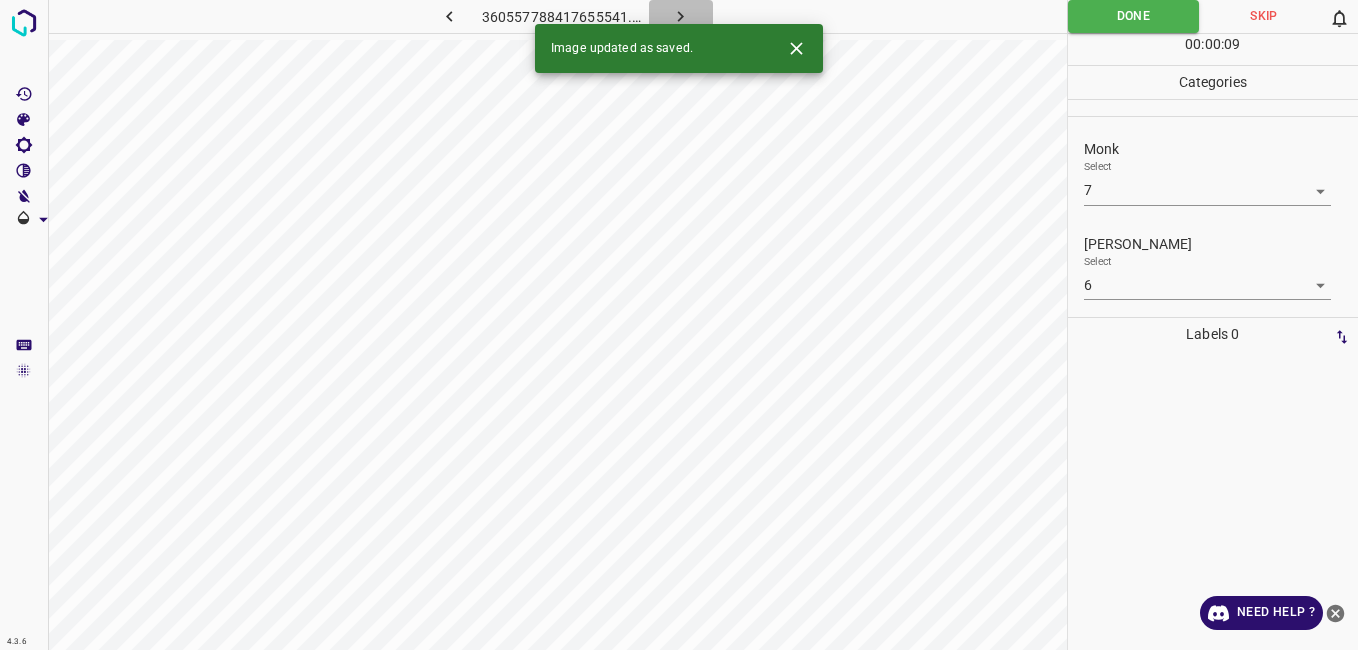 click at bounding box center [681, 16] 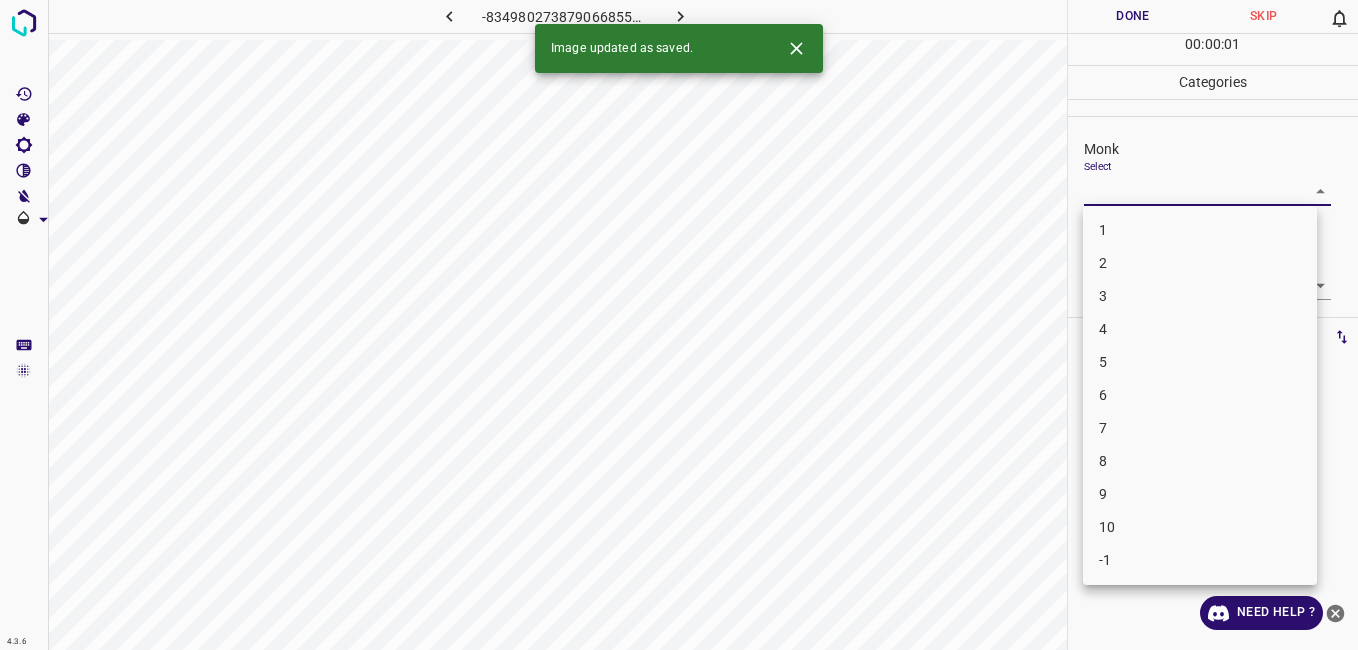 click on "4.3.6  -8349802738790668557.png Done Skip 0 00   : 00   : 01   Categories Monk   Select ​  Fitzpatrick   Select ​ Labels   0 Categories 1 Monk 2  Fitzpatrick Tools Space Change between modes (Draw & Edit) I Auto labeling R Restore zoom M Zoom in N Zoom out Delete Delete selecte label Filters Z Restore filters X Saturation filter C Brightness filter V Contrast filter B Gray scale filter General O Download Image updated as saved. Need Help ? - Text - Hide - Delete 1 2 3 4 5 6 7 8 9 10 -1" at bounding box center [679, 325] 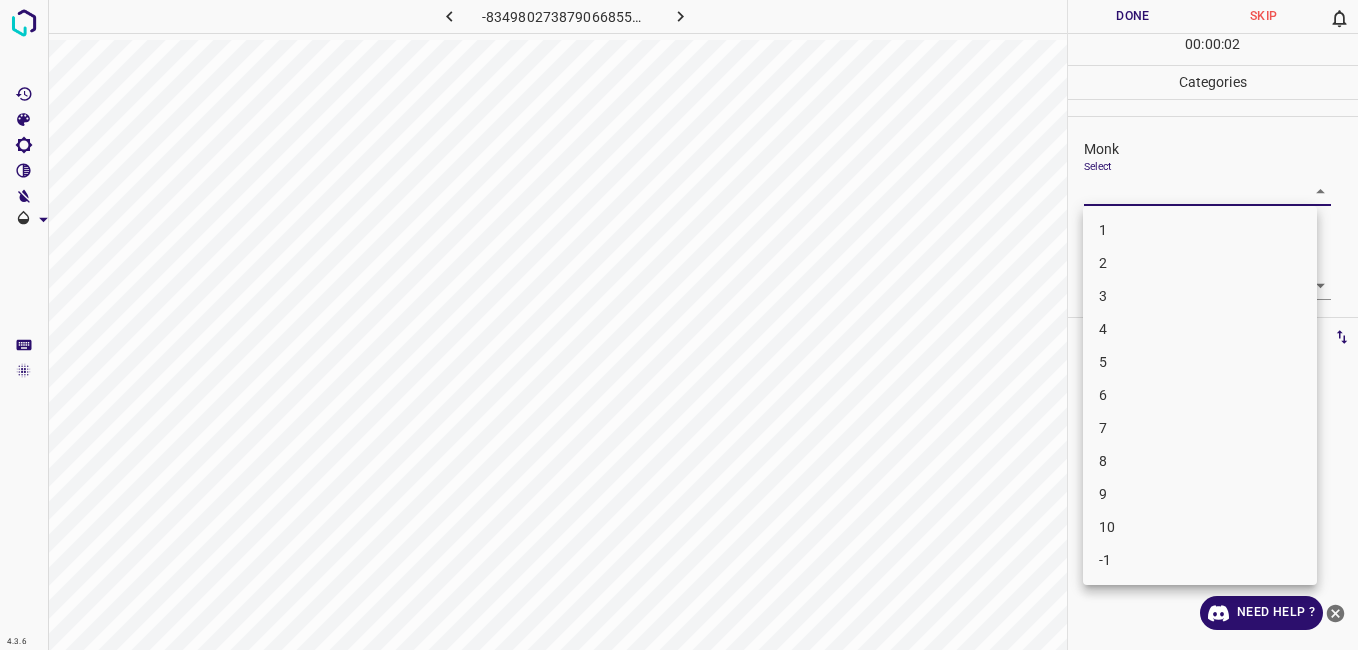 click on "7" at bounding box center (1200, 428) 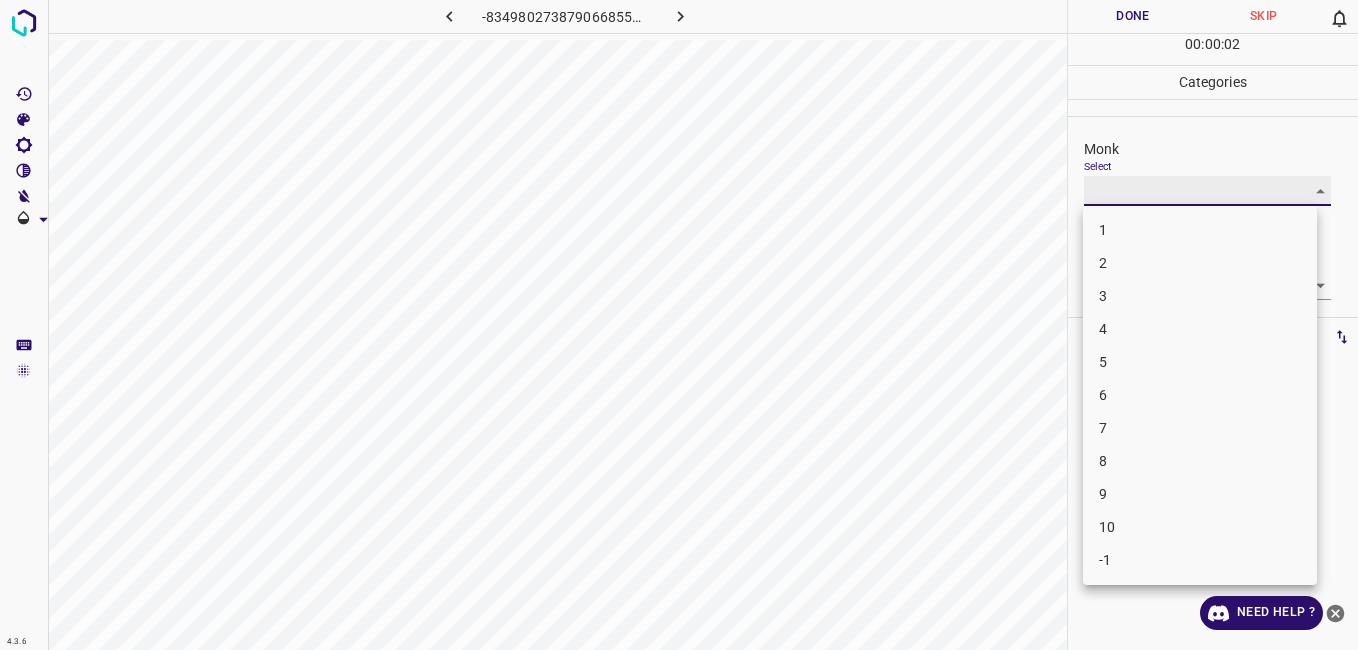 type on "7" 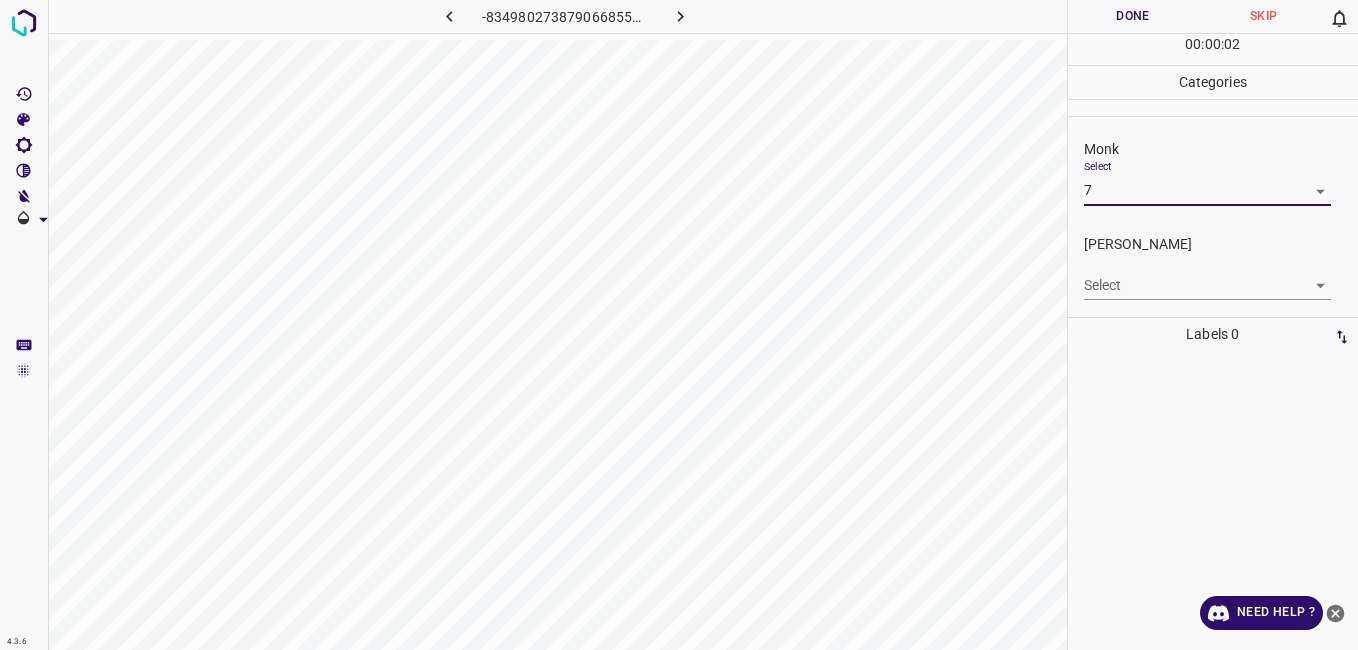 click on "4.3.6  -8349802738790668557.png Done Skip 0 00   : 00   : 02   Categories Monk   Select 7 7  Fitzpatrick   Select ​ Labels   0 Categories 1 Monk 2  Fitzpatrick Tools Space Change between modes (Draw & Edit) I Auto labeling R Restore zoom M Zoom in N Zoom out Delete Delete selecte label Filters Z Restore filters X Saturation filter C Brightness filter V Contrast filter B Gray scale filter General O Download Need Help ? - Text - Hide - Delete" at bounding box center (679, 325) 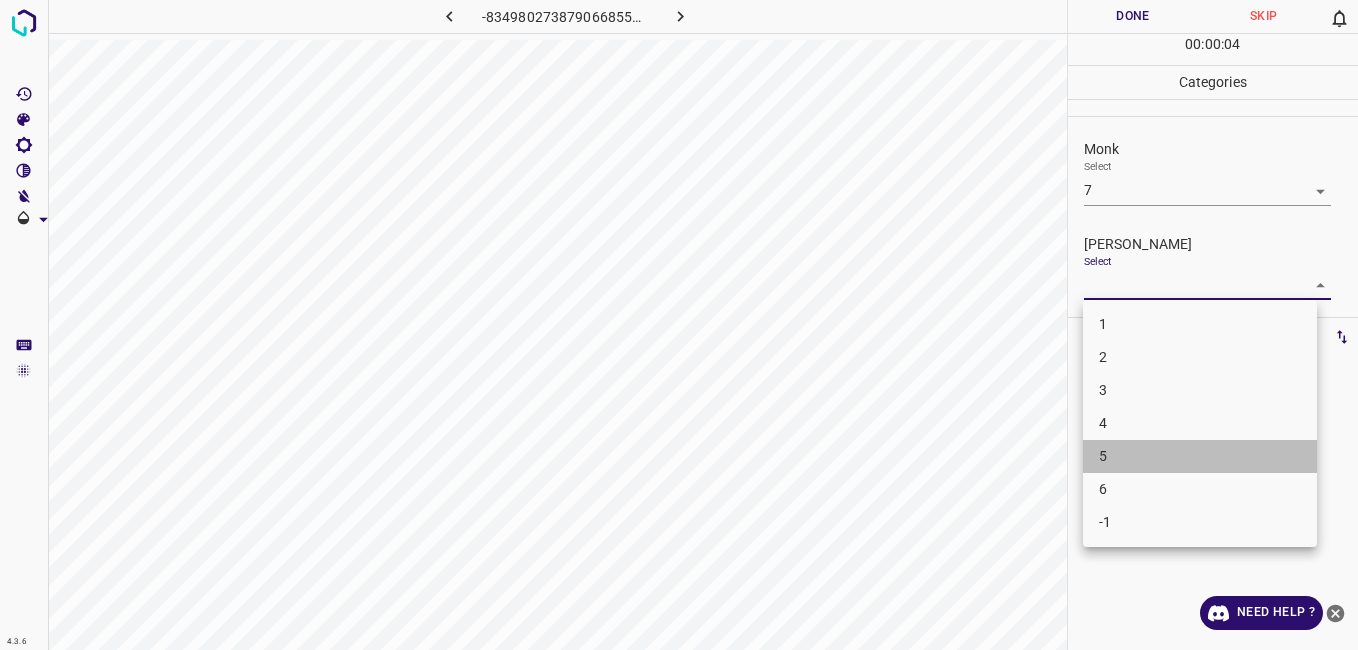click on "5" at bounding box center (1200, 456) 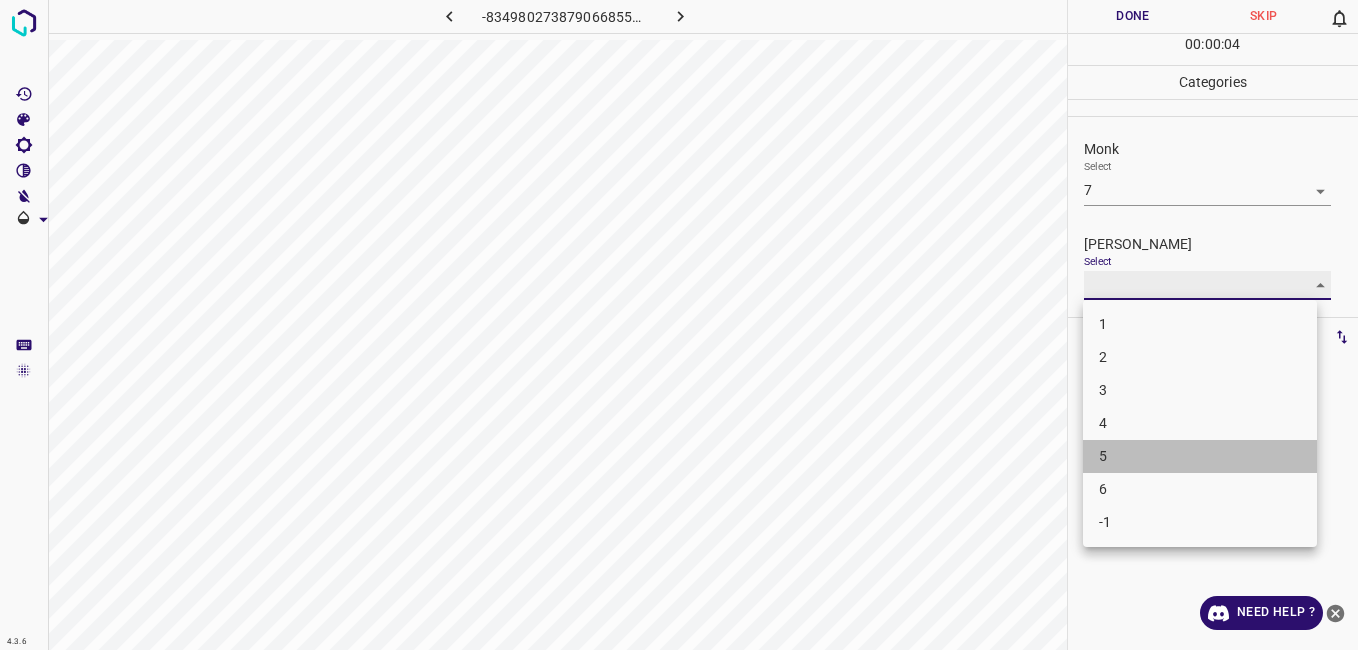 type on "5" 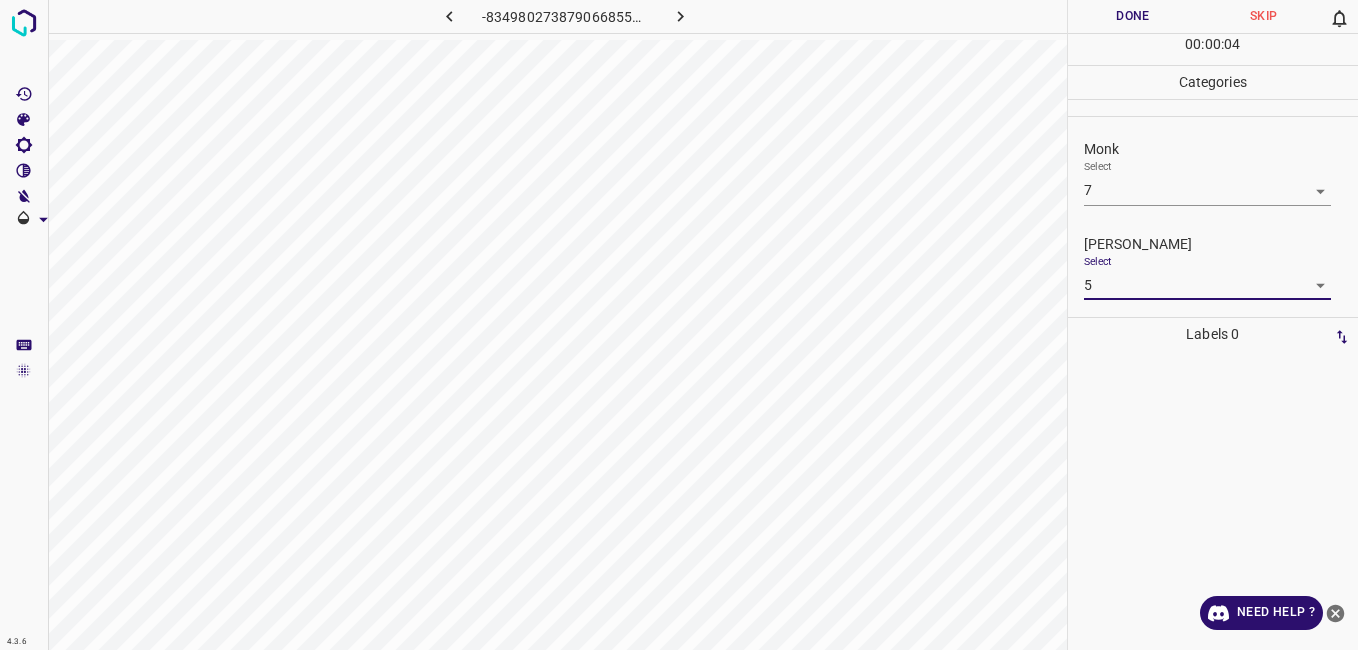click on "Done" at bounding box center [1133, 16] 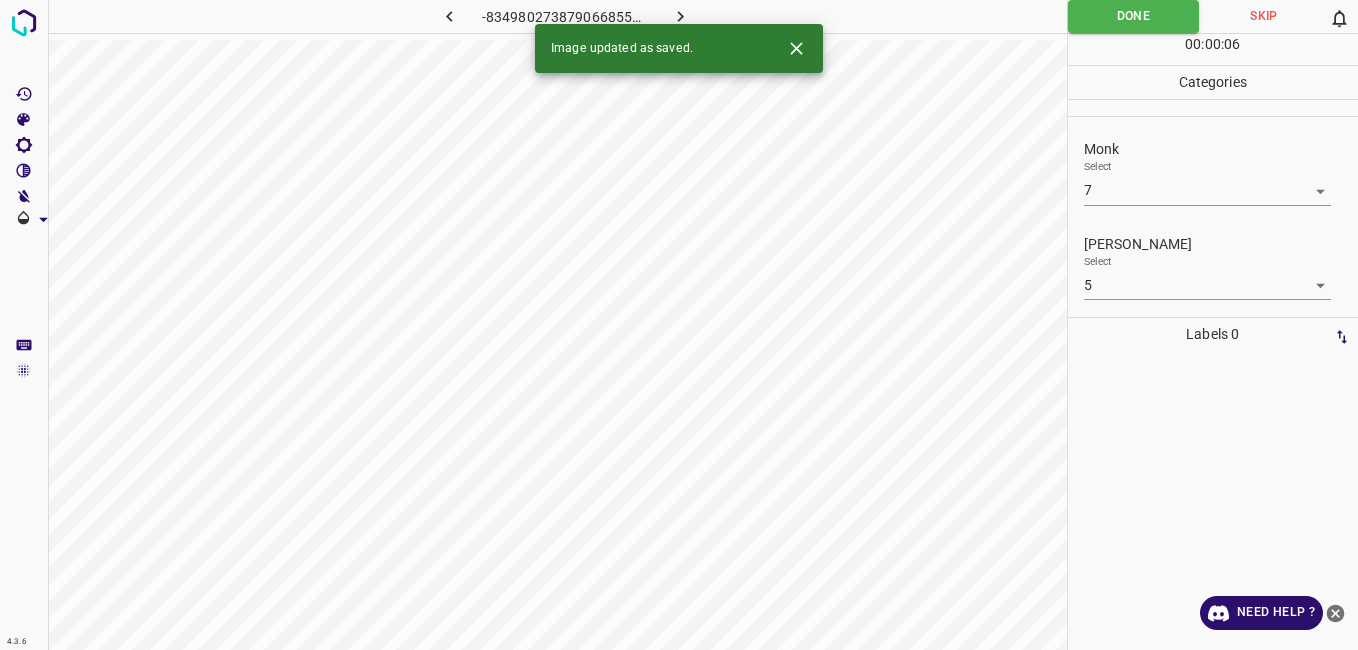 click 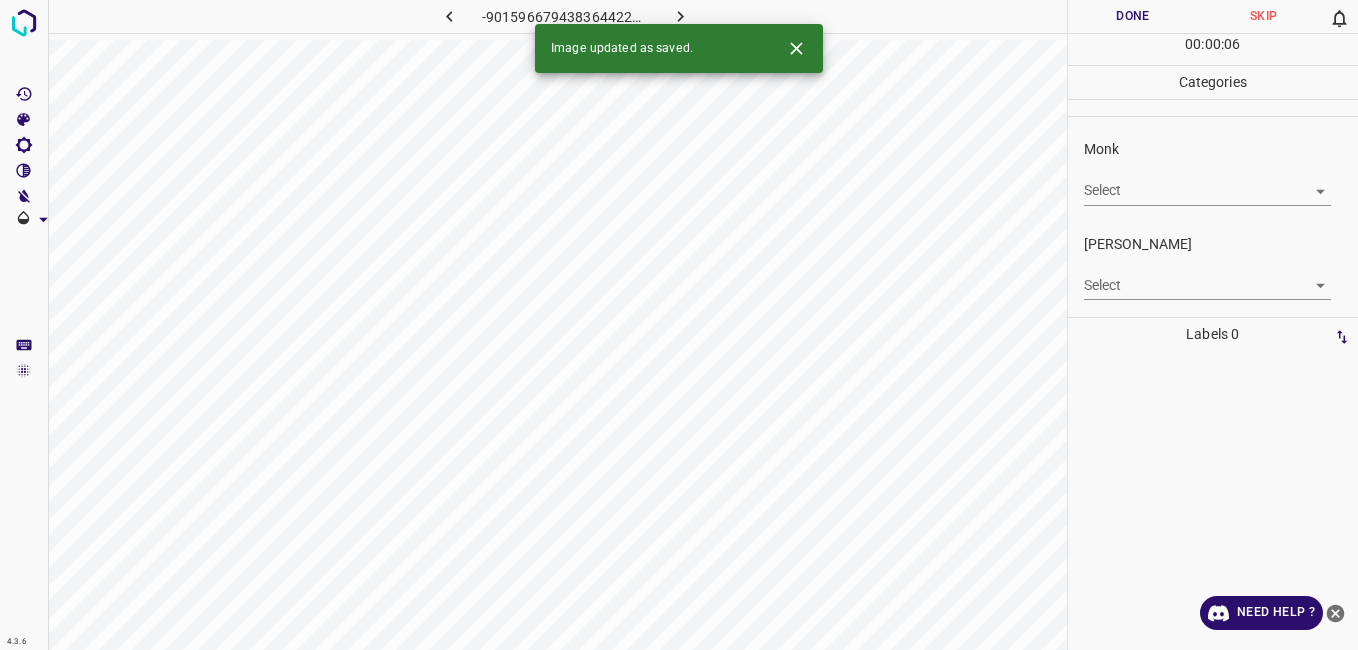 click on "4.3.6  -9015966794383644222.png Done Skip 0 00   : 00   : 06   Categories Monk   Select ​  Fitzpatrick   Select ​ Labels   0 Categories 1 Monk 2  Fitzpatrick Tools Space Change between modes (Draw & Edit) I Auto labeling R Restore zoom M Zoom in N Zoom out Delete Delete selecte label Filters Z Restore filters X Saturation filter C Brightness filter V Contrast filter B Gray scale filter General O Download Image updated as saved. Need Help ? - Text - Hide - Delete" at bounding box center [679, 325] 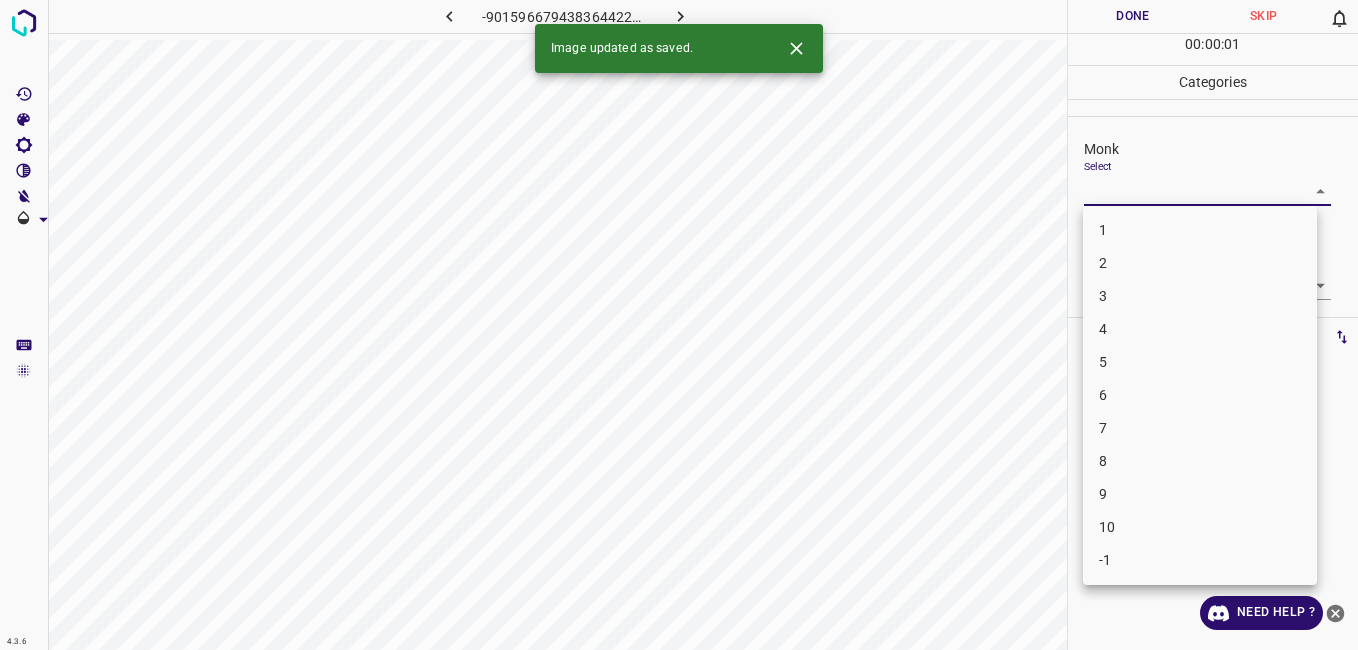 click on "6" at bounding box center [1200, 395] 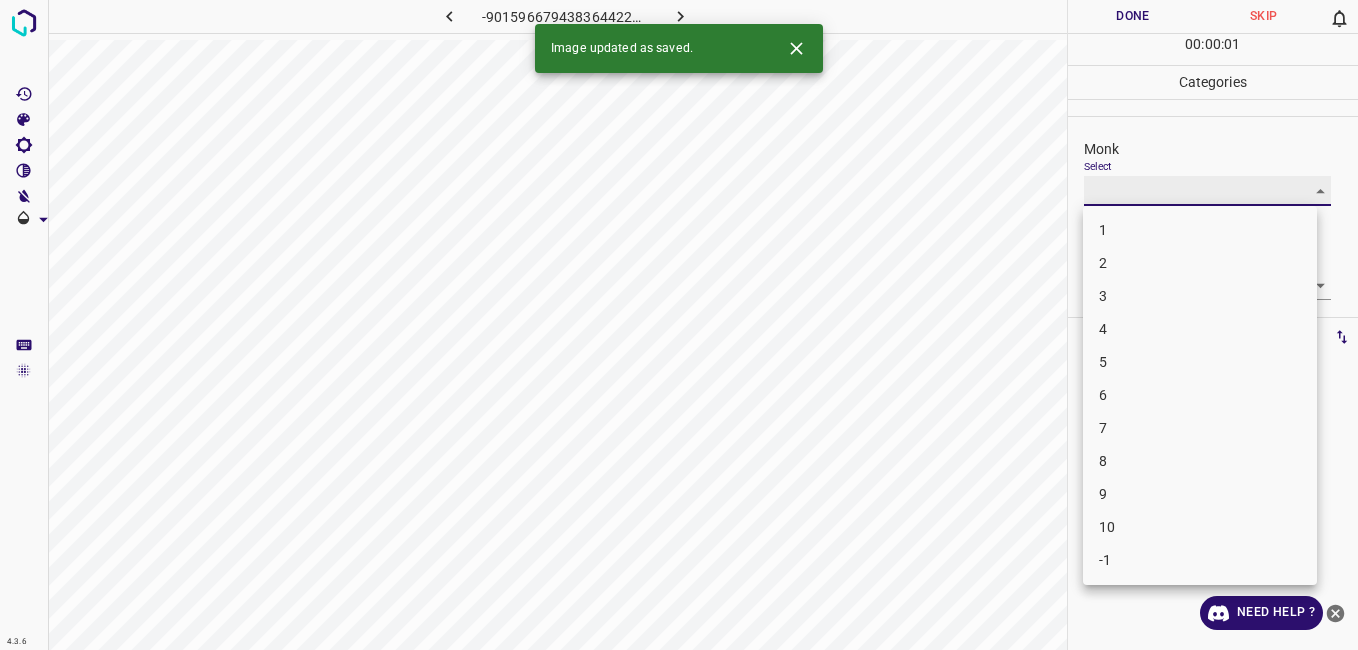 type on "6" 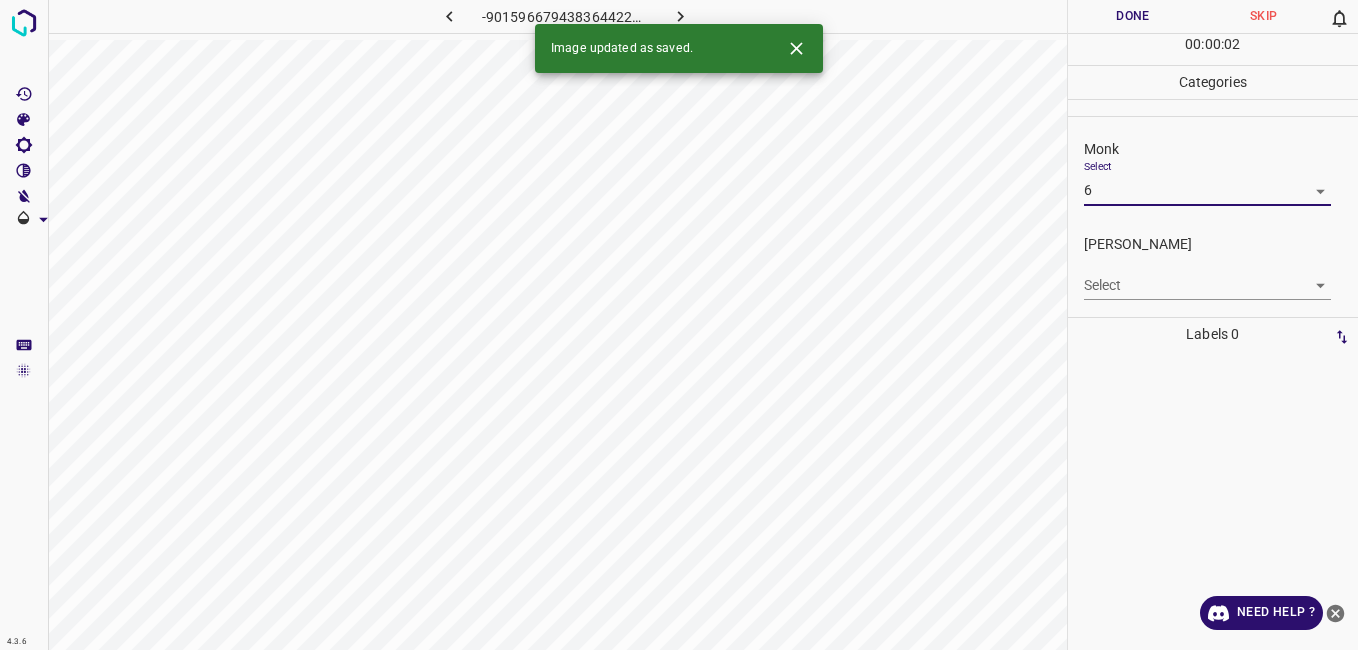 click on "4.3.6  -9015966794383644222.png Done Skip 0 00   : 00   : 02   Categories Monk   Select 6 6  Fitzpatrick   Select ​ Labels   0 Categories 1 Monk 2  Fitzpatrick Tools Space Change between modes (Draw & Edit) I Auto labeling R Restore zoom M Zoom in N Zoom out Delete Delete selecte label Filters Z Restore filters X Saturation filter C Brightness filter V Contrast filter B Gray scale filter General O Download Image updated as saved. Need Help ? - Text - Hide - Delete 1 2 3 4 5 6 7 8 9 10 -1" at bounding box center (679, 325) 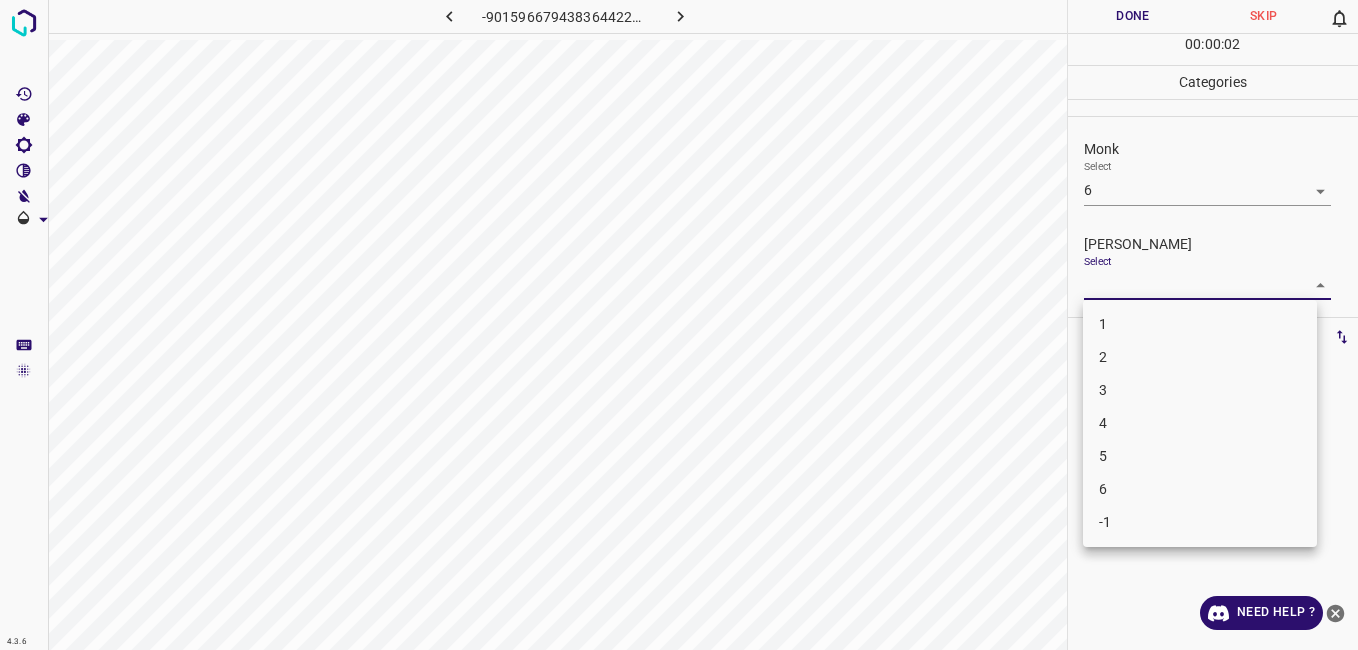click on "5" at bounding box center [1200, 456] 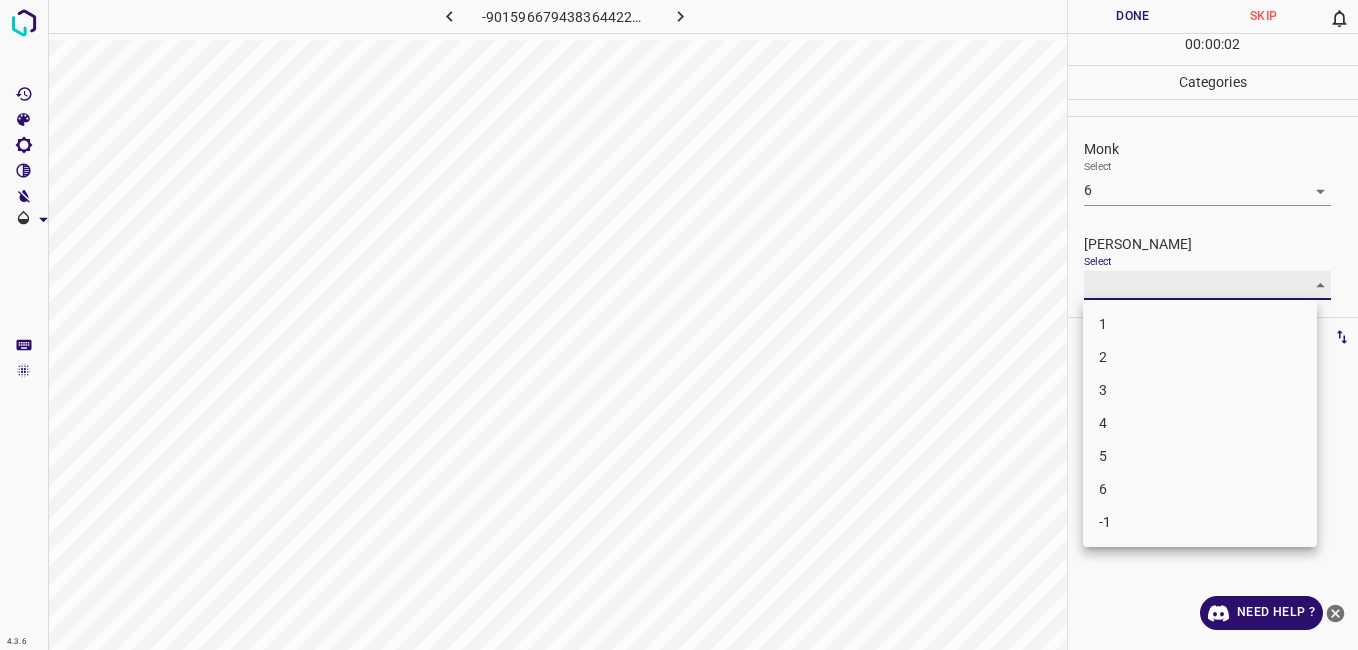 type on "5" 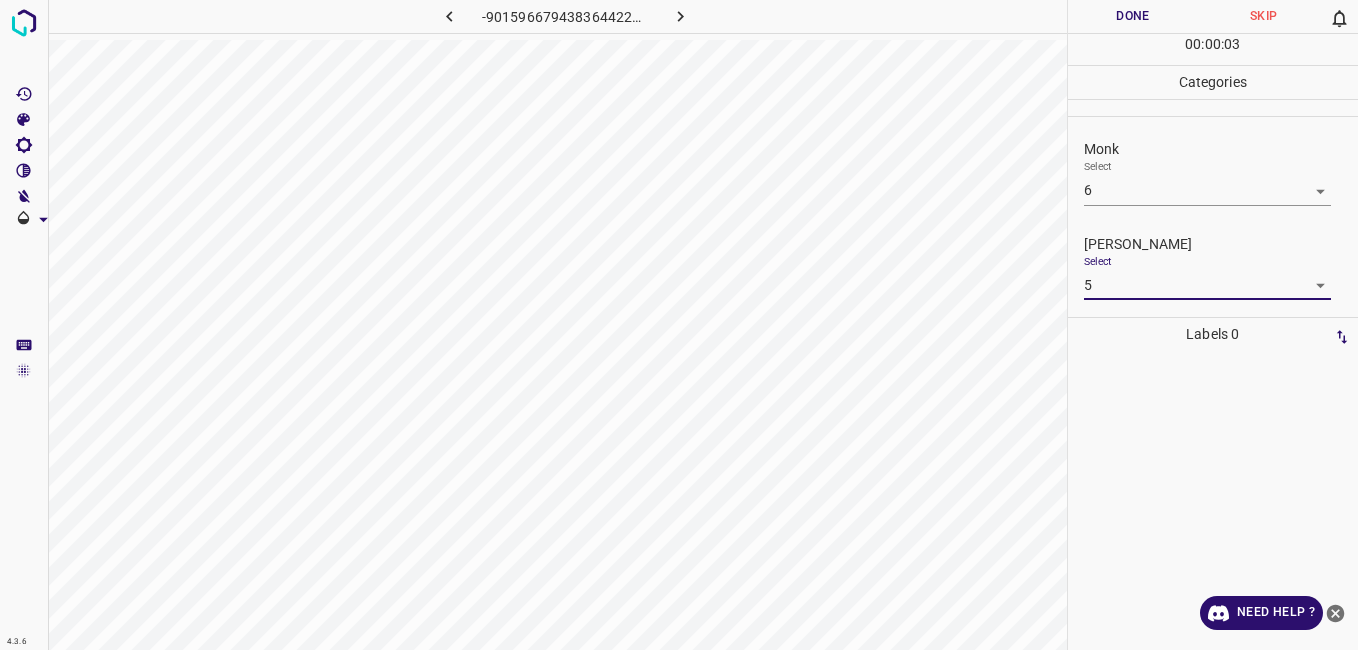 click on "Done" at bounding box center (1133, 16) 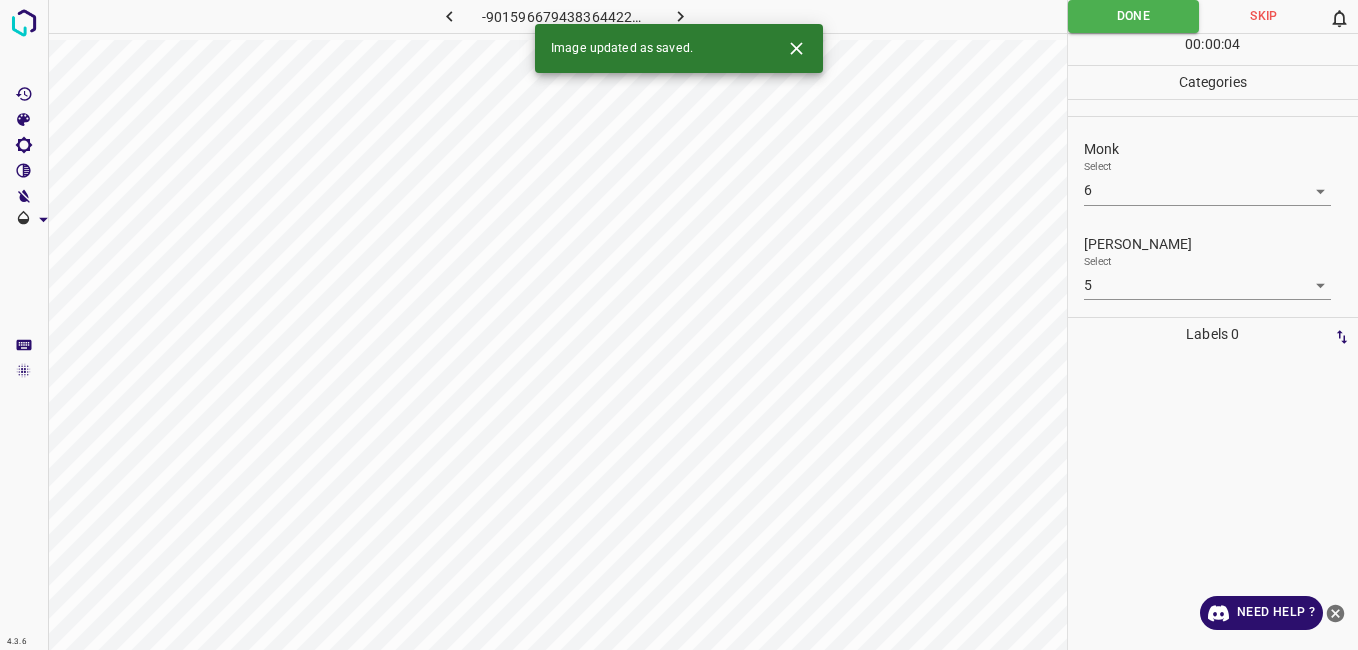 click 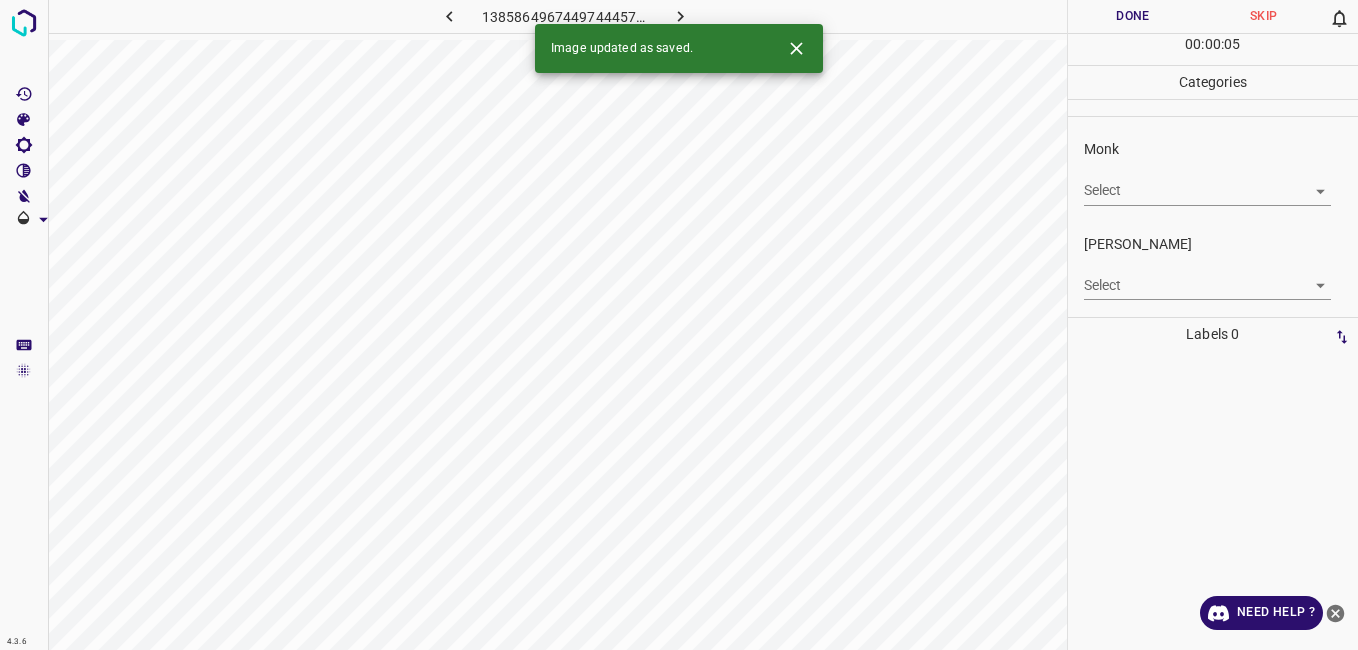 click on "4.3.6  1385864967449744457.png Done Skip 0 00   : 00   : 05   Categories Monk   Select ​  Fitzpatrick   Select ​ Labels   0 Categories 1 Monk 2  Fitzpatrick Tools Space Change between modes (Draw & Edit) I Auto labeling R Restore zoom M Zoom in N Zoom out Delete Delete selecte label Filters Z Restore filters X Saturation filter C Brightness filter V Contrast filter B Gray scale filter General O Download Image updated as saved. Need Help ? - Text - Hide - Delete" at bounding box center (679, 325) 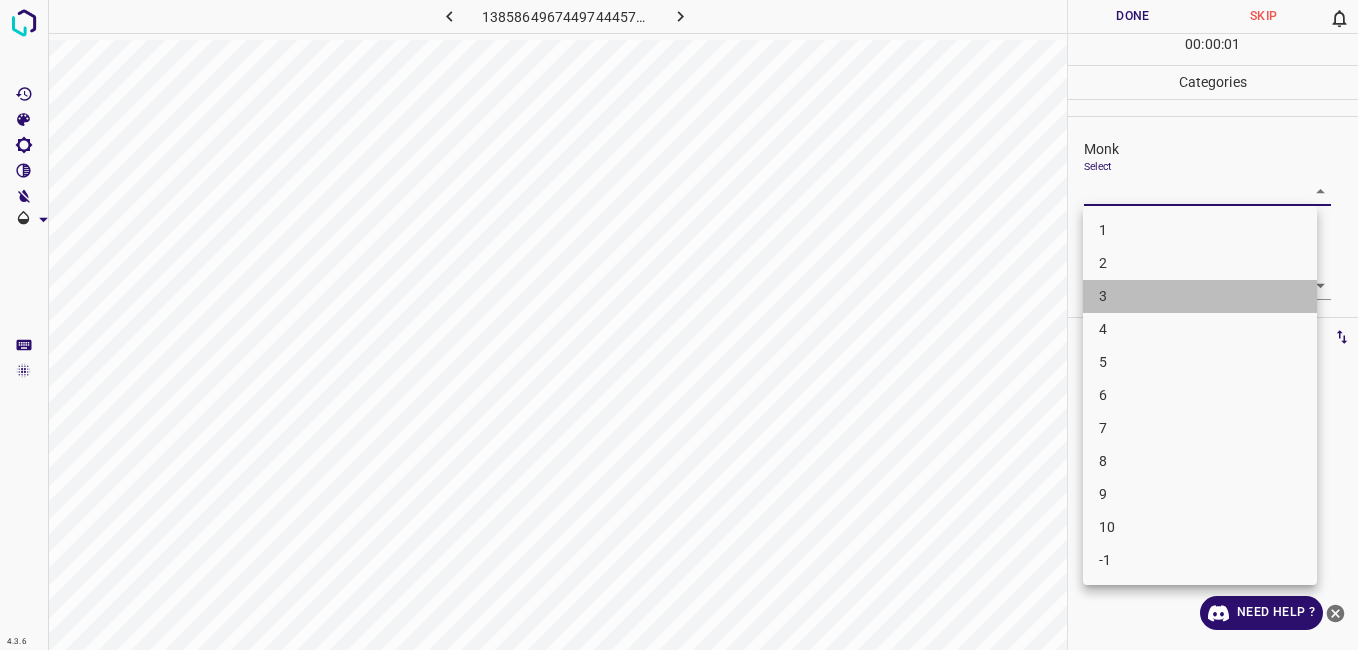 click on "3" at bounding box center [1200, 296] 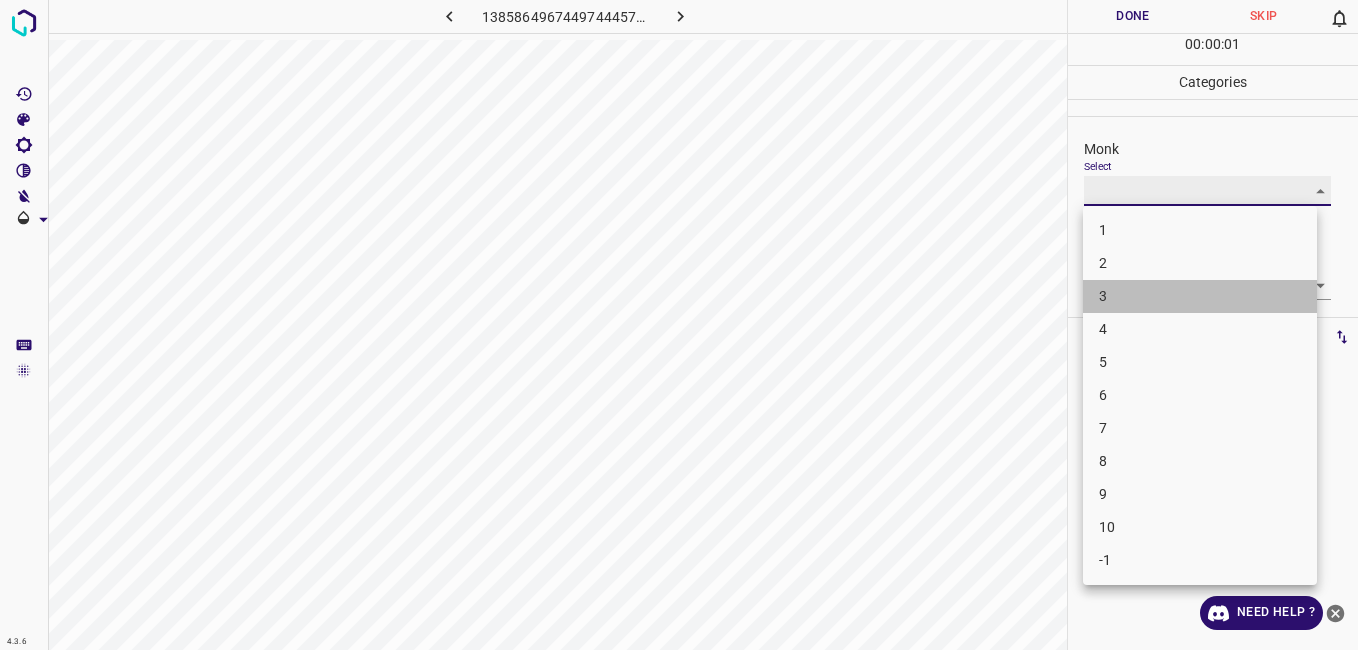 type on "3" 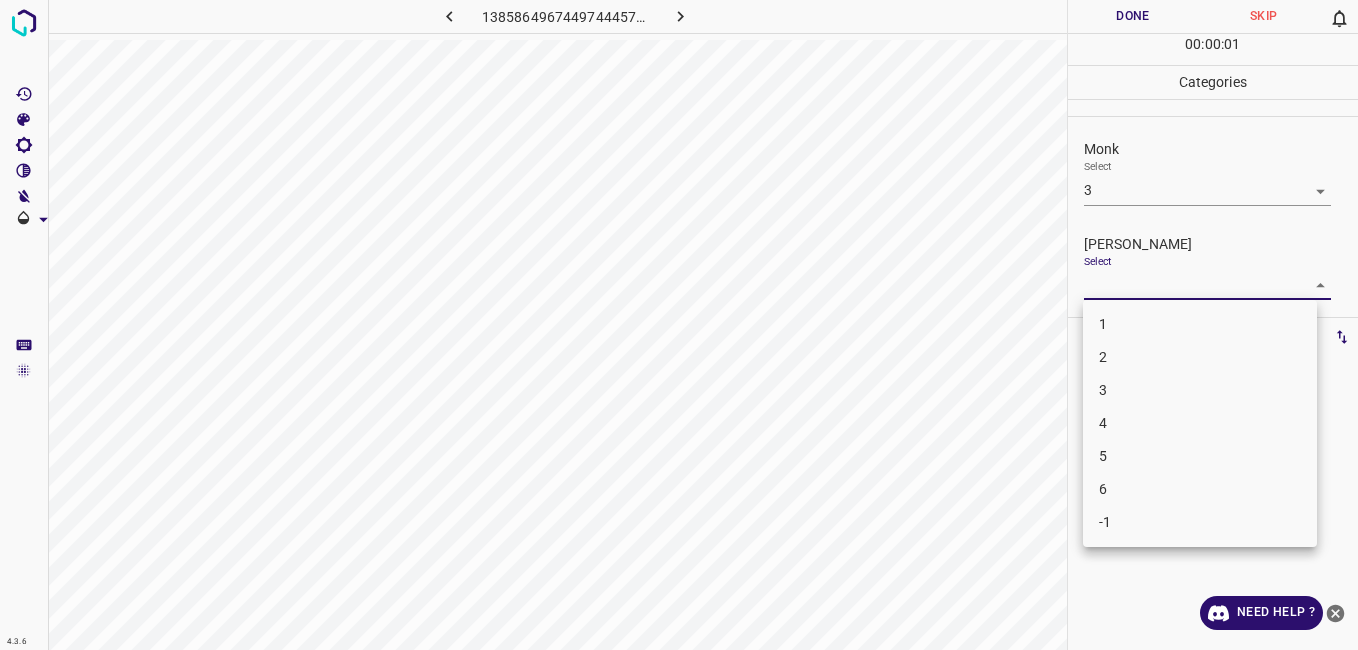 click on "4.3.6  1385864967449744457.png Done Skip 0 00   : 00   : 01   Categories Monk   Select 3 3  Fitzpatrick   Select ​ Labels   0 Categories 1 Monk 2  Fitzpatrick Tools Space Change between modes (Draw & Edit) I Auto labeling R Restore zoom M Zoom in N Zoom out Delete Delete selecte label Filters Z Restore filters X Saturation filter C Brightness filter V Contrast filter B Gray scale filter General O Download Need Help ? - Text - Hide - Delete 1 2 3 4 5 6 -1" at bounding box center [679, 325] 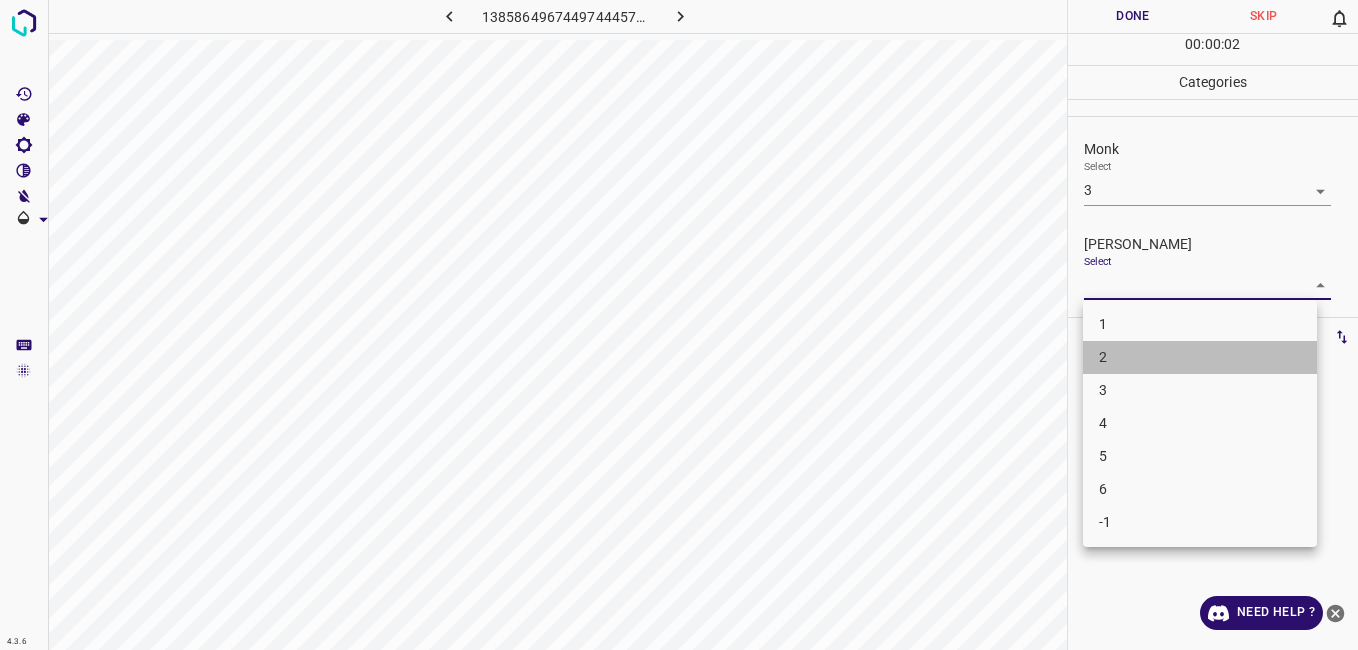 click on "2" at bounding box center (1200, 357) 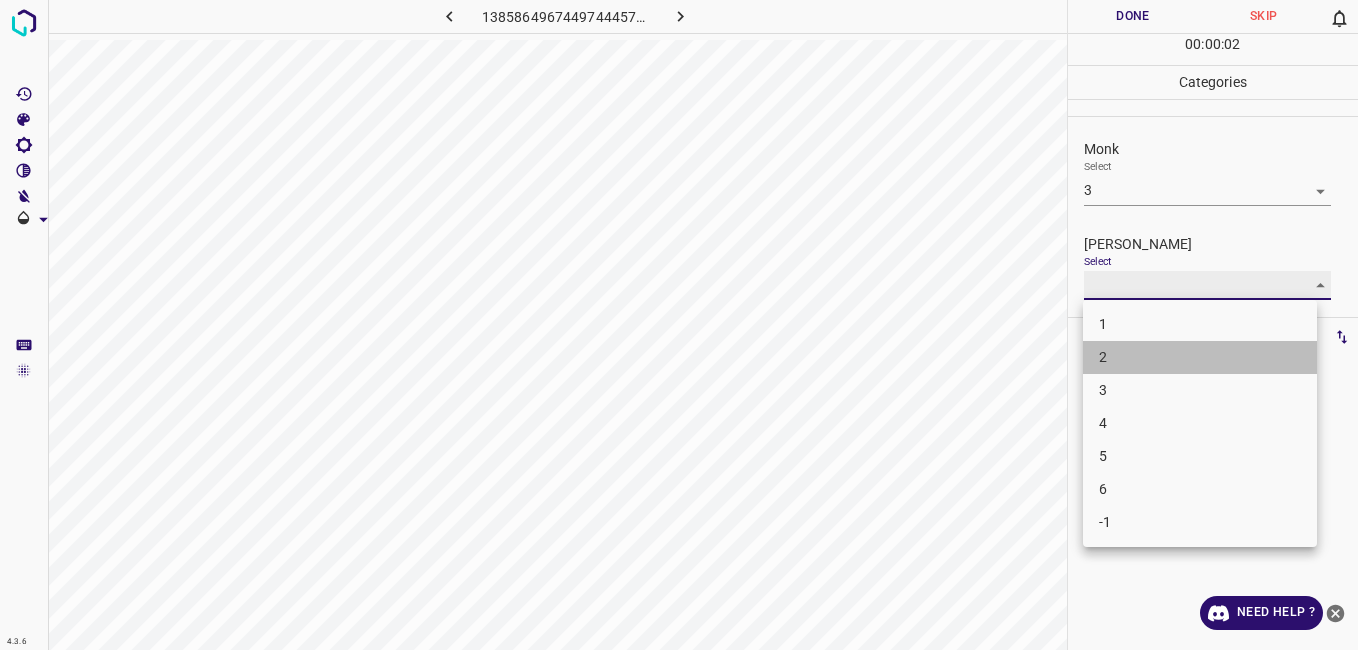 type on "2" 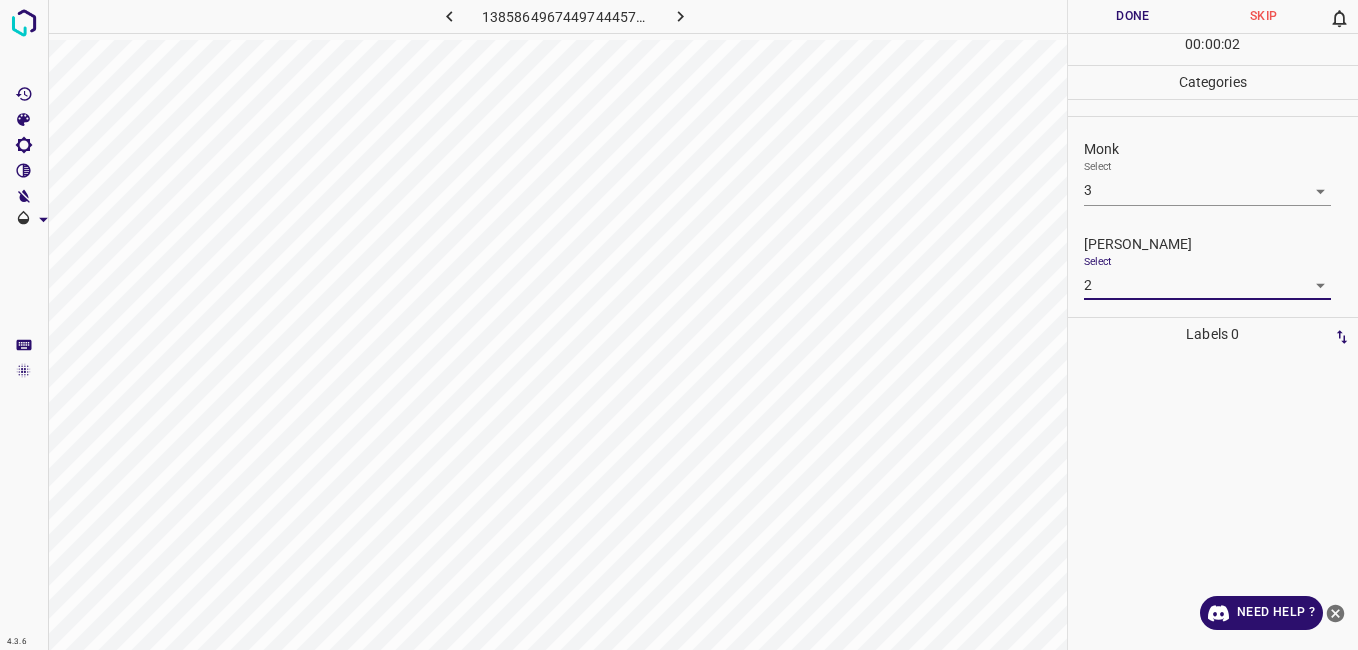 click on "Done" at bounding box center [1133, 16] 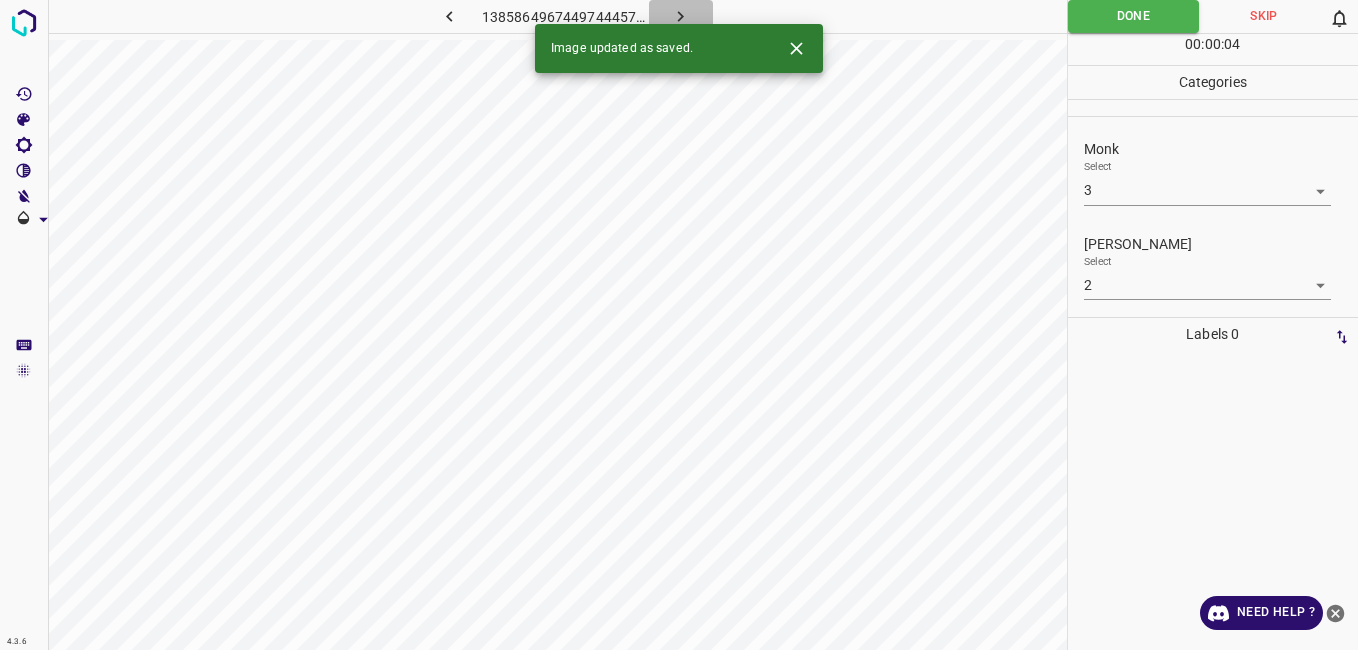 click 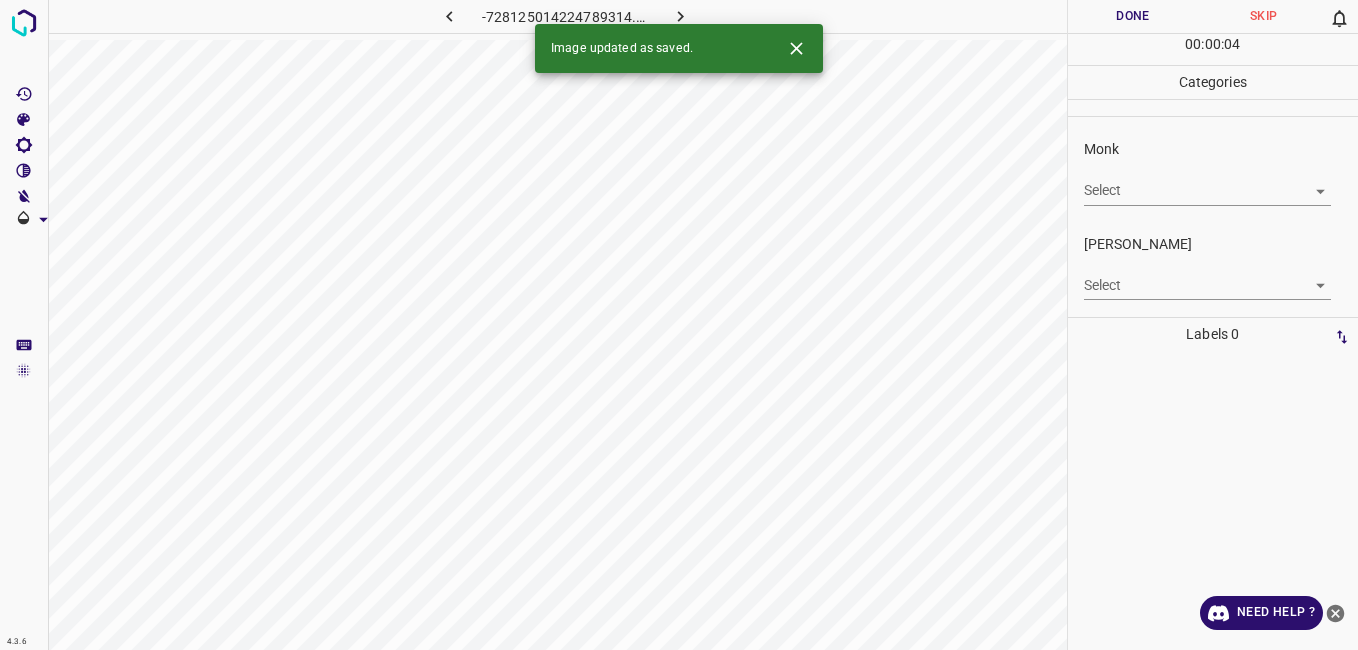 click on "4.3.6  -728125014224789314.png Done Skip 0 00   : 00   : 04   Categories Monk   Select ​  Fitzpatrick   Select ​ Labels   0 Categories 1 Monk 2  Fitzpatrick Tools Space Change between modes (Draw & Edit) I Auto labeling R Restore zoom M Zoom in N Zoom out Delete Delete selecte label Filters Z Restore filters X Saturation filter C Brightness filter V Contrast filter B Gray scale filter General O Download Image updated as saved. Need Help ? - Text - Hide - Delete" at bounding box center [679, 325] 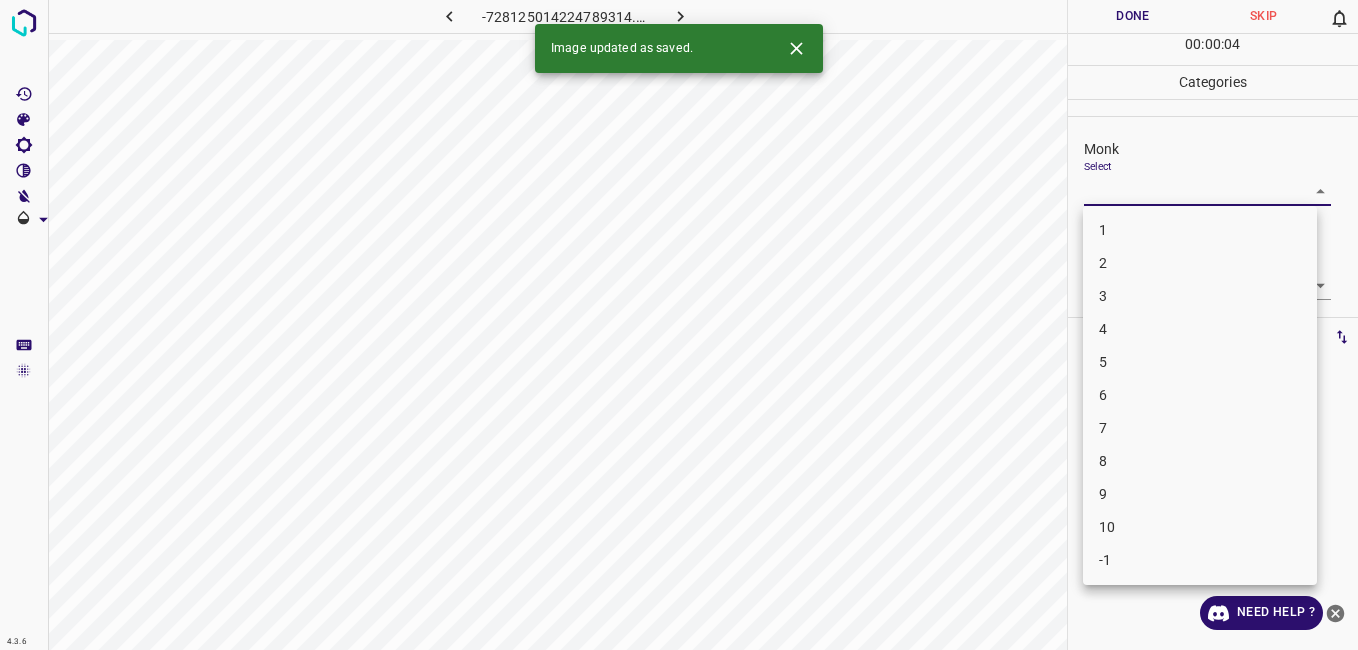 click on "3" at bounding box center [1200, 296] 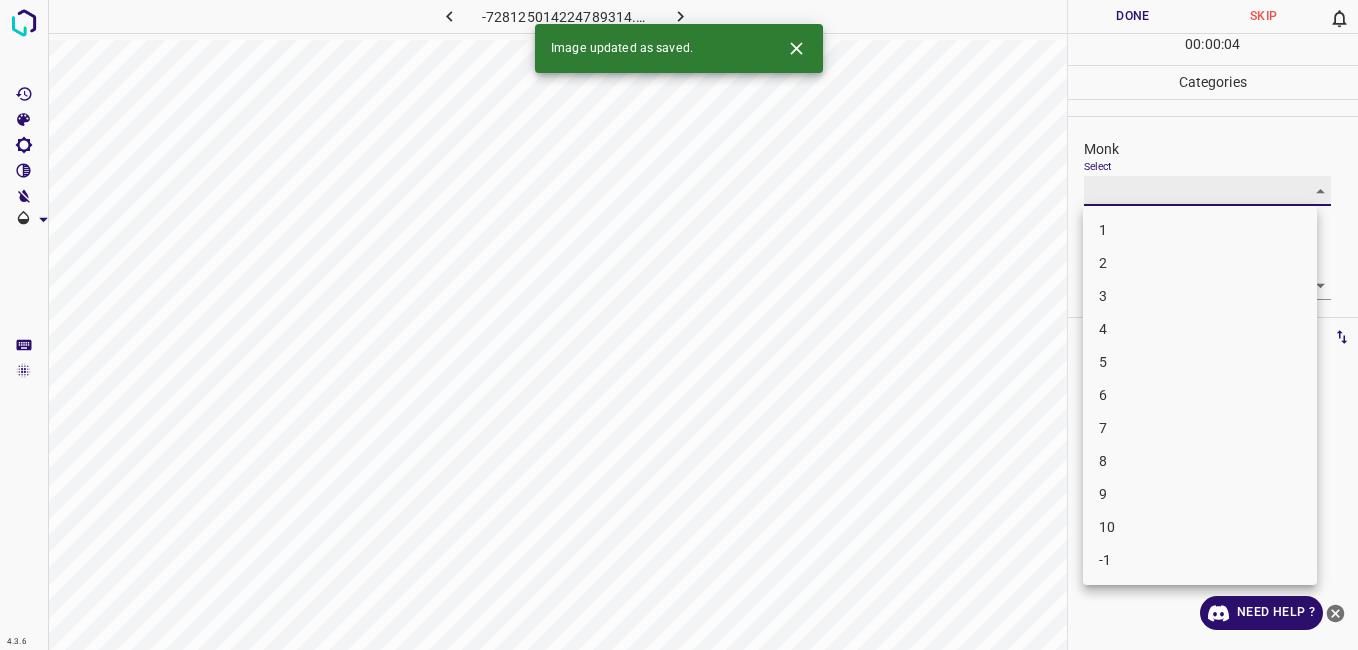 type on "3" 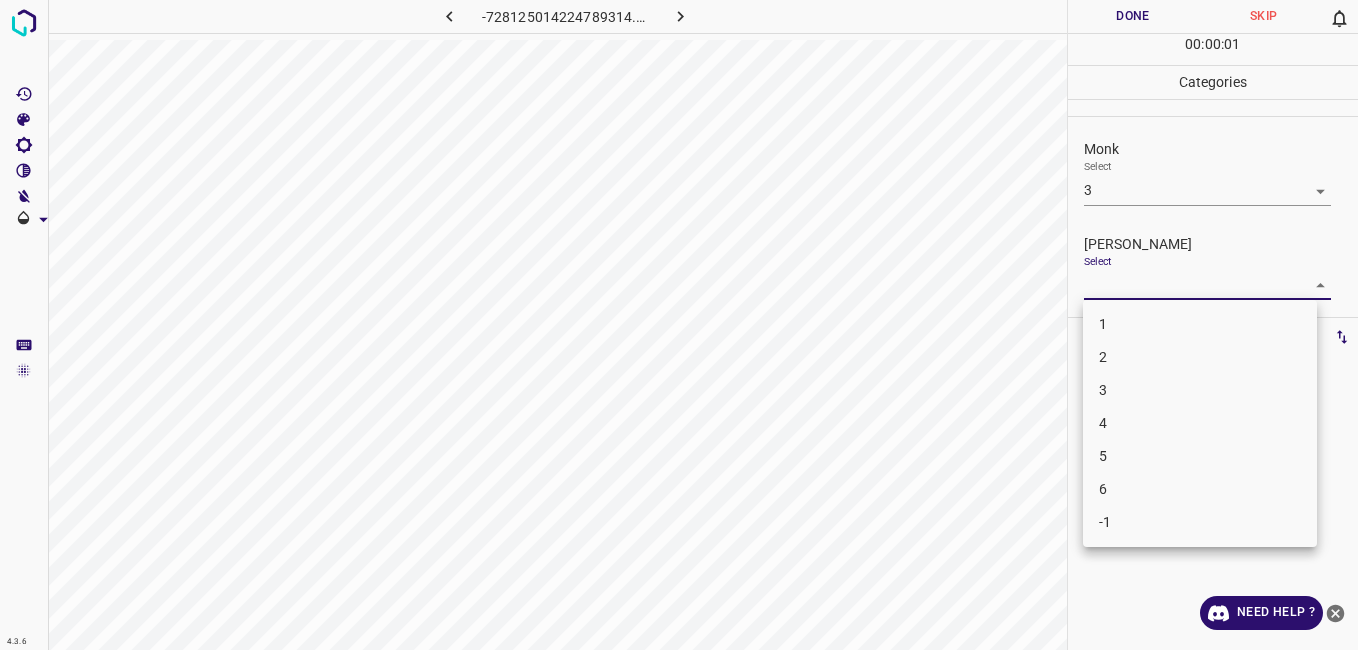 click on "4.3.6  -728125014224789314.png Done Skip 0 00   : 00   : 01   Categories Monk   Select 3 3  Fitzpatrick   Select ​ Labels   0 Categories 1 Monk 2  Fitzpatrick Tools Space Change between modes (Draw & Edit) I Auto labeling R Restore zoom M Zoom in N Zoom out Delete Delete selecte label Filters Z Restore filters X Saturation filter C Brightness filter V Contrast filter B Gray scale filter General O Download Need Help ? - Text - Hide - Delete 1 2 3 4 5 6 -1" at bounding box center (679, 325) 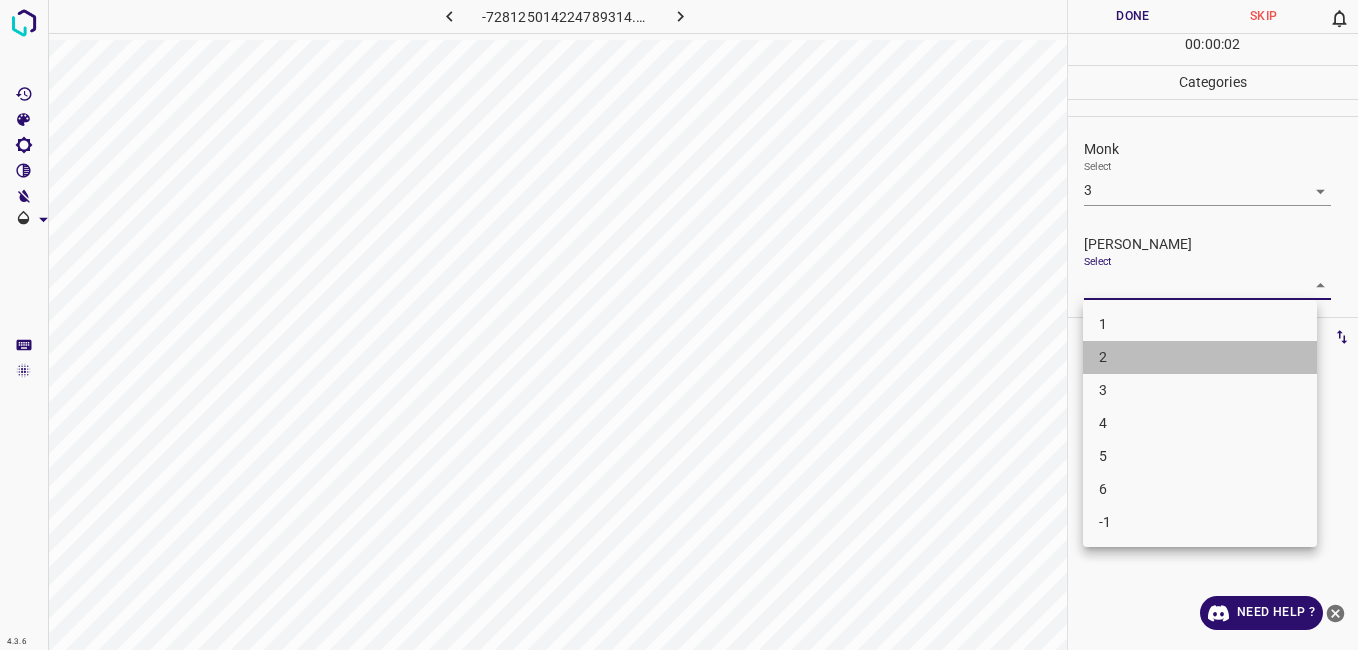 click on "2" at bounding box center (1200, 357) 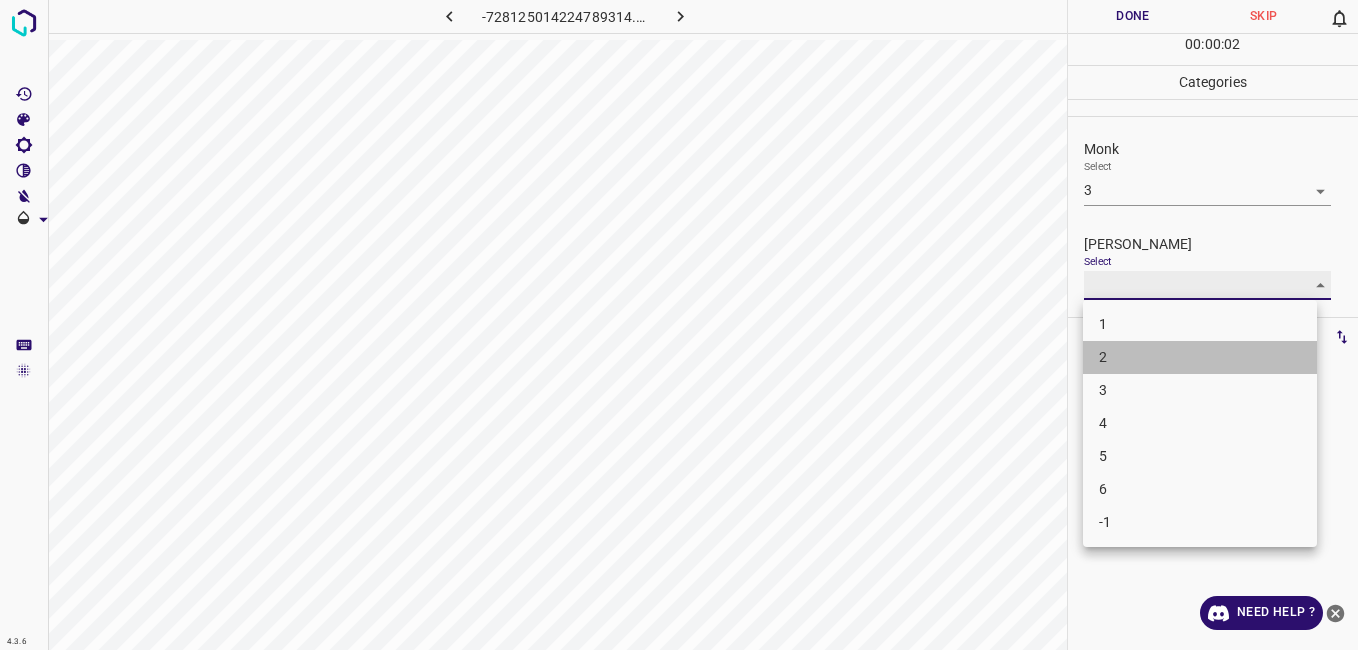 type on "2" 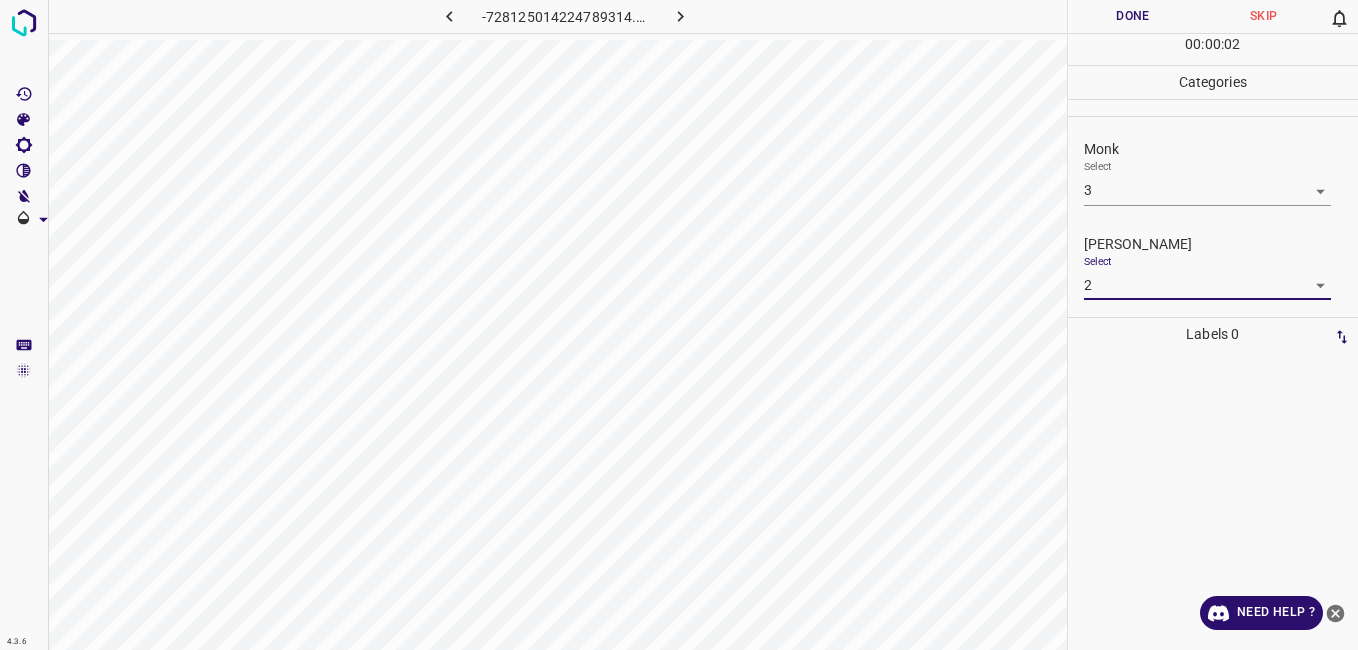 click on "Done" at bounding box center [1133, 16] 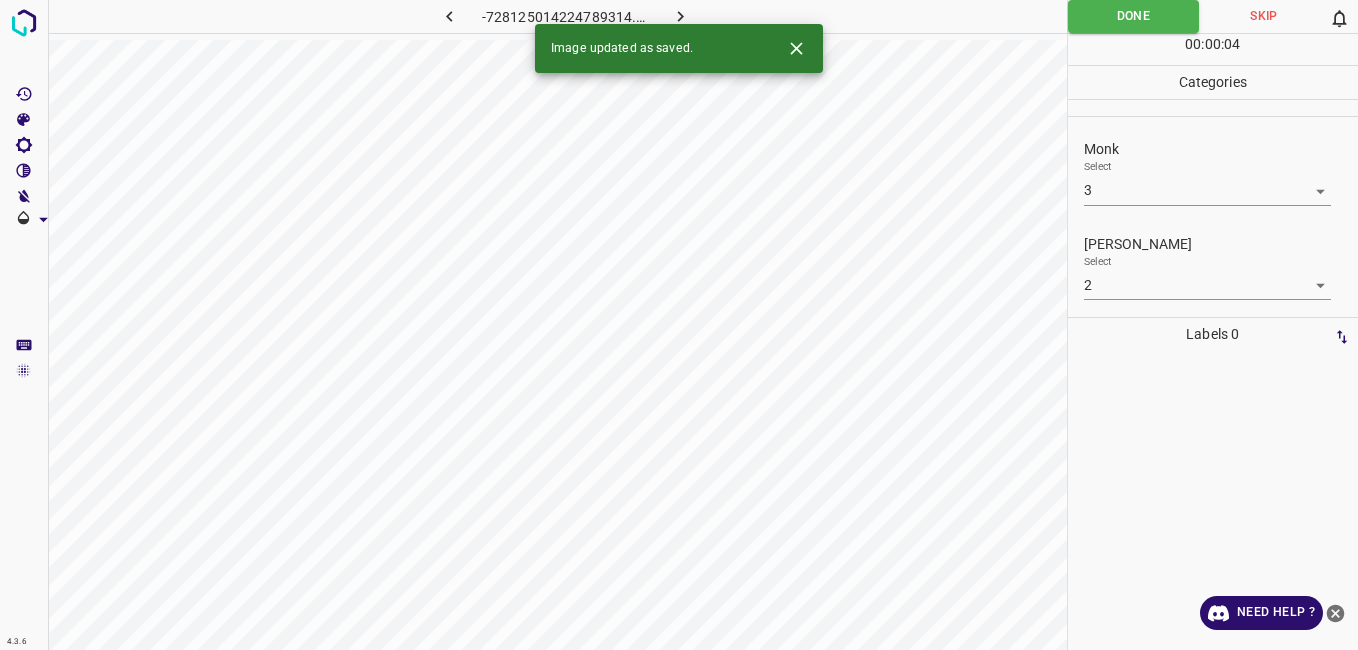 click on "Image updated as saved." at bounding box center (679, 48) 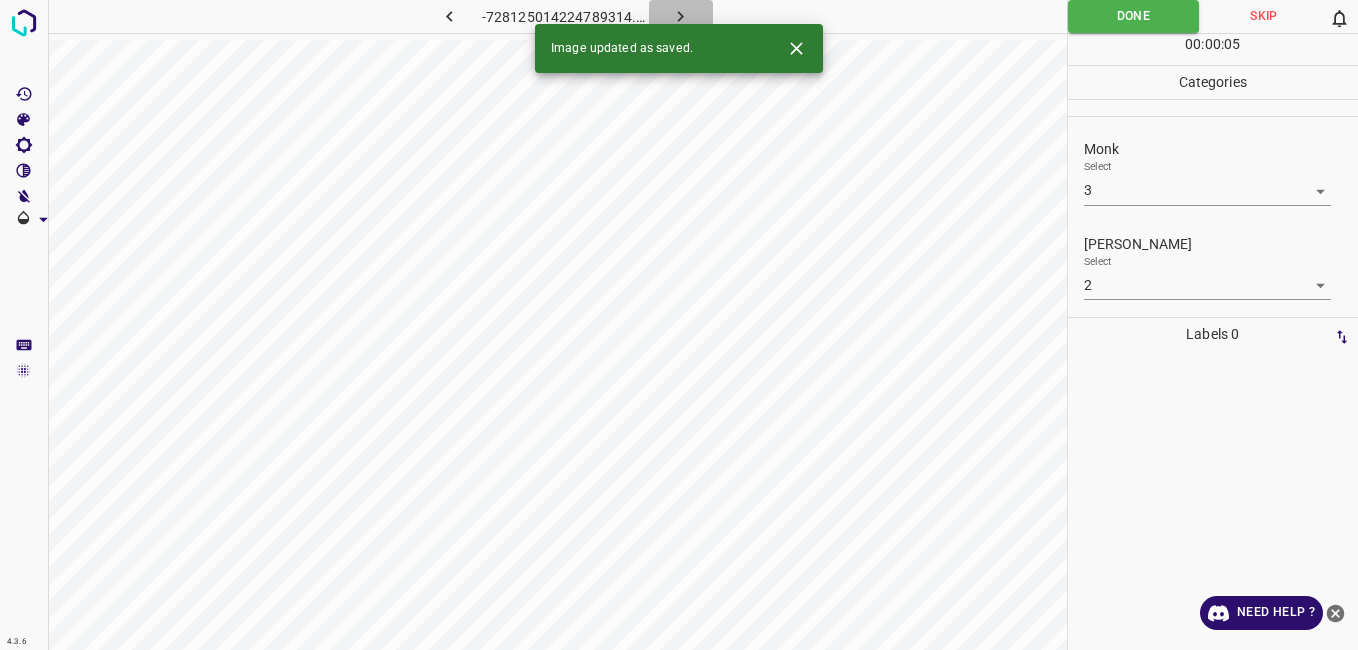 click 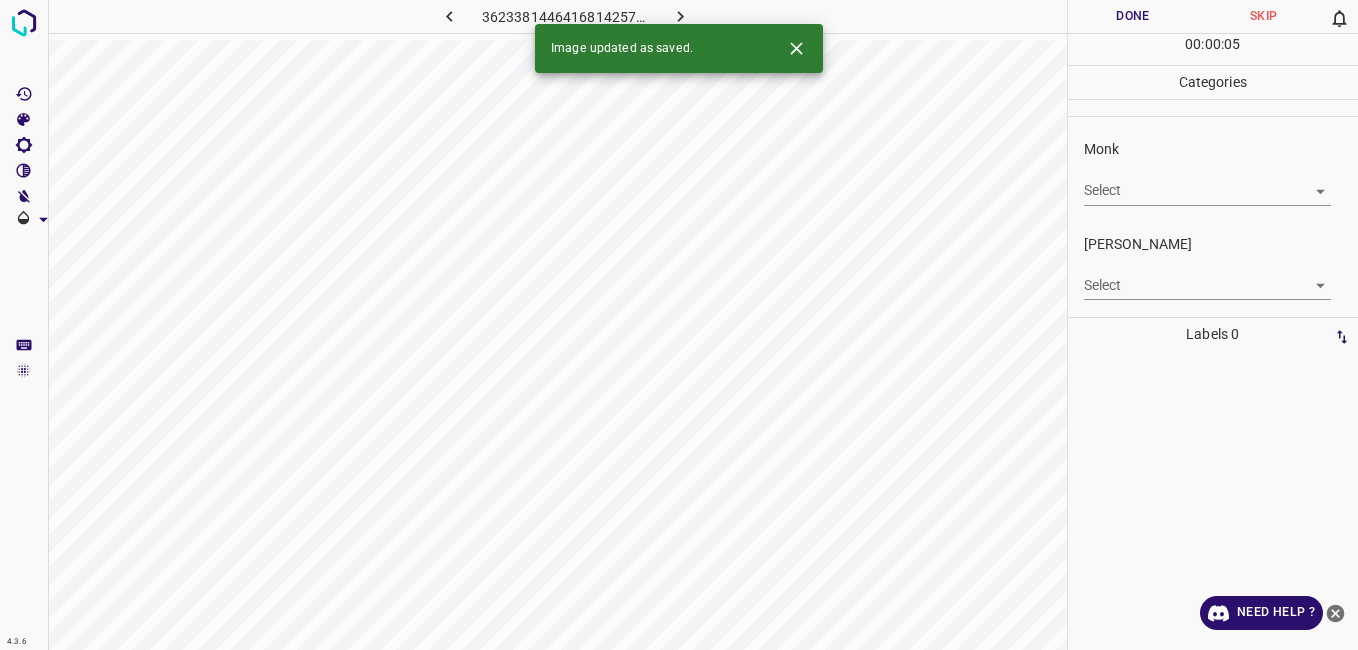 click on "4.3.6  3623381446416814257.png Done Skip 0 00   : 00   : 05   Categories Monk   Select ​  Fitzpatrick   Select ​ Labels   0 Categories 1 Monk 2  Fitzpatrick Tools Space Change between modes (Draw & Edit) I Auto labeling R Restore zoom M Zoom in N Zoom out Delete Delete selecte label Filters Z Restore filters X Saturation filter C Brightness filter V Contrast filter B Gray scale filter General O Download Image updated as saved. Need Help ? - Text - Hide - Delete" at bounding box center (679, 325) 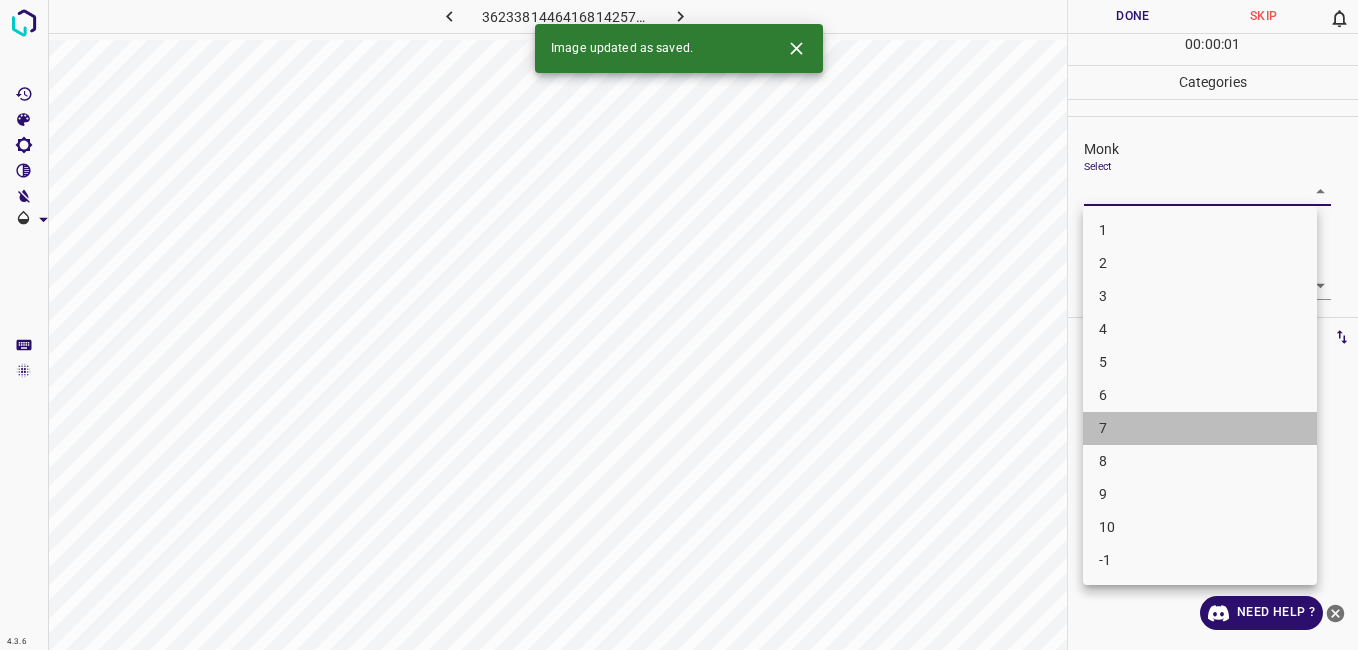 click on "7" at bounding box center [1200, 428] 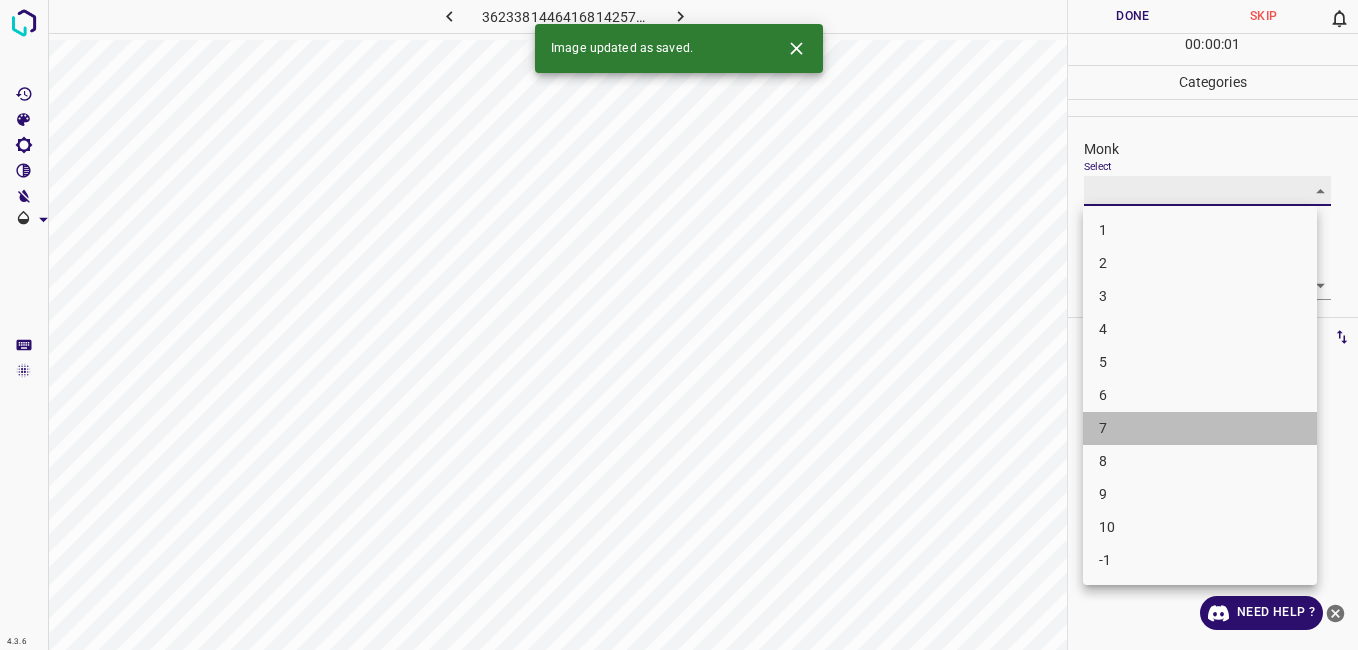 type on "7" 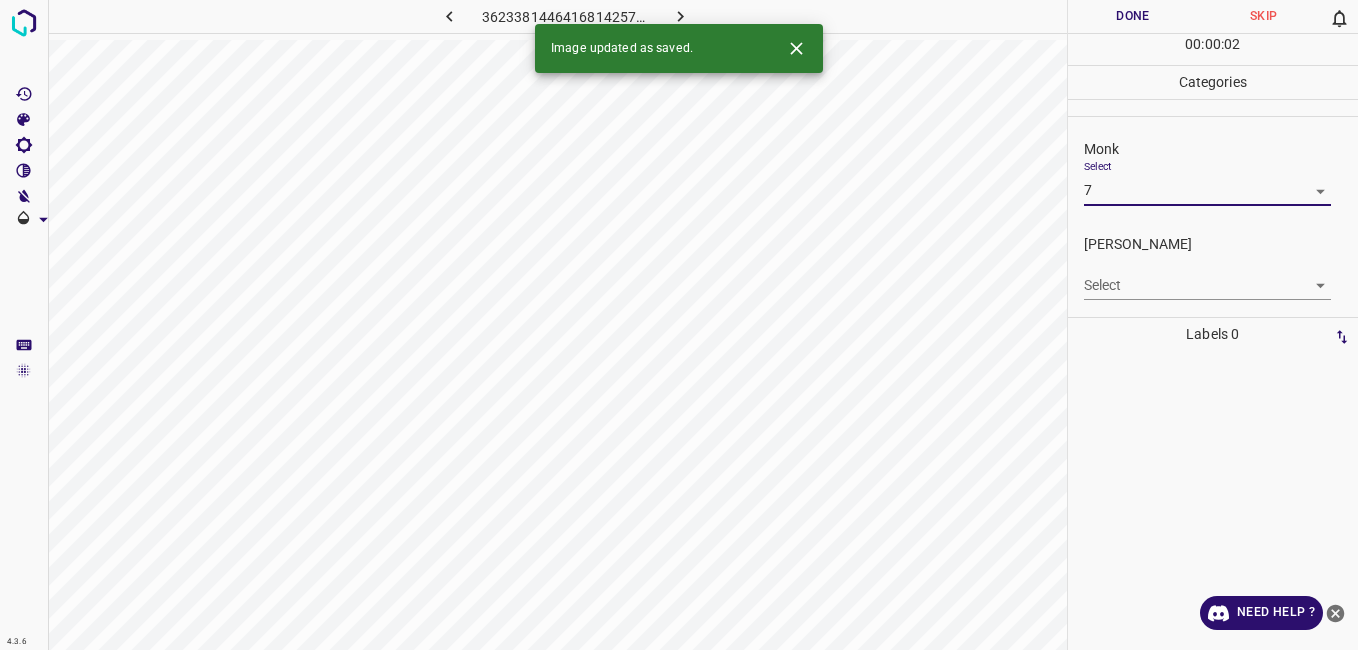 click on "4.3.6  3623381446416814257.png Done Skip 0 00   : 00   : 02   Categories Monk   Select 7 7  Fitzpatrick   Select ​ Labels   0 Categories 1 Monk 2  Fitzpatrick Tools Space Change between modes (Draw & Edit) I Auto labeling R Restore zoom M Zoom in N Zoom out Delete Delete selecte label Filters Z Restore filters X Saturation filter C Brightness filter V Contrast filter B Gray scale filter General O Download Image updated as saved. Need Help ? - Text - Hide - Delete" at bounding box center (679, 325) 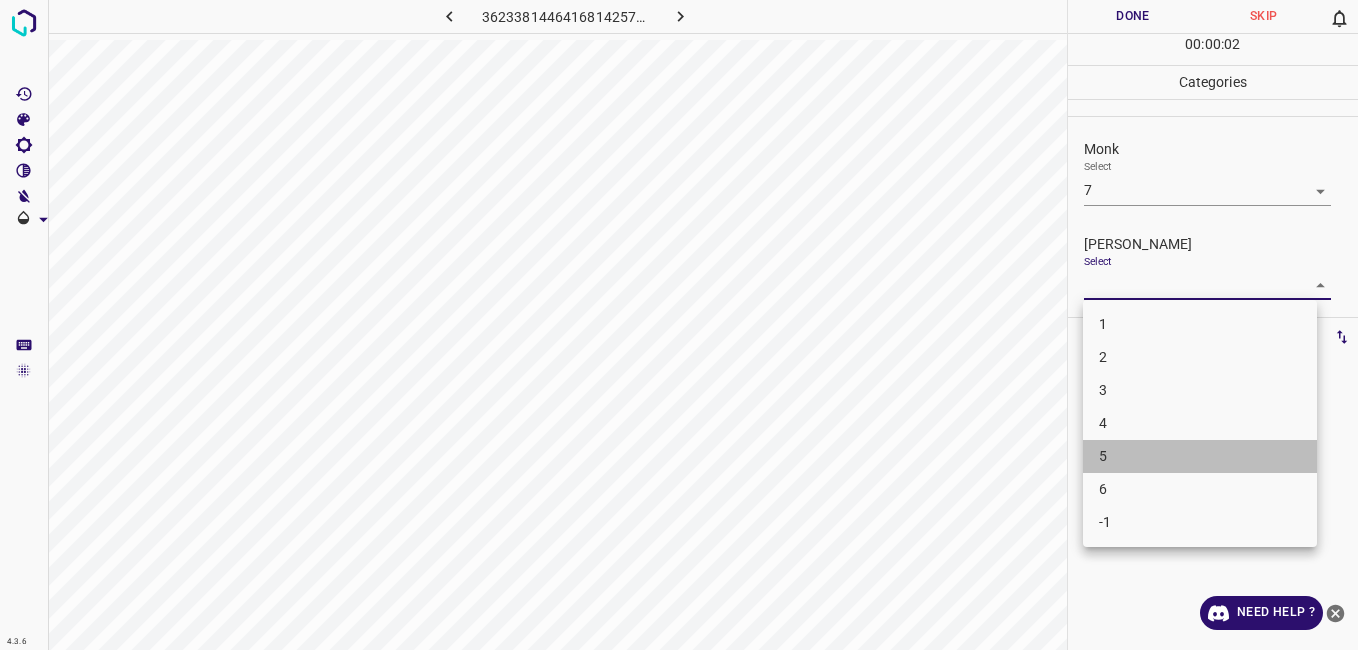 click on "5" at bounding box center (1200, 456) 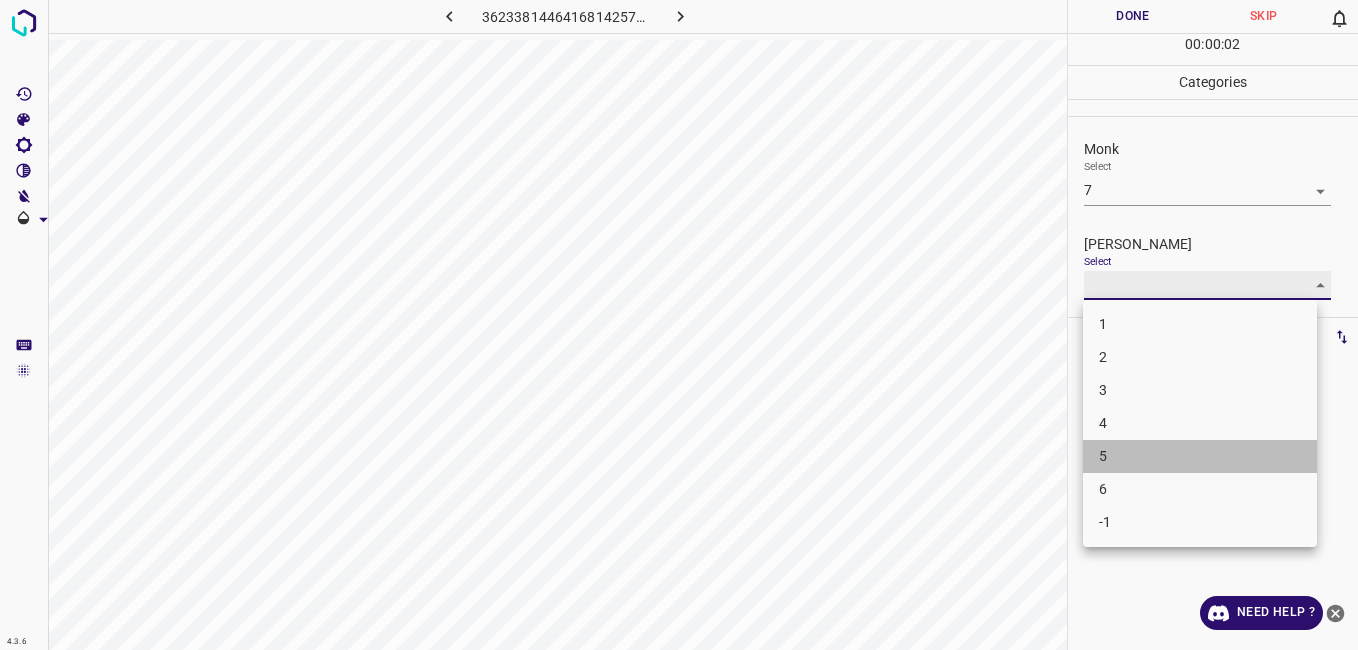 type on "5" 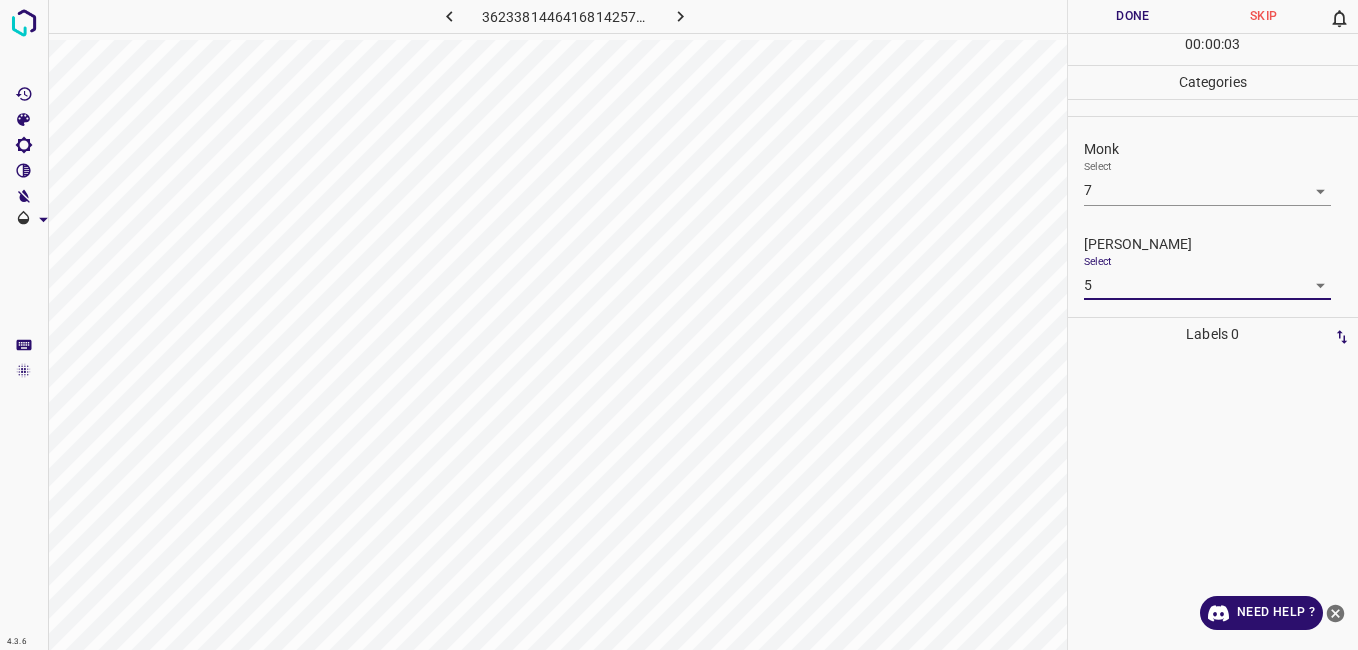 click on "Done" at bounding box center (1133, 16) 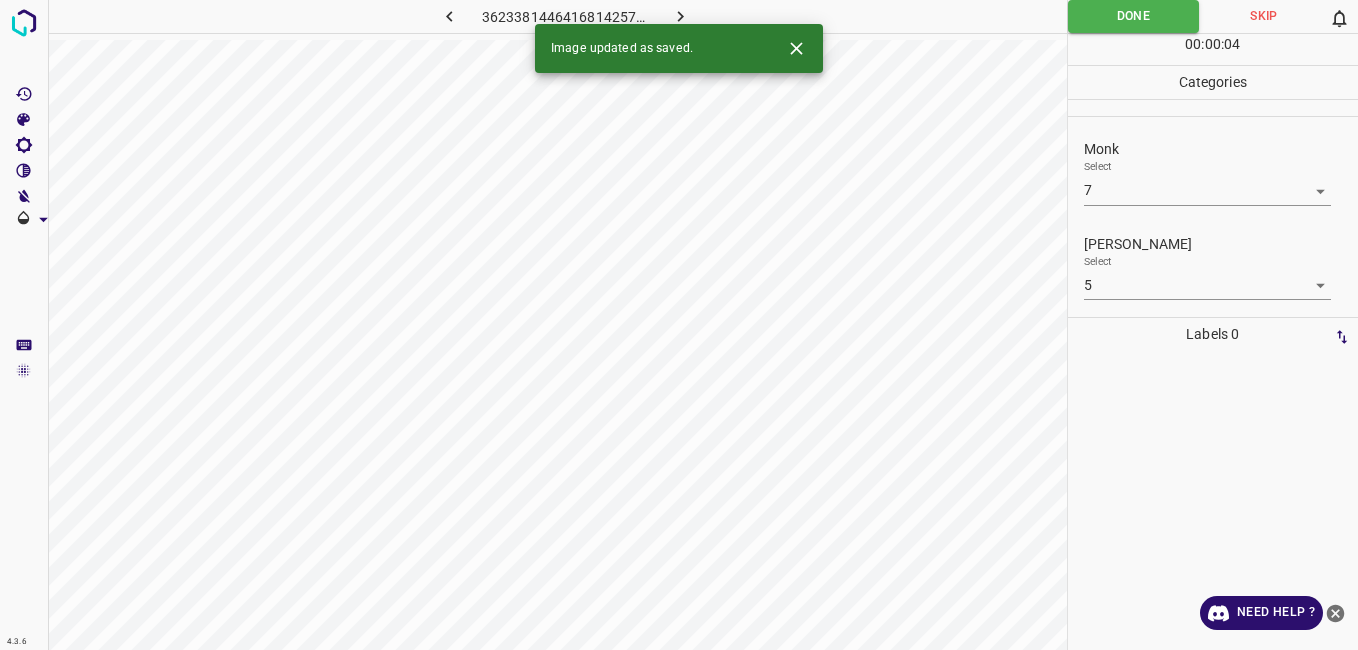 click 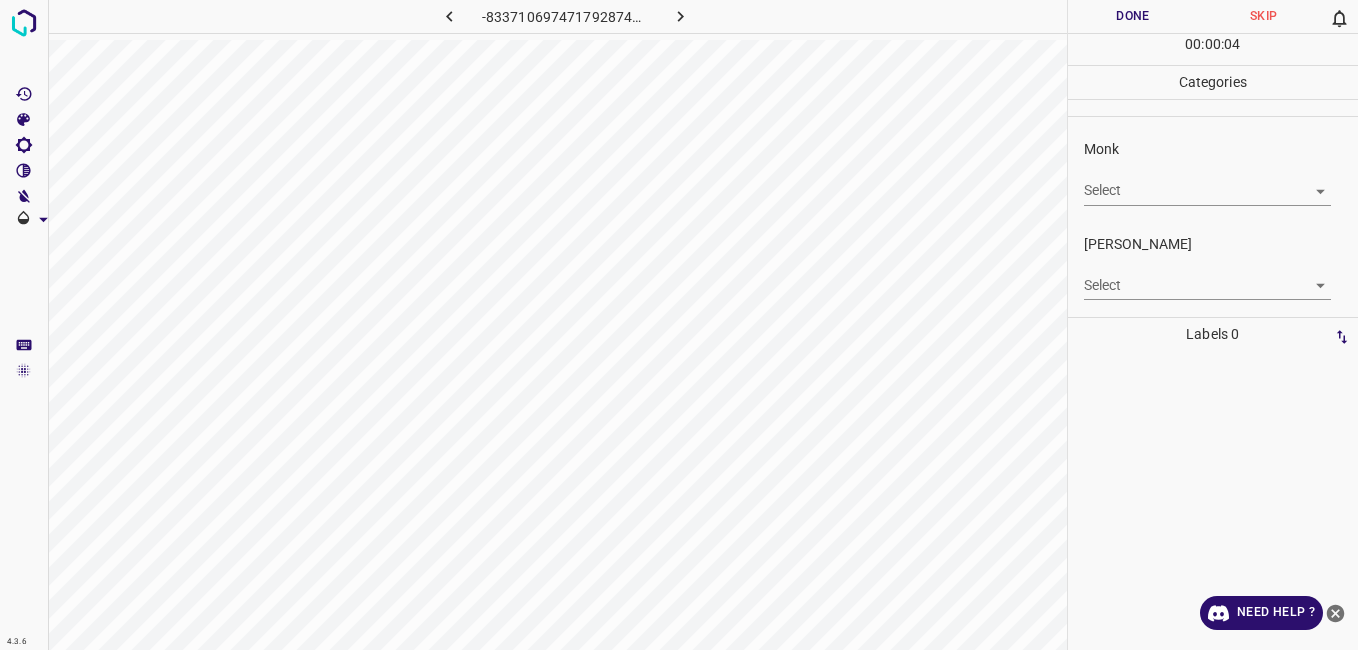 click on "4.3.6  -8337106974717928745.png Done Skip 0 00   : 00   : 04   Categories Monk   Select ​  Fitzpatrick   Select ​ Labels   0 Categories 1 Monk 2  Fitzpatrick Tools Space Change between modes (Draw & Edit) I Auto labeling R Restore zoom M Zoom in N Zoom out Delete Delete selecte label Filters Z Restore filters X Saturation filter C Brightness filter V Contrast filter B Gray scale filter General O Download Need Help ? - Text - Hide - Delete" at bounding box center (679, 325) 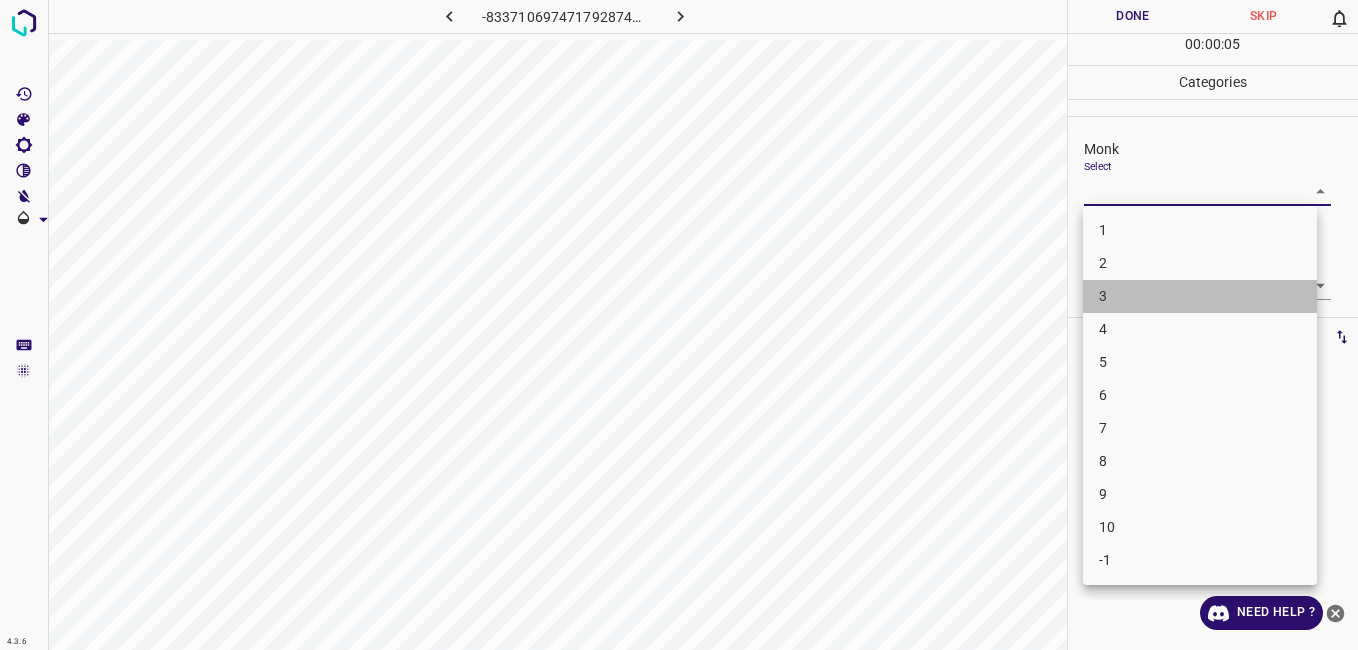 click on "3" at bounding box center [1200, 296] 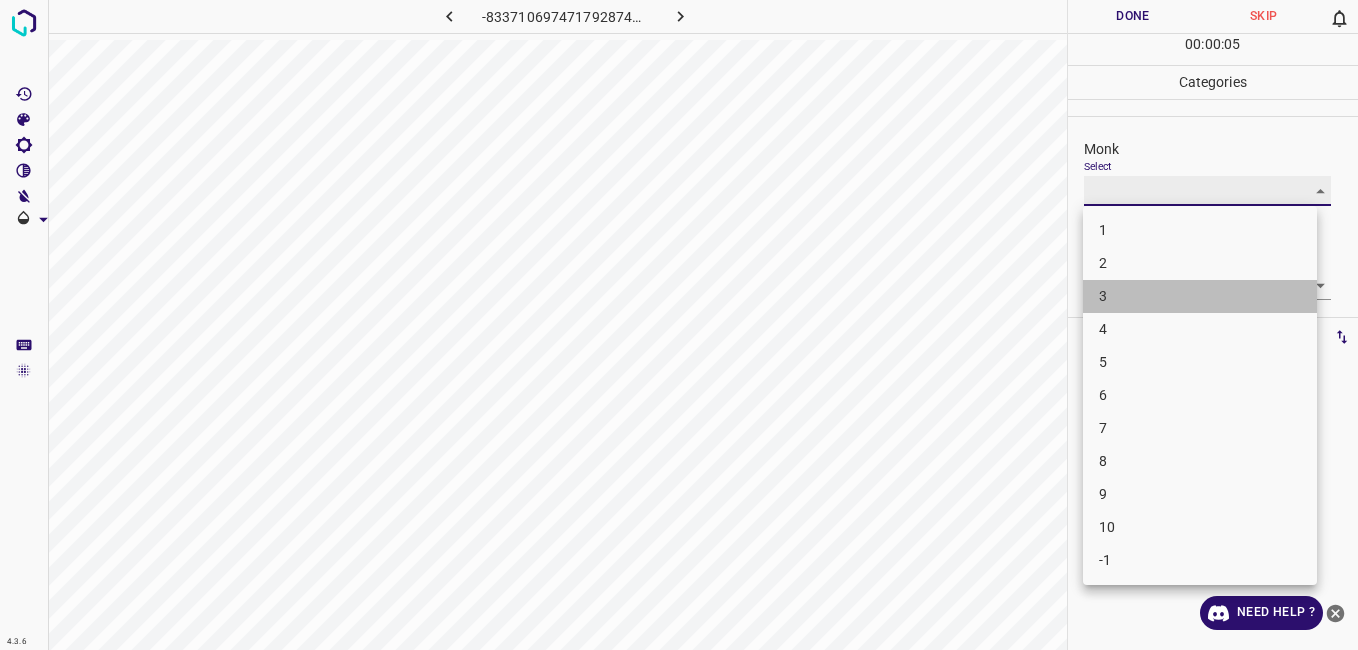type on "3" 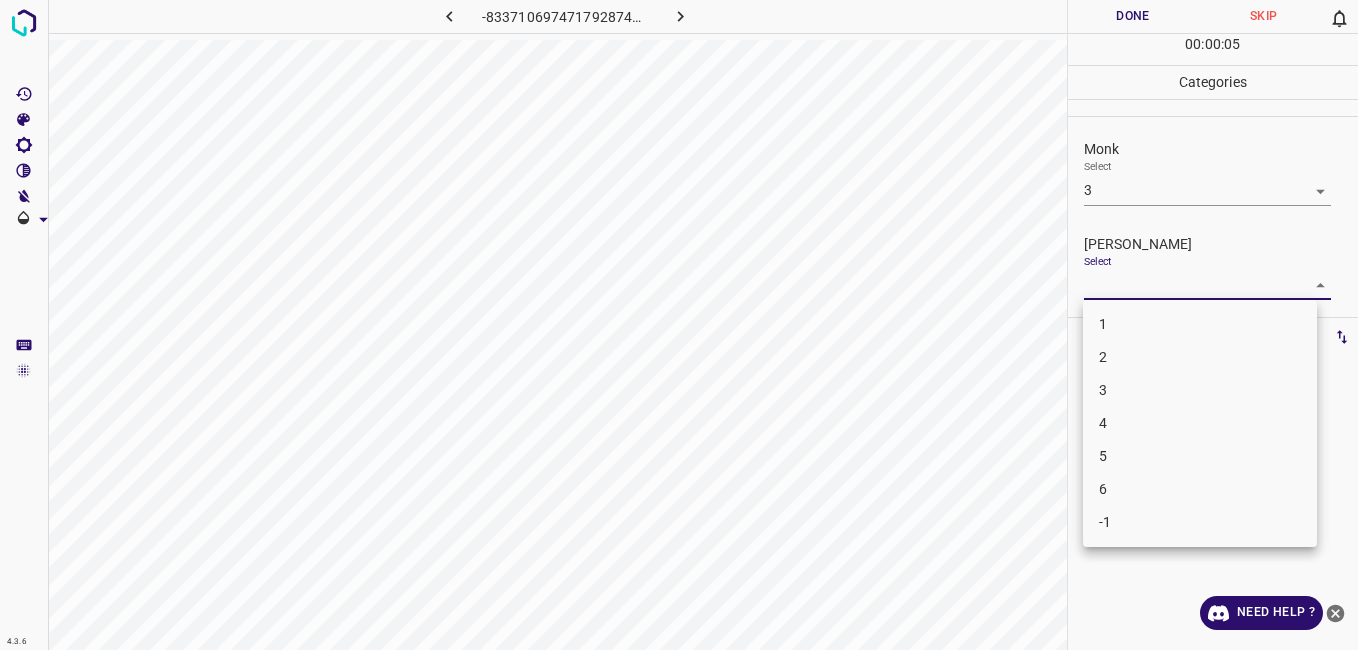 click on "4.3.6  -8337106974717928745.png Done Skip 0 00   : 00   : 05   Categories Monk   Select 3 3  Fitzpatrick   Select ​ Labels   0 Categories 1 Monk 2  Fitzpatrick Tools Space Change between modes (Draw & Edit) I Auto labeling R Restore zoom M Zoom in N Zoom out Delete Delete selecte label Filters Z Restore filters X Saturation filter C Brightness filter V Contrast filter B Gray scale filter General O Download Need Help ? - Text - Hide - Delete 1 2 3 4 5 6 -1" at bounding box center (679, 325) 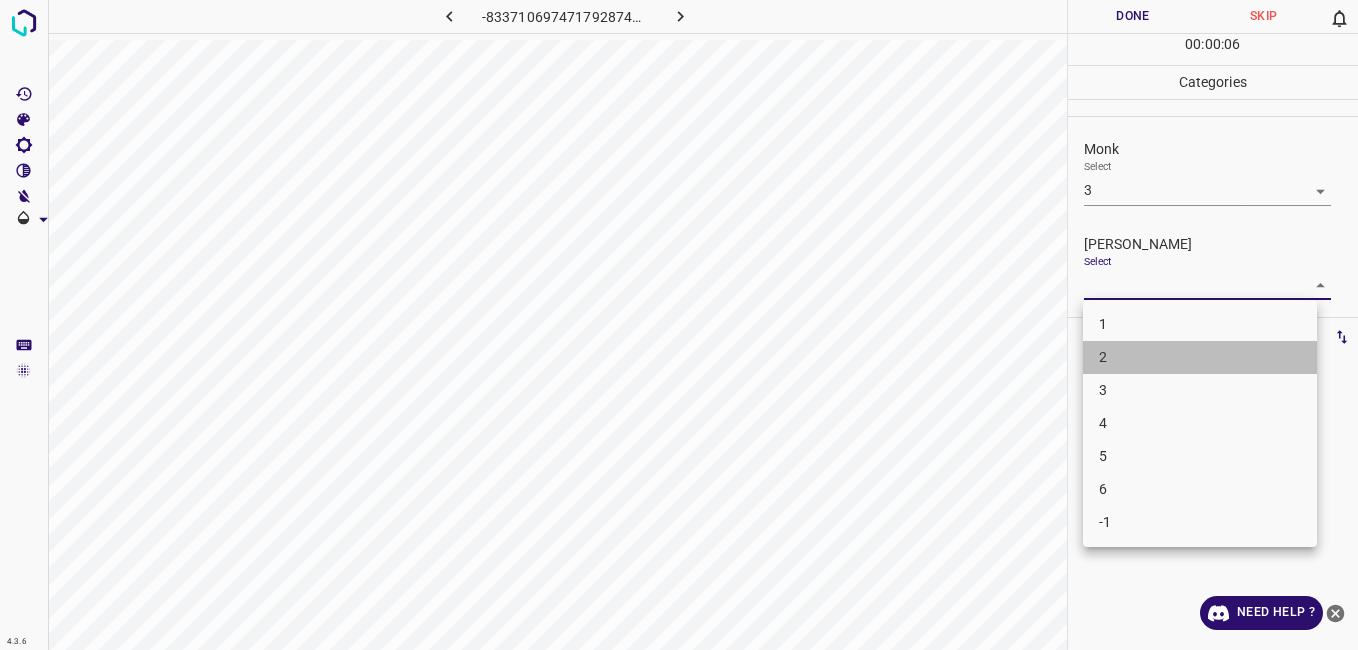 click on "2" at bounding box center (1200, 357) 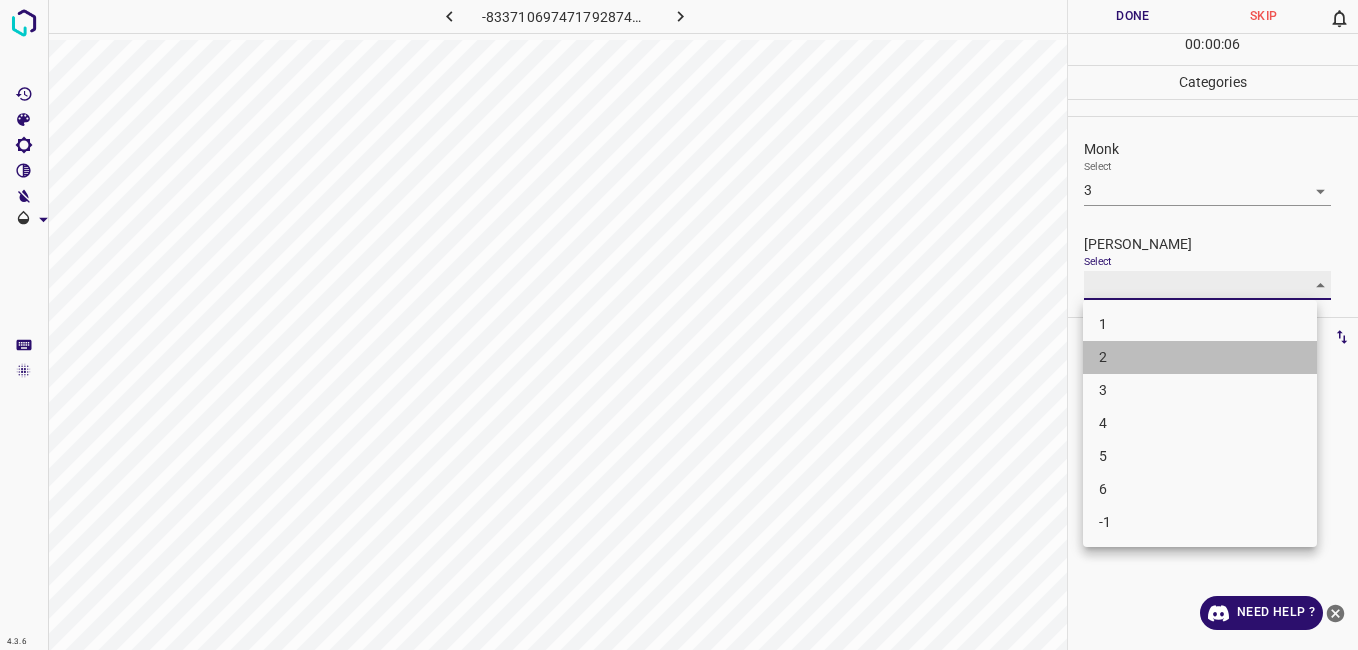 type on "2" 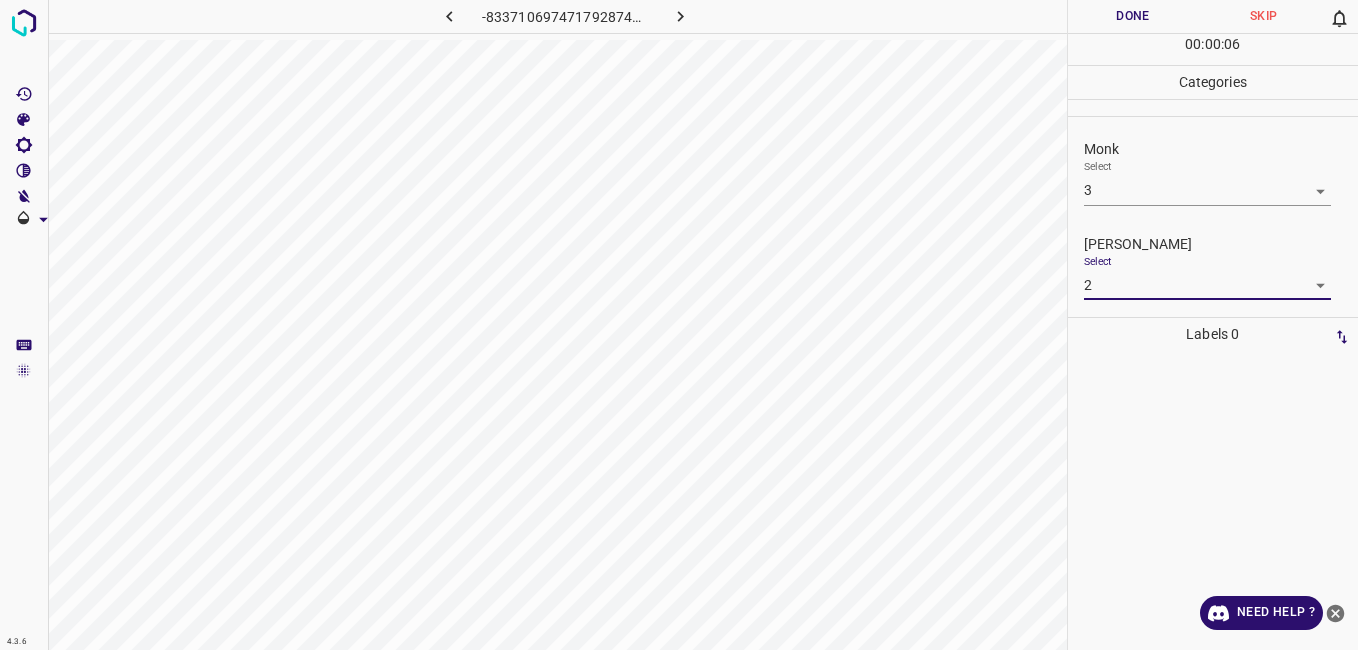 click on "Done" at bounding box center [1133, 16] 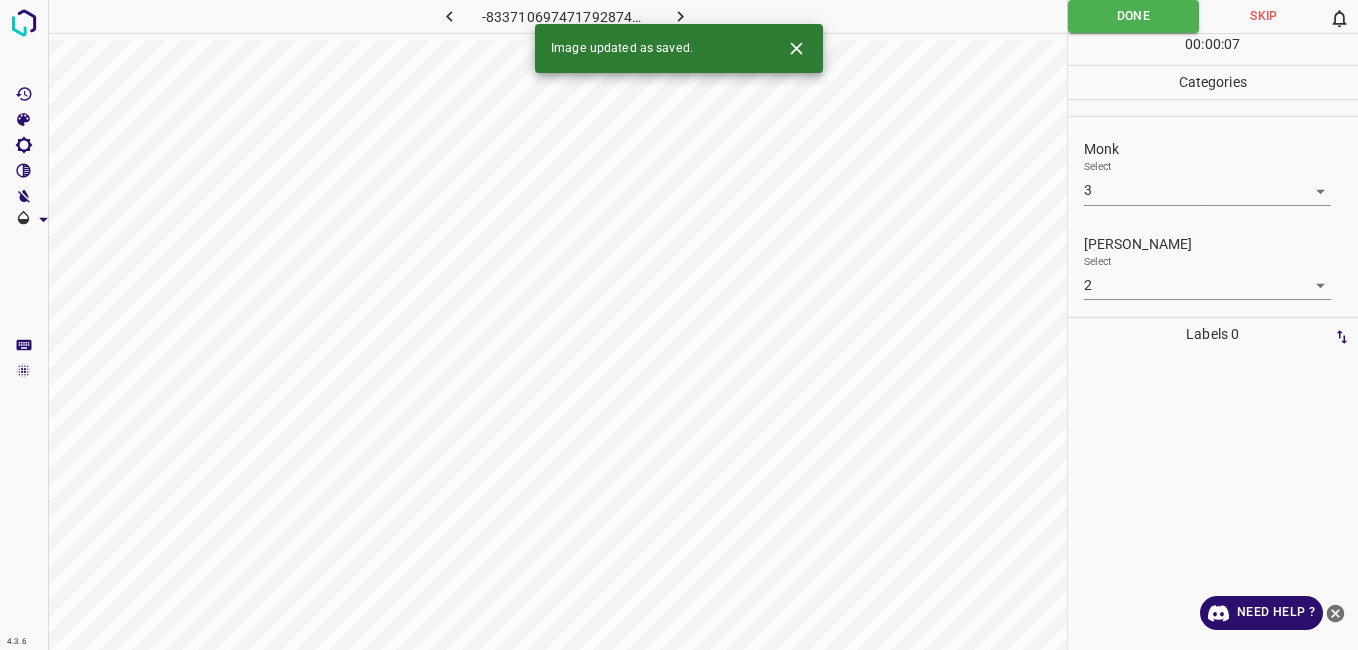 click 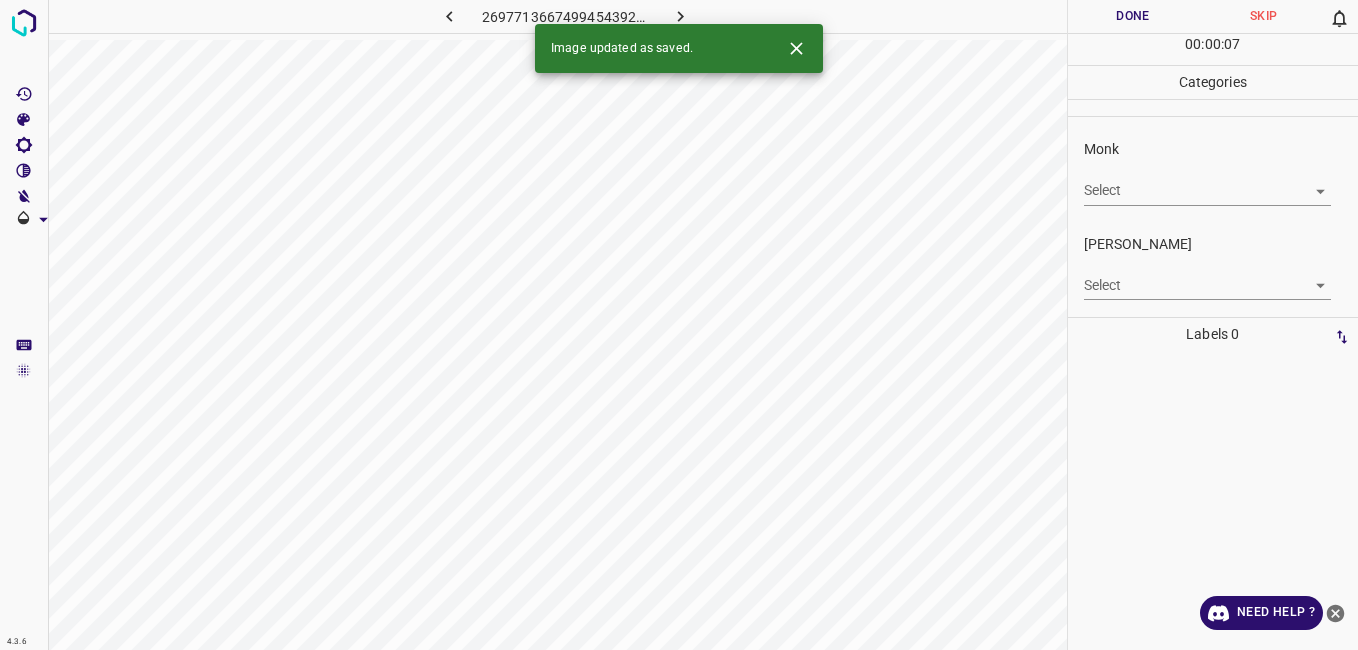 click on "4.3.6  2697713667499454392.png Done Skip 0 00   : 00   : 07   Categories Monk   Select ​  Fitzpatrick   Select ​ Labels   0 Categories 1 Monk 2  Fitzpatrick Tools Space Change between modes (Draw & Edit) I Auto labeling R Restore zoom M Zoom in N Zoom out Delete Delete selecte label Filters Z Restore filters X Saturation filter C Brightness filter V Contrast filter B Gray scale filter General O Download Image updated as saved. Need Help ? - Text - Hide - Delete" at bounding box center (679, 325) 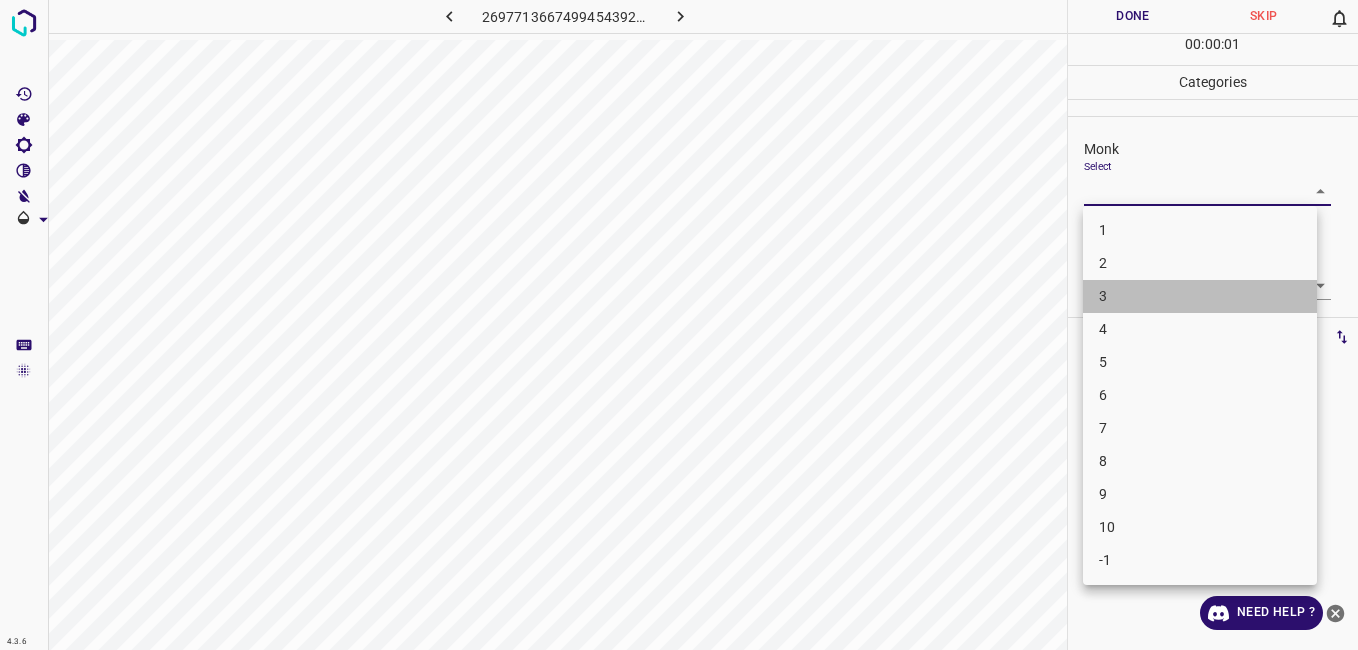 click on "3" at bounding box center [1200, 296] 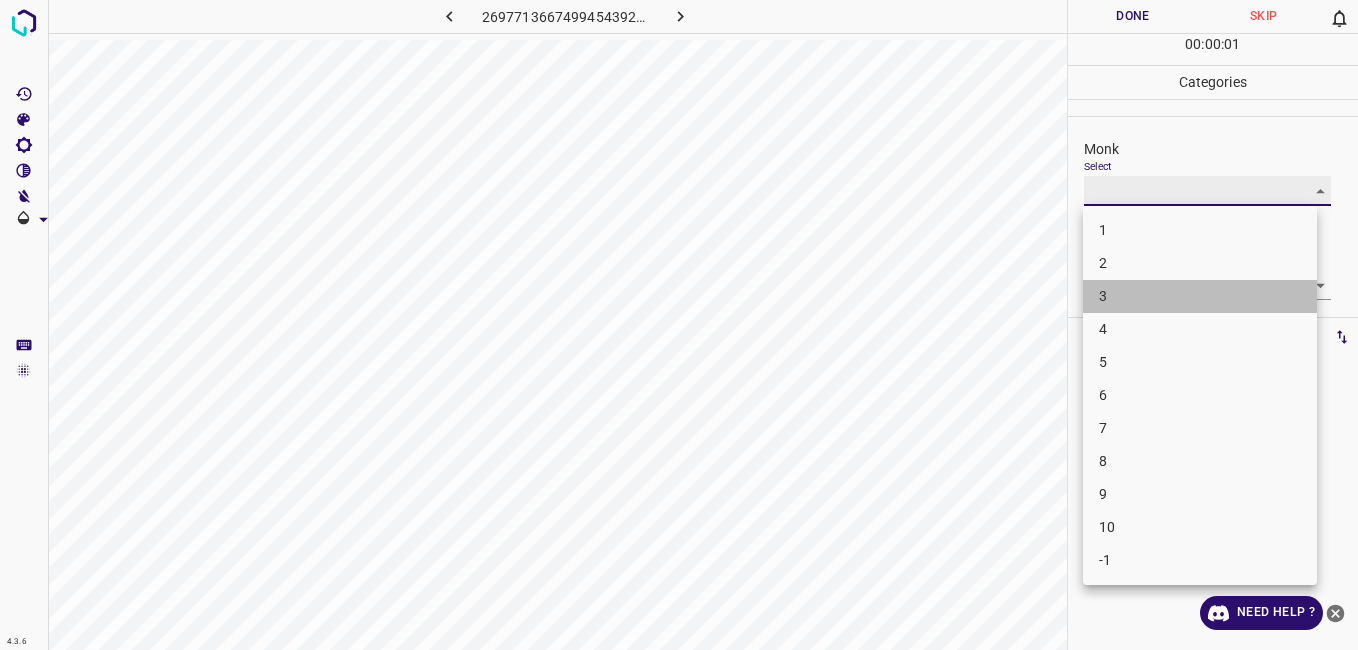type on "3" 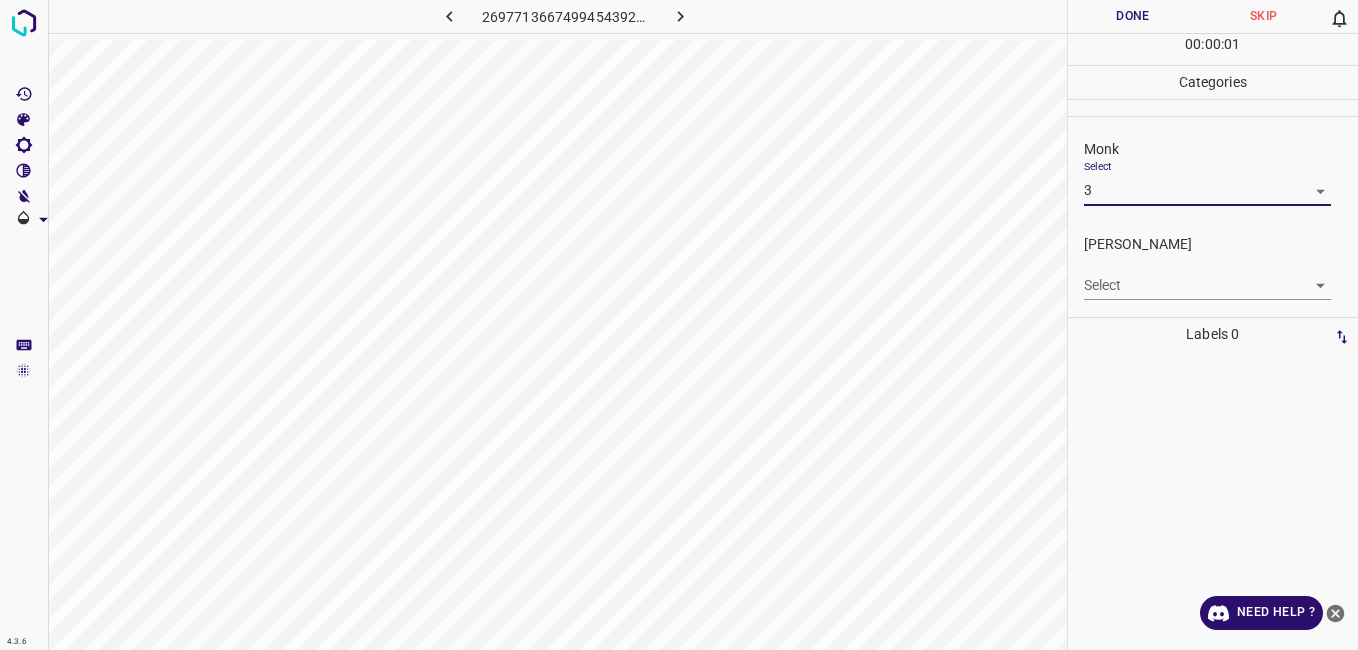 click on "4.3.6  2697713667499454392.png Done Skip 0 00   : 00   : 01   Categories Monk   Select 3 3  Fitzpatrick   Select ​ Labels   0 Categories 1 Monk 2  Fitzpatrick Tools Space Change between modes (Draw & Edit) I Auto labeling R Restore zoom M Zoom in N Zoom out Delete Delete selecte label Filters Z Restore filters X Saturation filter C Brightness filter V Contrast filter B Gray scale filter General O Download Need Help ? - Text - Hide - Delete" at bounding box center [679, 325] 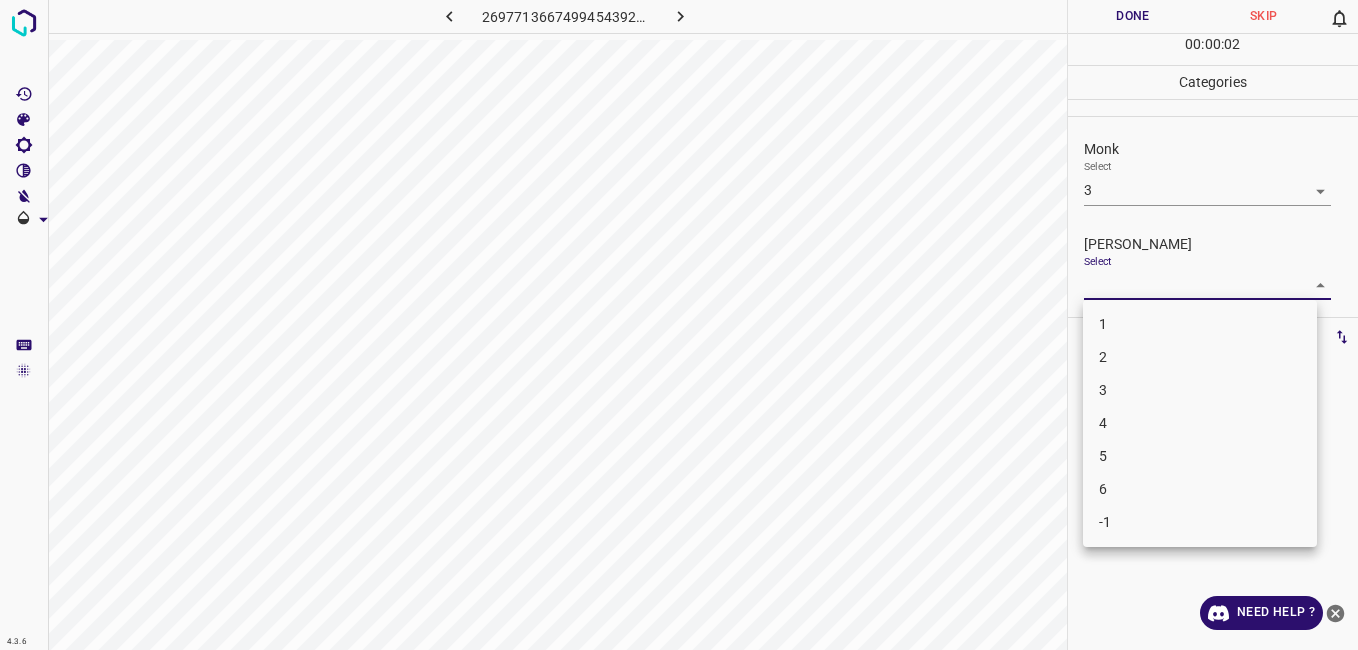 click on "2" at bounding box center [1200, 357] 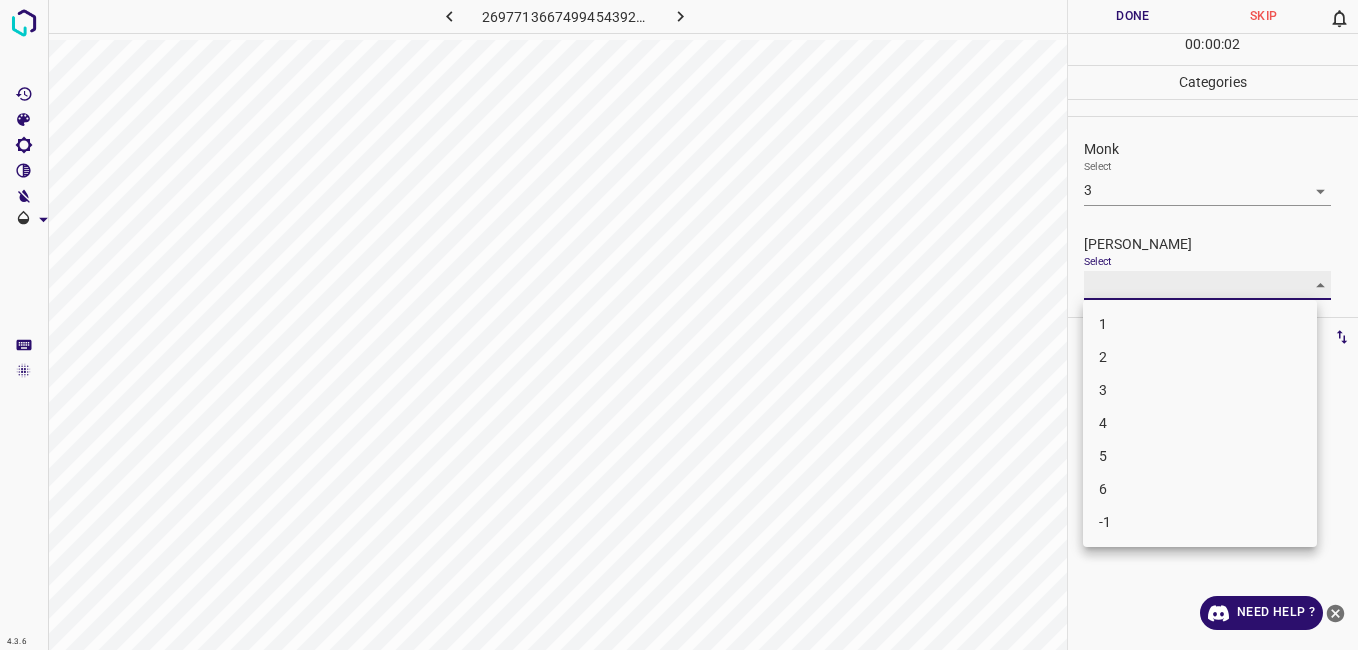 type on "2" 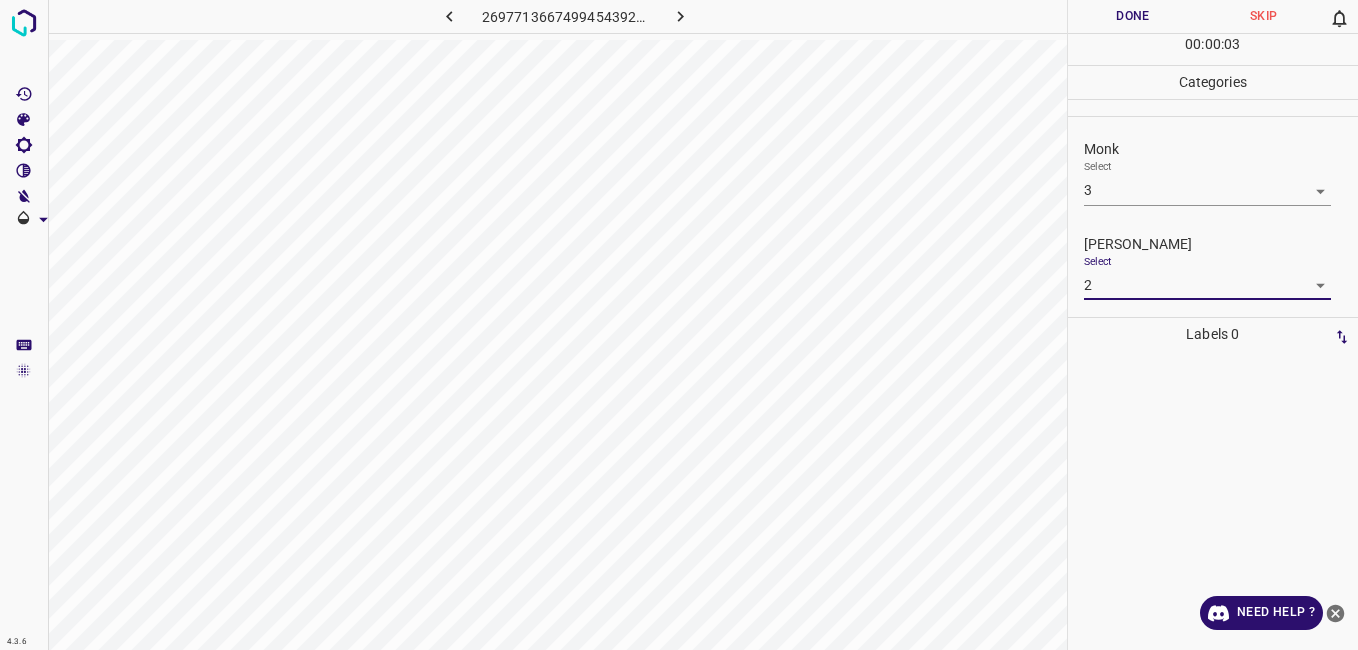 click on "Done" at bounding box center [1133, 16] 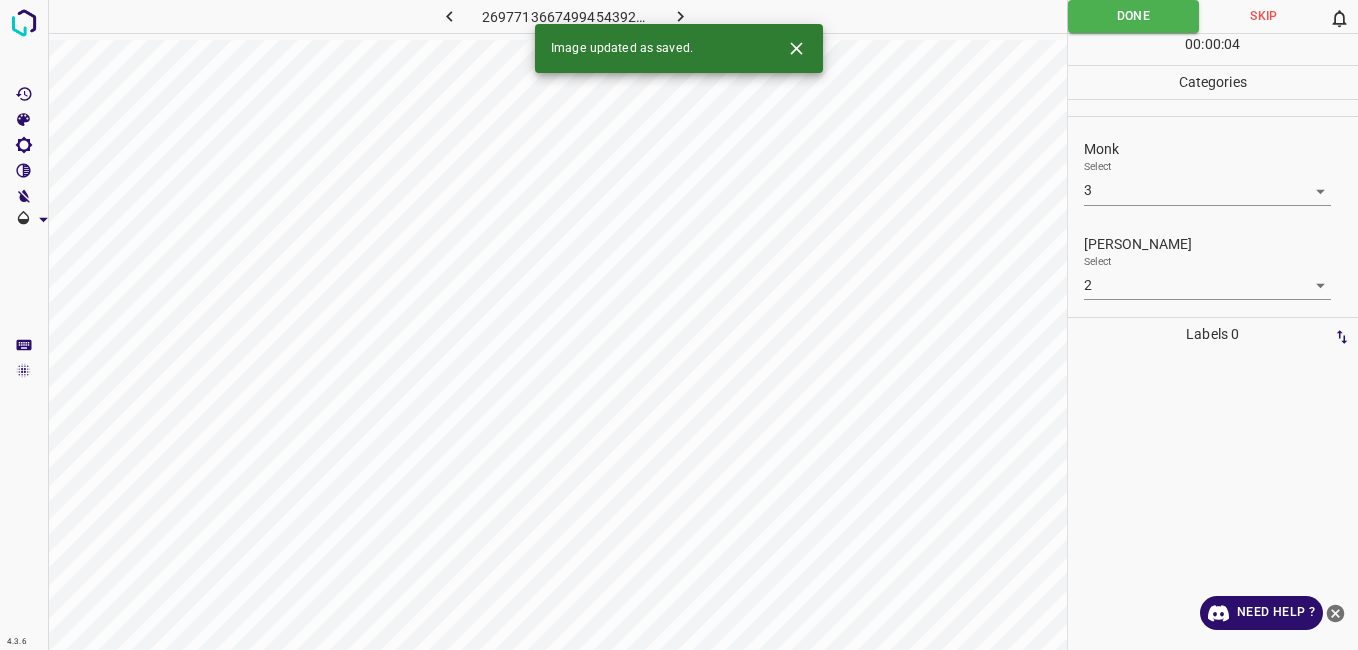 click 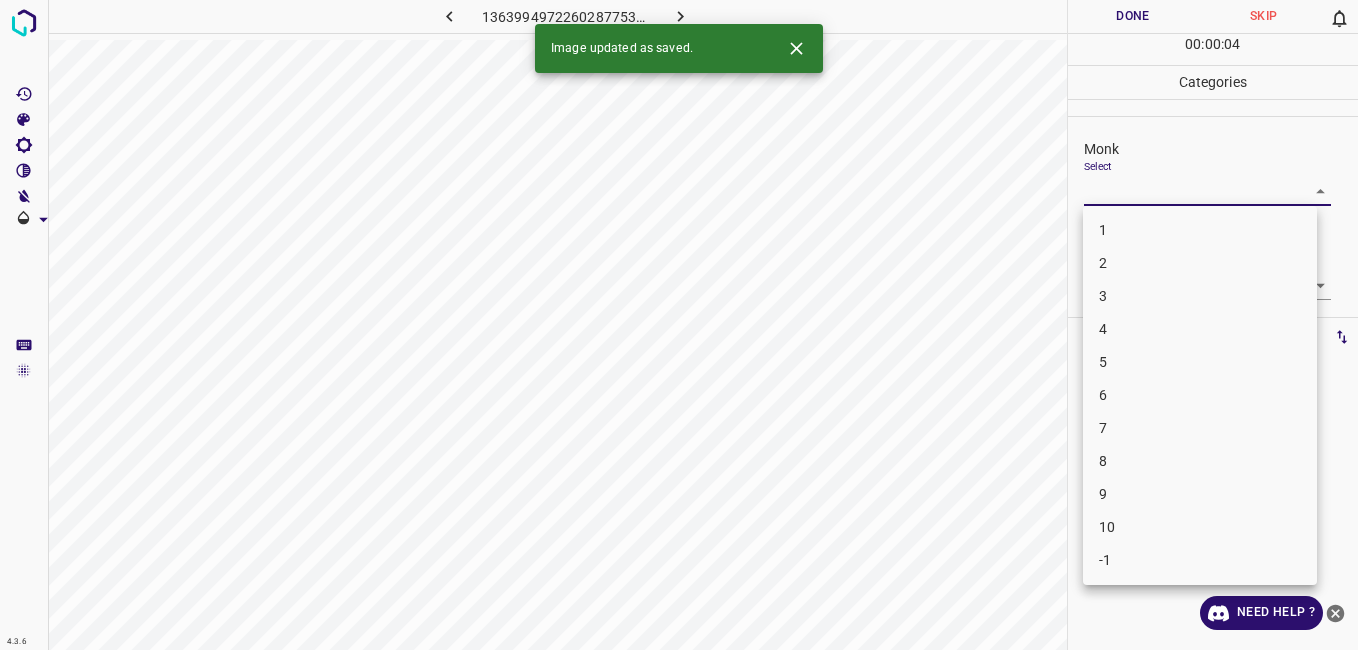 click on "4.3.6  1363994972260287753.png Done Skip 0 00   : 00   : 04   Categories Monk   Select ​  Fitzpatrick   Select ​ Labels   0 Categories 1 Monk 2  Fitzpatrick Tools Space Change between modes (Draw & Edit) I Auto labeling R Restore zoom M Zoom in N Zoom out Delete Delete selecte label Filters Z Restore filters X Saturation filter C Brightness filter V Contrast filter B Gray scale filter General O Download Image updated as saved. Need Help ? - Text - Hide - Delete 1 2 3 4 5 6 7 8 9 10 -1" at bounding box center [679, 325] 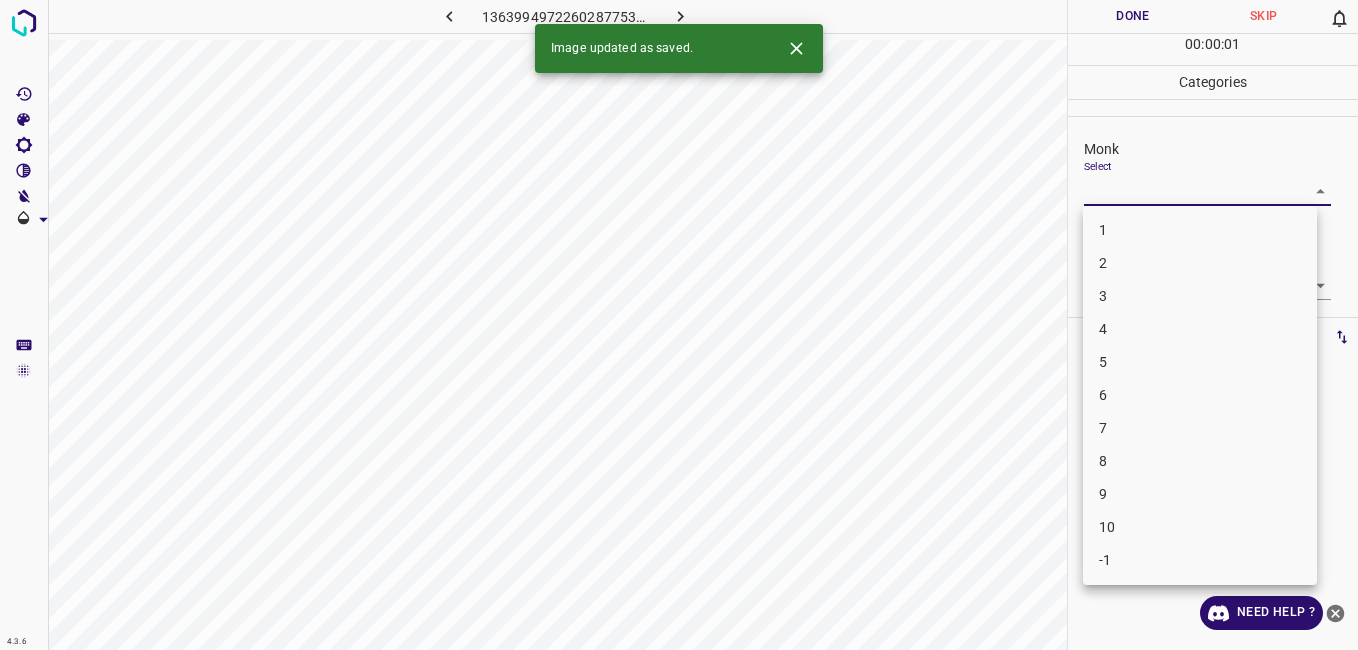 click on "3" at bounding box center (1200, 296) 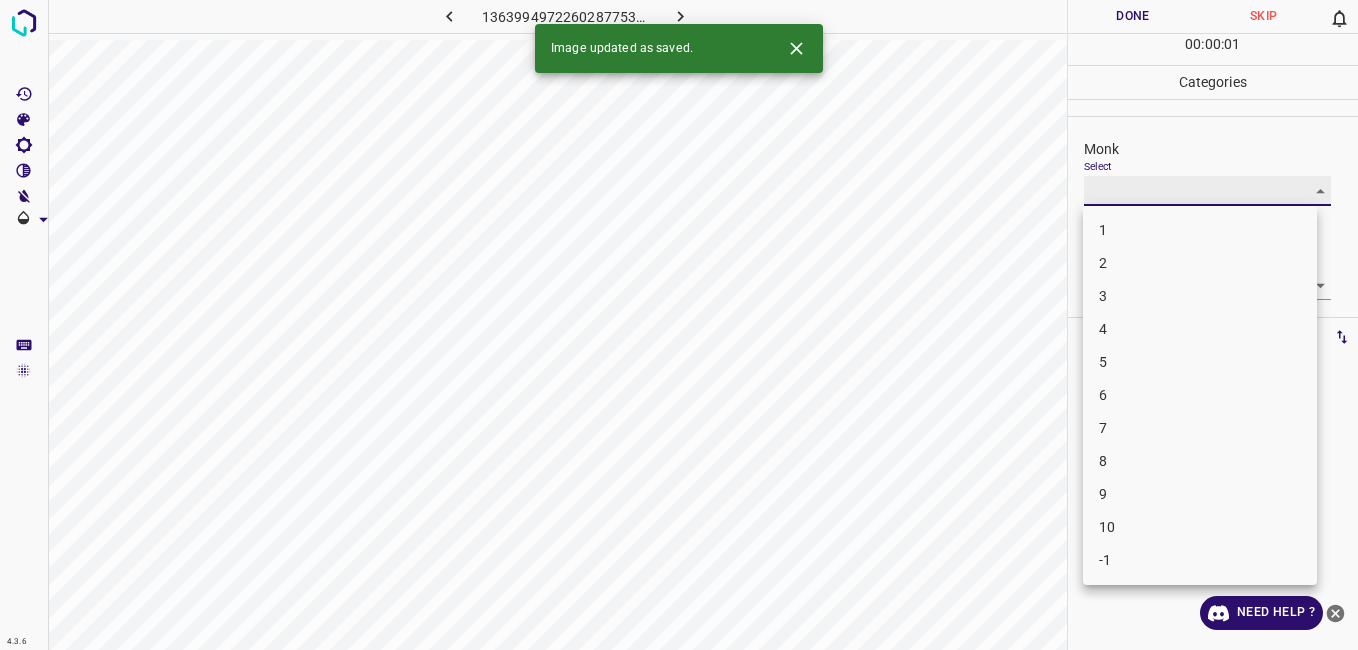 type on "3" 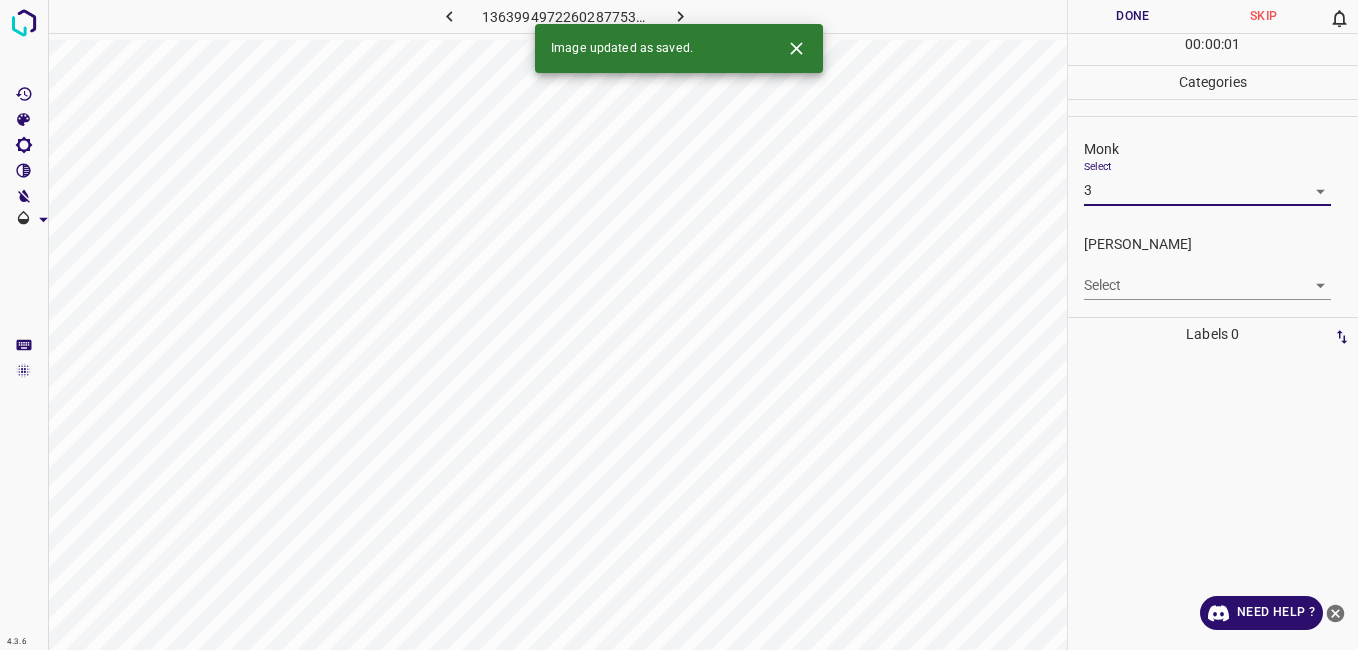 click on "4.3.6  1363994972260287753.png Done Skip 0 00   : 00   : 01   Categories Monk   Select 3 3  Fitzpatrick   Select ​ Labels   0 Categories 1 Monk 2  Fitzpatrick Tools Space Change between modes (Draw & Edit) I Auto labeling R Restore zoom M Zoom in N Zoom out Delete Delete selecte label Filters Z Restore filters X Saturation filter C Brightness filter V Contrast filter B Gray scale filter General O Download Image updated as saved. Need Help ? - Text - Hide - Delete" at bounding box center [679, 325] 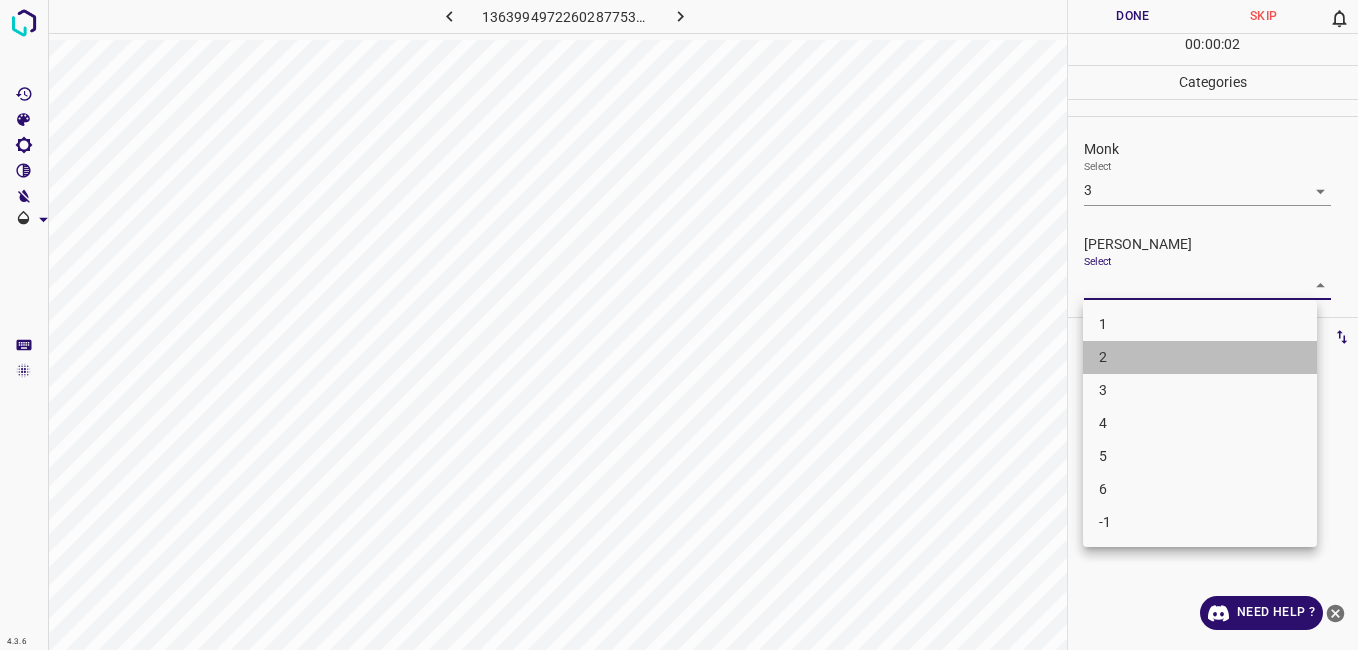 click on "2" at bounding box center [1200, 357] 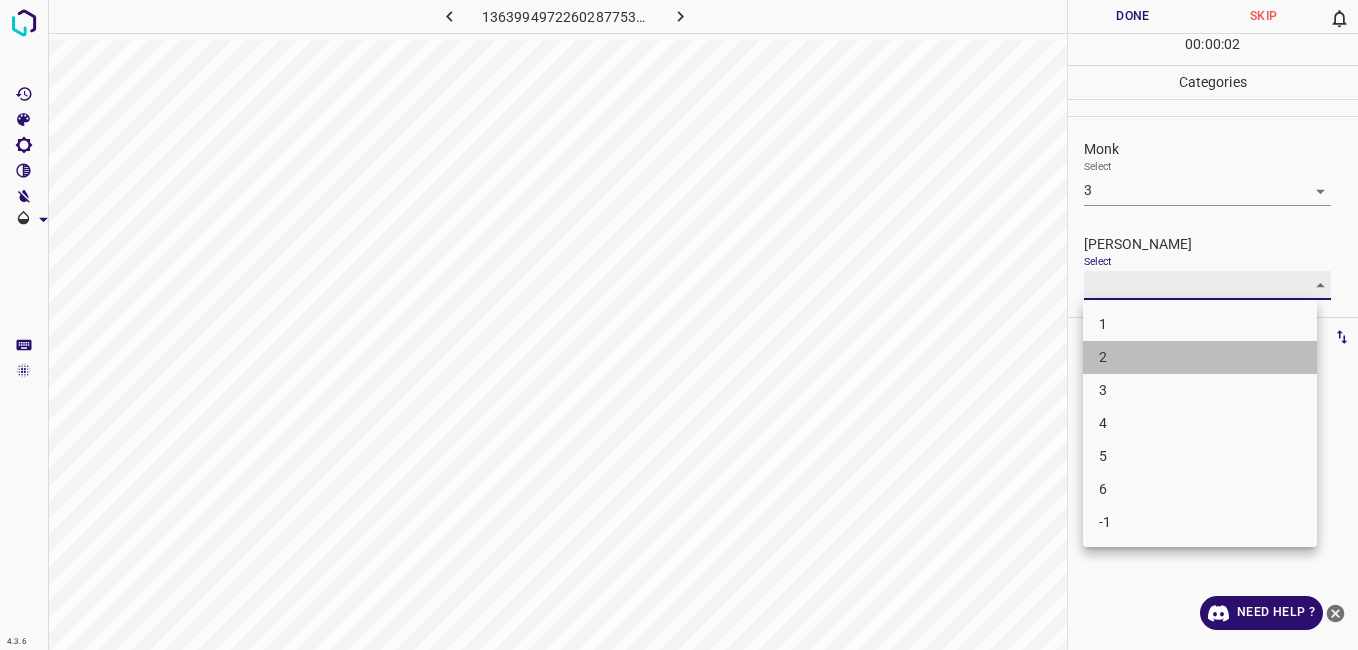 type on "2" 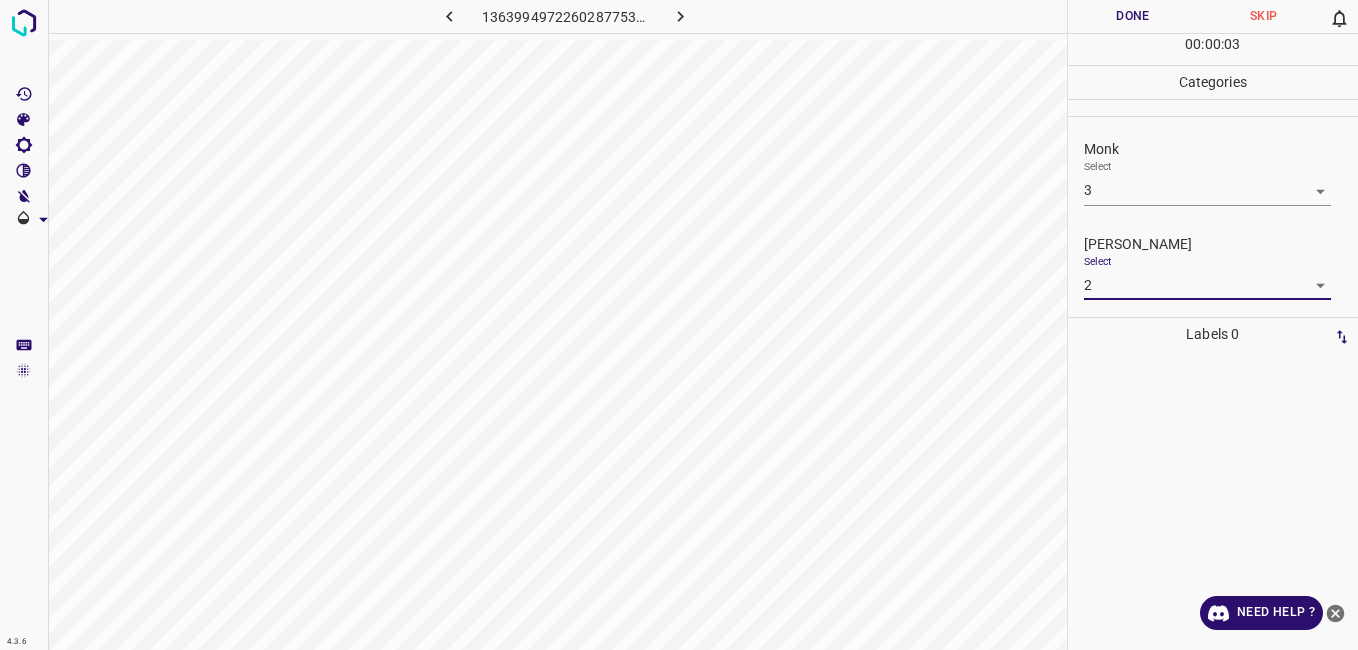 click on "Done" at bounding box center (1133, 16) 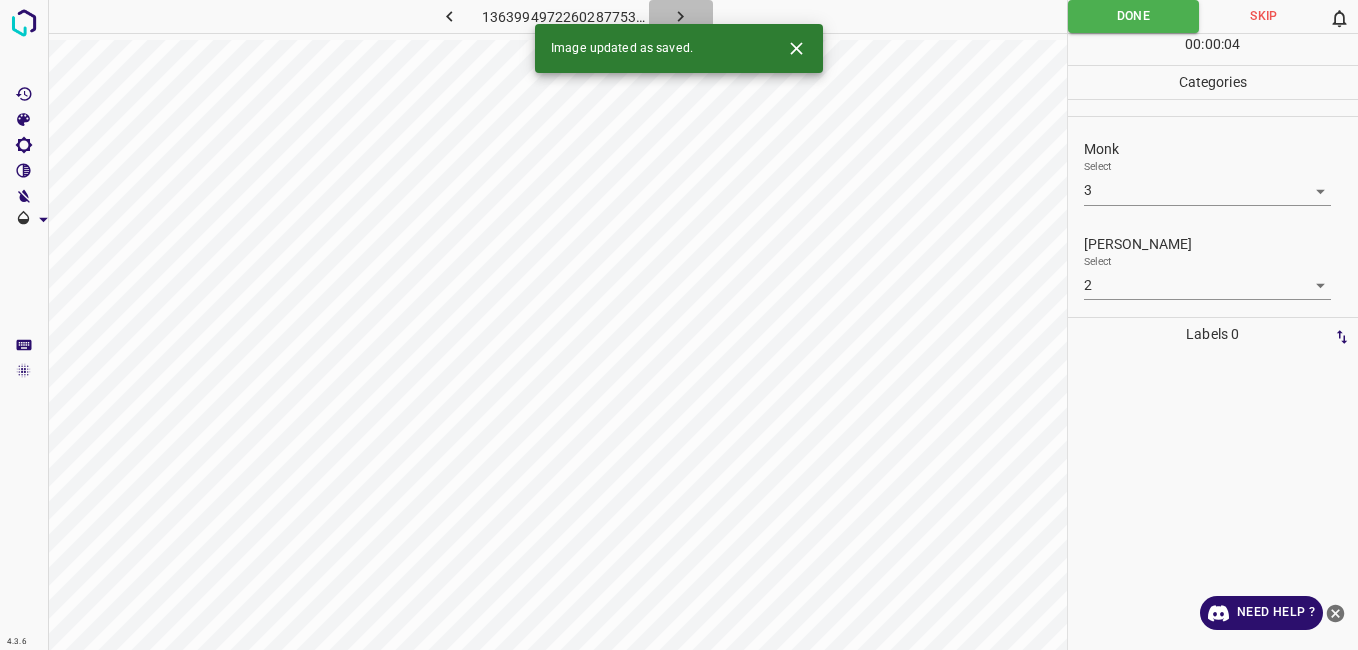 click 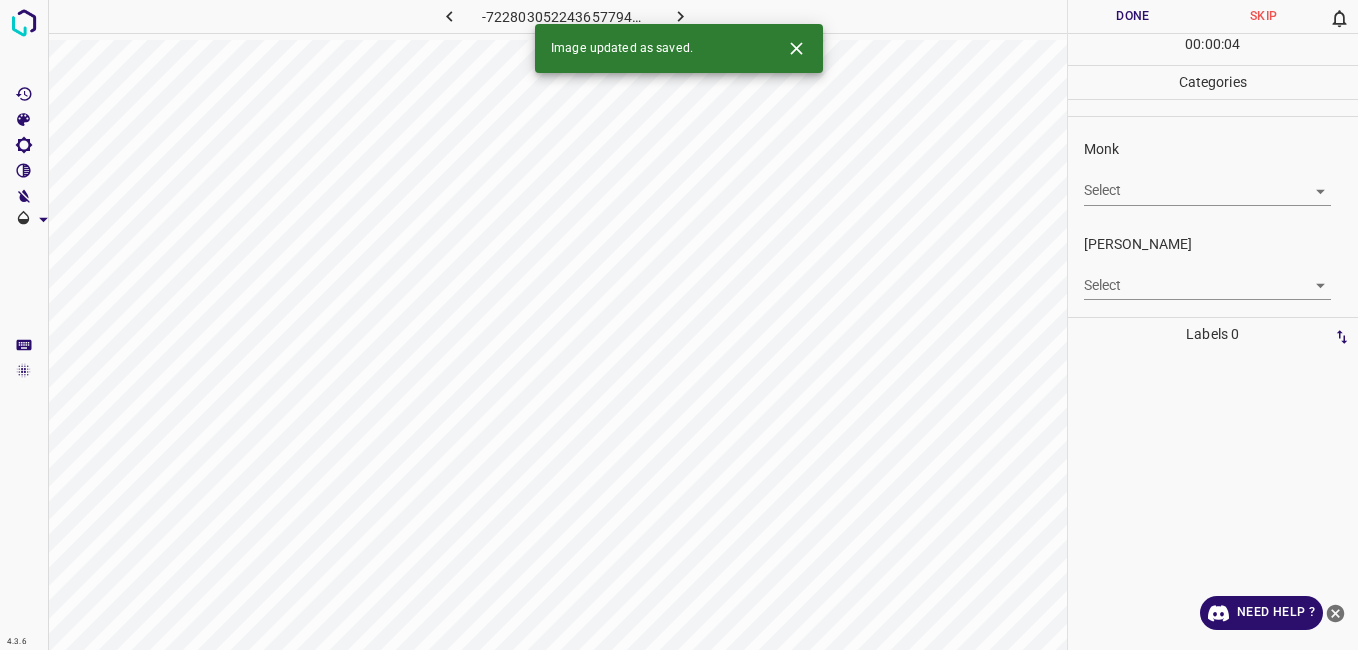 click on "4.3.6  -7228030522436577946.png Done Skip 0 00   : 00   : 04   Categories Monk   Select ​  Fitzpatrick   Select ​ Labels   0 Categories 1 Monk 2  Fitzpatrick Tools Space Change between modes (Draw & Edit) I Auto labeling R Restore zoom M Zoom in N Zoom out Delete Delete selecte label Filters Z Restore filters X Saturation filter C Brightness filter V Contrast filter B Gray scale filter General O Download Image updated as saved. Need Help ? - Text - Hide - Delete" at bounding box center [679, 325] 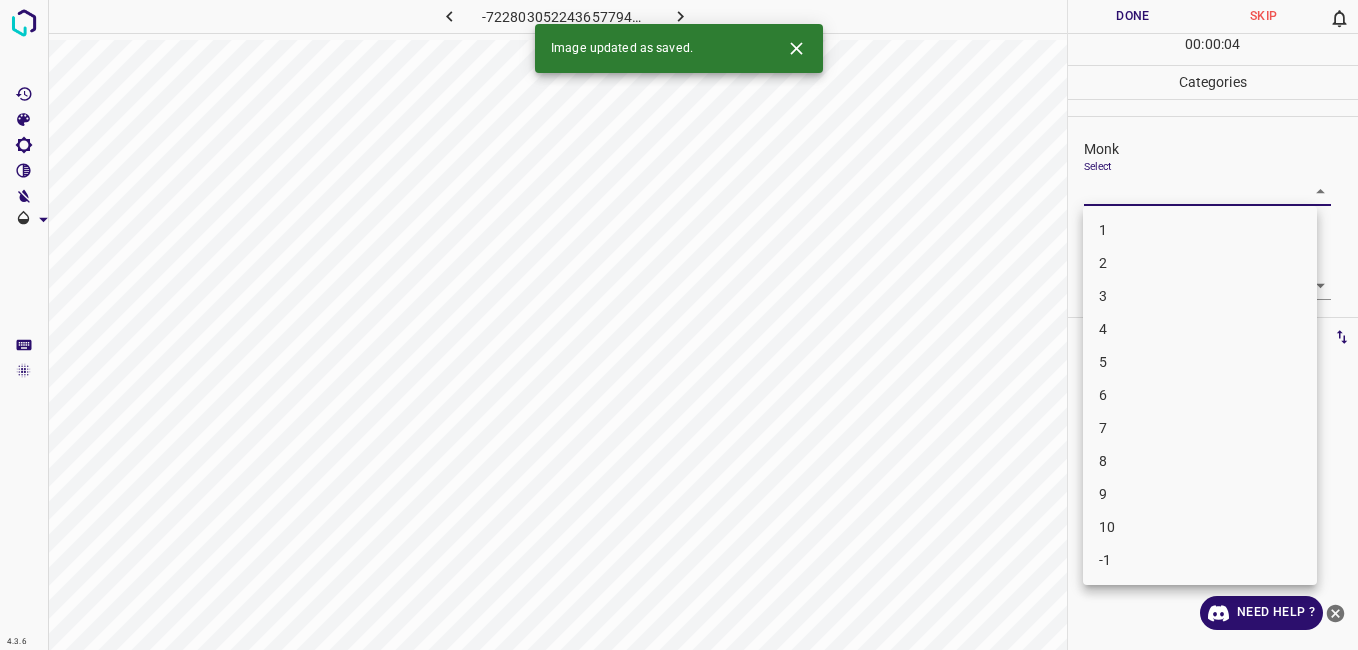 click on "3" at bounding box center [1200, 296] 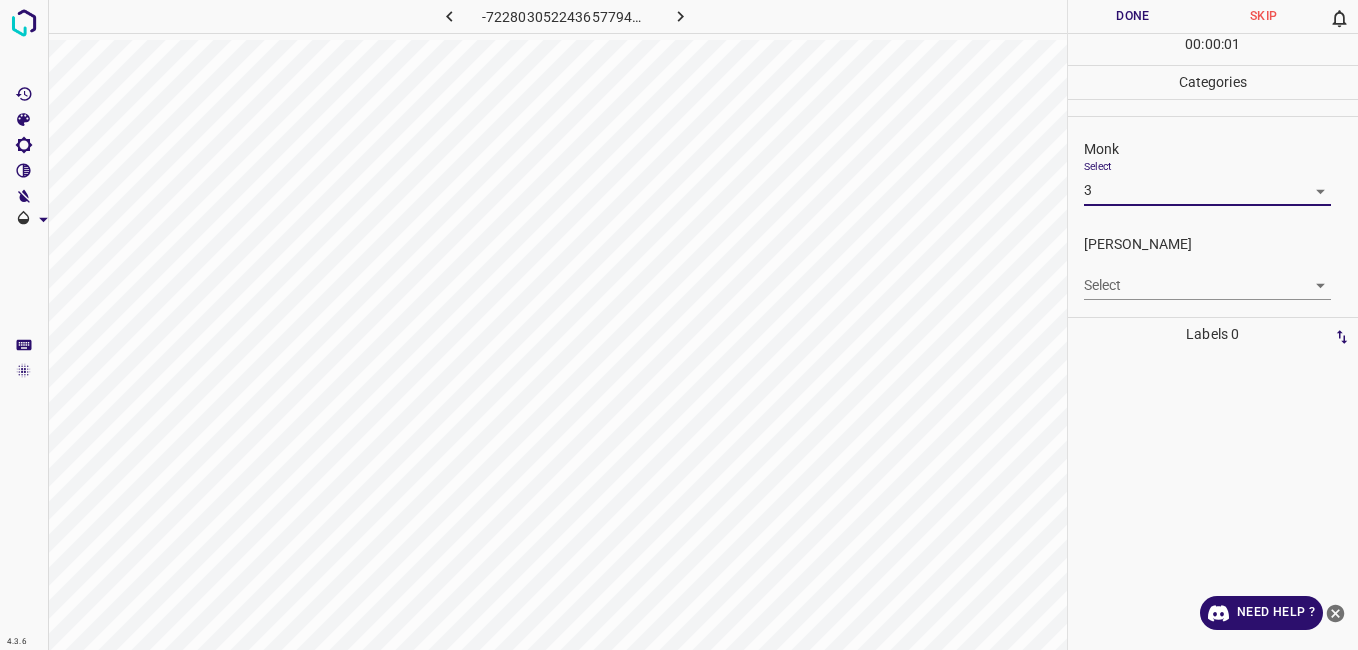 click on "4.3.6  -7228030522436577946.png Done Skip 0 00   : 00   : 01   Categories Monk   Select 3 3  Fitzpatrick   Select ​ Labels   0 Categories 1 Monk 2  Fitzpatrick Tools Space Change between modes (Draw & Edit) I Auto labeling R Restore zoom M Zoom in N Zoom out Delete Delete selecte label Filters Z Restore filters X Saturation filter C Brightness filter V Contrast filter B Gray scale filter General O Download Need Help ? - Text - Hide - Delete" at bounding box center (679, 325) 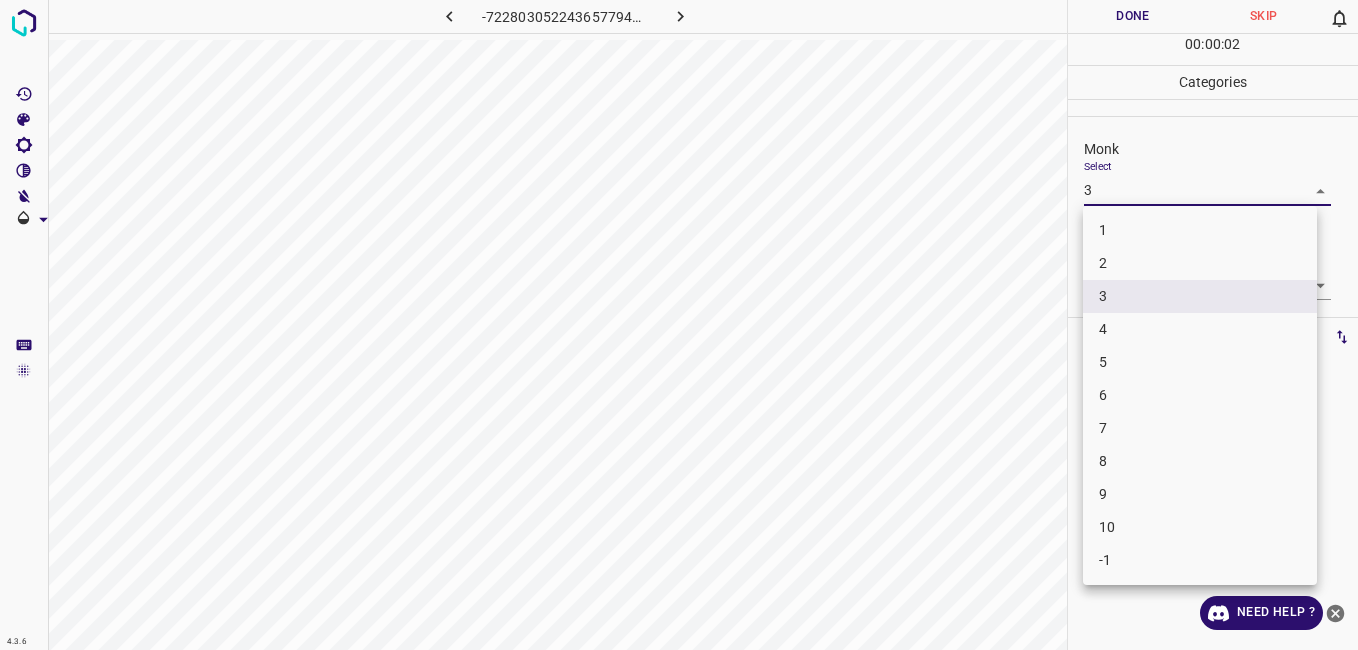 click on "4" at bounding box center [1200, 329] 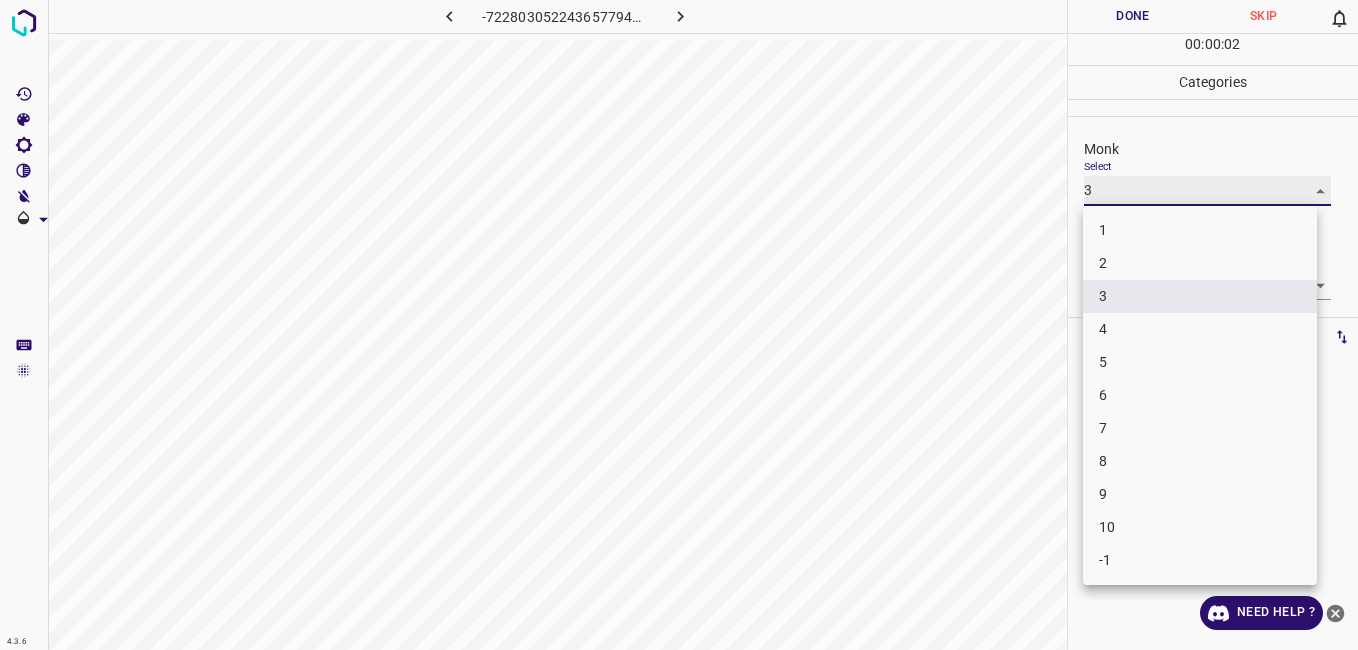 type on "4" 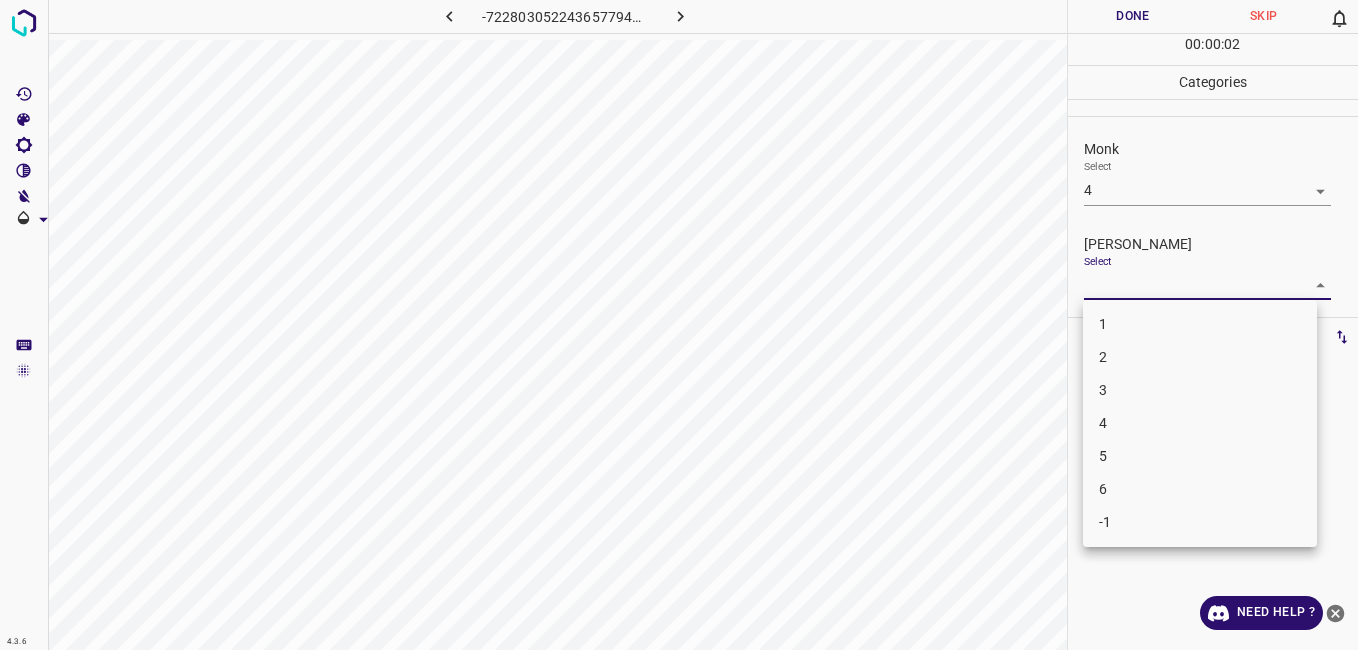 click on "4.3.6  -7228030522436577946.png Done Skip 0 00   : 00   : 02   Categories Monk   Select 4 4  Fitzpatrick   Select ​ Labels   0 Categories 1 Monk 2  Fitzpatrick Tools Space Change between modes (Draw & Edit) I Auto labeling R Restore zoom M Zoom in N Zoom out Delete Delete selecte label Filters Z Restore filters X Saturation filter C Brightness filter V Contrast filter B Gray scale filter General O Download Need Help ? - Text - Hide - Delete 1 2 3 4 5 6 -1" at bounding box center (679, 325) 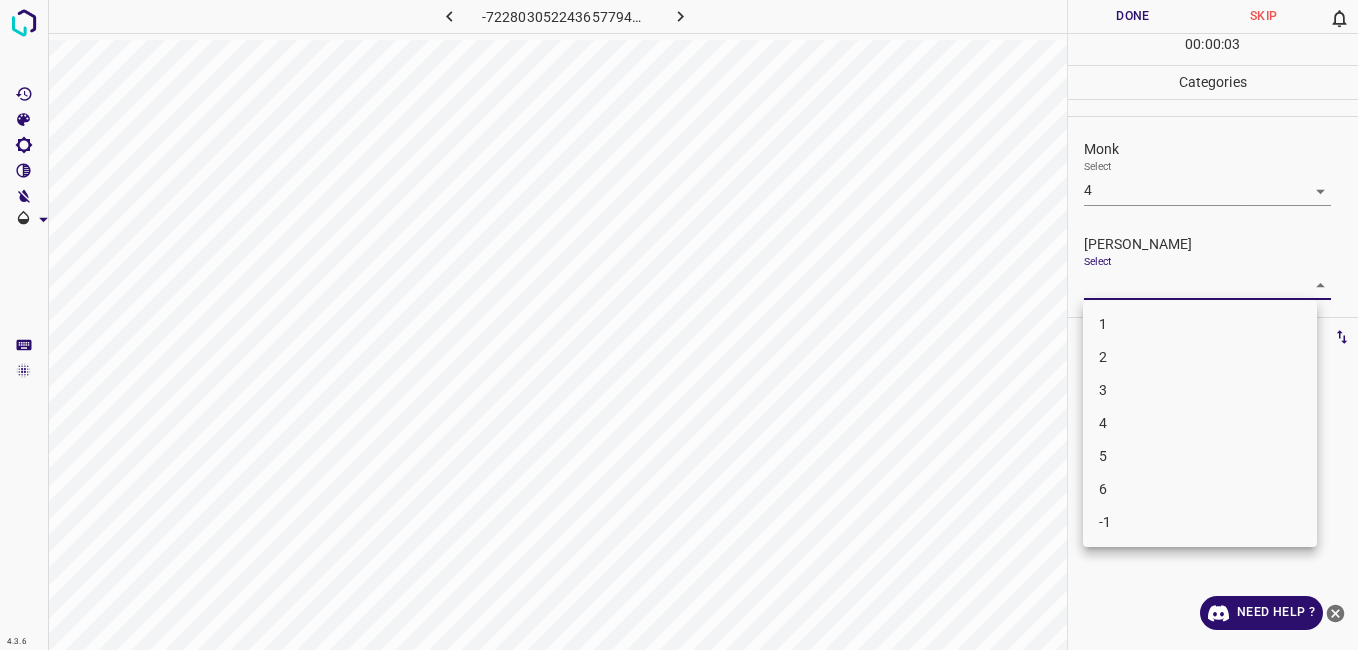 click on "3" at bounding box center (1200, 390) 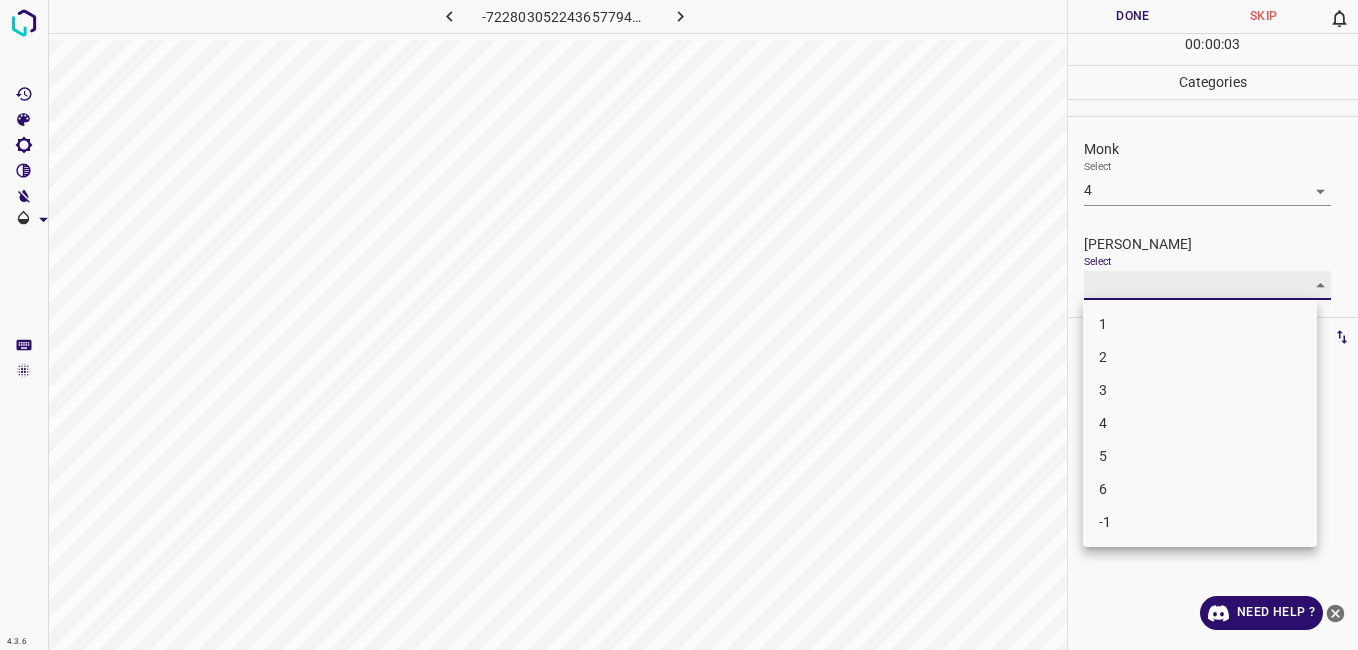 type on "3" 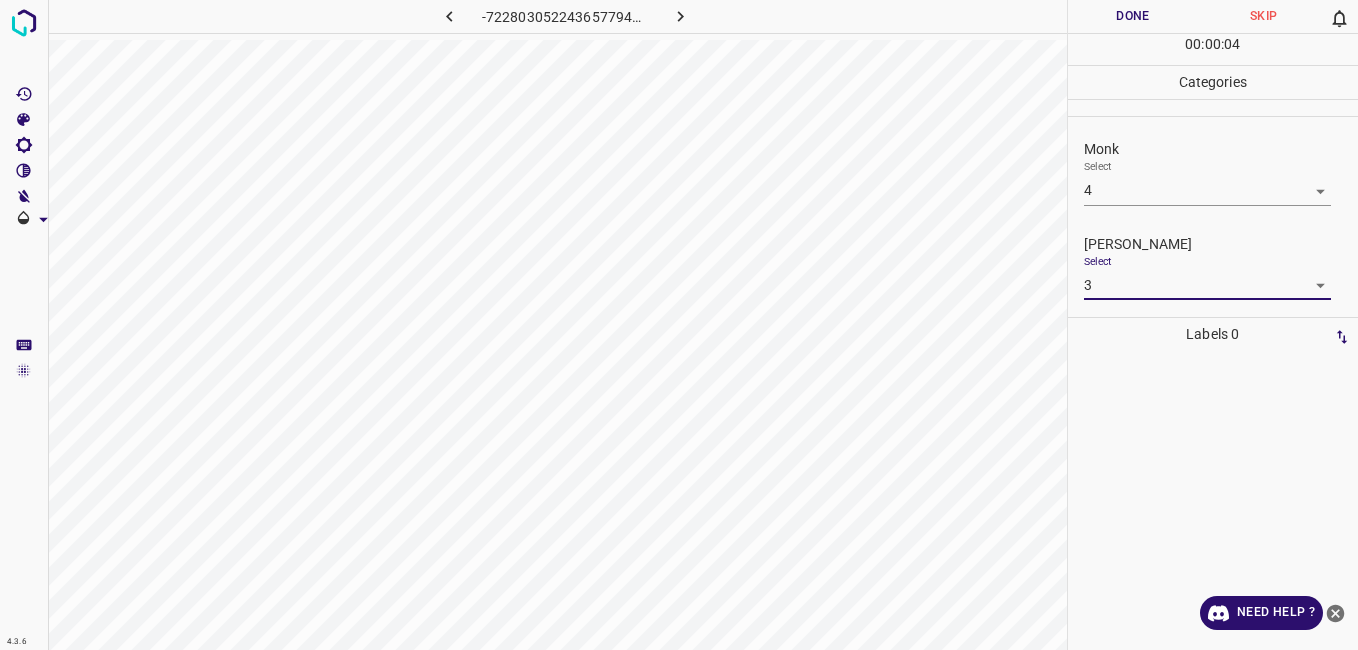 click on "Done" at bounding box center (1133, 16) 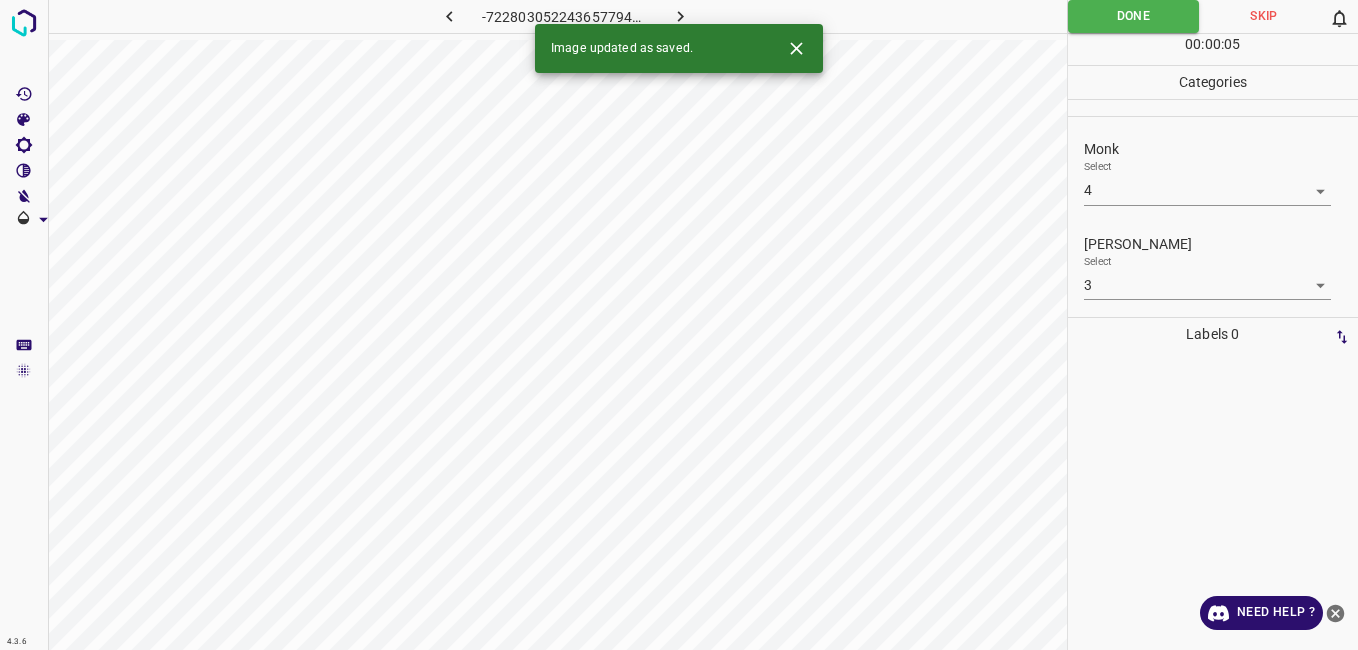 click 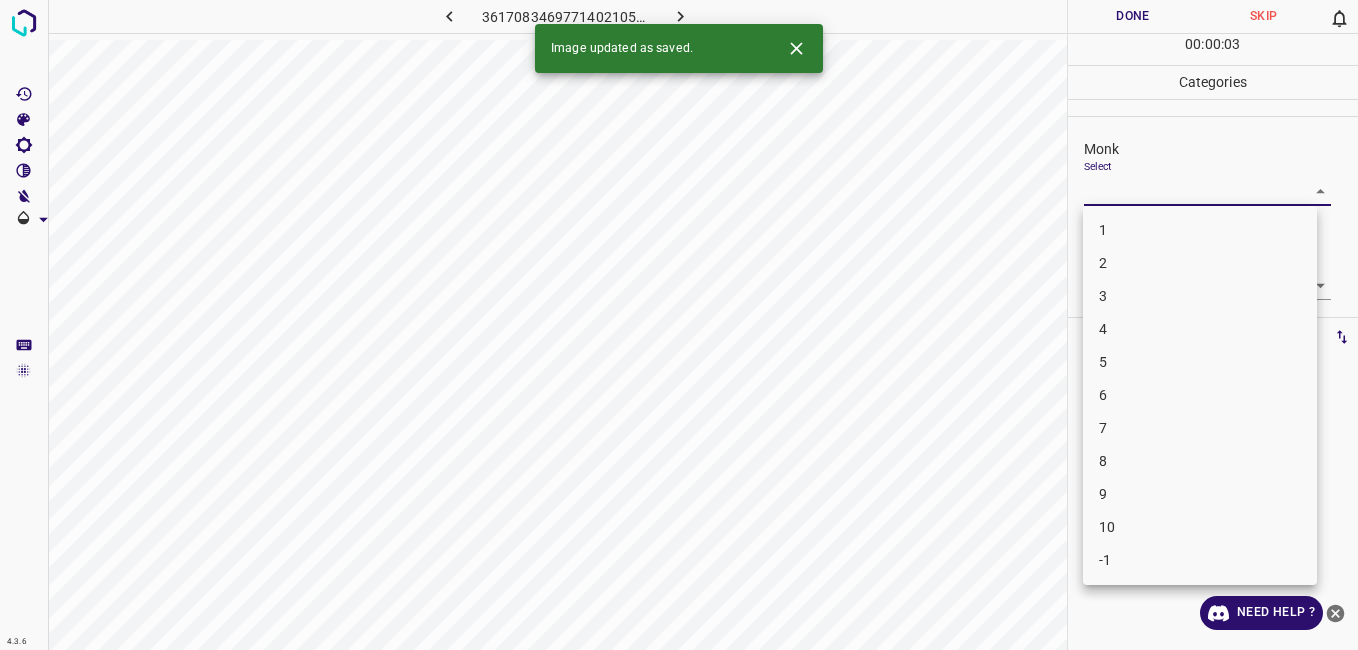click on "4.3.6  3617083469771402105.png Done Skip 0 00   : 00   : 03   Categories Monk   Select ​  Fitzpatrick   Select ​ Labels   0 Categories 1 Monk 2  Fitzpatrick Tools Space Change between modes (Draw & Edit) I Auto labeling R Restore zoom M Zoom in N Zoom out Delete Delete selecte label Filters Z Restore filters X Saturation filter C Brightness filter V Contrast filter B Gray scale filter General O Download Image updated as saved. Need Help ? - Text - Hide - Delete 1 2 3 4 5 6 7 8 9 10 -1" at bounding box center [679, 325] 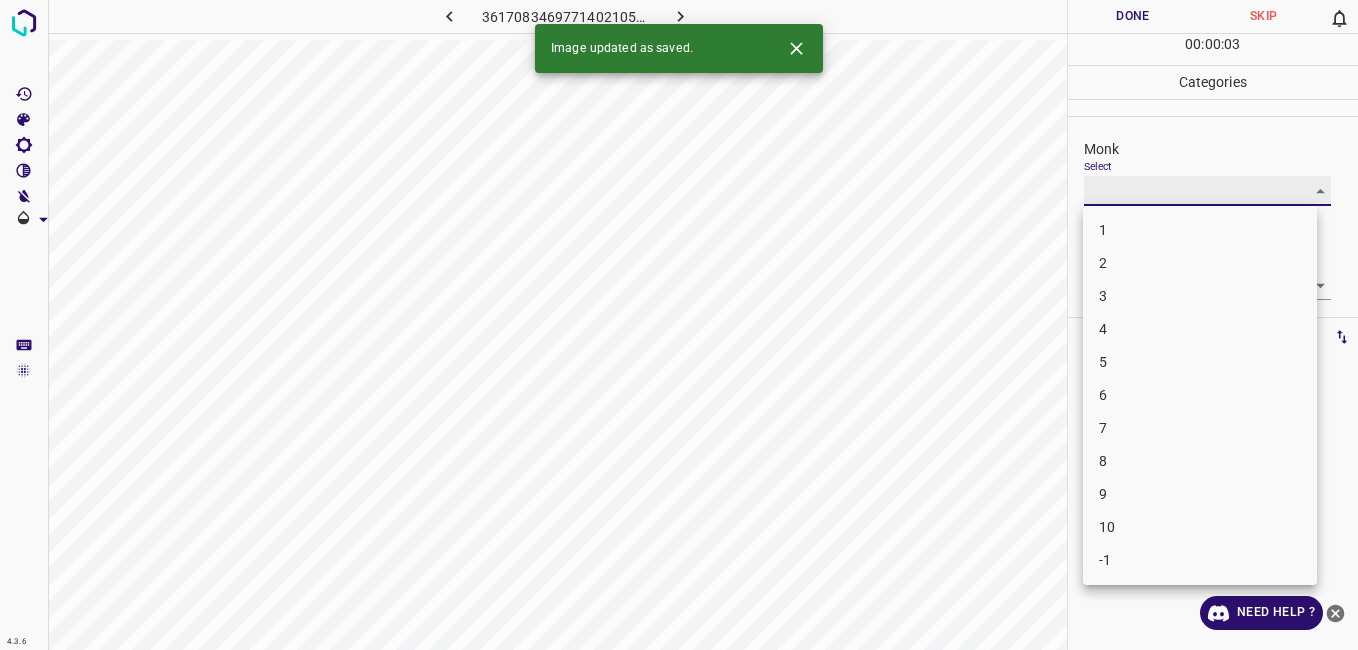 type on "-1" 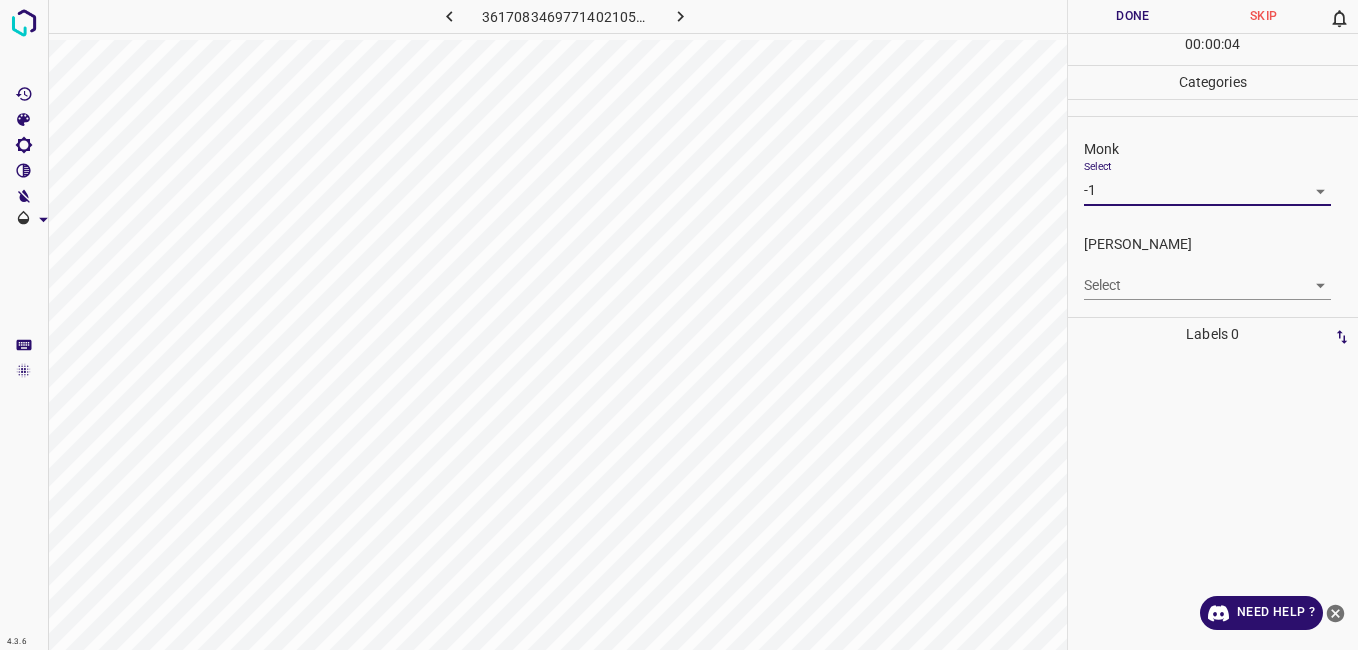 click on "4.3.6  3617083469771402105.png Done Skip 0 00   : 00   : 04   Categories Monk   Select -1 -1  Fitzpatrick   Select ​ Labels   0 Categories 1 Monk 2  Fitzpatrick Tools Space Change between modes (Draw & Edit) I Auto labeling R Restore zoom M Zoom in N Zoom out Delete Delete selecte label Filters Z Restore filters X Saturation filter C Brightness filter V Contrast filter B Gray scale filter General O Download Need Help ? - Text - Hide - Delete" at bounding box center [679, 325] 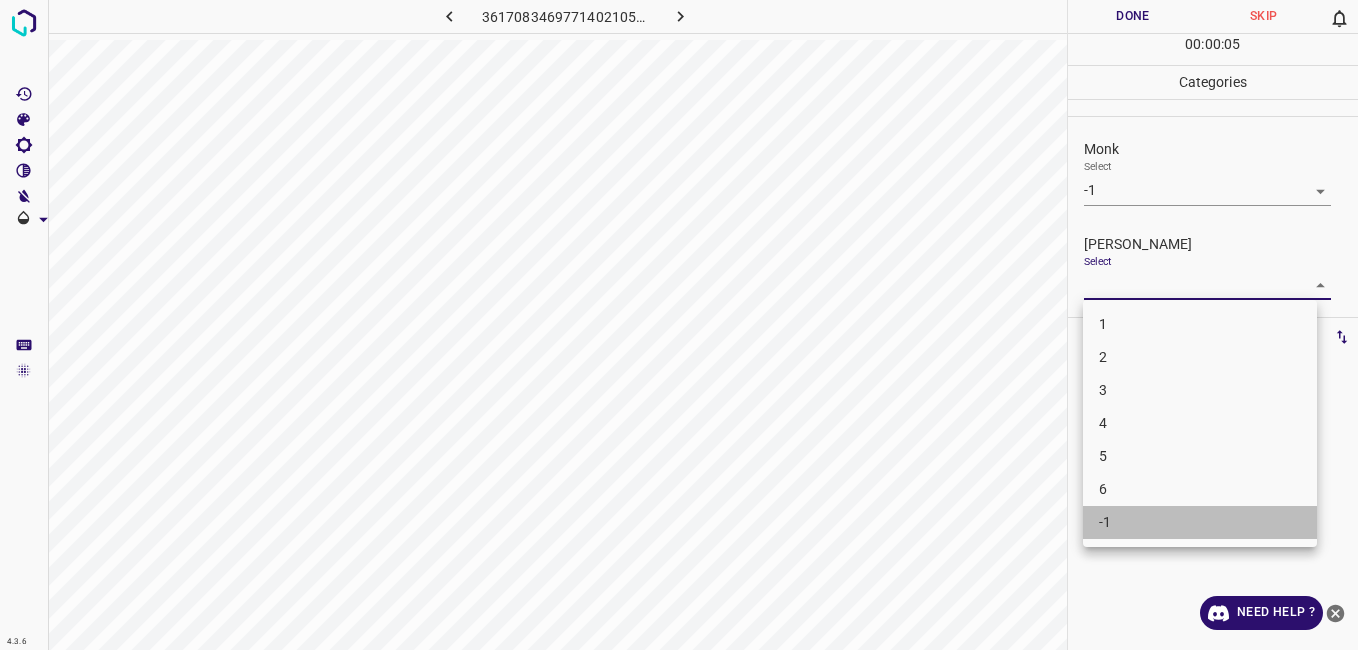 click on "-1" at bounding box center (1200, 522) 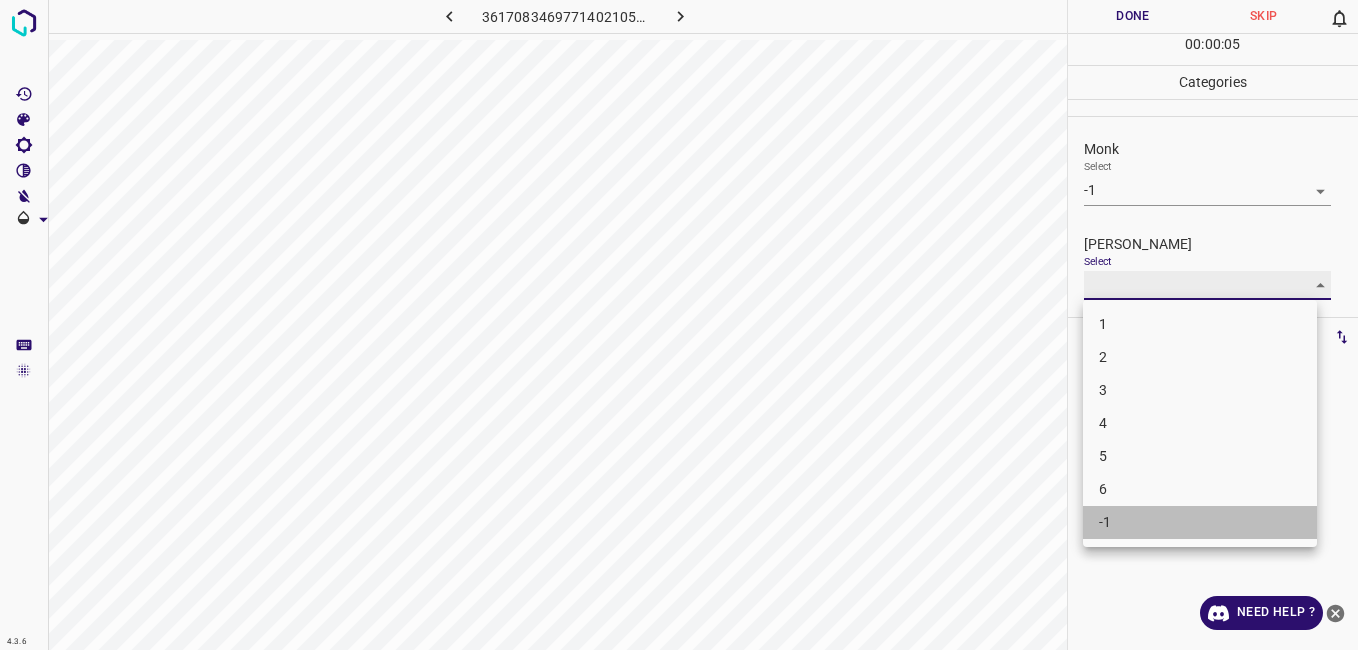 type on "-1" 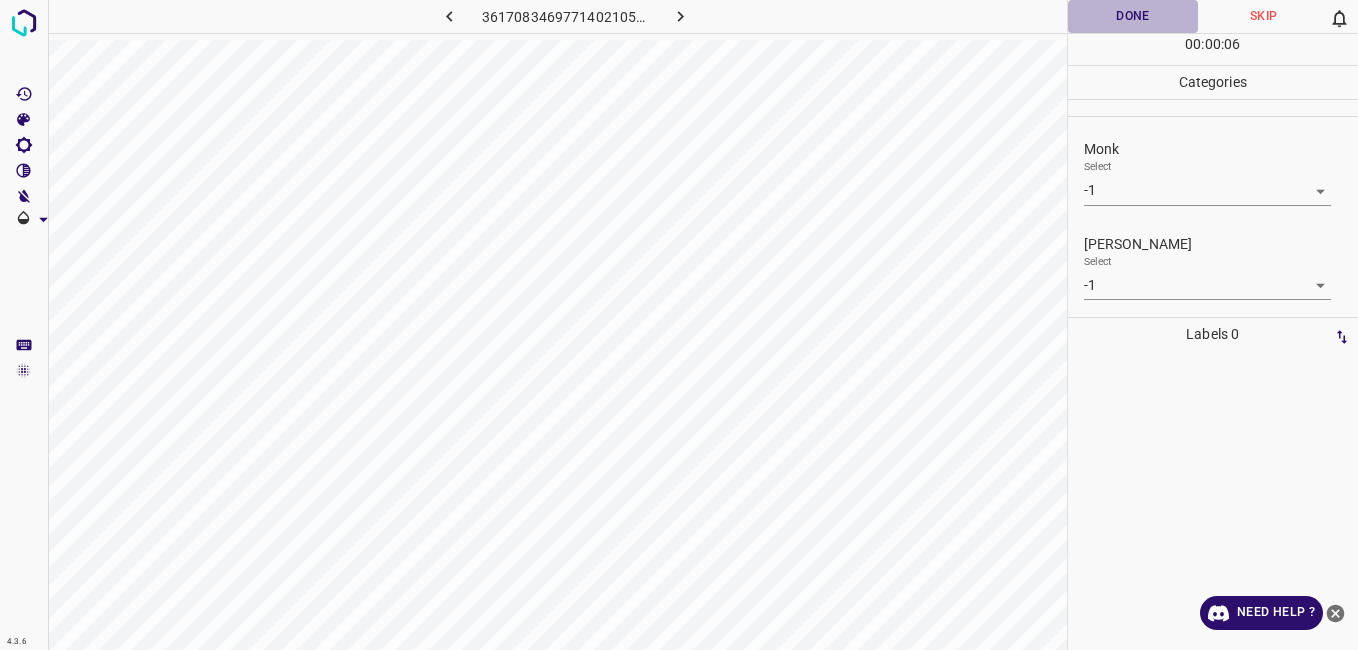 click on "Done" at bounding box center (1133, 16) 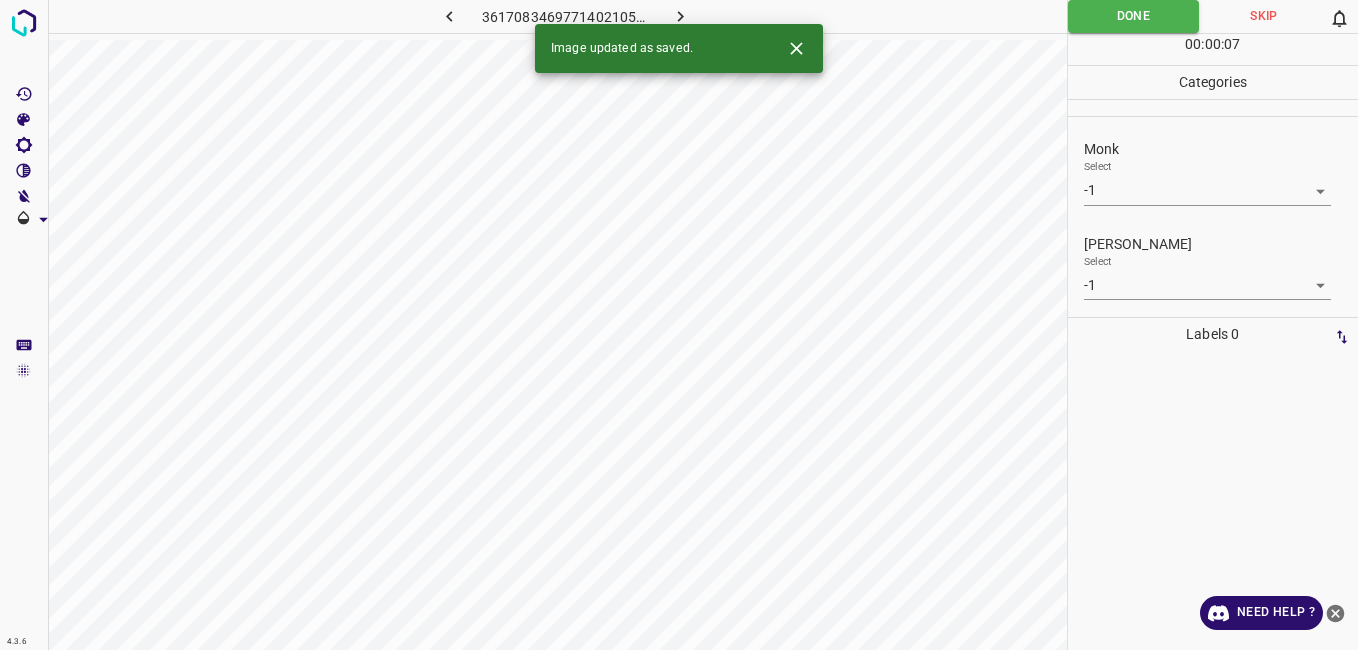 click on "Image updated as saved." at bounding box center (679, 48) 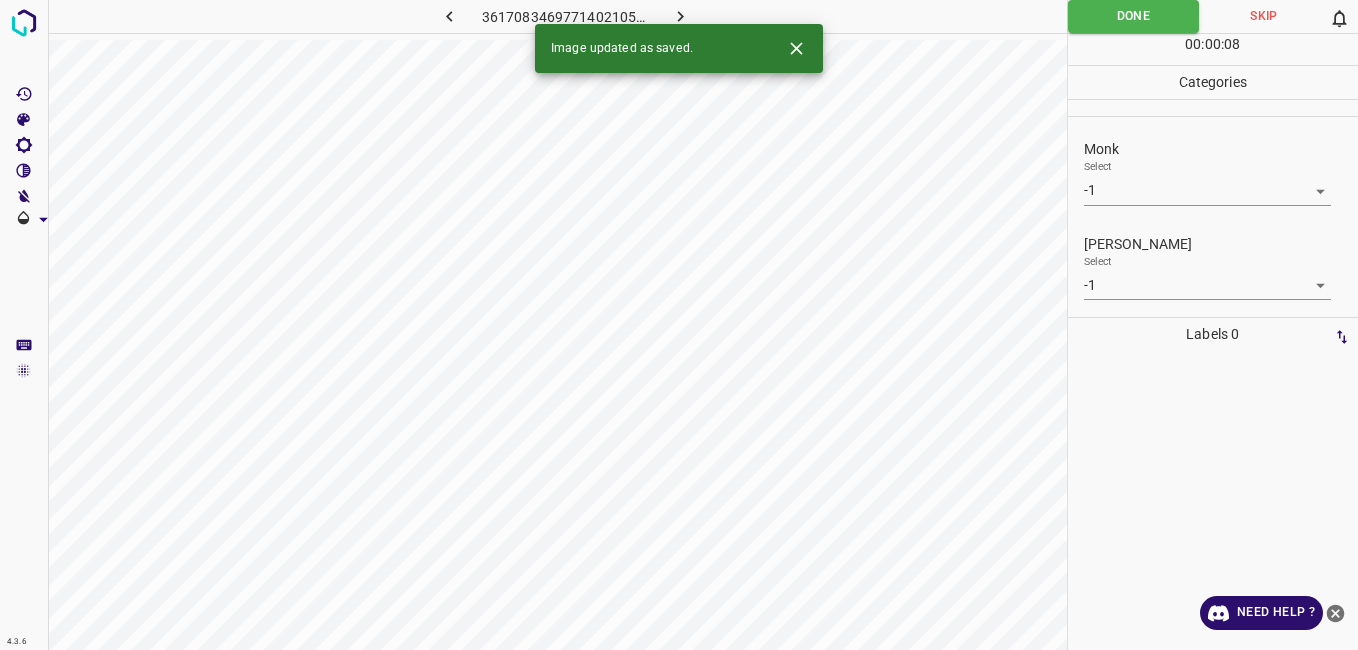 click 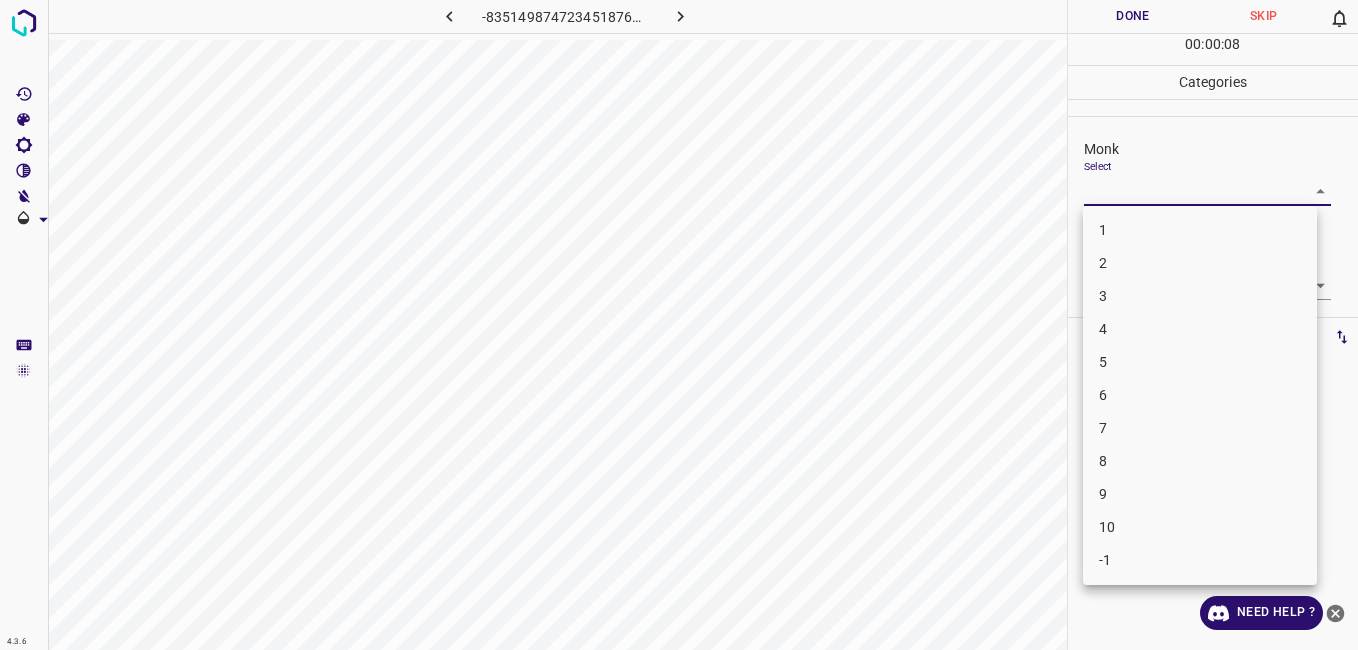click on "4.3.6  -8351498747234518768.png Done Skip 0 00   : 00   : 08   Categories Monk   Select ​  Fitzpatrick   Select ​ Labels   0 Categories 1 Monk 2  Fitzpatrick Tools Space Change between modes (Draw & Edit) I Auto labeling R Restore zoom M Zoom in N Zoom out Delete Delete selecte label Filters Z Restore filters X Saturation filter C Brightness filter V Contrast filter B Gray scale filter General O Download Need Help ? - Text - Hide - Delete 1 2 3 4 5 6 7 8 9 10 -1" at bounding box center (679, 325) 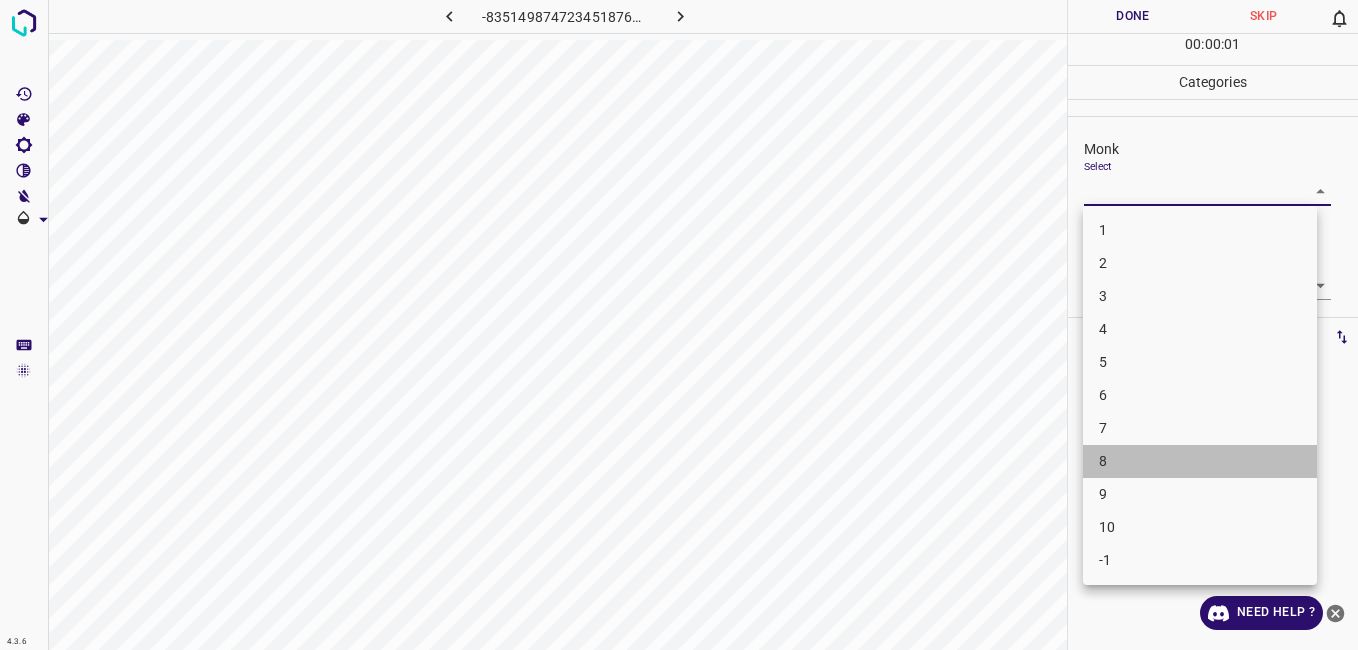 click on "8" at bounding box center [1200, 461] 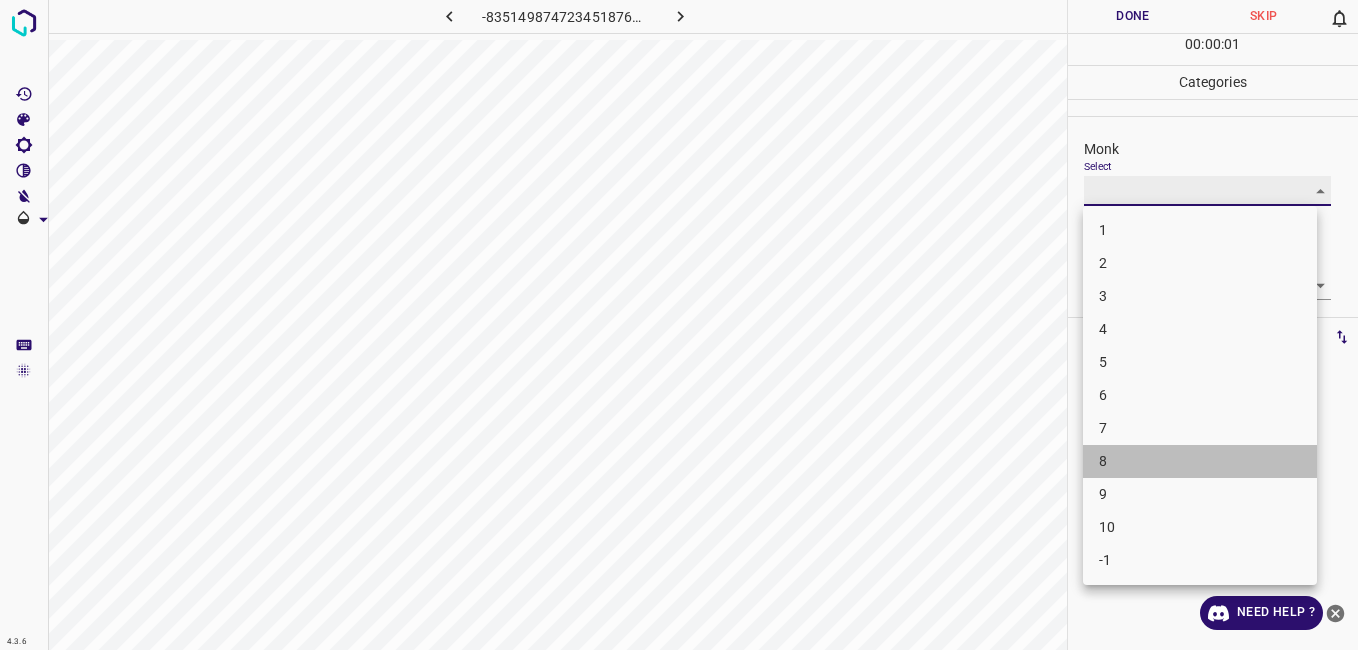 type on "8" 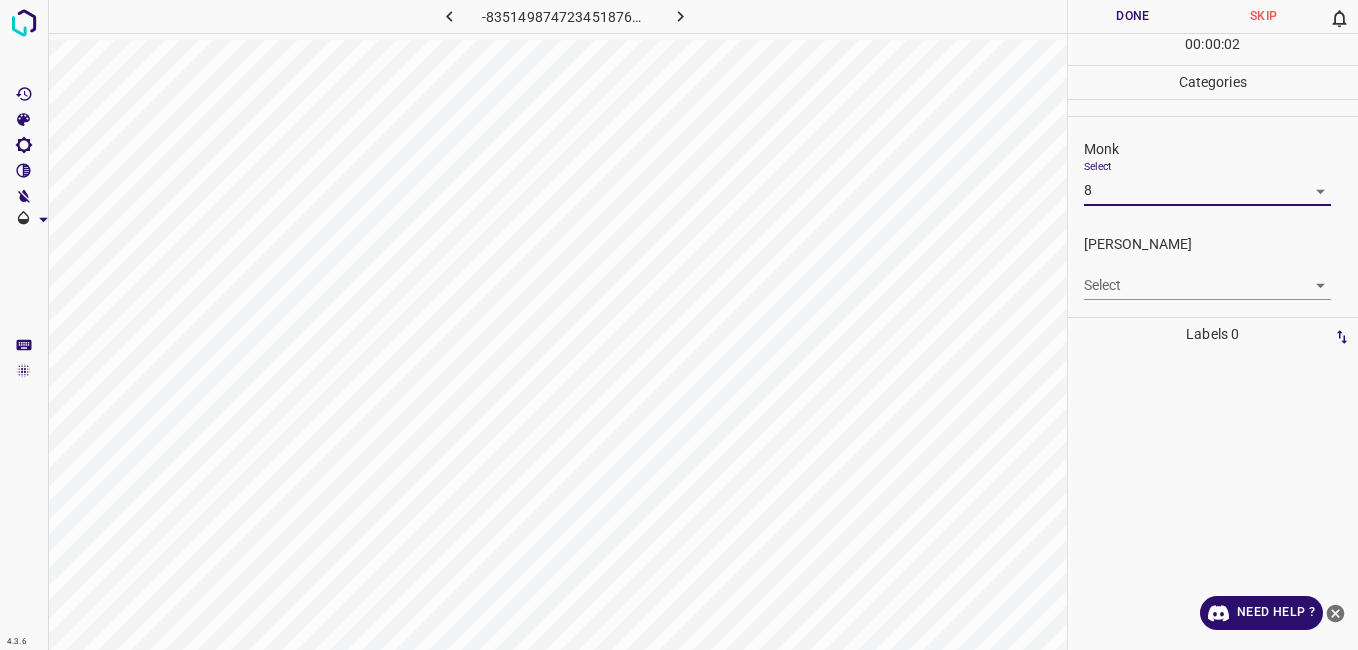 click on "4.3.6  -8351498747234518768.png Done Skip 0 00   : 00   : 02   Categories Monk   Select 8 8  Fitzpatrick   Select ​ Labels   0 Categories 1 Monk 2  Fitzpatrick Tools Space Change between modes (Draw & Edit) I Auto labeling R Restore zoom M Zoom in N Zoom out Delete Delete selecte label Filters Z Restore filters X Saturation filter C Brightness filter V Contrast filter B Gray scale filter General O Download Need Help ? - Text - Hide - Delete" at bounding box center [679, 325] 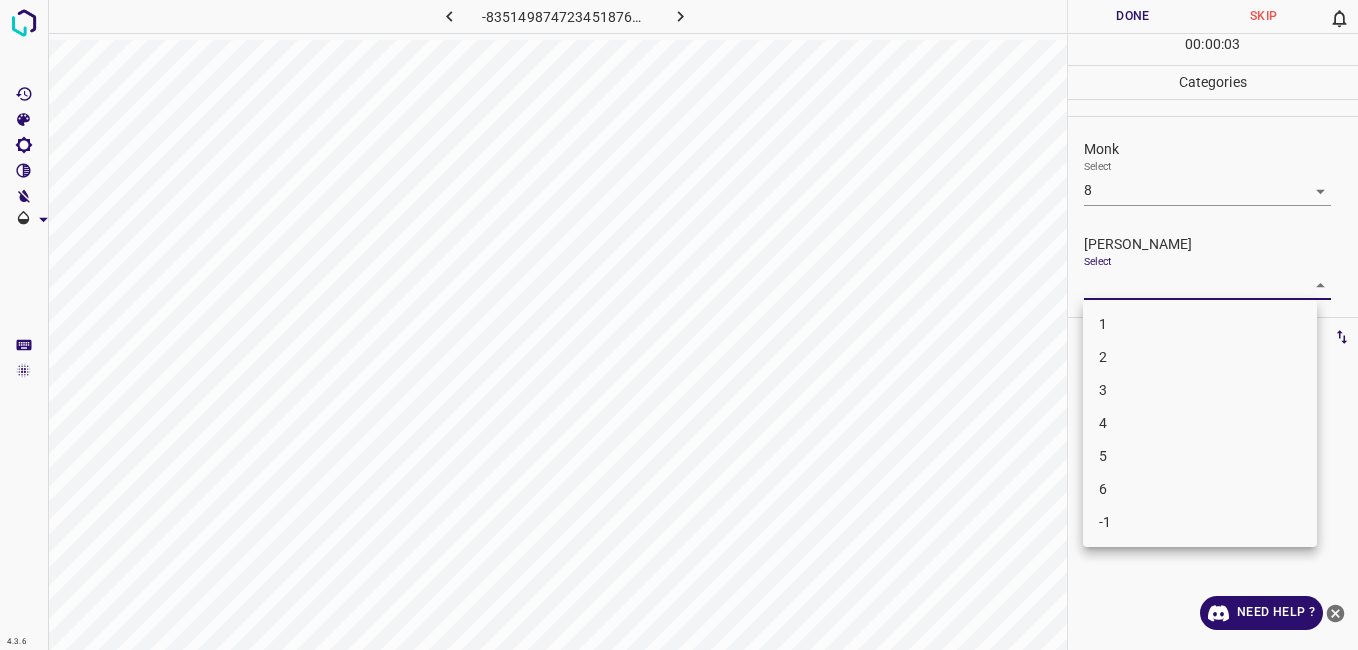 click on "5" at bounding box center [1200, 456] 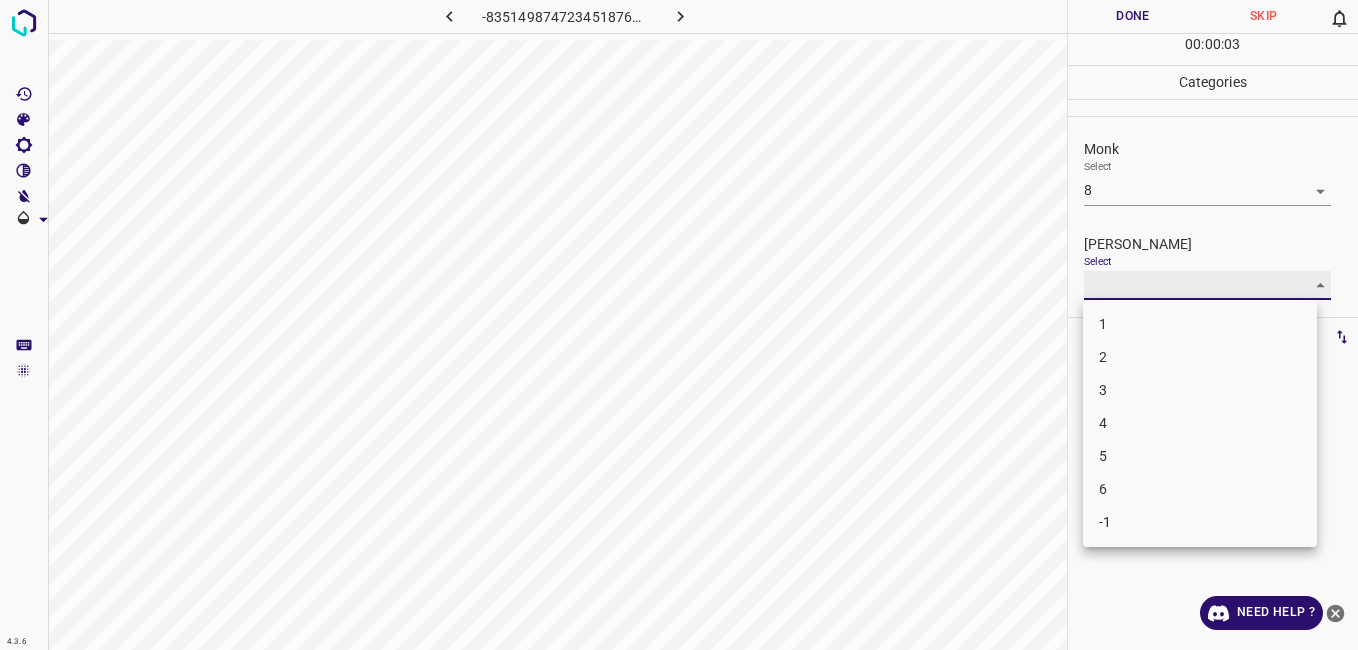 type on "5" 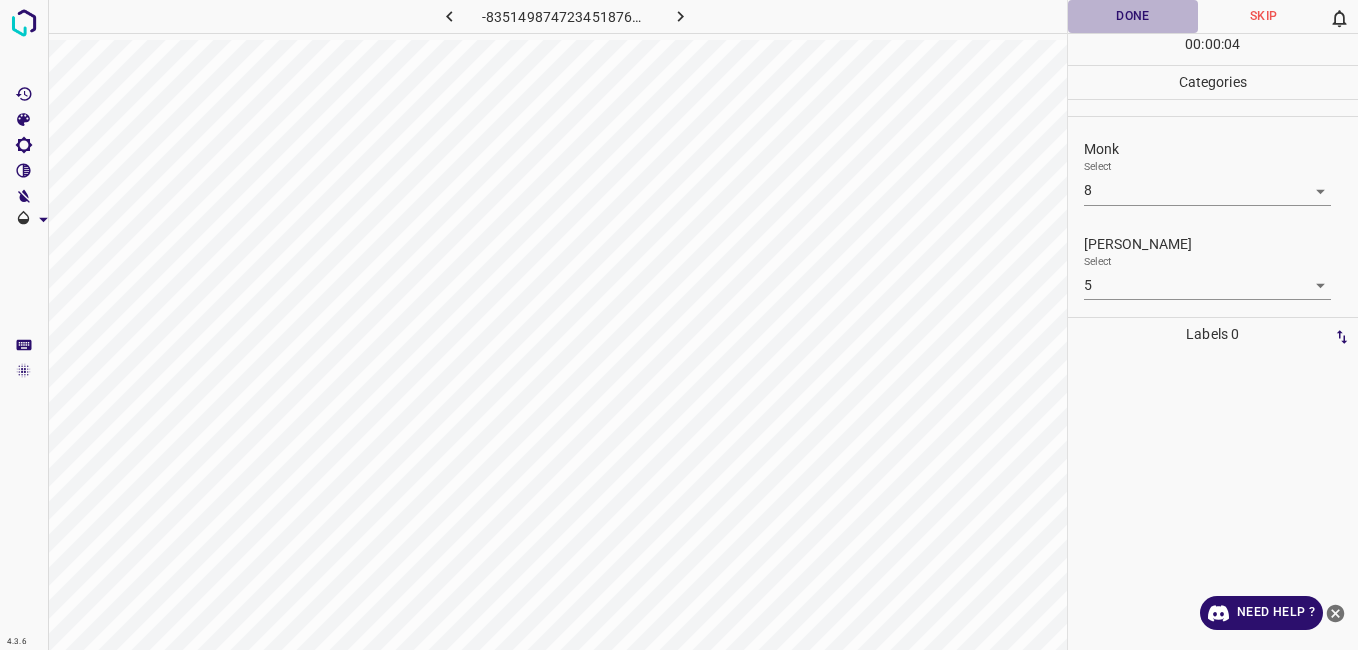 click on "Done" at bounding box center (1133, 16) 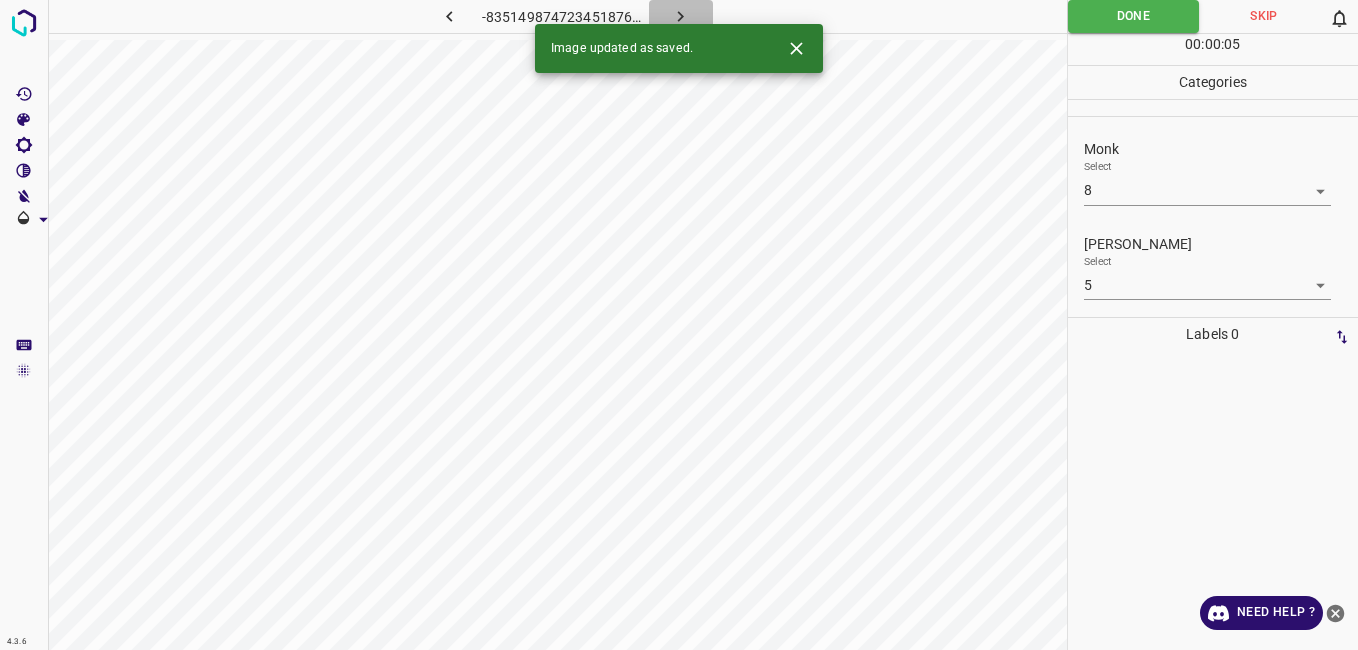 click 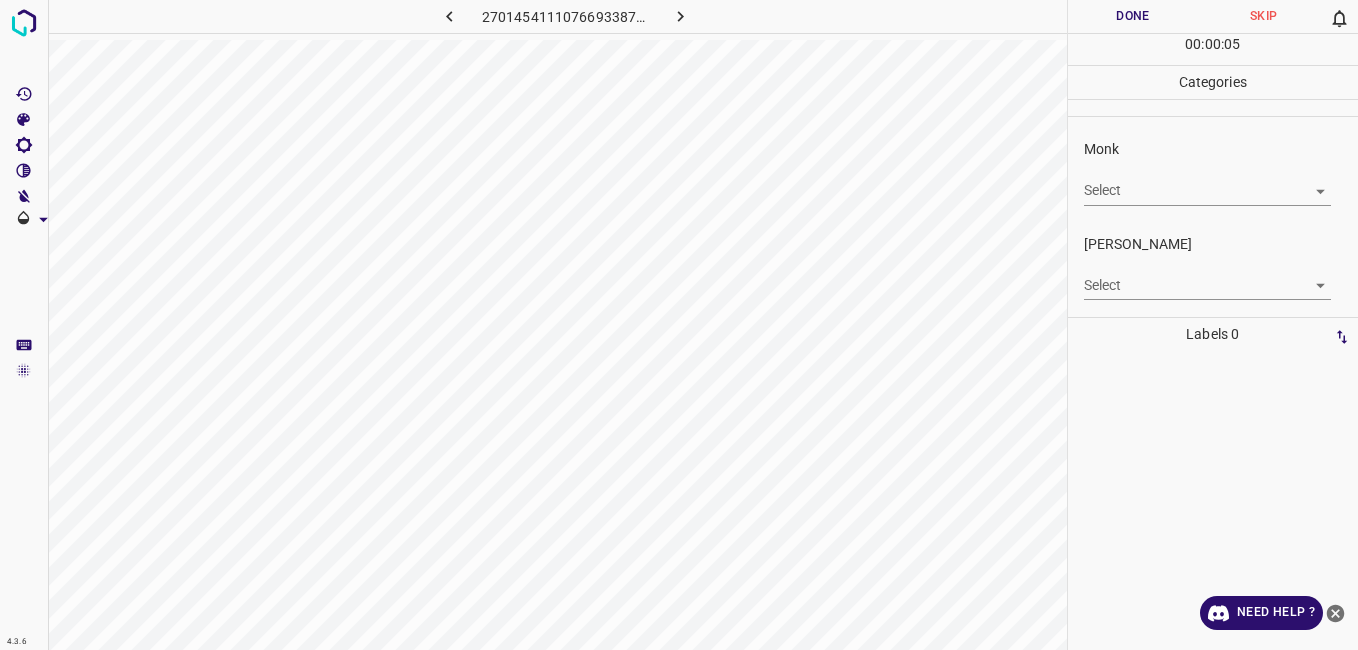 click on "4.3.6  2701454111076693387.png Done Skip 0 00   : 00   : 05   Categories Monk   Select ​  Fitzpatrick   Select ​ Labels   0 Categories 1 Monk 2  Fitzpatrick Tools Space Change between modes (Draw & Edit) I Auto labeling R Restore zoom M Zoom in N Zoom out Delete Delete selecte label Filters Z Restore filters X Saturation filter C Brightness filter V Contrast filter B Gray scale filter General O Download Need Help ? - Text - Hide - Delete" at bounding box center (679, 325) 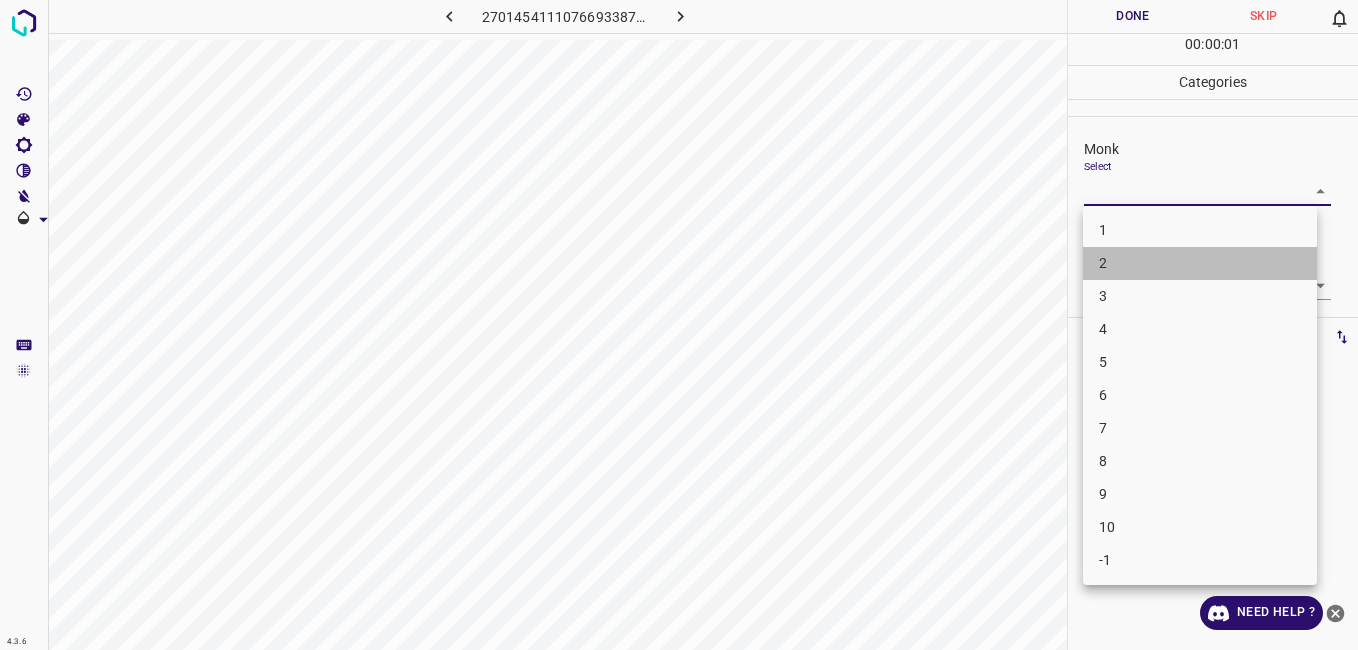 click on "2" at bounding box center (1200, 263) 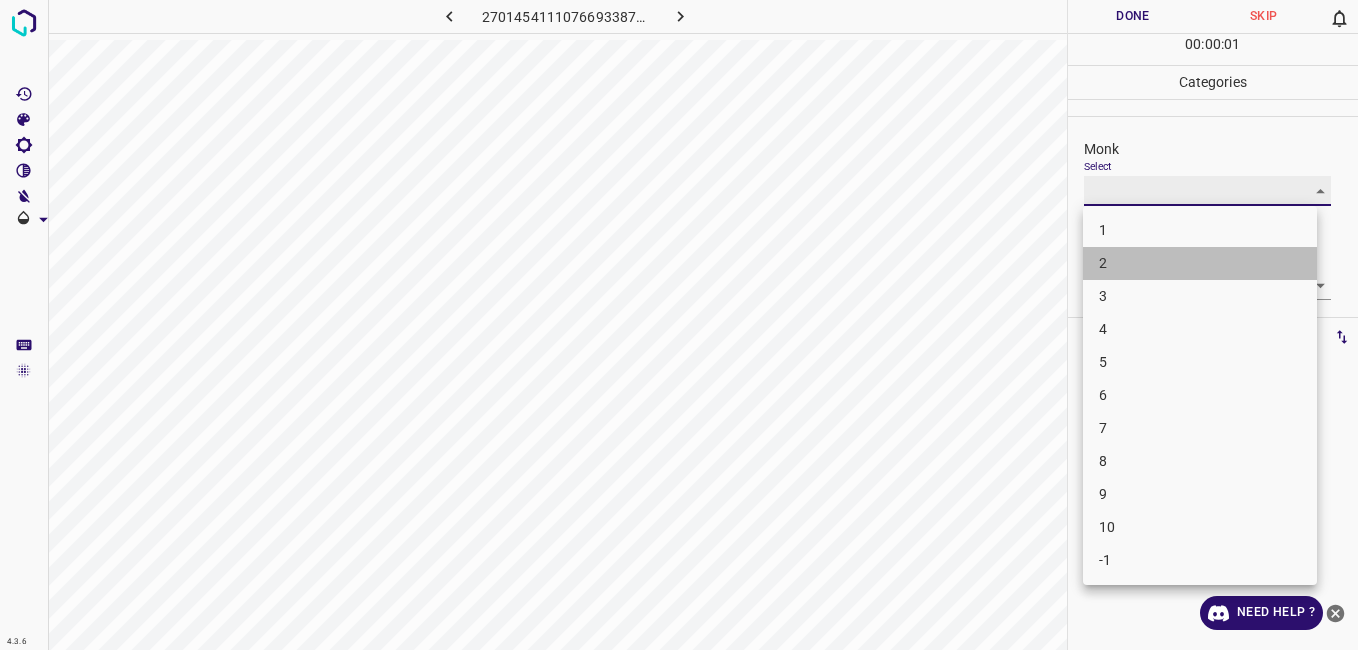 type on "2" 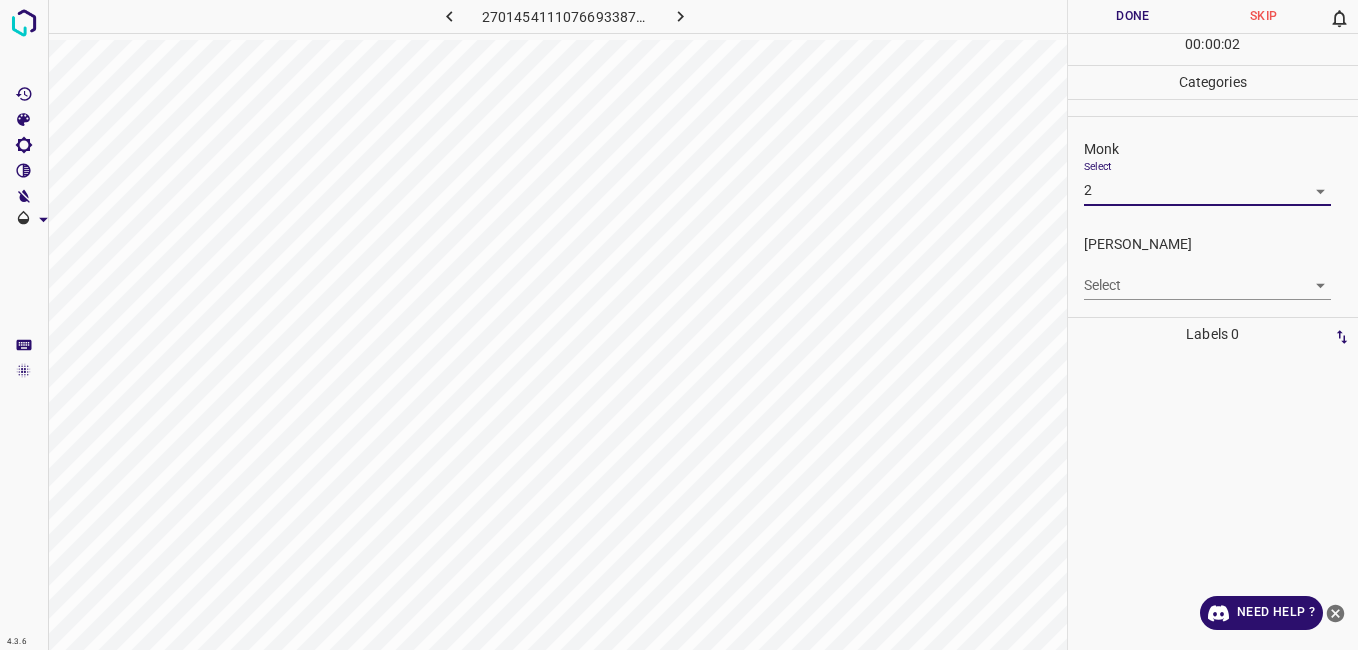 click on "4.3.6  2701454111076693387.png Done Skip 0 00   : 00   : 02   Categories Monk   Select 2 2  Fitzpatrick   Select ​ Labels   0 Categories 1 Monk 2  Fitzpatrick Tools Space Change between modes (Draw & Edit) I Auto labeling R Restore zoom M Zoom in N Zoom out Delete Delete selecte label Filters Z Restore filters X Saturation filter C Brightness filter V Contrast filter B Gray scale filter General O Download Need Help ? - Text - Hide - Delete" at bounding box center [679, 325] 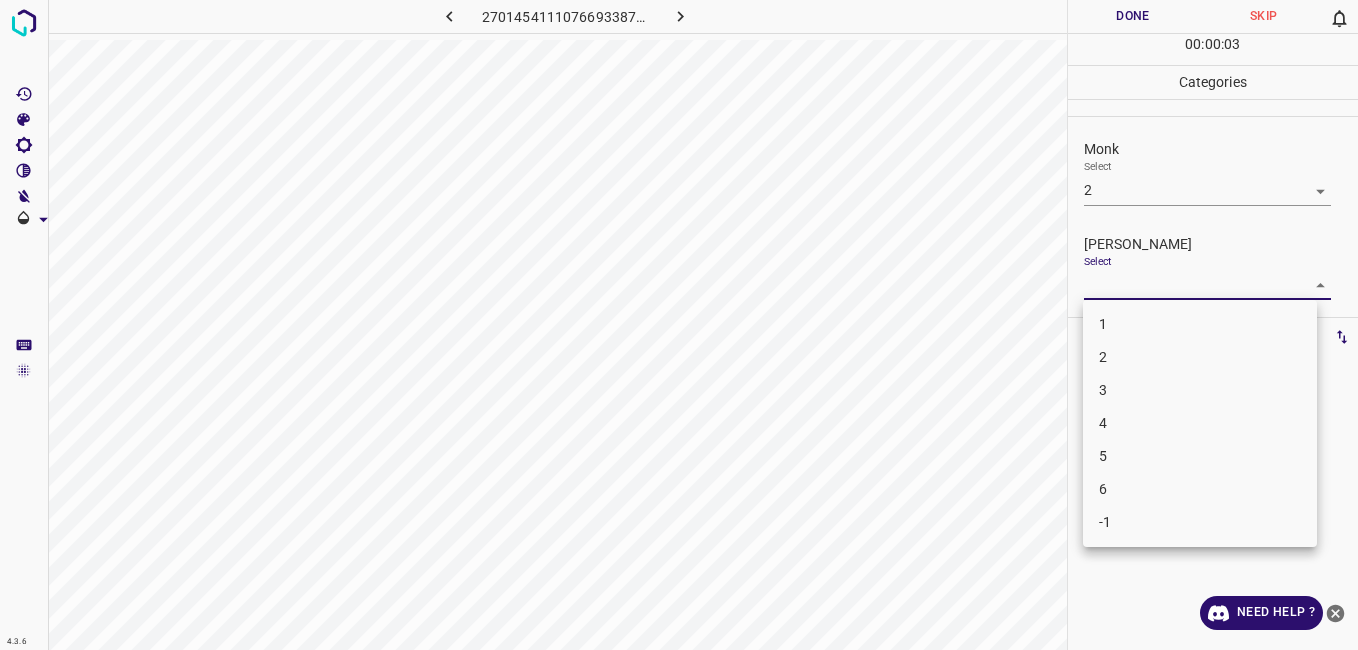 click on "1" at bounding box center (1200, 324) 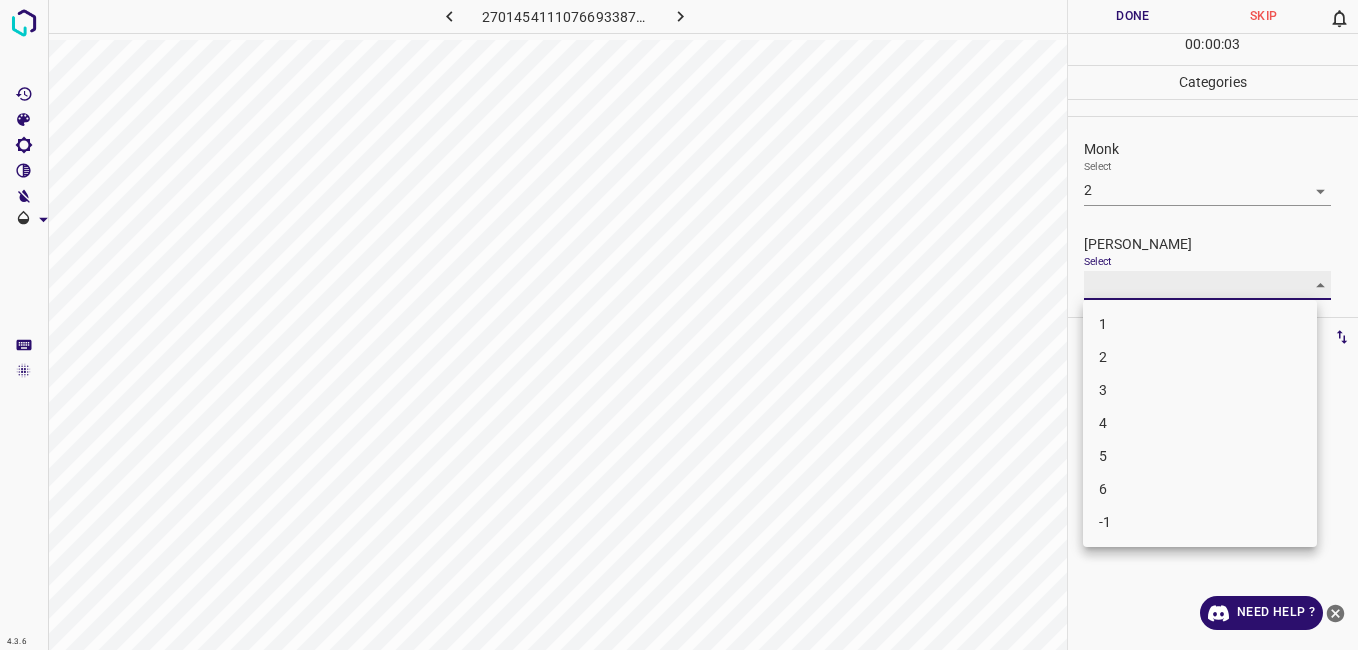 type on "1" 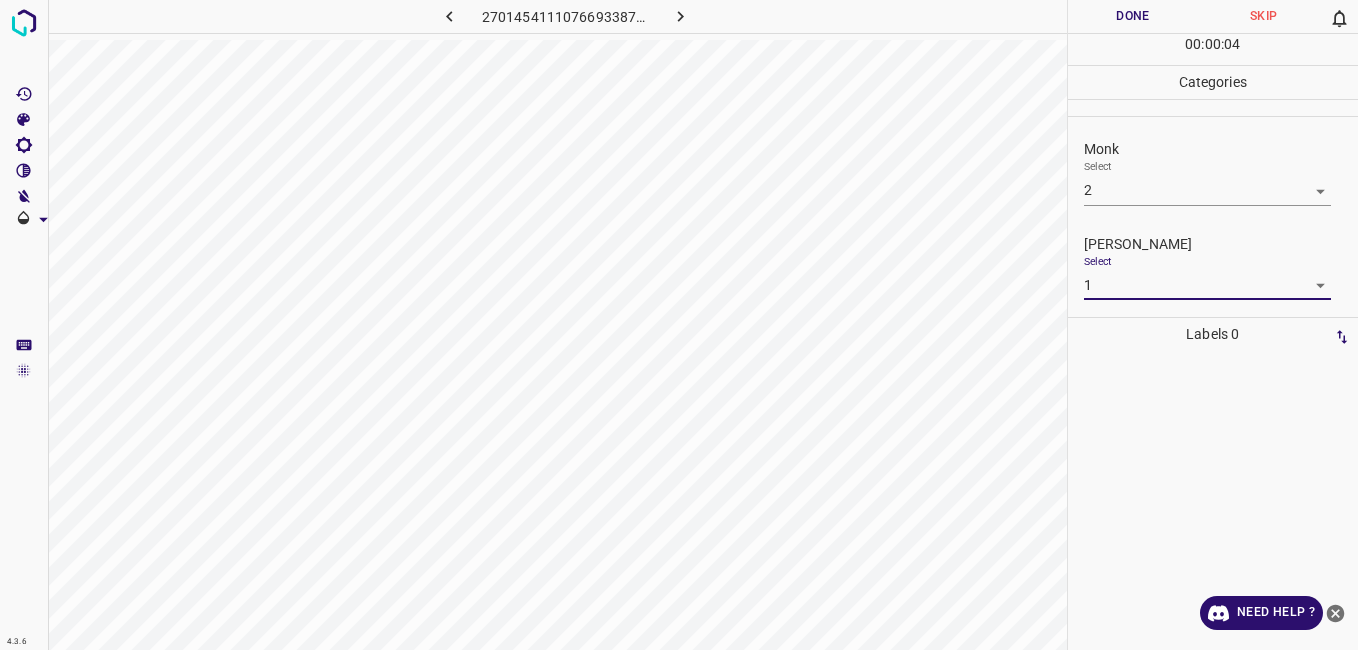 click on "Done" at bounding box center [1133, 16] 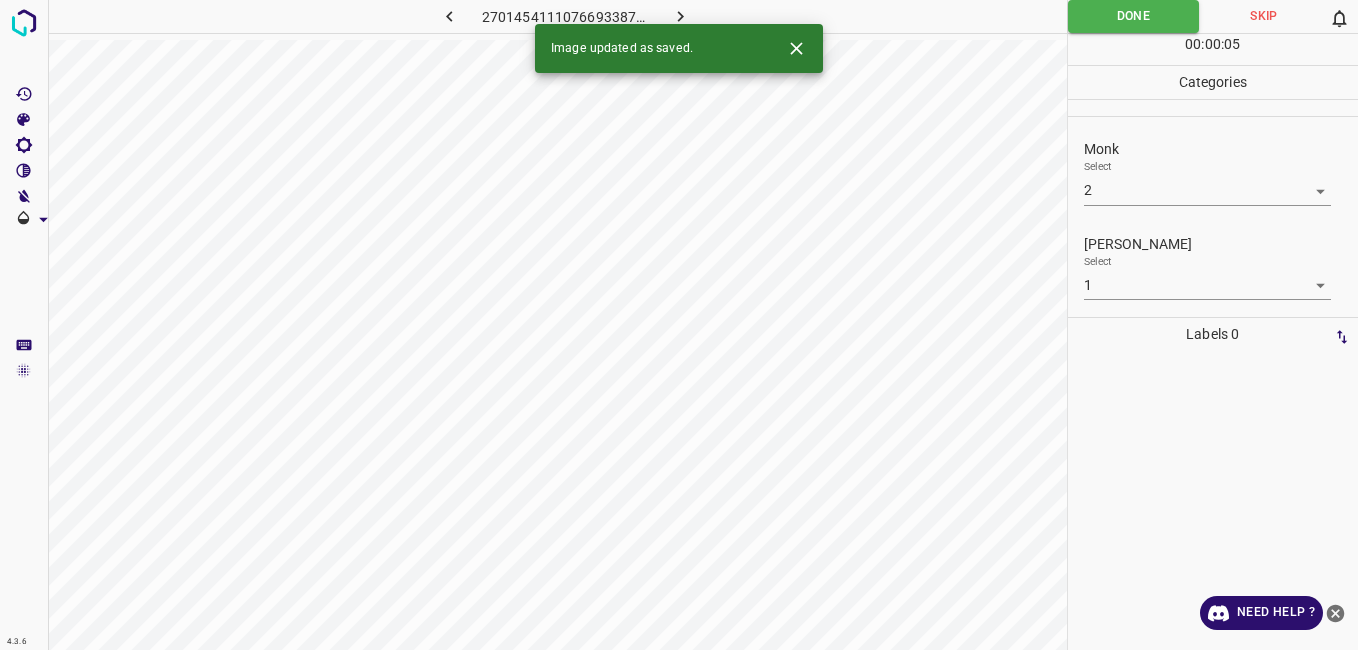 click on "Image updated as saved." at bounding box center (679, 48) 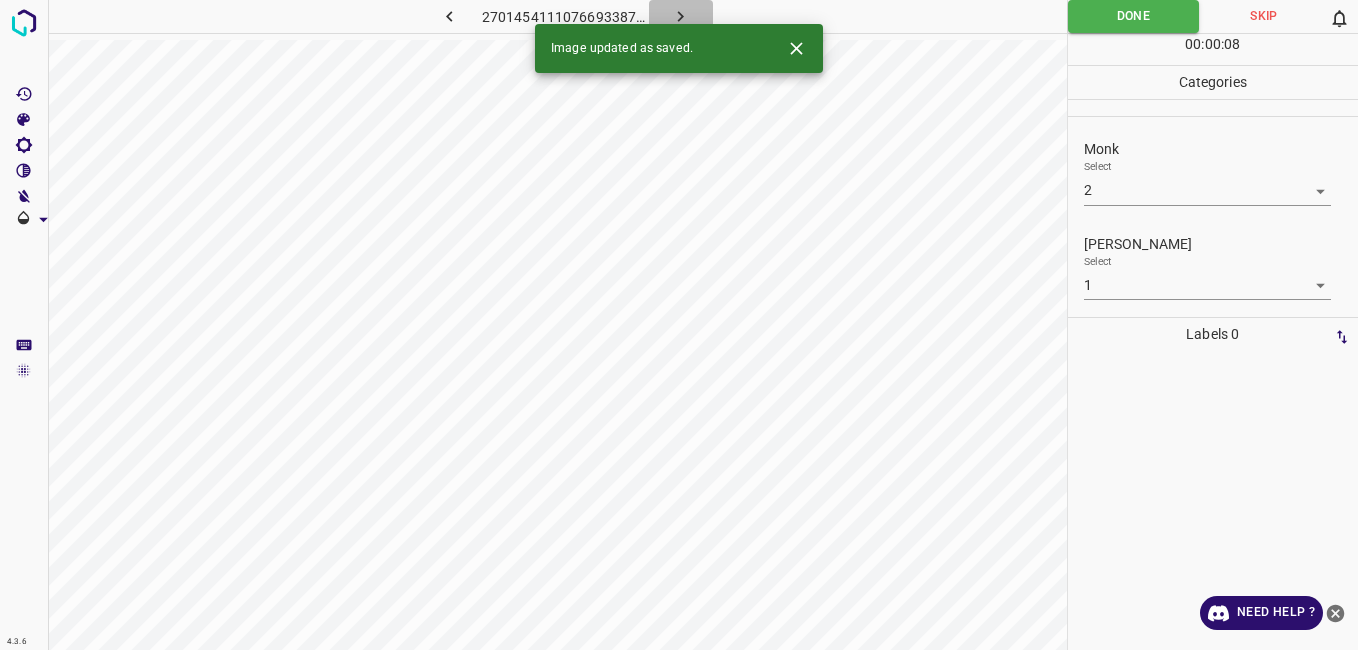 click at bounding box center (681, 16) 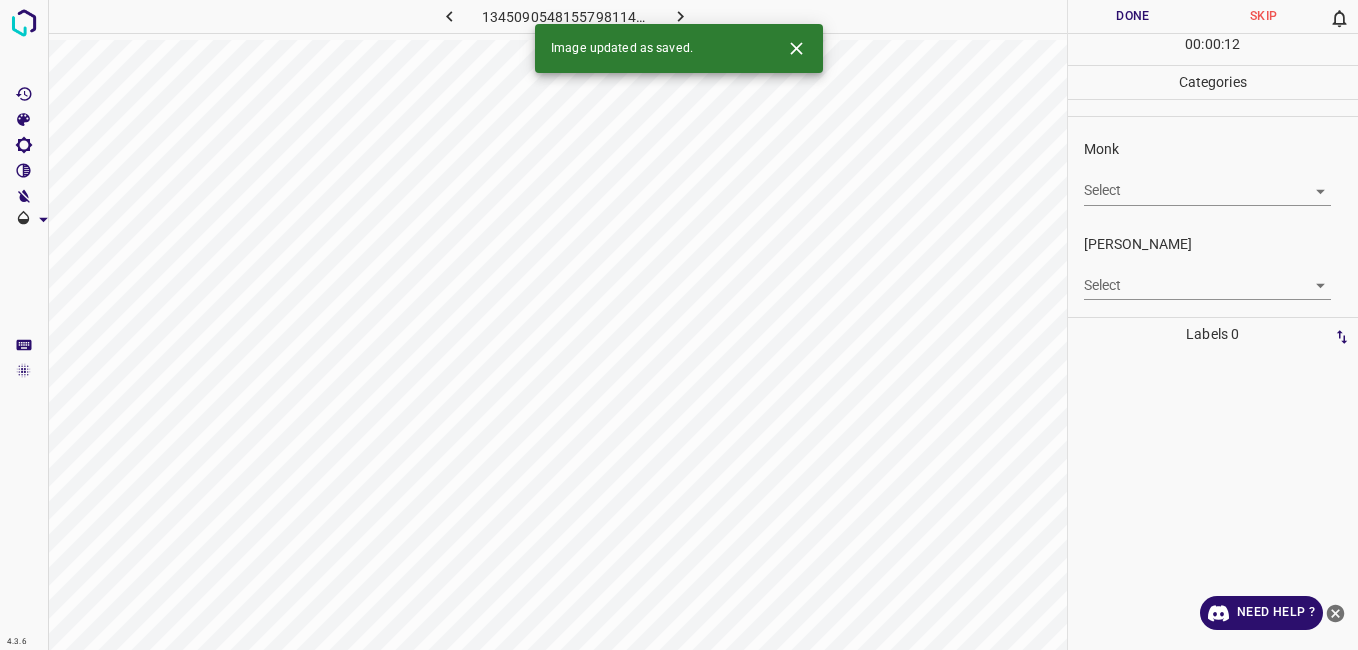 click on "4.3.6  1345090548155798114.png Done Skip 0 00   : 00   : 12   Categories Monk   Select ​  Fitzpatrick   Select ​ Labels   0 Categories 1 Monk 2  Fitzpatrick Tools Space Change between modes (Draw & Edit) I Auto labeling R Restore zoom M Zoom in N Zoom out Delete Delete selecte label Filters Z Restore filters X Saturation filter C Brightness filter V Contrast filter B Gray scale filter General O Download Image updated as saved. Need Help ? - Text - Hide - Delete" at bounding box center [679, 325] 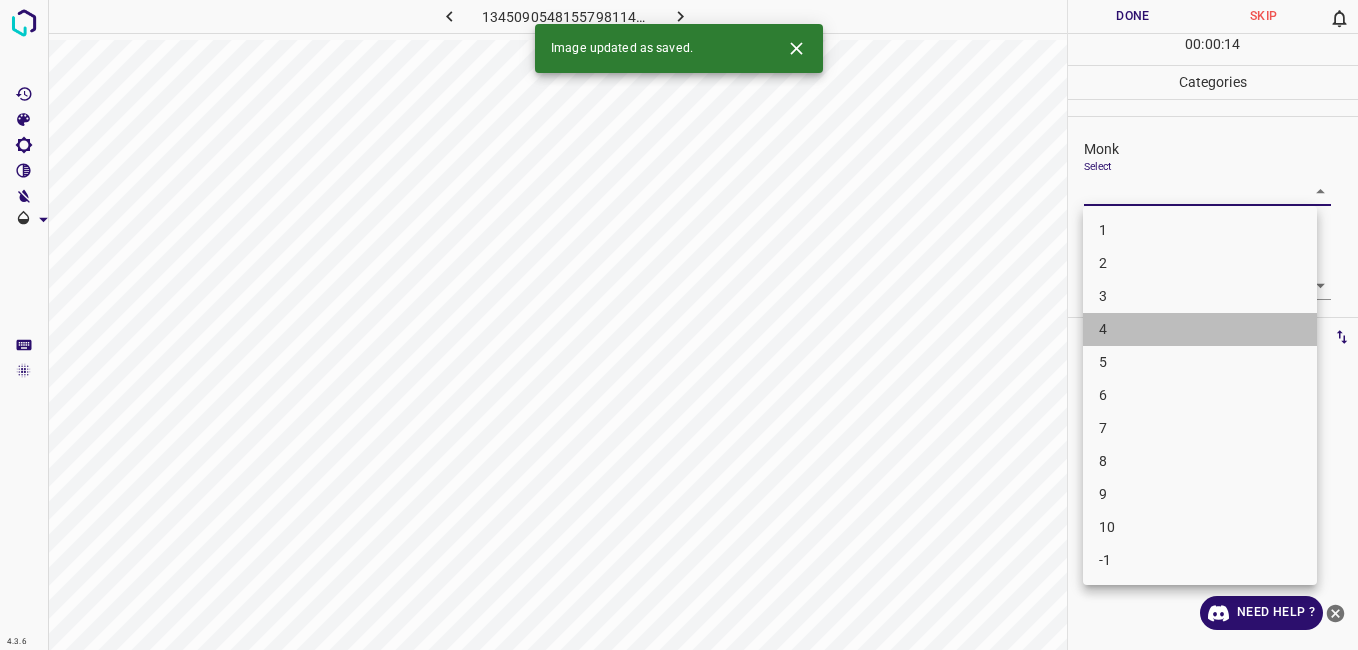 click on "4" at bounding box center [1200, 329] 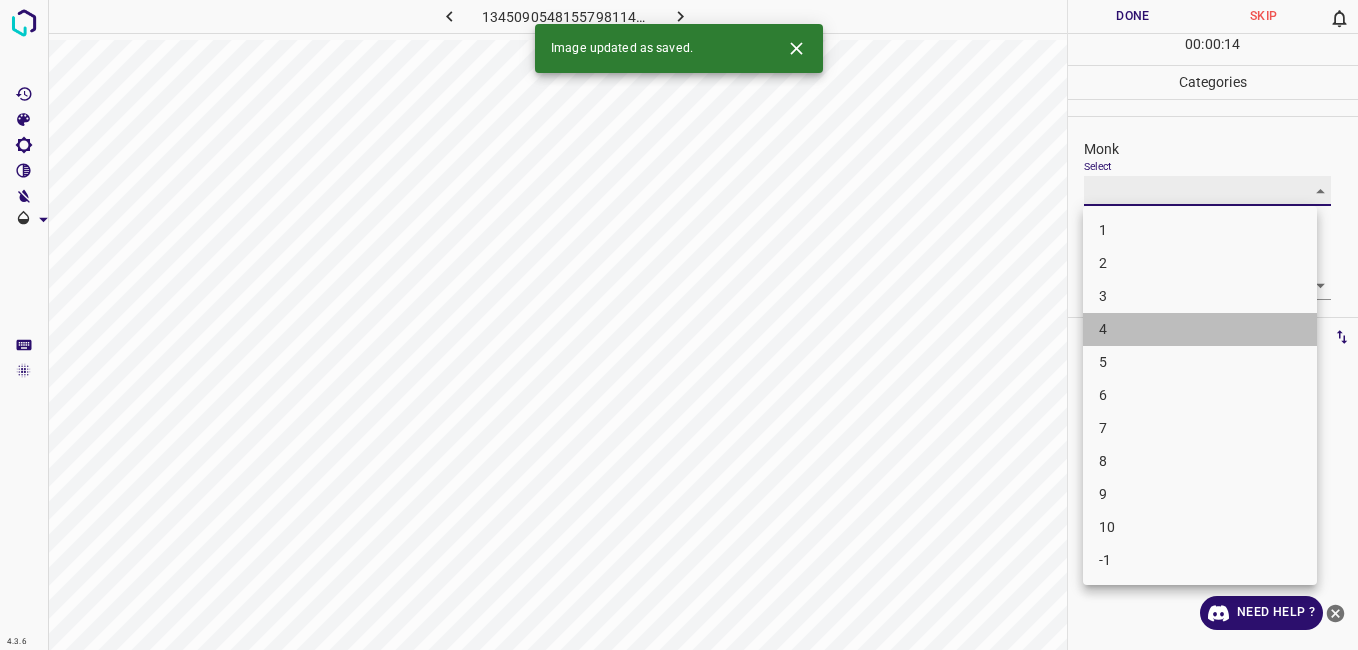type on "4" 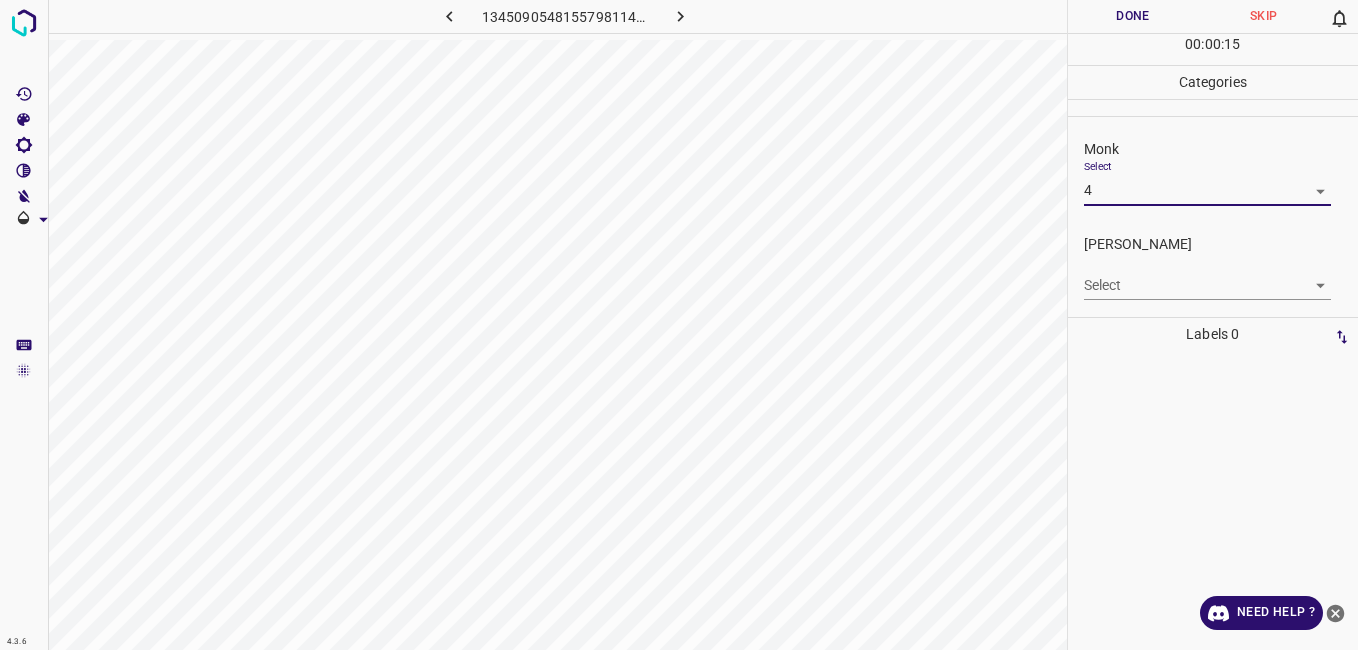 click on "4.3.6  1345090548155798114.png Done Skip 0 00   : 00   : 15   Categories Monk   Select 4 4  Fitzpatrick   Select ​ Labels   0 Categories 1 Monk 2  Fitzpatrick Tools Space Change between modes (Draw & Edit) I Auto labeling R Restore zoom M Zoom in N Zoom out Delete Delete selecte label Filters Z Restore filters X Saturation filter C Brightness filter V Contrast filter B Gray scale filter General O Download Need Help ? - Text - Hide - Delete" at bounding box center (679, 325) 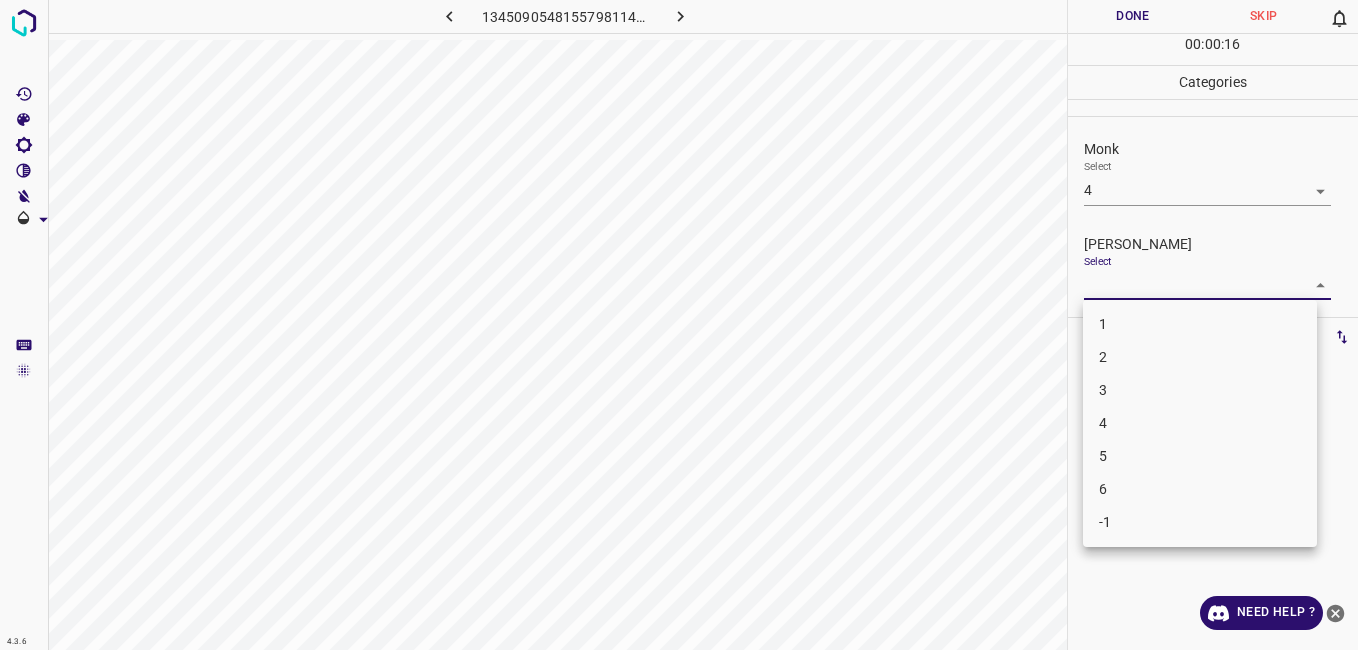 click on "3" at bounding box center (1200, 390) 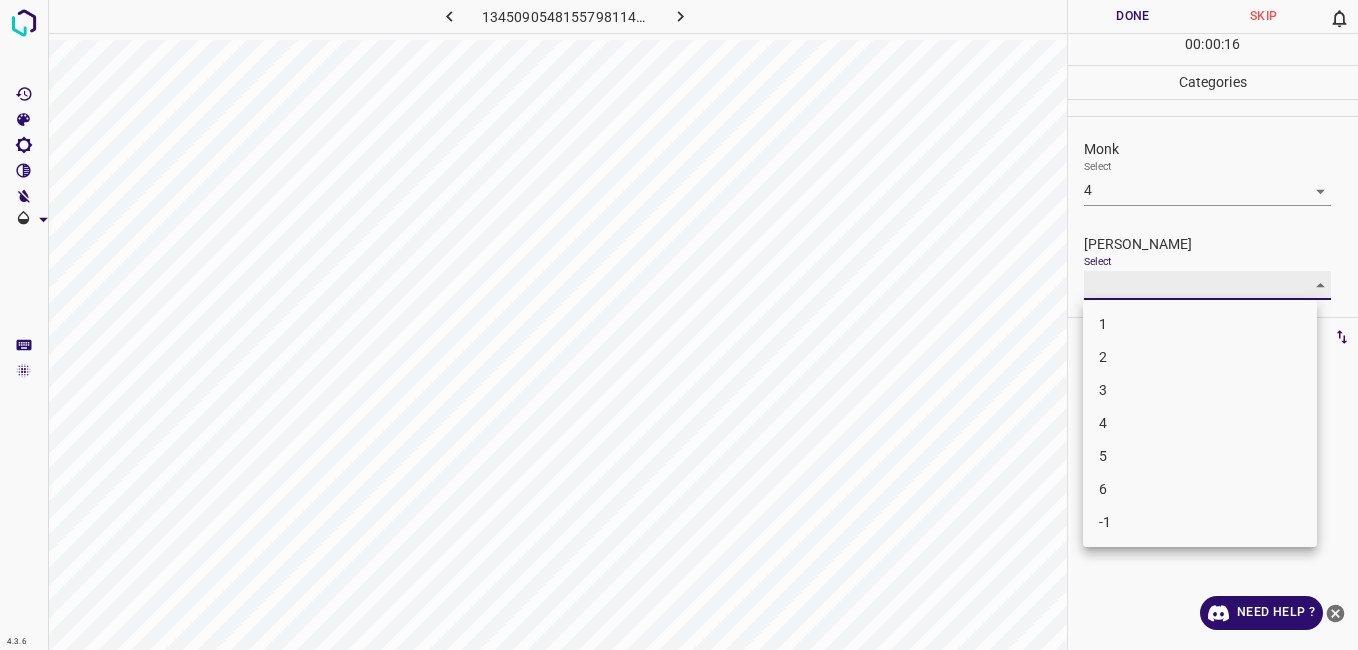 type on "3" 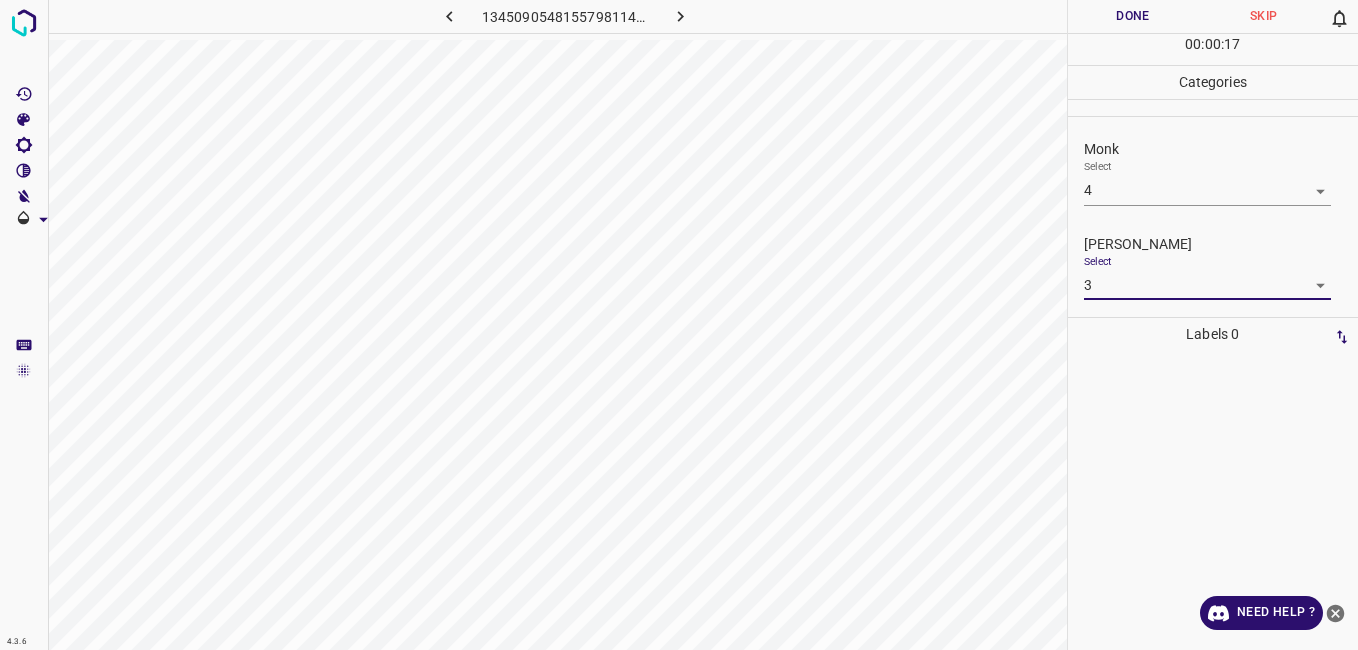 click on "Done" at bounding box center (1133, 16) 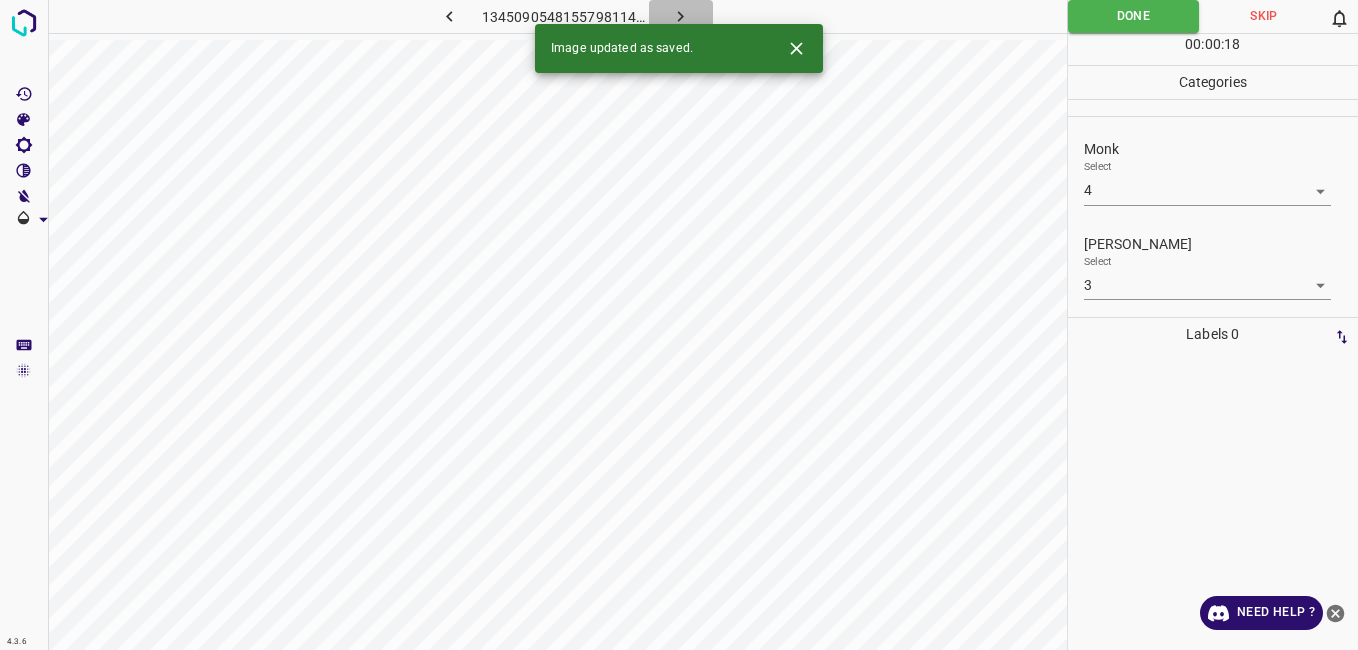 click 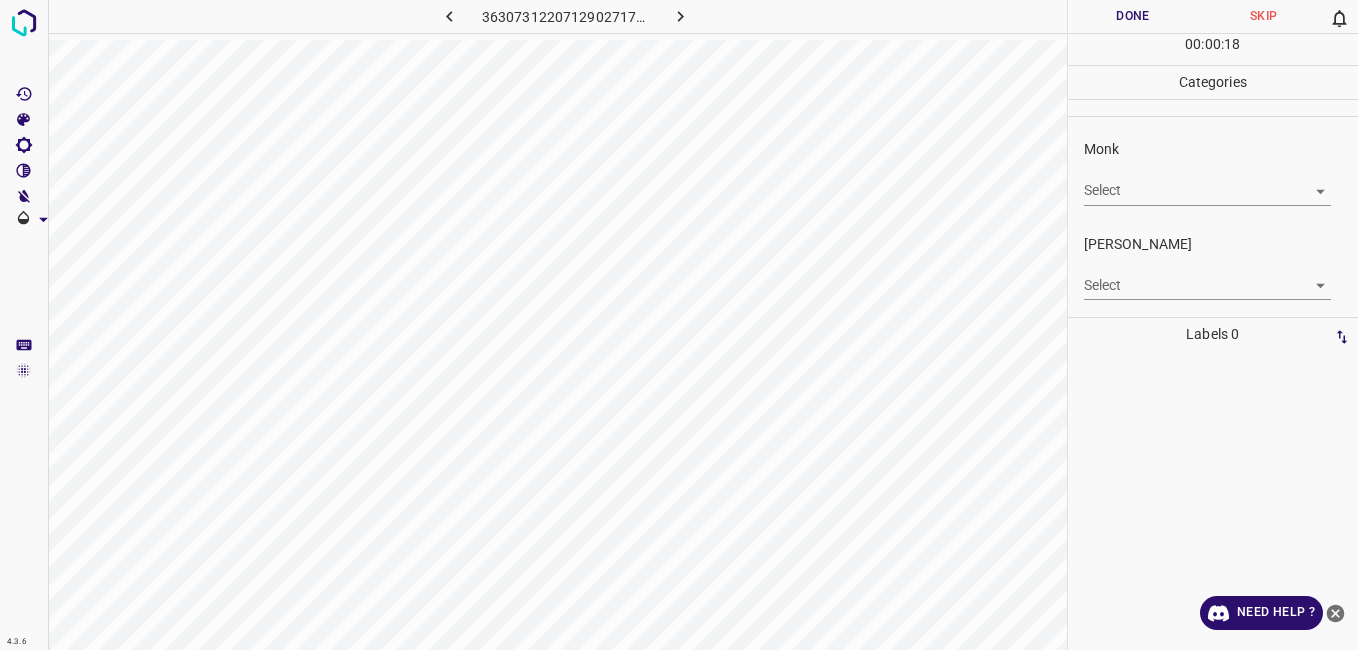 click on "4.3.6  3630731220712902717.png Done Skip 0 00   : 00   : 18   Categories Monk   Select ​  Fitzpatrick   Select ​ Labels   0 Categories 1 Monk 2  Fitzpatrick Tools Space Change between modes (Draw & Edit) I Auto labeling R Restore zoom M Zoom in N Zoom out Delete Delete selecte label Filters Z Restore filters X Saturation filter C Brightness filter V Contrast filter B Gray scale filter General O Download Need Help ? - Text - Hide - Delete" at bounding box center (679, 325) 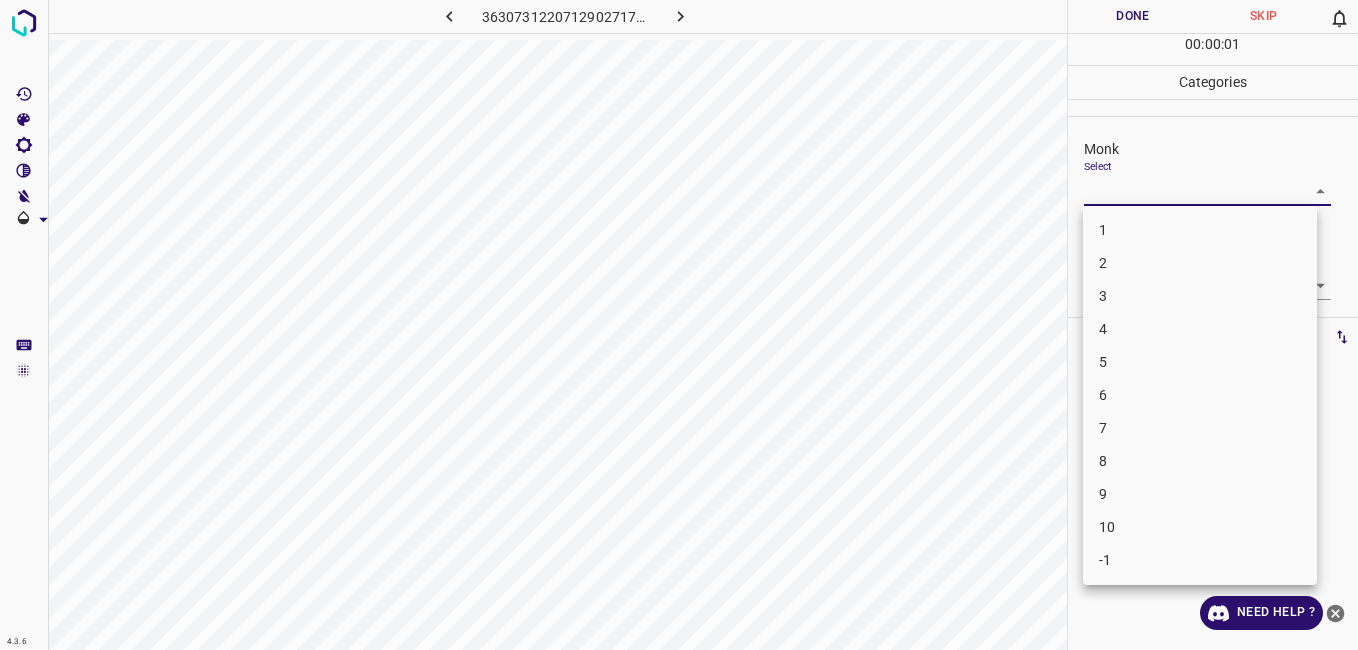 click on "3" at bounding box center (1200, 296) 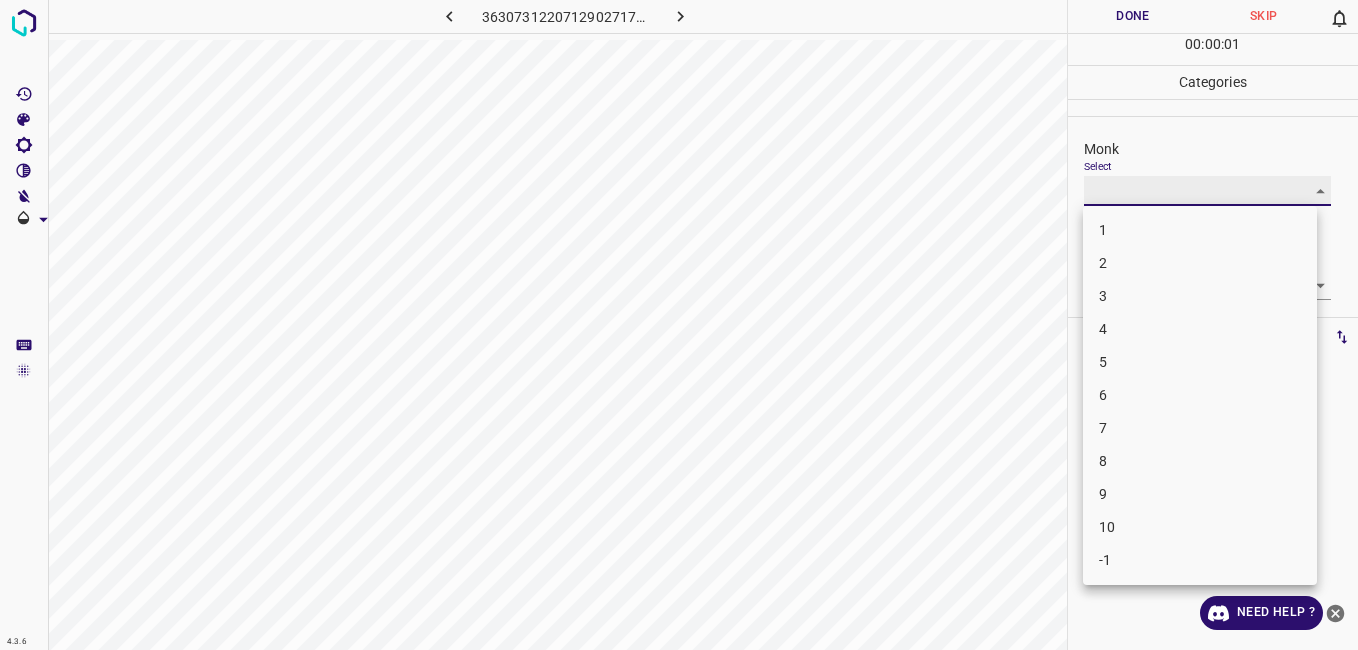 type on "3" 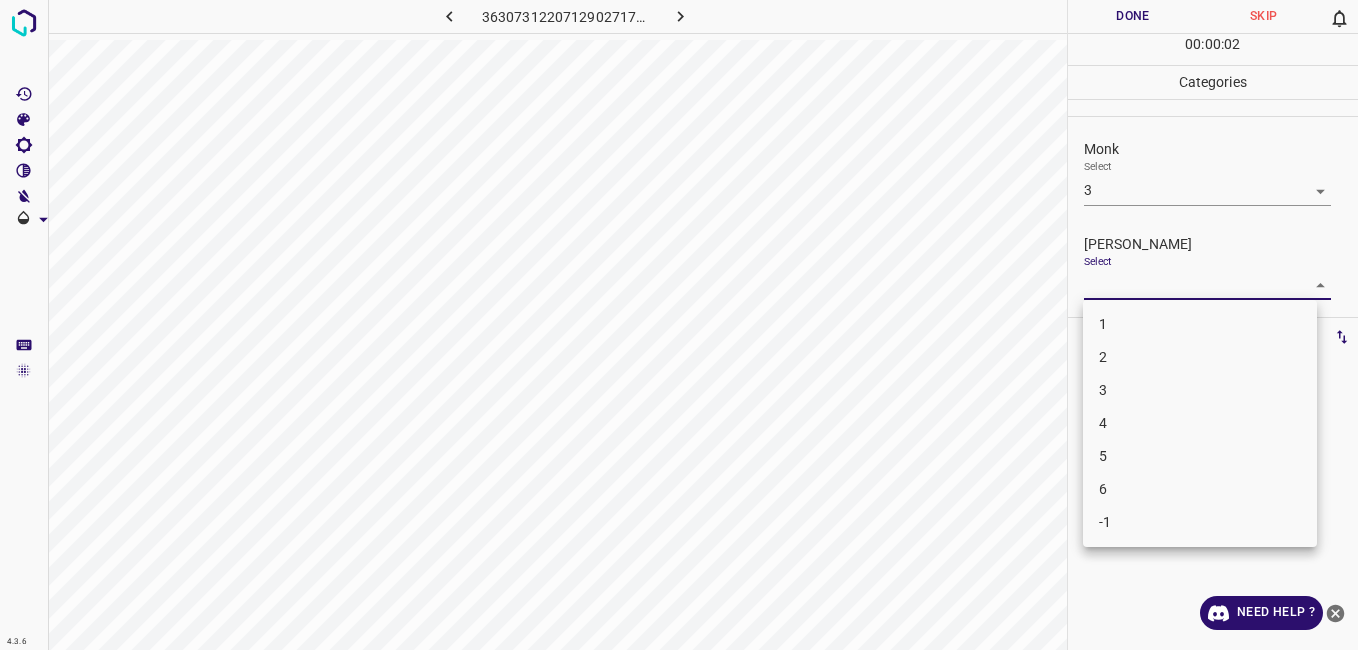 click on "4.3.6  3630731220712902717.png Done Skip 0 00   : 00   : 02   Categories Monk   Select 3 3  Fitzpatrick   Select ​ Labels   0 Categories 1 Monk 2  Fitzpatrick Tools Space Change between modes (Draw & Edit) I Auto labeling R Restore zoom M Zoom in N Zoom out Delete Delete selecte label Filters Z Restore filters X Saturation filter C Brightness filter V Contrast filter B Gray scale filter General O Download Need Help ? - Text - Hide - Delete 1 2 3 4 5 6 -1" at bounding box center [679, 325] 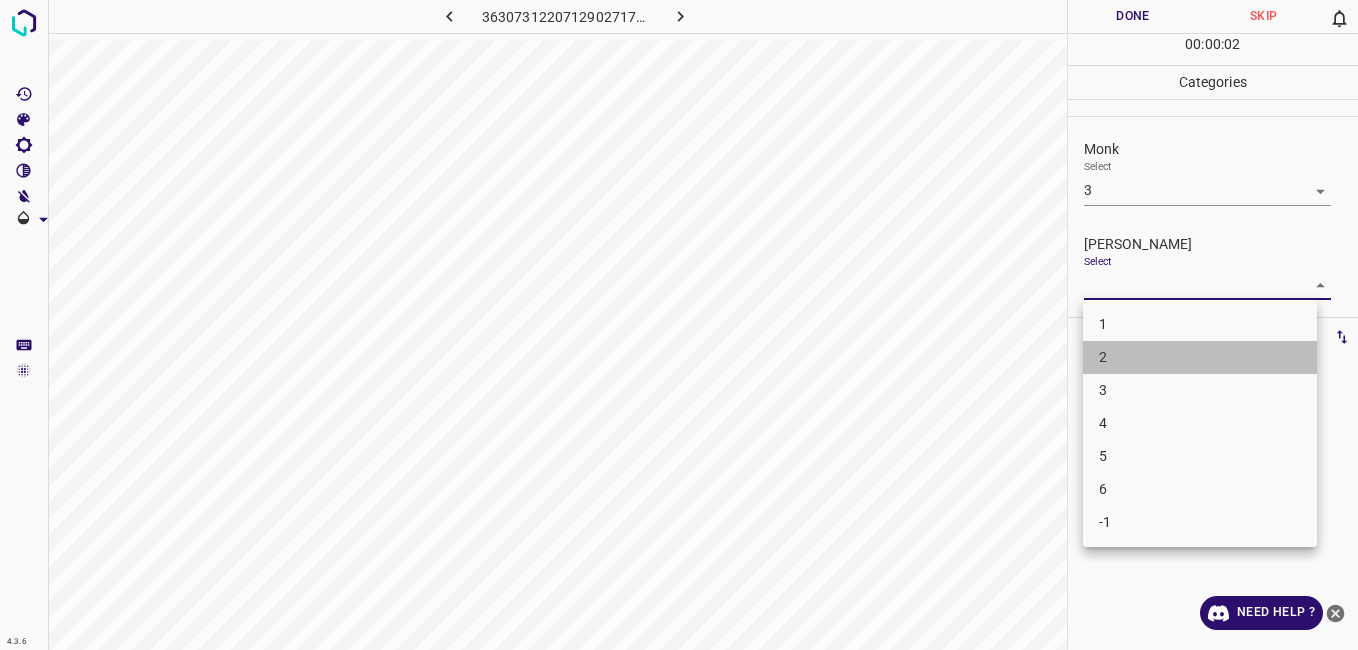 click on "2" at bounding box center [1200, 357] 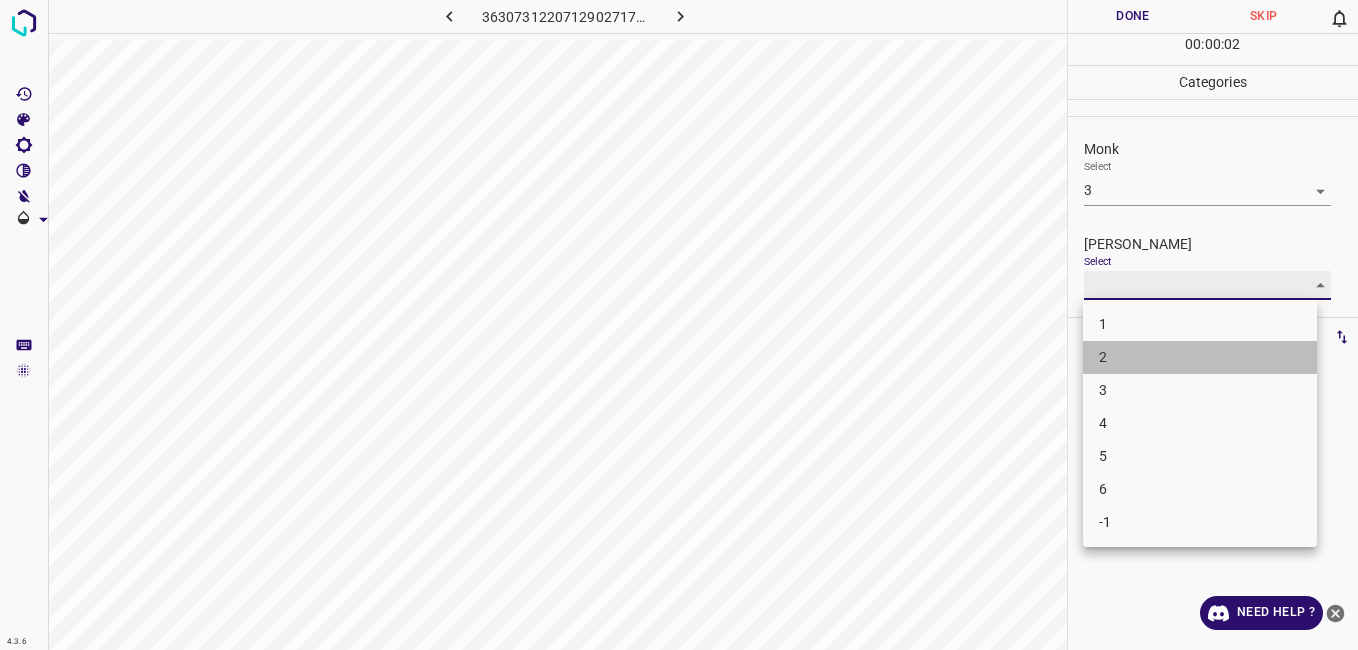 type on "2" 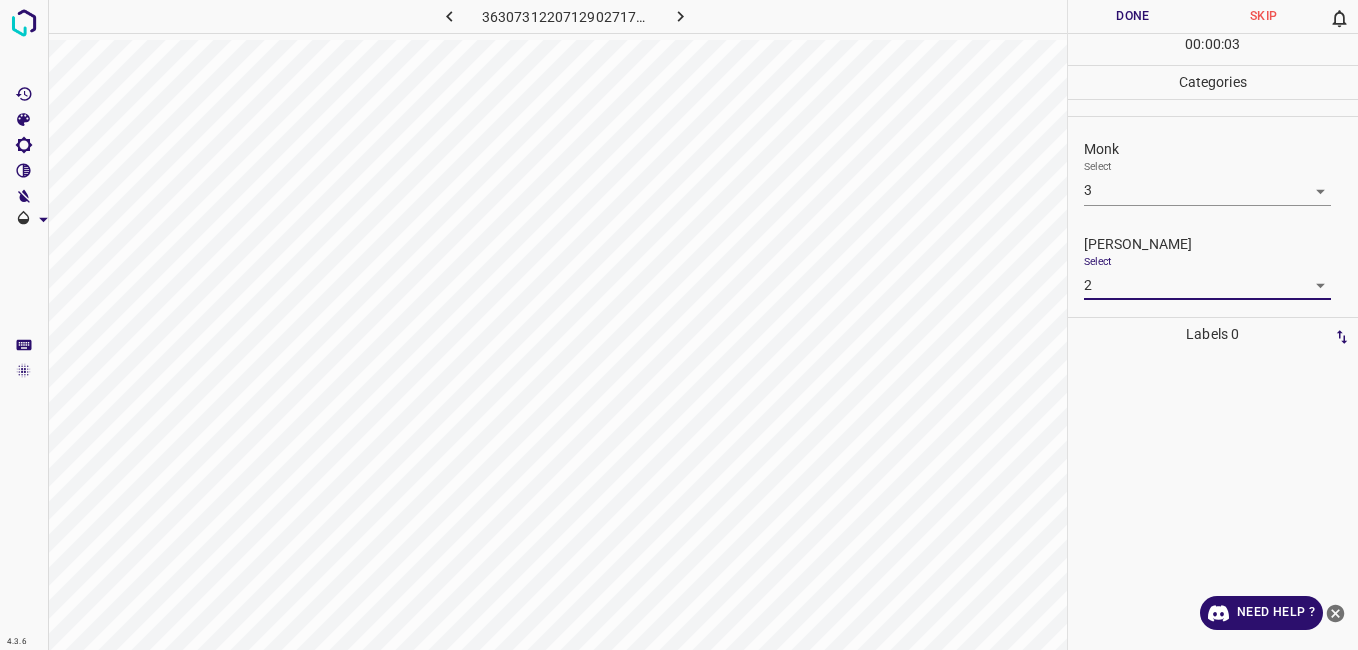 click on "Done" at bounding box center [1133, 16] 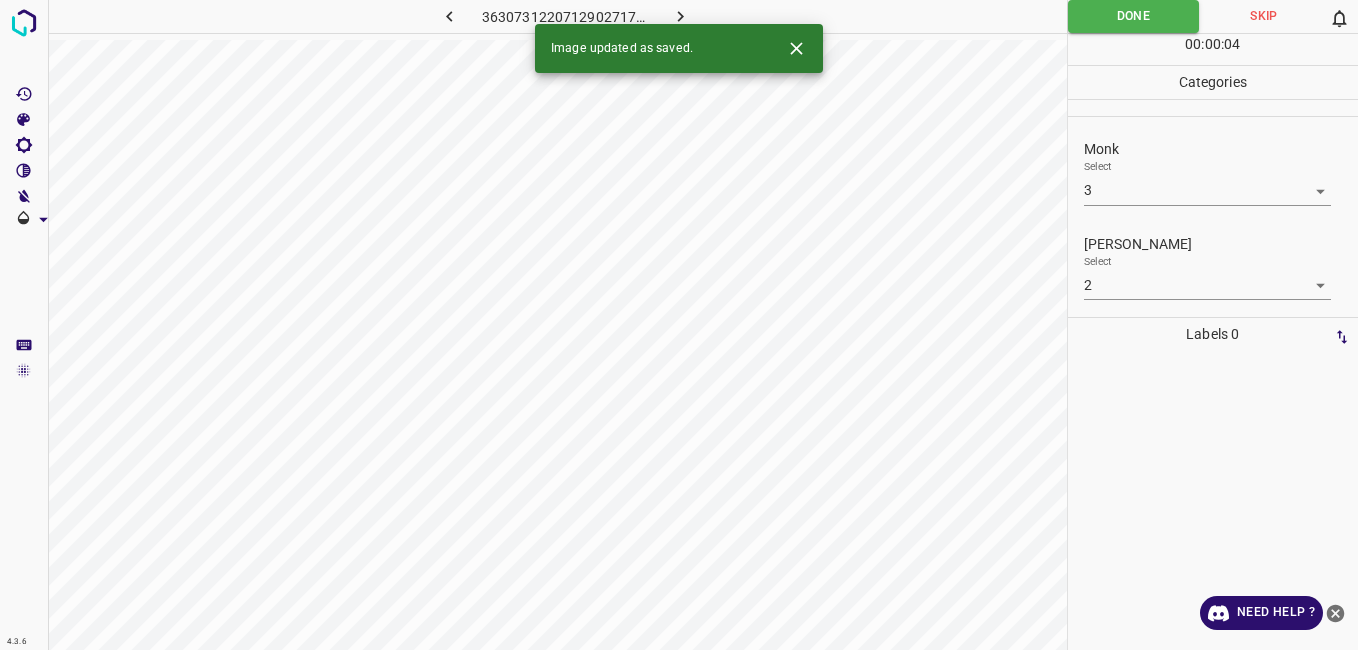 click on "Image updated as saved." at bounding box center (679, 48) 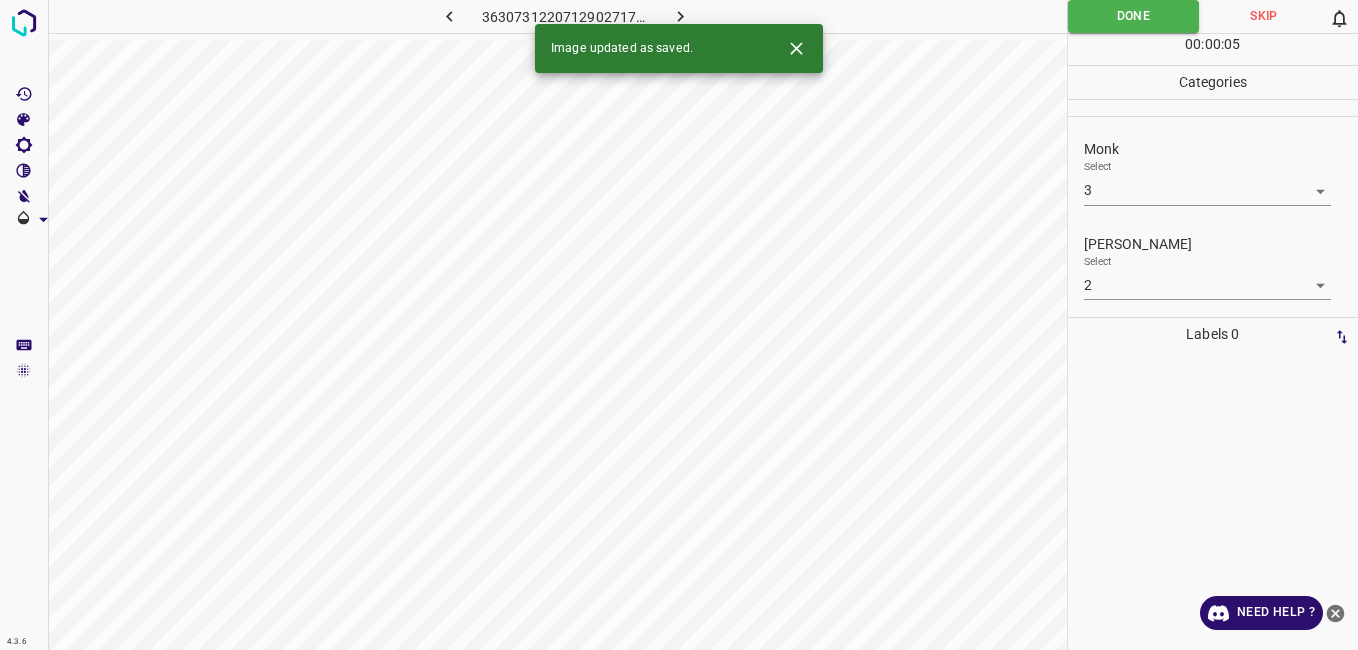 click at bounding box center [681, 16] 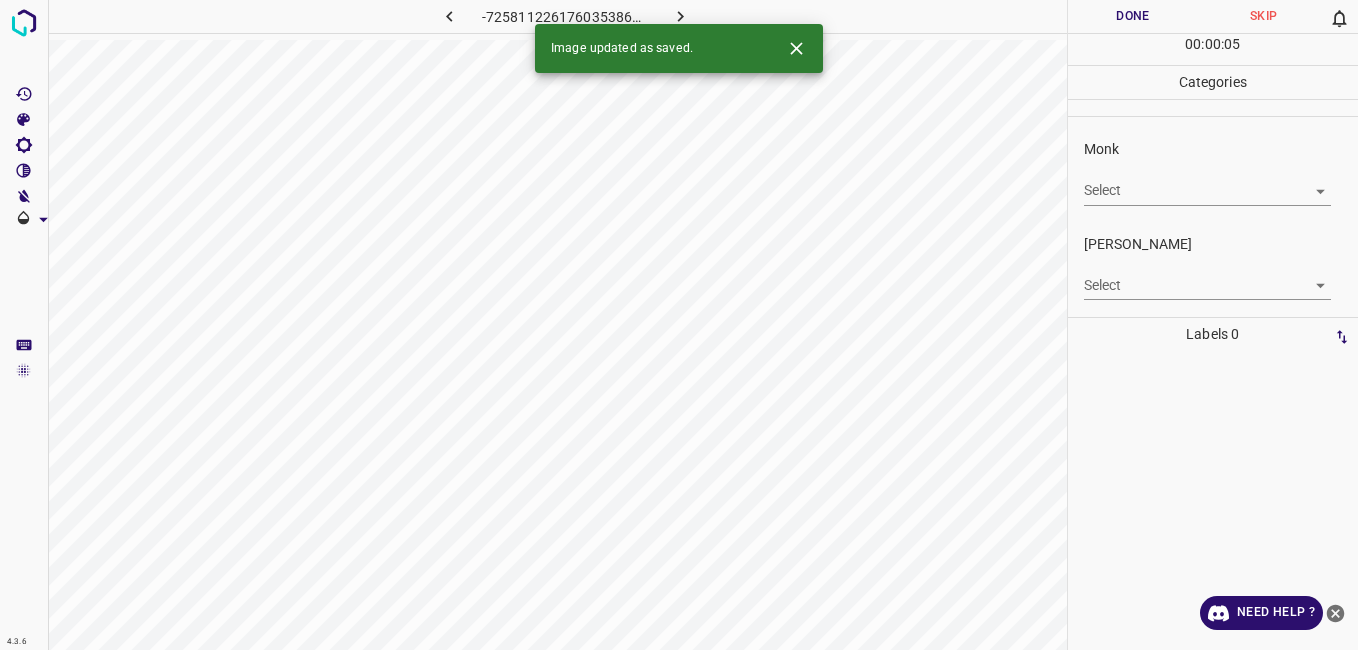 drag, startPoint x: 1159, startPoint y: 162, endPoint x: 1173, endPoint y: 166, distance: 14.56022 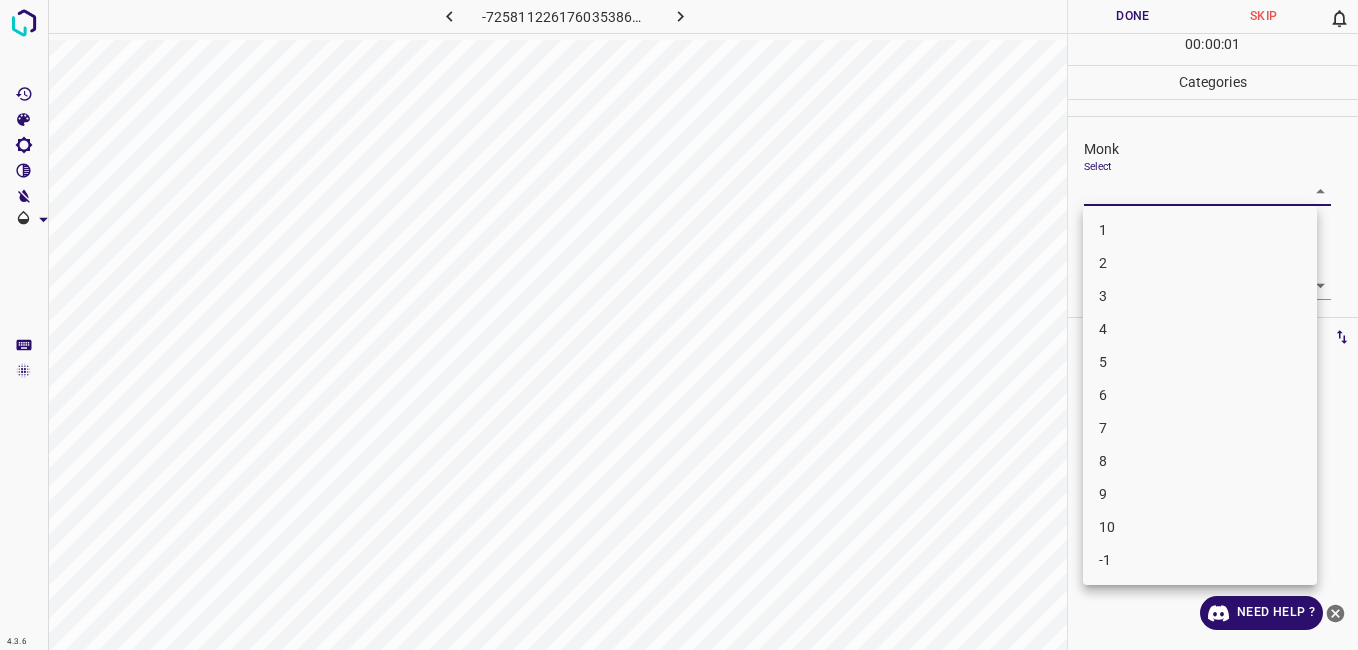 click on "4.3.6  -7258112261760353860.png Done Skip 0 00   : 00   : 01   Categories Monk   Select ​  Fitzpatrick   Select ​ Labels   0 Categories 1 Monk 2  Fitzpatrick Tools Space Change between modes (Draw & Edit) I Auto labeling R Restore zoom M Zoom in N Zoom out Delete Delete selecte label Filters Z Restore filters X Saturation filter C Brightness filter V Contrast filter B Gray scale filter General O Download Need Help ? - Text - Hide - Delete 1 2 3 4 5 6 7 8 9 10 -1" at bounding box center (679, 325) 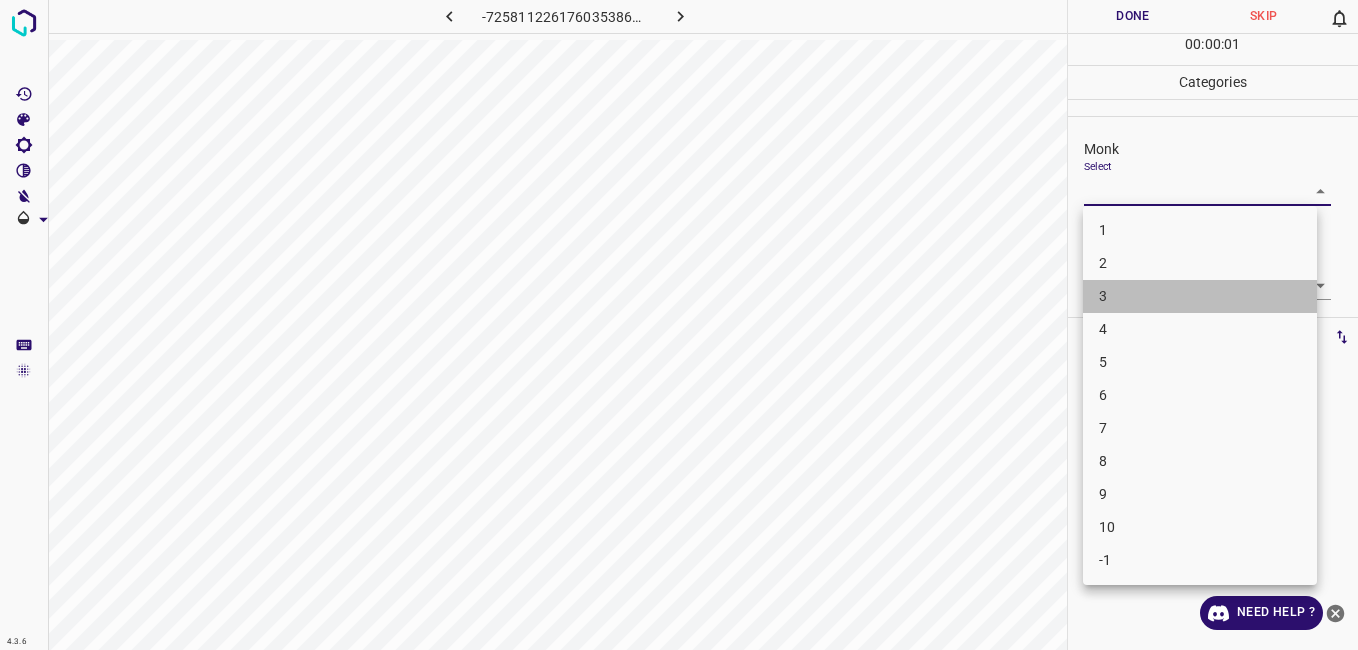 click on "3" at bounding box center [1200, 296] 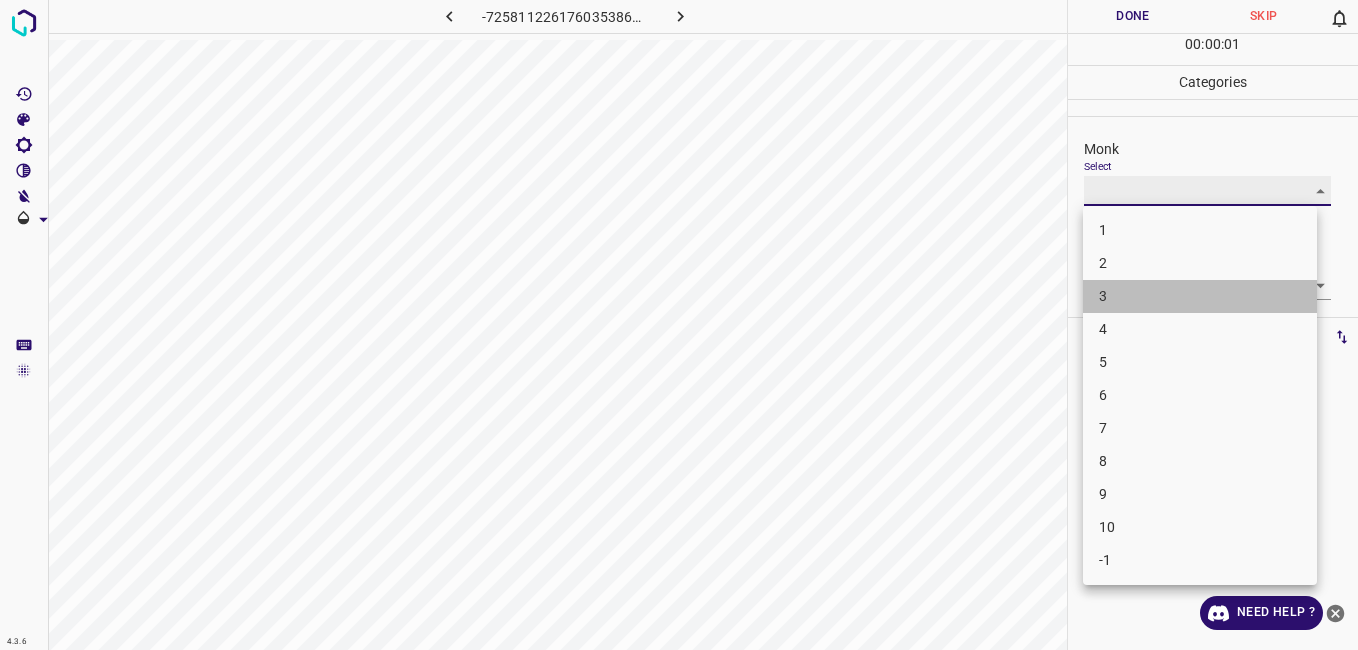 type 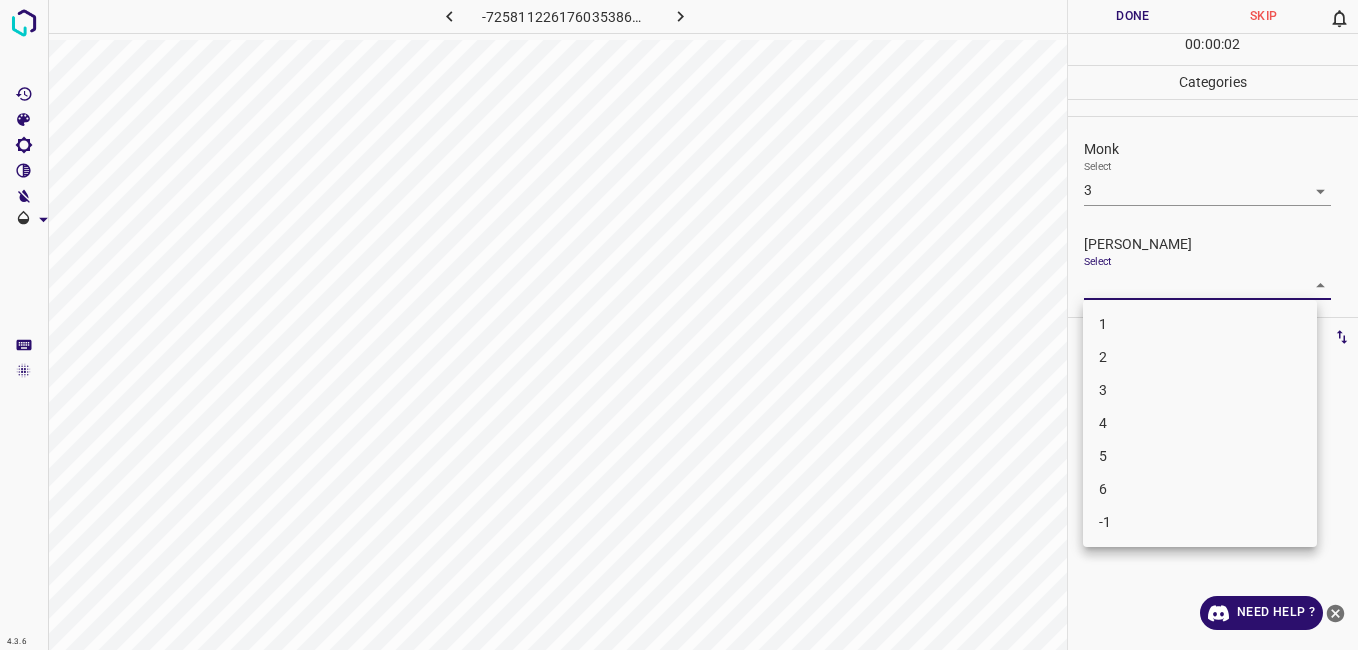 click on "4.3.6  -7258112261760353860.png Done Skip 0 00   : 00   : 02   Categories Monk   Select 3 3  Fitzpatrick   Select ​ Labels   0 Categories 1 Monk 2  Fitzpatrick Tools Space Change between modes (Draw & Edit) I Auto labeling R Restore zoom M Zoom in N Zoom out Delete Delete selecte label Filters Z Restore filters X Saturation filter C Brightness filter V Contrast filter B Gray scale filter General O Download Need Help ? - Text - Hide - Delete 1 2 3 4 5 6 -1" at bounding box center [679, 325] 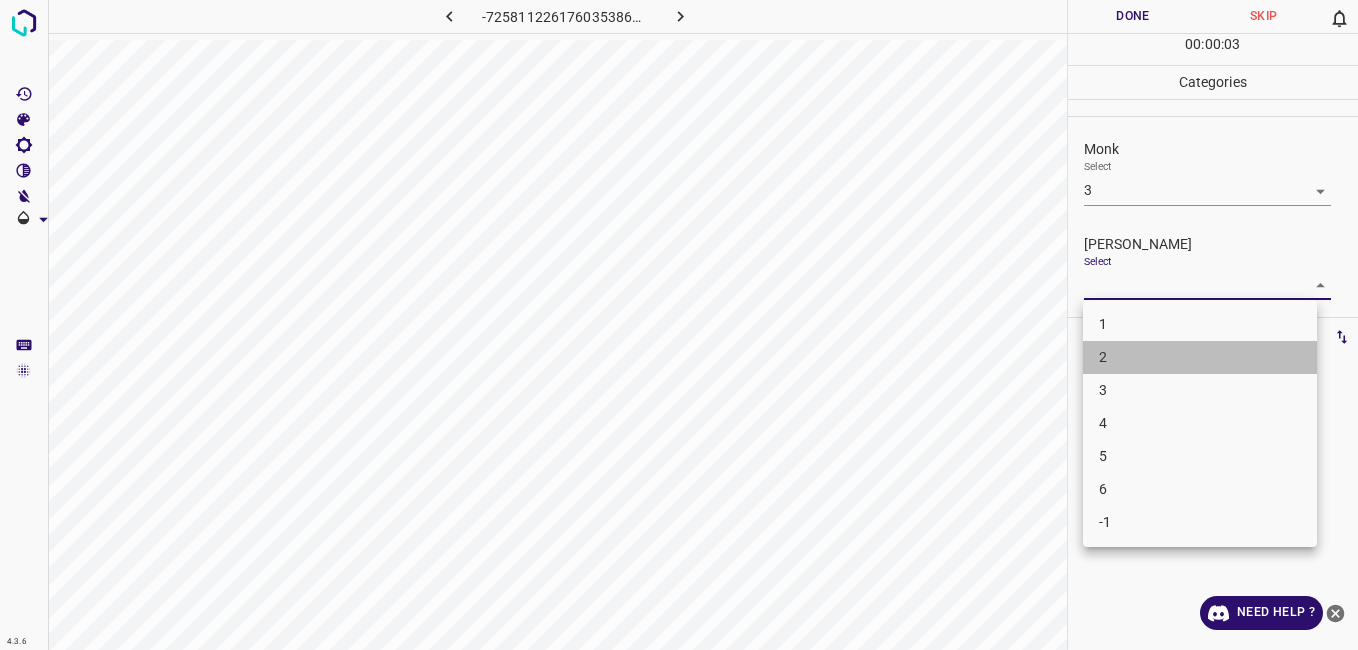 click on "2" at bounding box center [1200, 357] 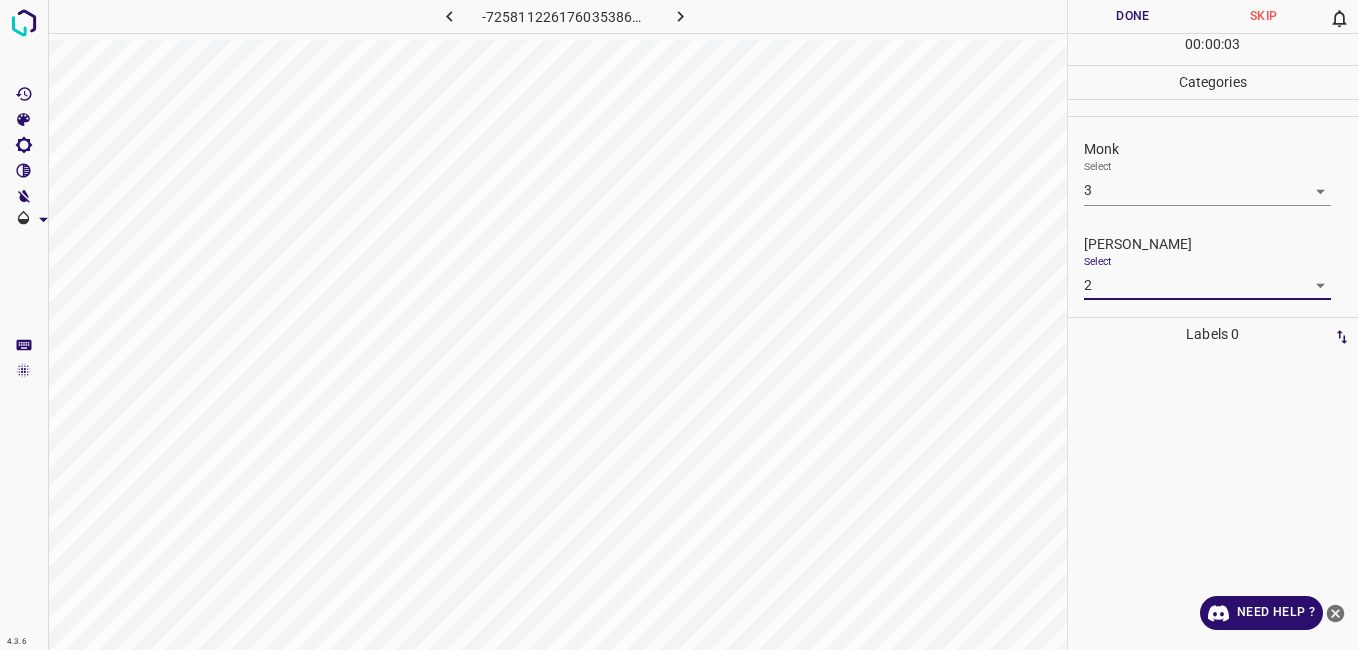 click on "Done" at bounding box center [1133, 16] 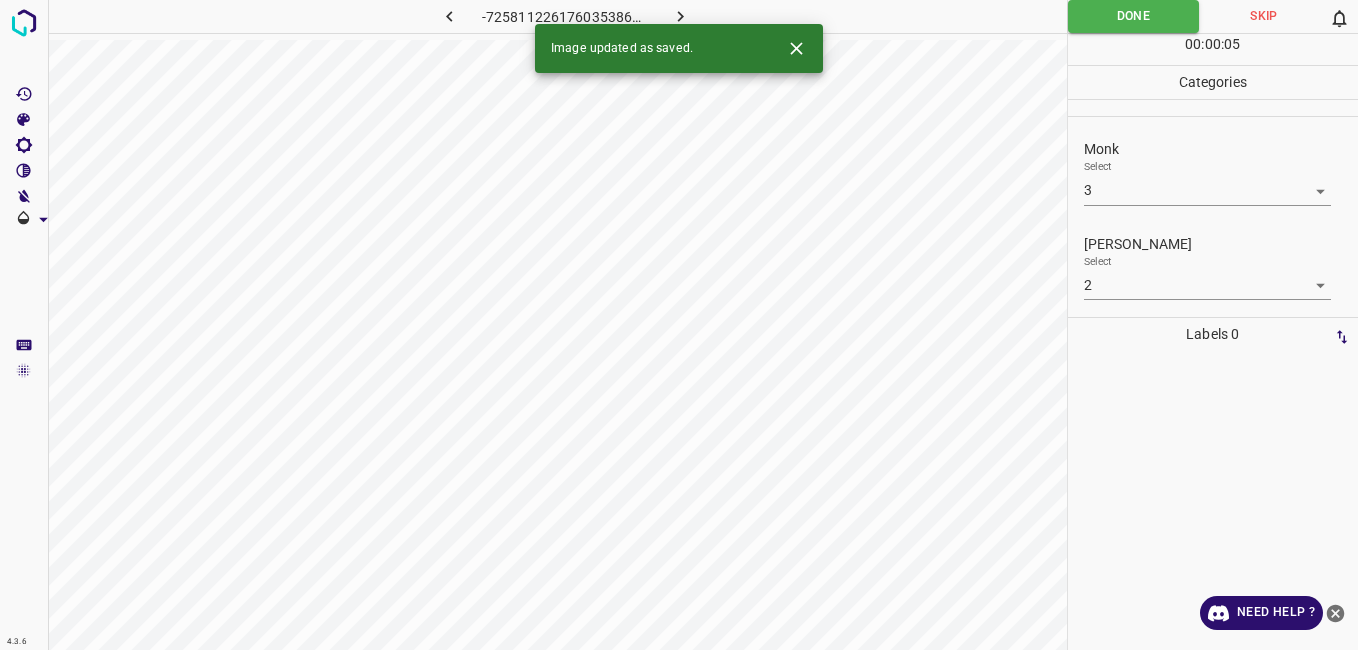 click on "Image updated as saved." at bounding box center [679, 48] 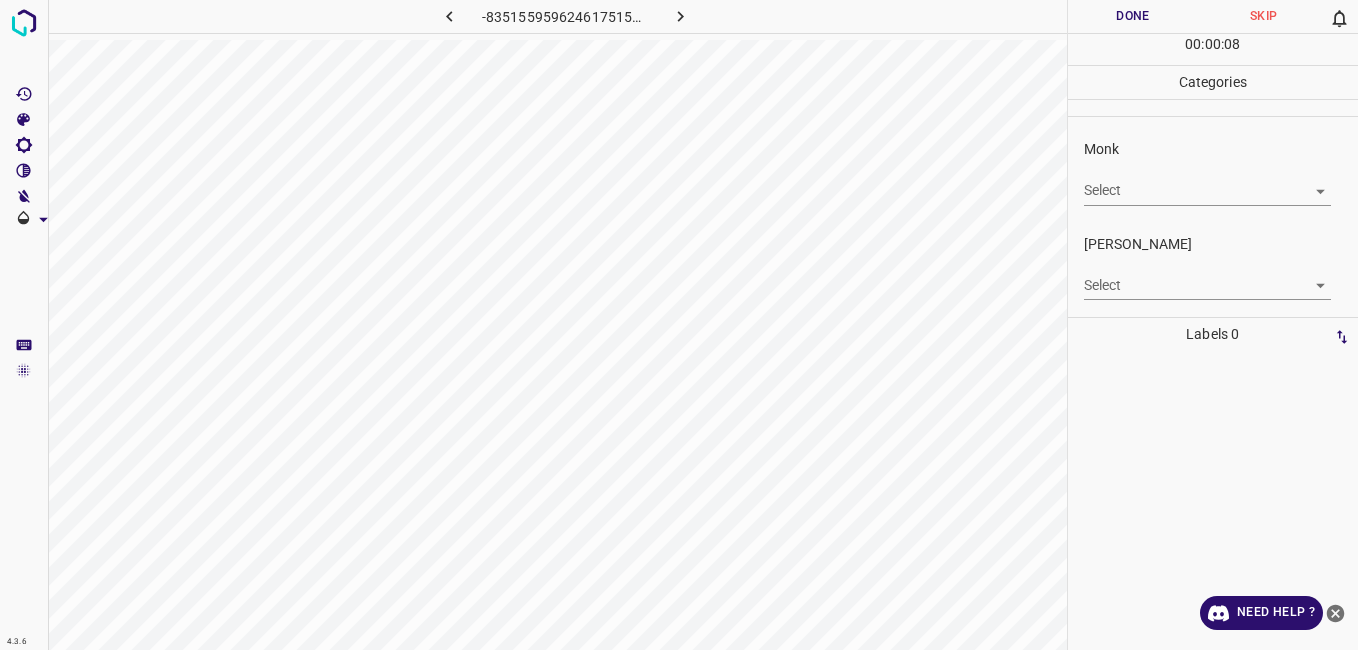click on "4.3.6  -8351559596246175153.png Done Skip 0 00   : 00   : 08   Categories Monk   Select ​  Fitzpatrick   Select ​ Labels   0 Categories 1 Monk 2  Fitzpatrick Tools Space Change between modes (Draw & Edit) I Auto labeling R Restore zoom M Zoom in N Zoom out Delete Delete selecte label Filters Z Restore filters X Saturation filter C Brightness filter V Contrast filter B Gray scale filter General O Download Need Help ? - Text - Hide - Delete" at bounding box center (679, 325) 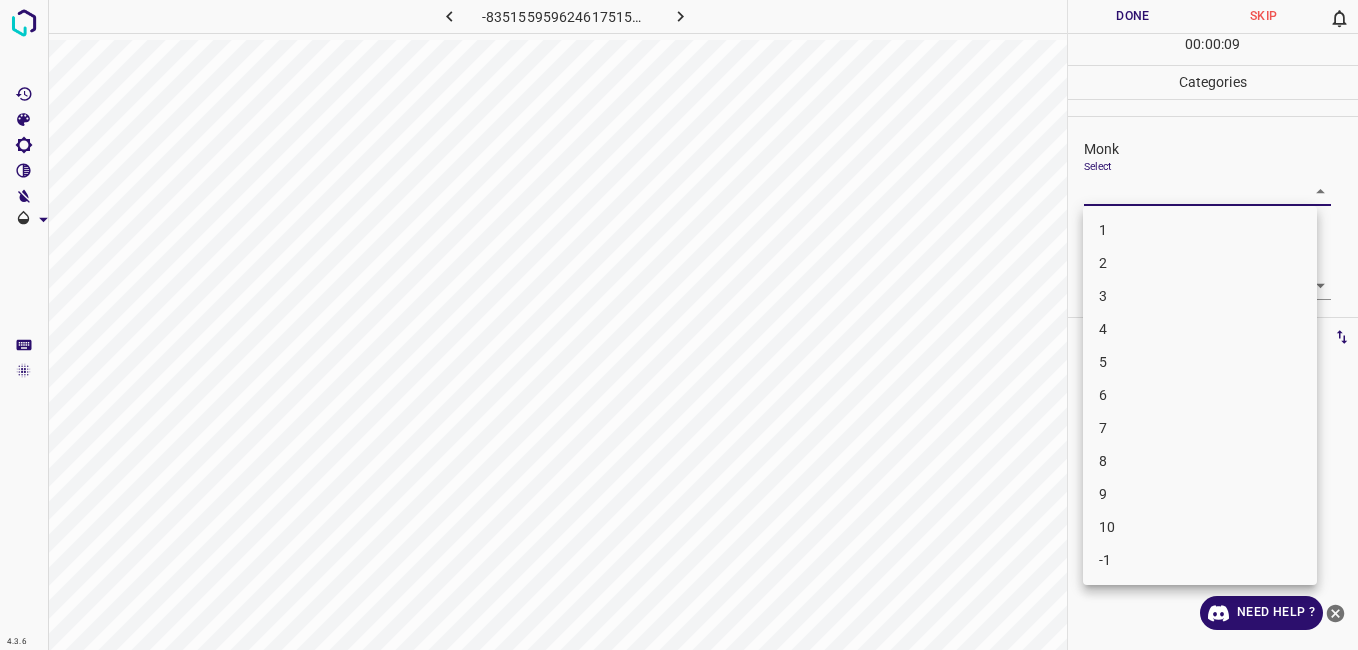 click on "3" at bounding box center [1200, 296] 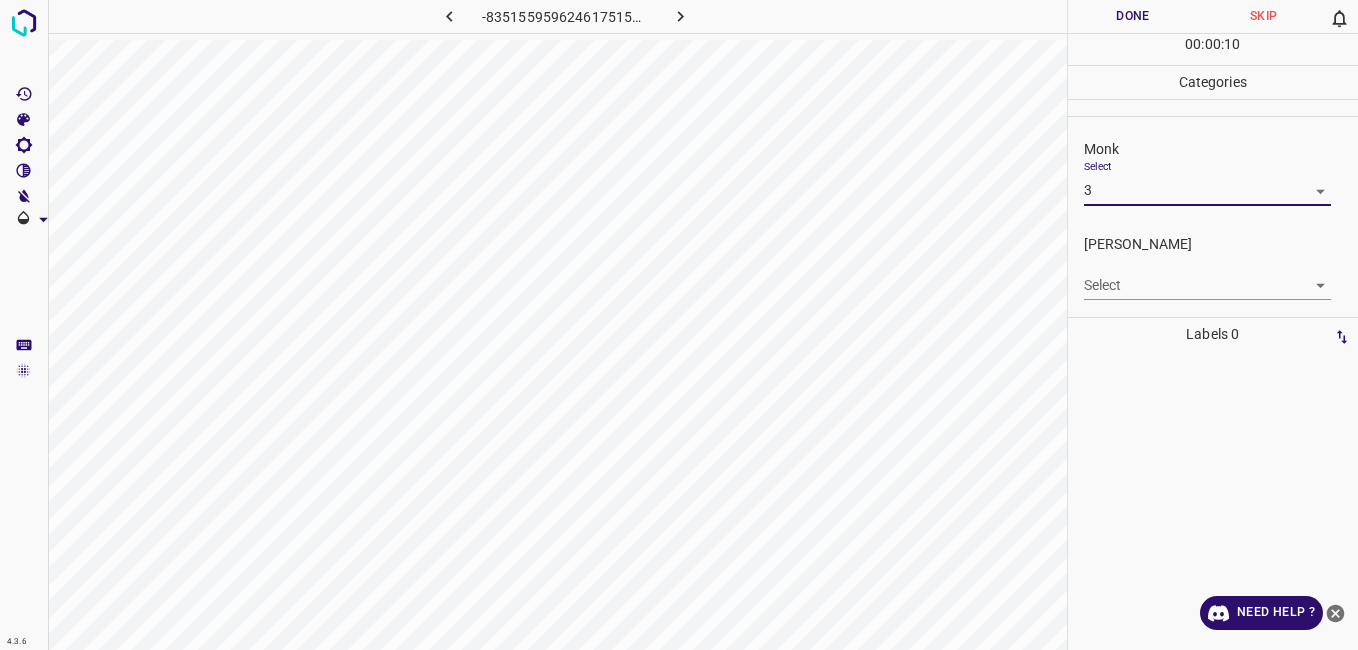 click on "4.3.6  -8351559596246175153.png Done Skip 0 00   : 00   : 10   Categories Monk   Select 3 3  Fitzpatrick   Select ​ Labels   0 Categories 1 Monk 2  Fitzpatrick Tools Space Change between modes (Draw & Edit) I Auto labeling R Restore zoom M Zoom in N Zoom out Delete Delete selecte label Filters Z Restore filters X Saturation filter C Brightness filter V Contrast filter B Gray scale filter General O Download Need Help ? - Text - Hide - Delete" at bounding box center (679, 325) 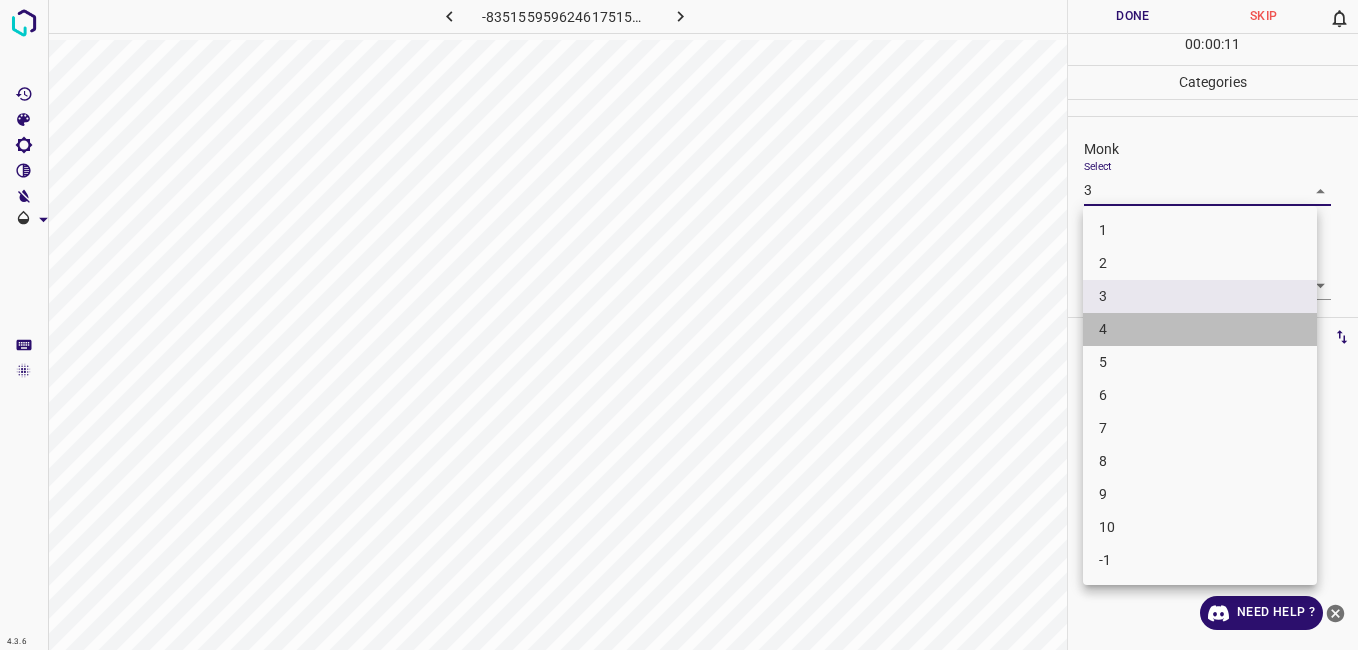 click on "4" at bounding box center [1200, 329] 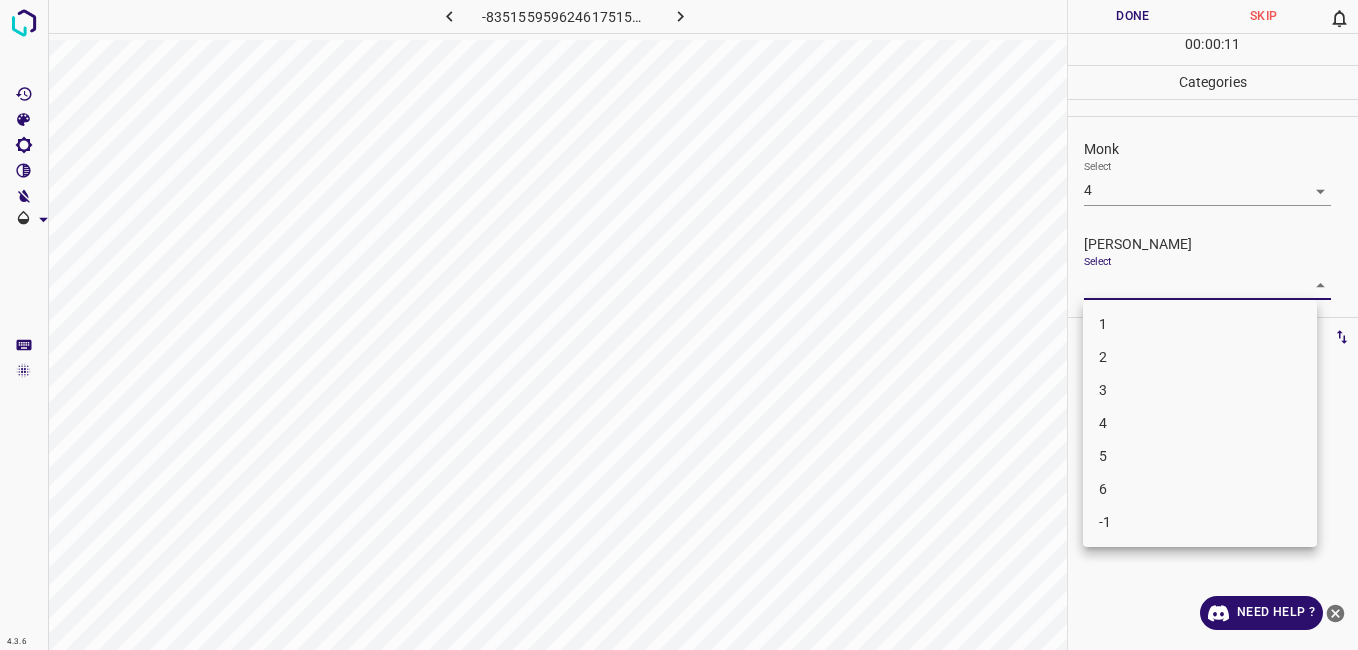 click on "4.3.6  -8351559596246175153.png Done Skip 0 00   : 00   : 11   Categories Monk   Select 4 4  Fitzpatrick   Select ​ Labels   0 Categories 1 Monk 2  Fitzpatrick Tools Space Change between modes (Draw & Edit) I Auto labeling R Restore zoom M Zoom in N Zoom out Delete Delete selecte label Filters Z Restore filters X Saturation filter C Brightness filter V Contrast filter B Gray scale filter General O Download Need Help ? - Text - Hide - Delete 1 2 3 4 5 6 -1" at bounding box center [679, 325] 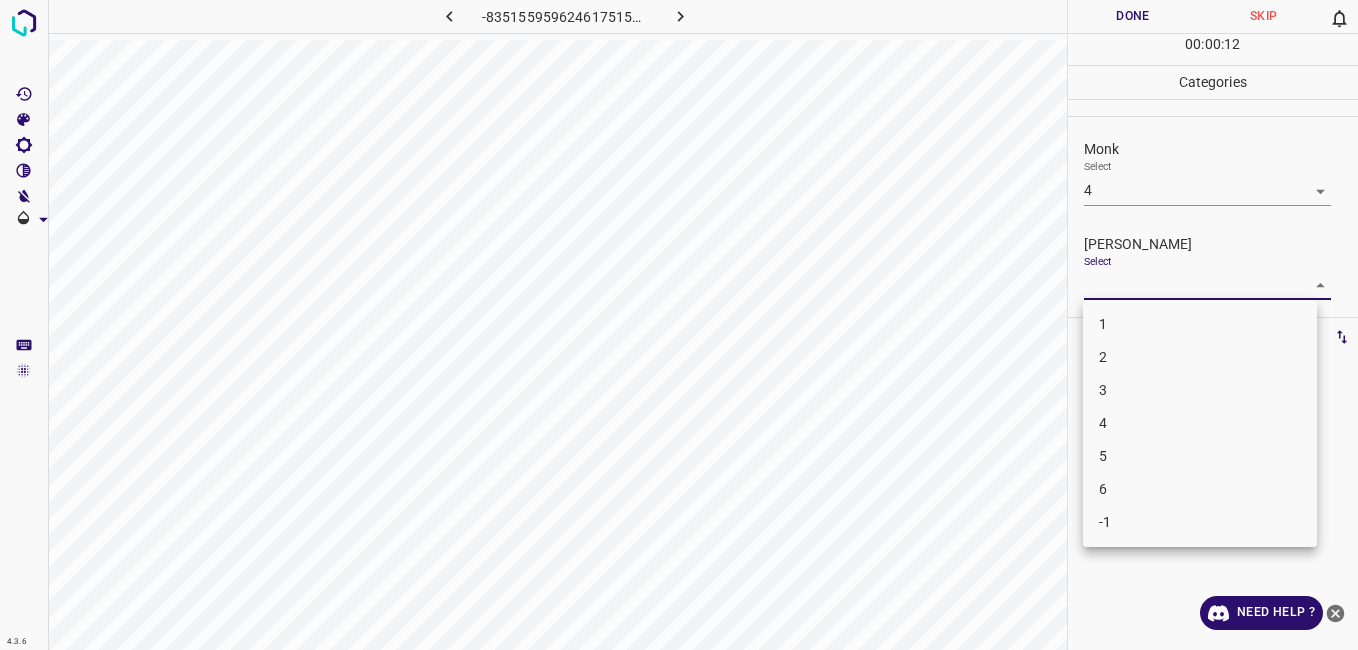 click on "3" at bounding box center (1200, 390) 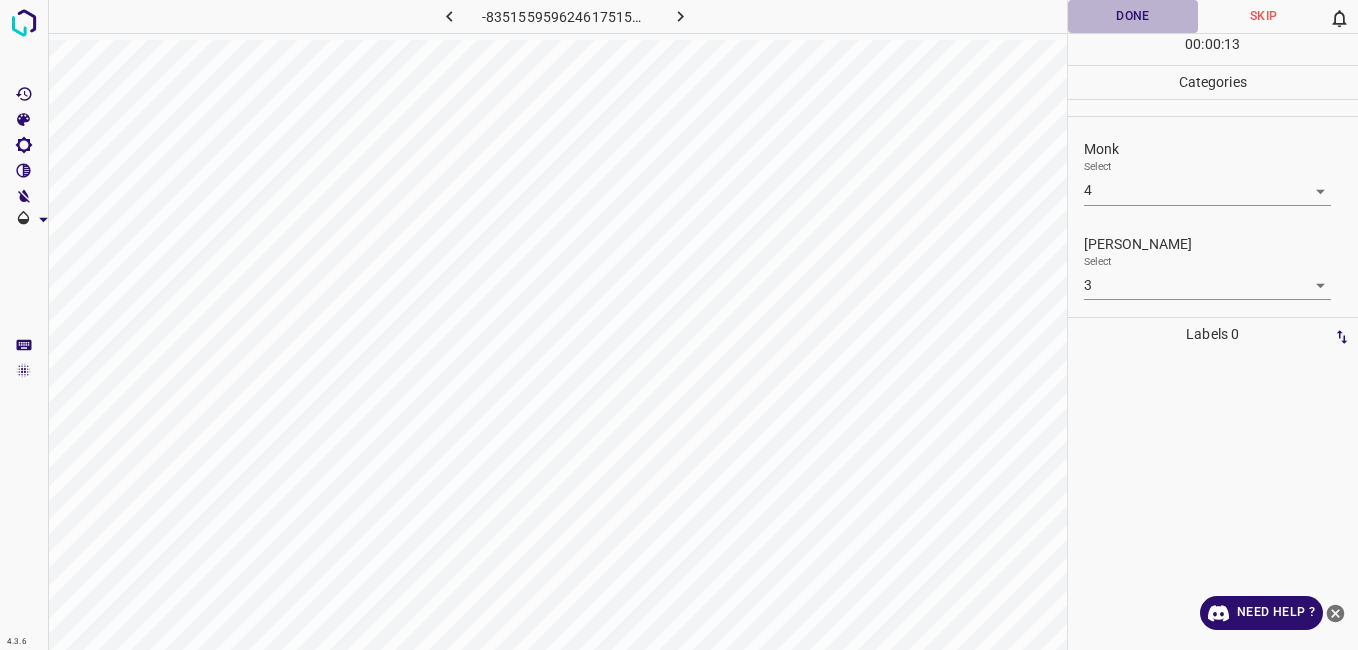 click on "Done" at bounding box center (1133, 16) 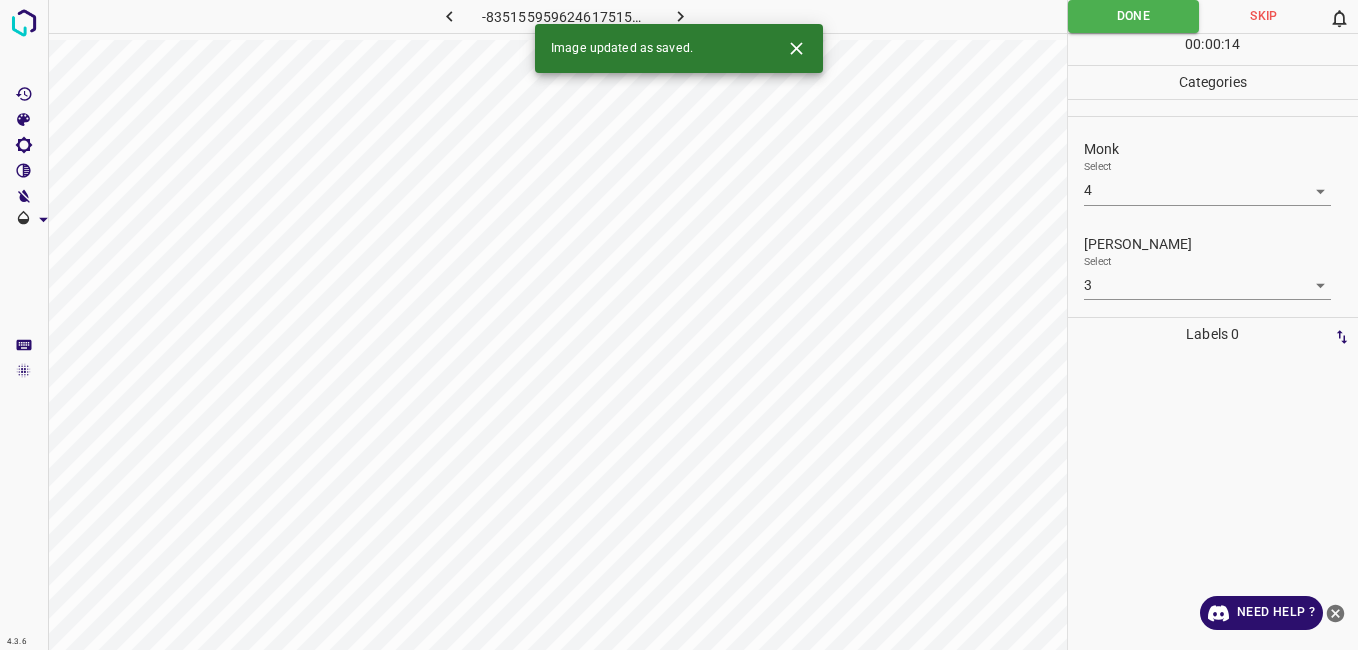 click at bounding box center (681, 16) 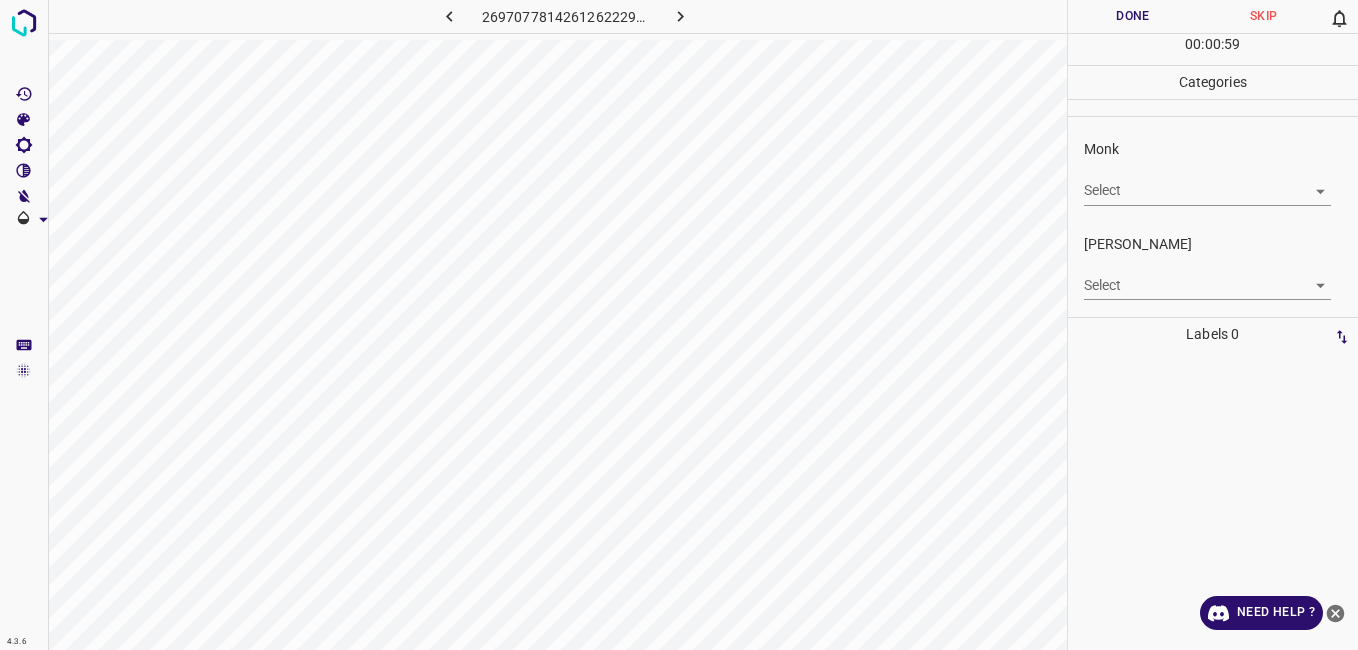 click on "Monk   Select ​" at bounding box center [1213, 172] 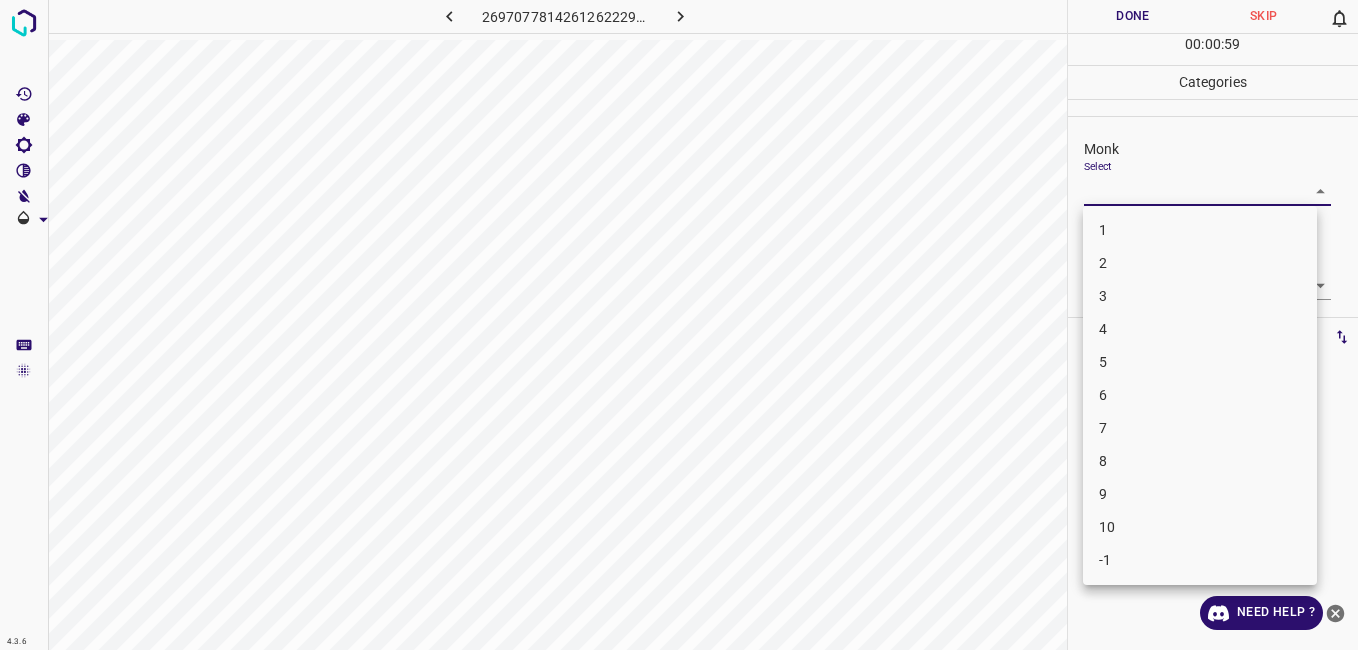 click on "3" at bounding box center (1200, 296) 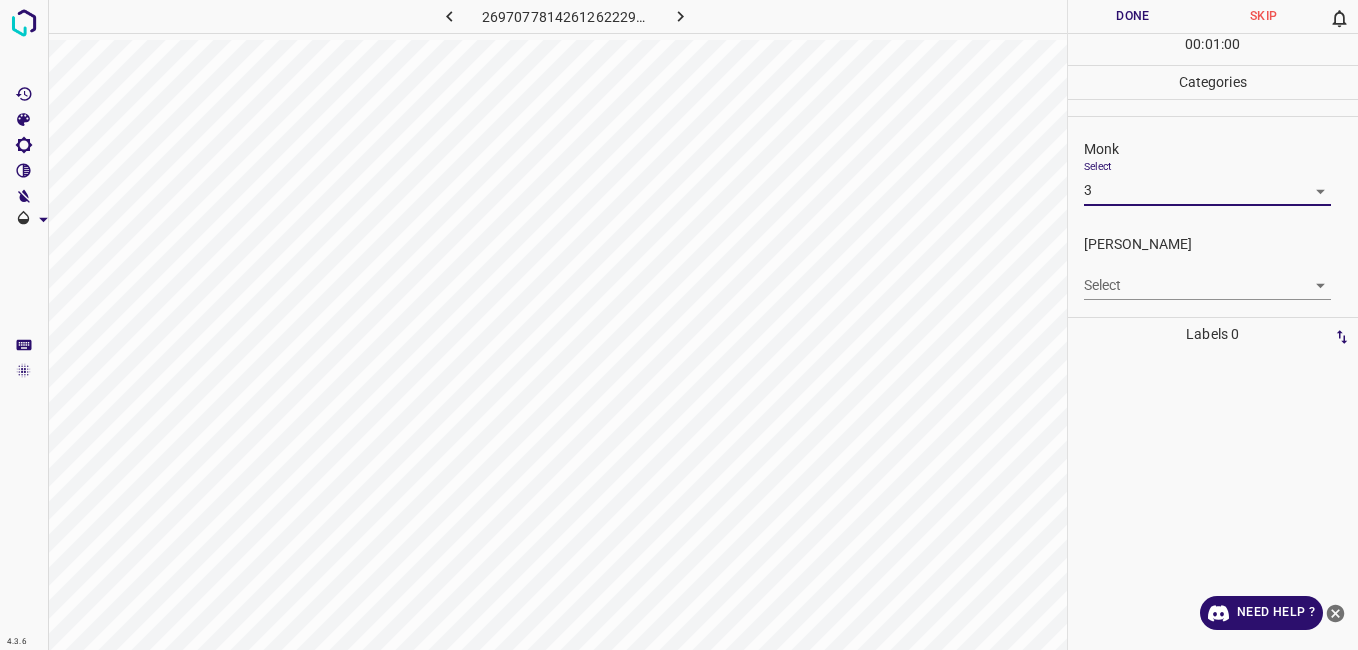 click on "4.3.6  2697077814261262229.png Done Skip 0 00   : 01   : 00   Categories Monk   Select 3 3  Fitzpatrick   Select ​ Labels   0 Categories 1 Monk 2  Fitzpatrick Tools Space Change between modes (Draw & Edit) I Auto labeling R Restore zoom M Zoom in N Zoom out Delete Delete selecte label Filters Z Restore filters X Saturation filter C Brightness filter V Contrast filter B Gray scale filter General O Download Need Help ? - Text - Hide - Delete 1 2 3 4 5 6 7 8 9 10 -1" at bounding box center [679, 325] 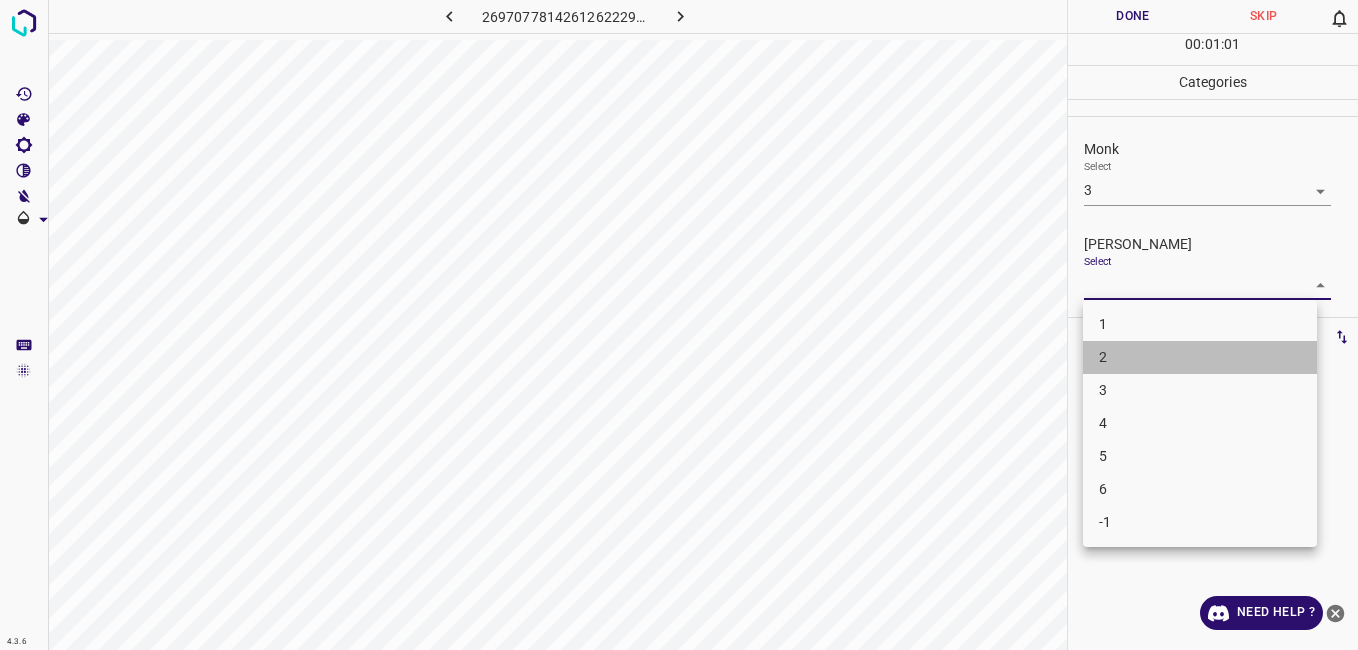 click on "2" at bounding box center [1200, 357] 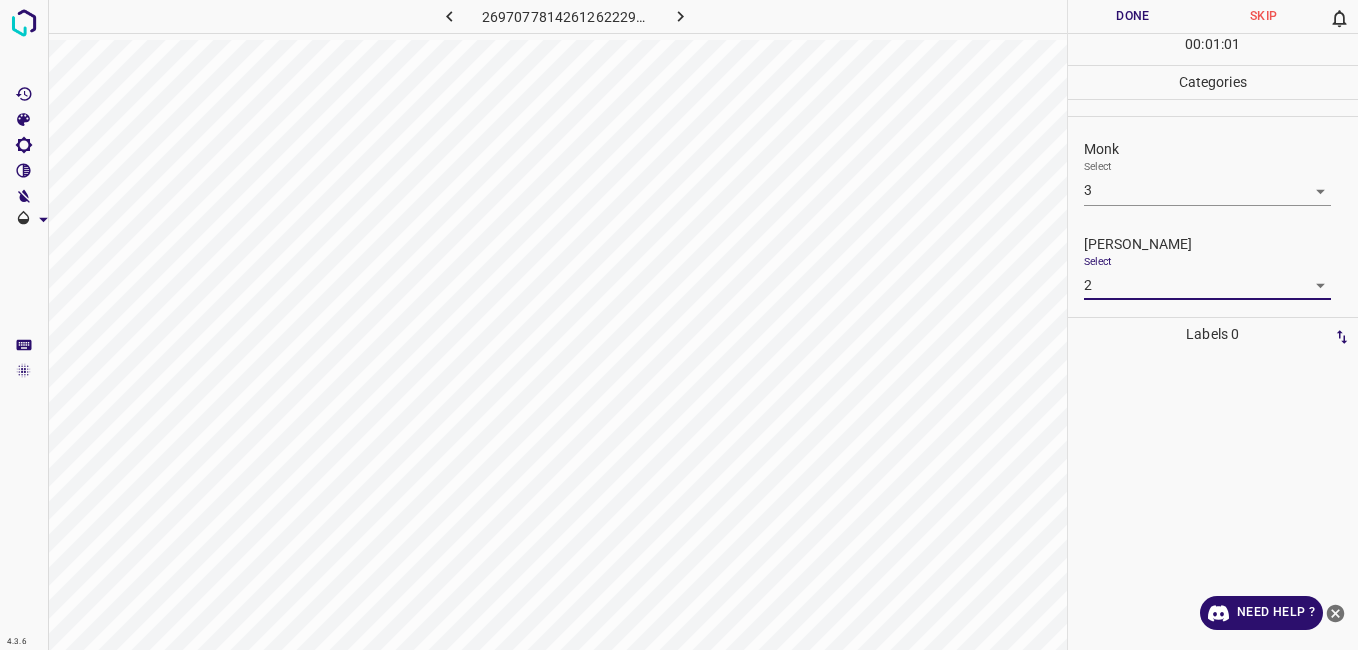 click on "Done" at bounding box center (1133, 16) 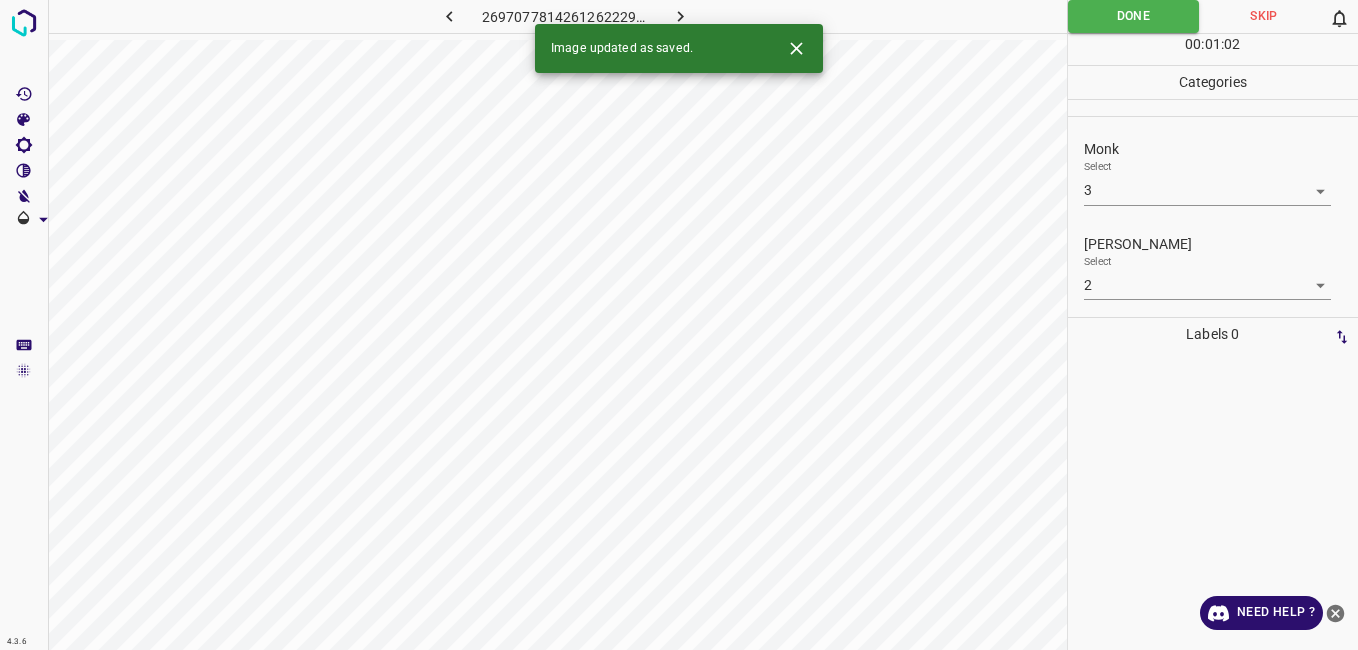click at bounding box center [681, 16] 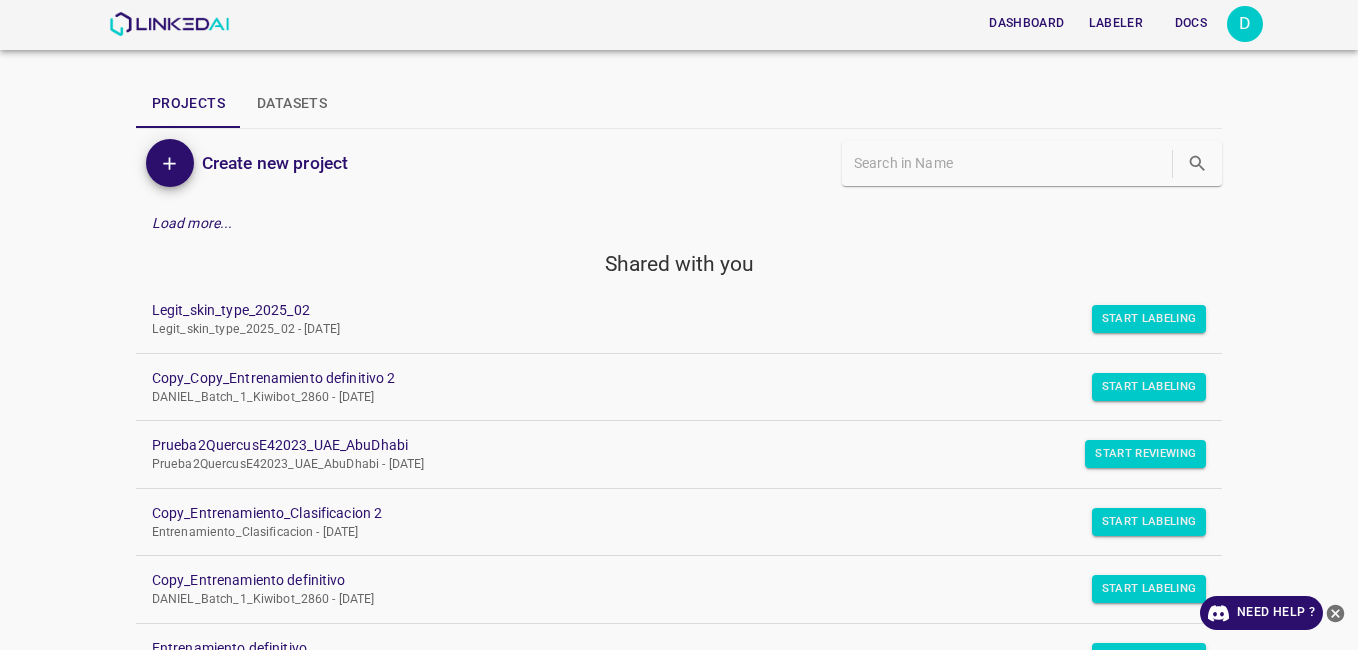 scroll, scrollTop: 0, scrollLeft: 0, axis: both 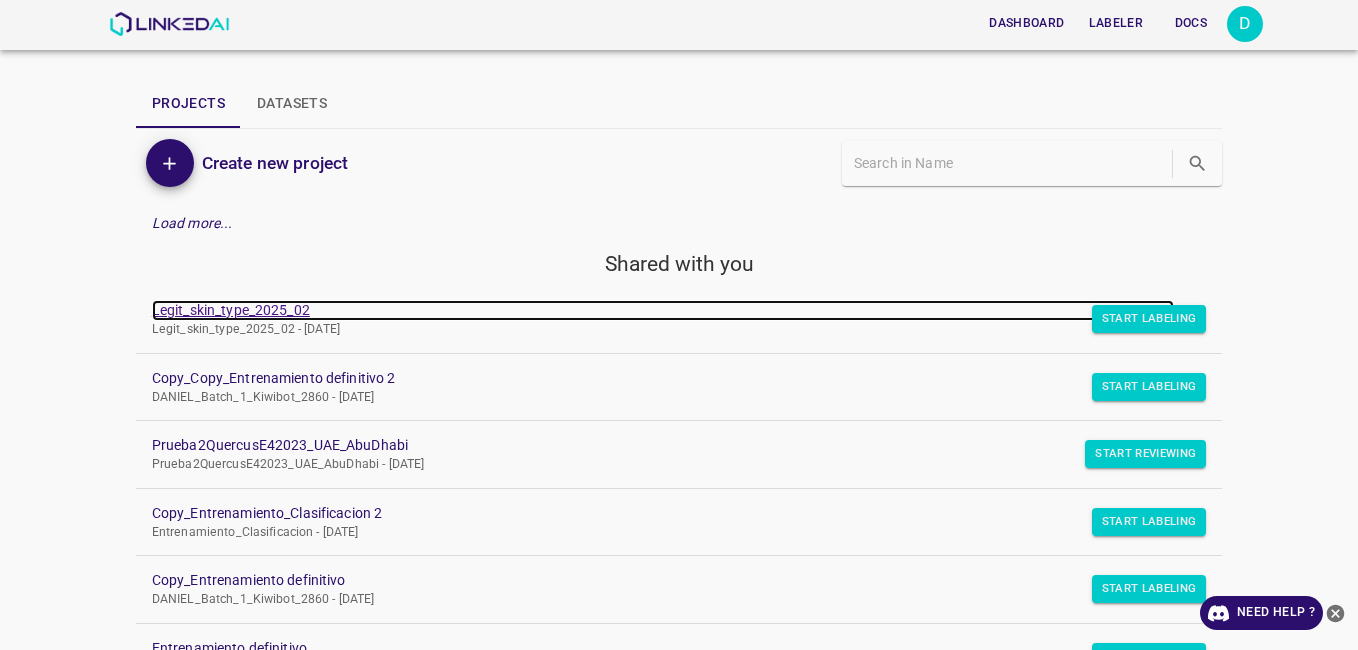 click on "Legit_skin_type_2025_02" at bounding box center [663, 310] 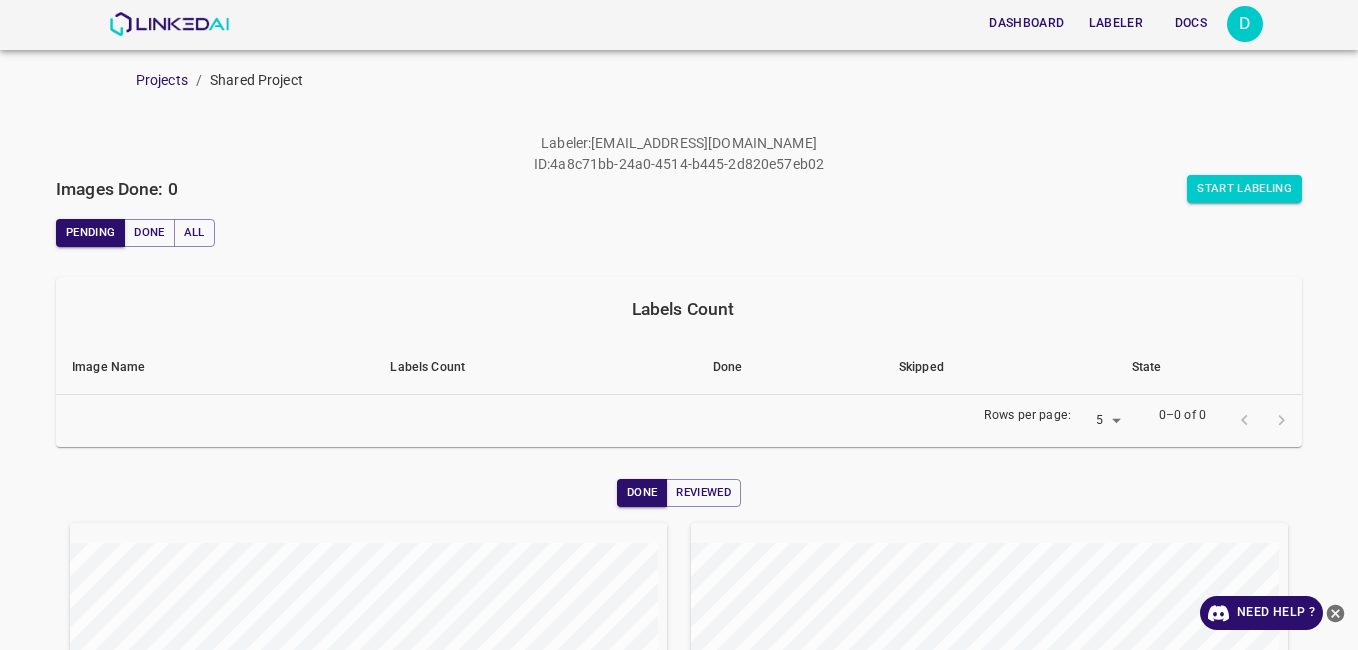 scroll, scrollTop: 0, scrollLeft: 0, axis: both 